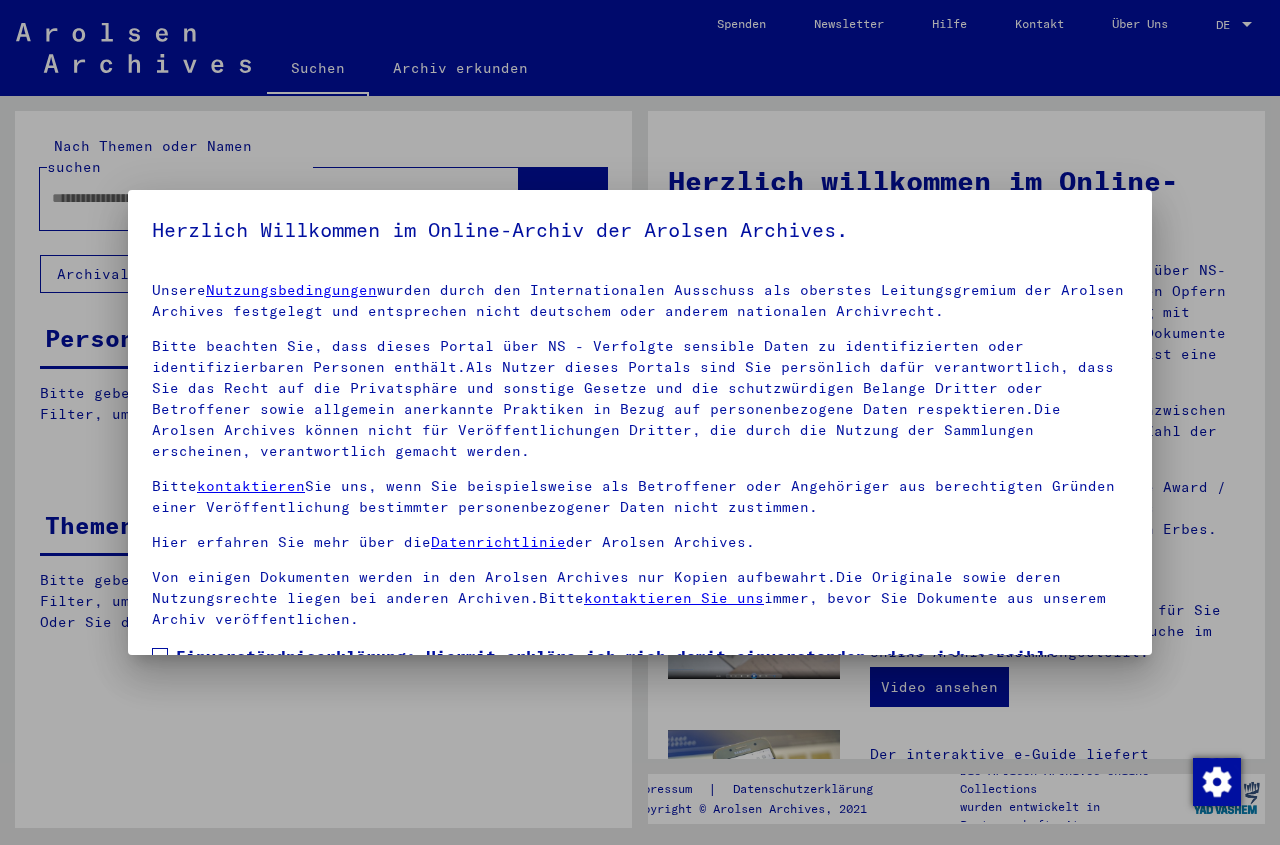 scroll, scrollTop: 0, scrollLeft: 0, axis: both 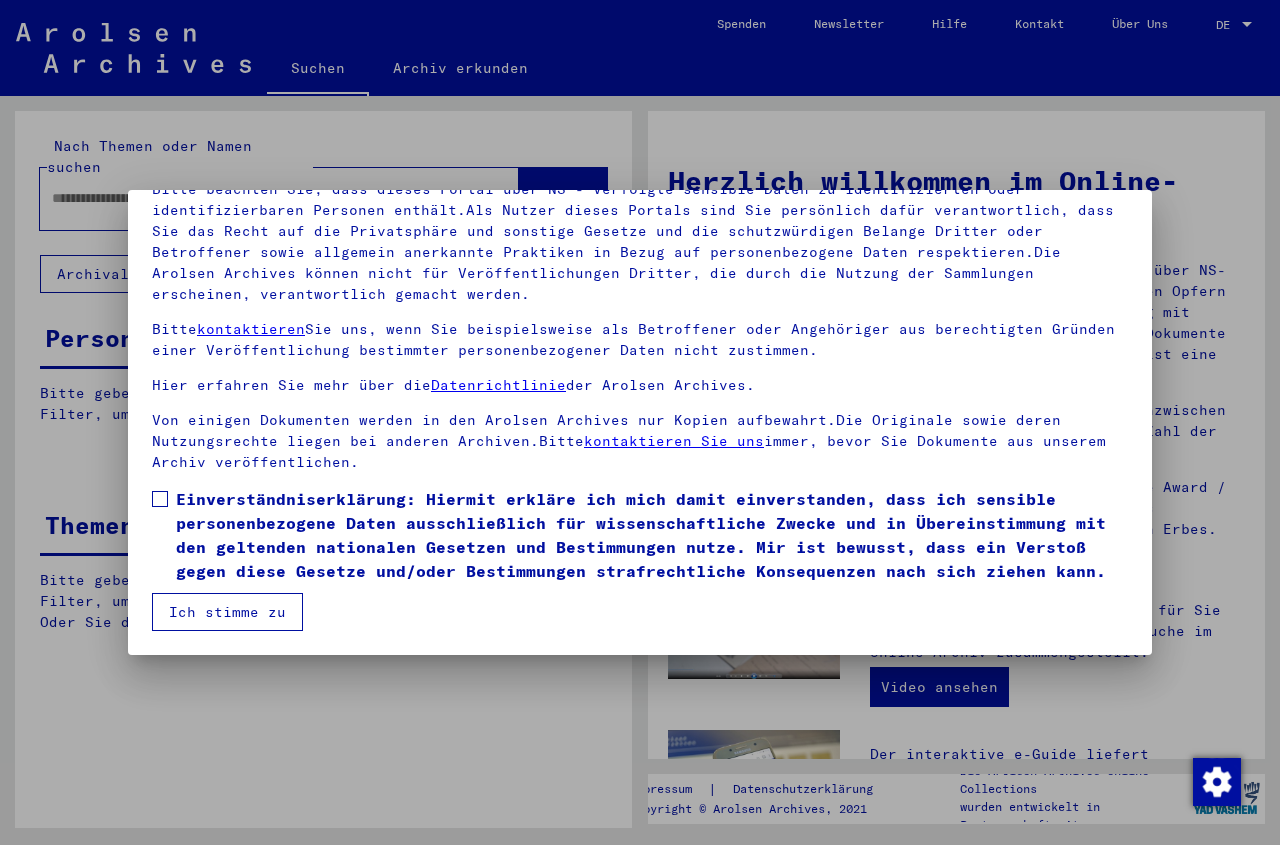 drag, startPoint x: 1144, startPoint y: 650, endPoint x: 768, endPoint y: 596, distance: 379.85788 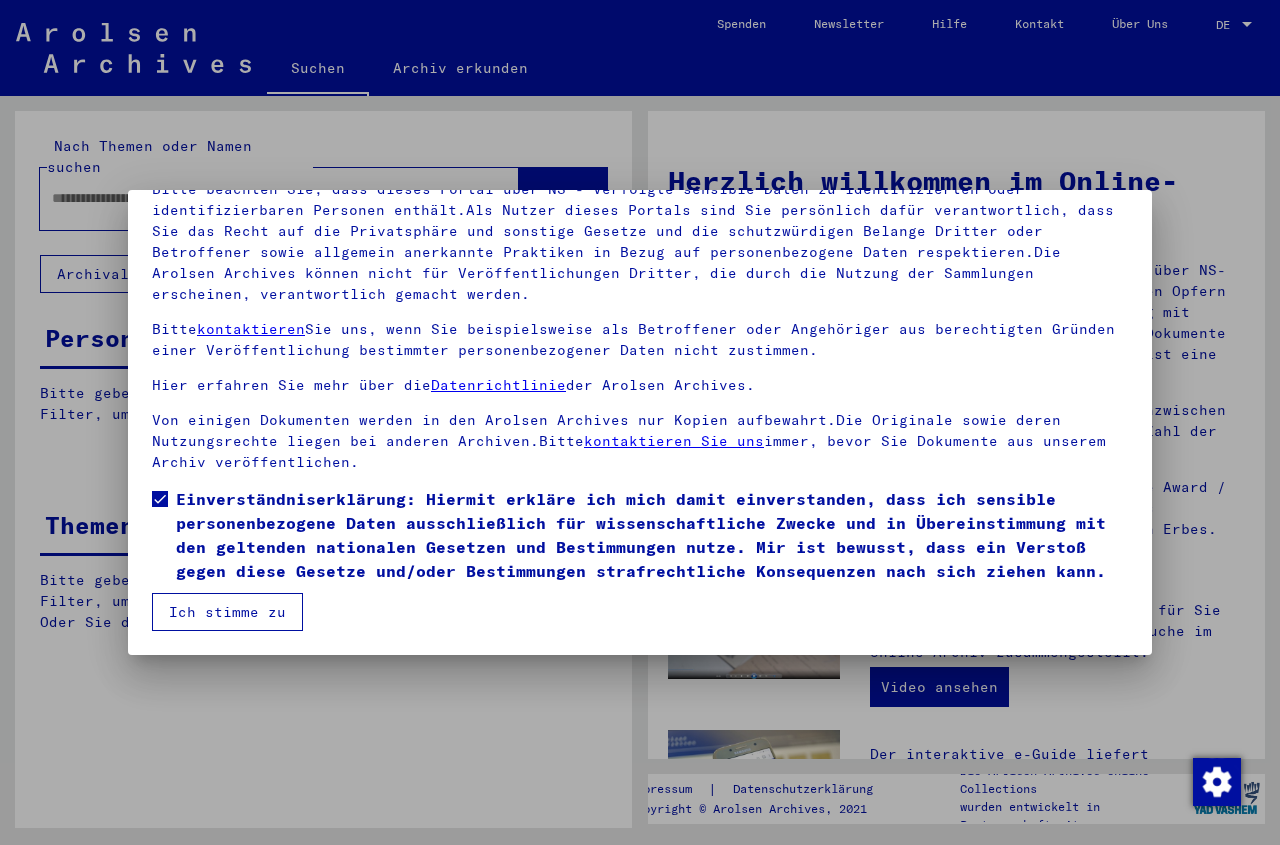 click on "Ich stimme zu" at bounding box center (227, 612) 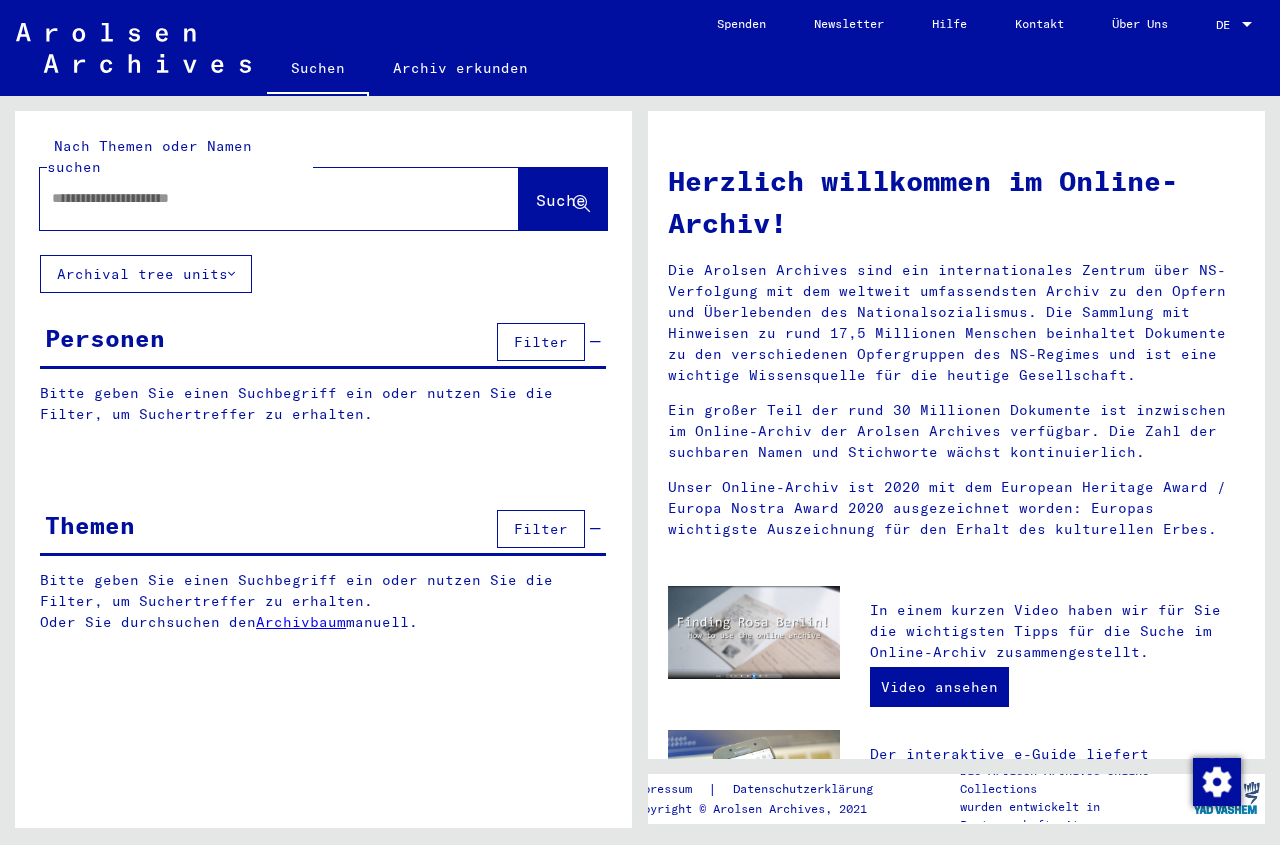 click at bounding box center (255, 198) 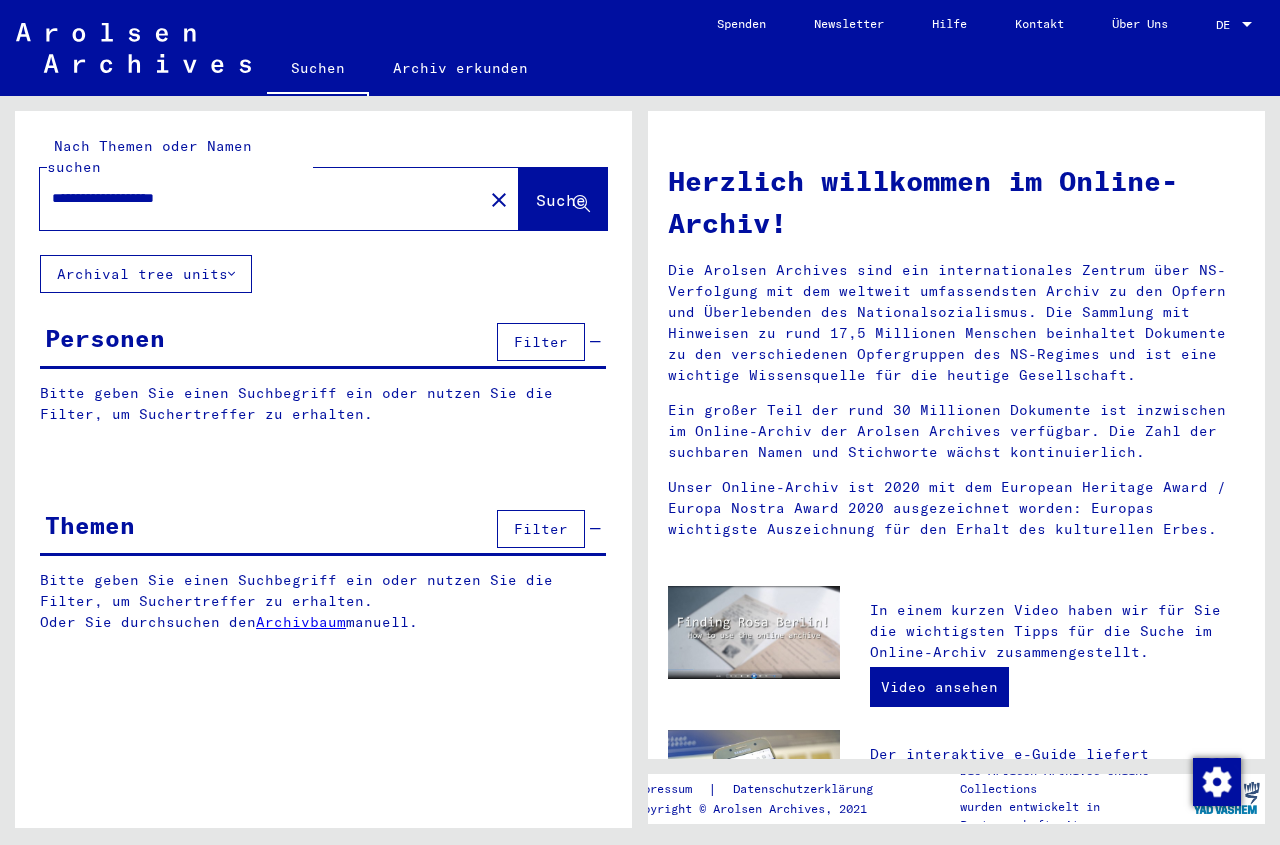 type on "**********" 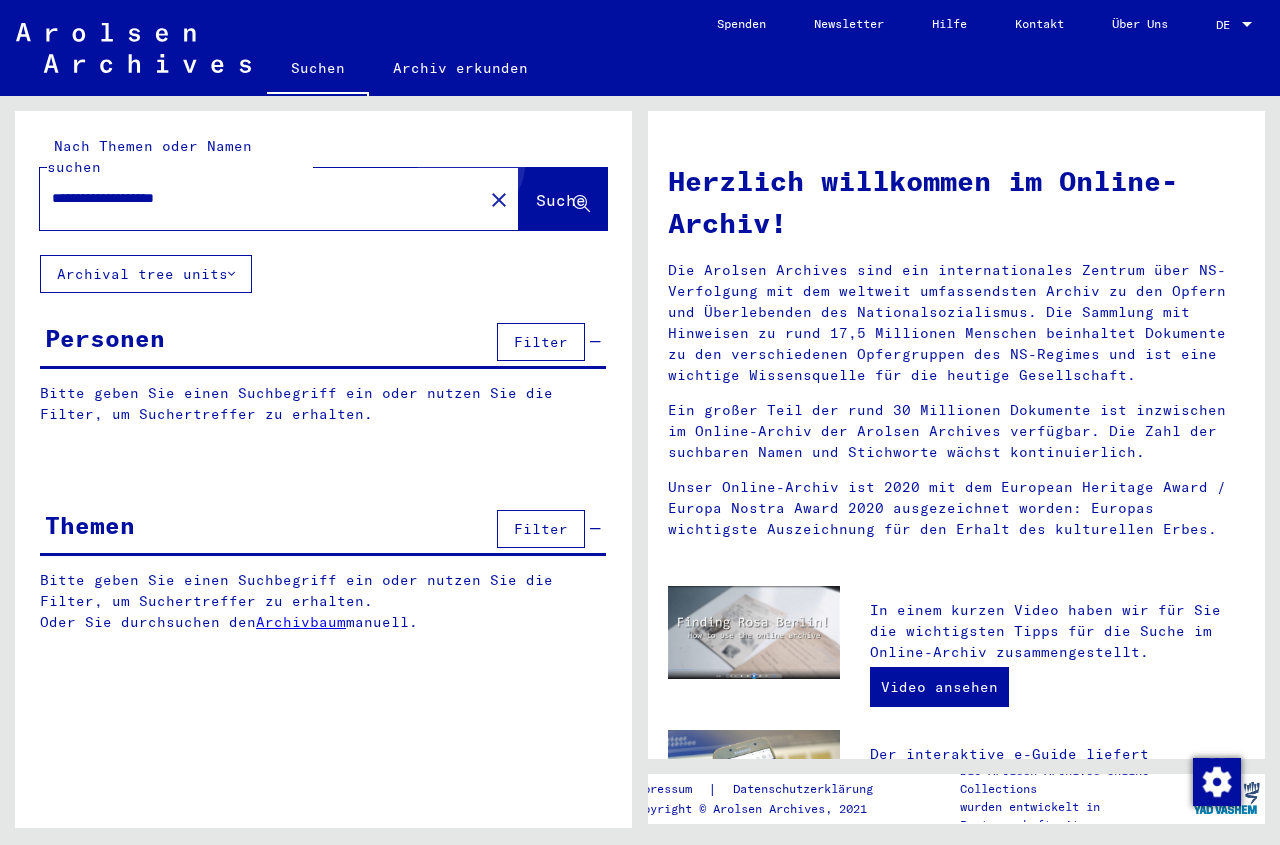 click on "Suche" 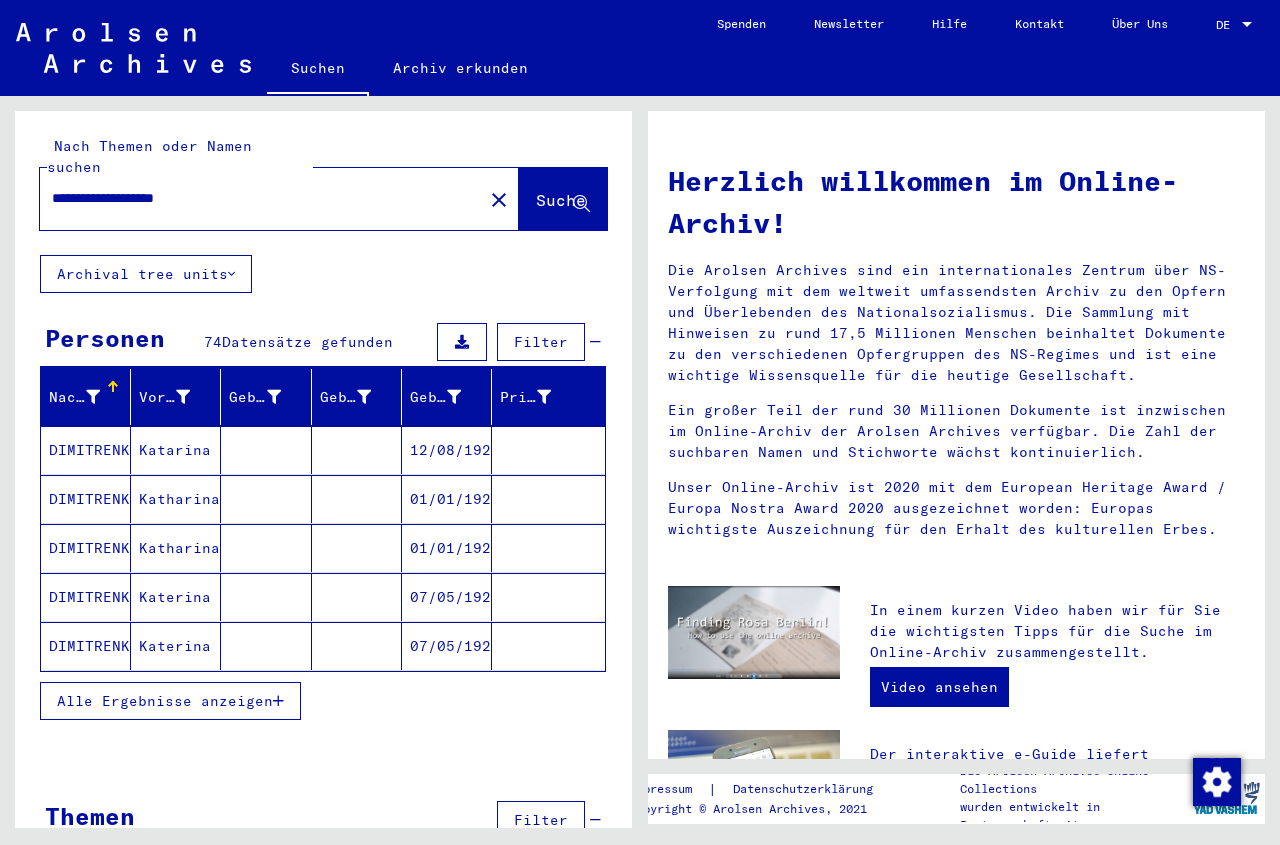 click on "Alle Ergebnisse anzeigen" at bounding box center (165, 701) 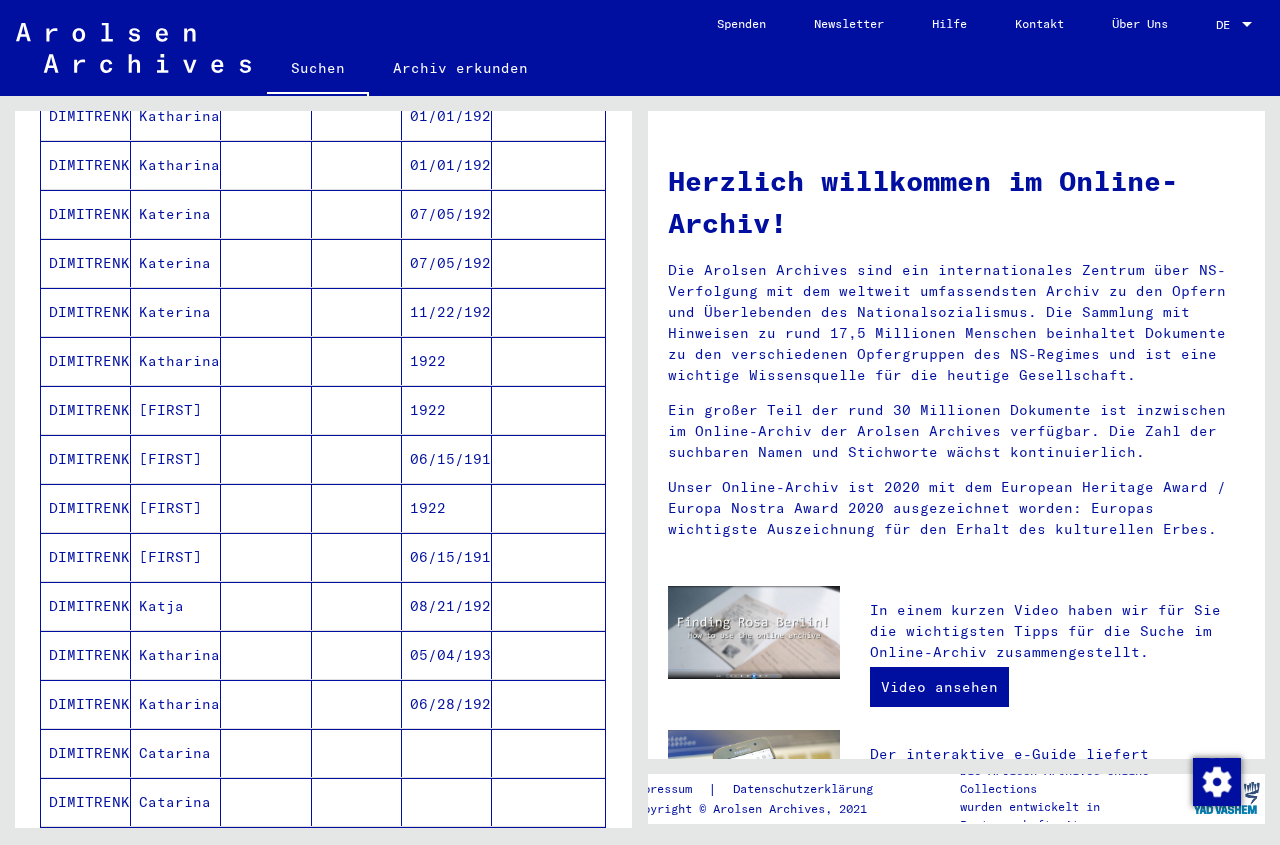 scroll, scrollTop: 390, scrollLeft: 0, axis: vertical 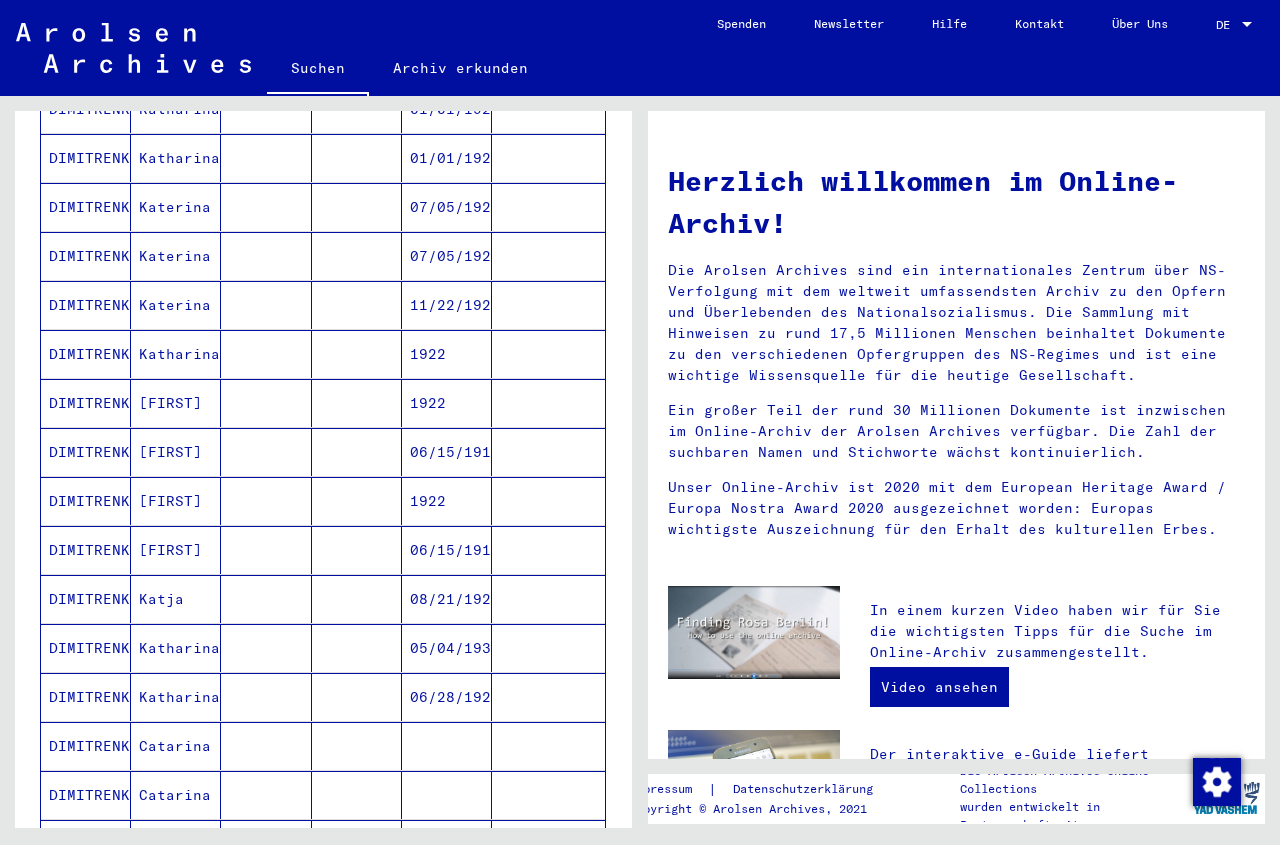 click on "01/01/1922" at bounding box center (447, 207) 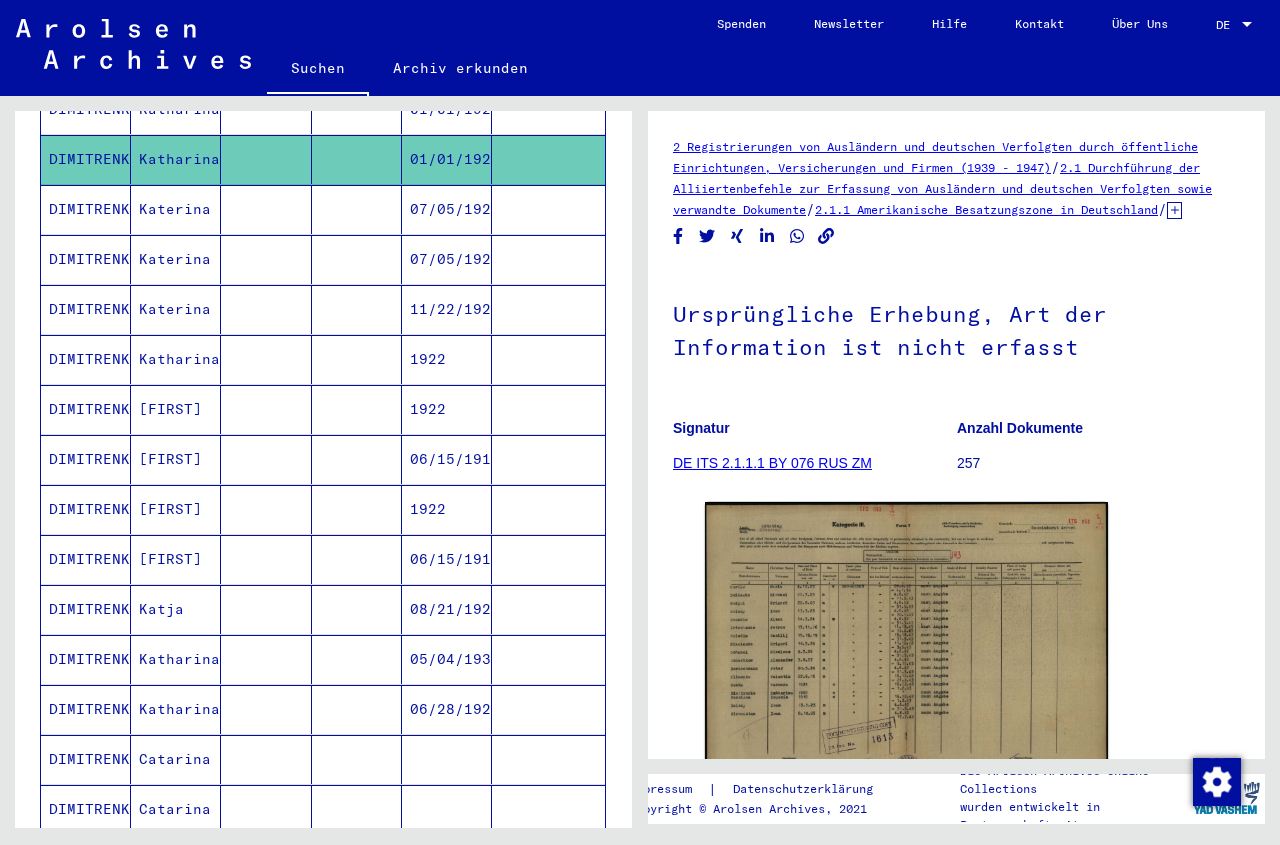 click on "07/05/1923" at bounding box center (447, 259) 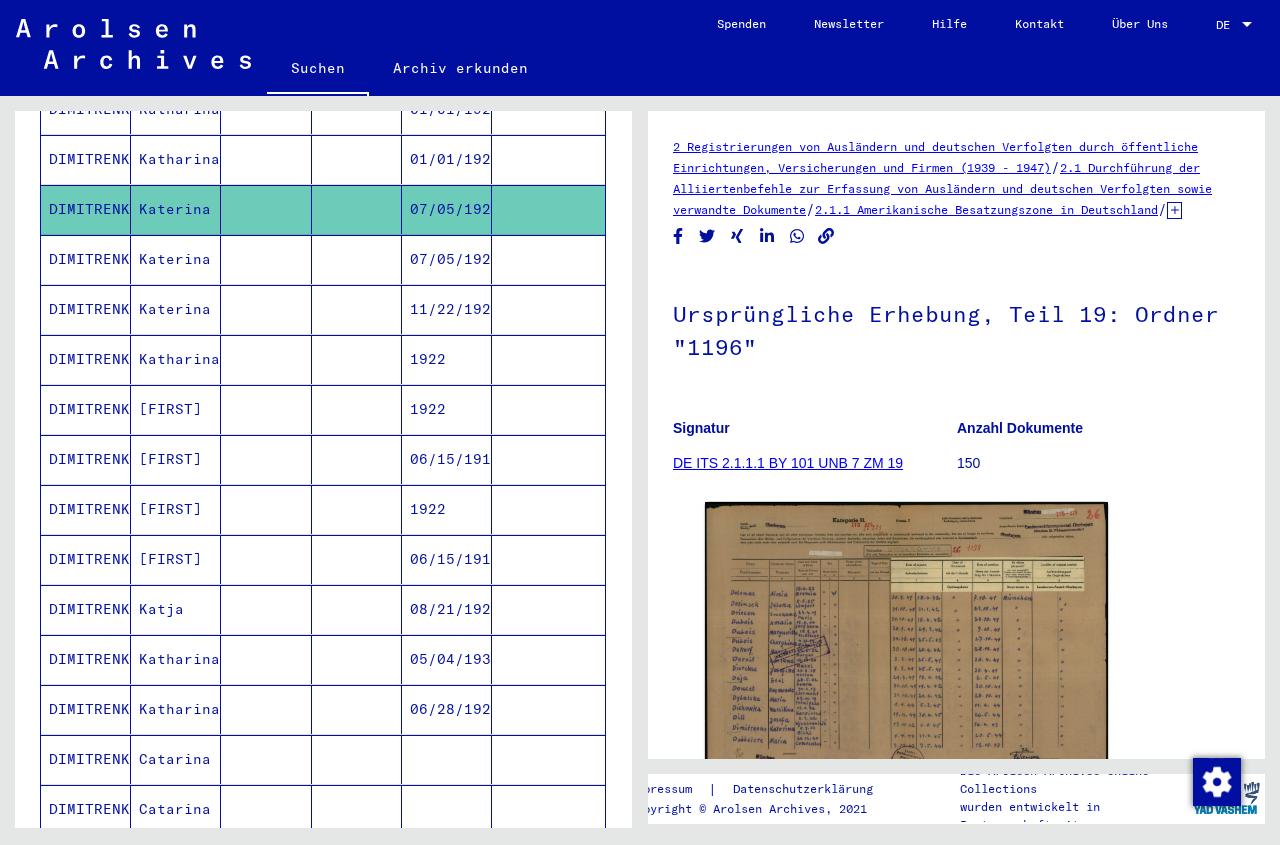 click on "07/05/1923" at bounding box center (447, 309) 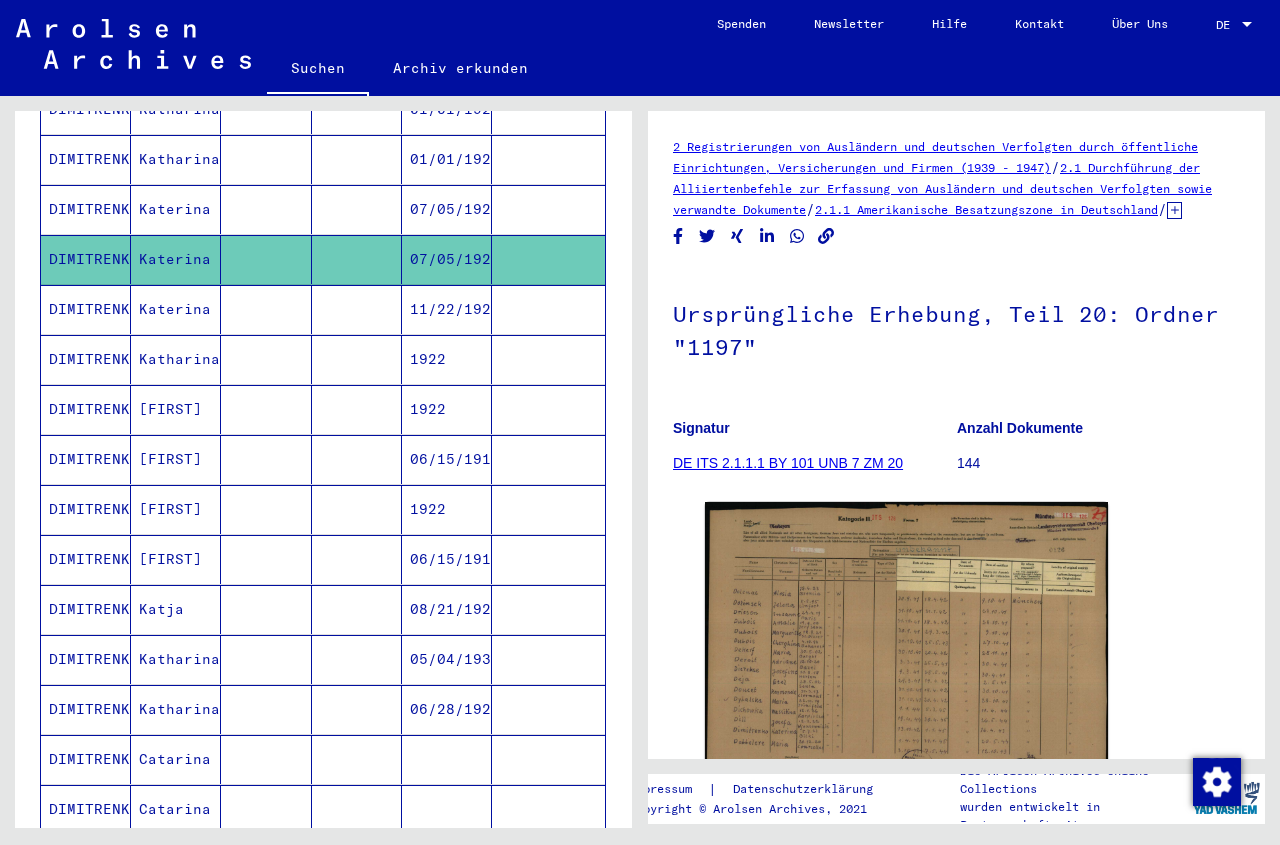 click on "11/22/1921" at bounding box center (447, 359) 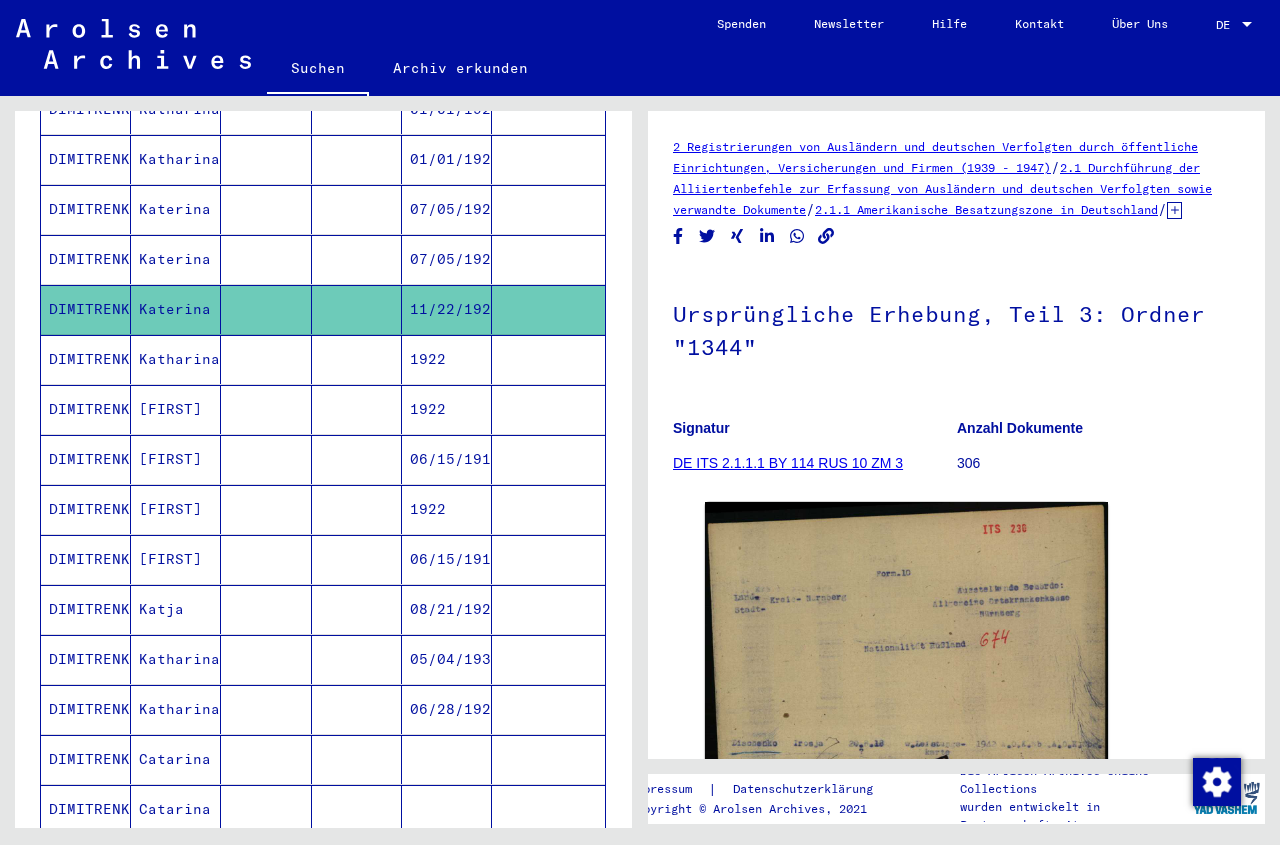 click on "1922" at bounding box center (447, 409) 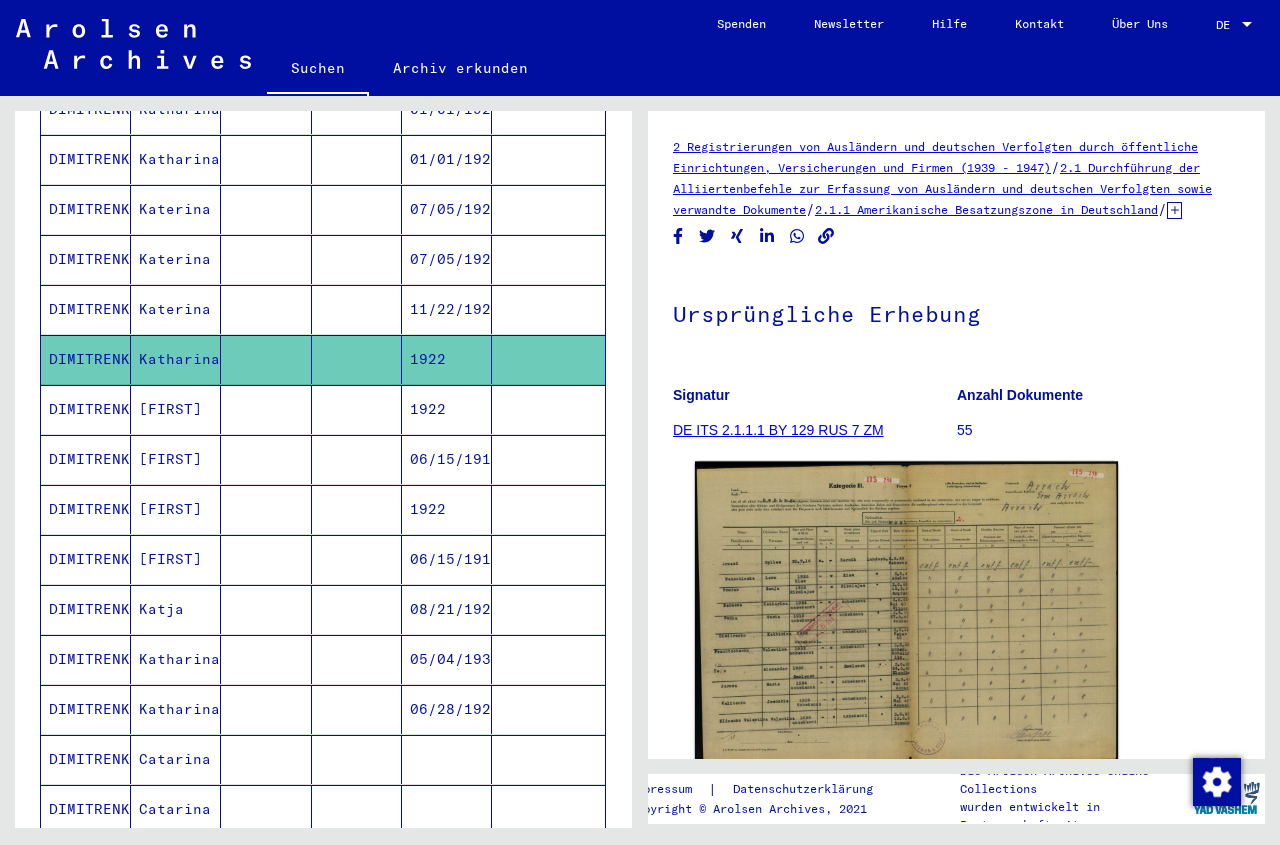 click 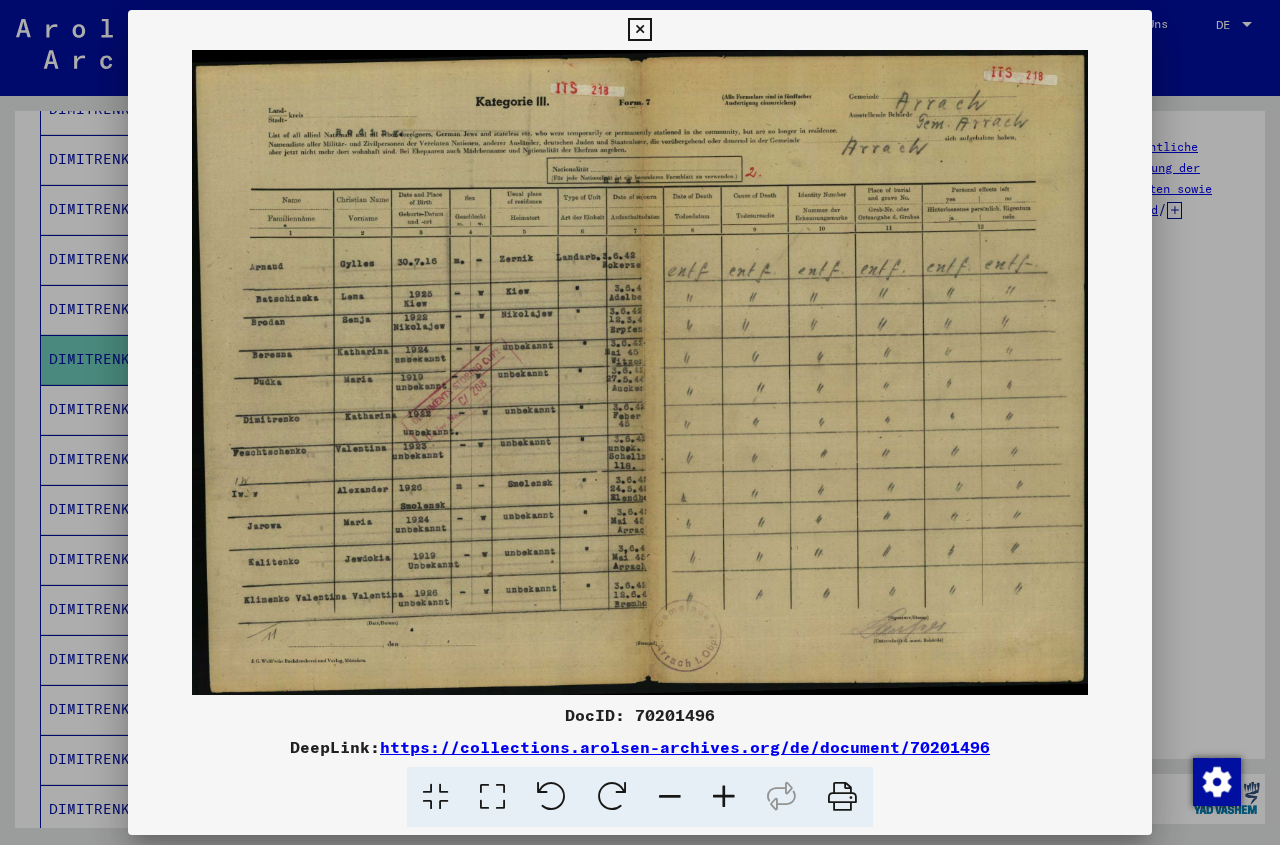 click at bounding box center [724, 797] 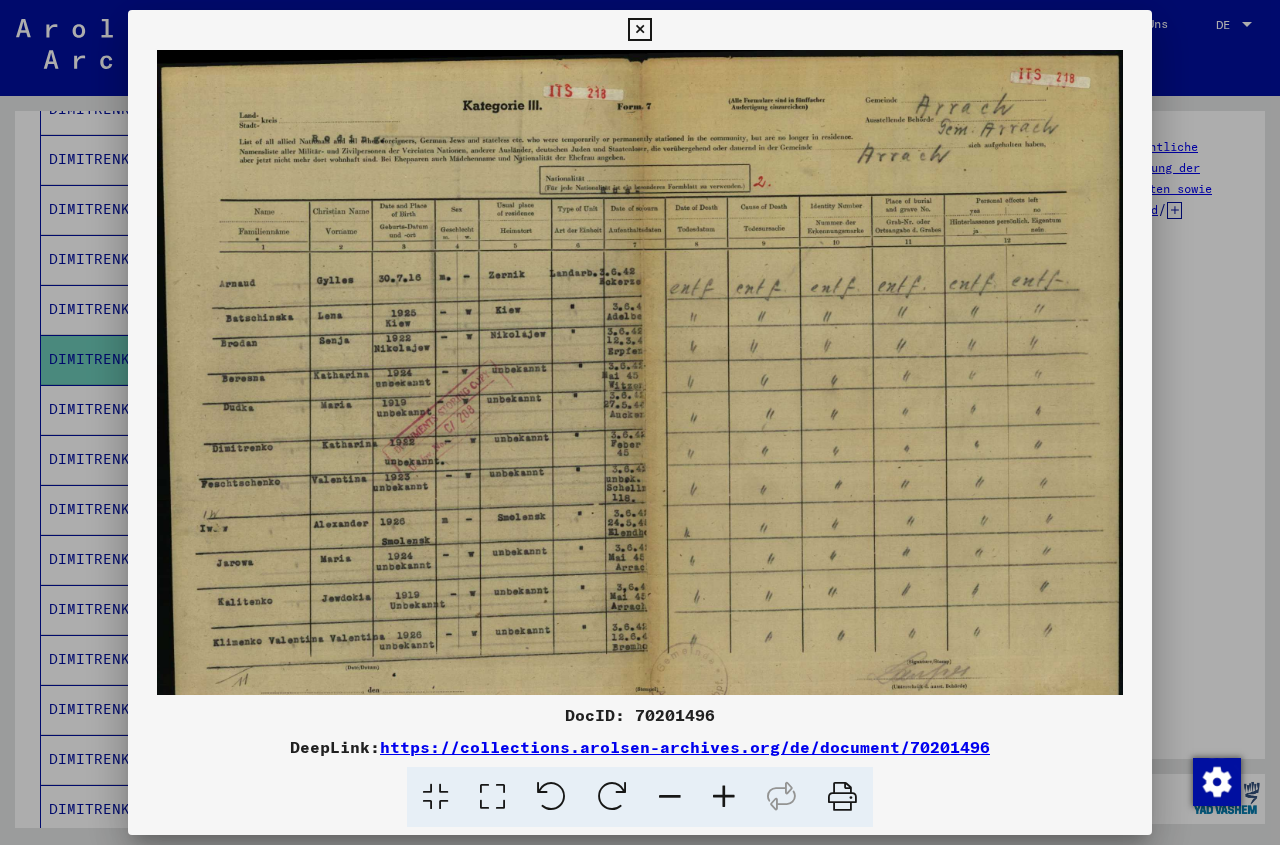click at bounding box center [724, 797] 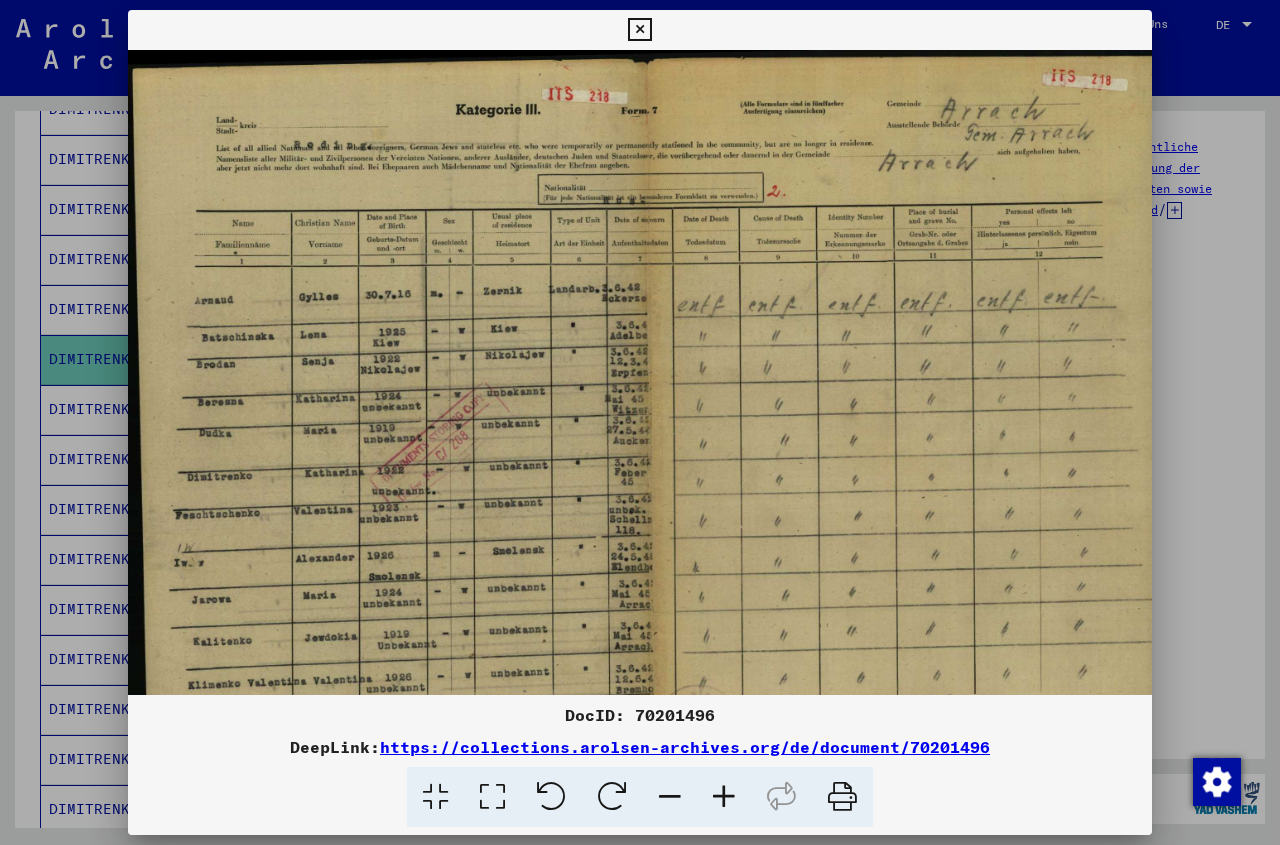 click at bounding box center [724, 797] 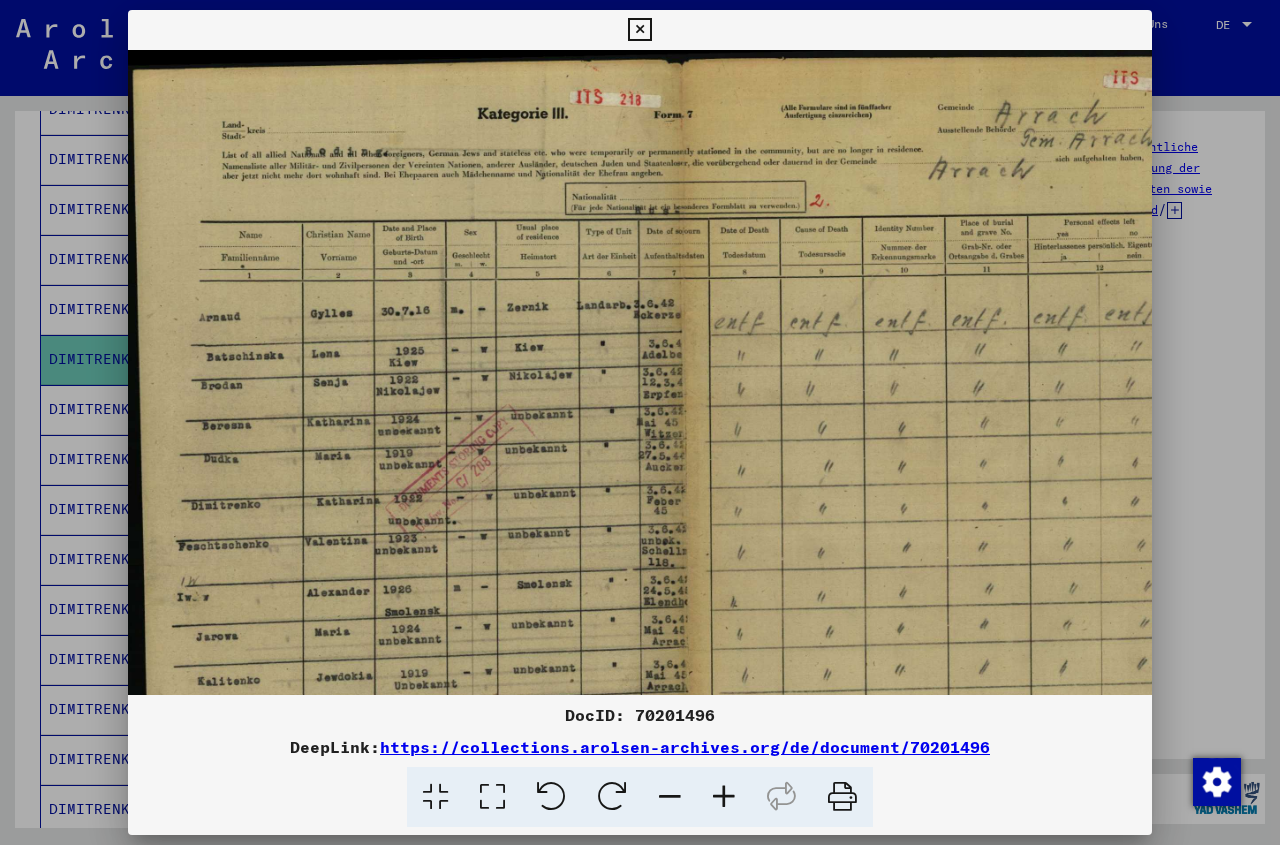 click at bounding box center [724, 797] 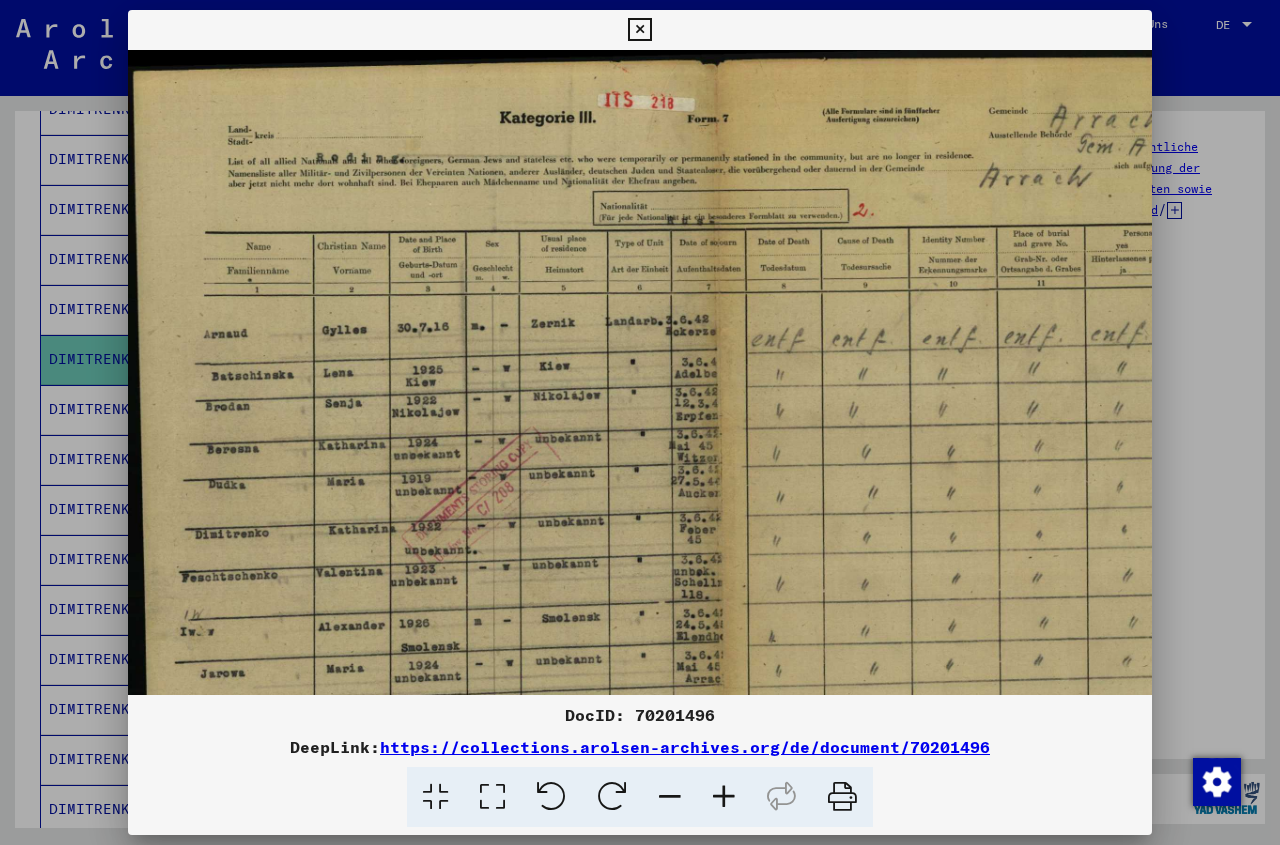 click at bounding box center (724, 797) 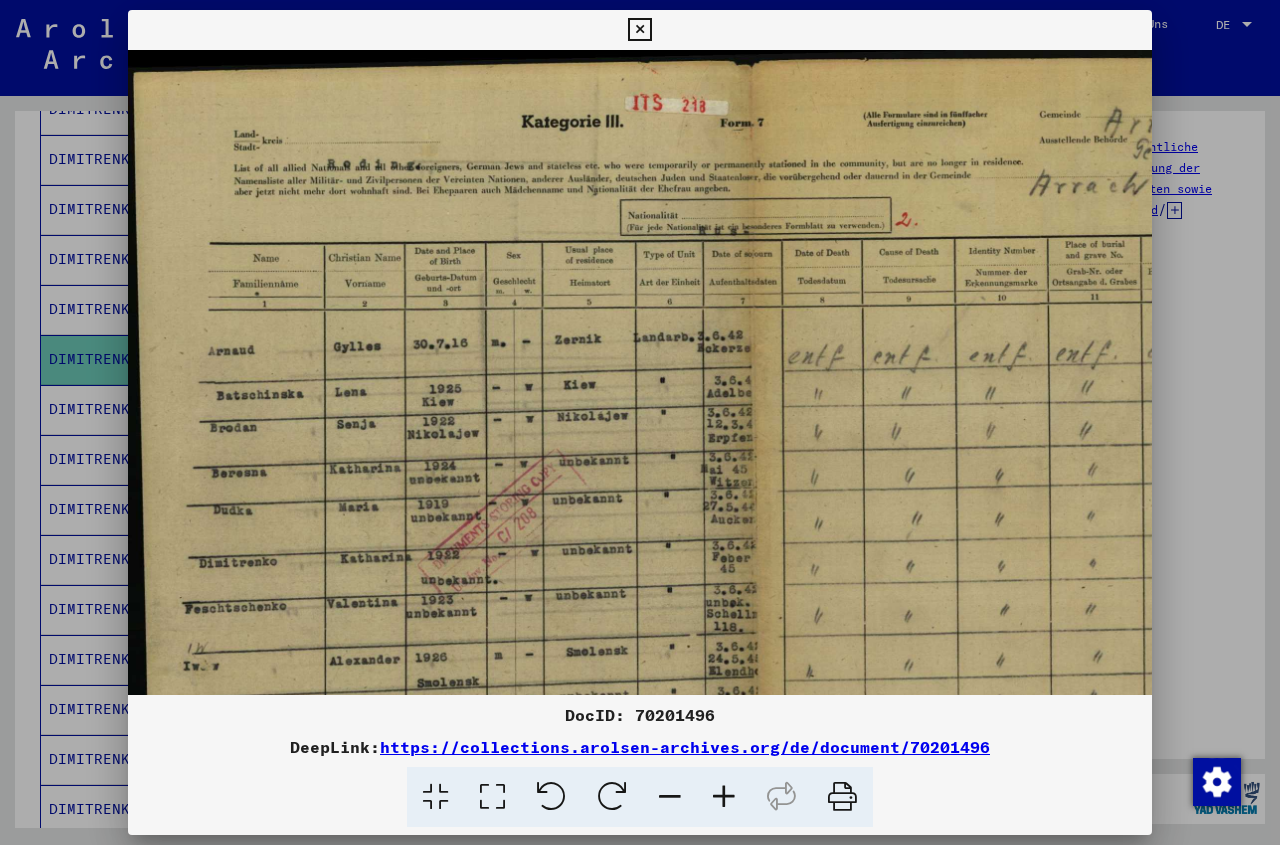 click at bounding box center [724, 797] 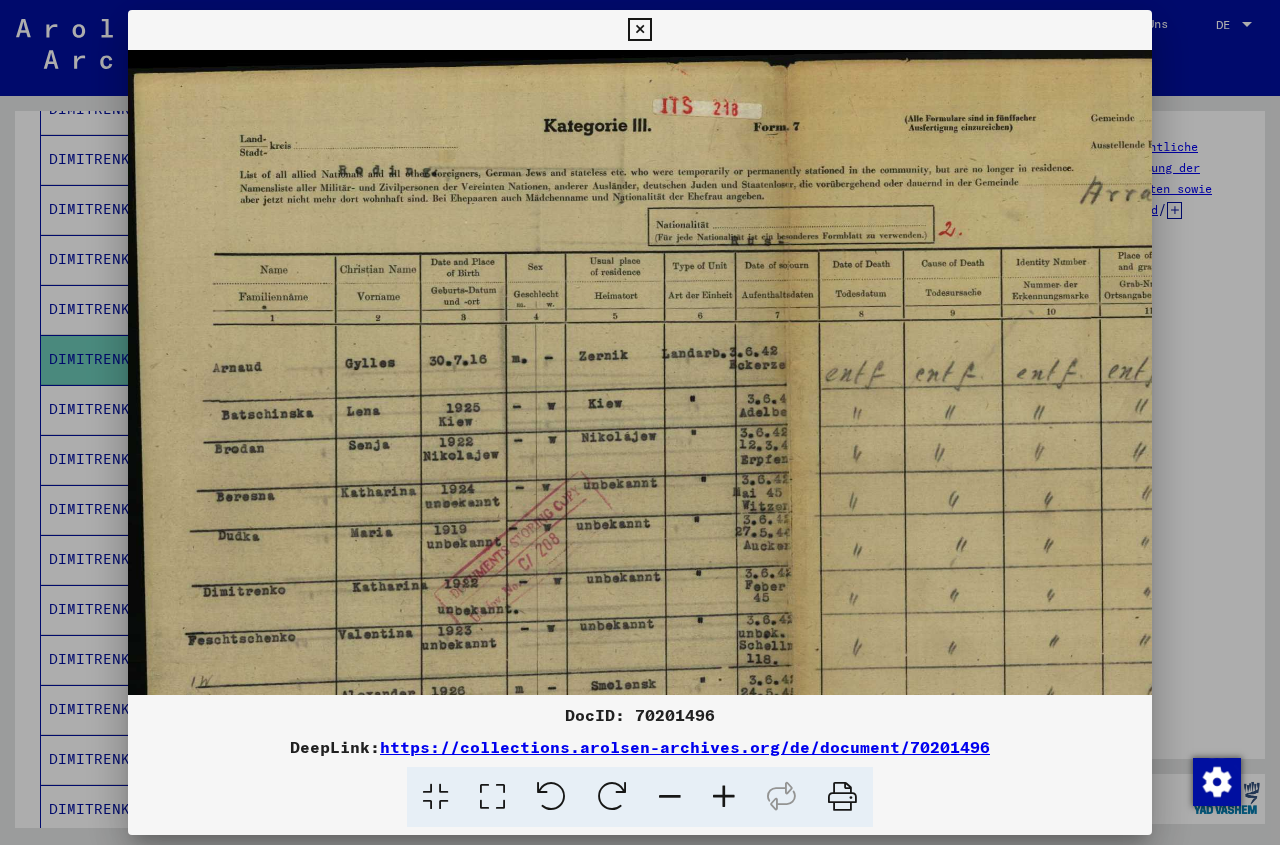 click at bounding box center (724, 797) 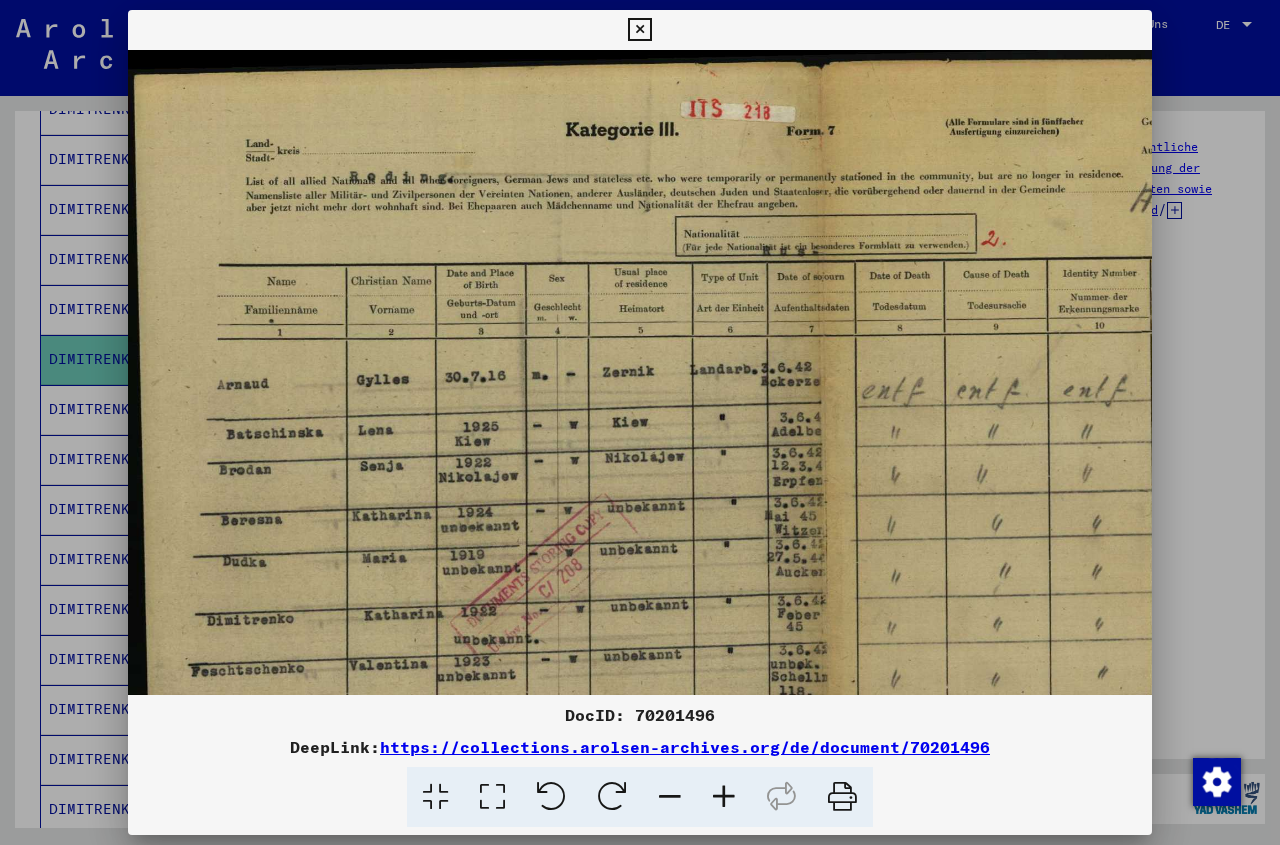 click at bounding box center [724, 797] 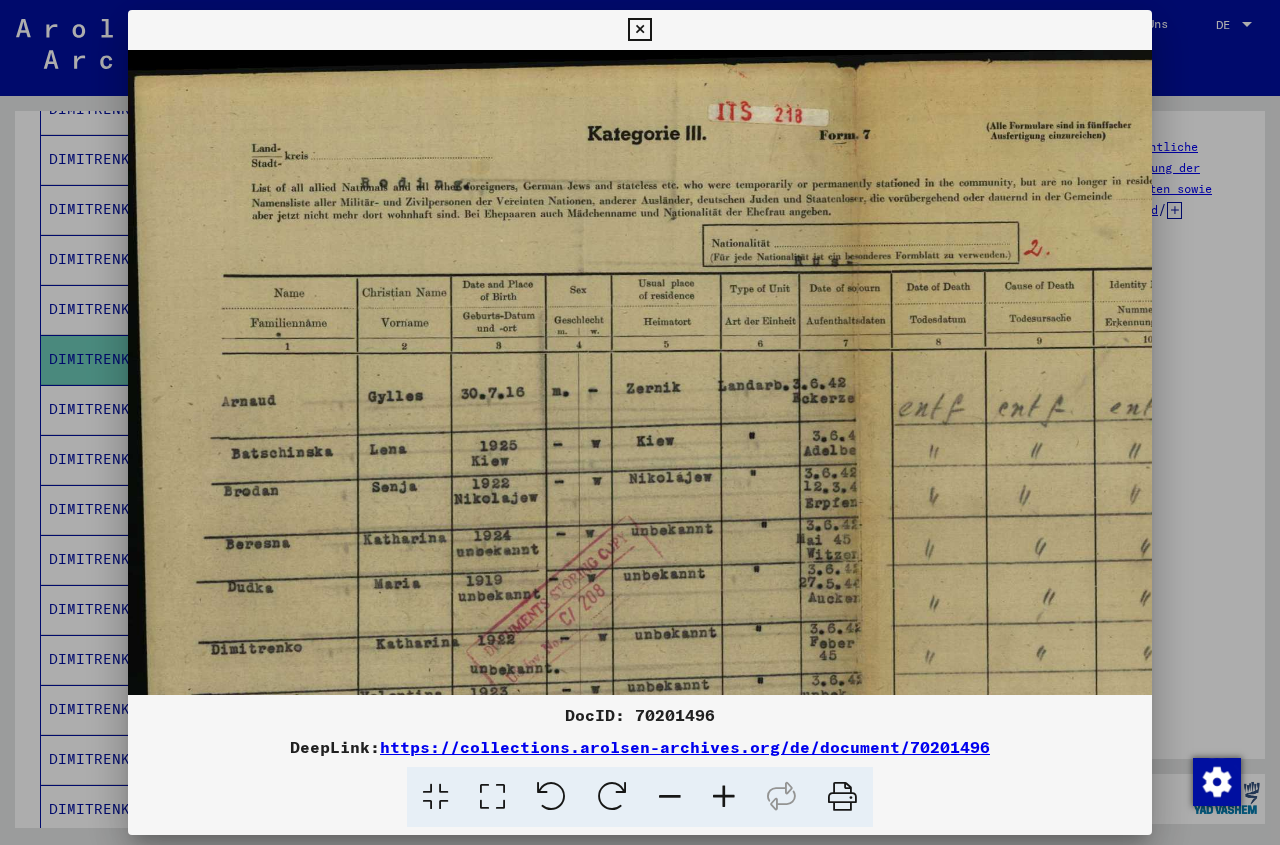 click at bounding box center [724, 797] 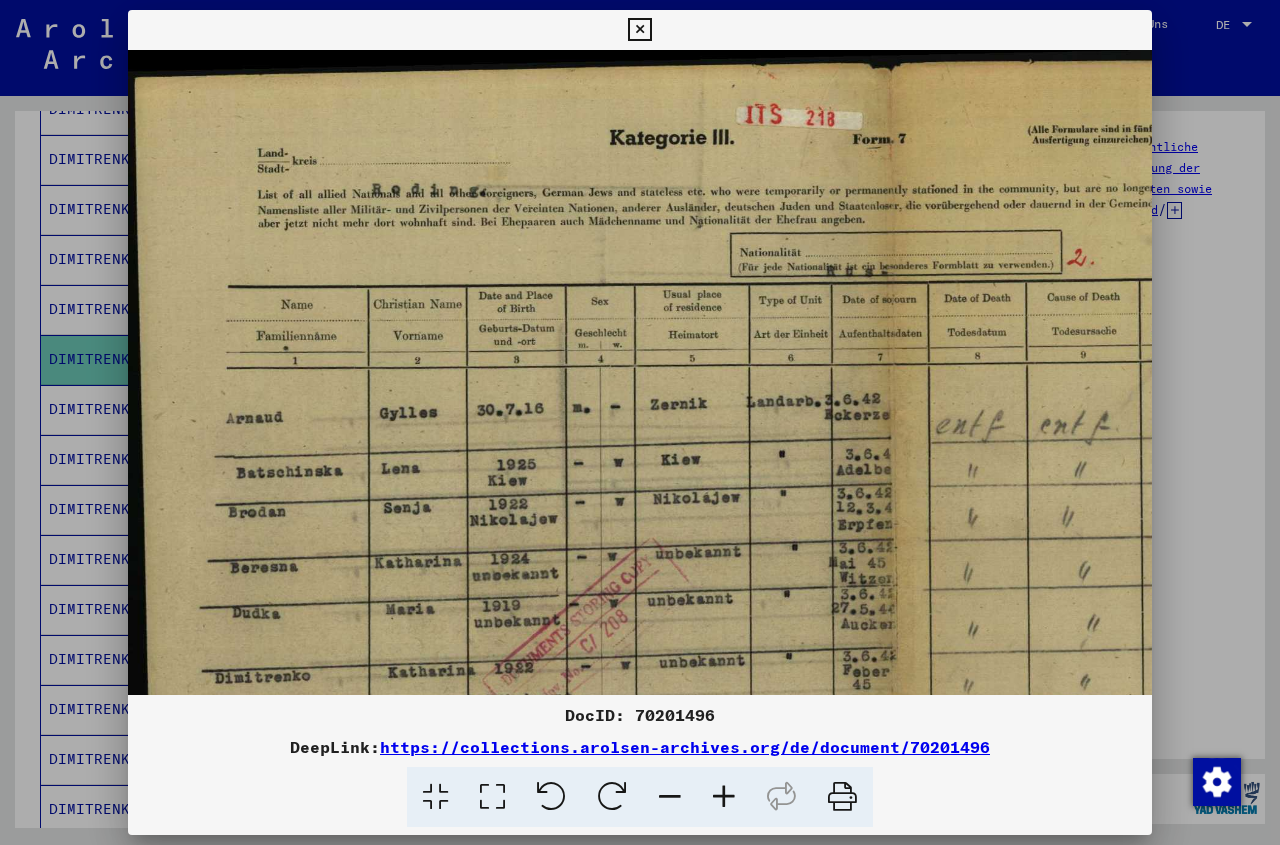click at bounding box center [724, 797] 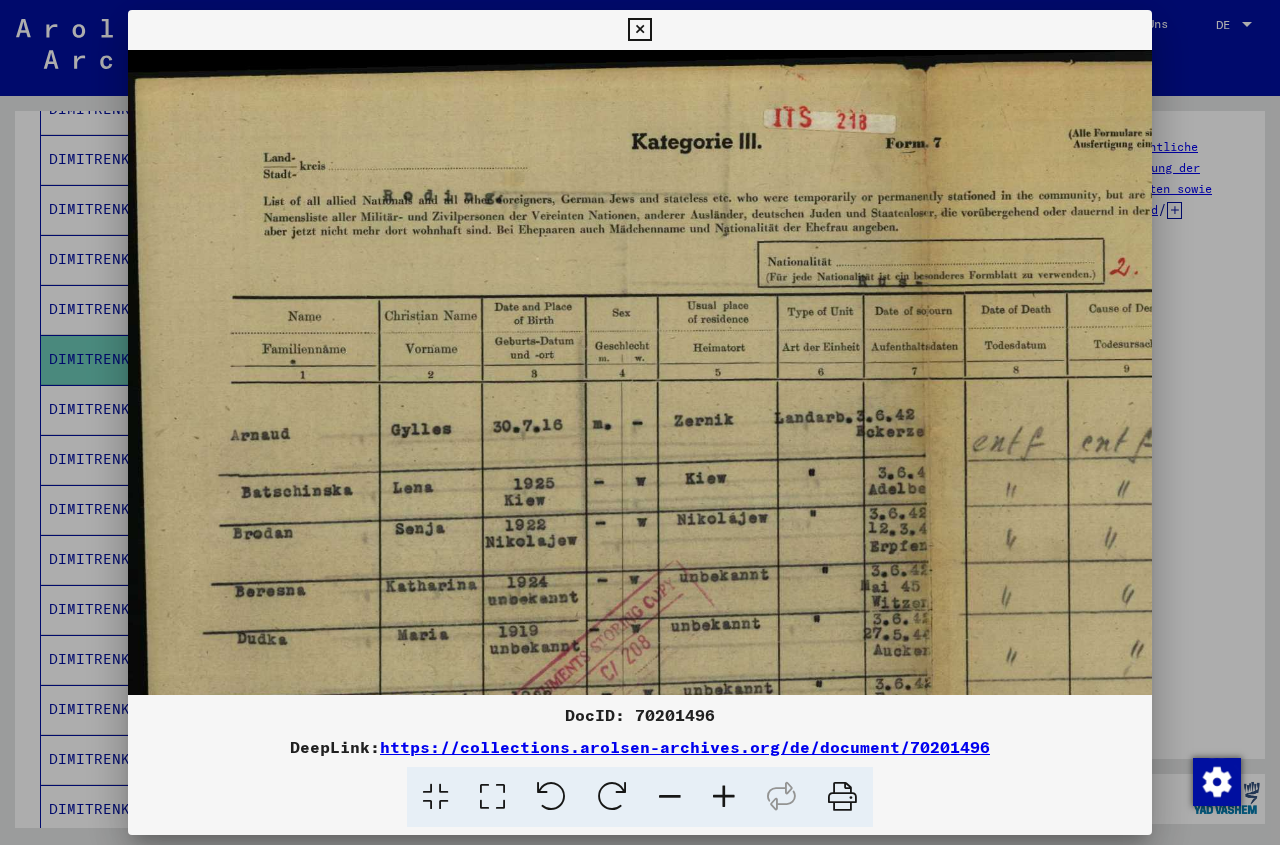 click at bounding box center (724, 797) 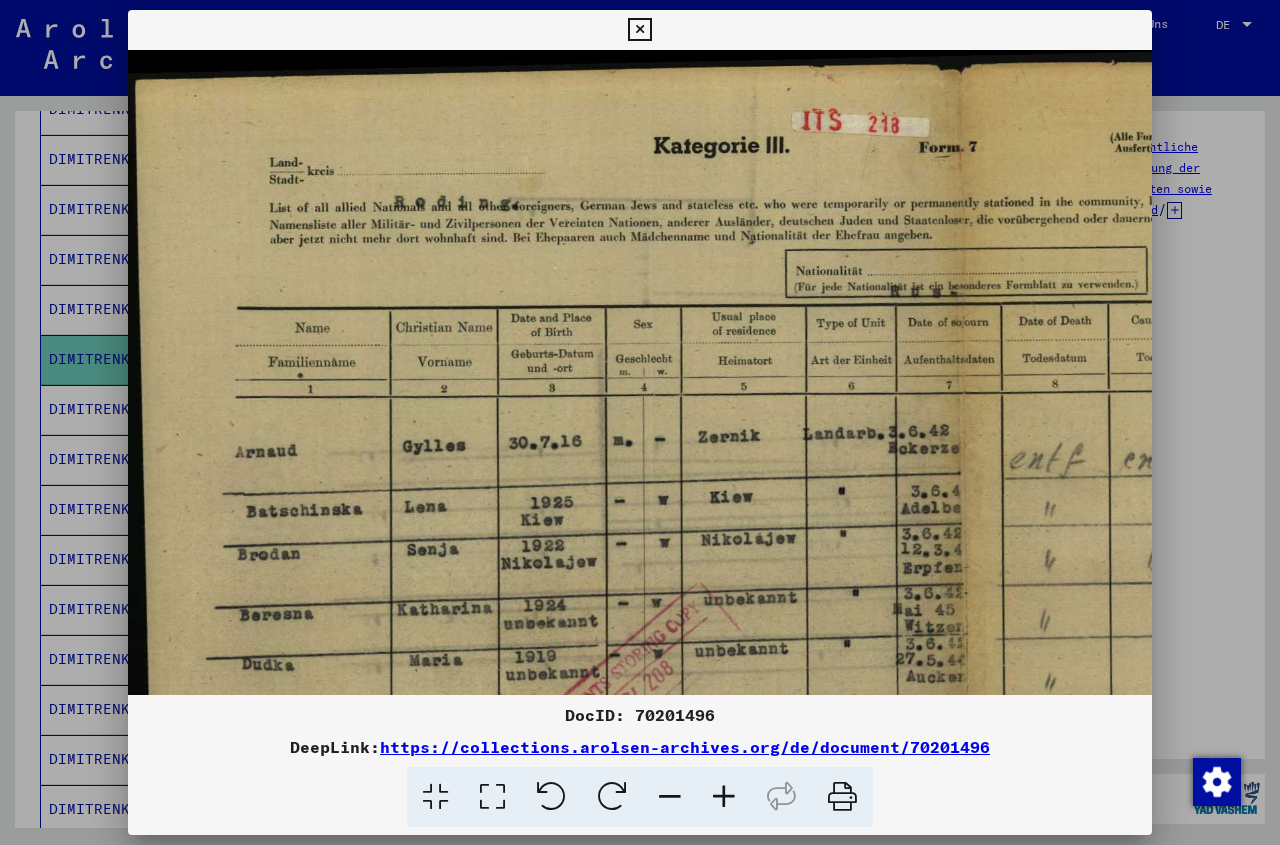 click at bounding box center (724, 797) 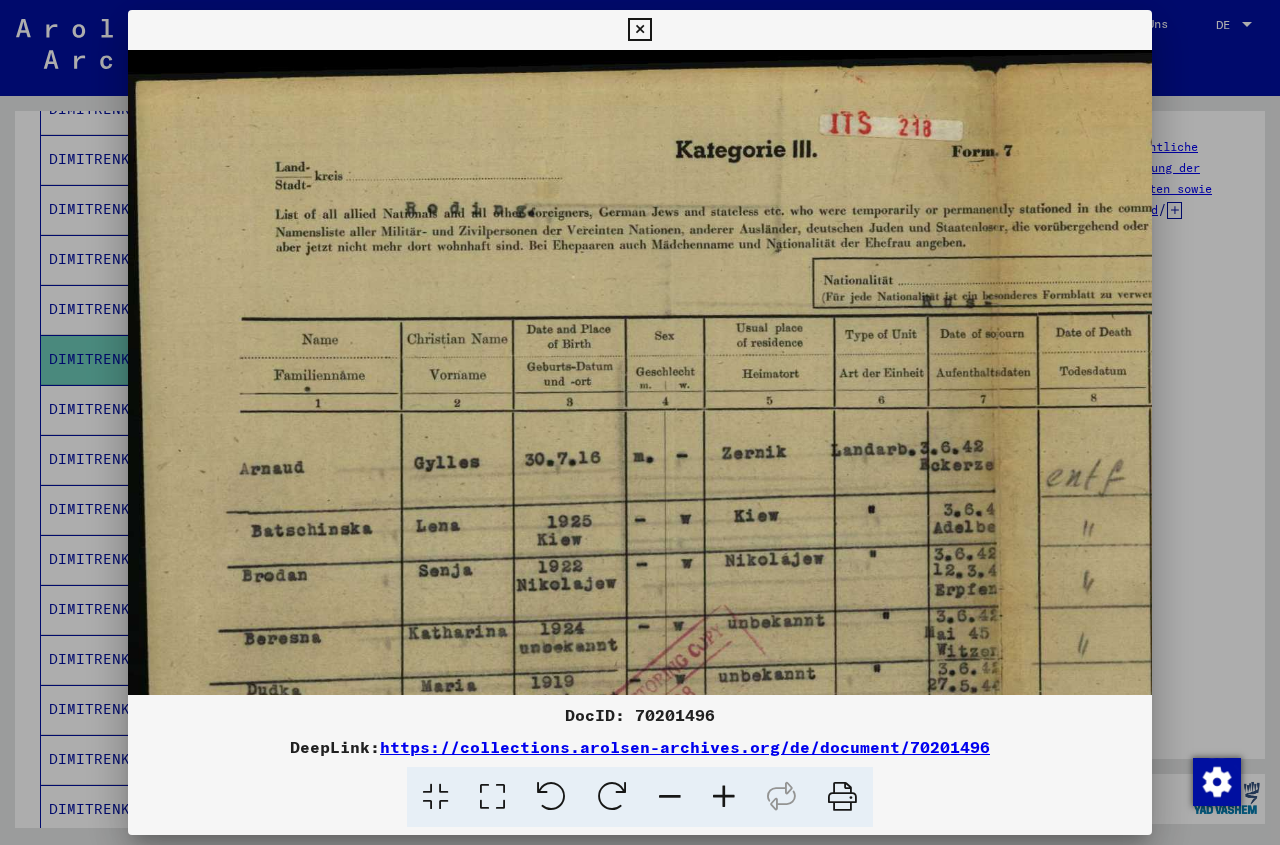click at bounding box center [724, 797] 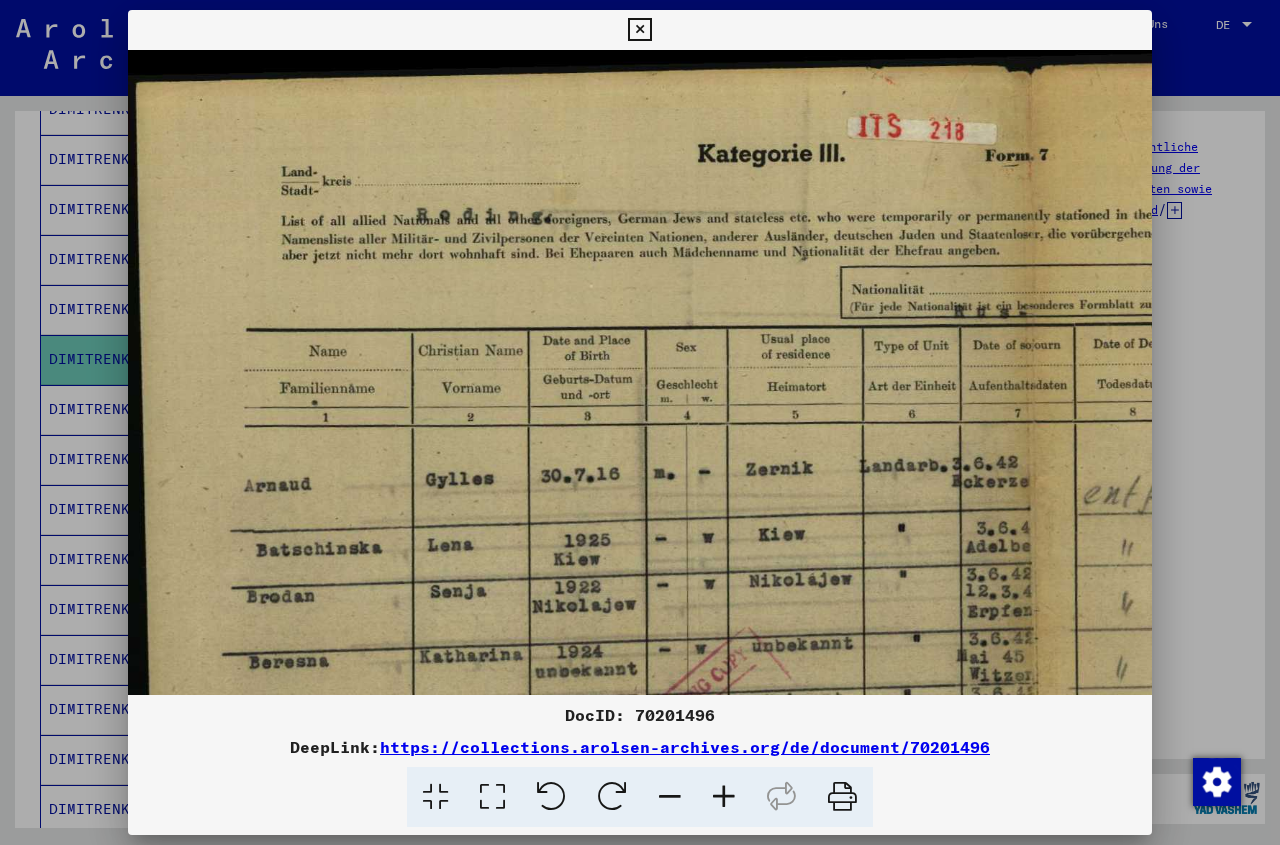 click at bounding box center [639, 30] 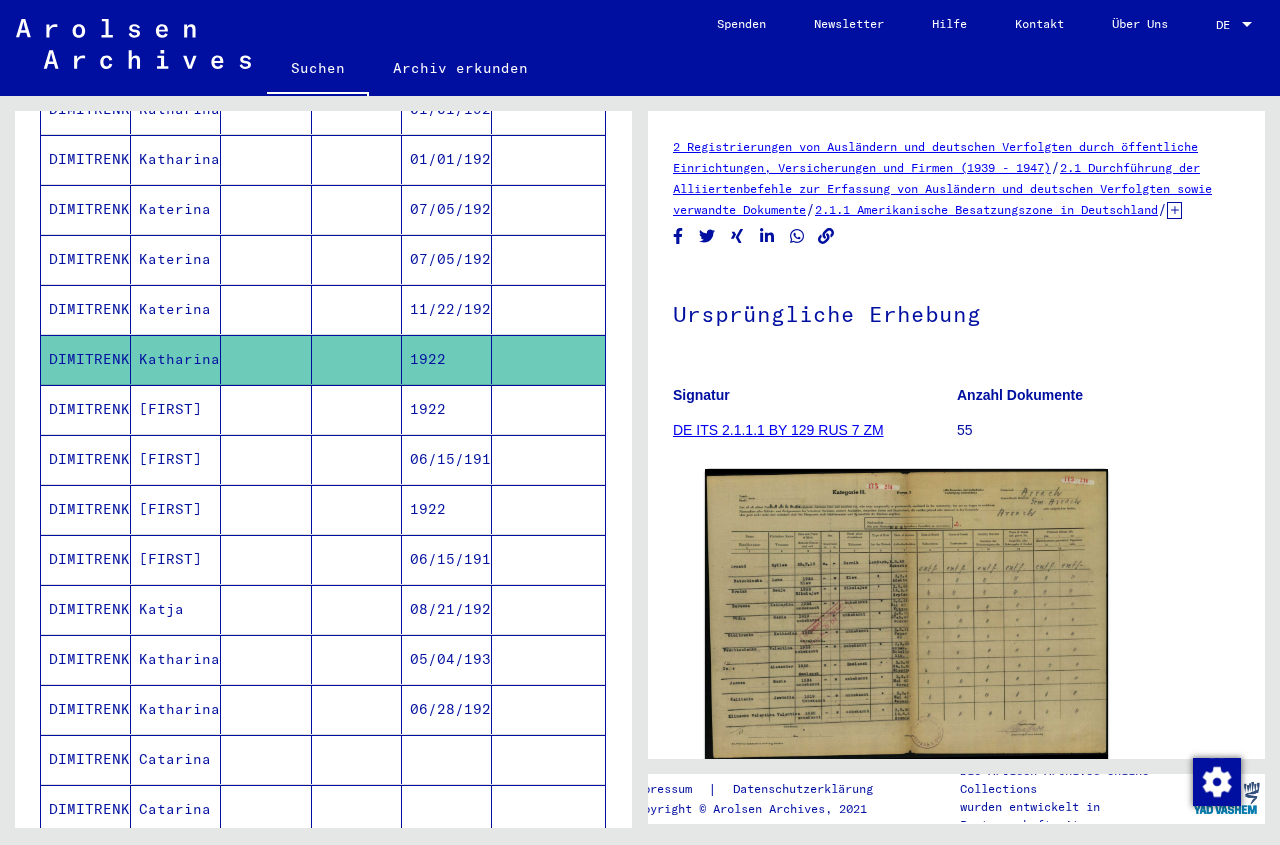 click on "1922" at bounding box center [447, 459] 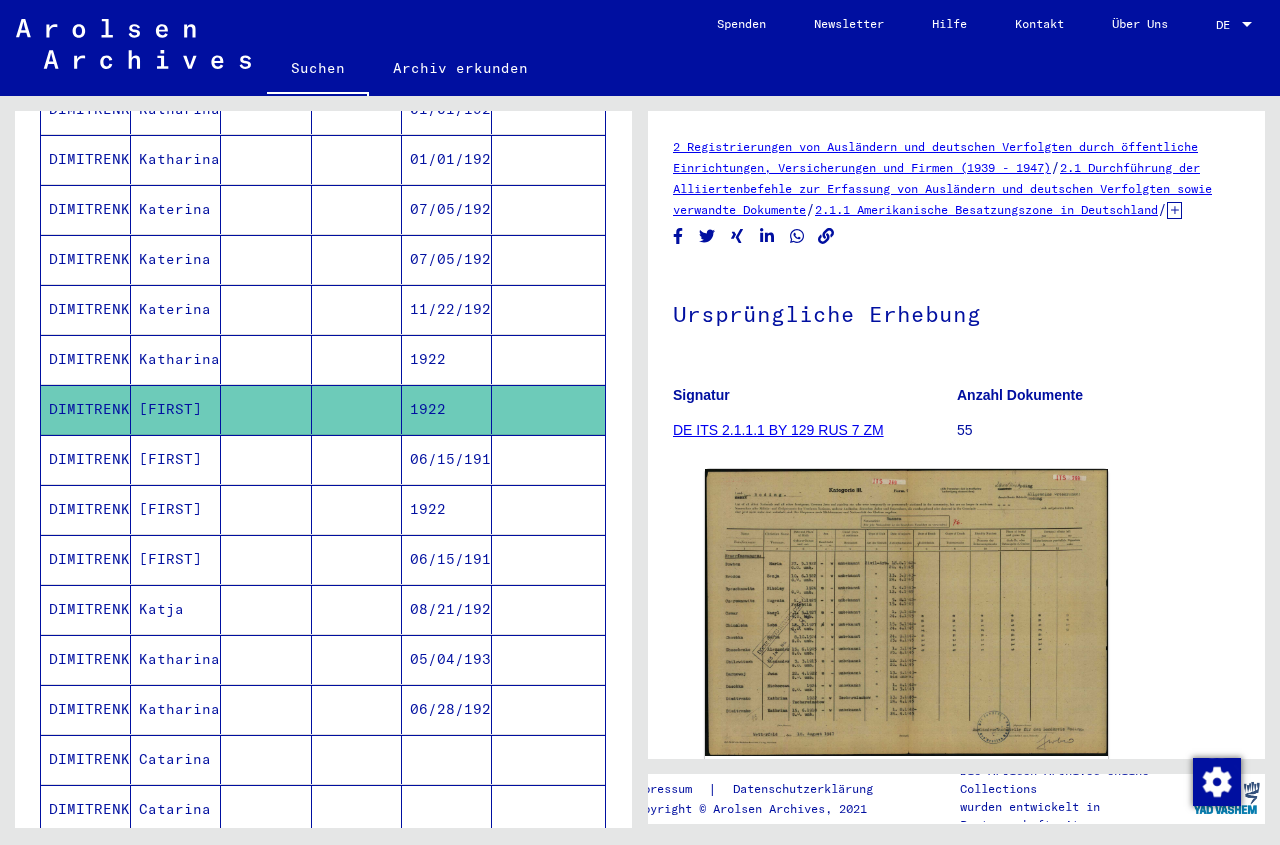 click on "1922" at bounding box center [447, 559] 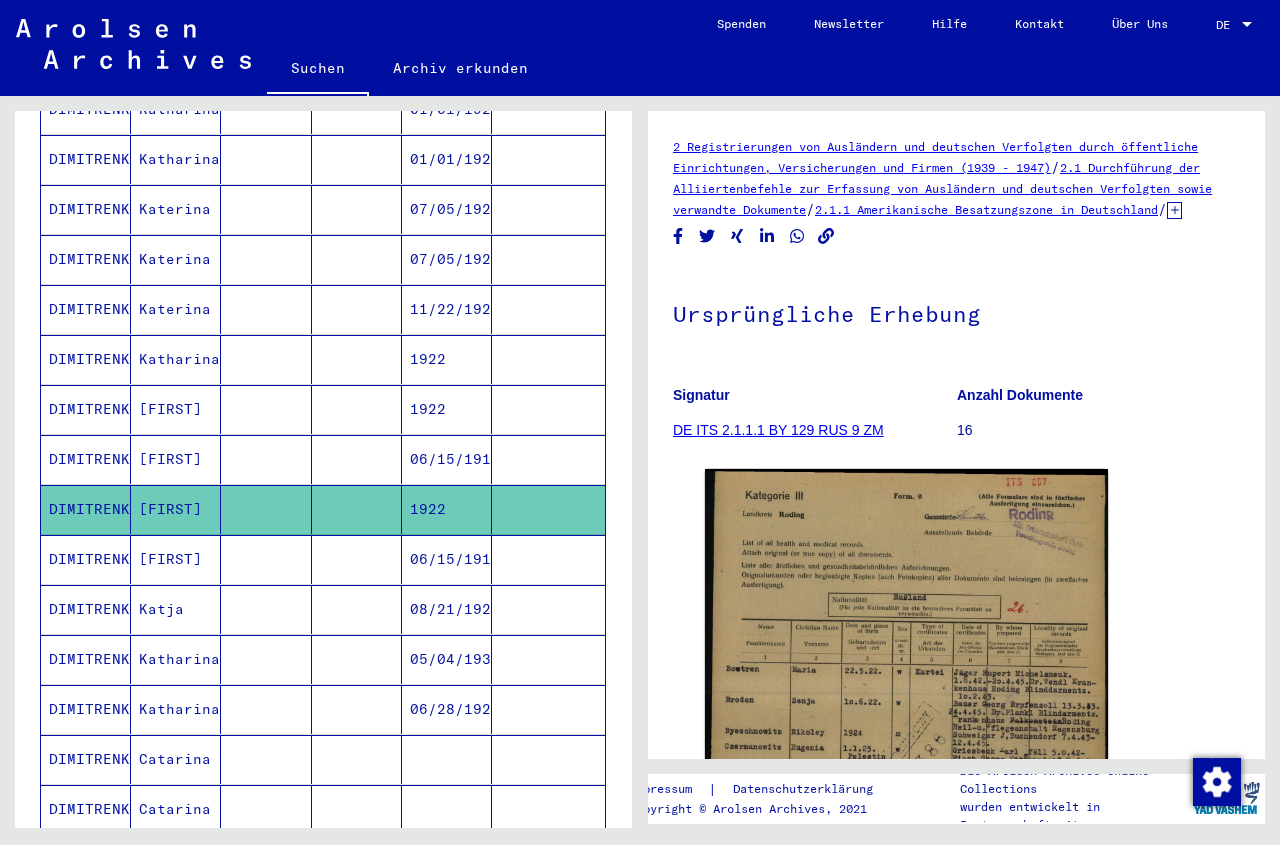 click at bounding box center (447, 809) 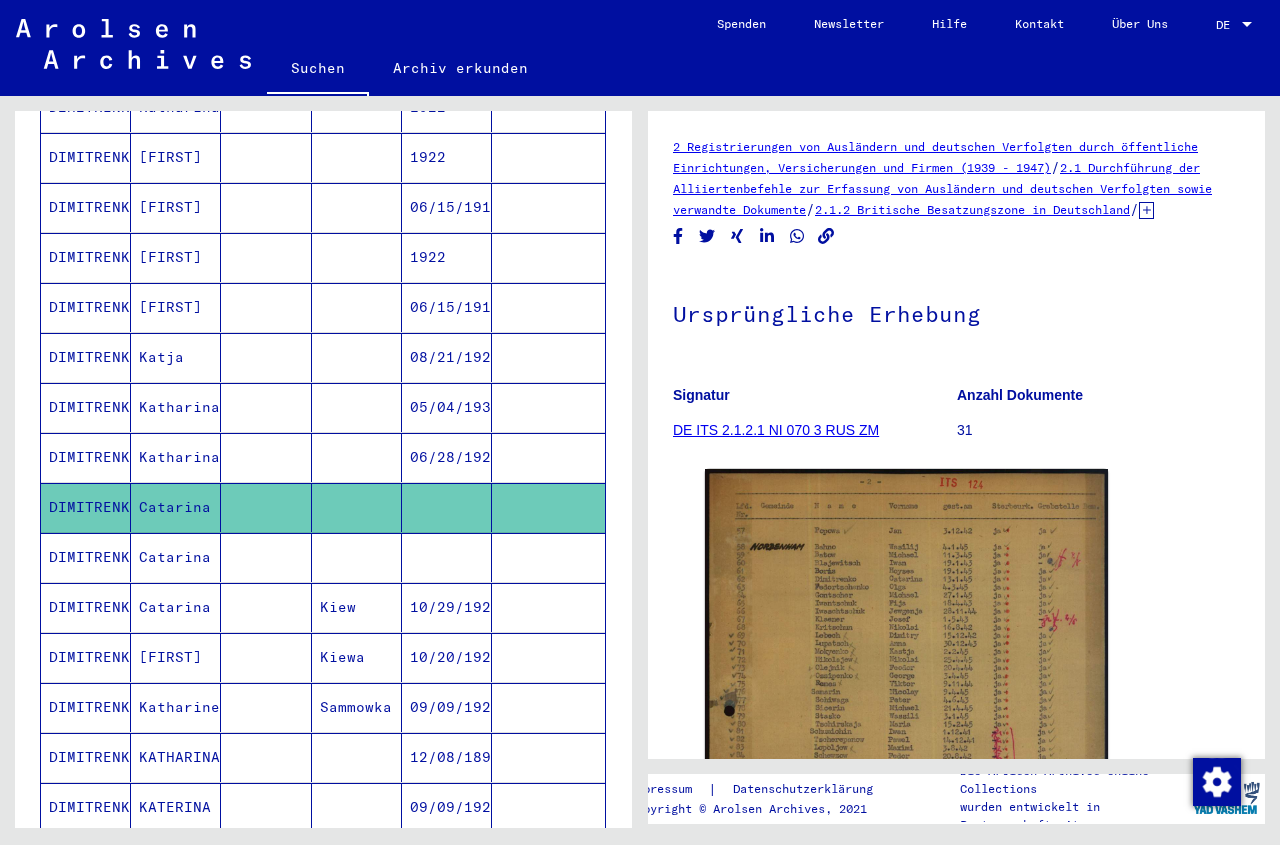 scroll, scrollTop: 655, scrollLeft: 0, axis: vertical 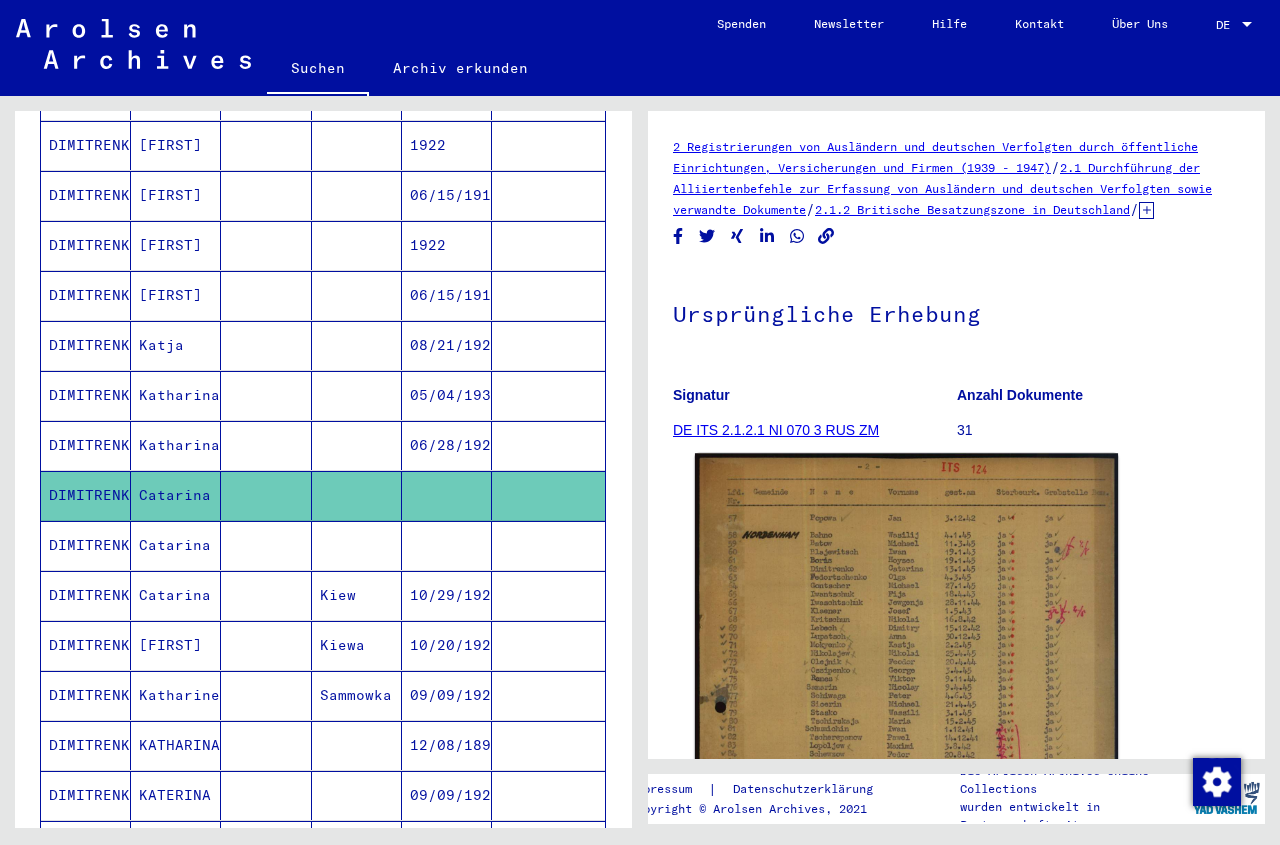 click 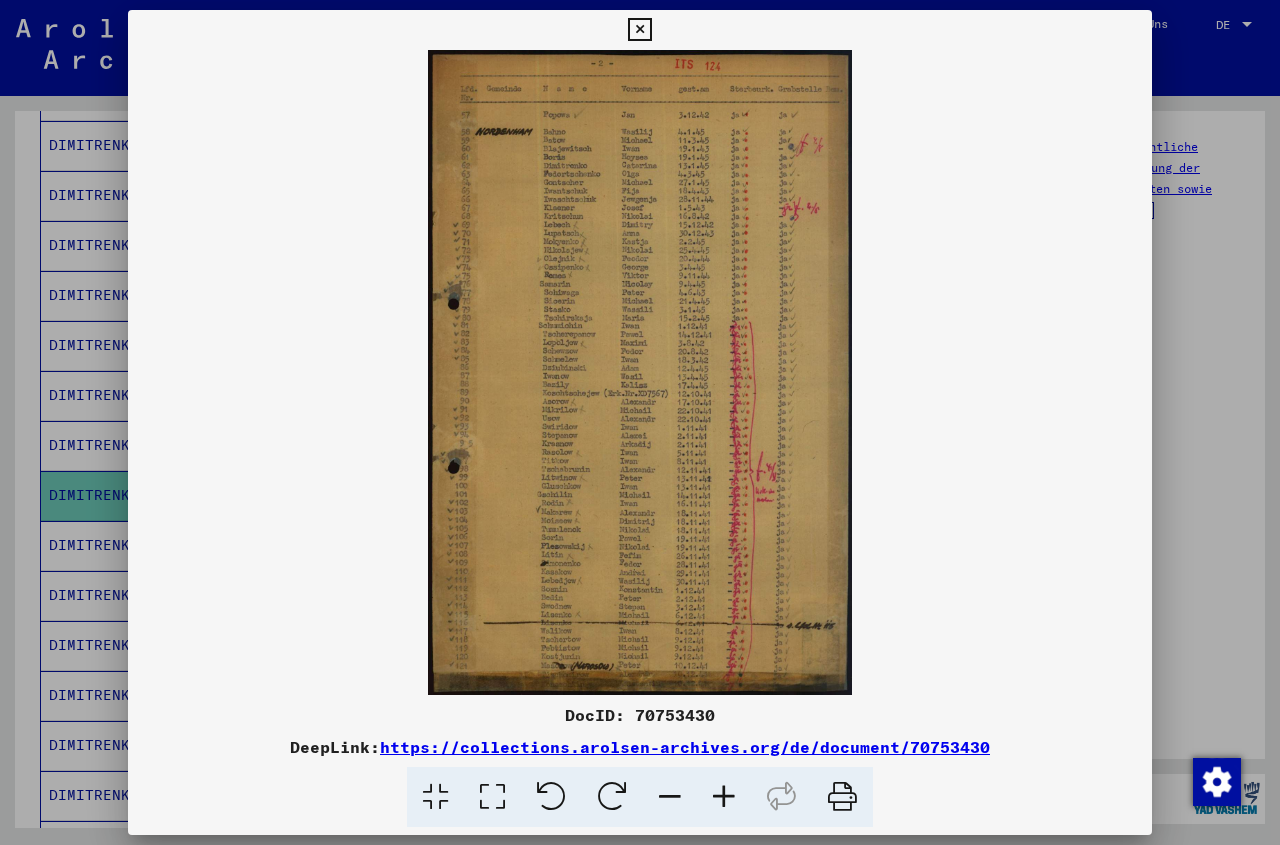 click at bounding box center [639, 30] 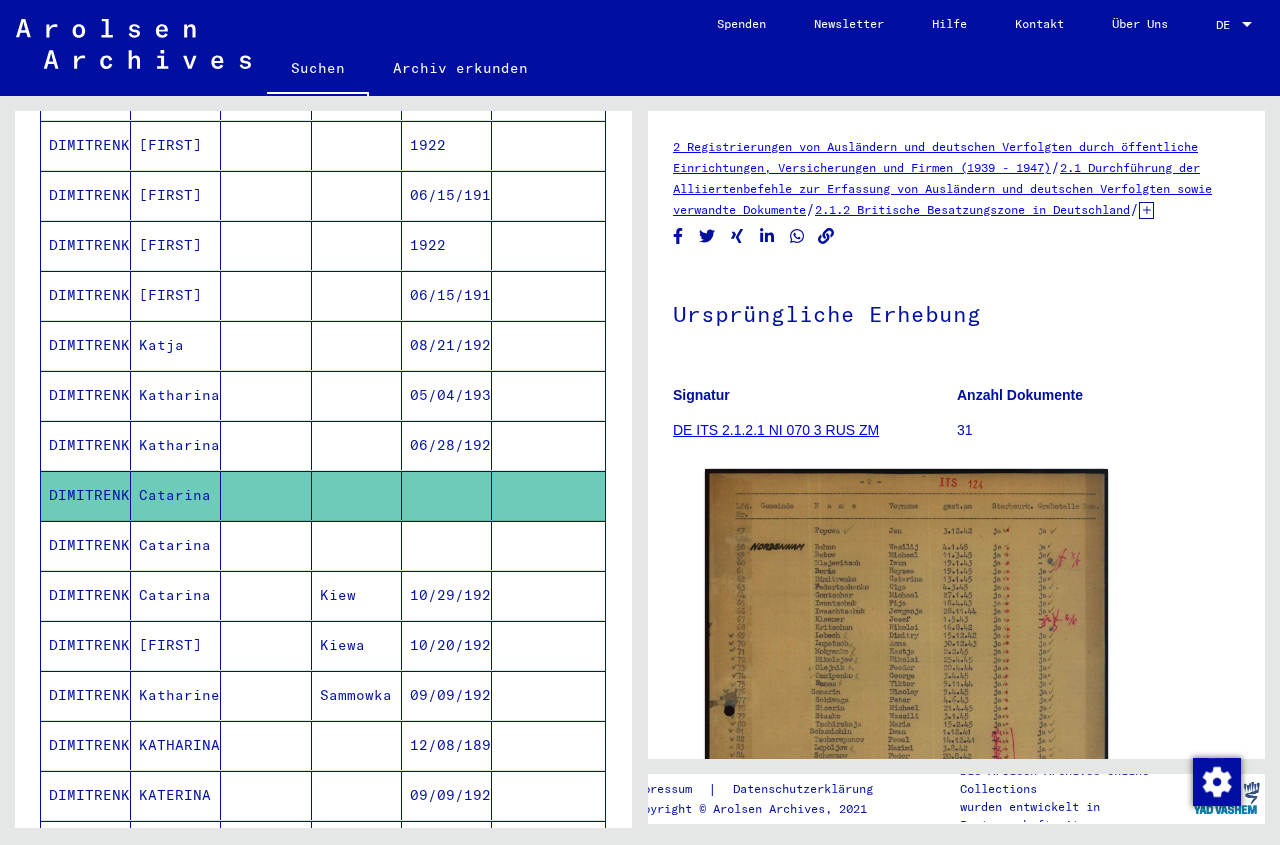 click at bounding box center (447, 595) 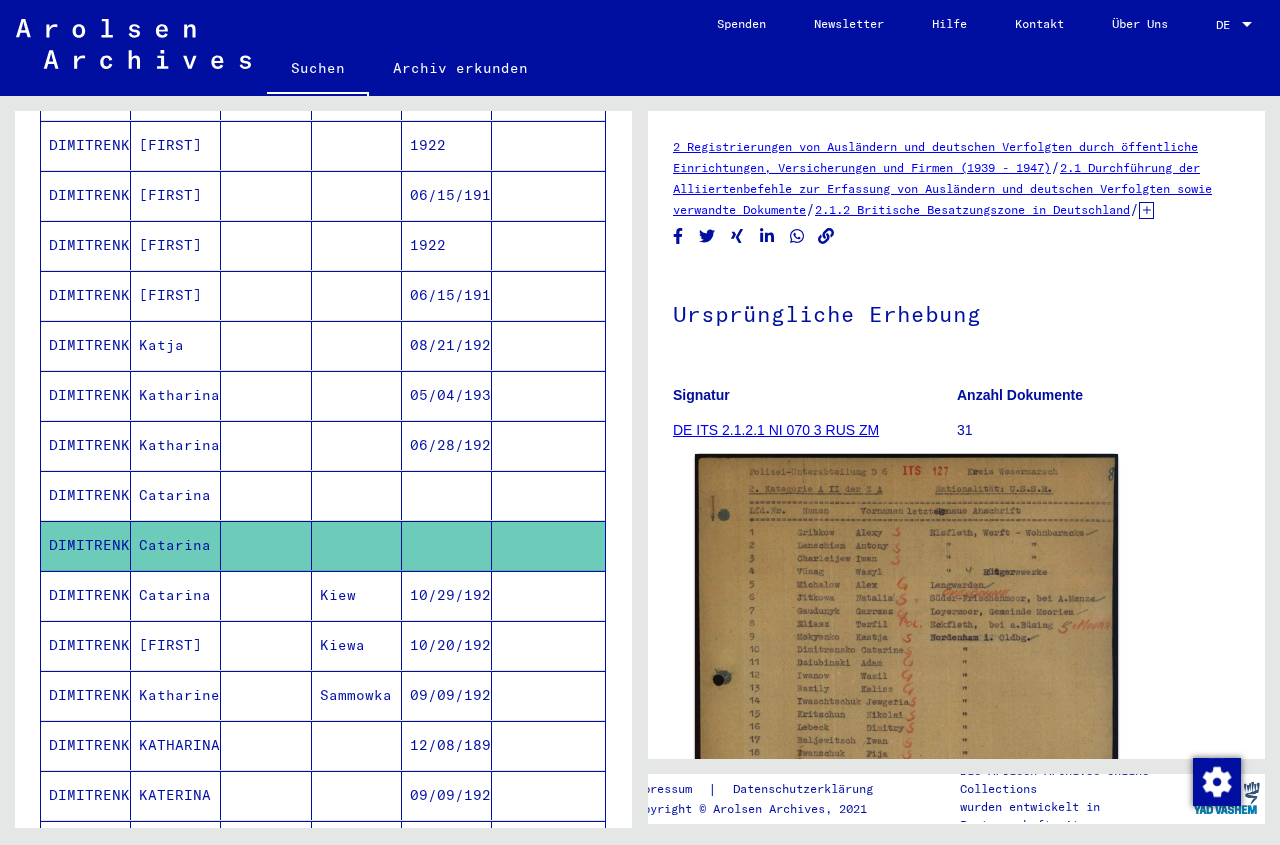 click 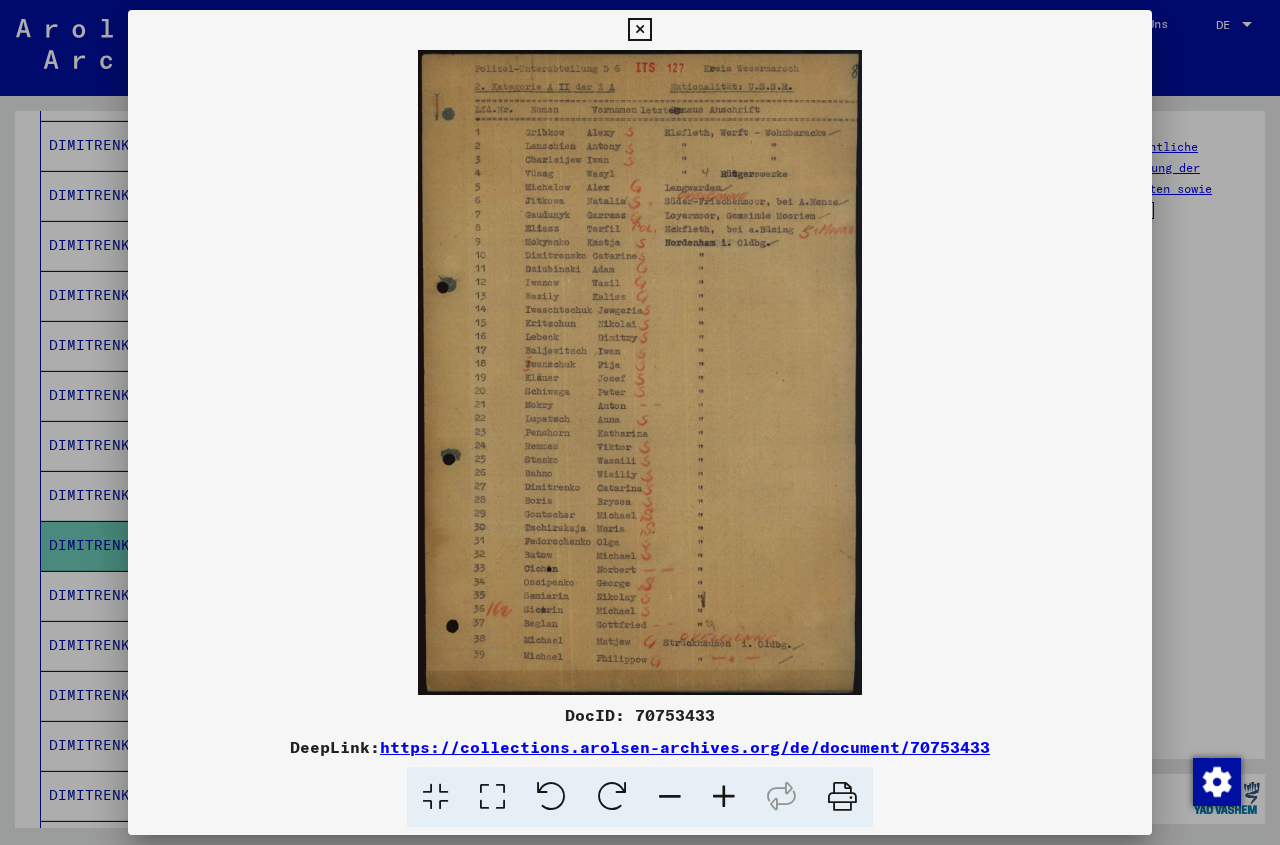 drag, startPoint x: 1130, startPoint y: 29, endPoint x: 1126, endPoint y: 42, distance: 13.601471 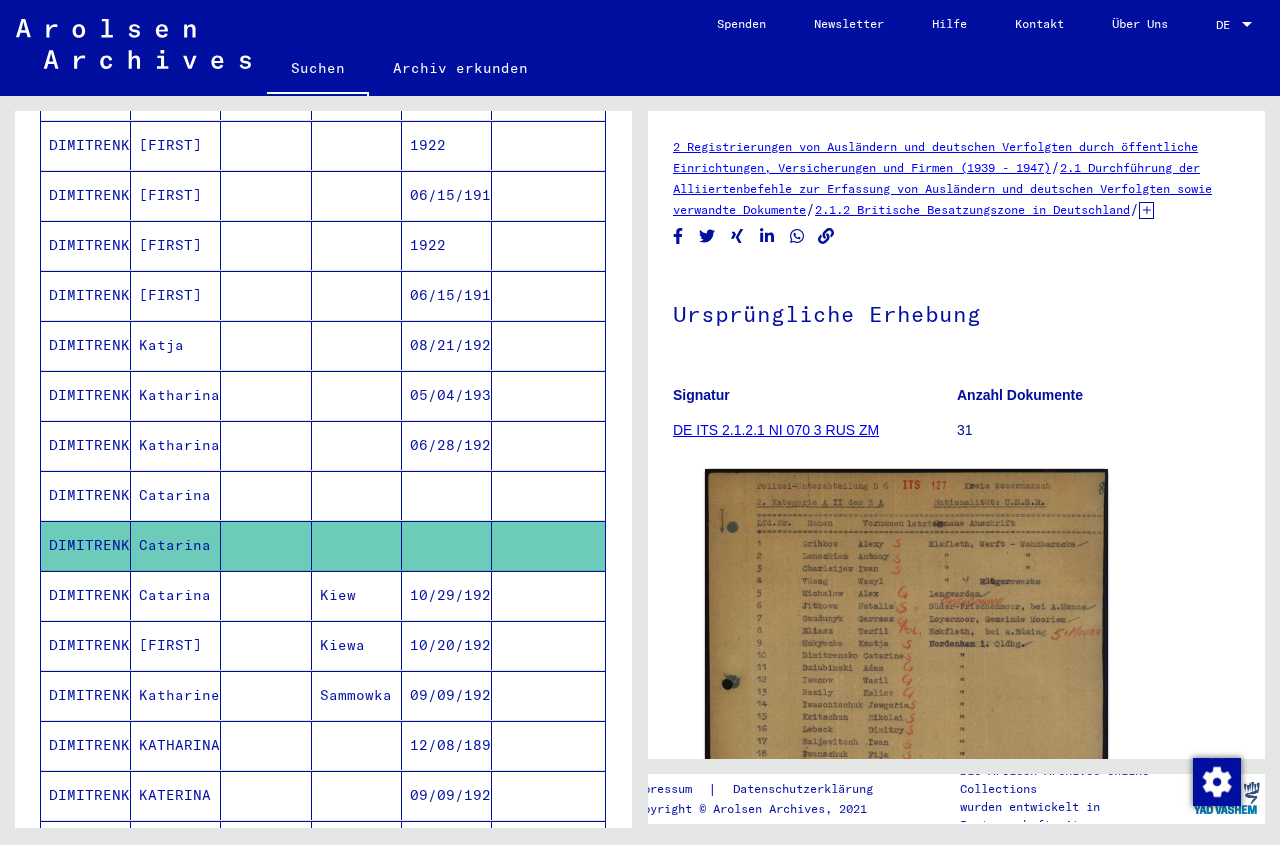 click on "Kiew" at bounding box center (357, 645) 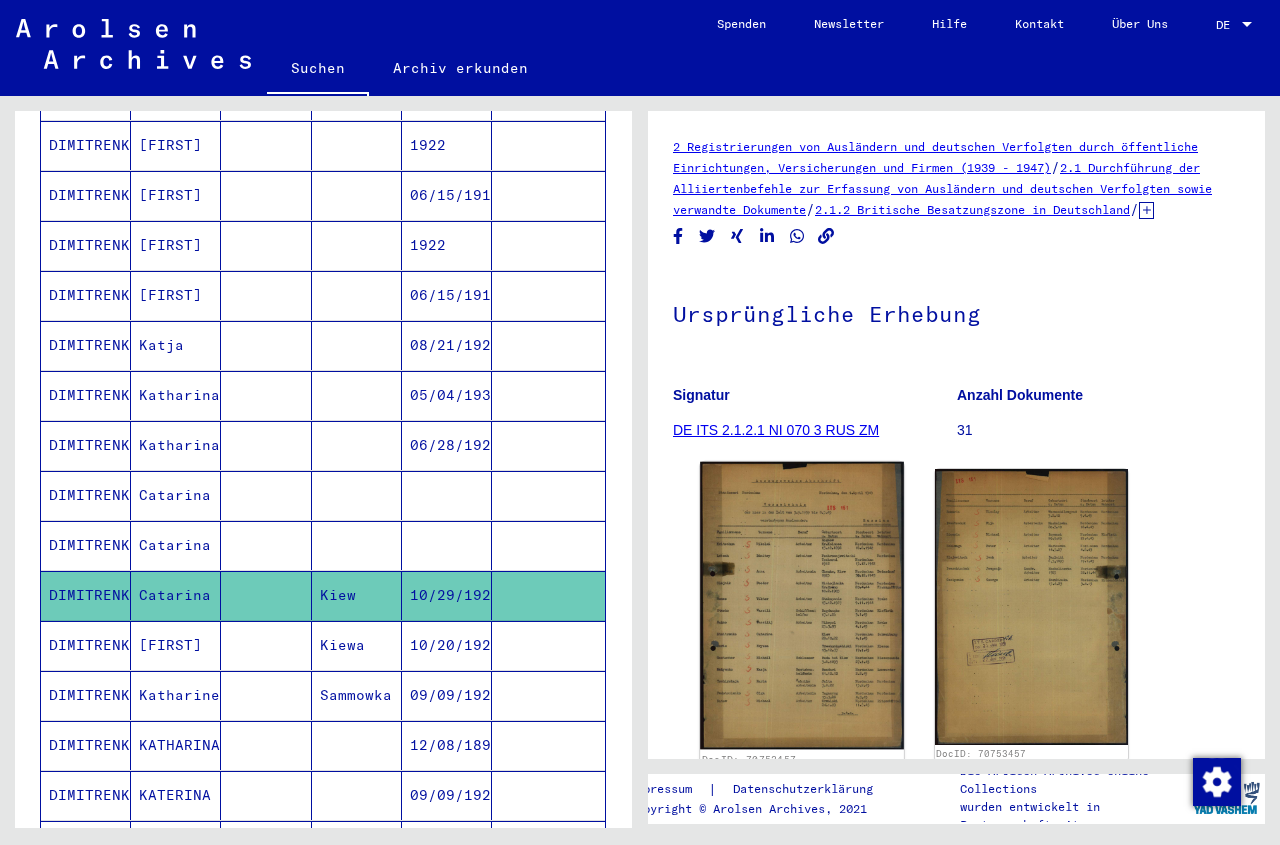 click 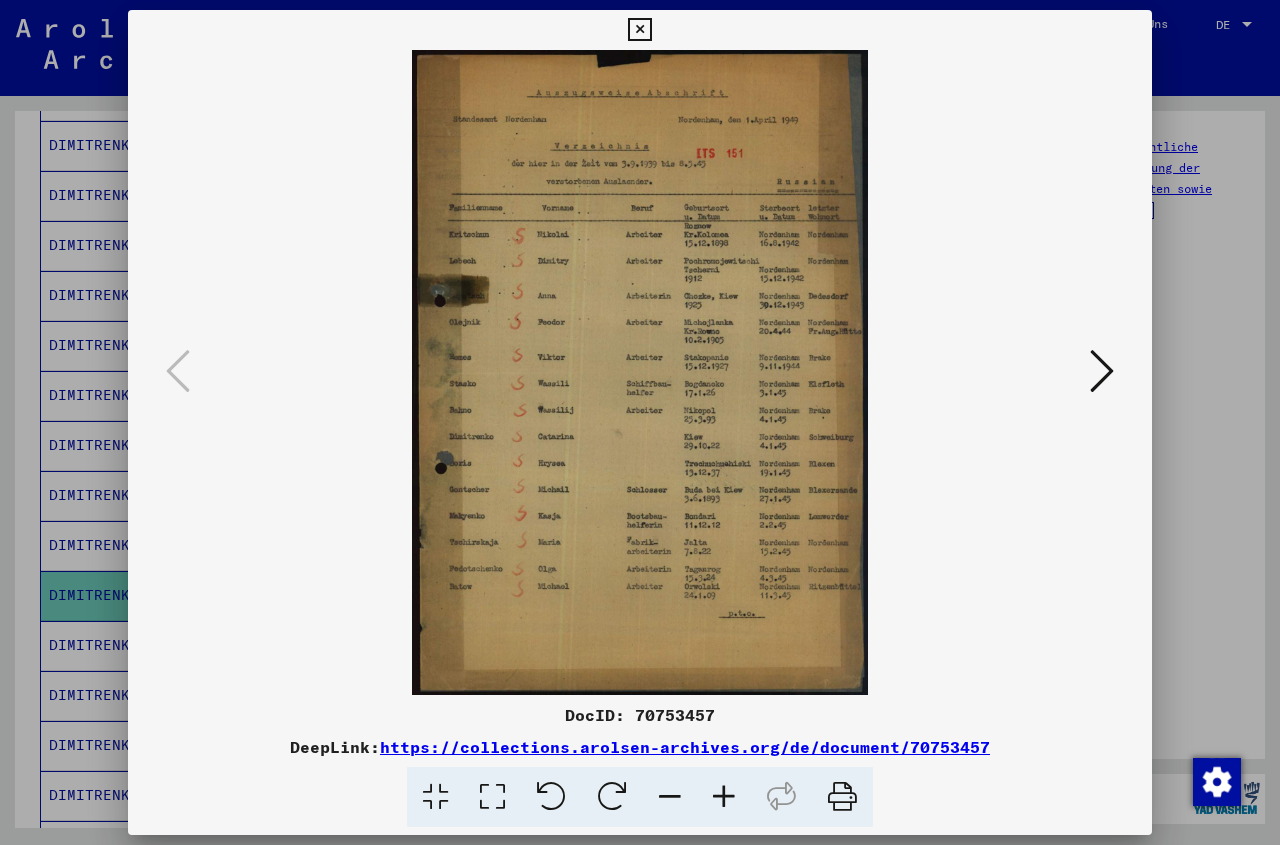 click at bounding box center [639, 30] 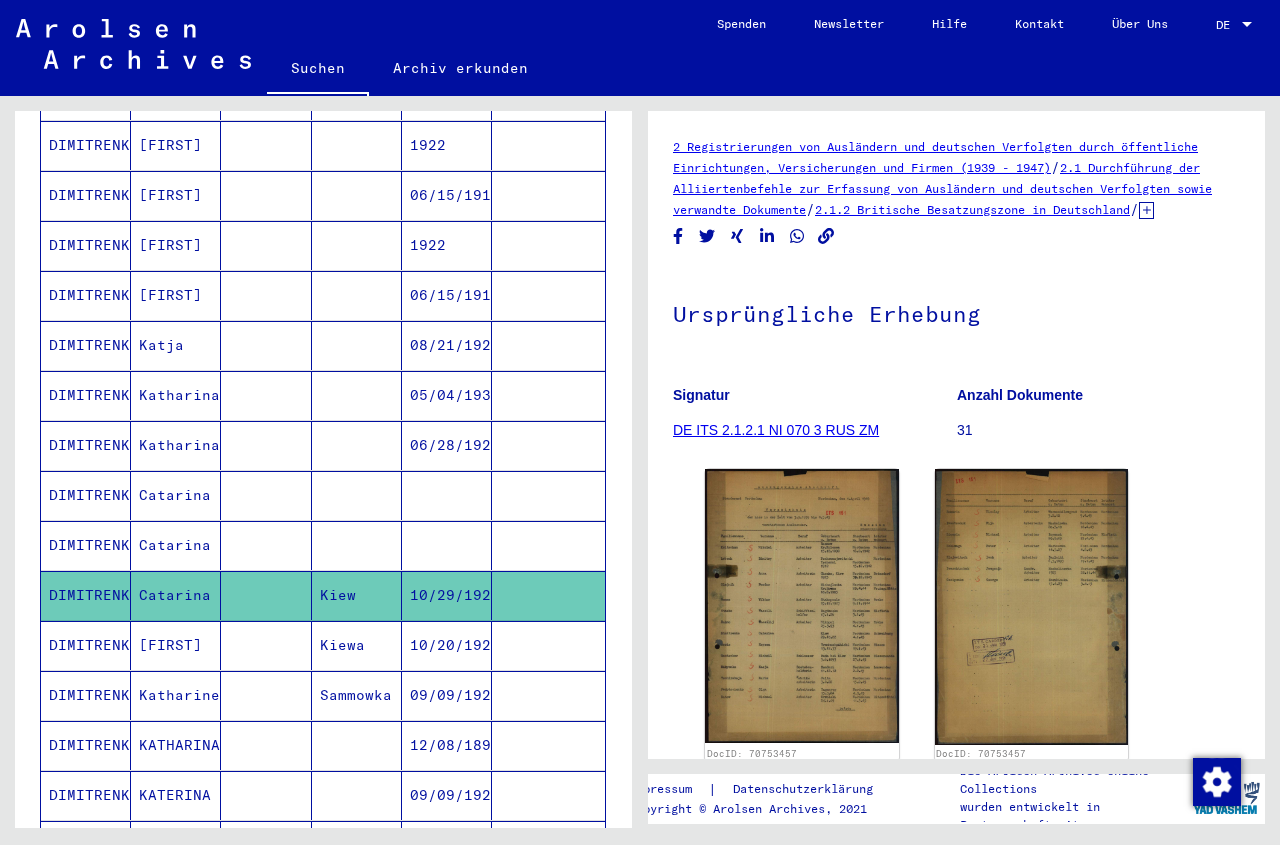 click on "10/20/1922" at bounding box center [447, 695] 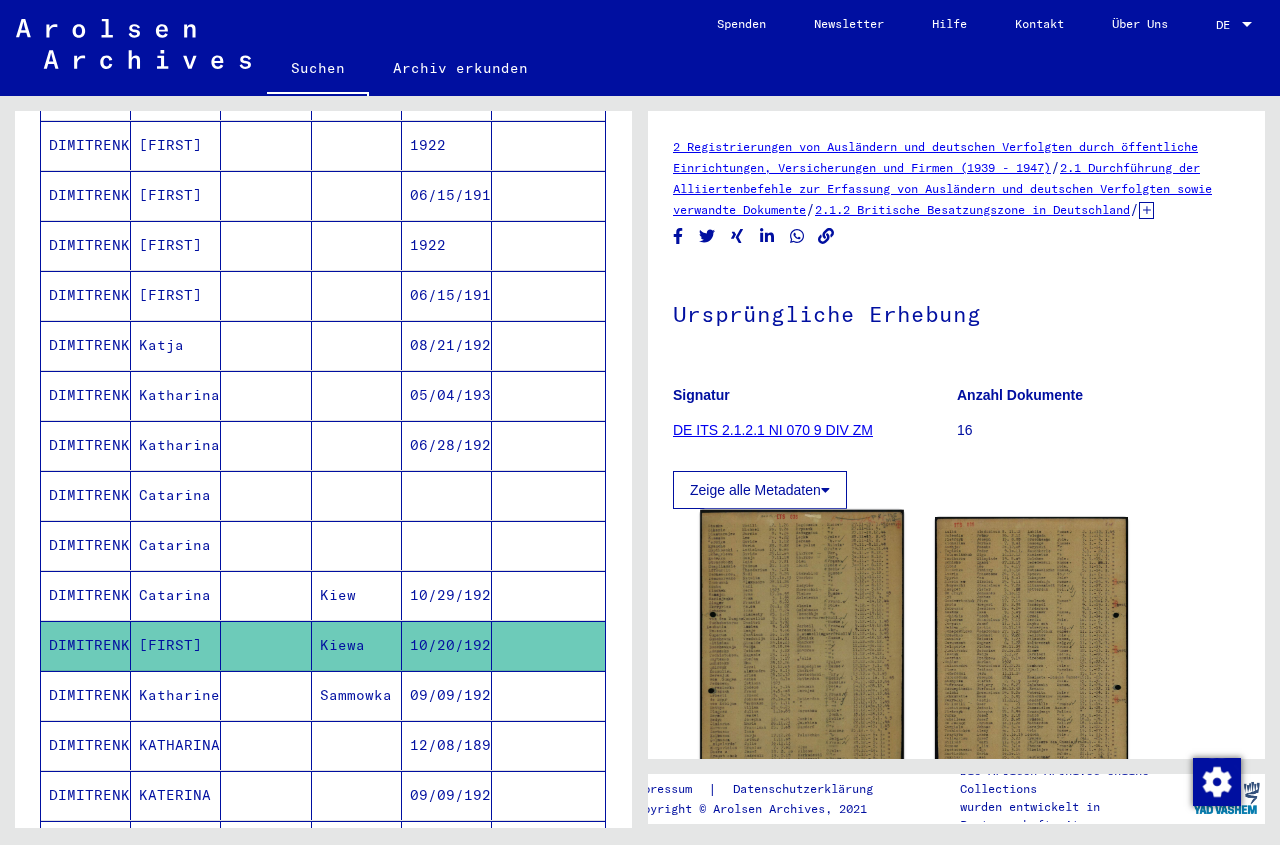 click 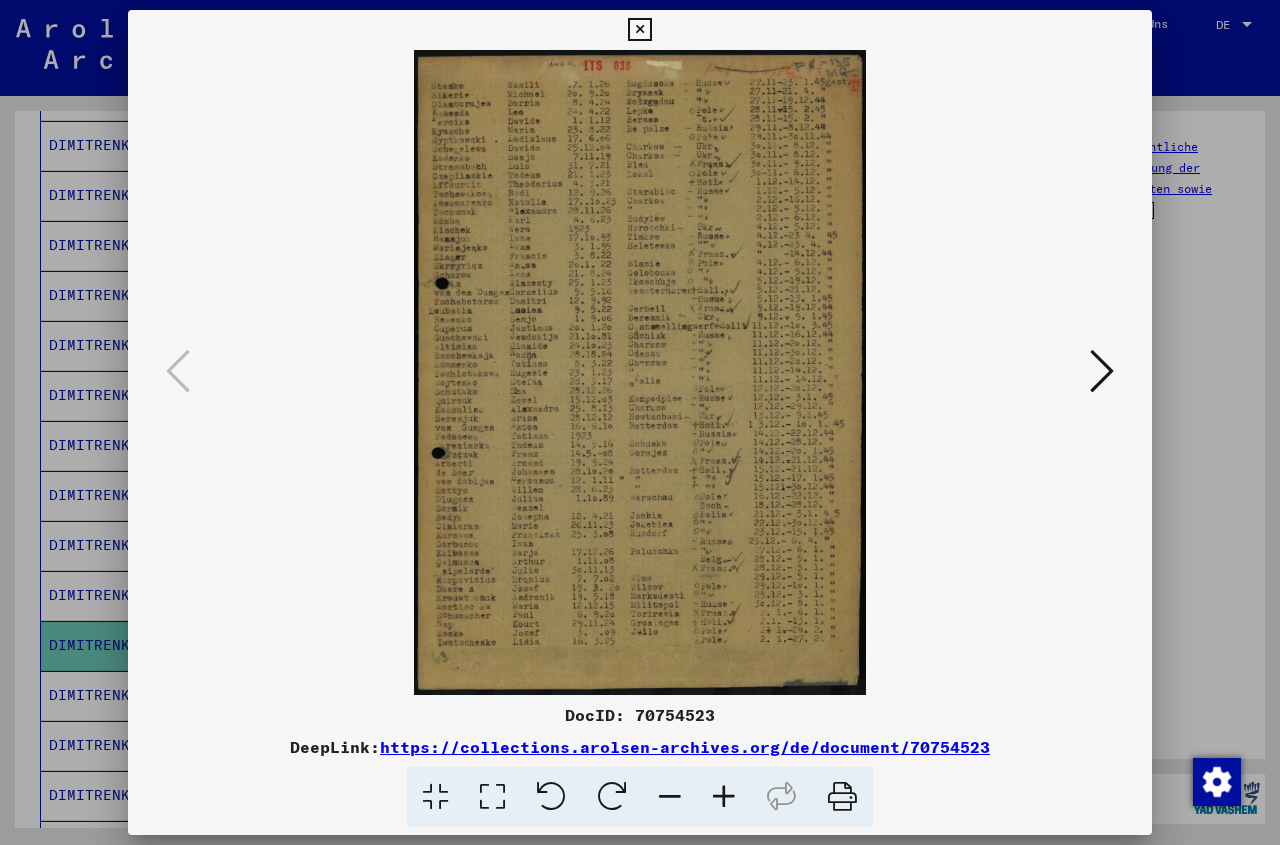 click at bounding box center (639, 30) 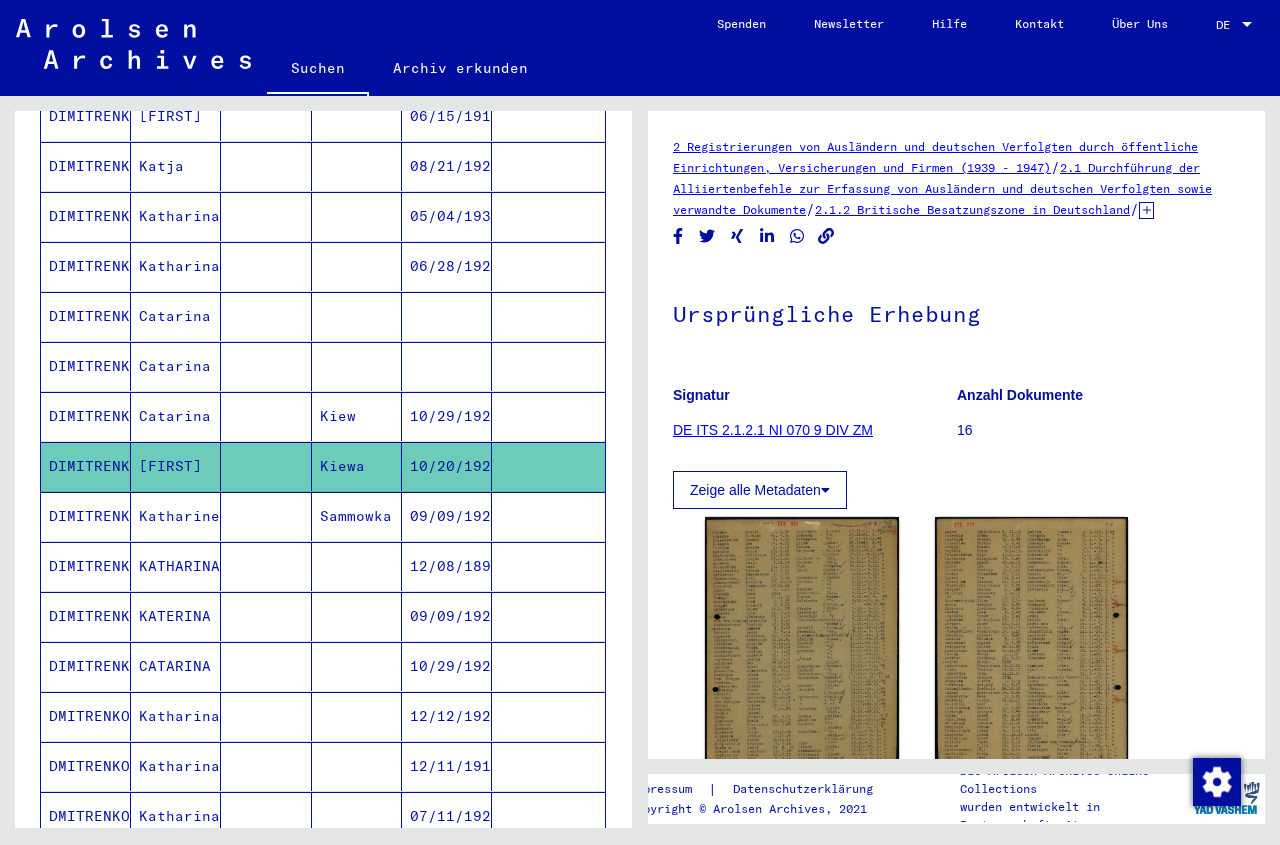 scroll, scrollTop: 837, scrollLeft: 0, axis: vertical 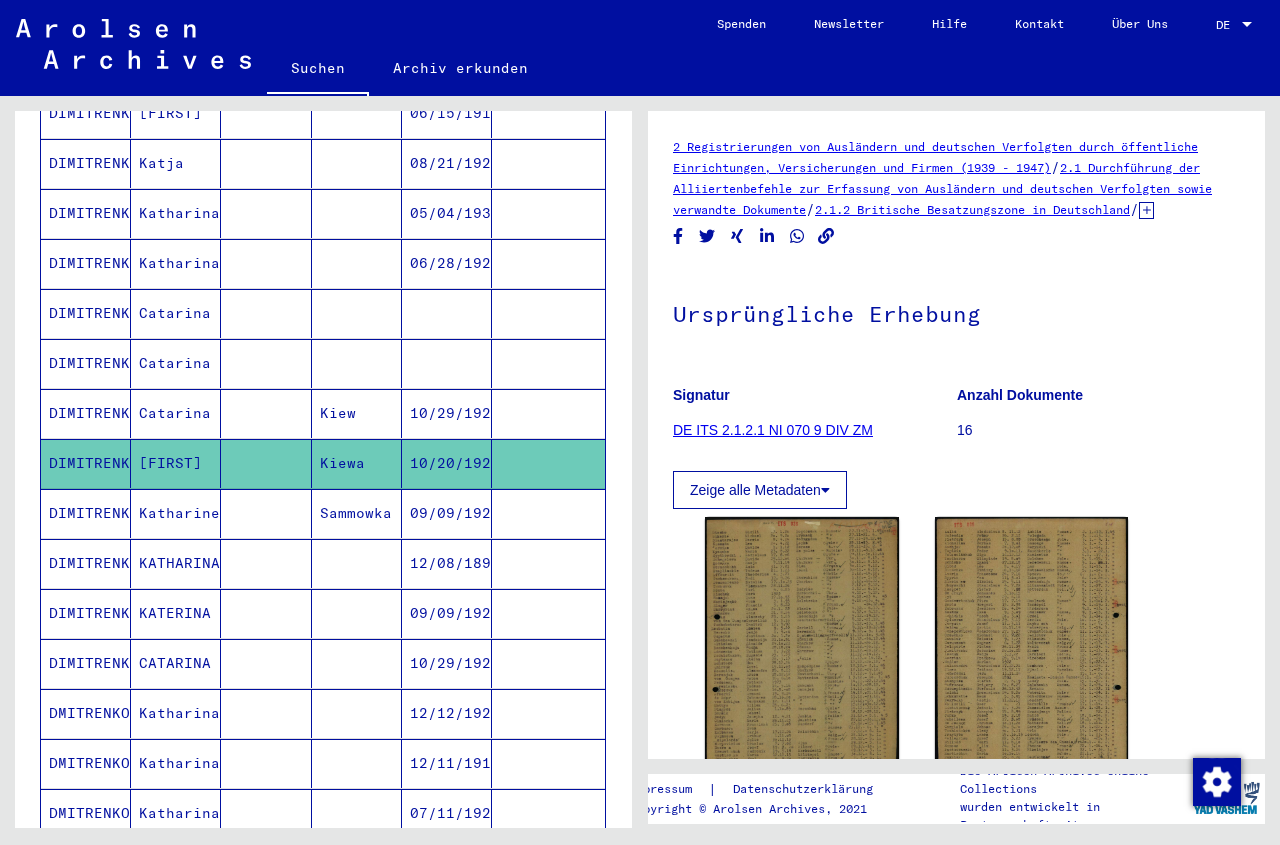 click on "10/29/1922" at bounding box center (447, 713) 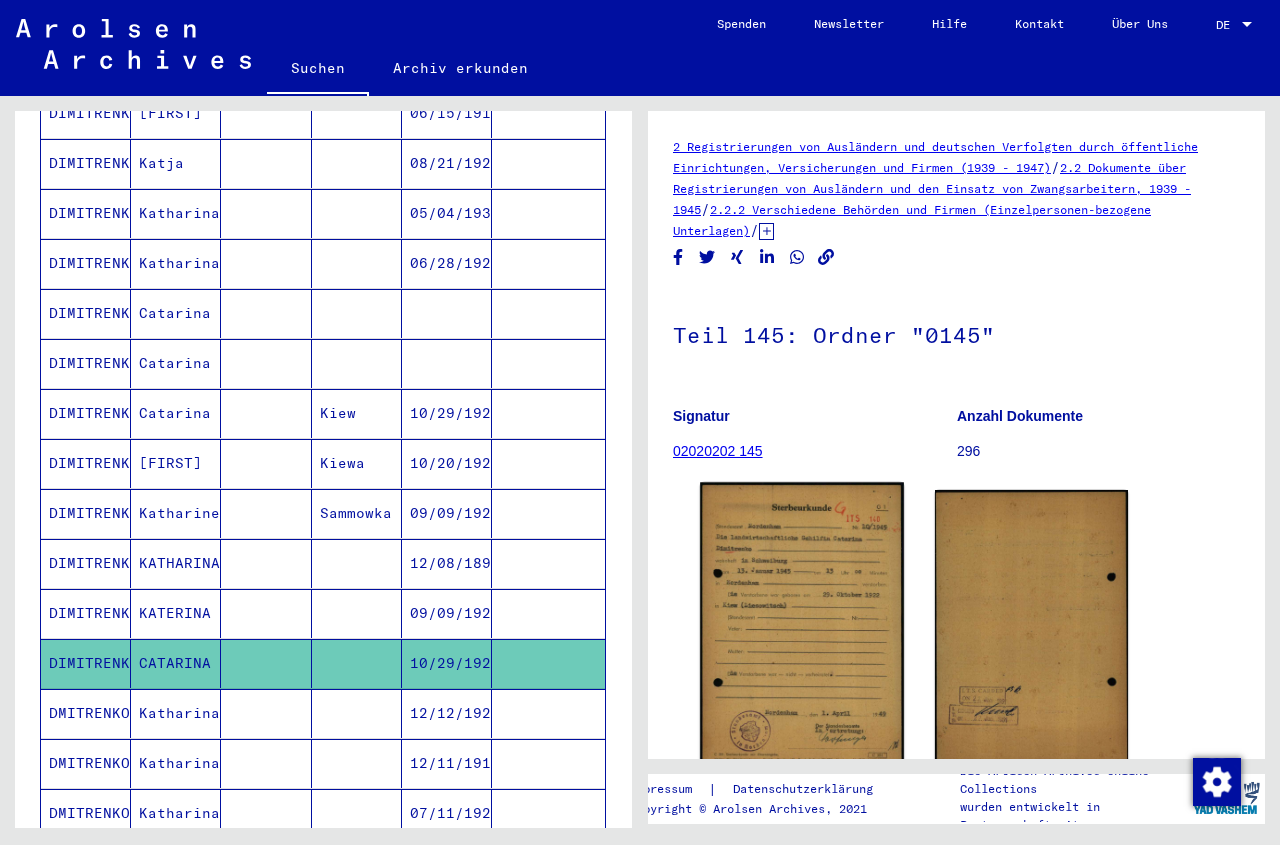 click 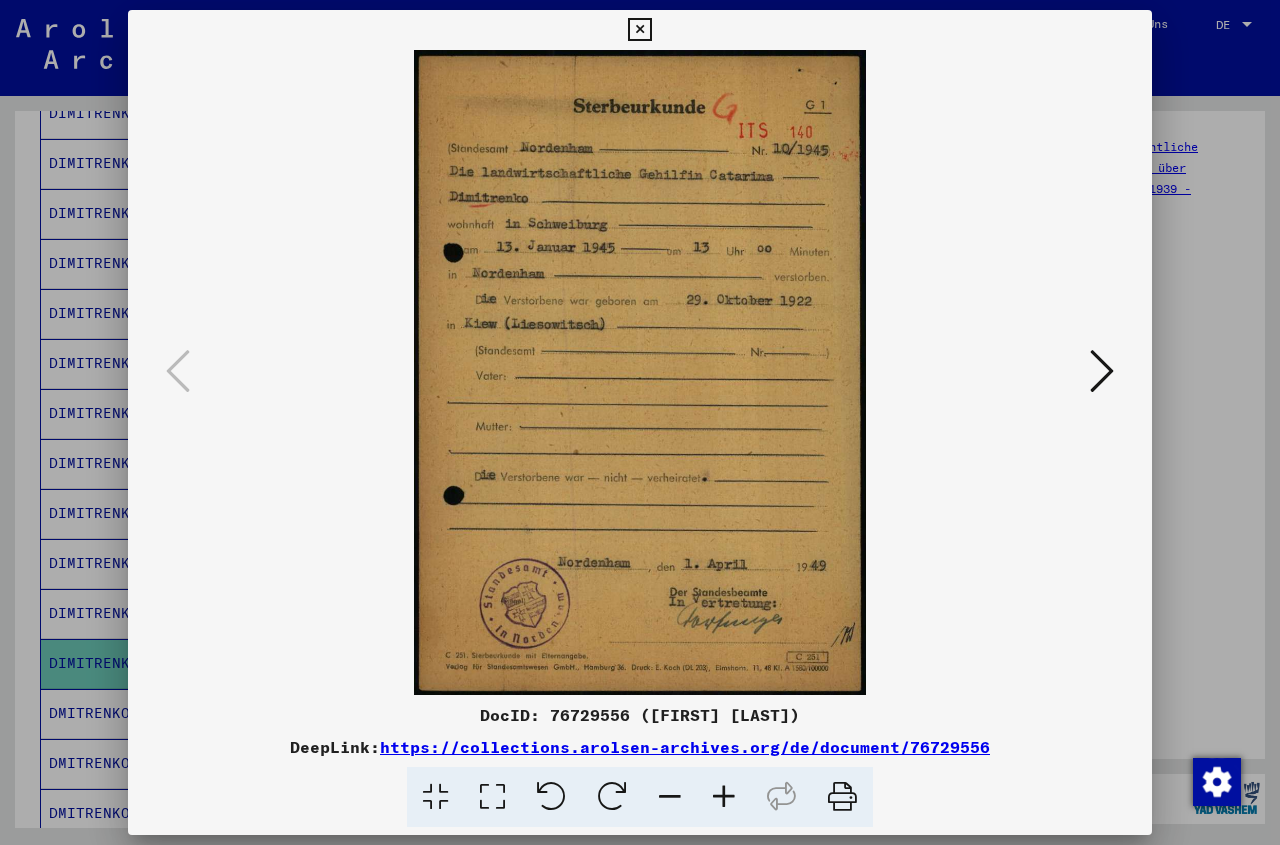 click at bounding box center [639, 30] 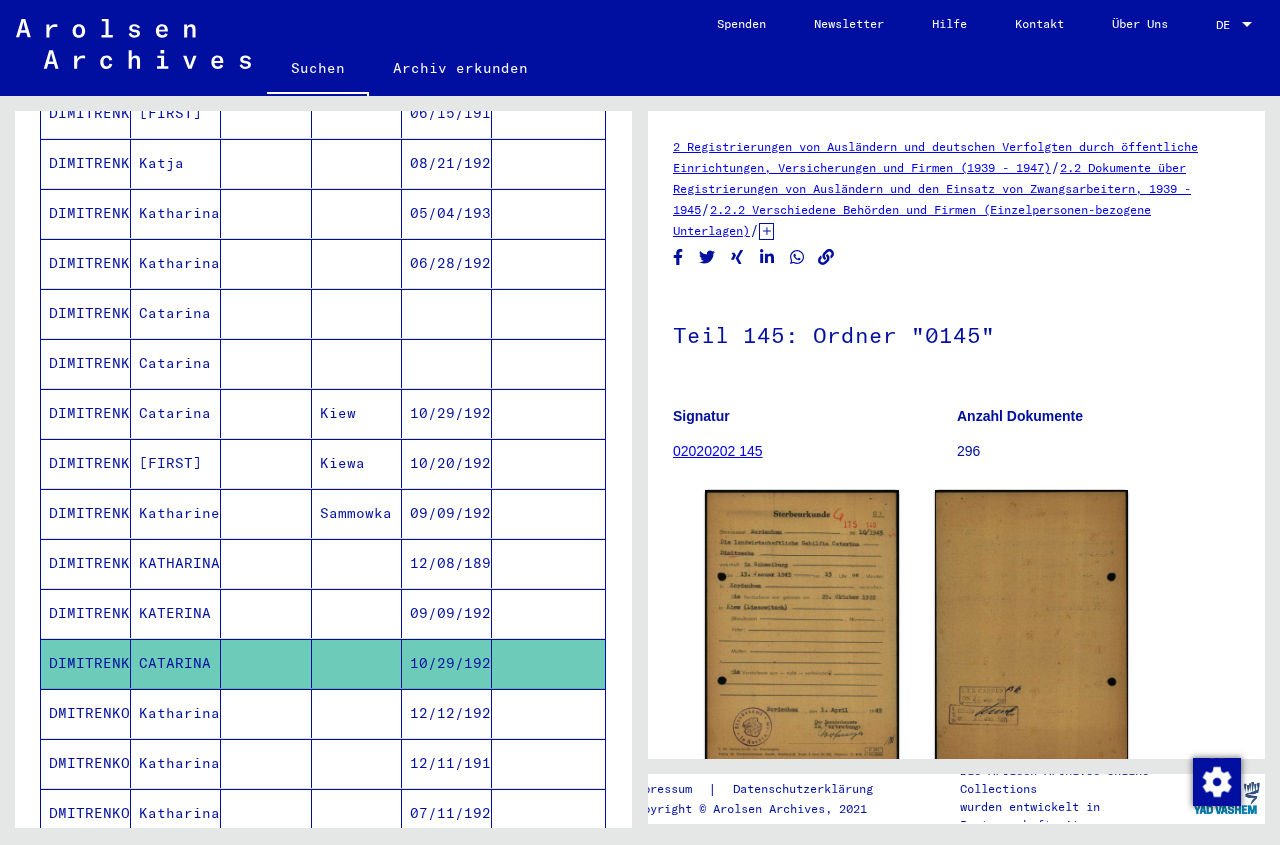 click on "12/12/1923" at bounding box center (447, 763) 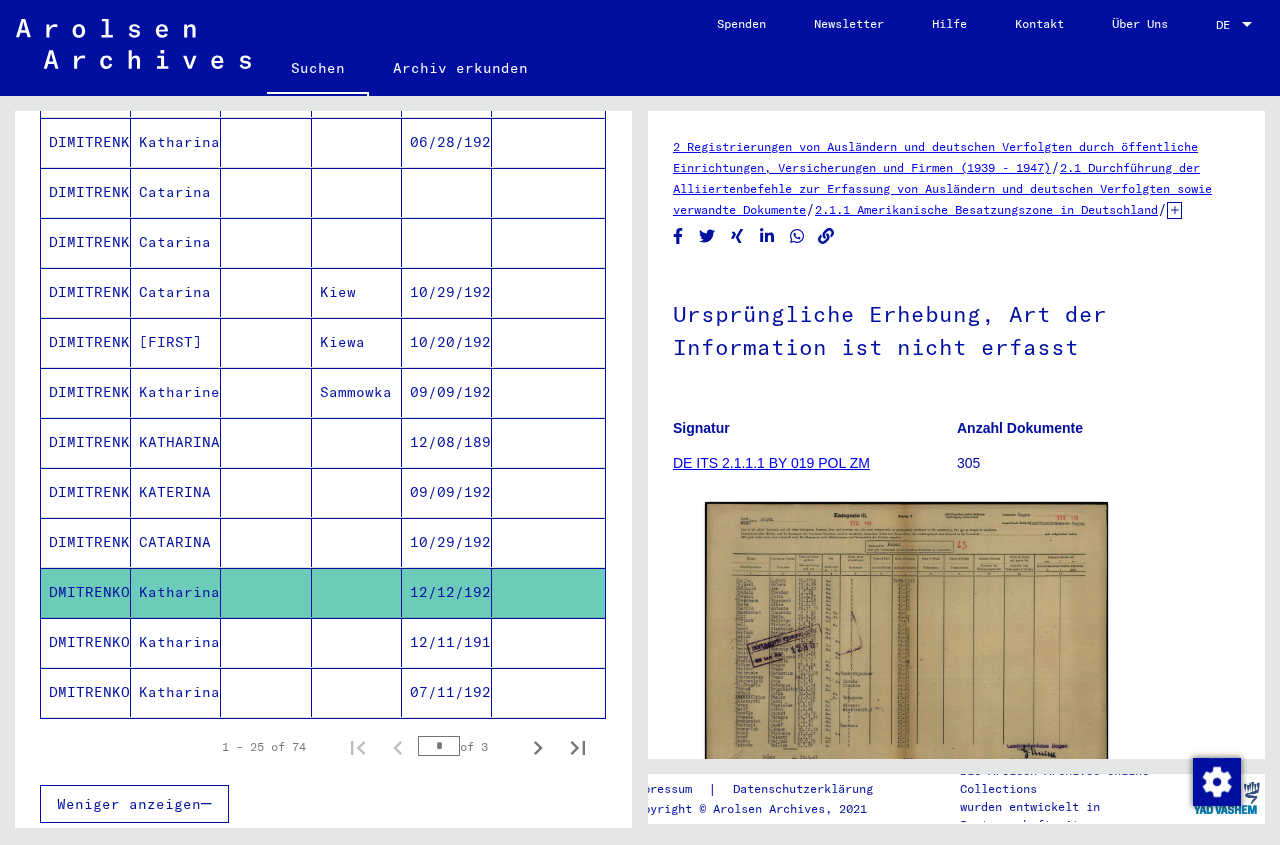scroll, scrollTop: 960, scrollLeft: 0, axis: vertical 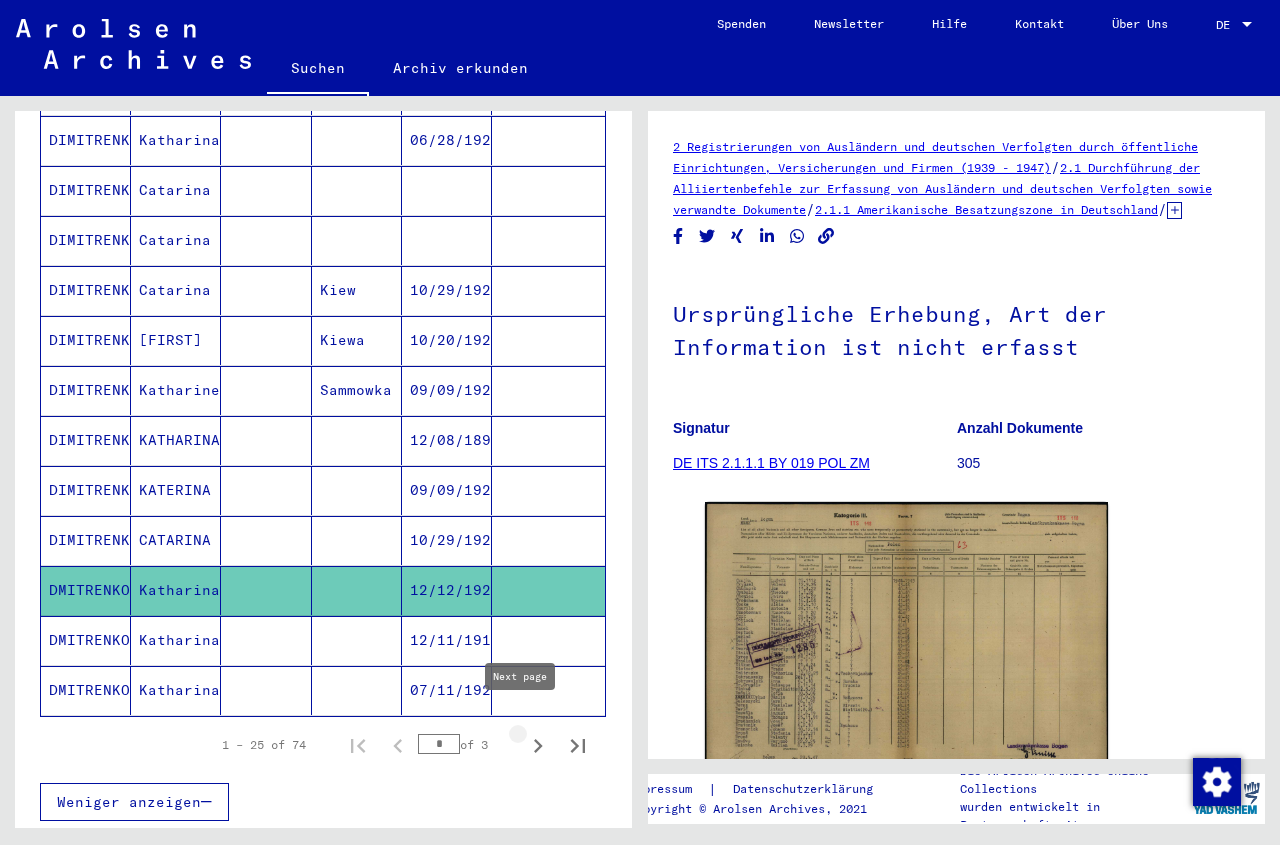 click 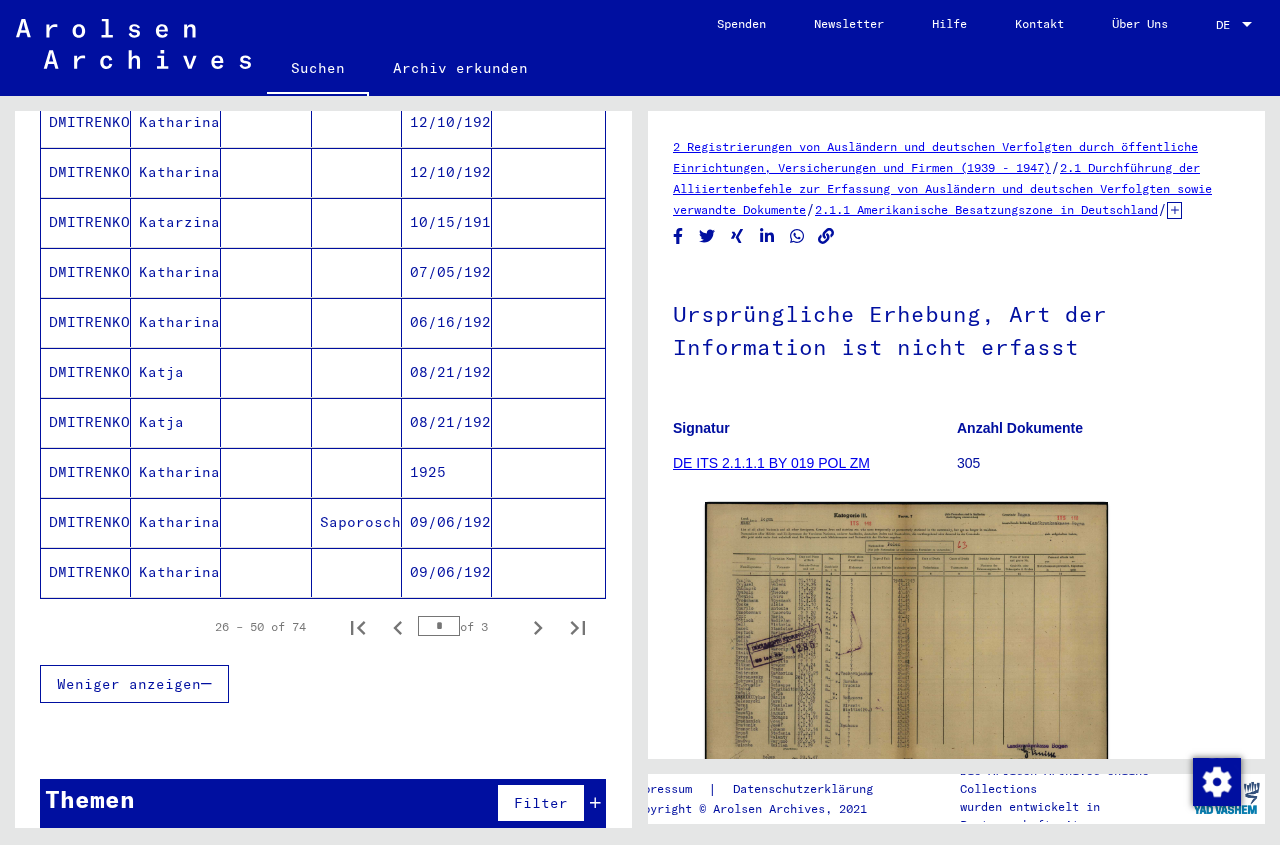 scroll, scrollTop: 1081, scrollLeft: 0, axis: vertical 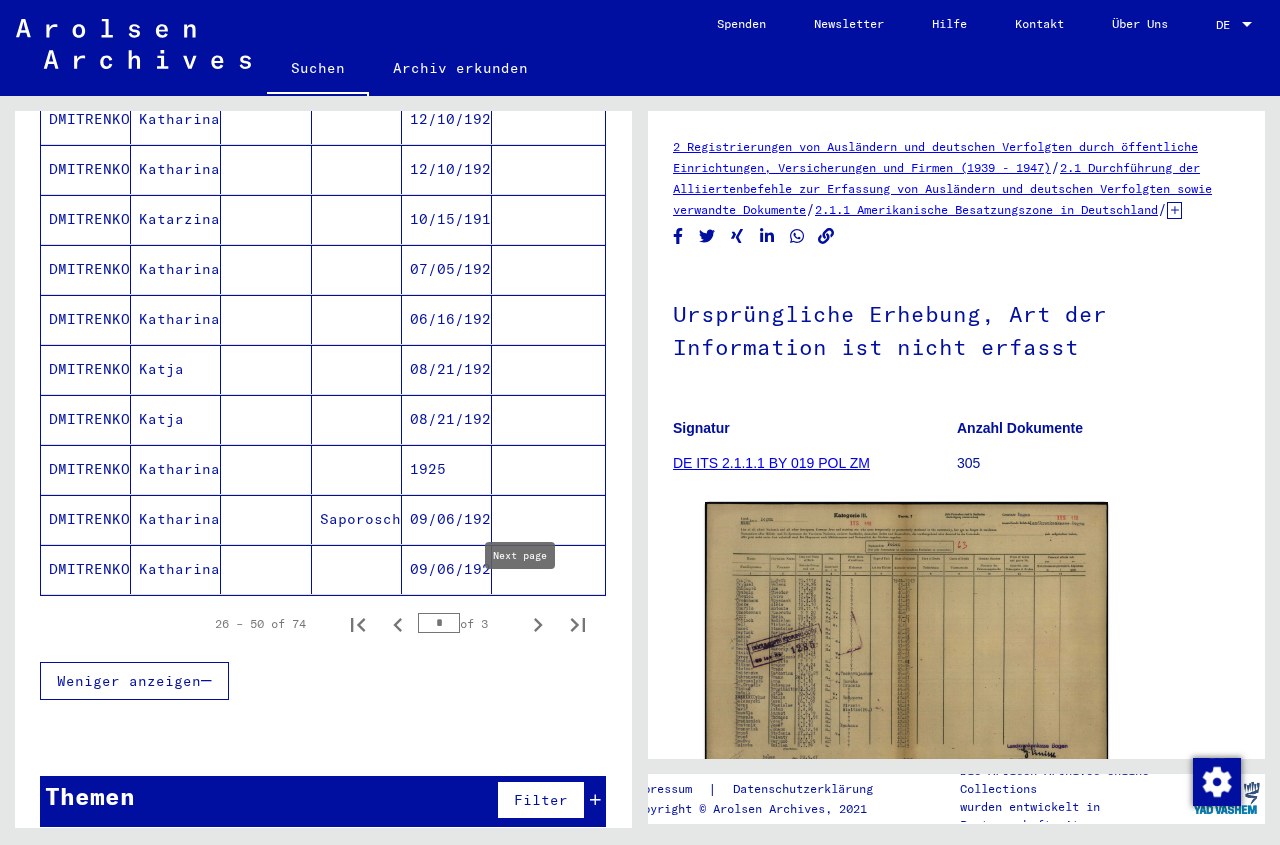 click 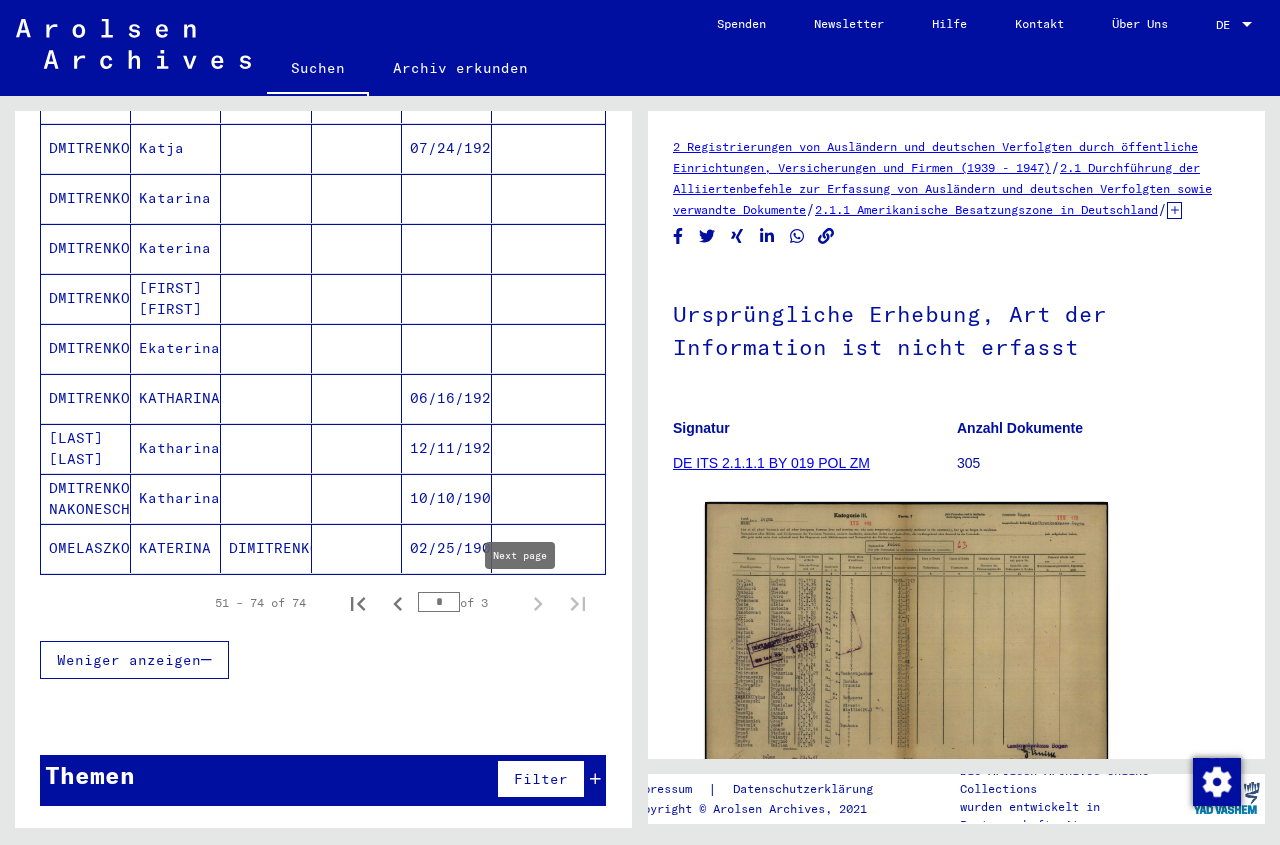 scroll, scrollTop: 1031, scrollLeft: 0, axis: vertical 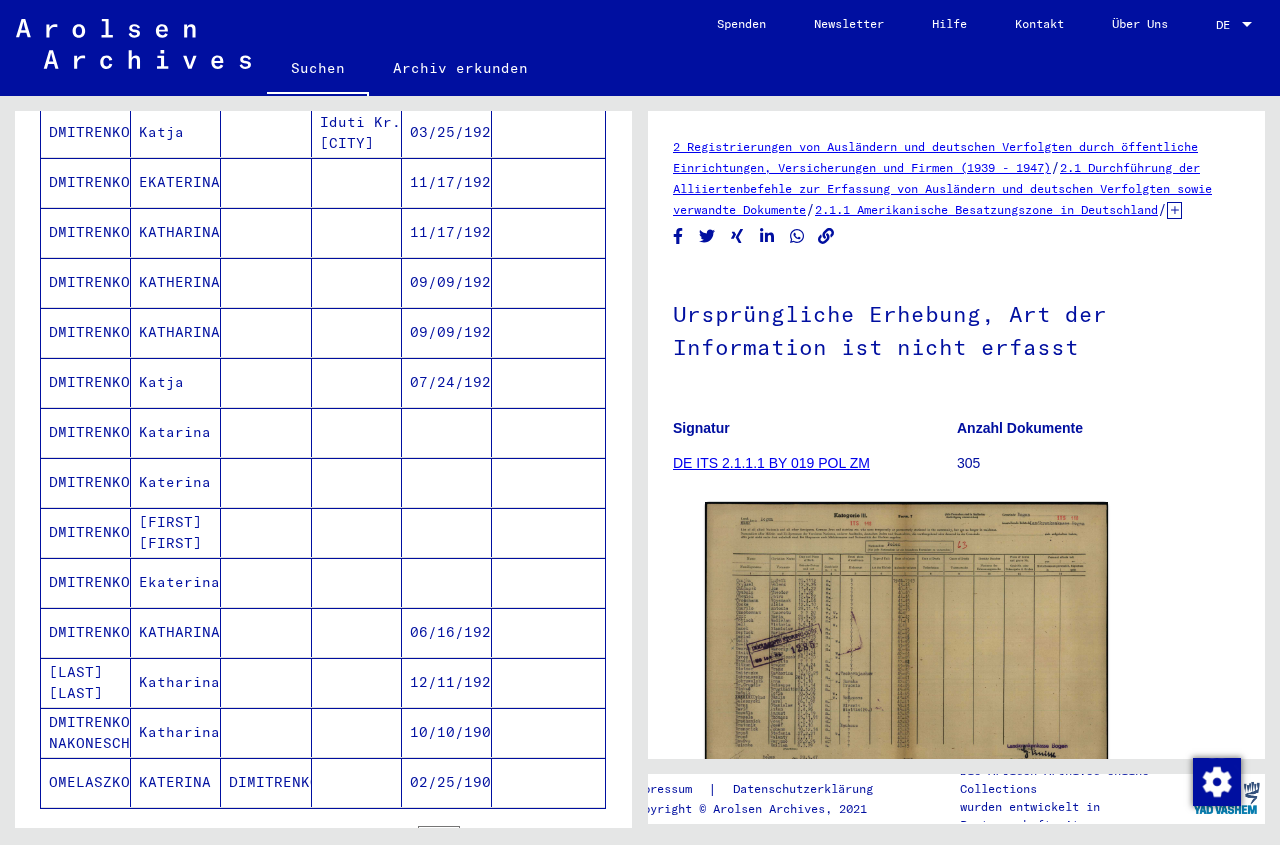 click at bounding box center (447, 632) 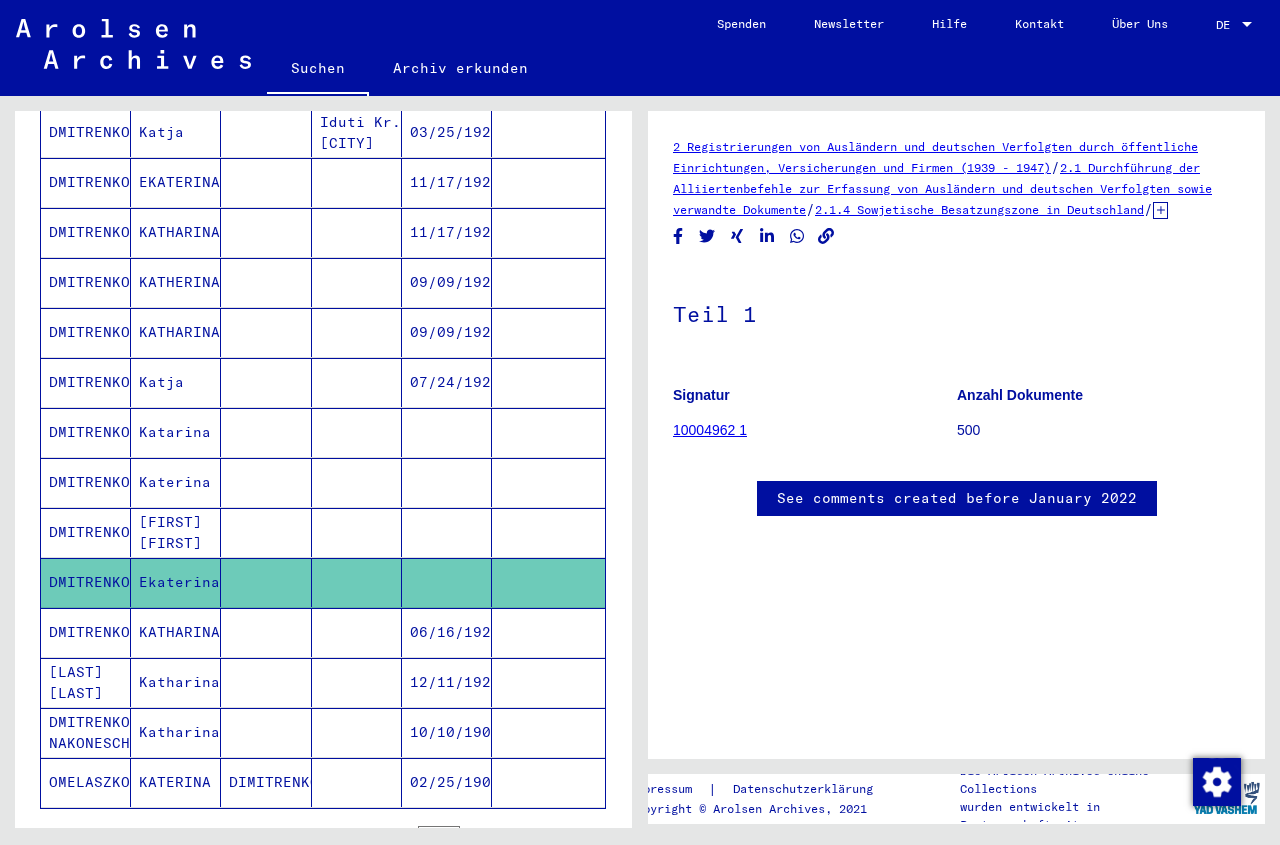 click at bounding box center [447, 582] 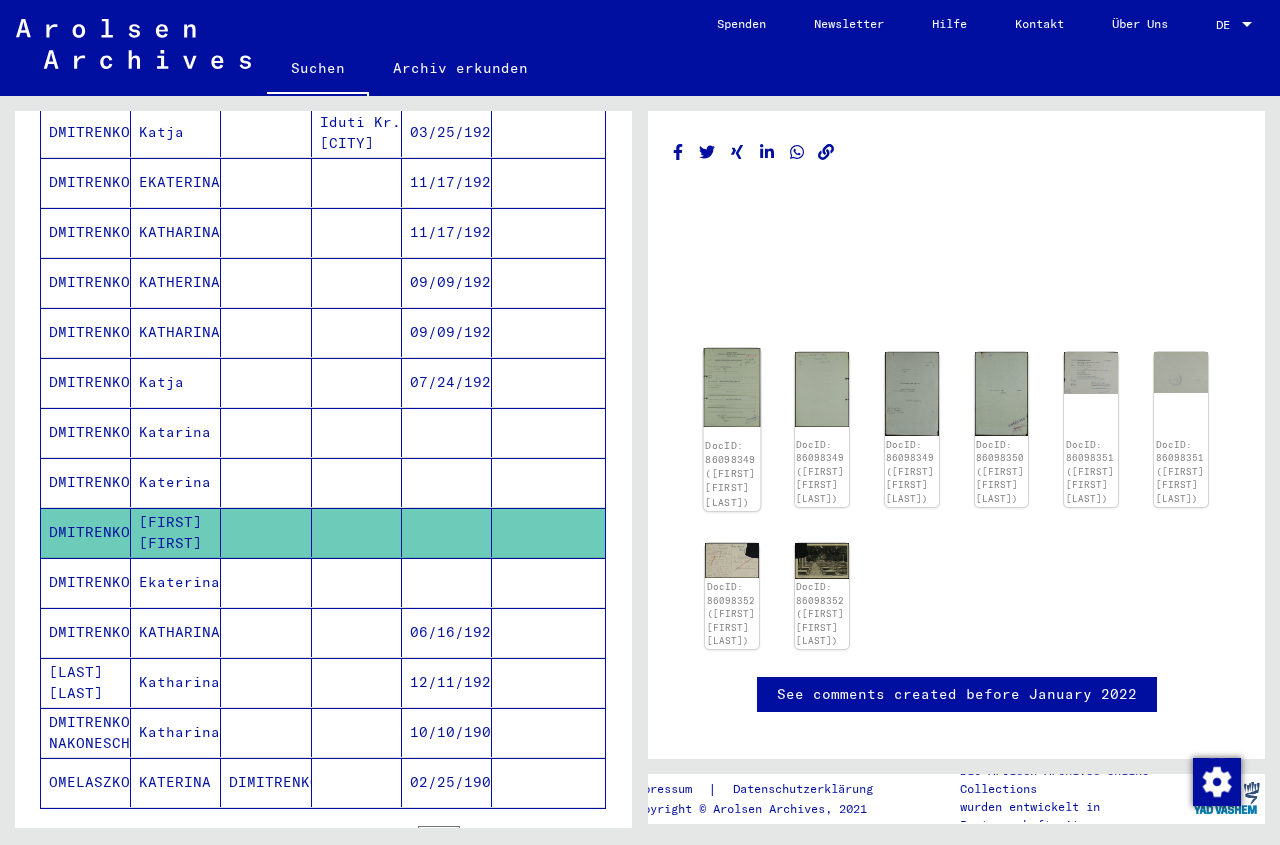 click 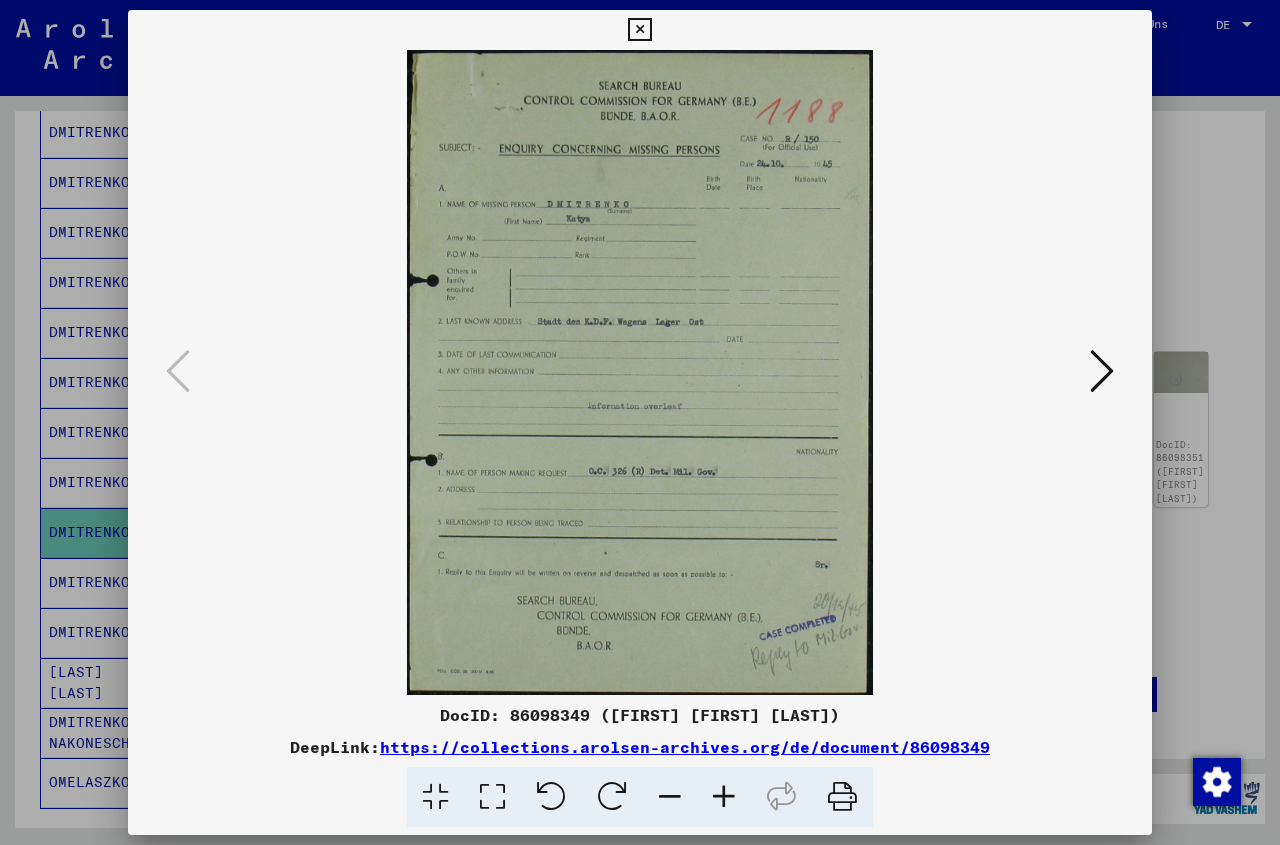 click at bounding box center [724, 797] 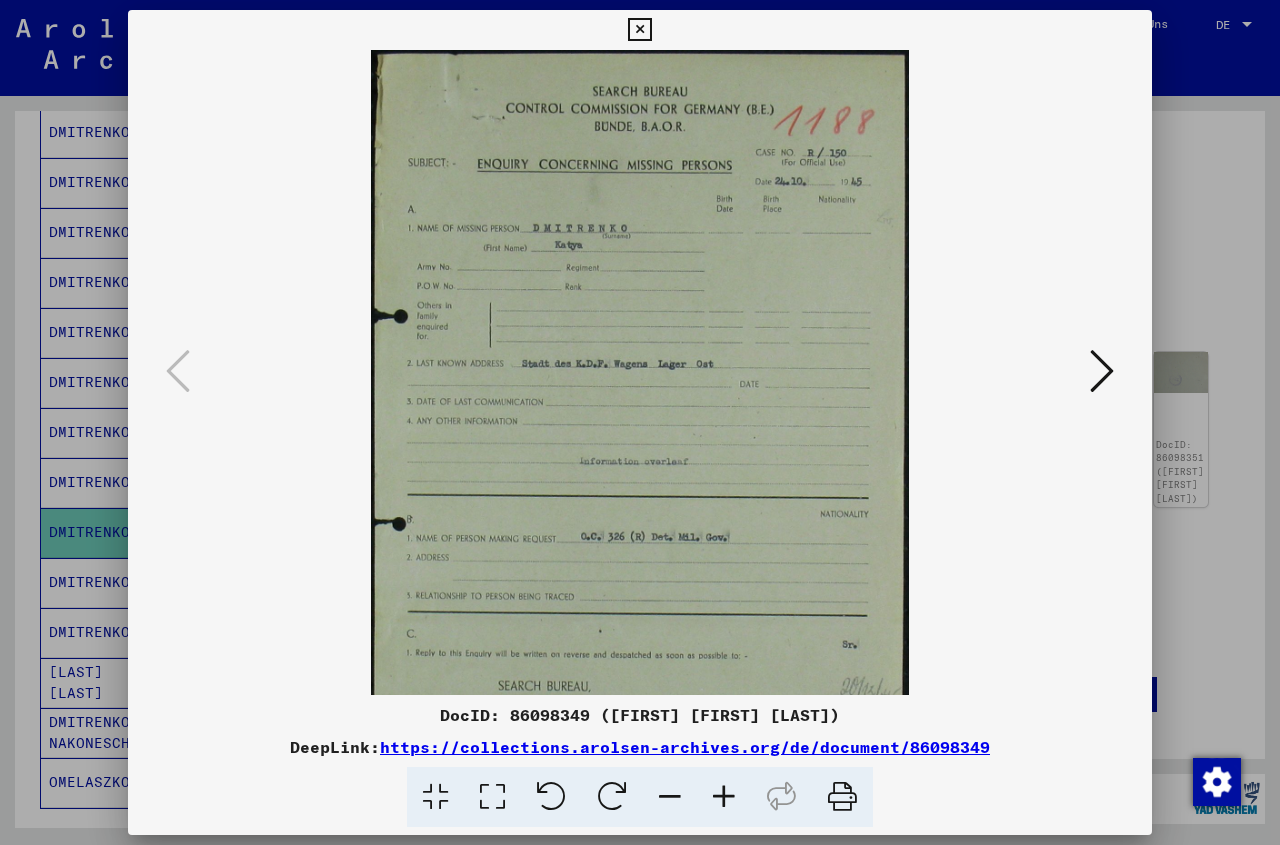 click at bounding box center [724, 797] 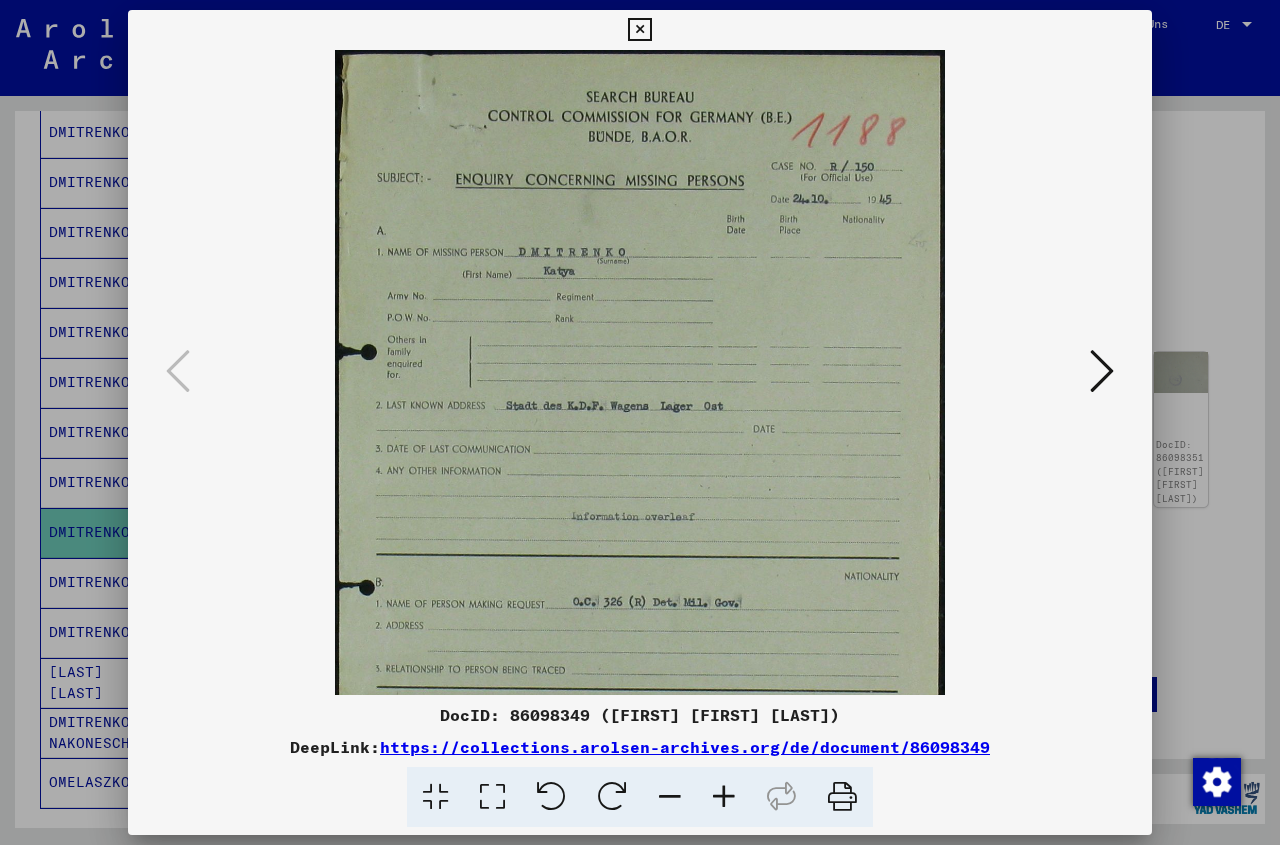 click at bounding box center [724, 797] 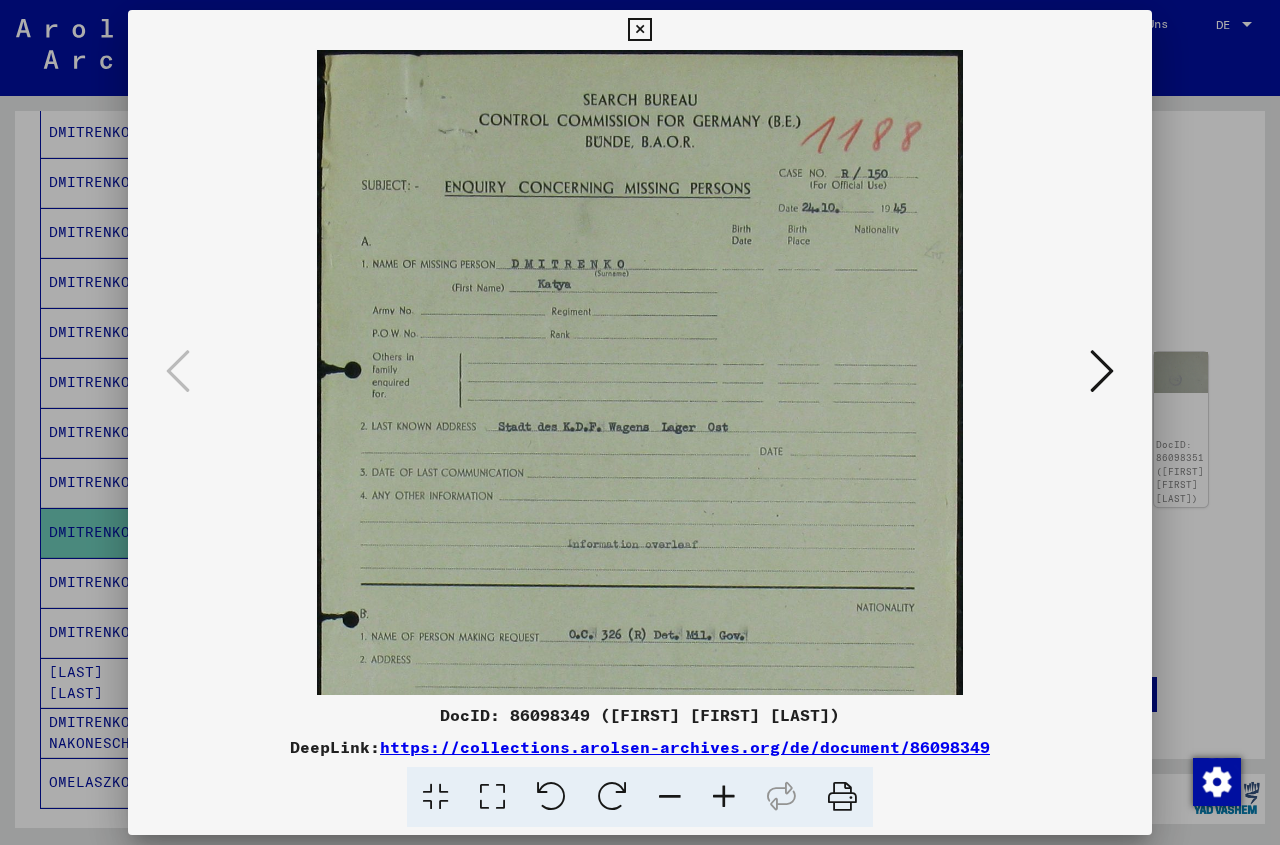 click at bounding box center (724, 797) 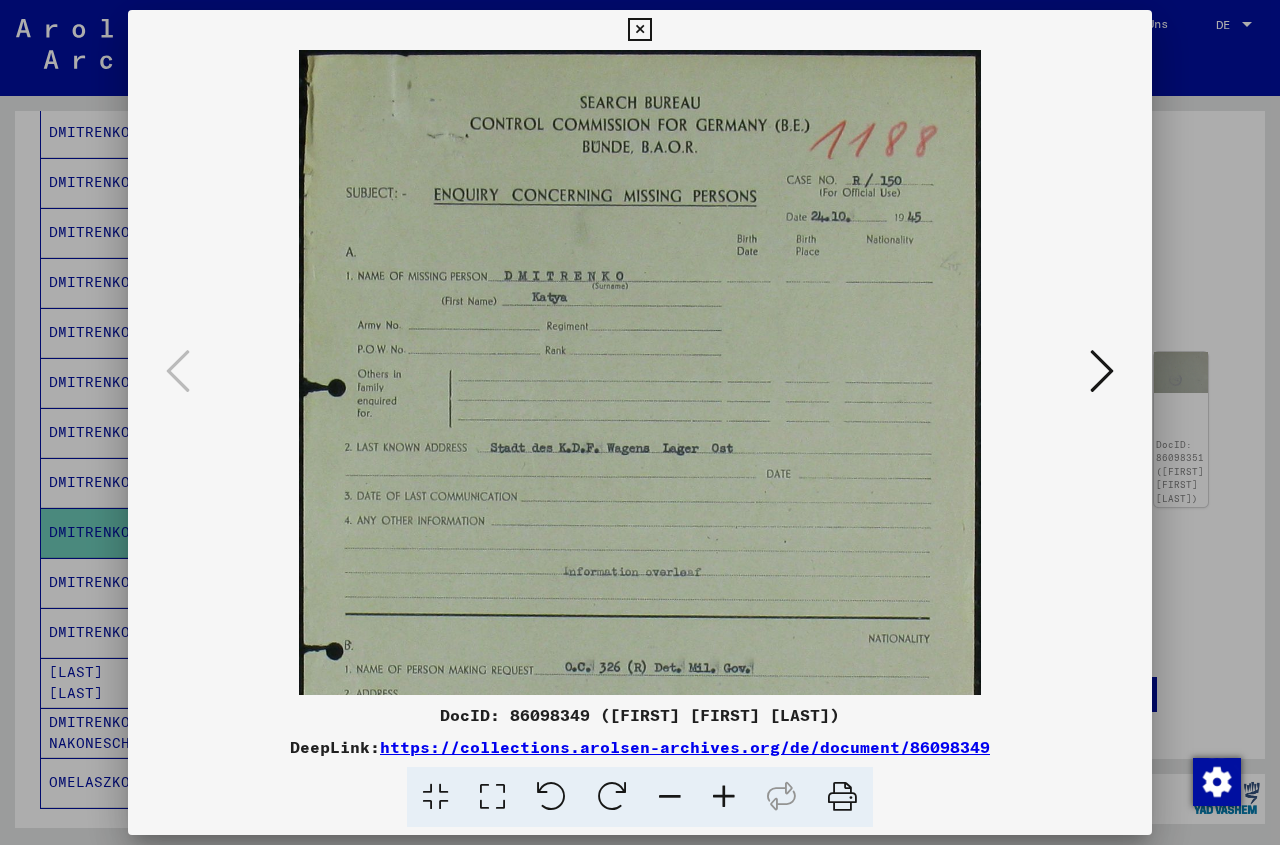 click at bounding box center (724, 797) 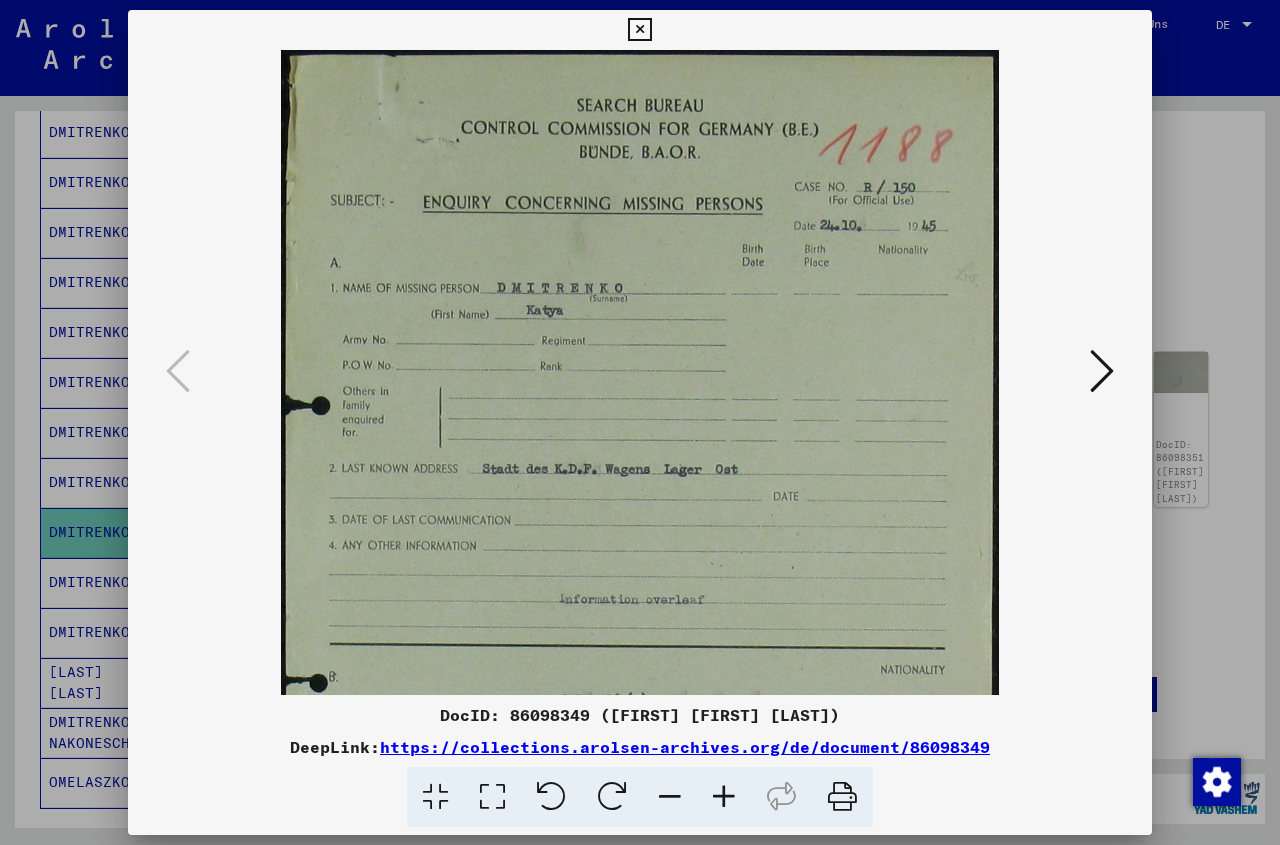 click at bounding box center [724, 797] 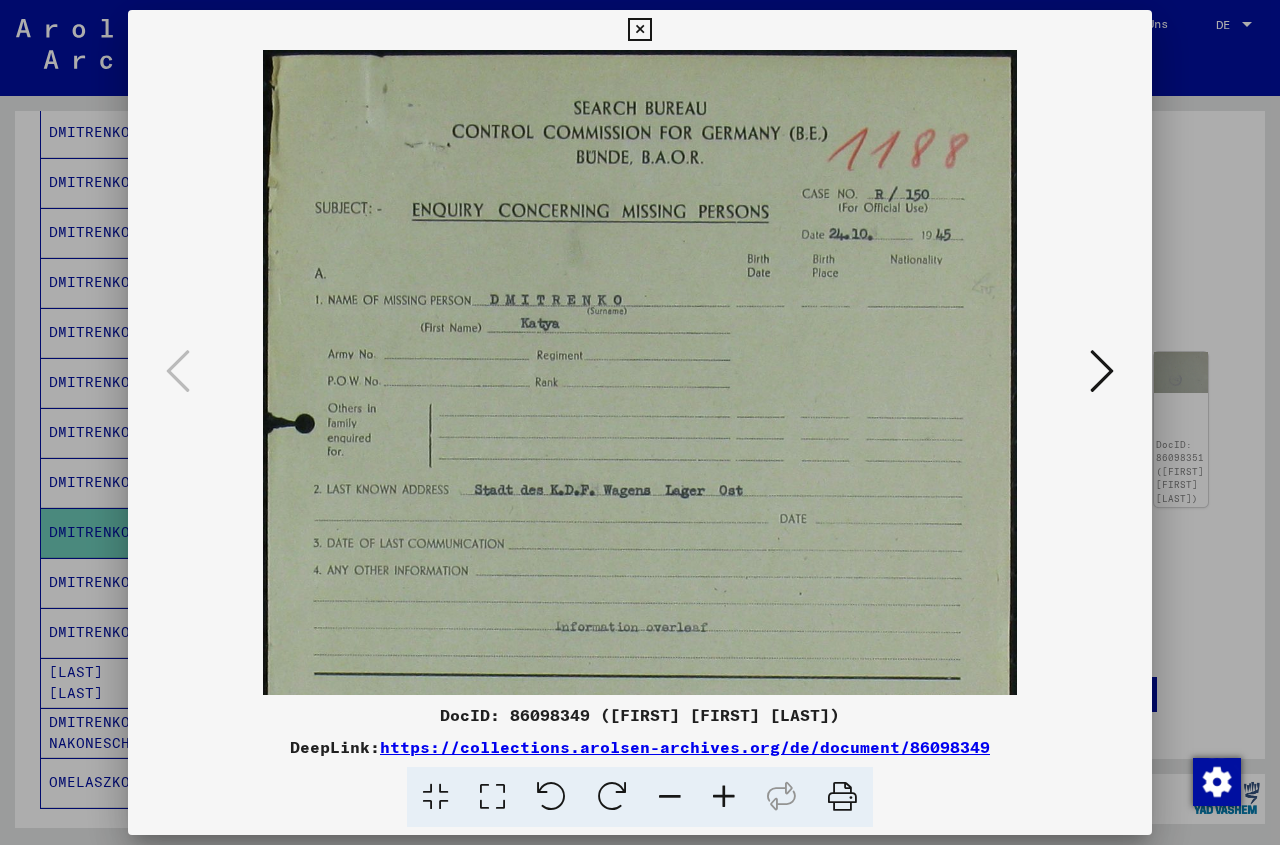 click at bounding box center (724, 797) 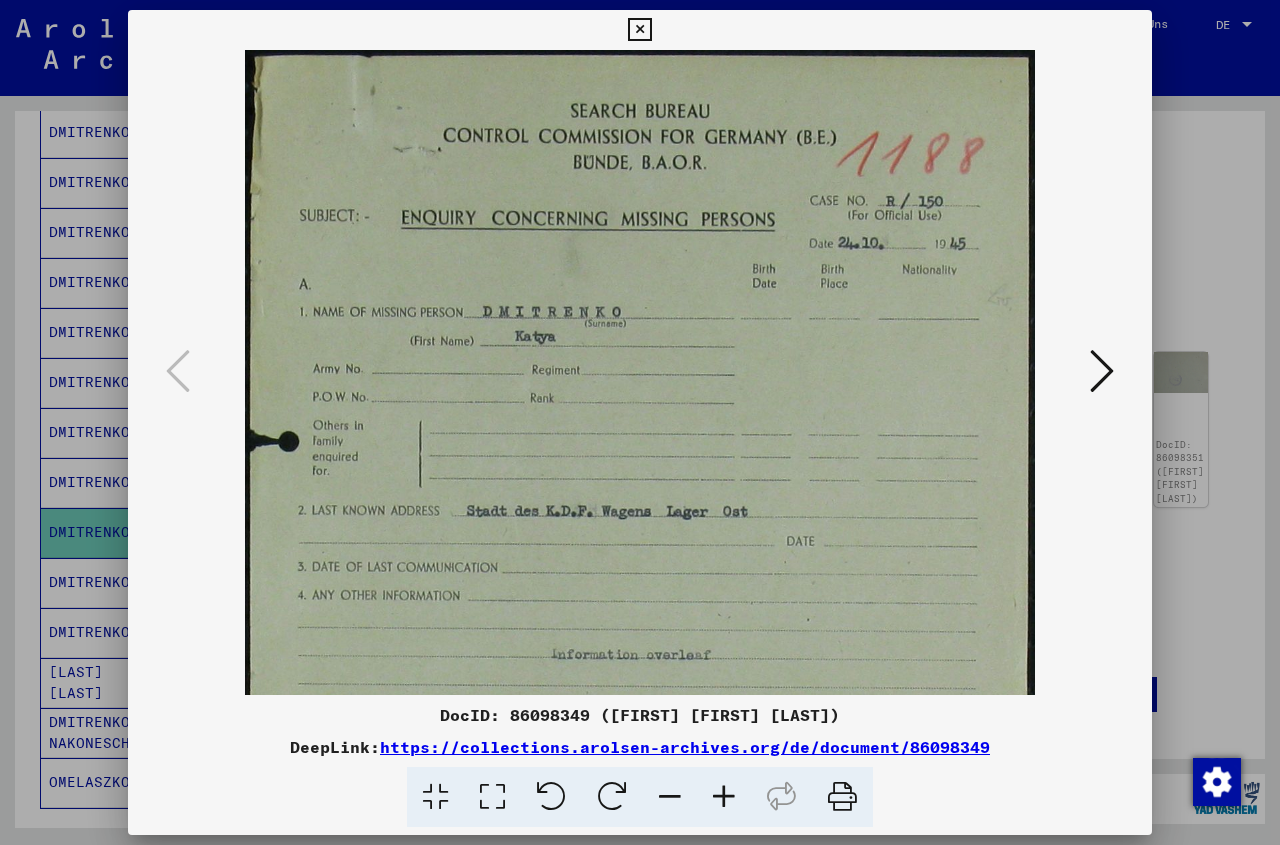 click at bounding box center (1102, 371) 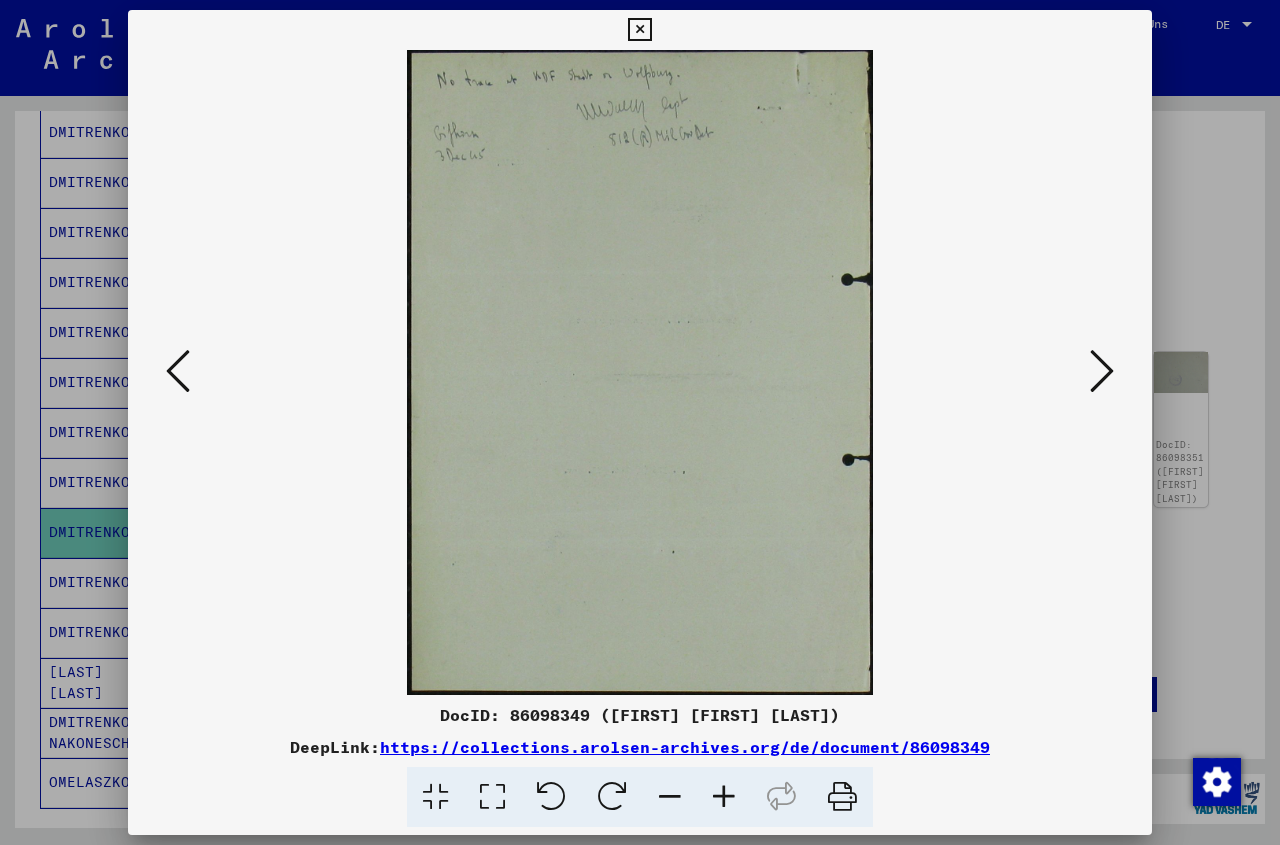 click at bounding box center [1102, 371] 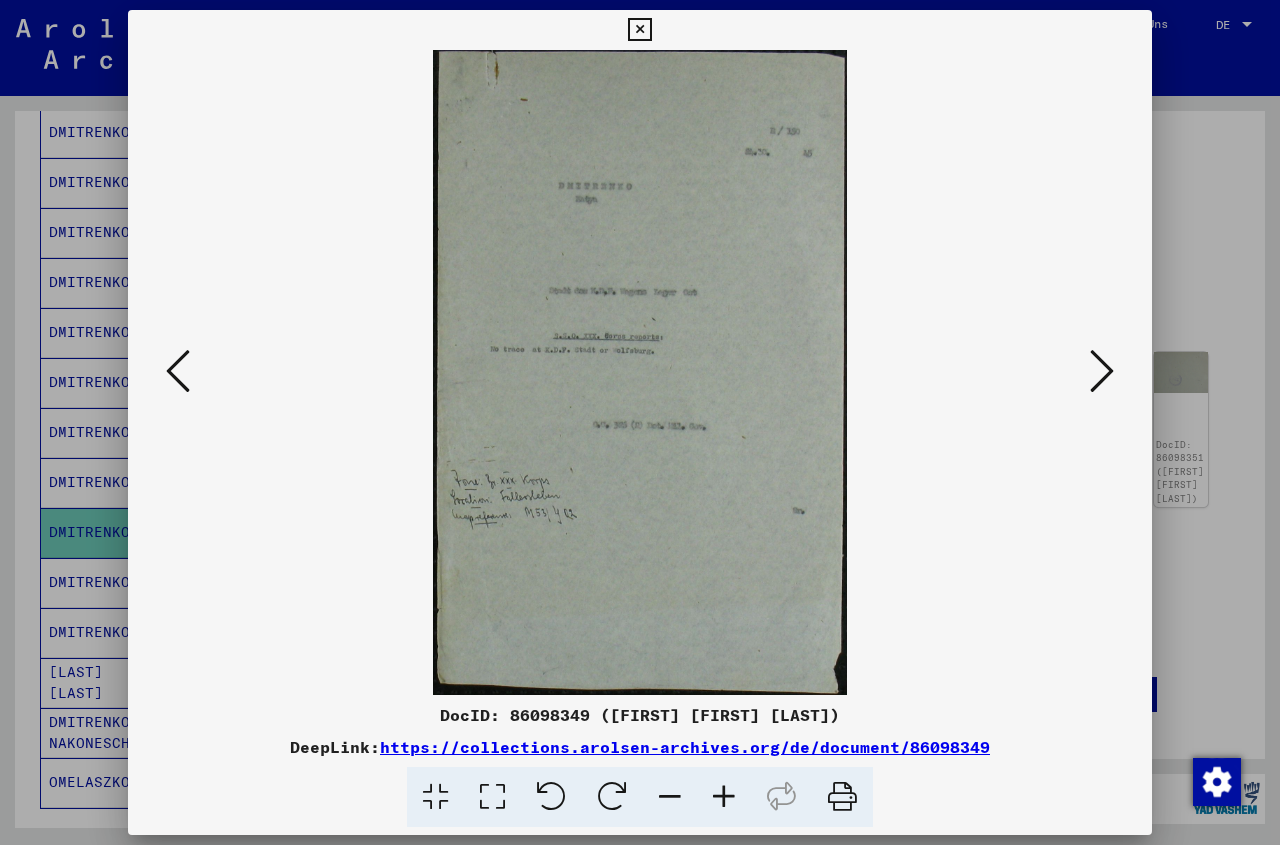 click at bounding box center [1102, 371] 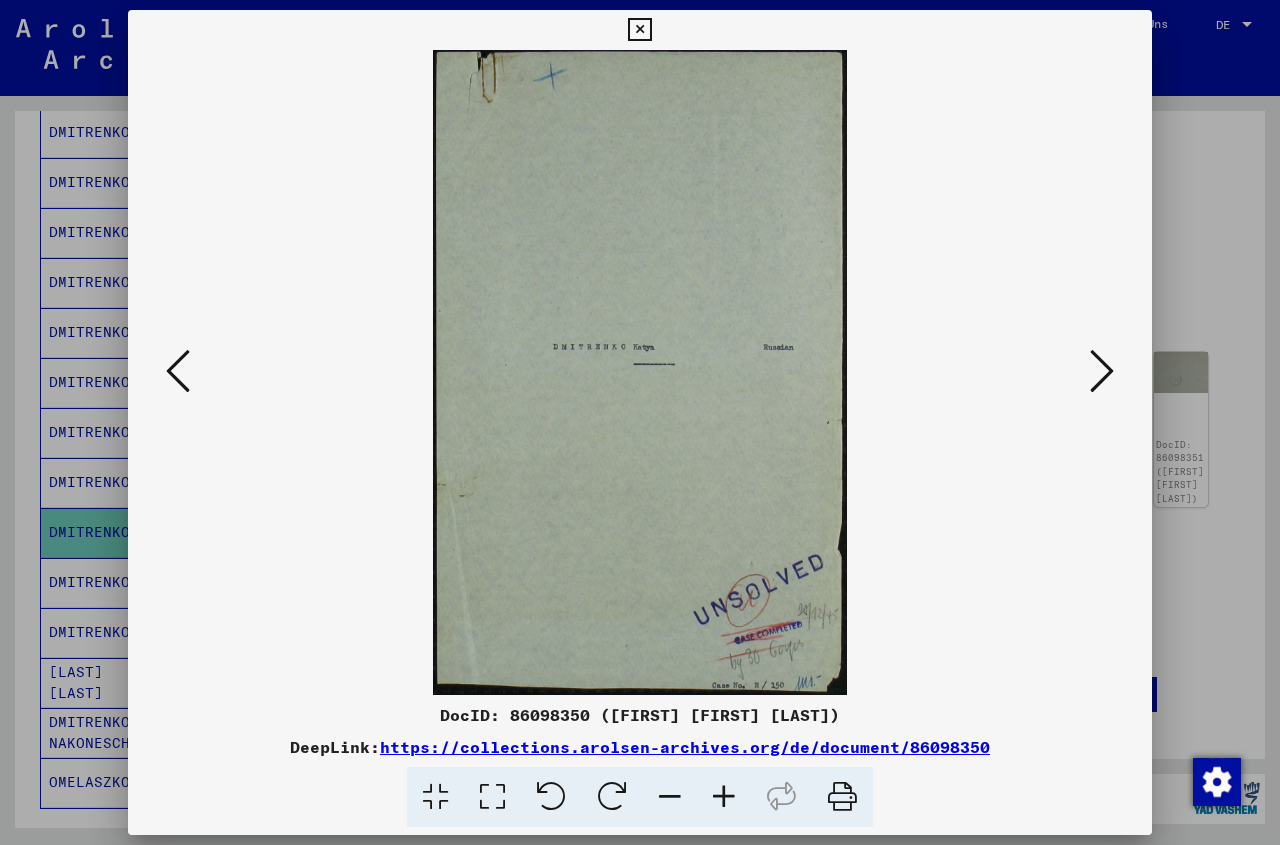 click at bounding box center (1102, 371) 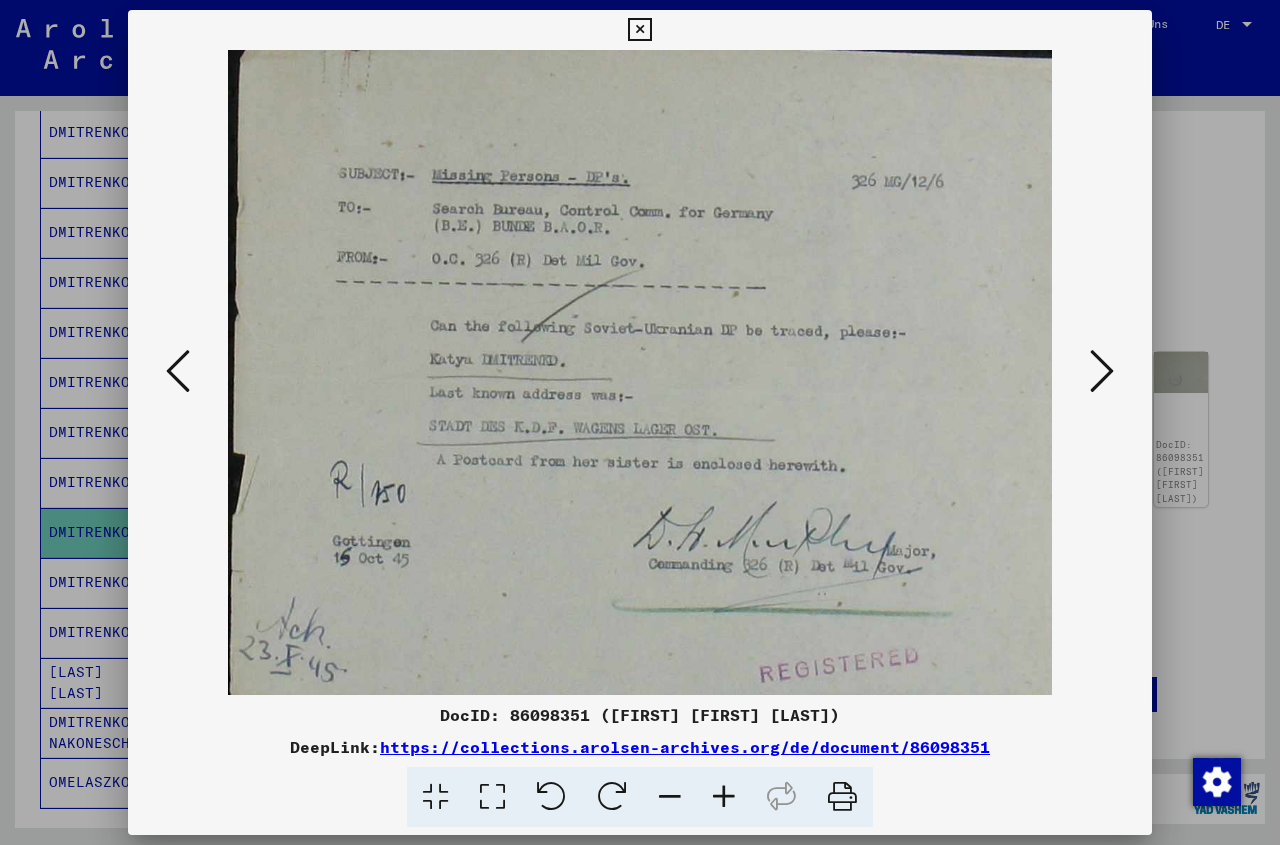 click at bounding box center (1102, 371) 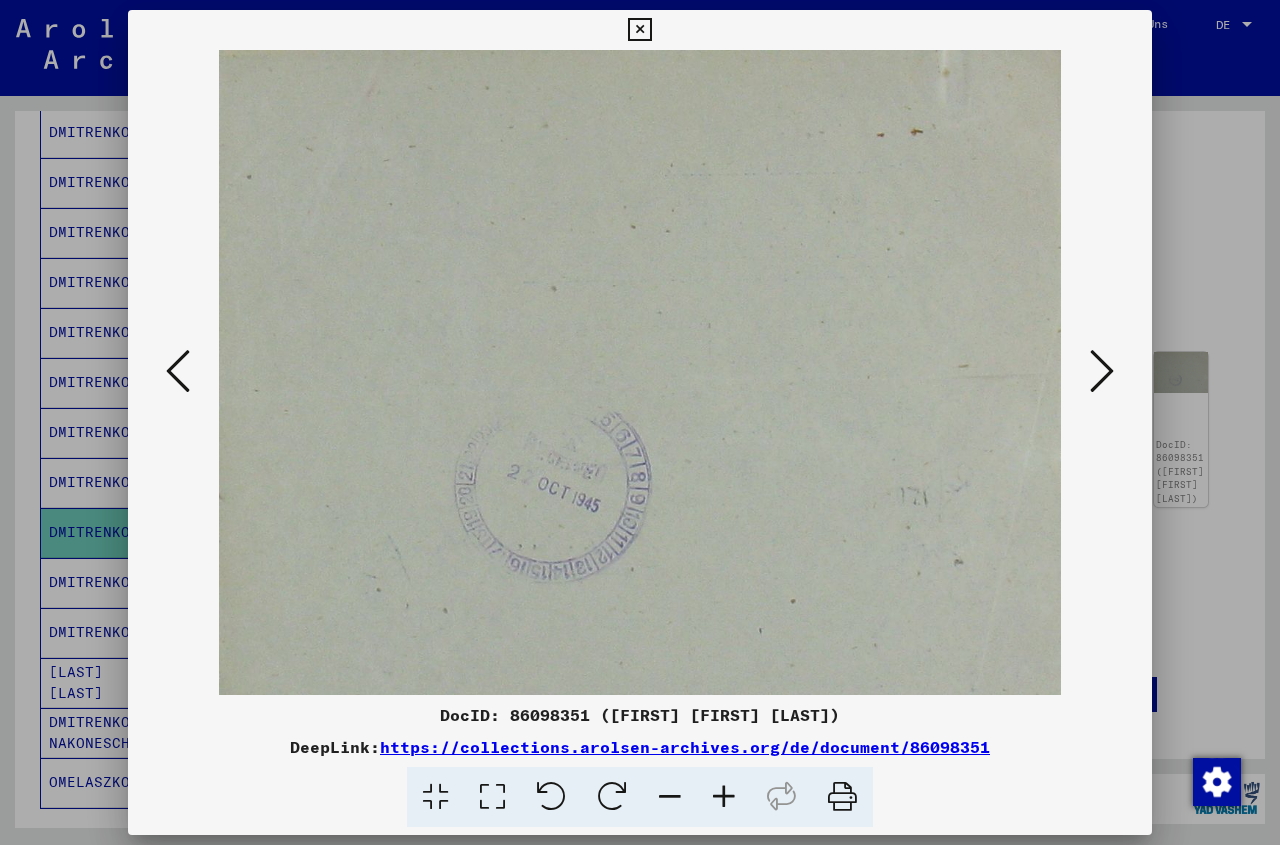 click at bounding box center [1102, 371] 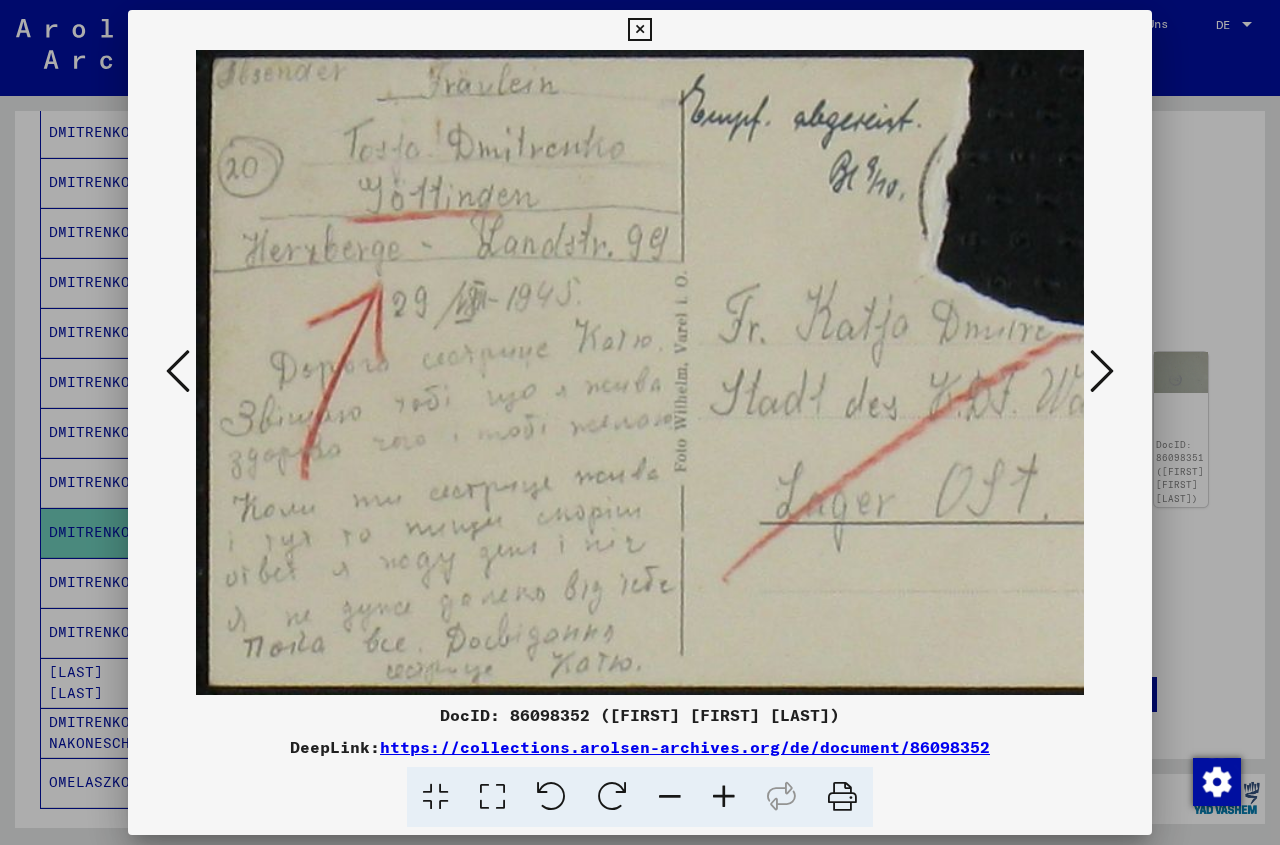 click at bounding box center (639, 30) 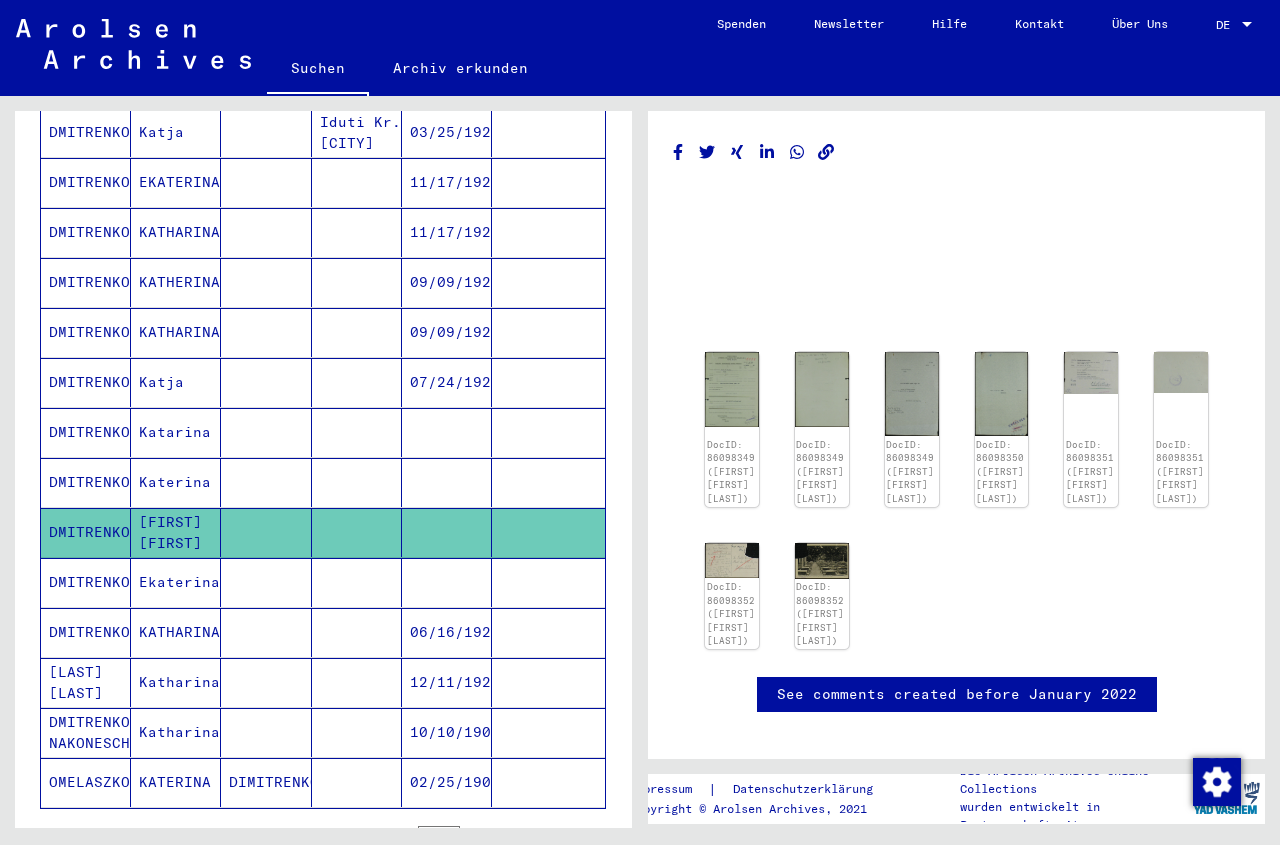 click at bounding box center [357, 532] 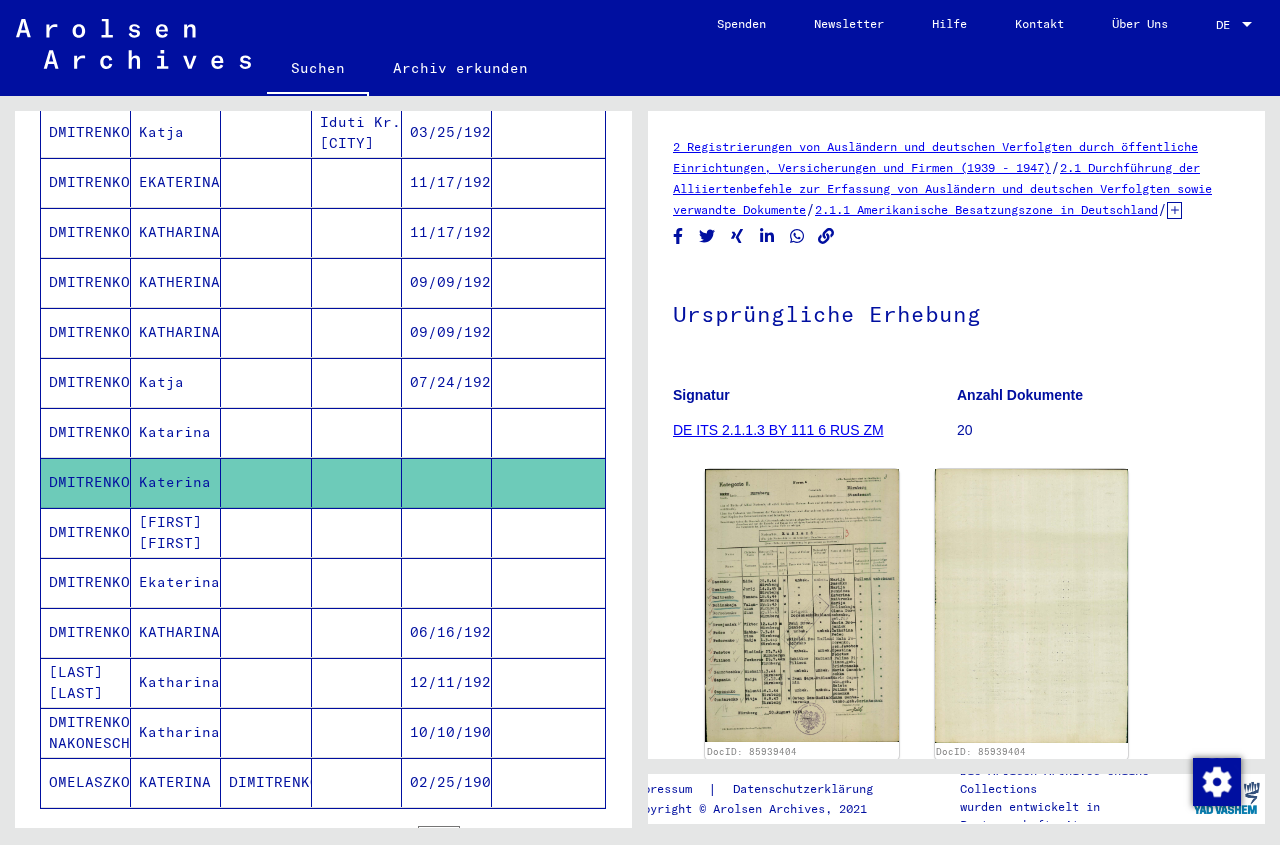 click at bounding box center [357, 482] 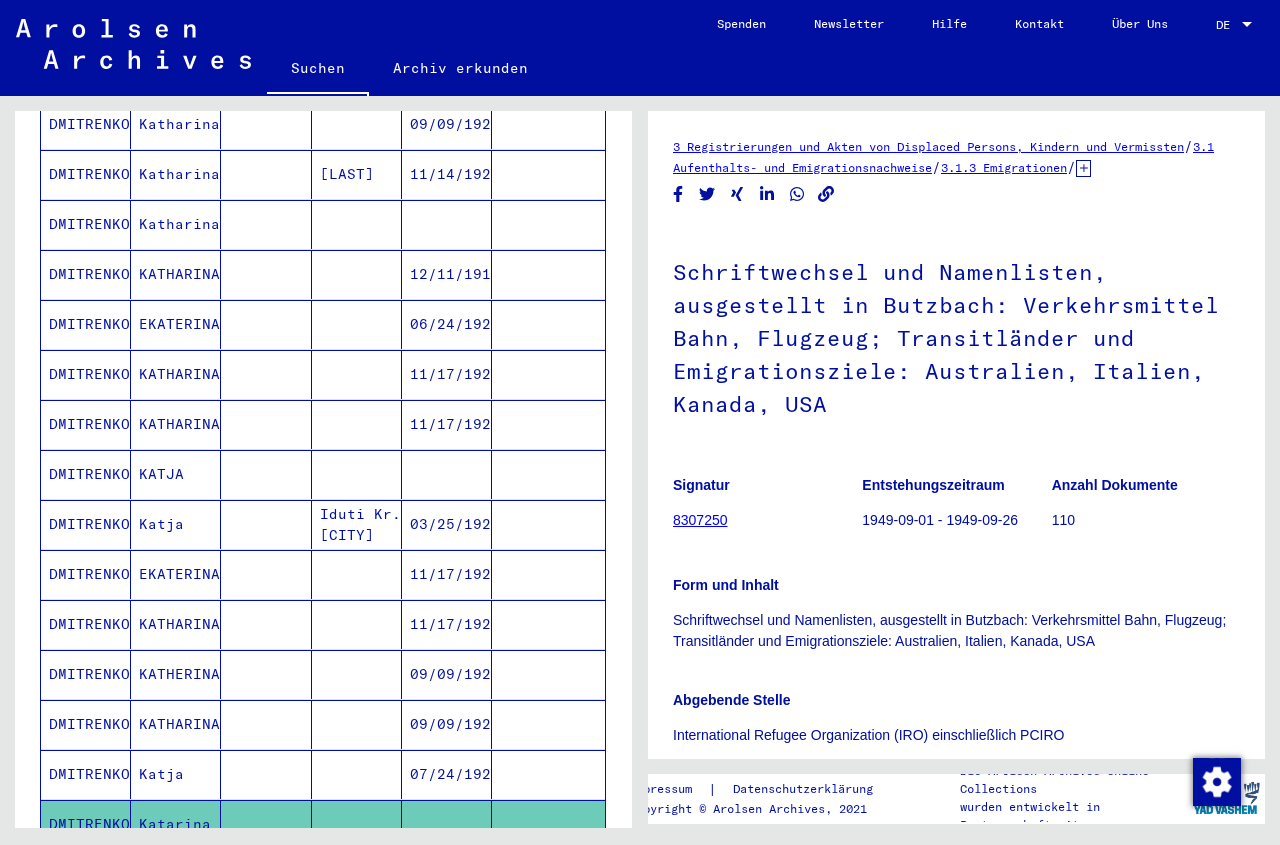 scroll, scrollTop: 411, scrollLeft: 0, axis: vertical 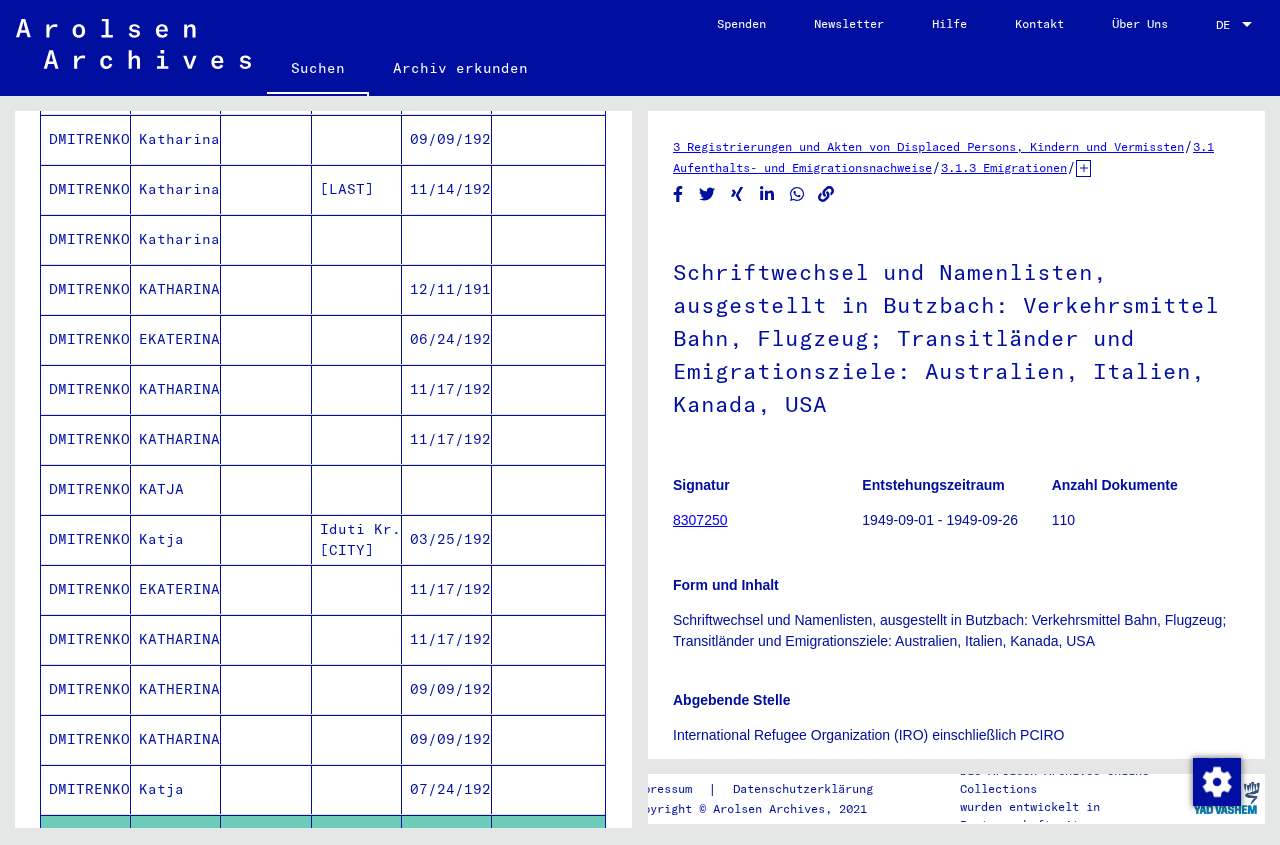 click at bounding box center (357, 539) 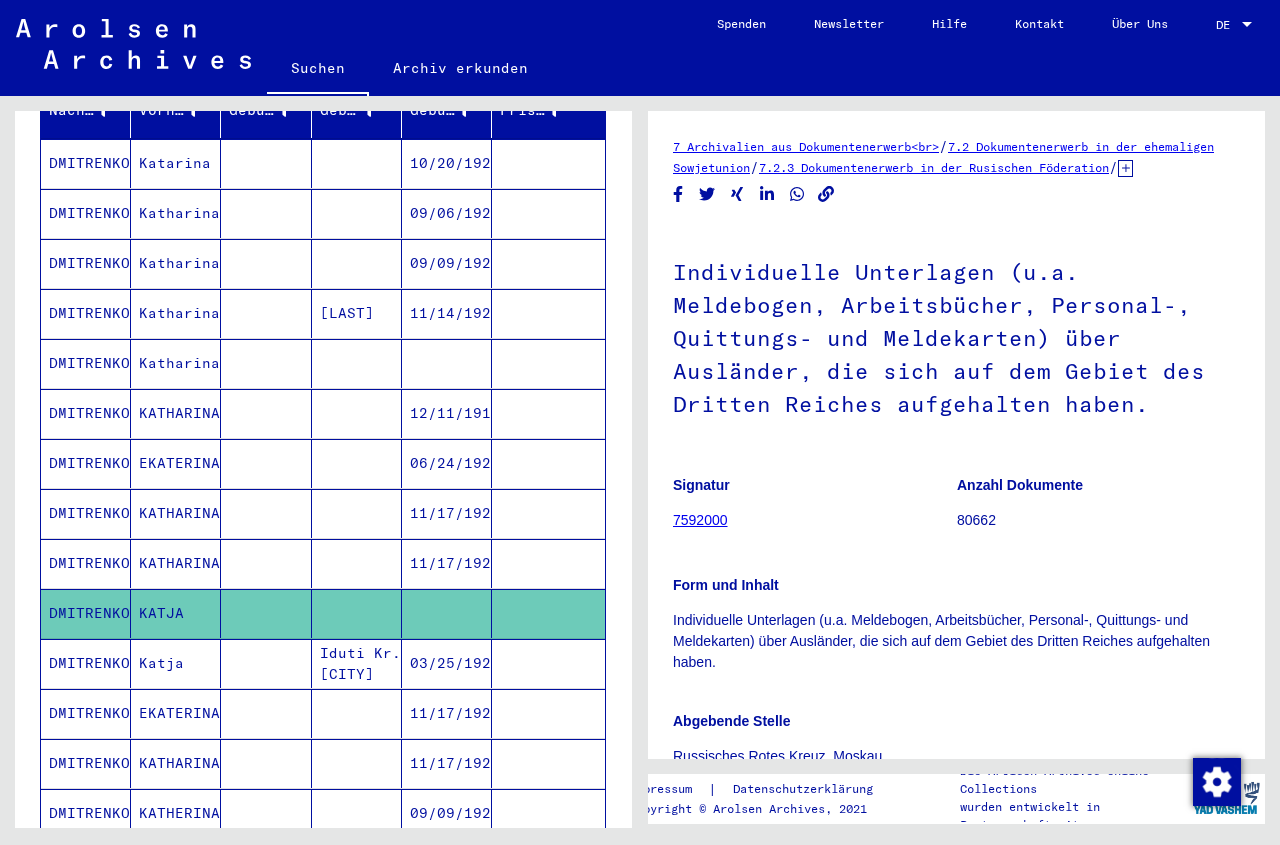 scroll, scrollTop: 282, scrollLeft: 0, axis: vertical 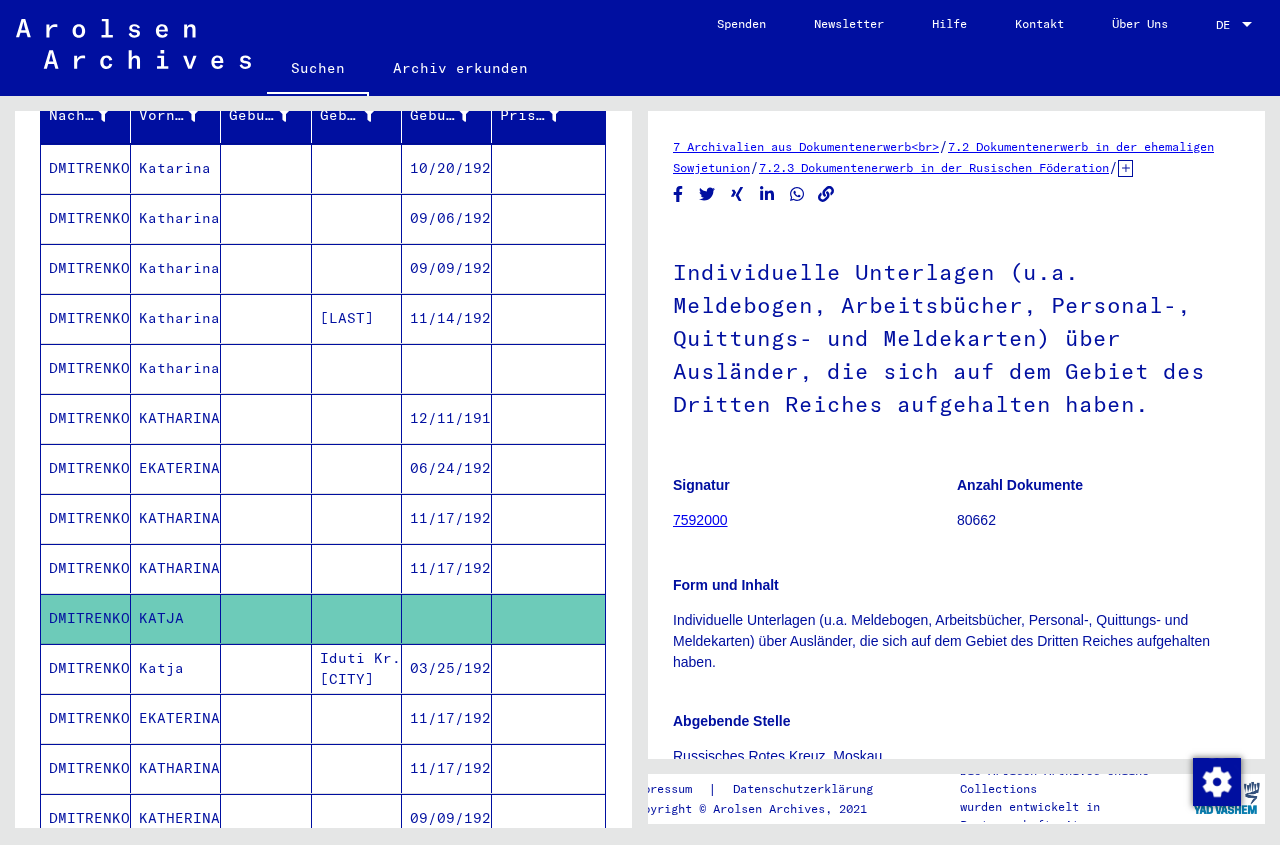 click at bounding box center [447, 418] 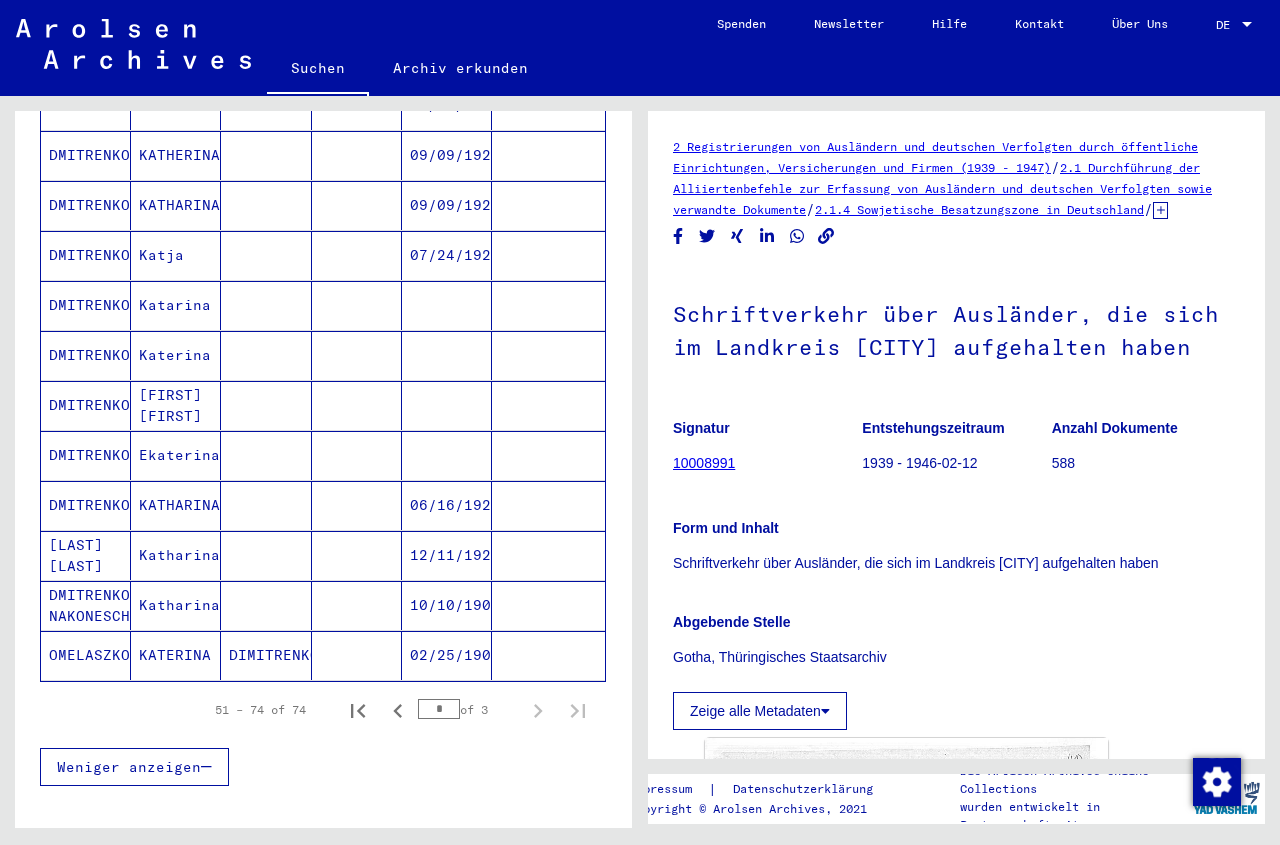 scroll, scrollTop: 1016, scrollLeft: 0, axis: vertical 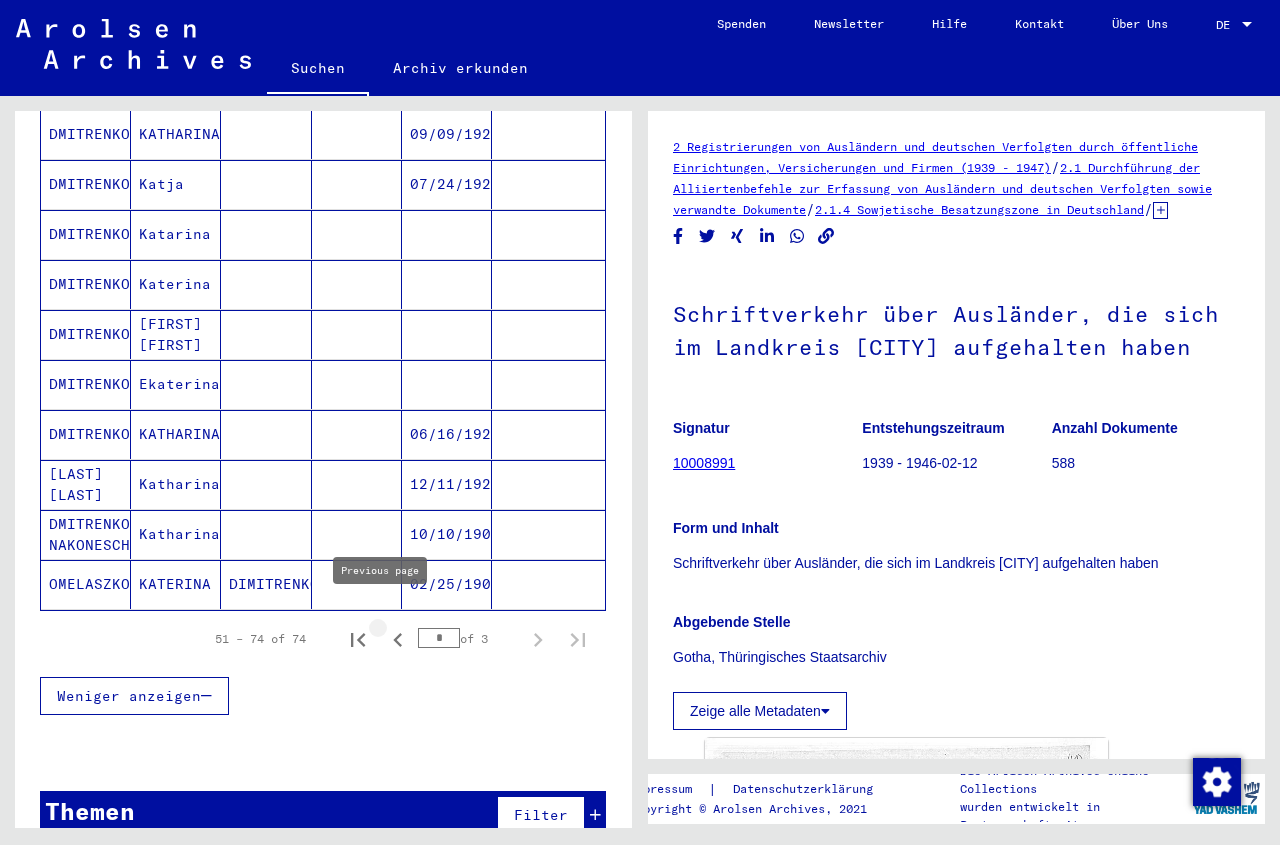 click 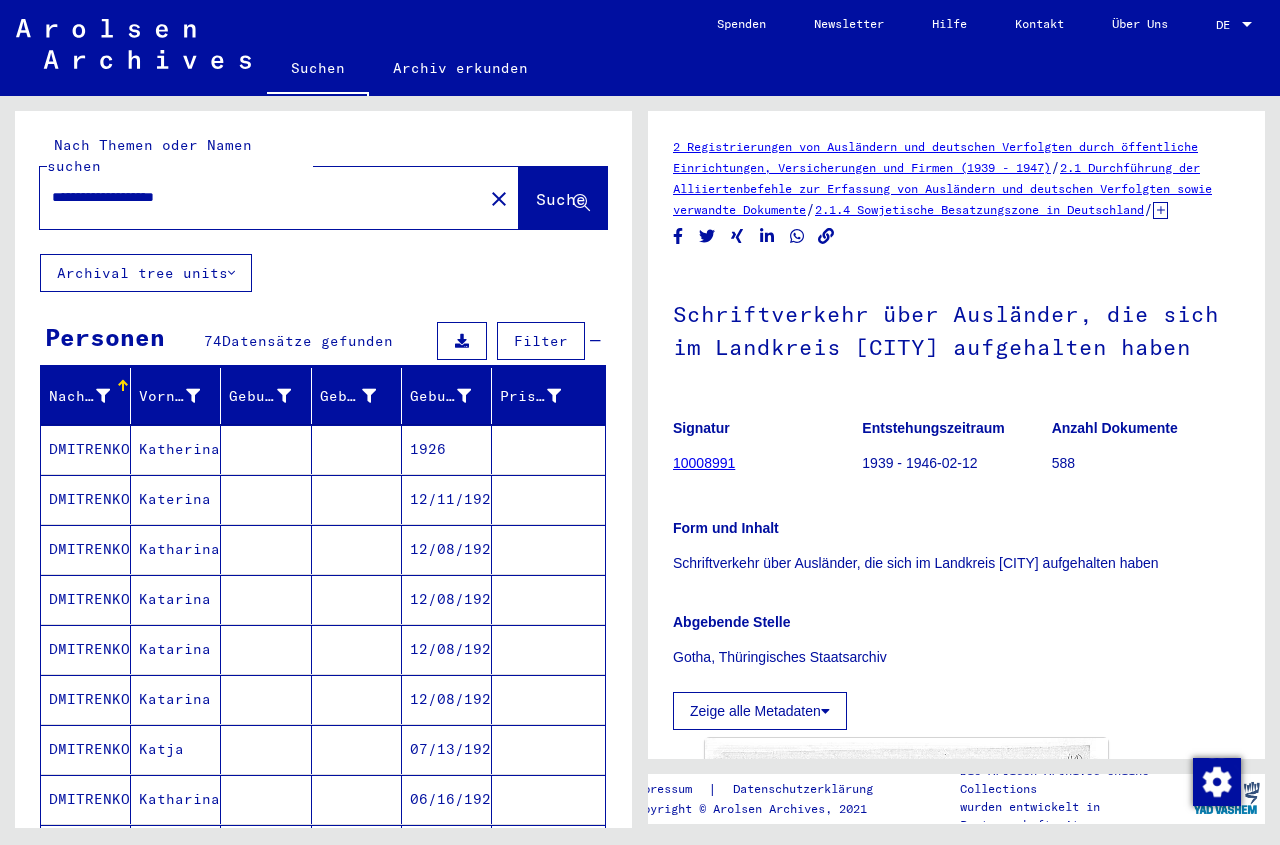 scroll, scrollTop: 0, scrollLeft: 0, axis: both 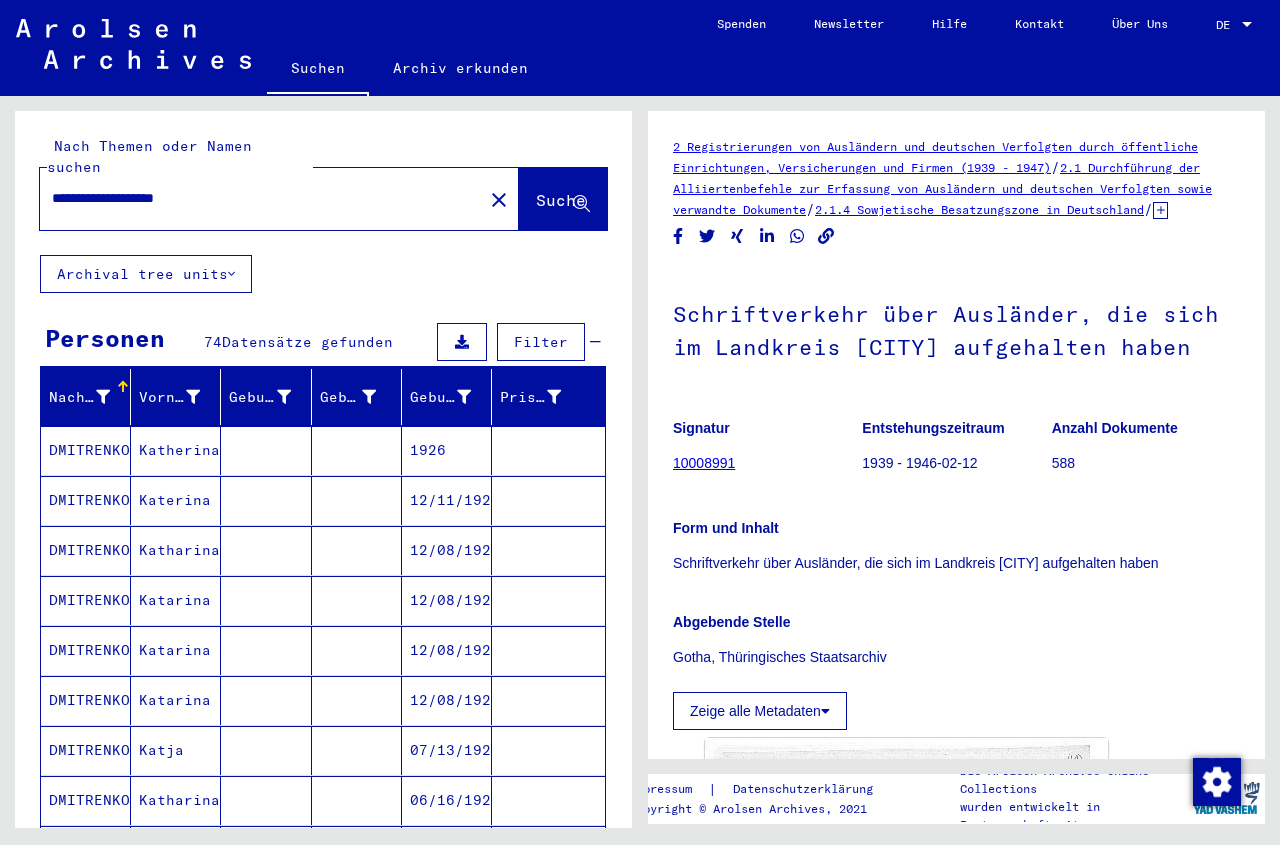 click on "**********" at bounding box center (261, 198) 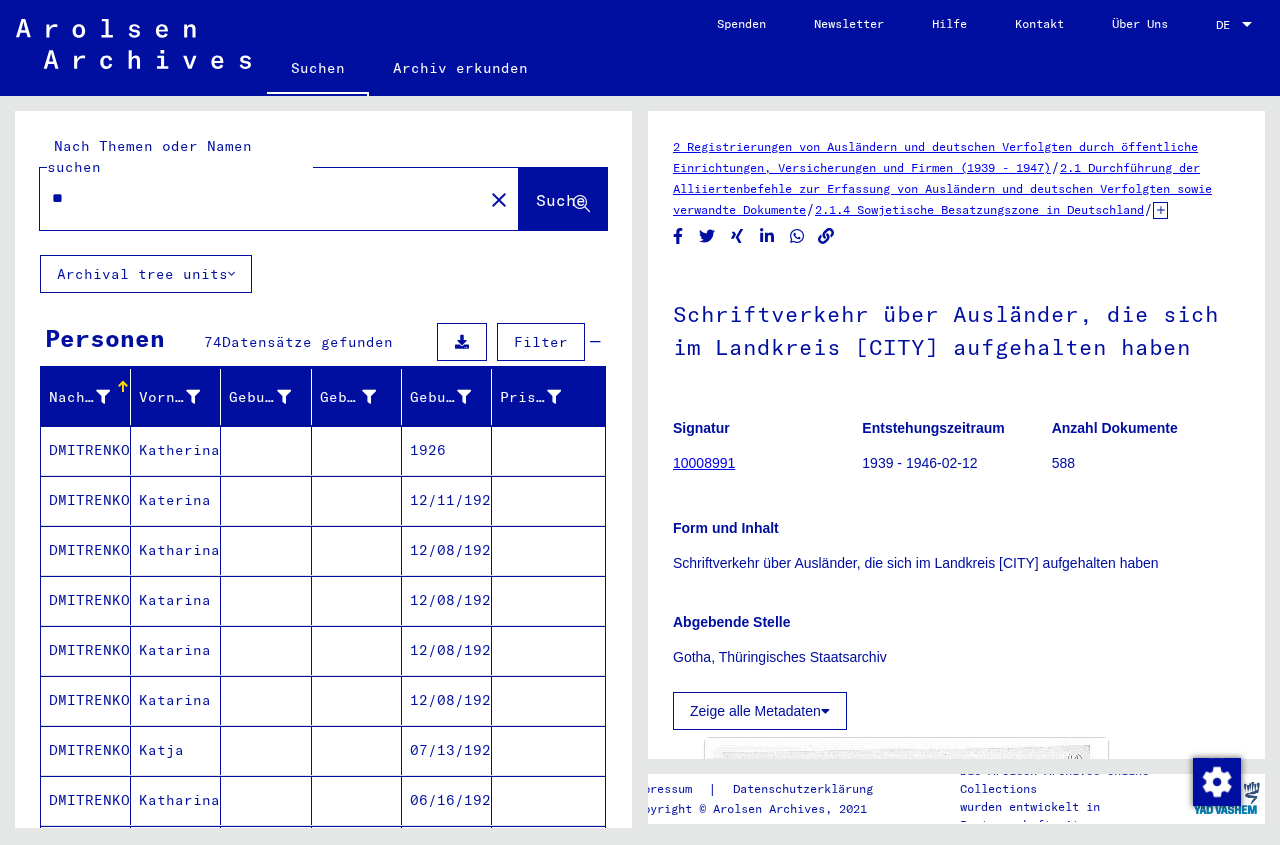 type on "*" 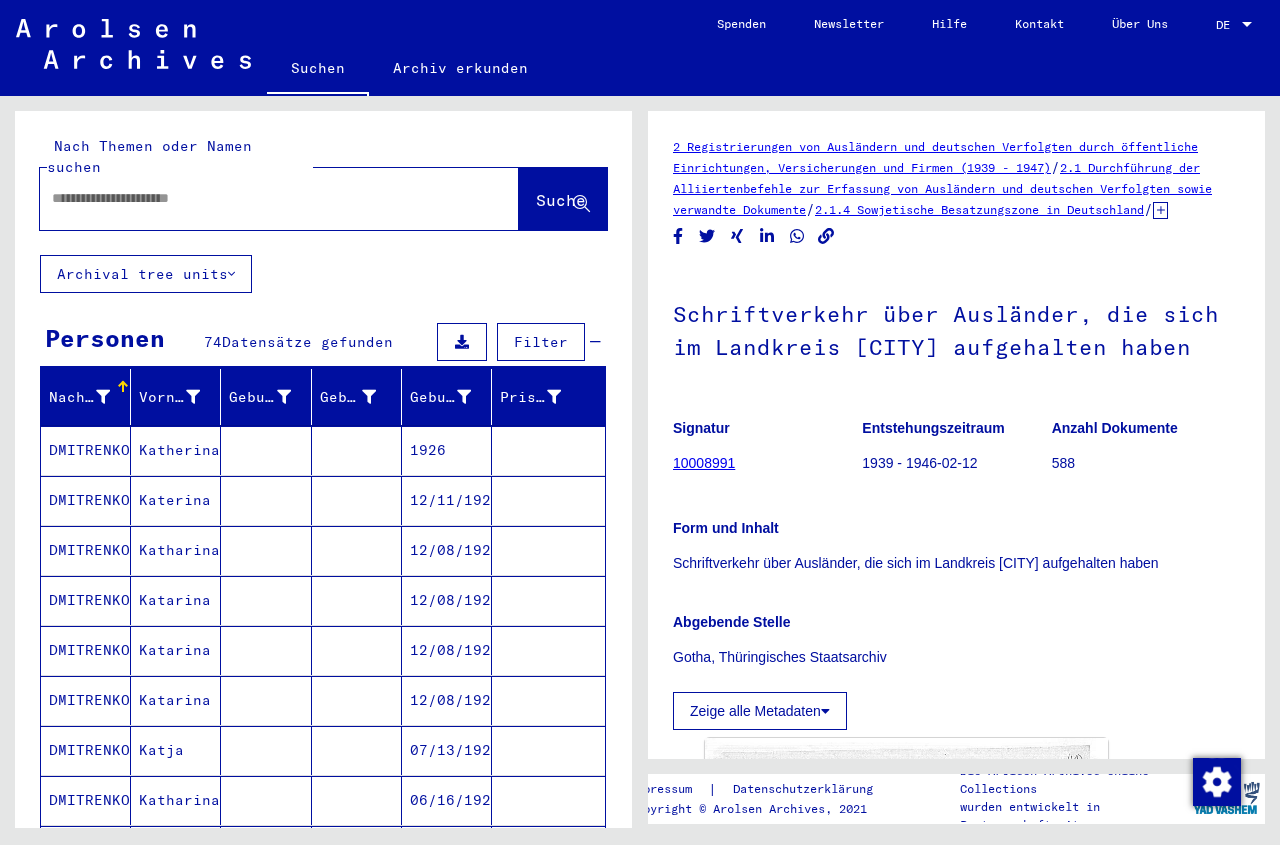 paste on "**********" 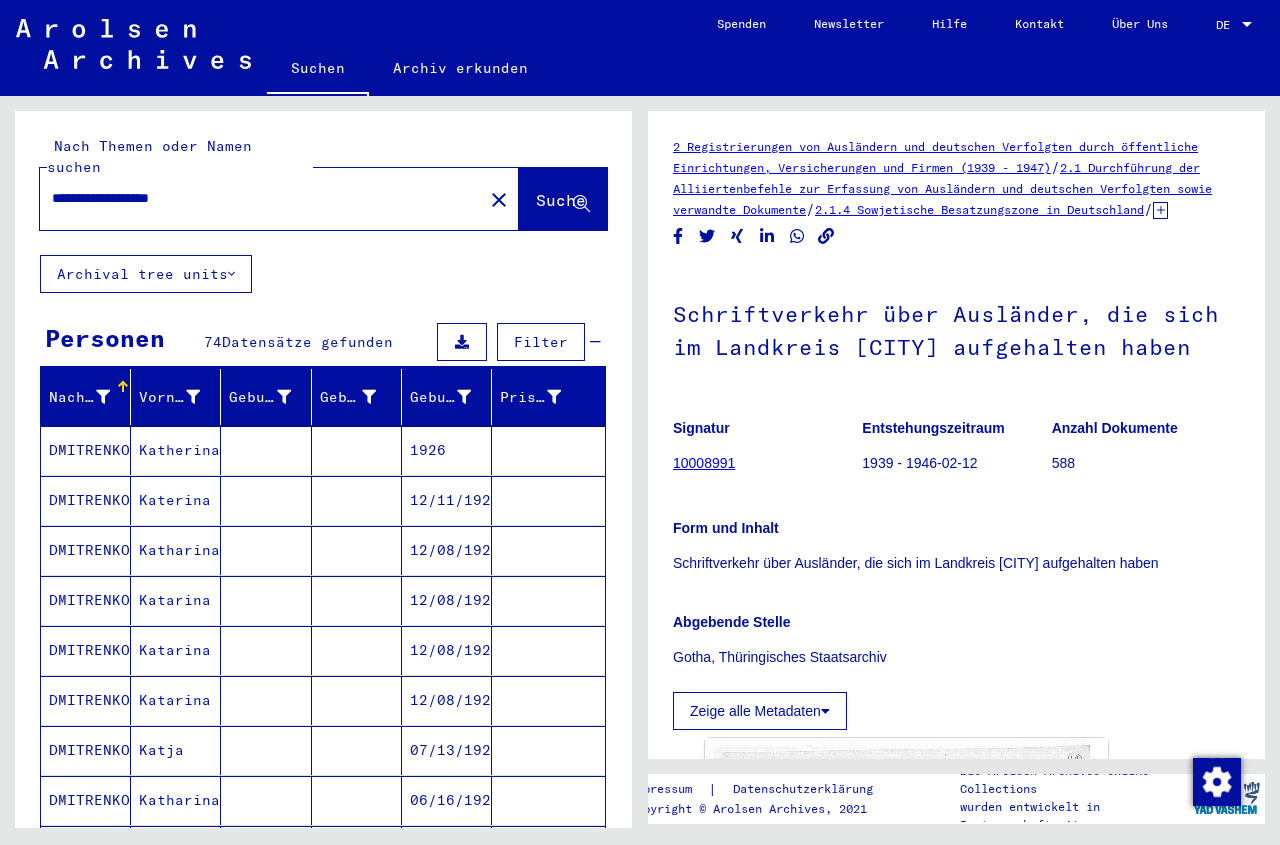 type on "**********" 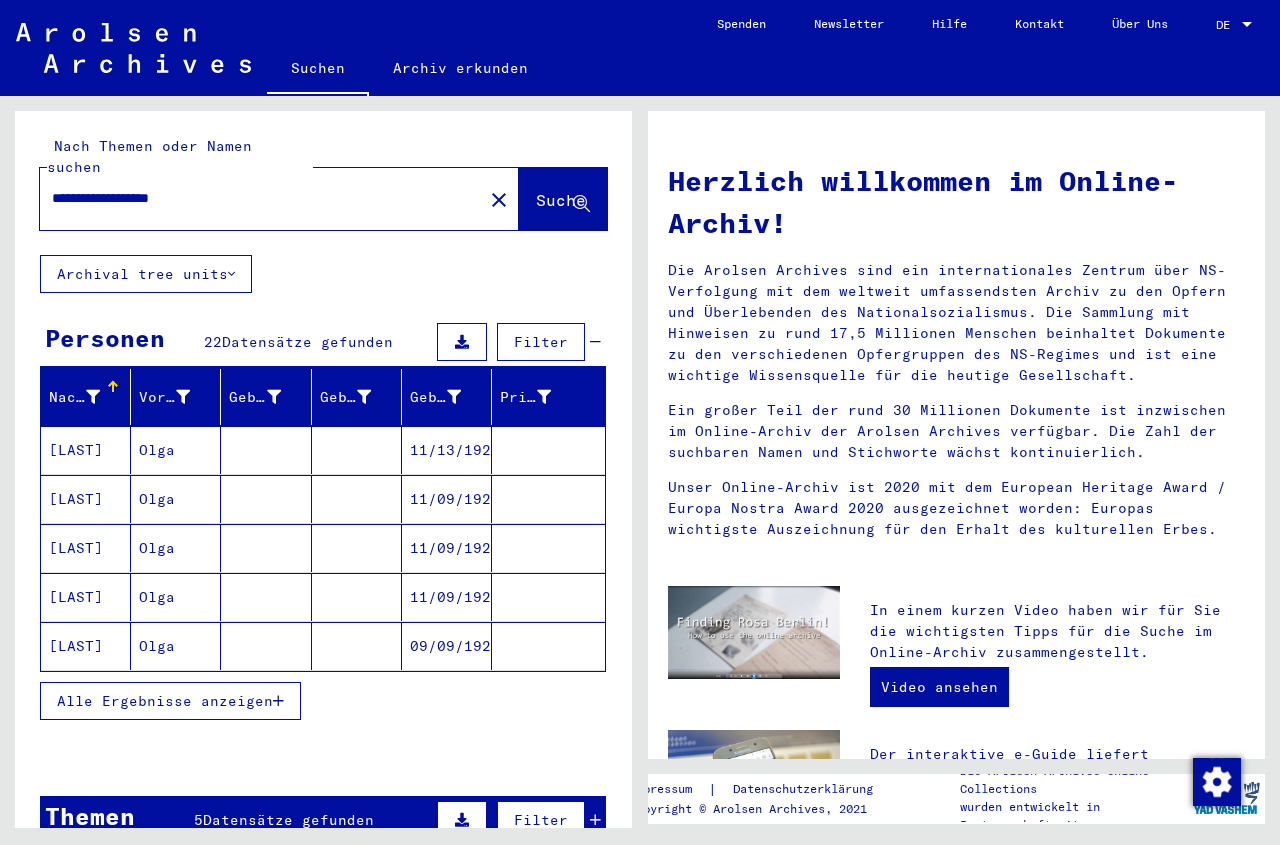 click at bounding box center (357, 499) 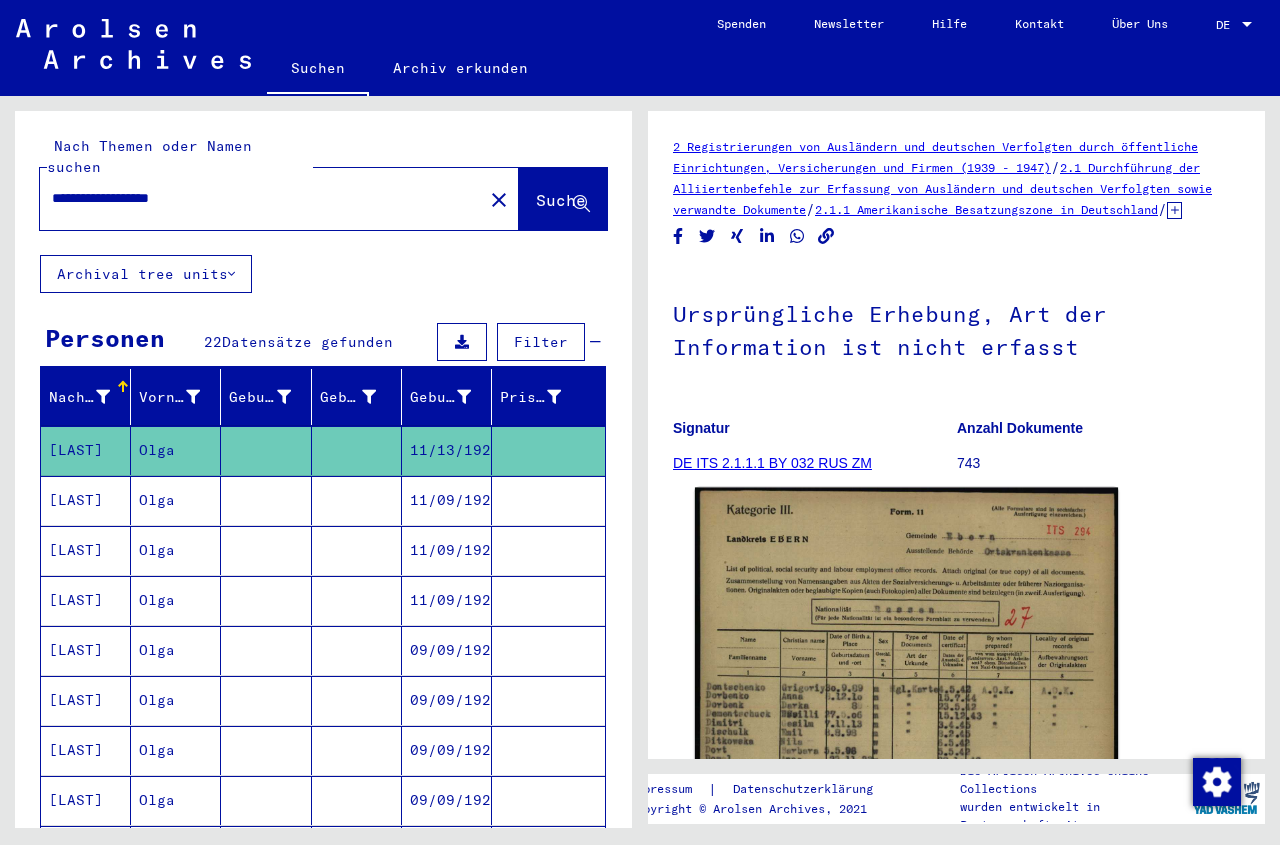 click 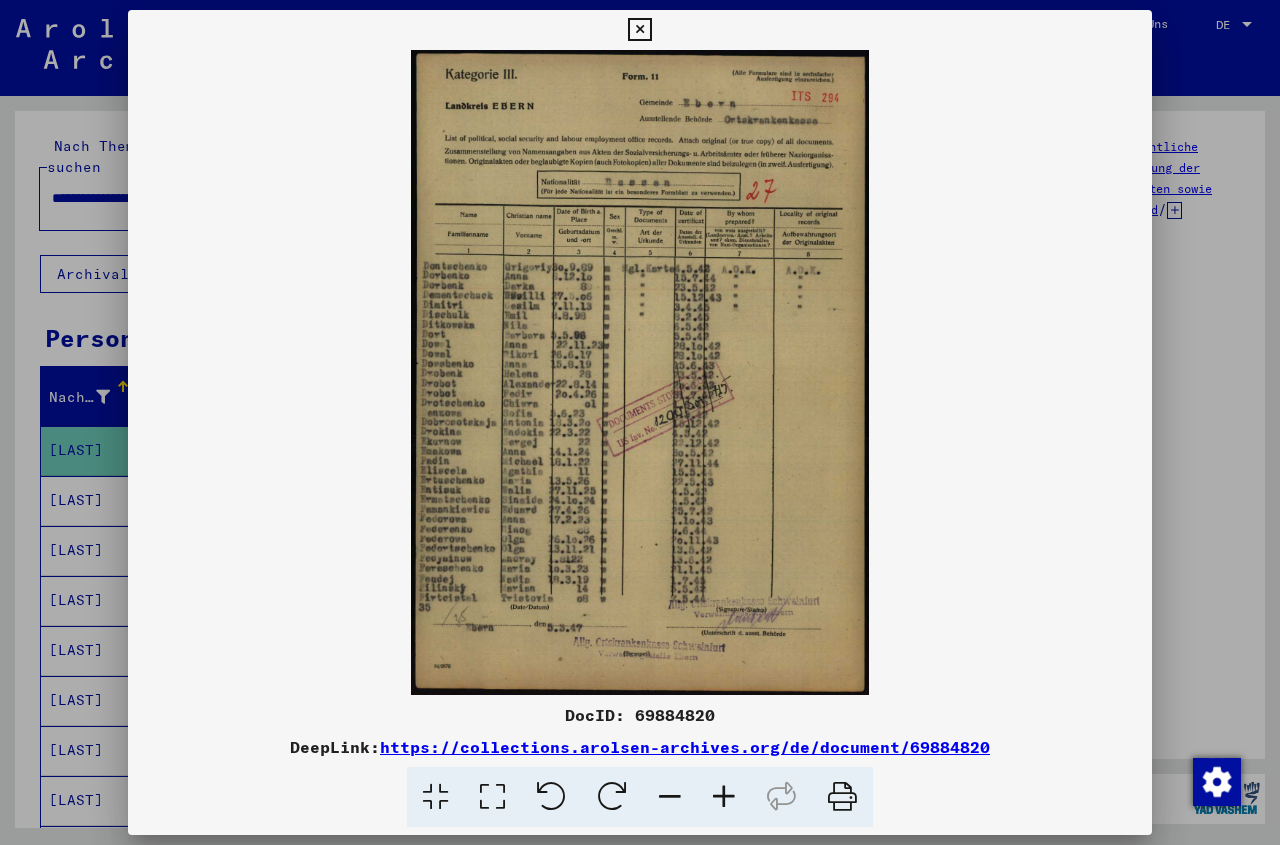 click at bounding box center [639, 30] 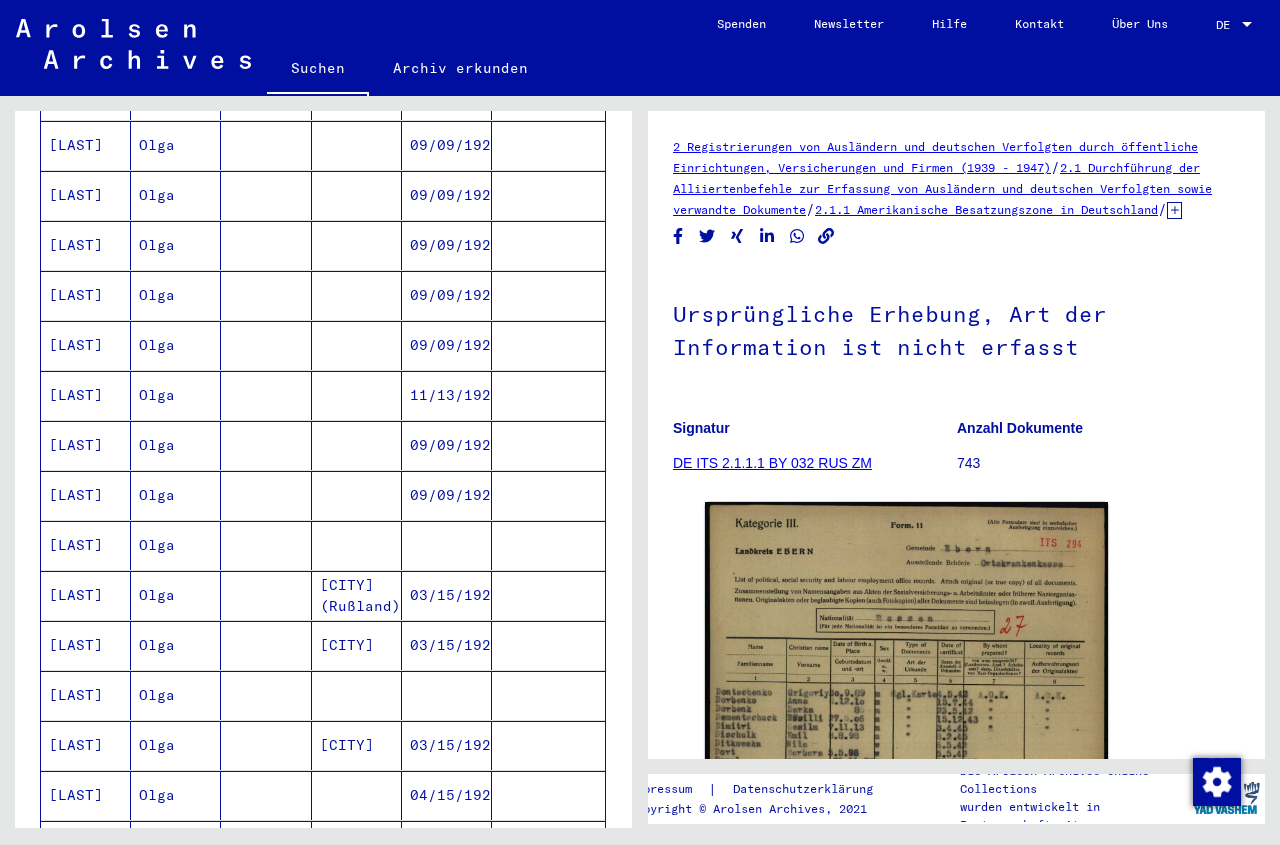 scroll, scrollTop: 561, scrollLeft: 0, axis: vertical 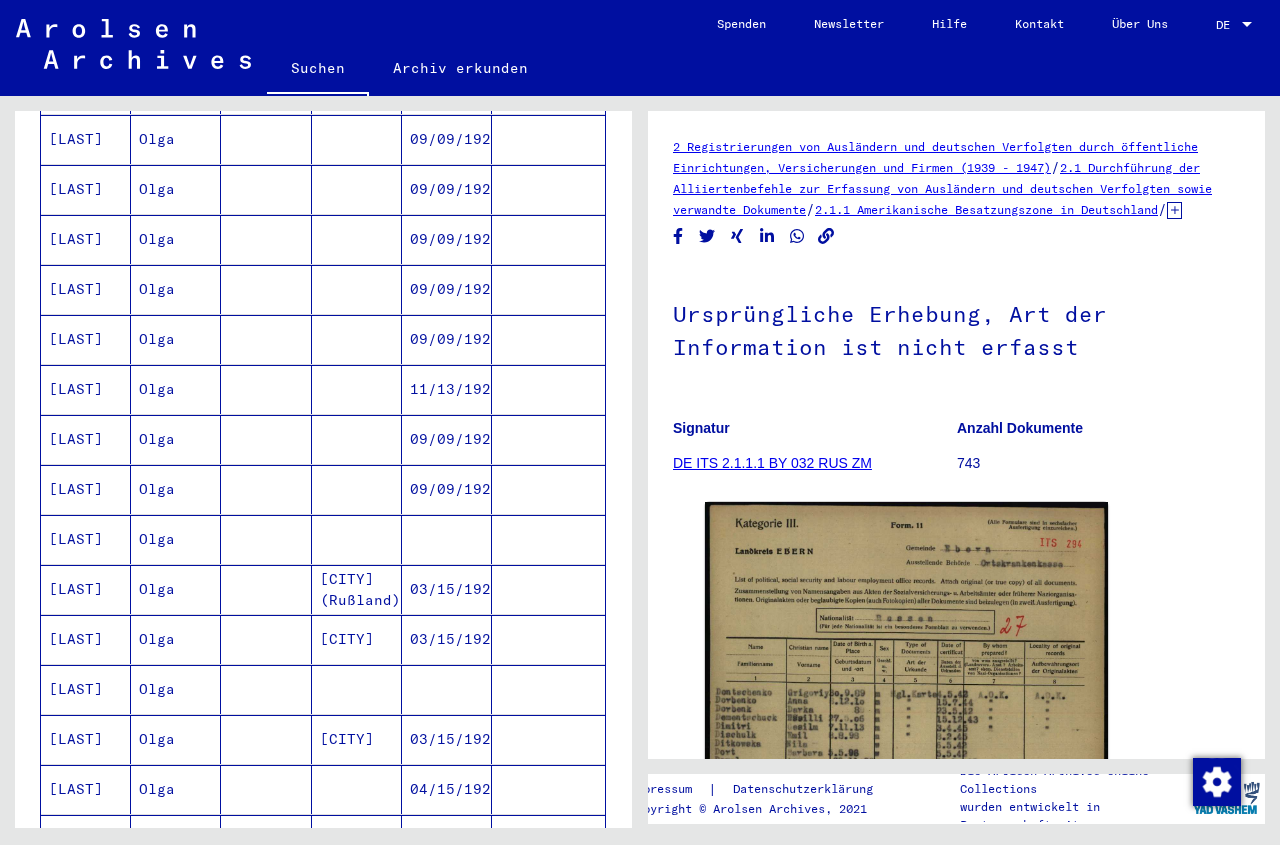 click at bounding box center [447, 589] 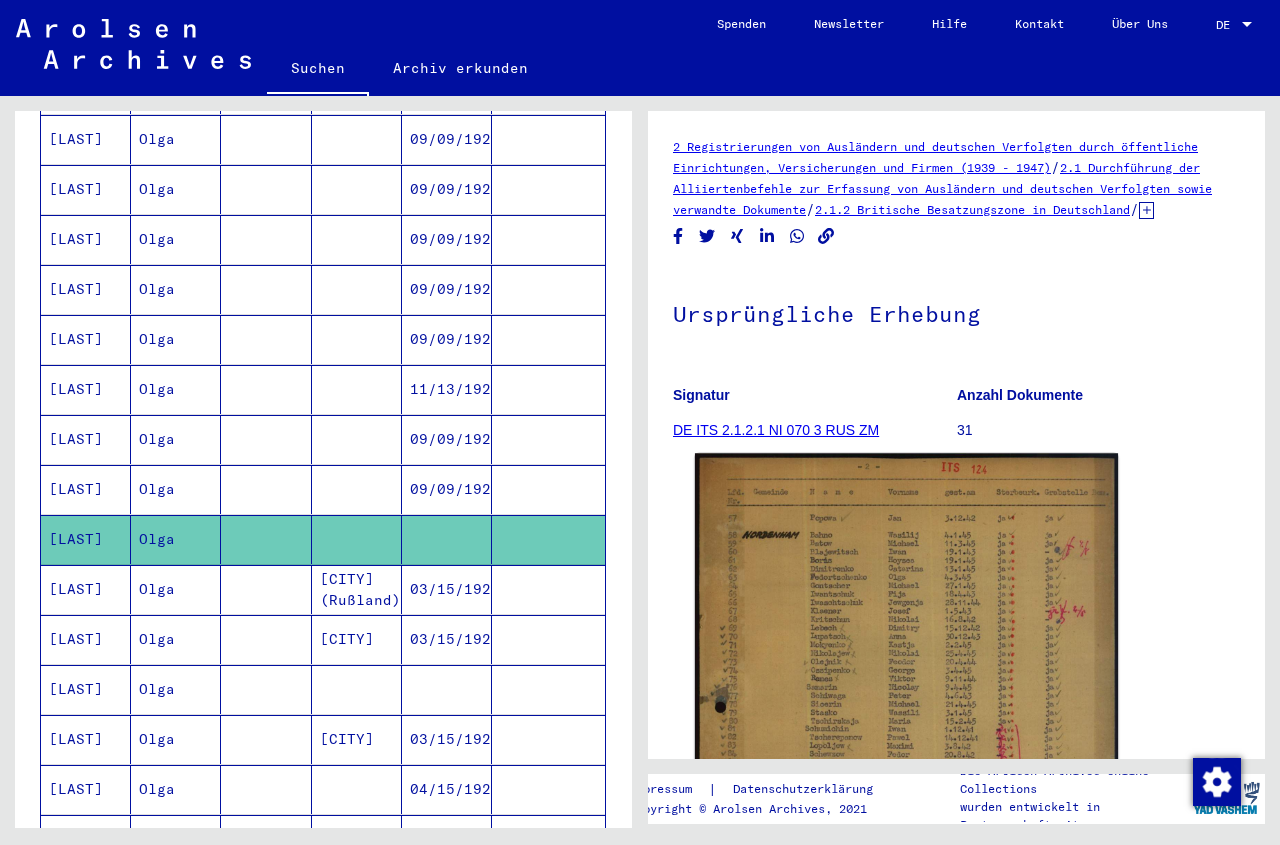 click 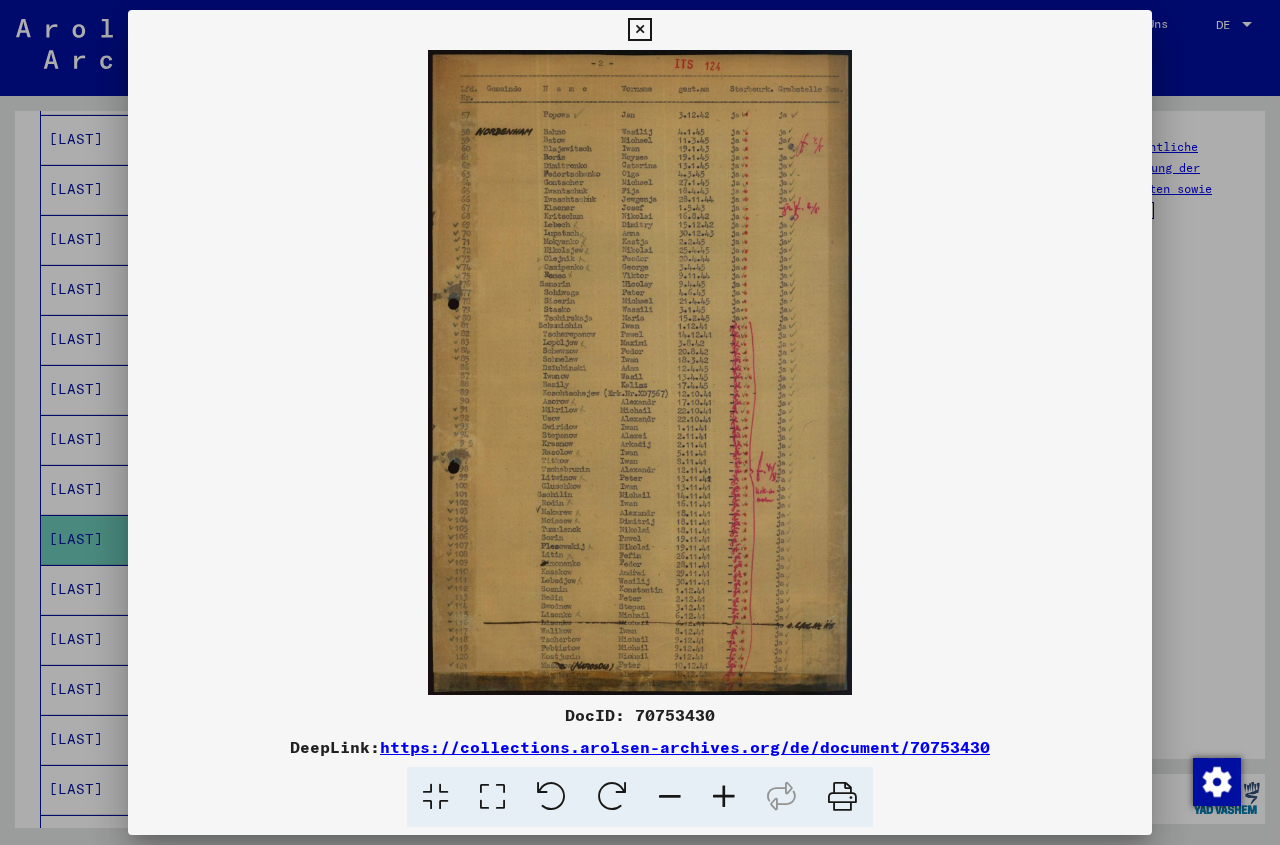click at bounding box center (639, 30) 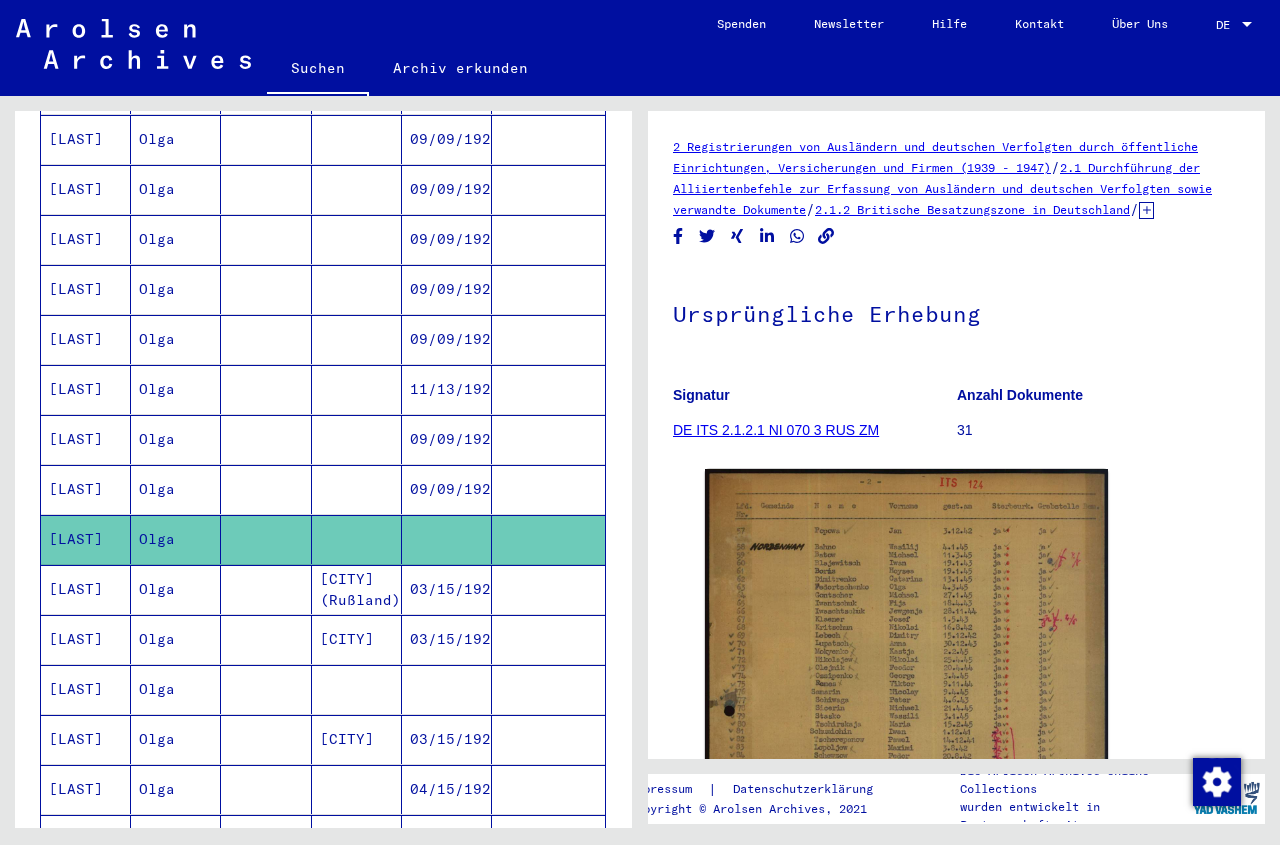 click on "[CITY] (Rußland)" at bounding box center [357, 639] 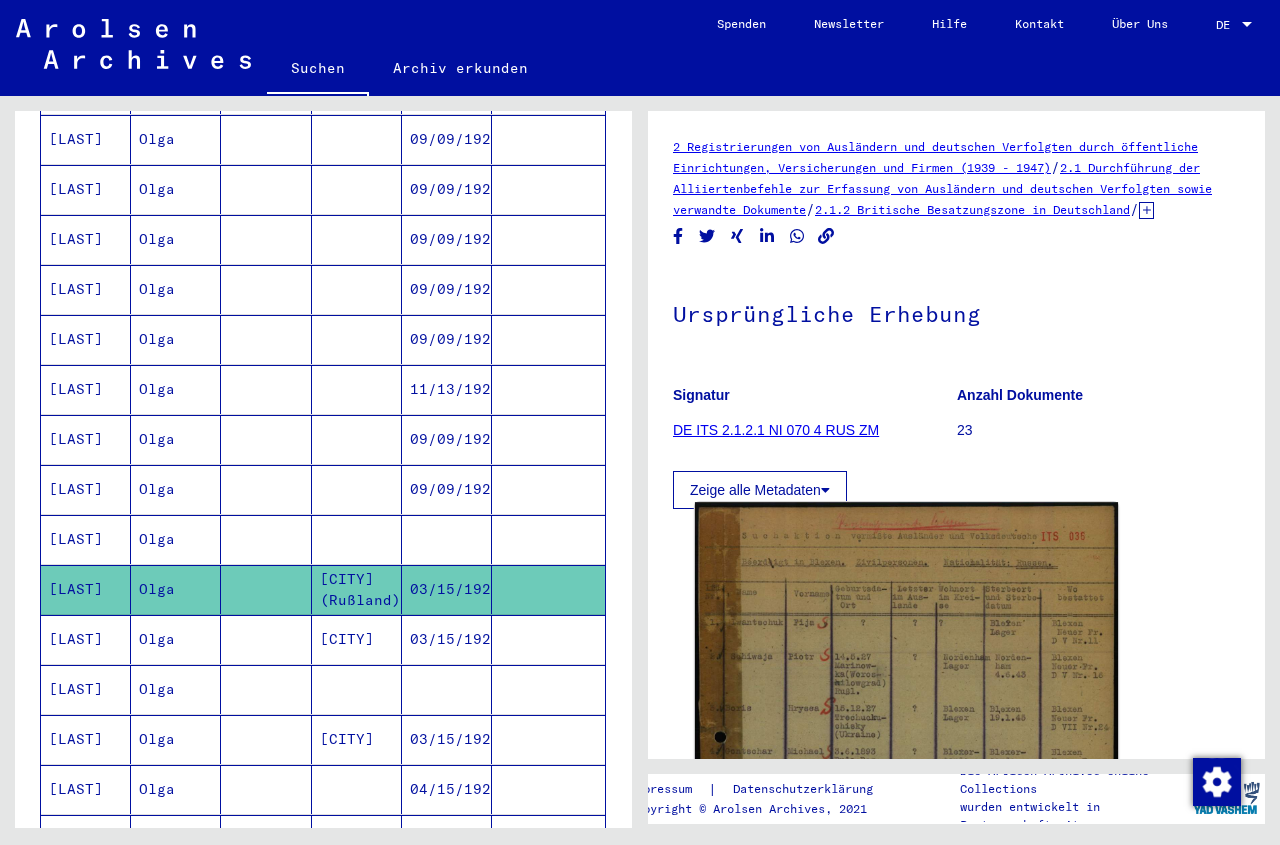click 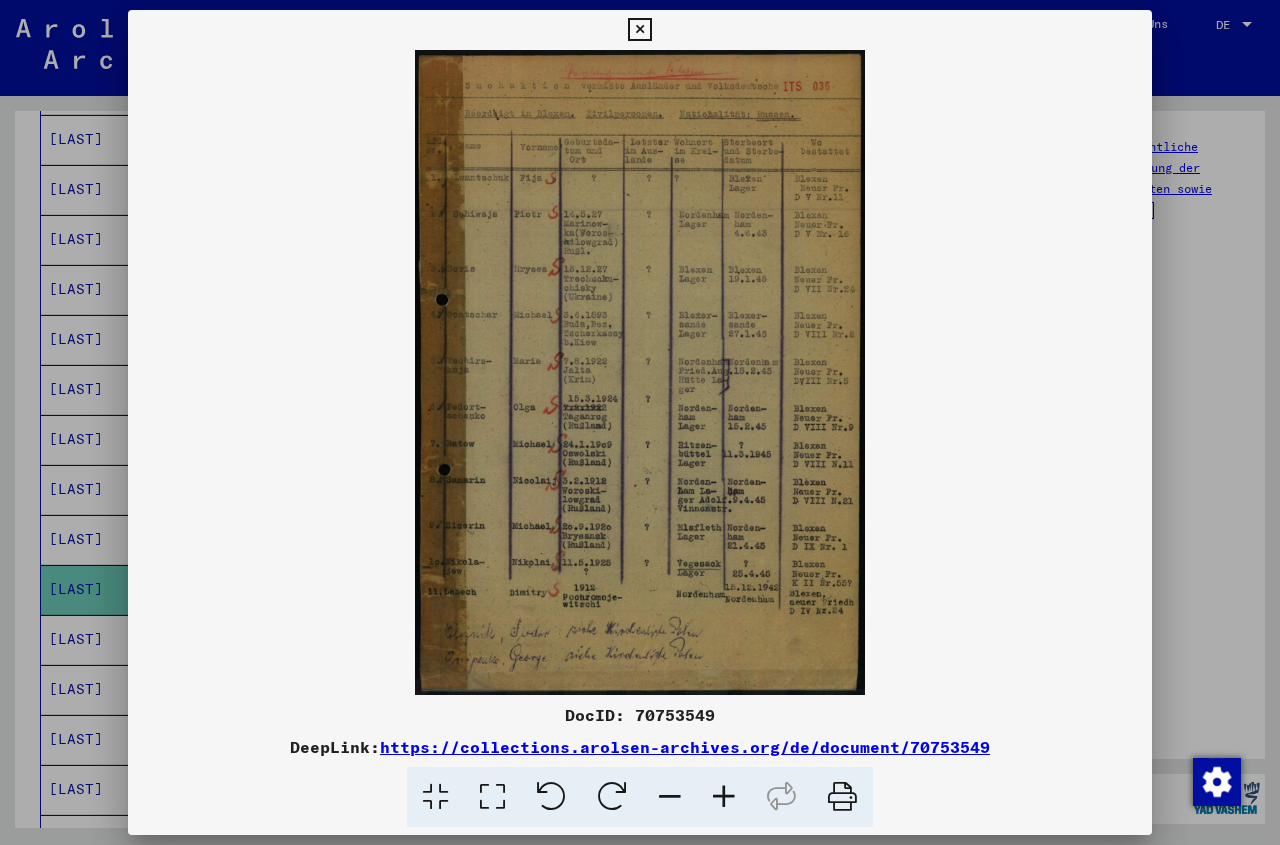 click at bounding box center [639, 30] 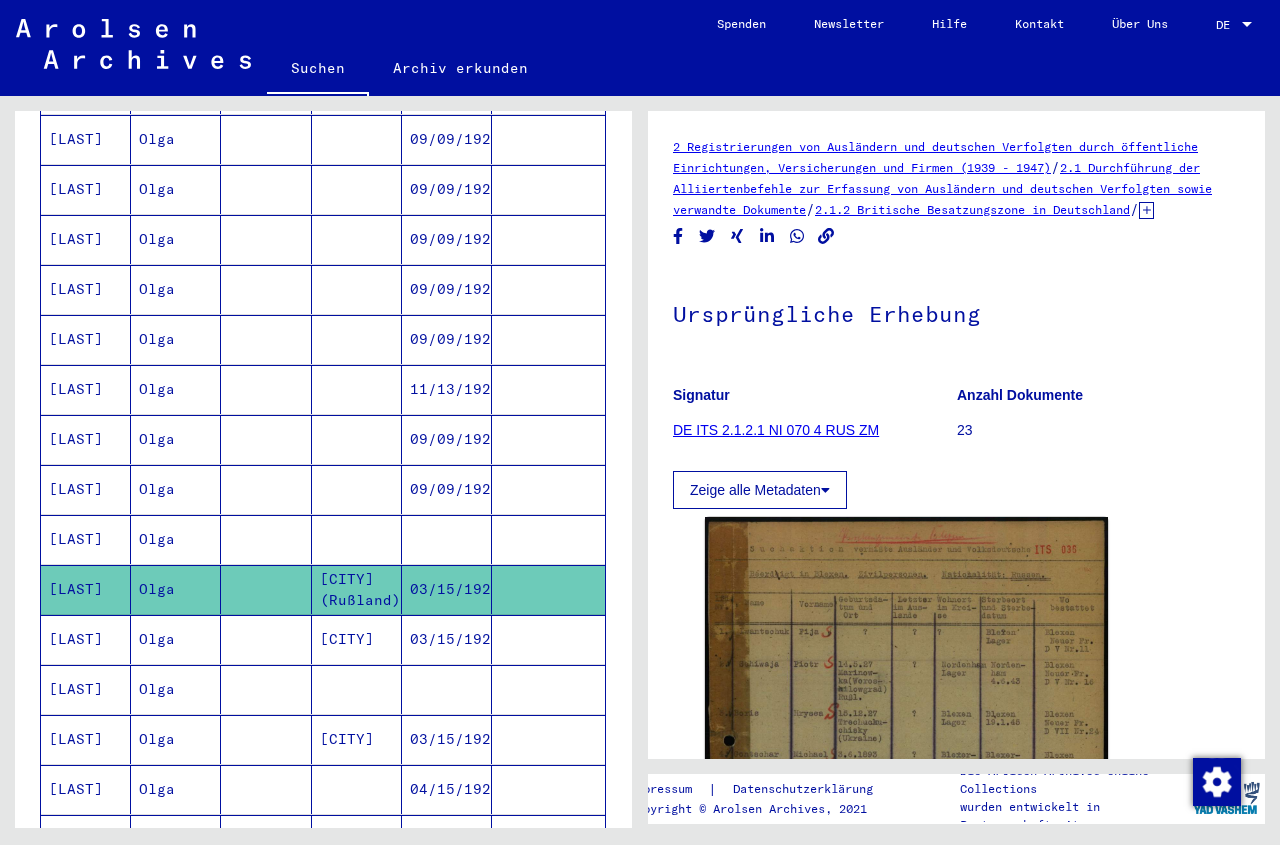 click on "[CITY]" at bounding box center [357, 689] 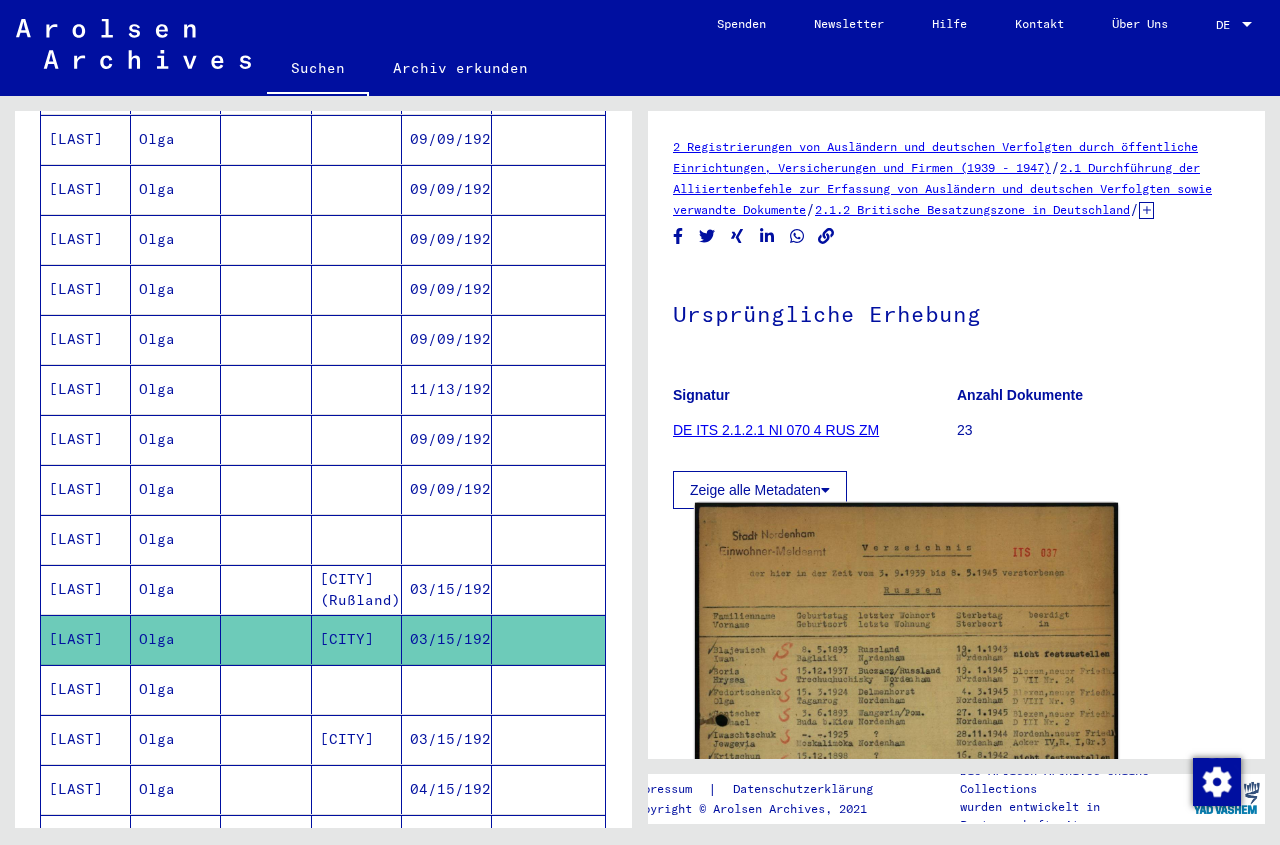 click 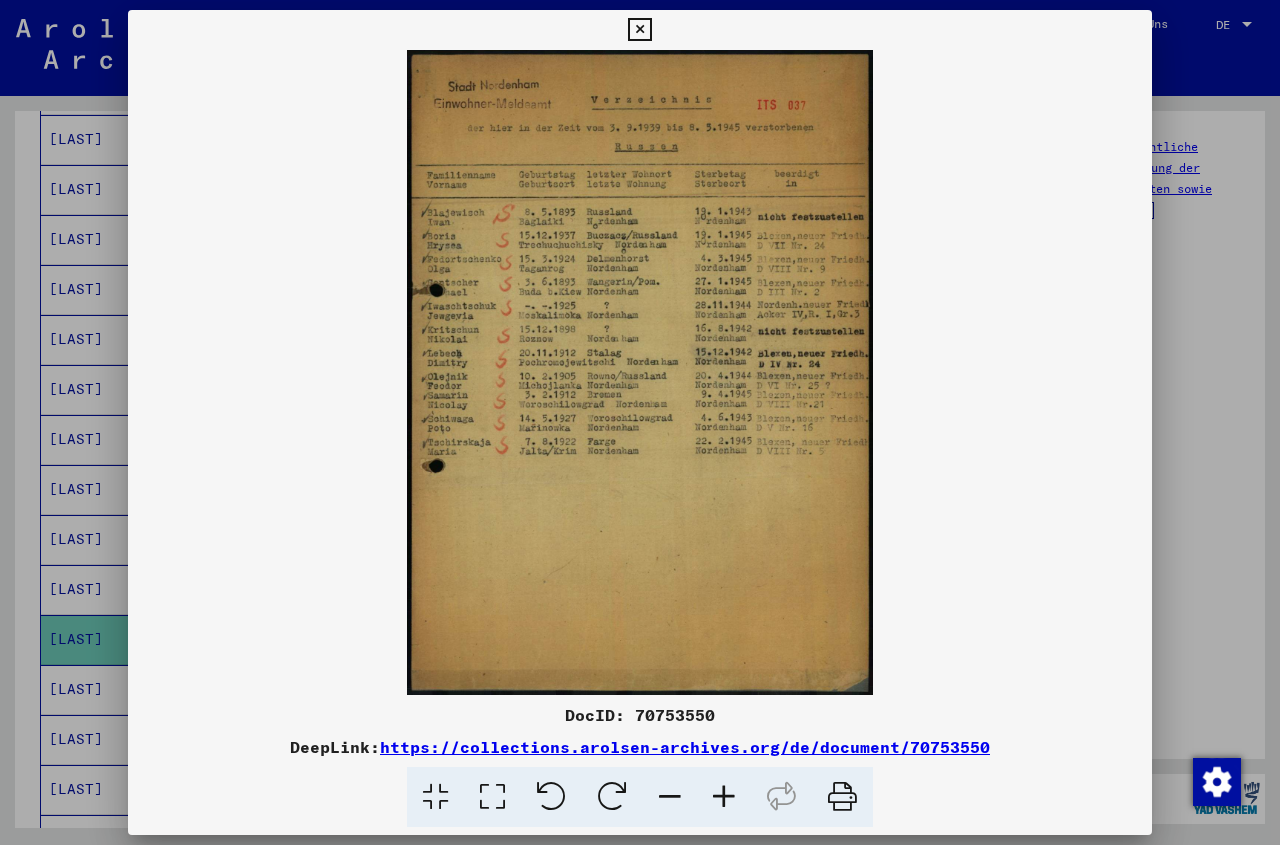click at bounding box center [639, 30] 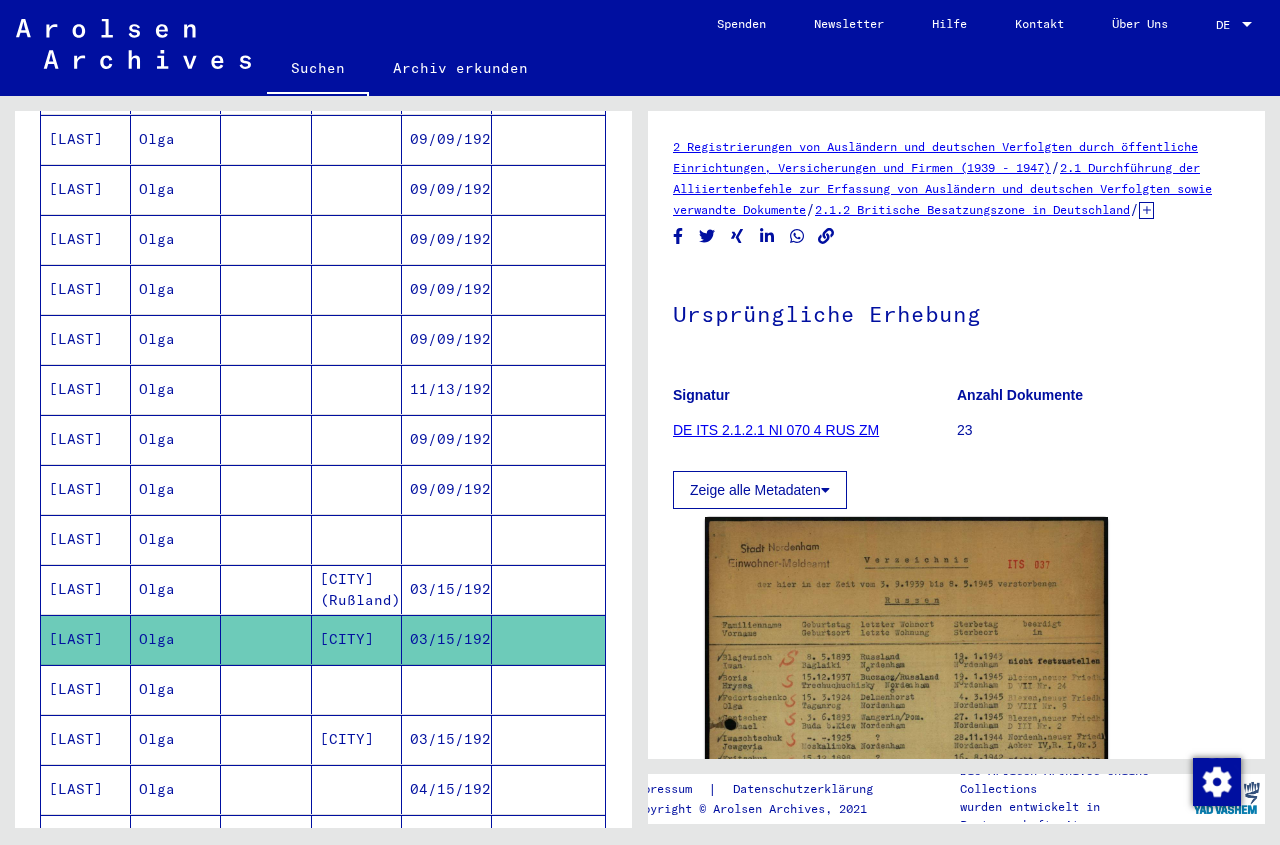 click at bounding box center [266, 739] 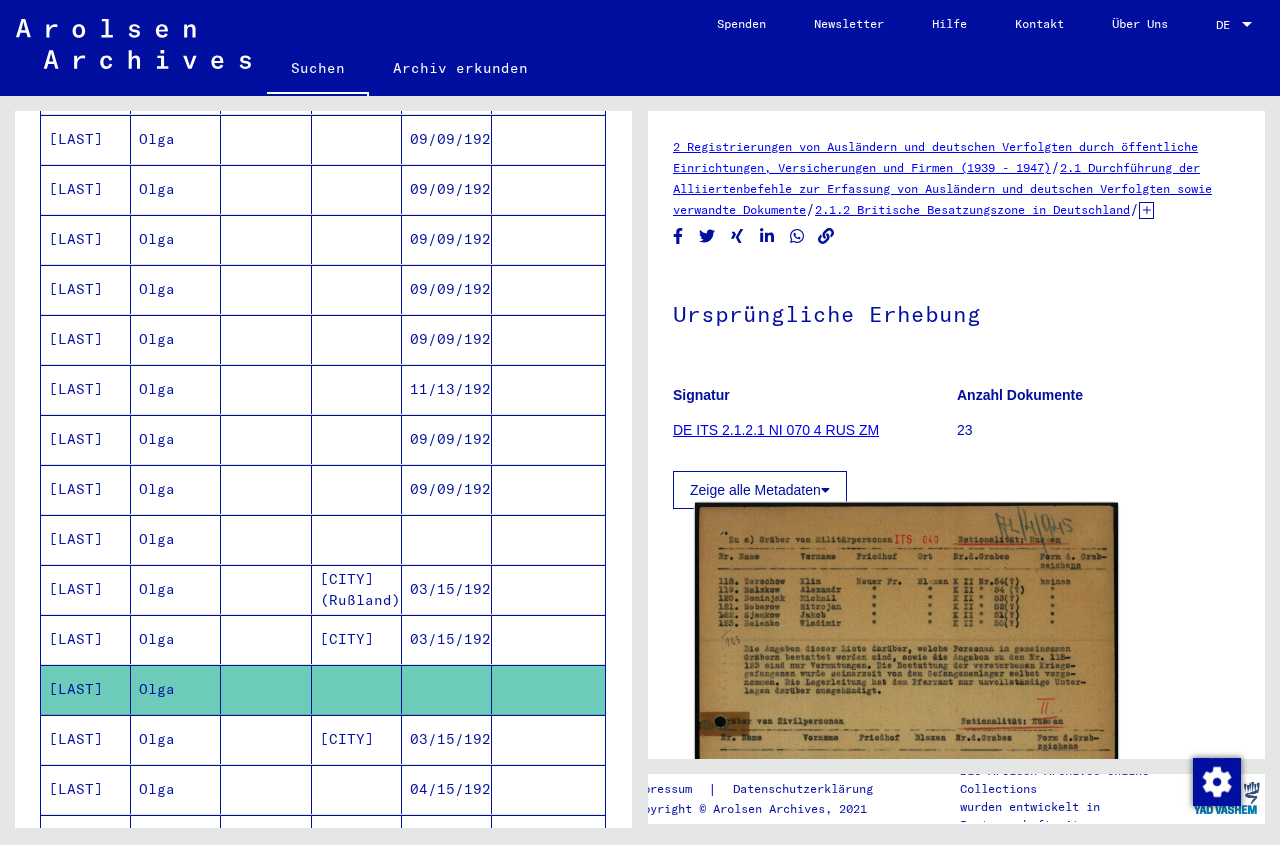 click 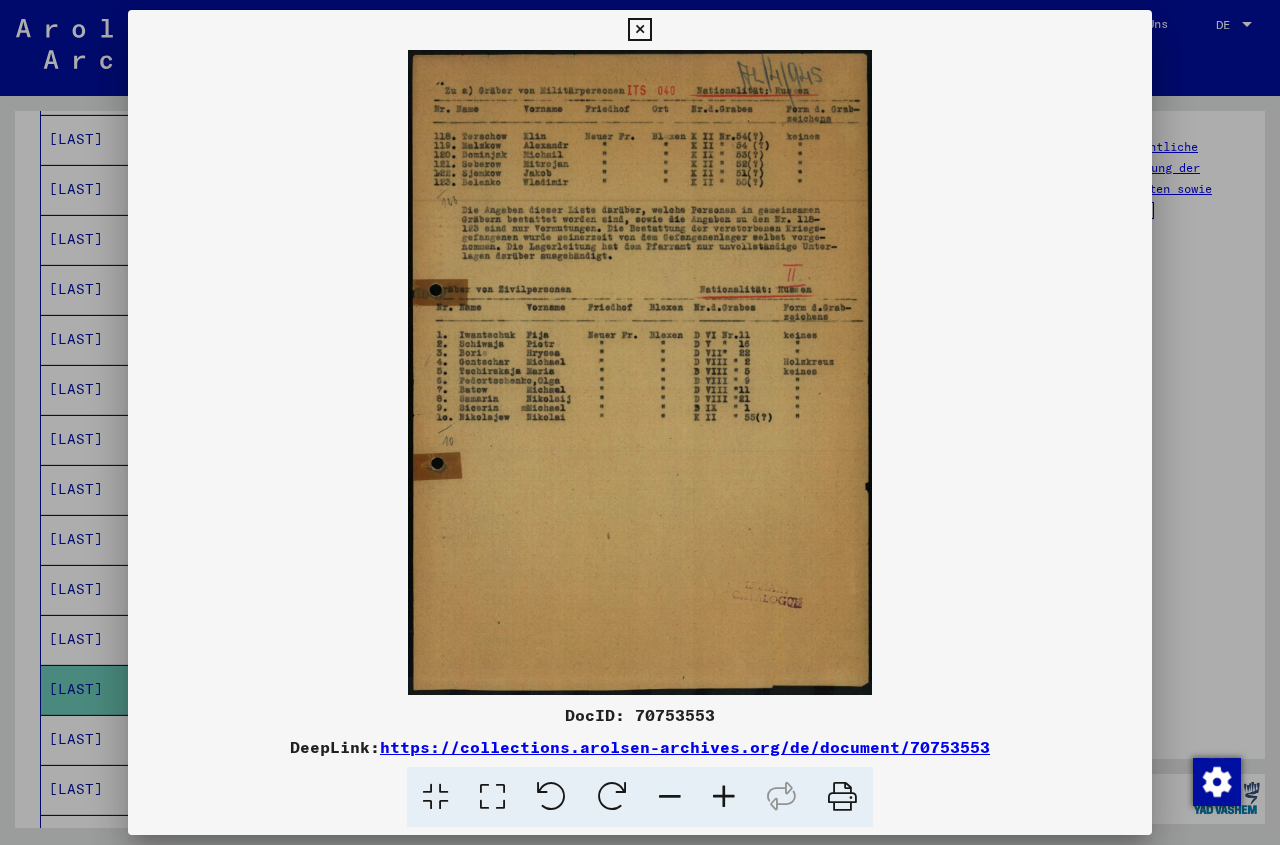 click at bounding box center (639, 30) 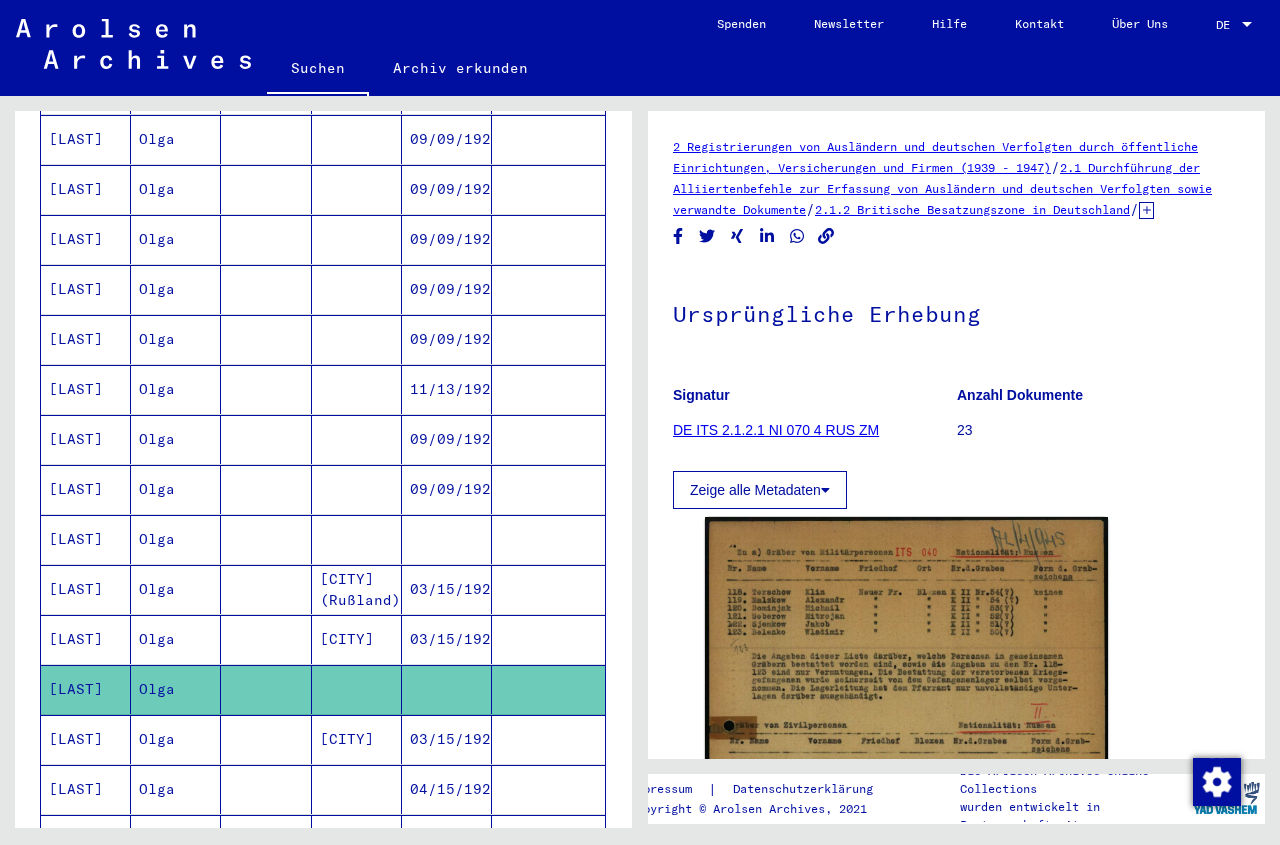 click on "[CITY]" at bounding box center [357, 789] 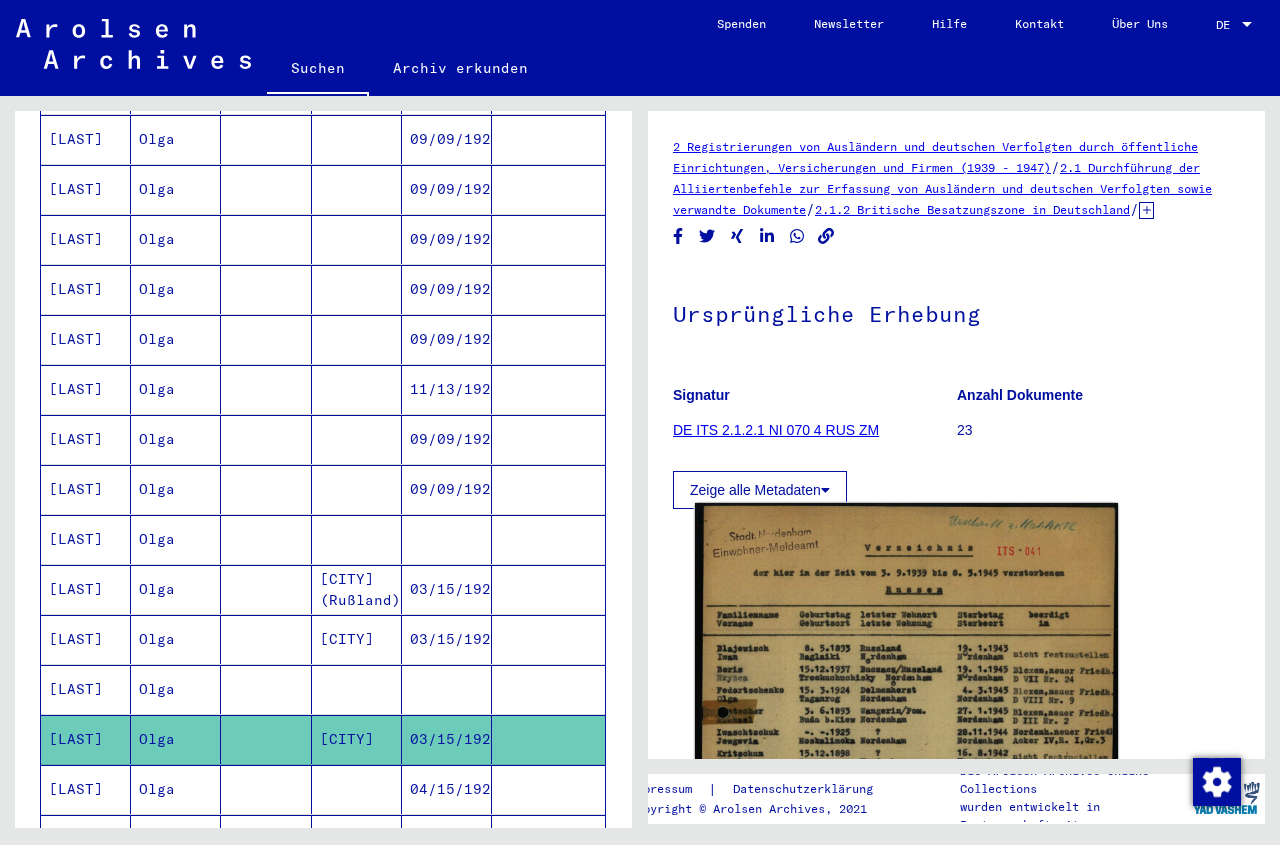 click 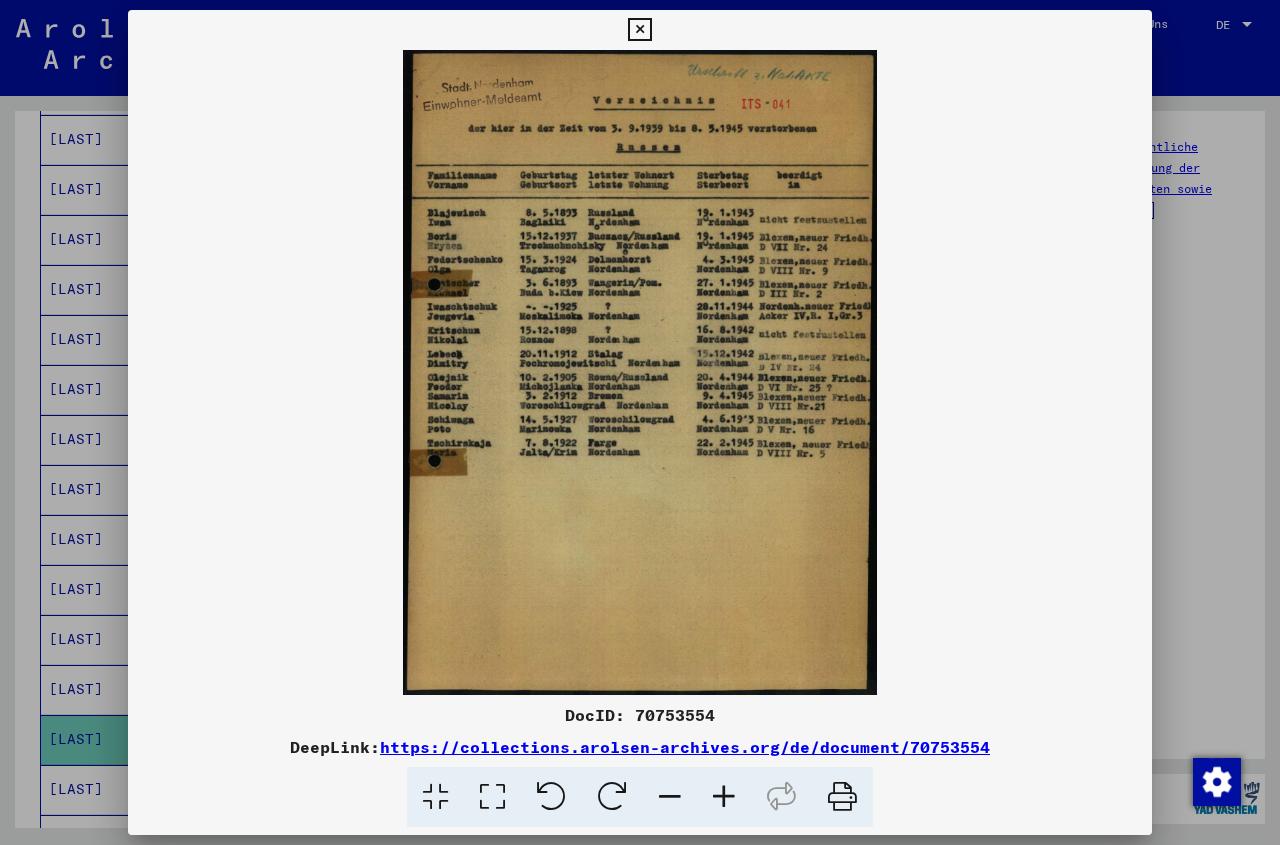click at bounding box center [724, 797] 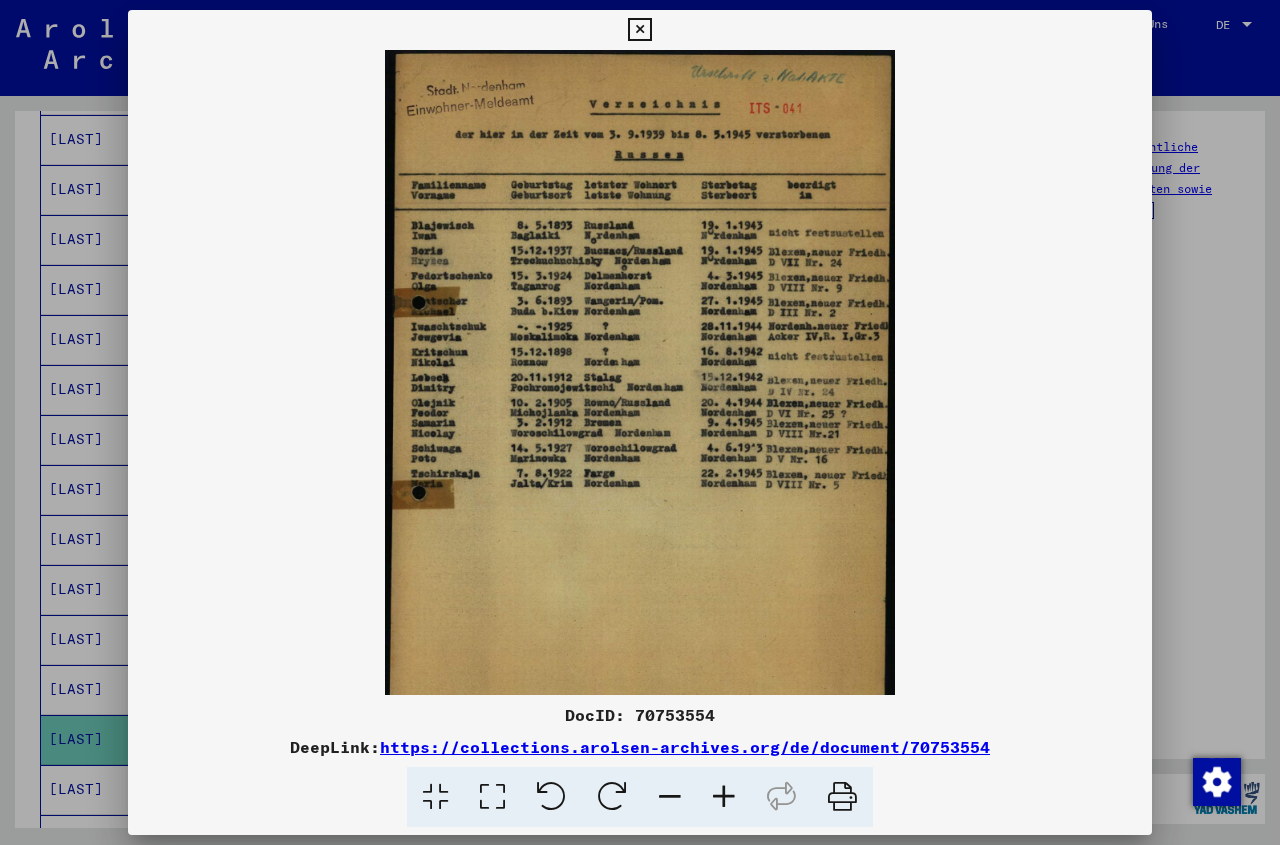 click at bounding box center [724, 797] 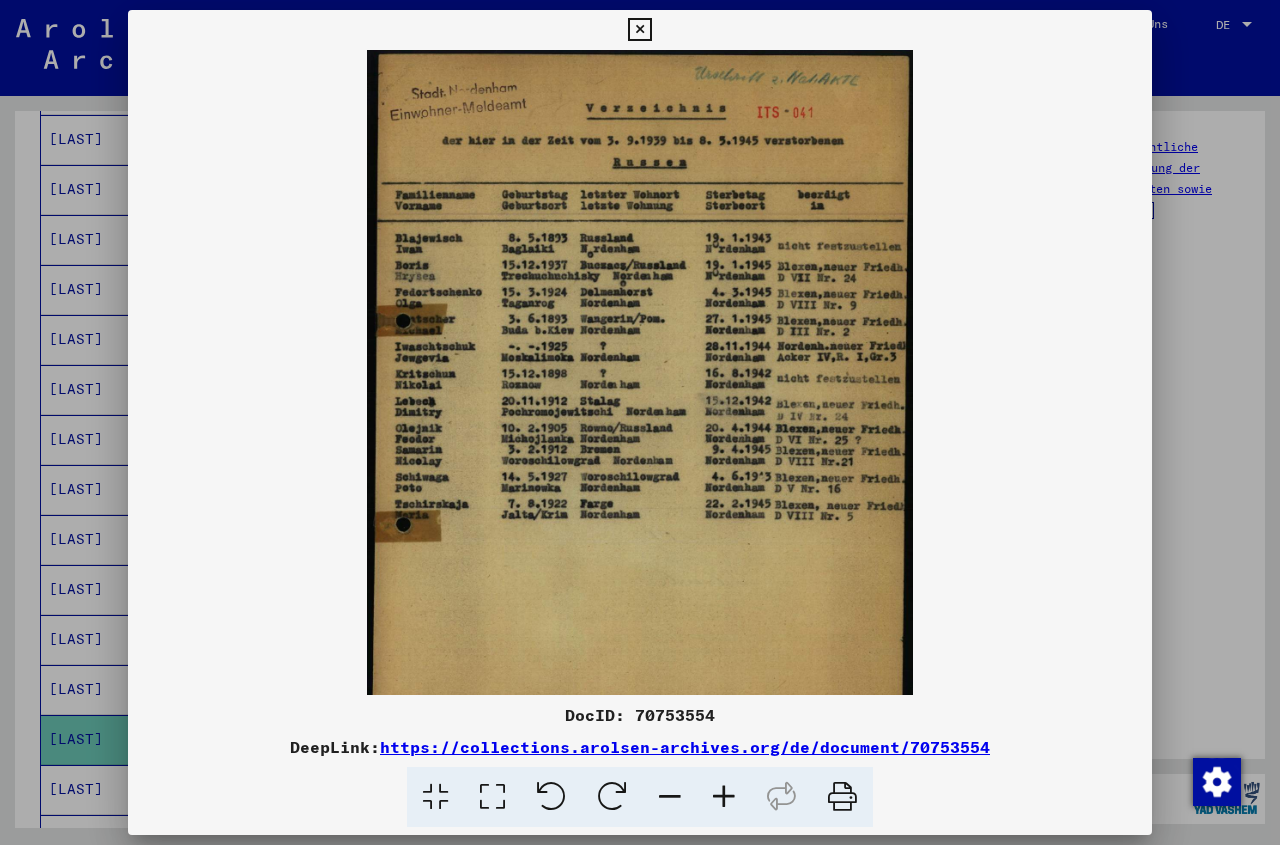 click at bounding box center (724, 797) 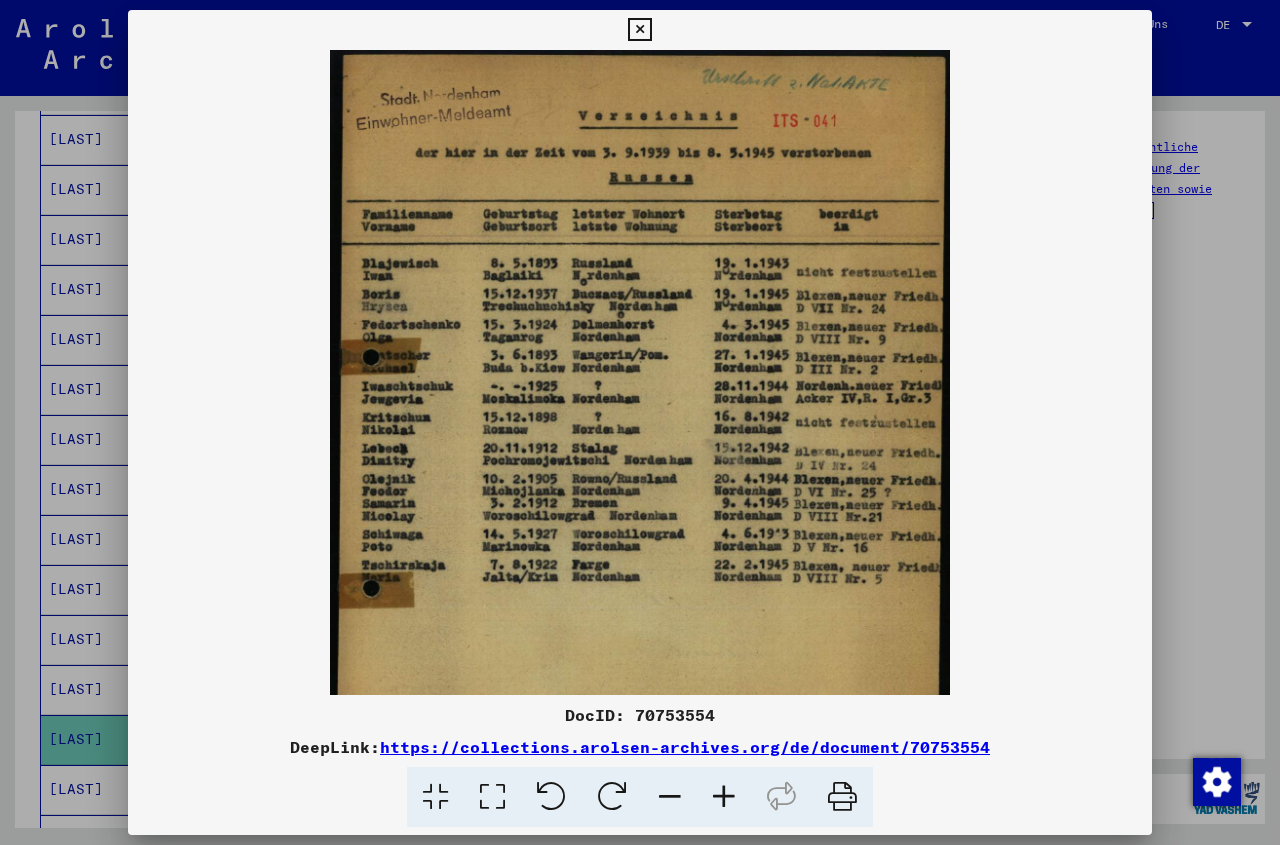 click at bounding box center [724, 797] 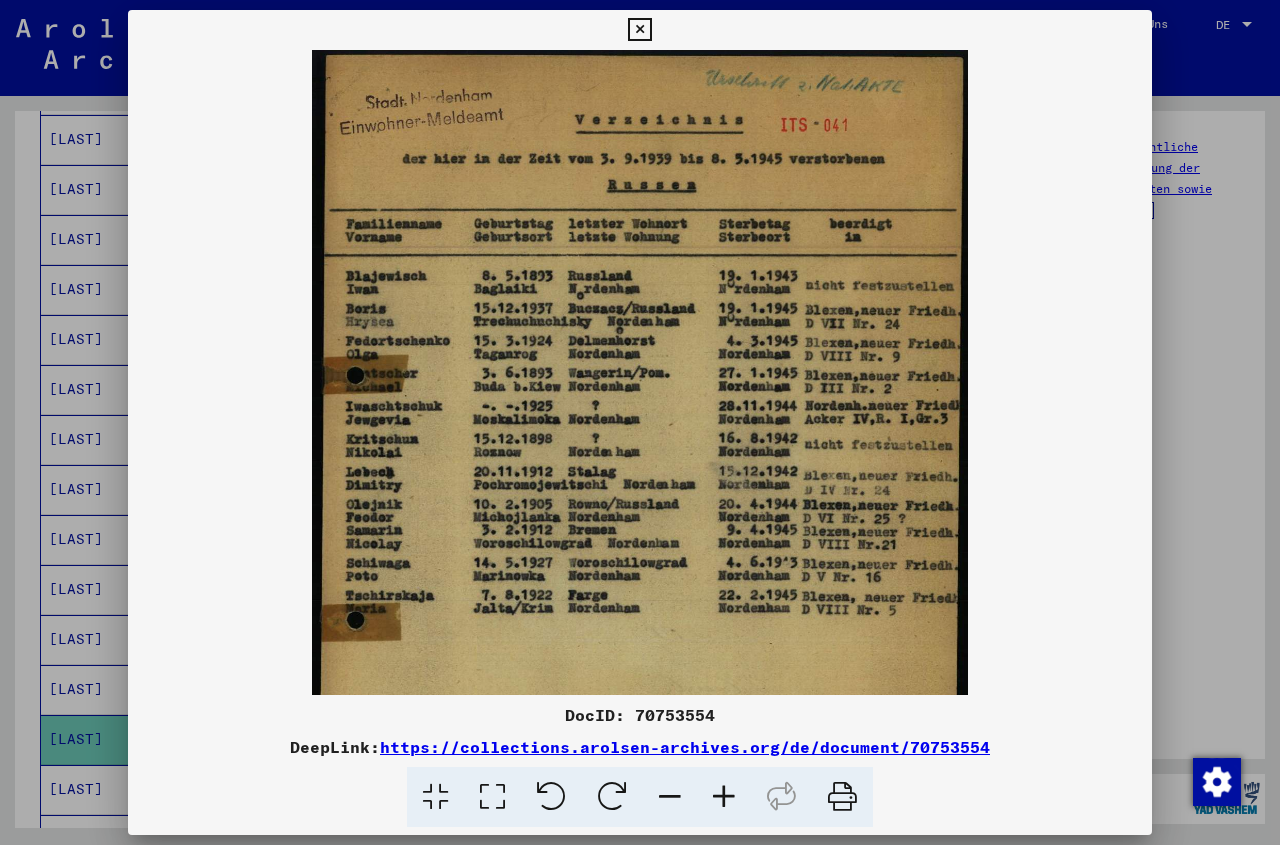click at bounding box center [724, 797] 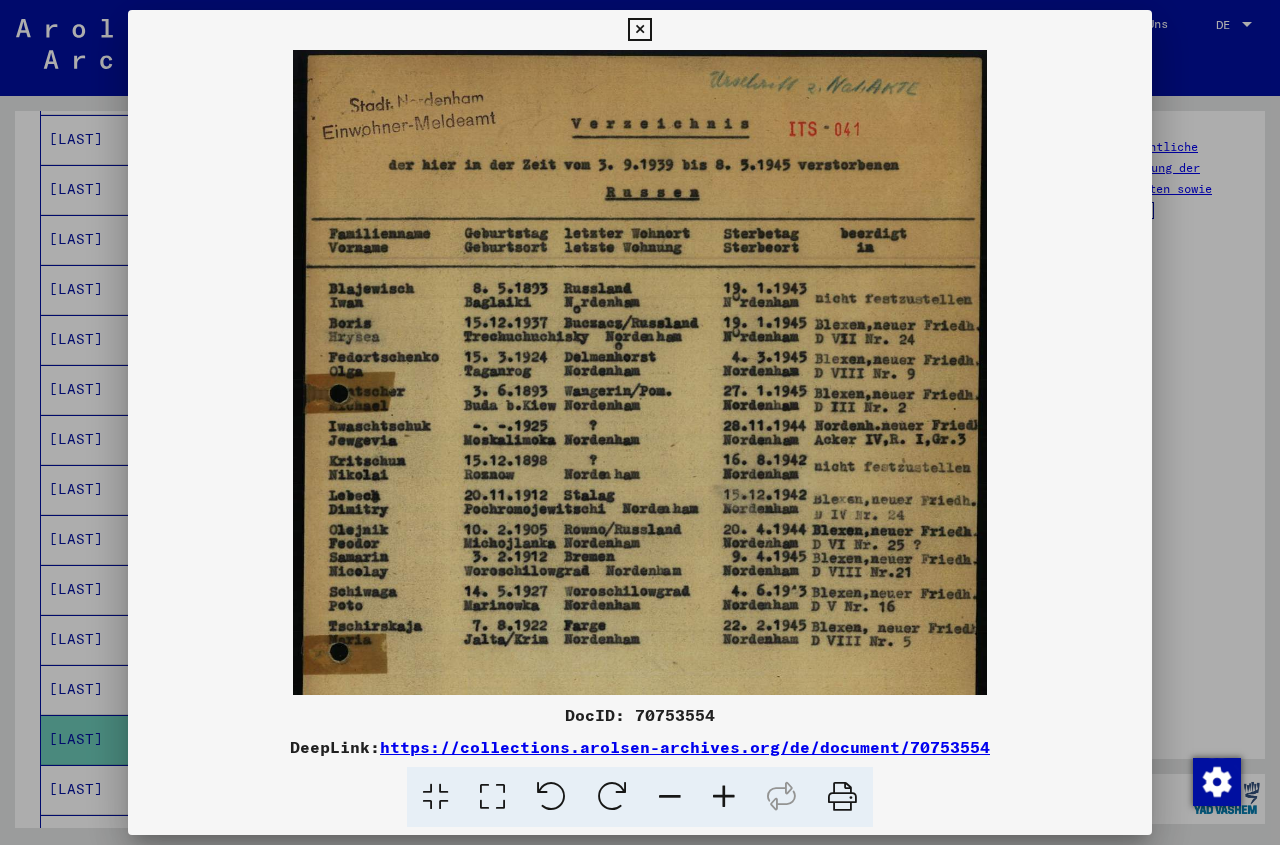 click at bounding box center [724, 797] 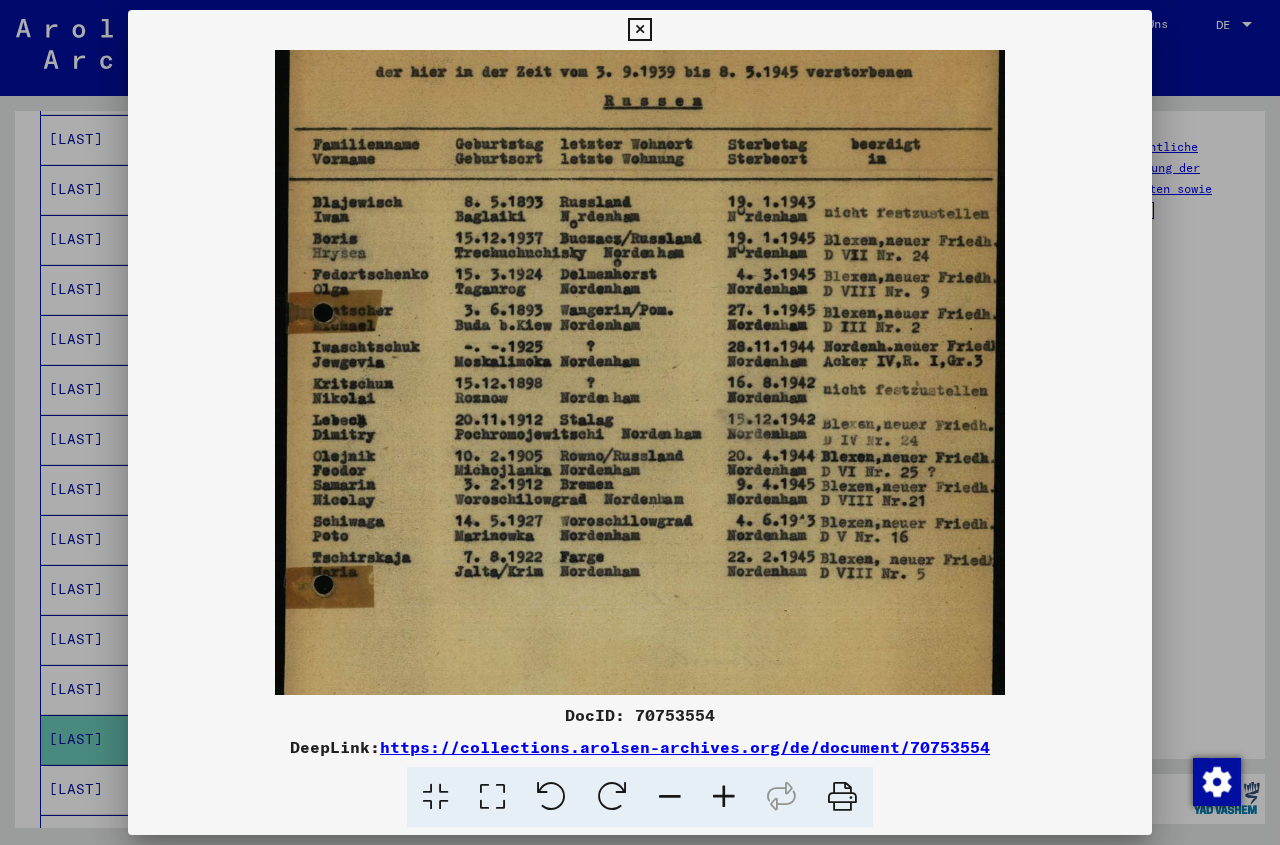 scroll, scrollTop: 129, scrollLeft: 0, axis: vertical 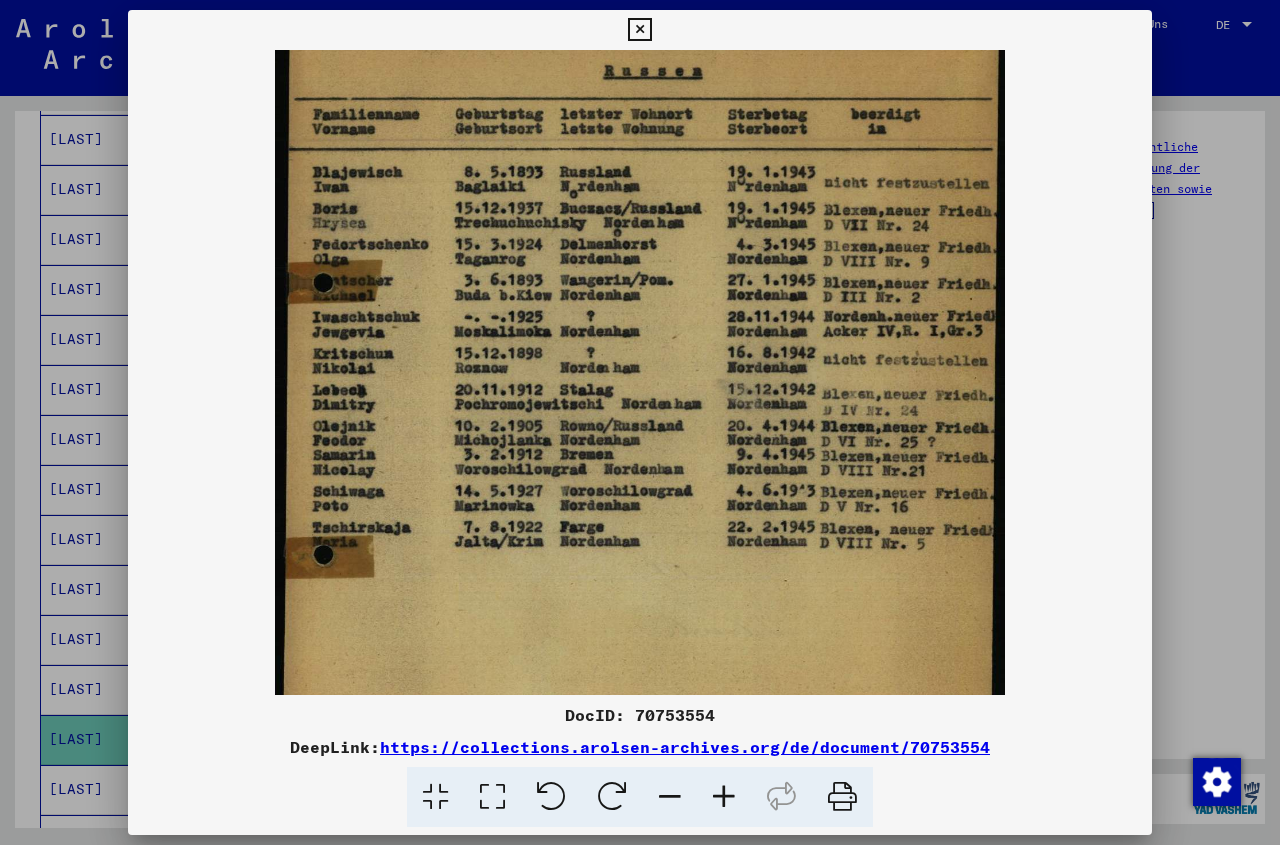 drag, startPoint x: 643, startPoint y: 575, endPoint x: 702, endPoint y: 446, distance: 141.85204 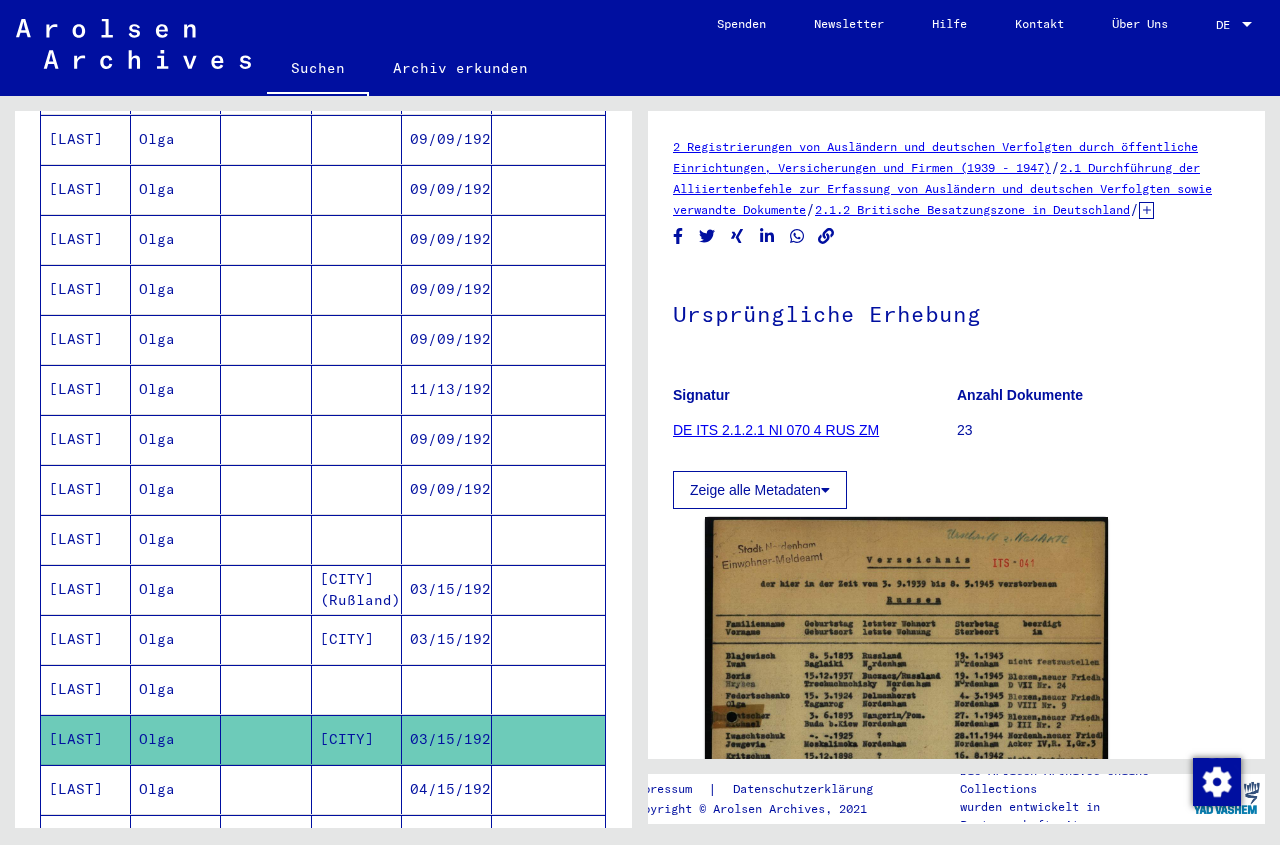 click at bounding box center [357, 839] 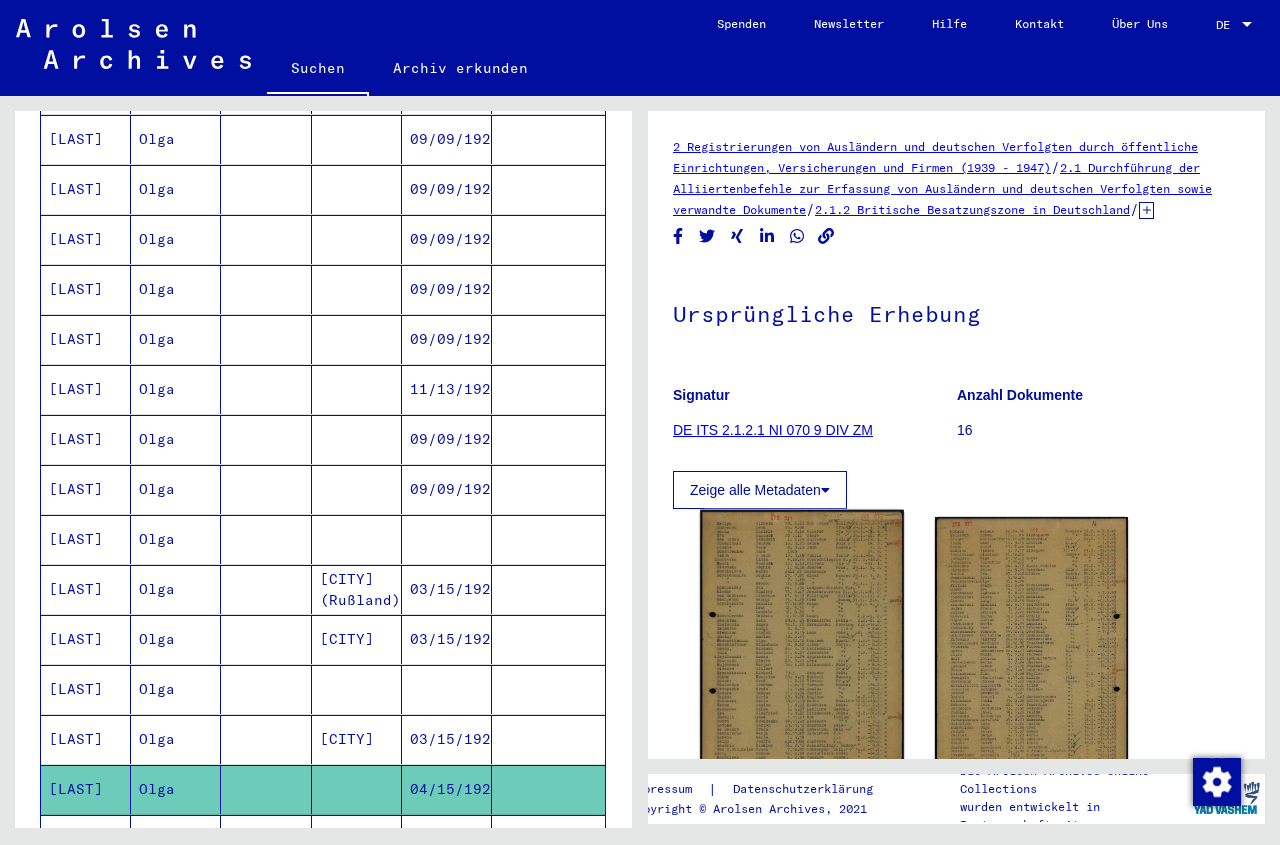 click 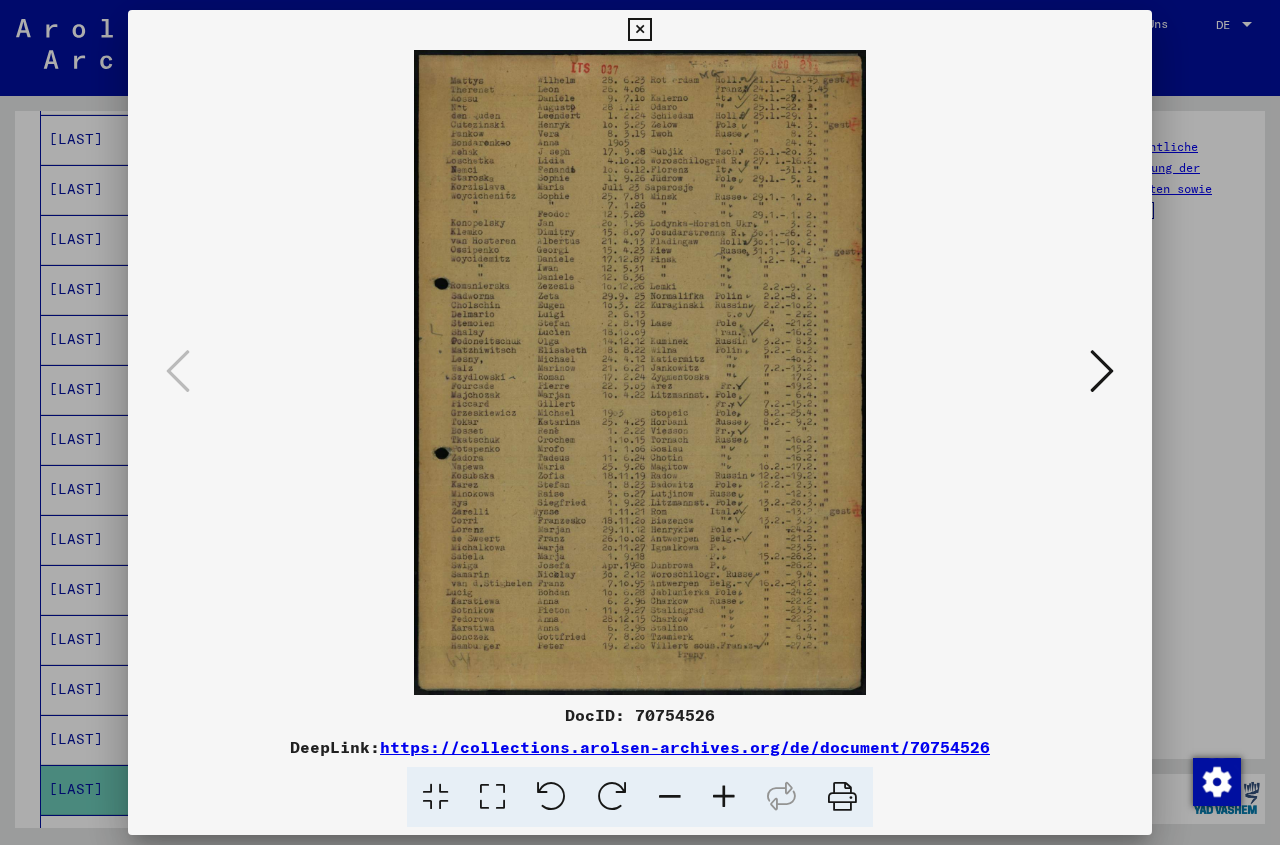 click at bounding box center (639, 30) 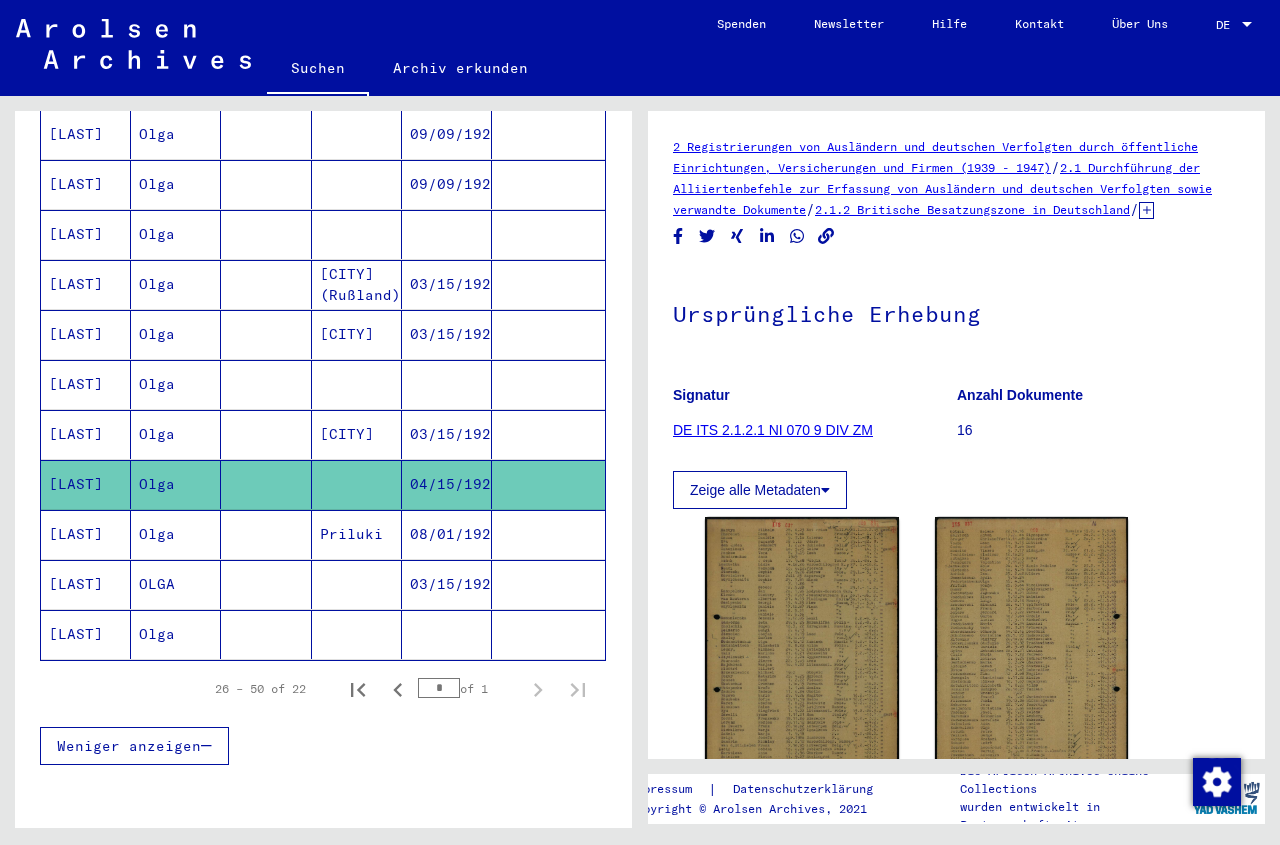 scroll, scrollTop: 885, scrollLeft: 0, axis: vertical 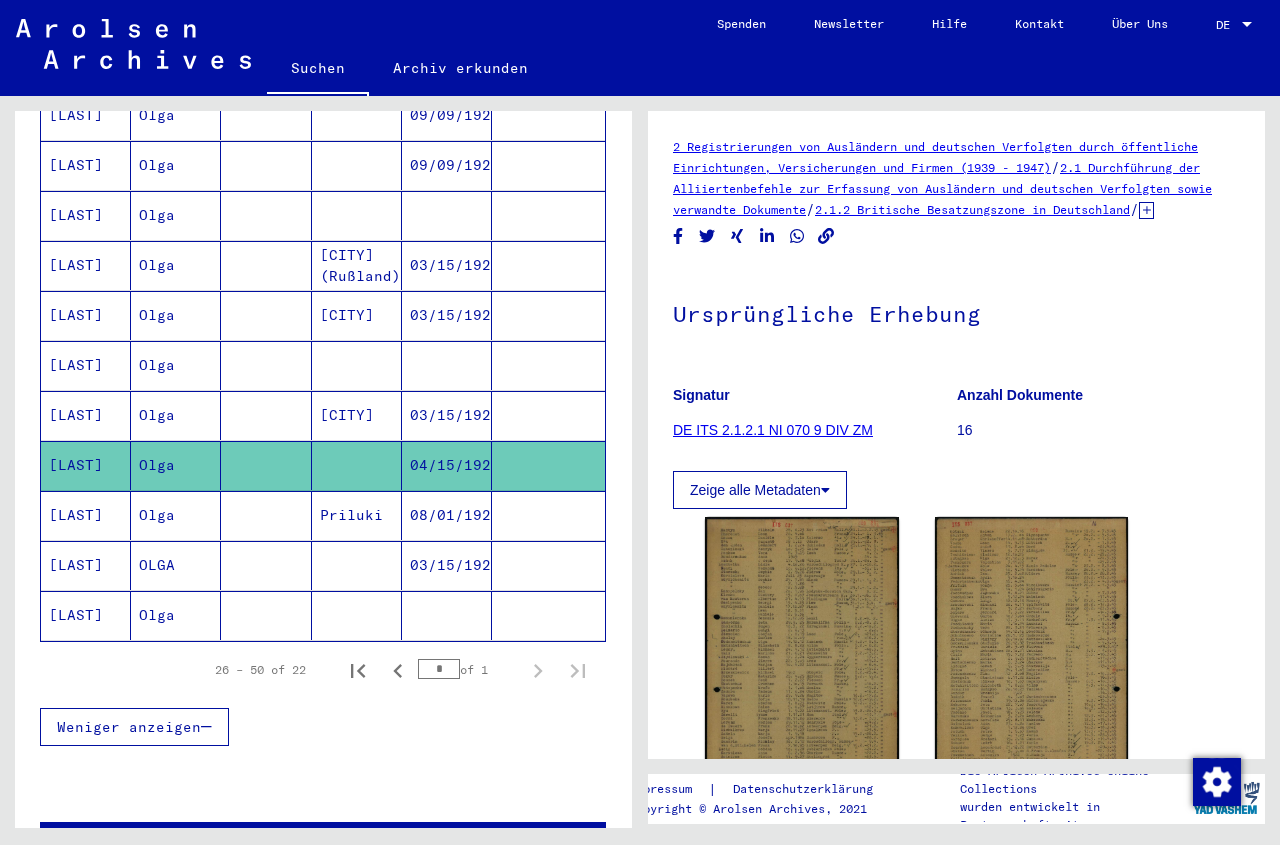 click at bounding box center [357, 615] 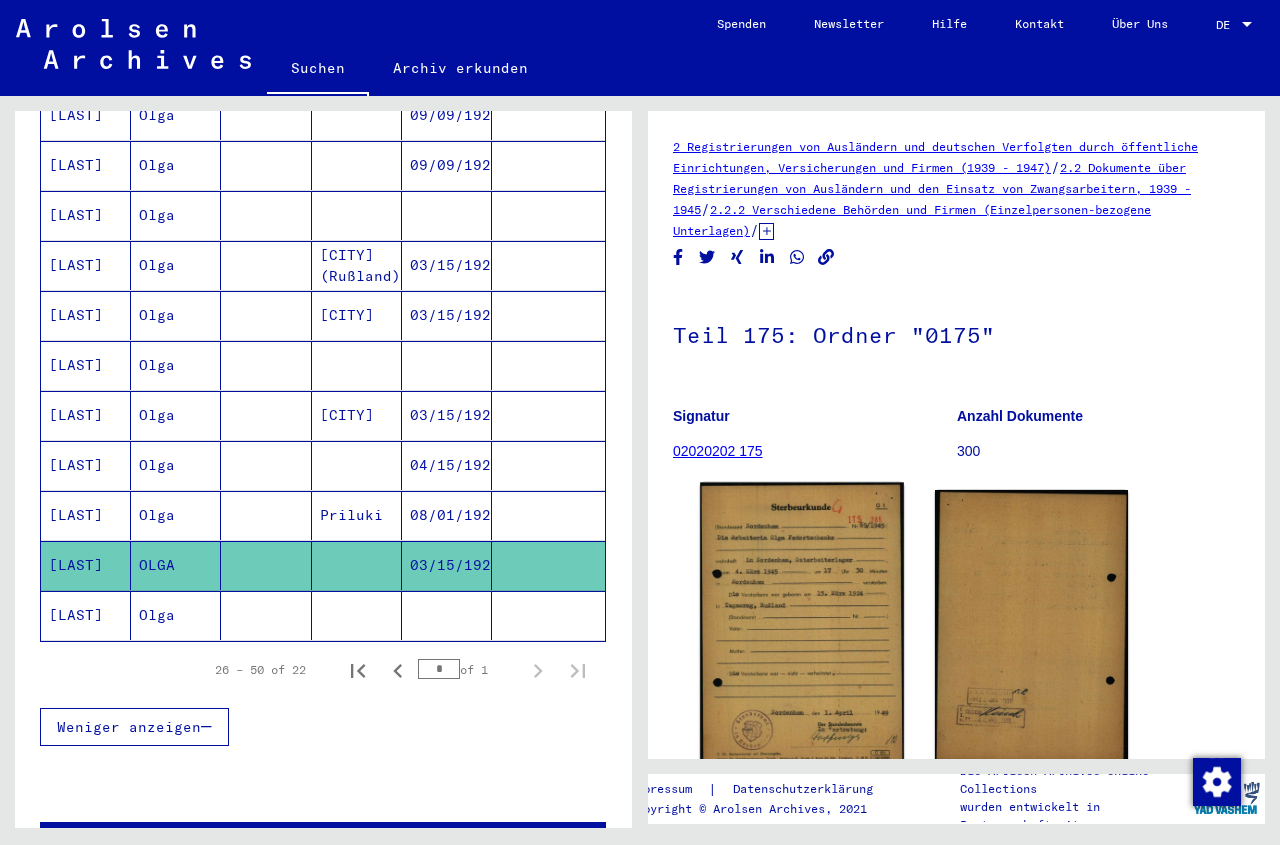 click 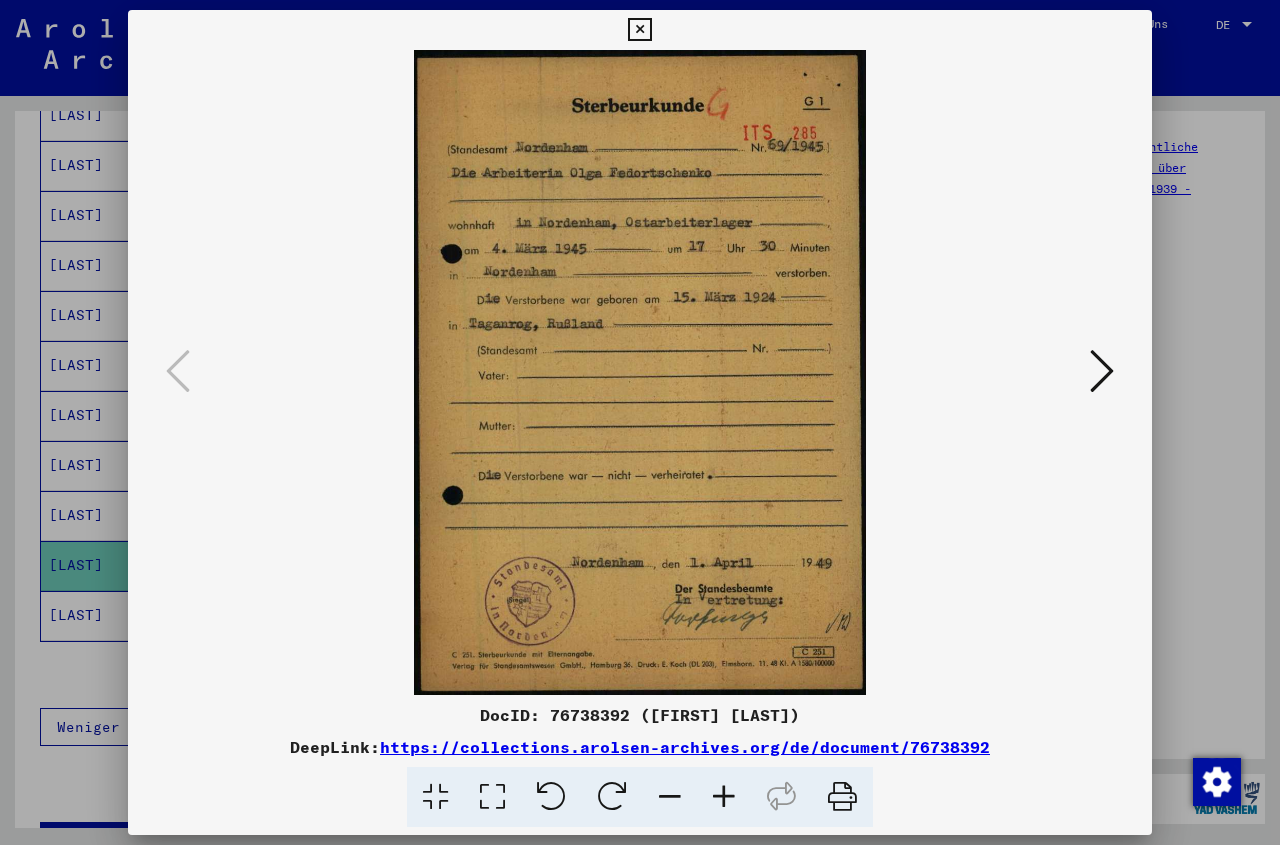 click at bounding box center (1102, 371) 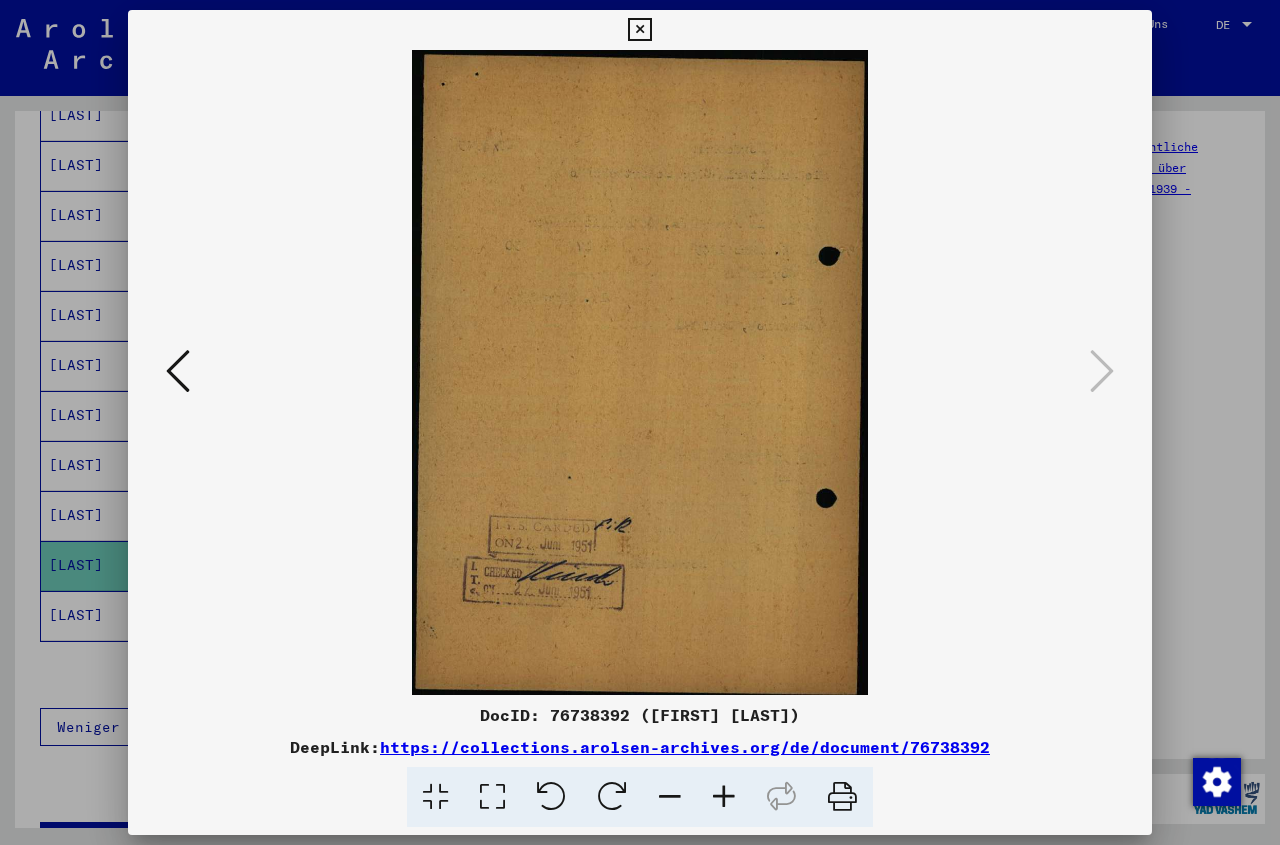 click at bounding box center (639, 30) 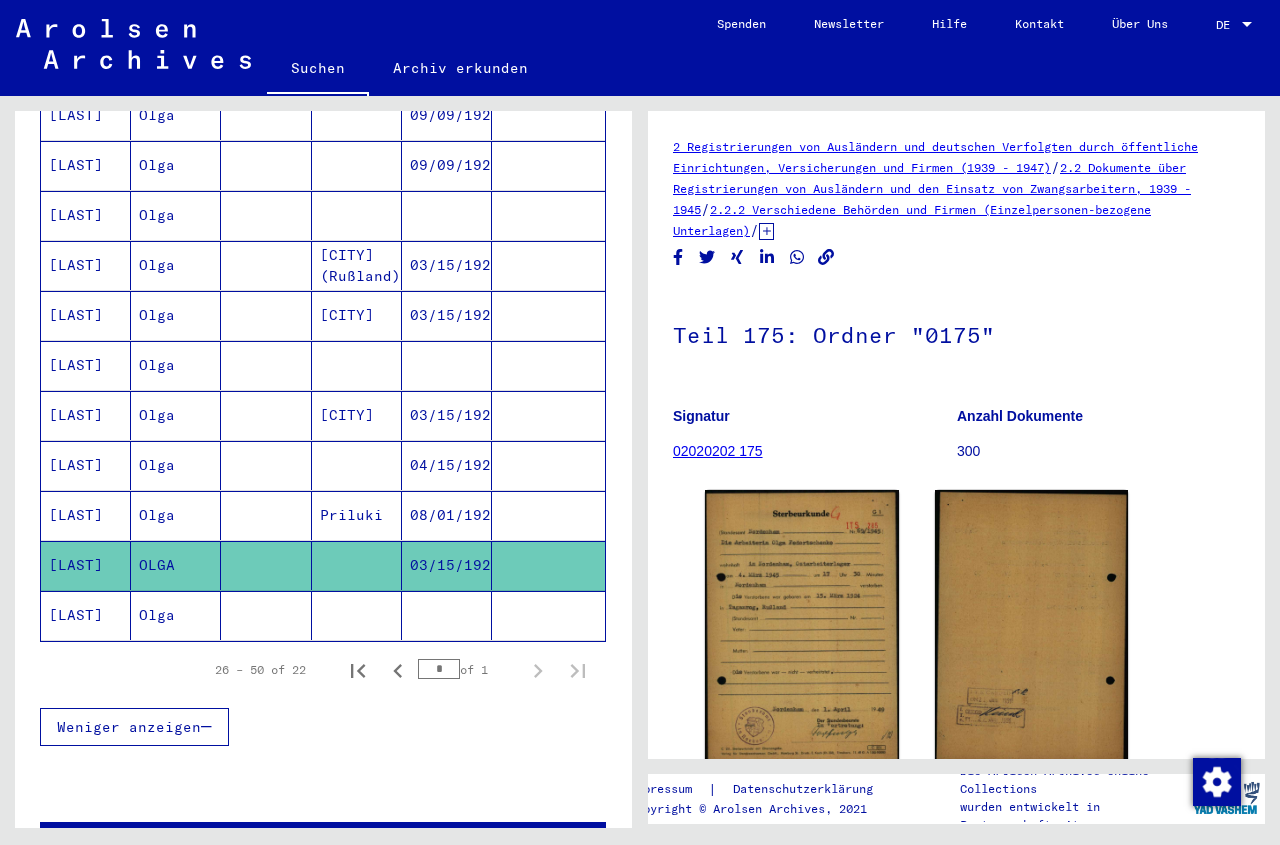 click 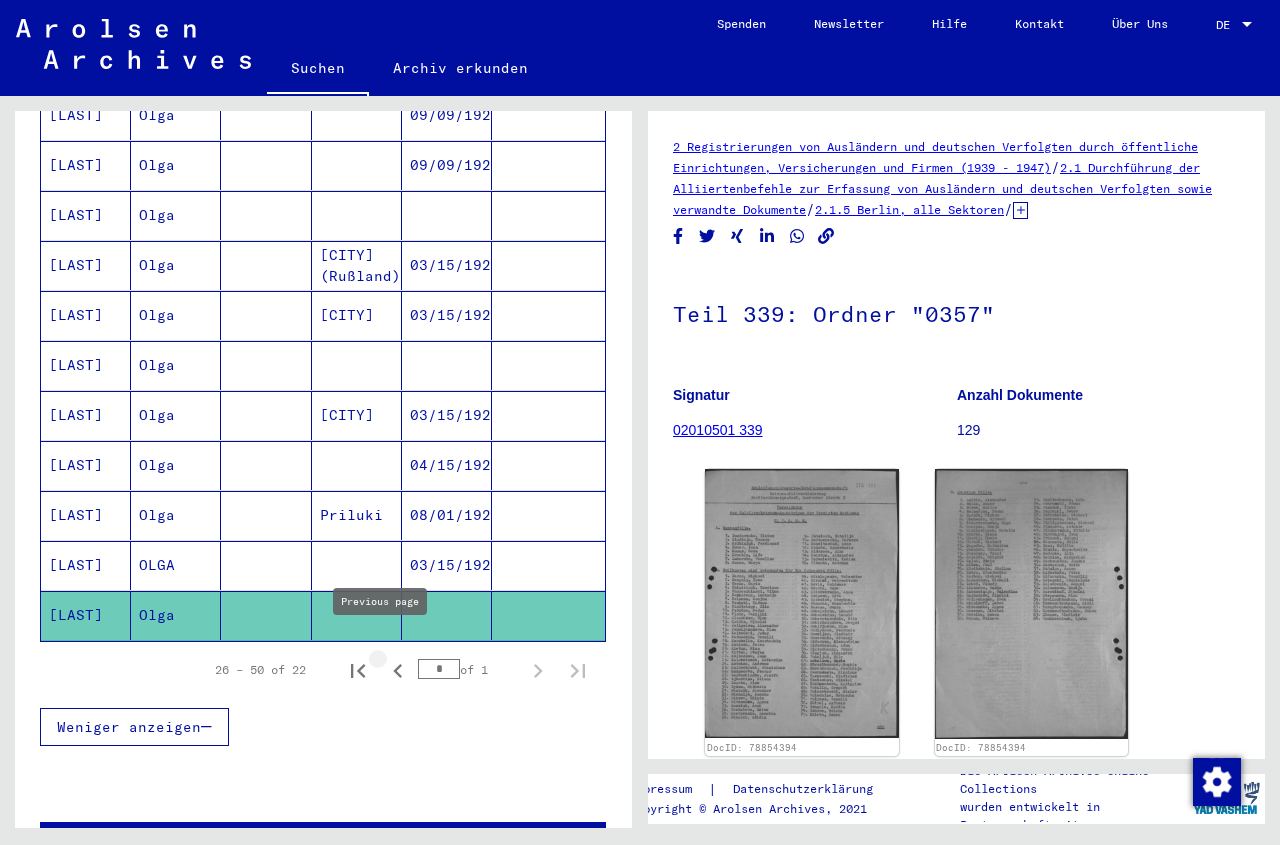 click 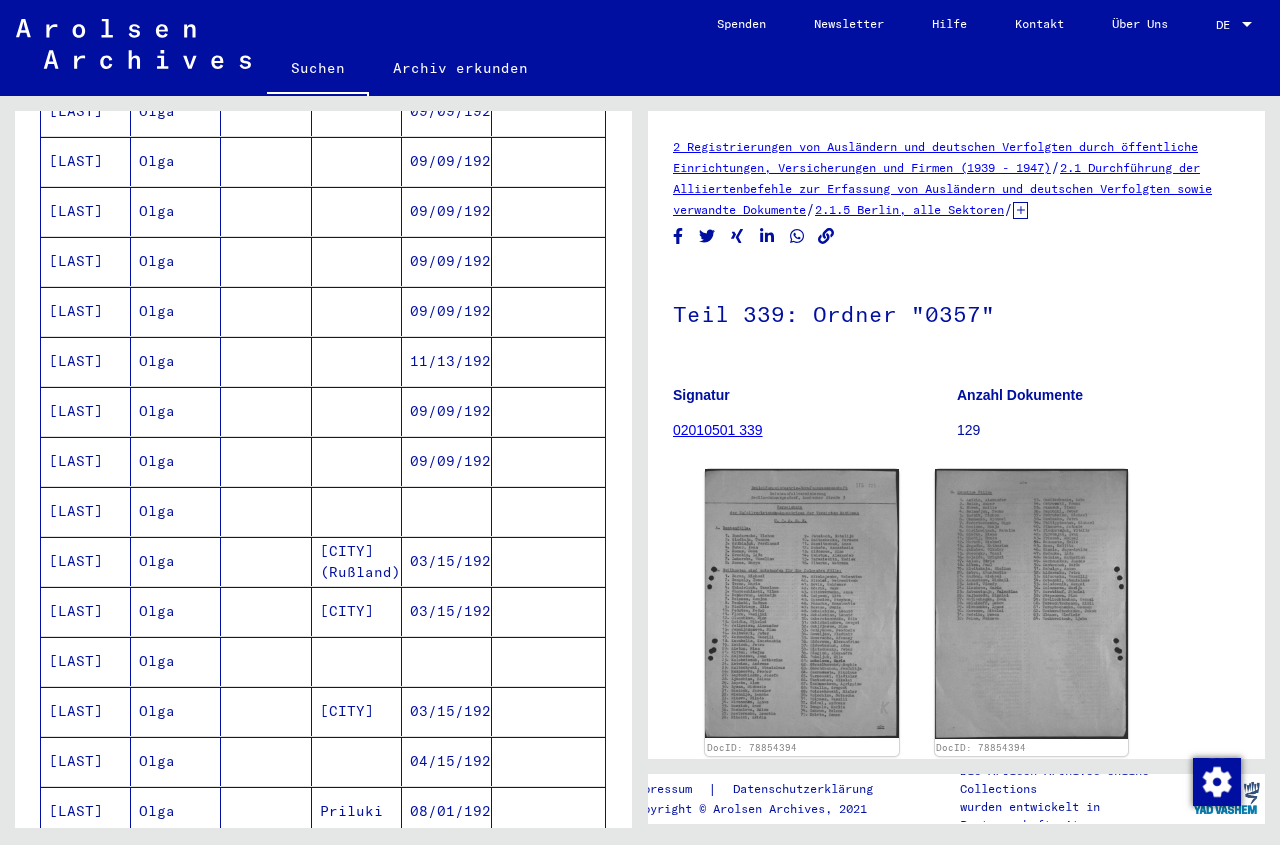 scroll, scrollTop: 592, scrollLeft: 0, axis: vertical 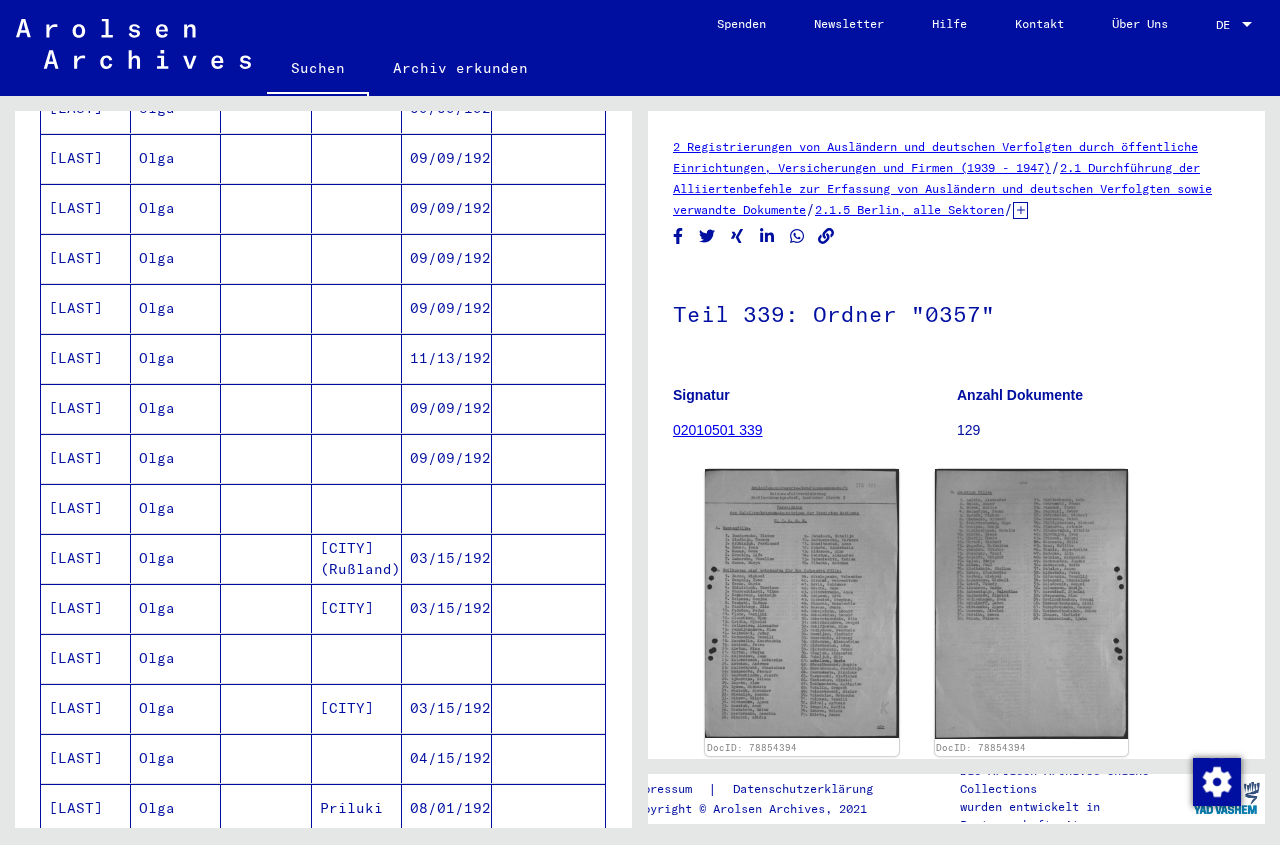 click at bounding box center [447, 558] 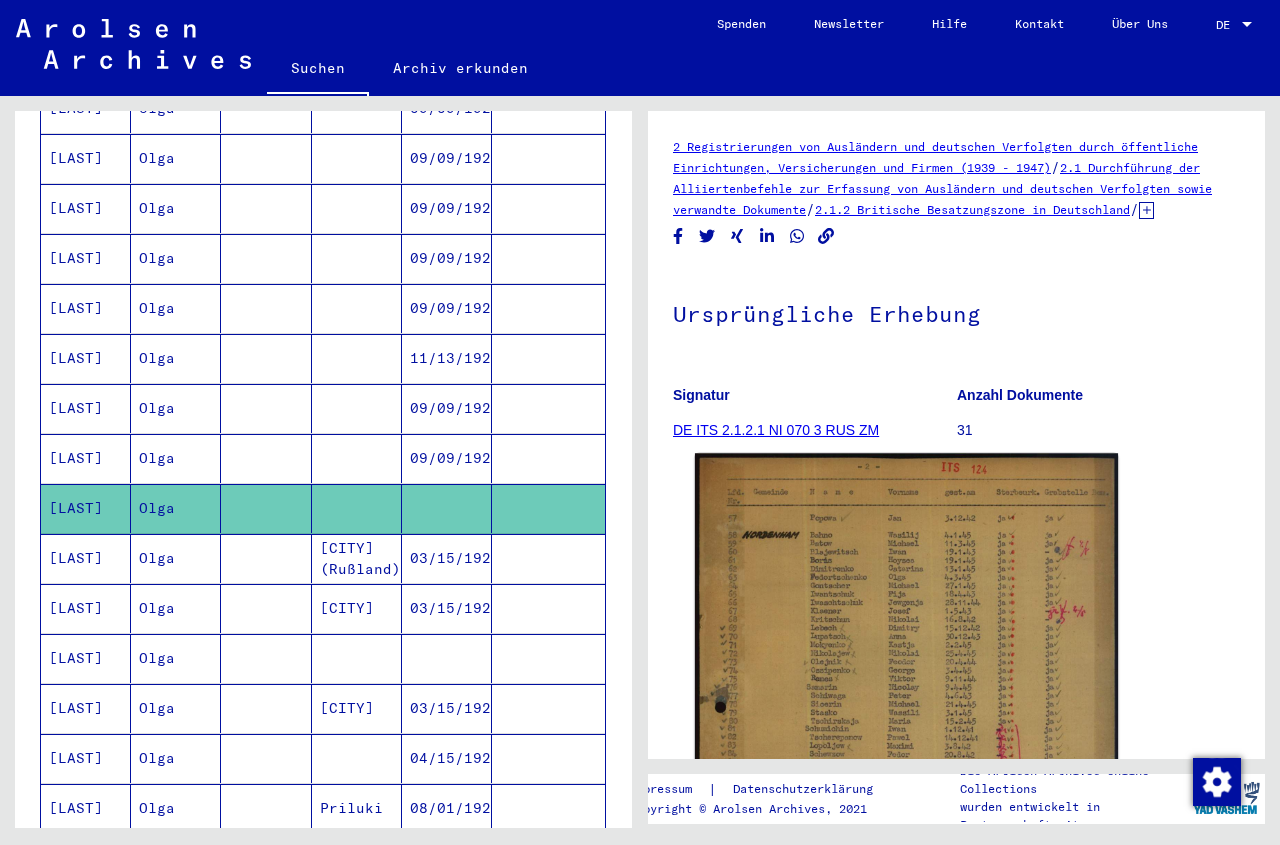 click 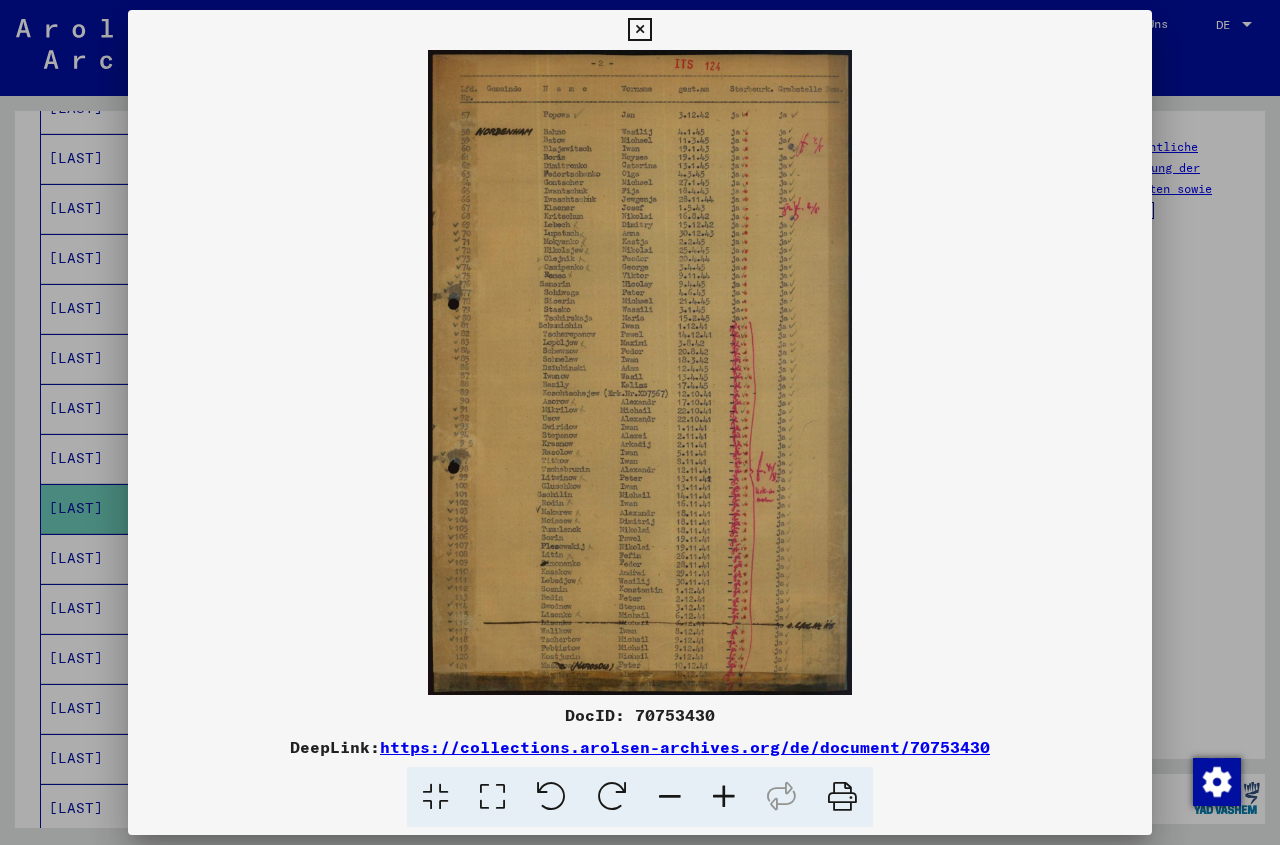 click at bounding box center [639, 30] 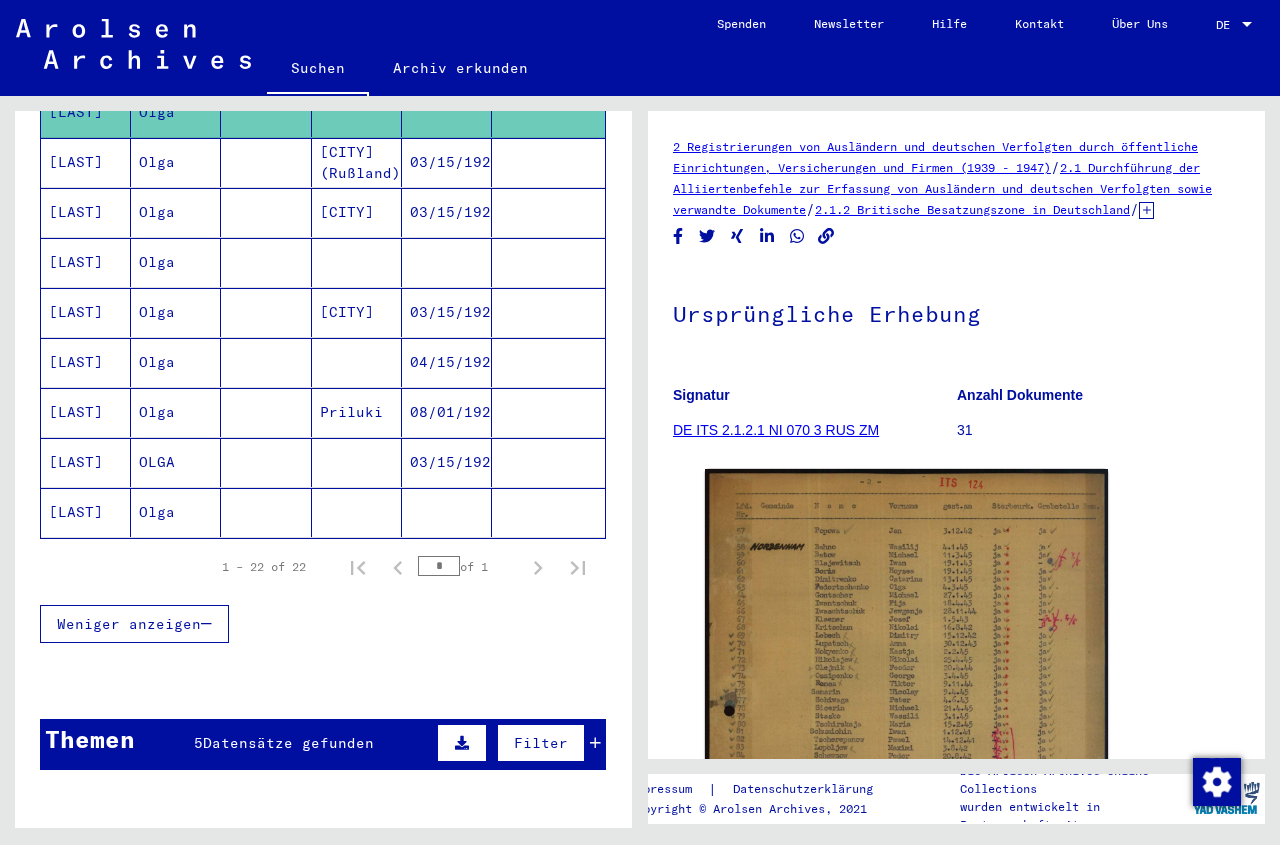 scroll, scrollTop: 991, scrollLeft: 0, axis: vertical 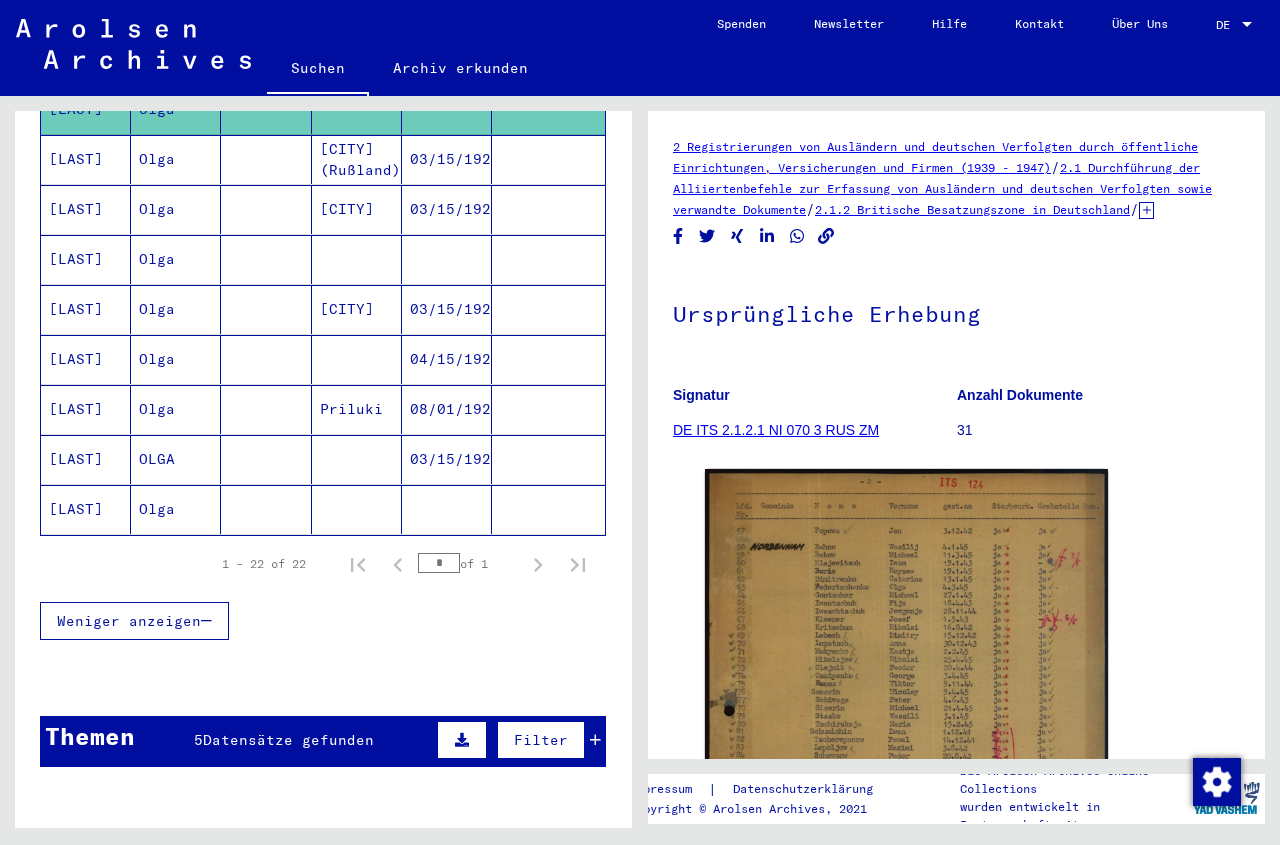 click 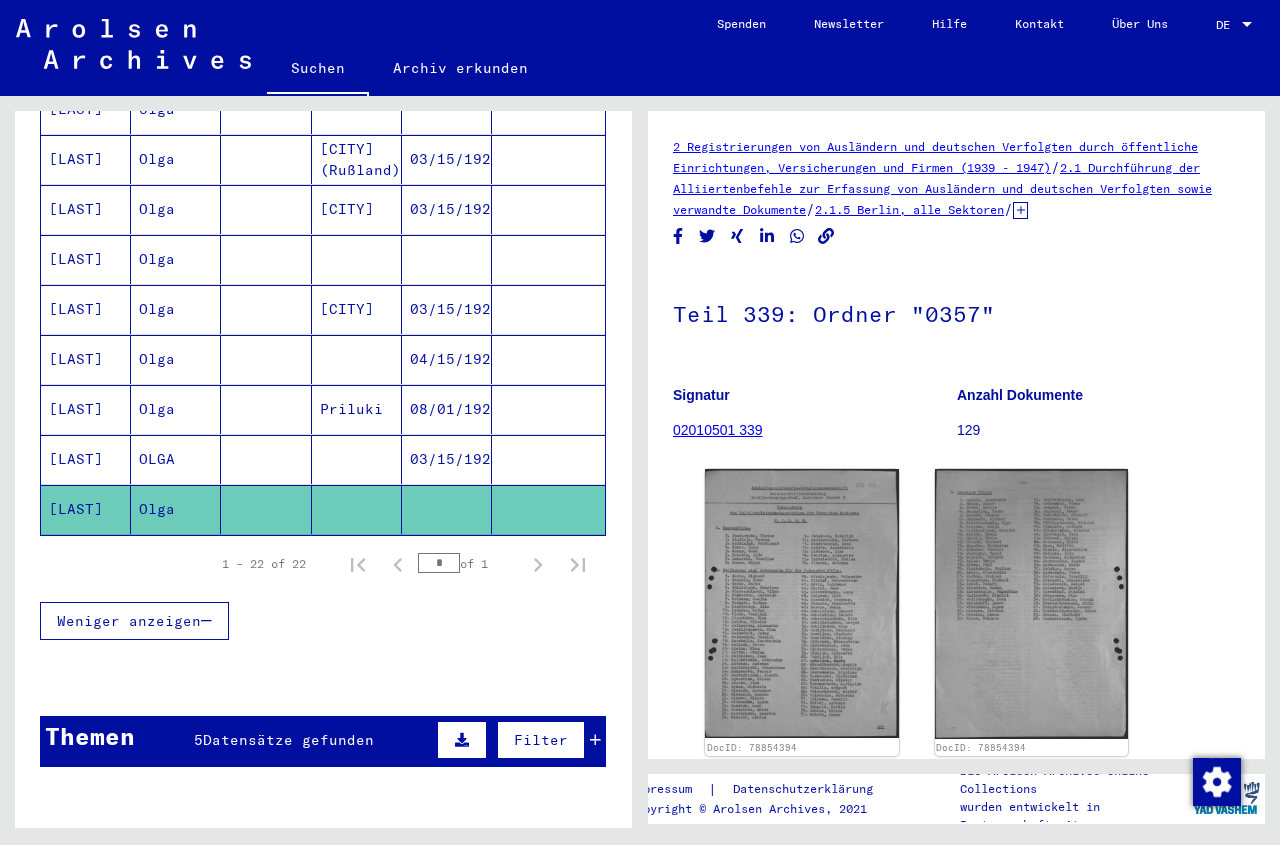click at bounding box center (357, 509) 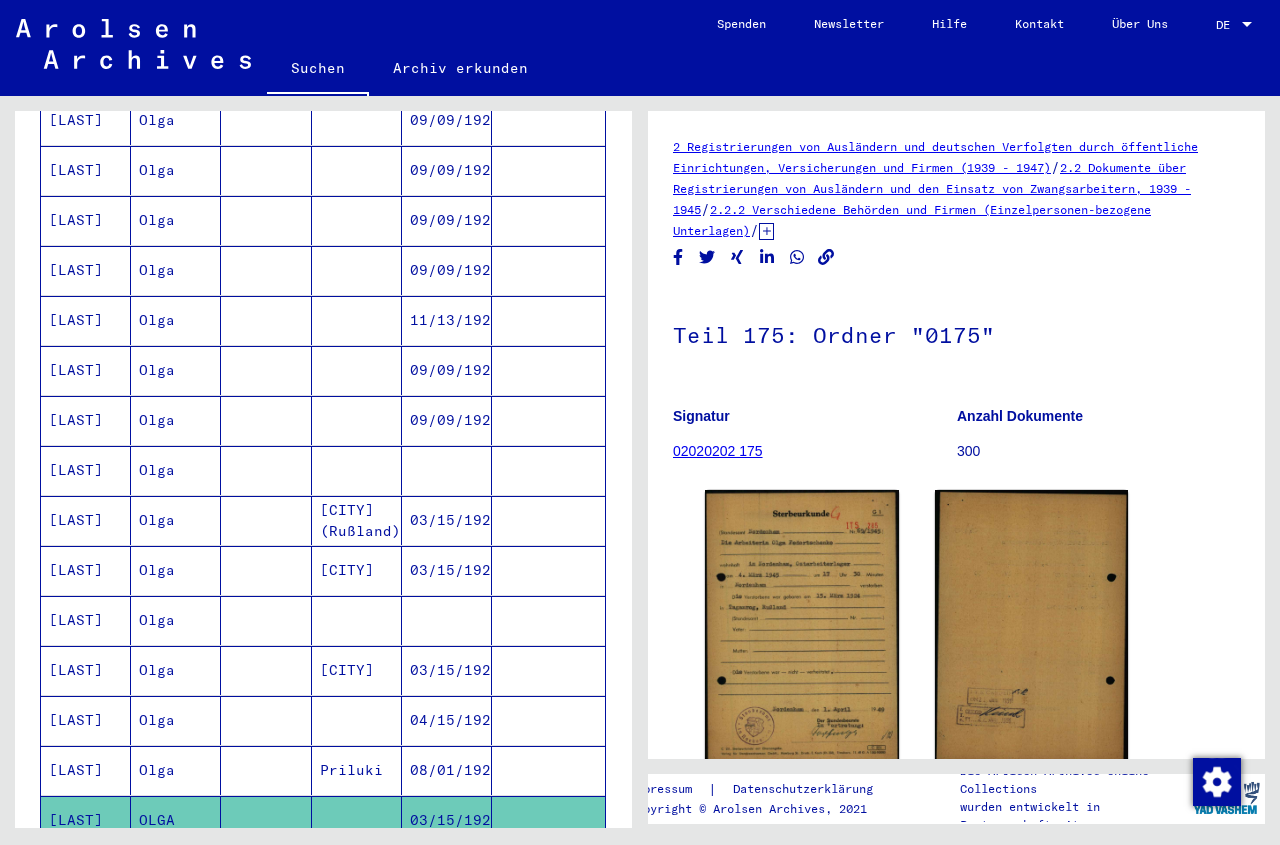 scroll, scrollTop: 613, scrollLeft: 0, axis: vertical 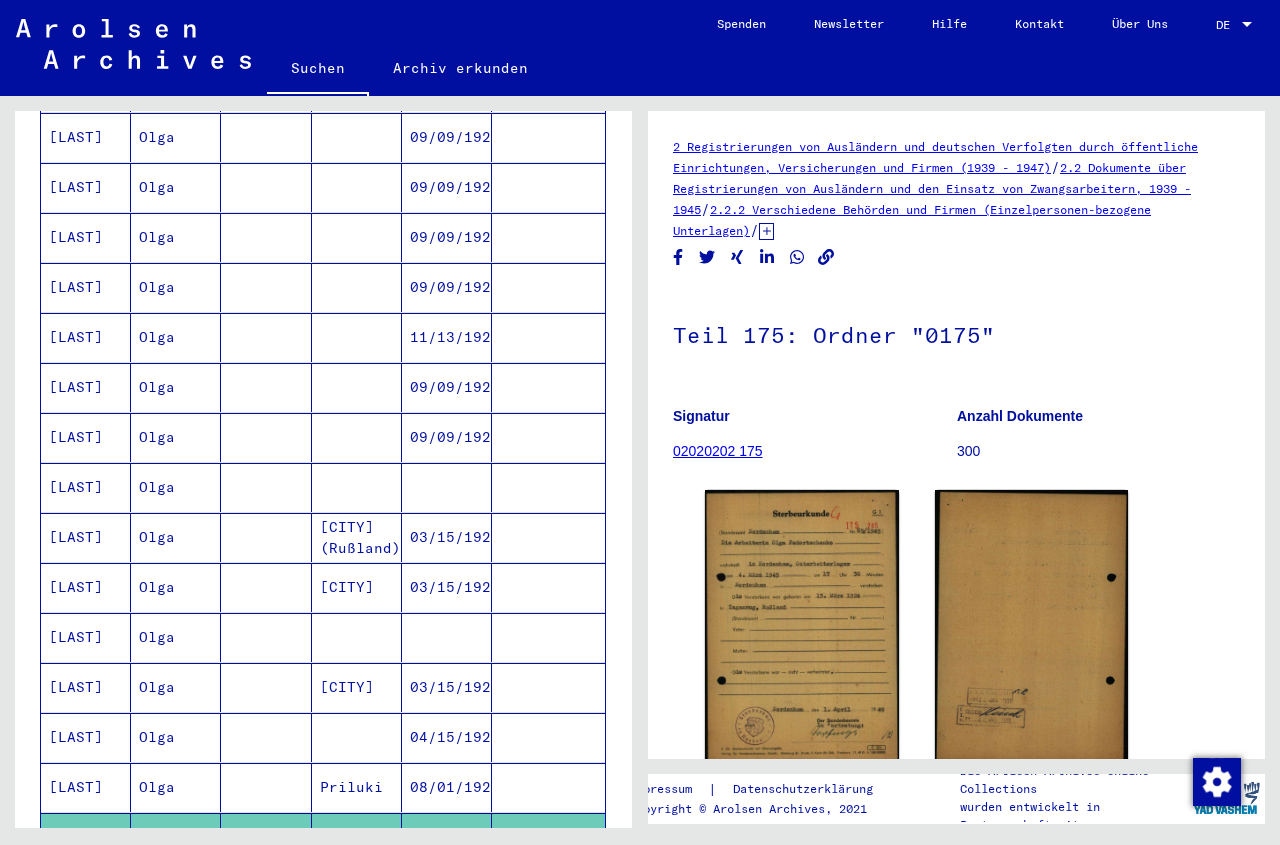 drag, startPoint x: 475, startPoint y: 740, endPoint x: 455, endPoint y: 616, distance: 125.60255 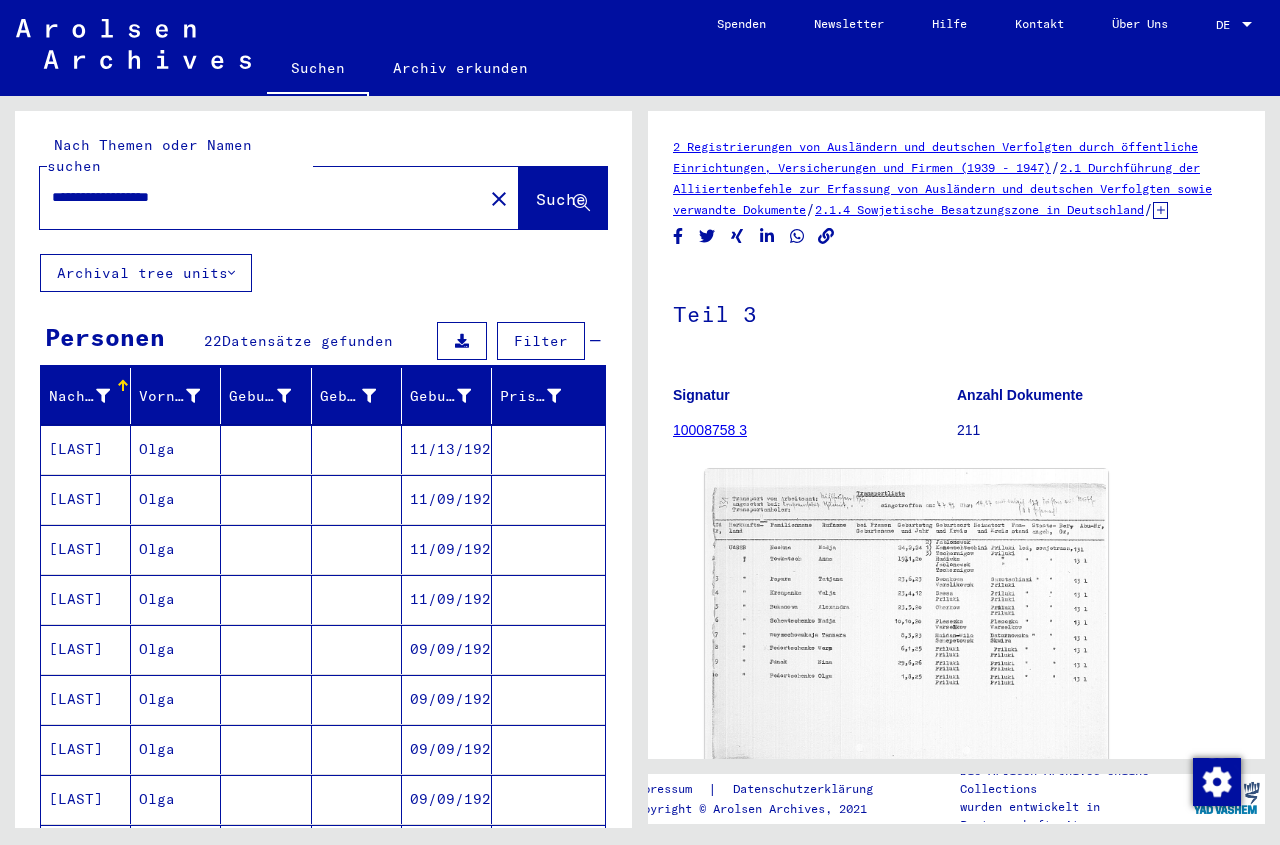 scroll, scrollTop: 0, scrollLeft: 0, axis: both 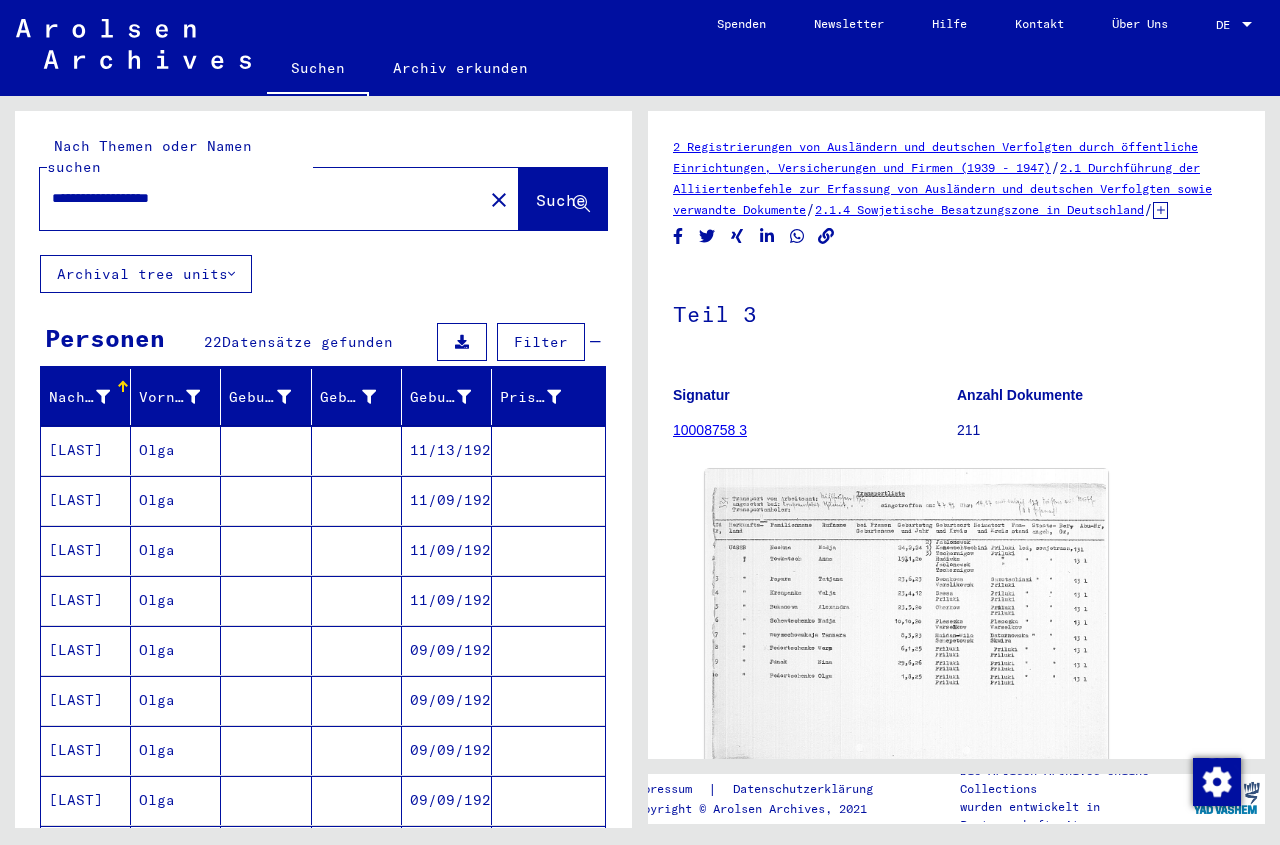 click on "**********" 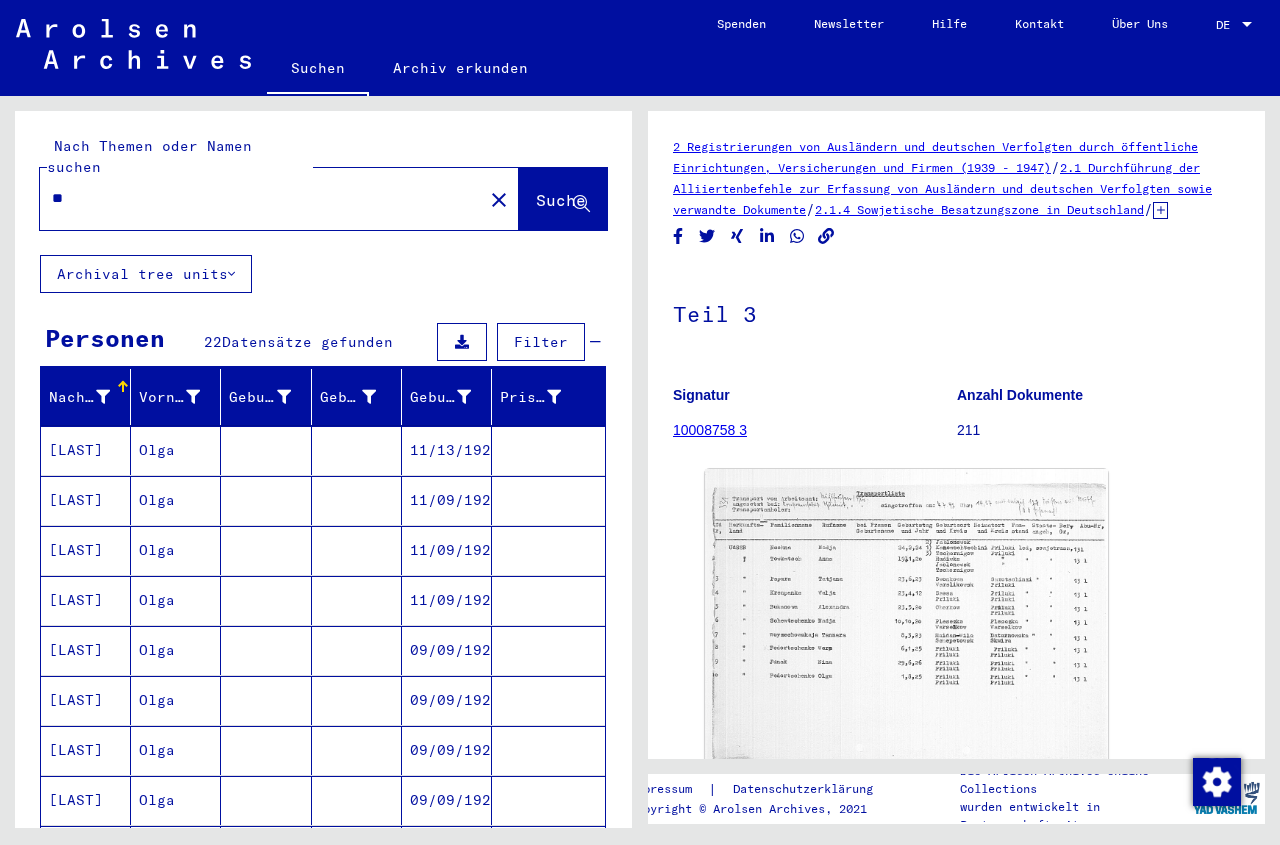 type on "*" 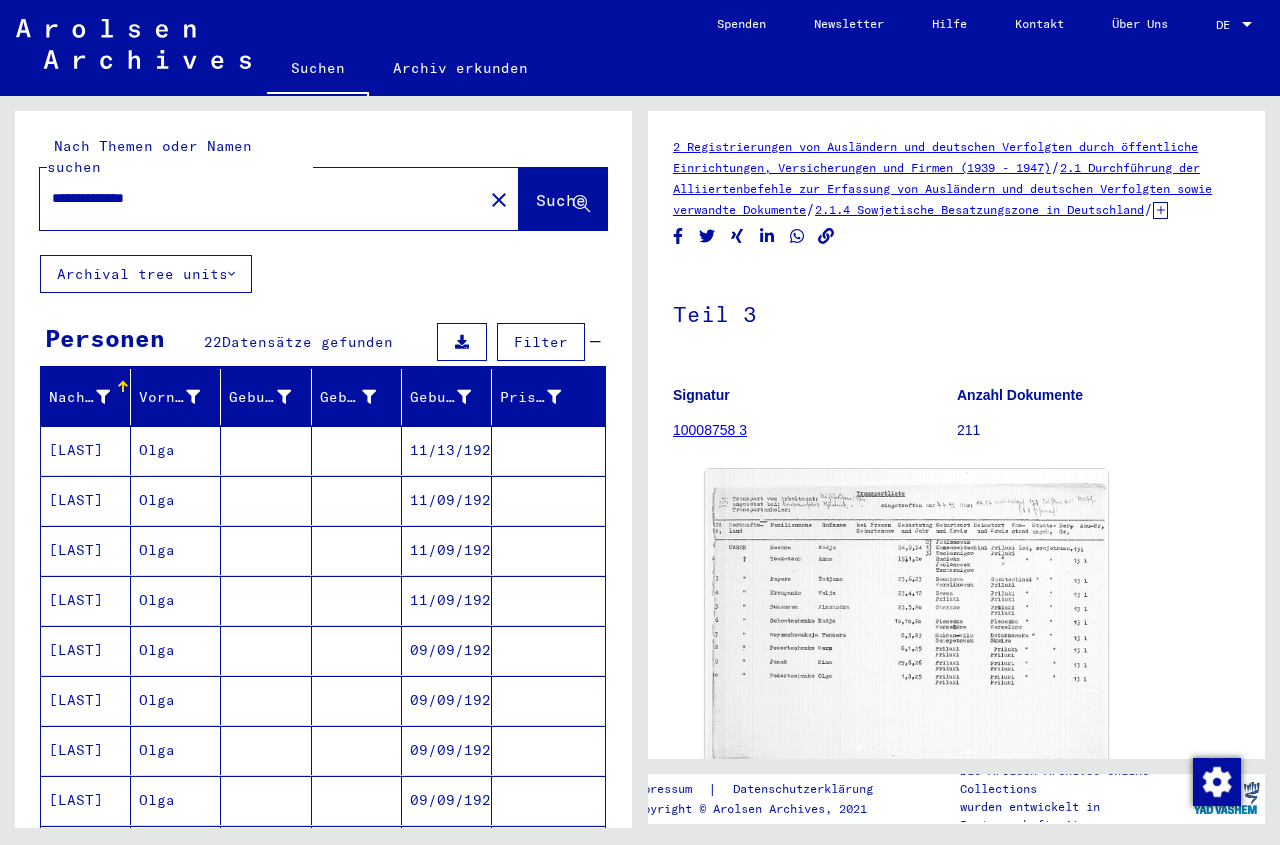 type on "**********" 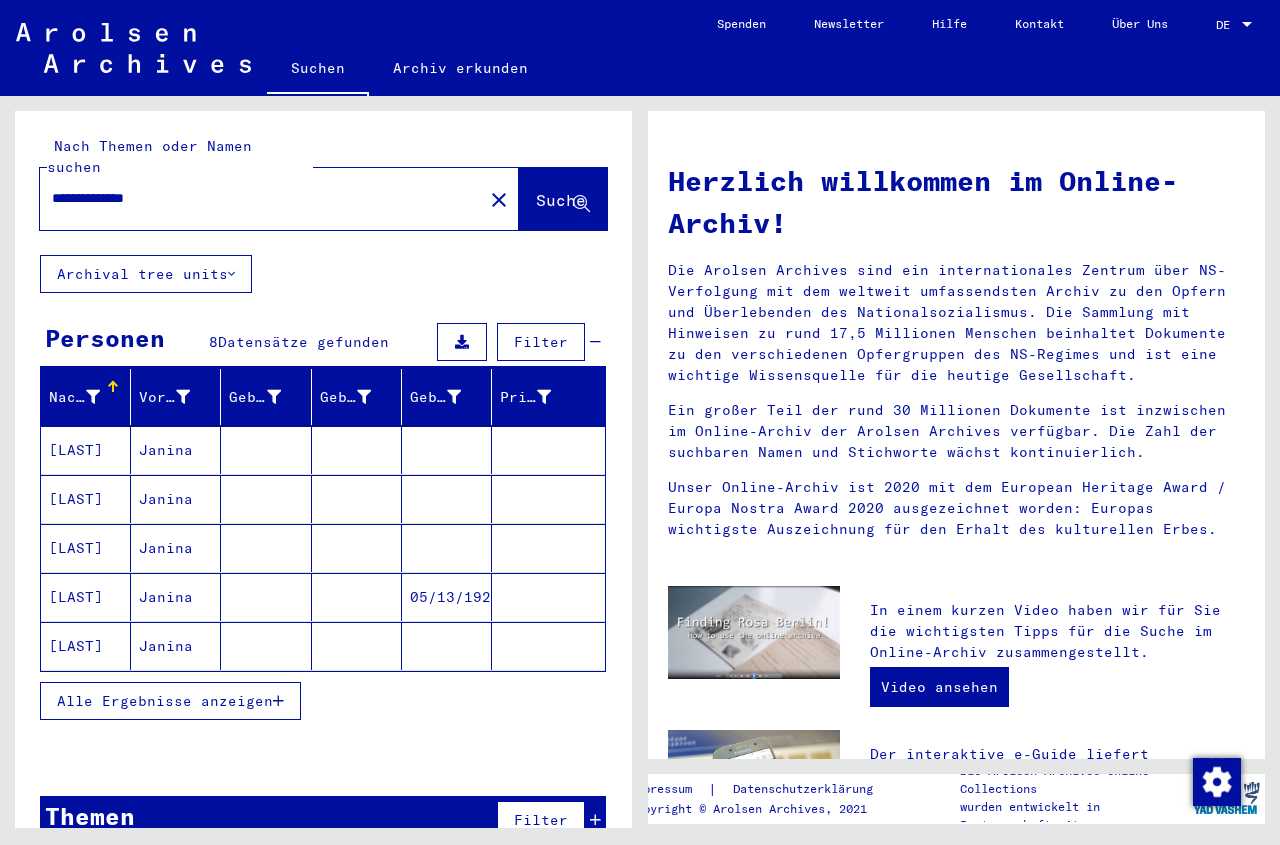 click at bounding box center (357, 499) 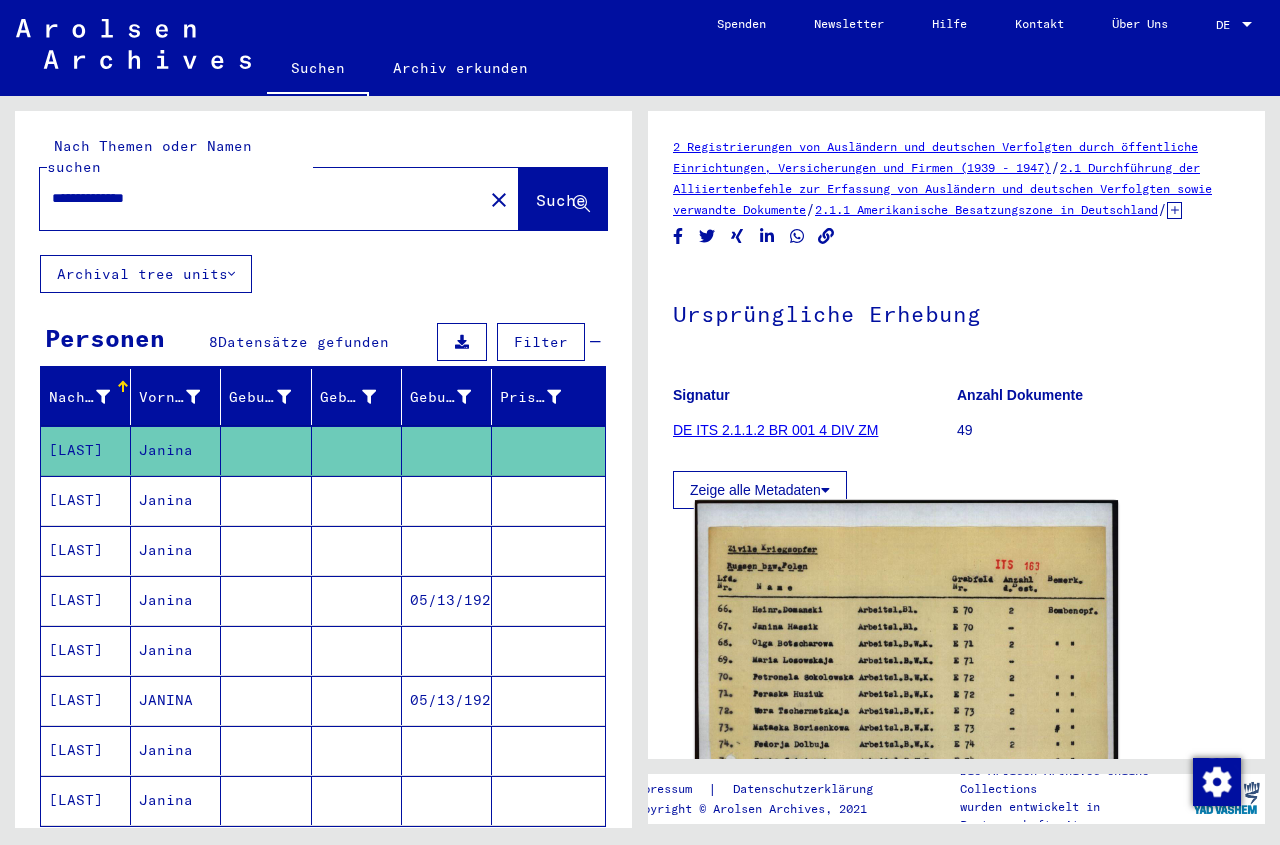 click 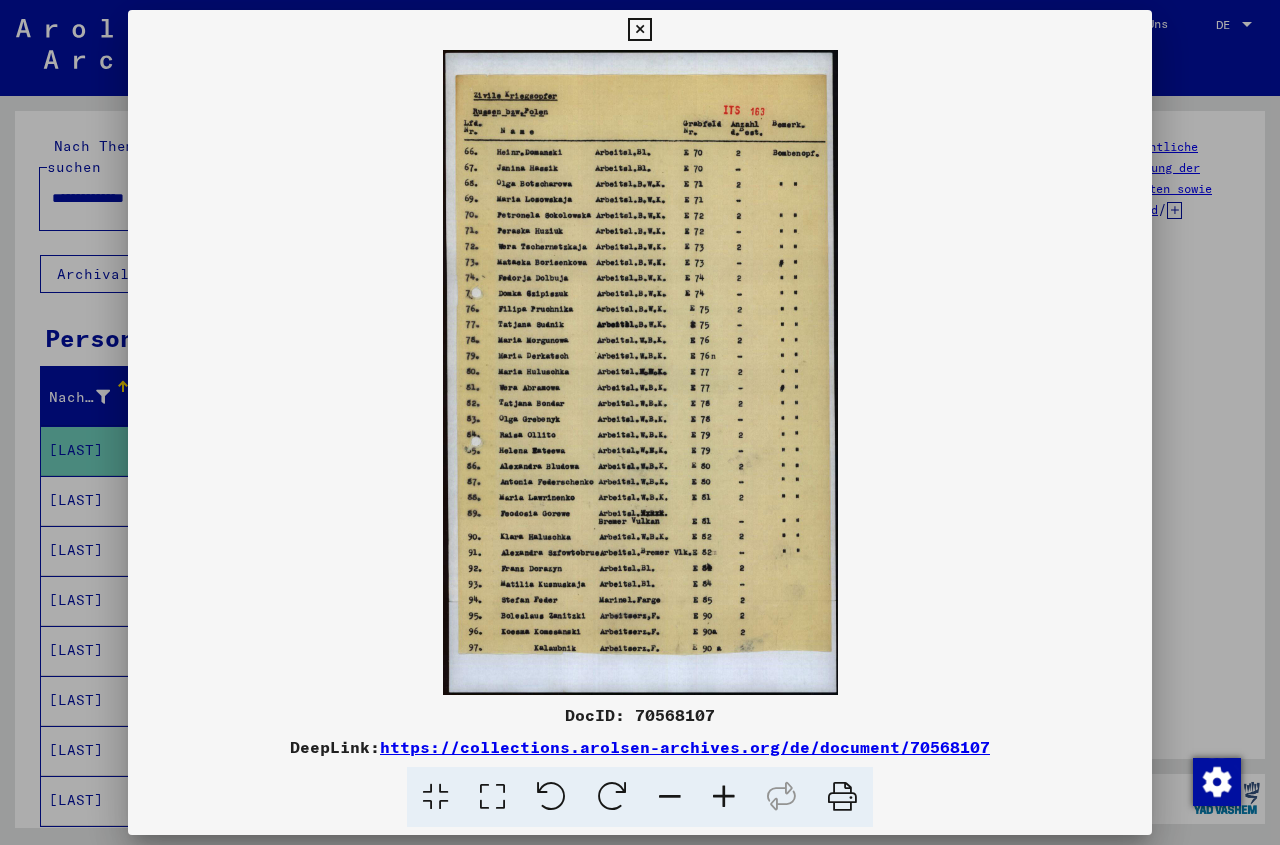 click at bounding box center (724, 797) 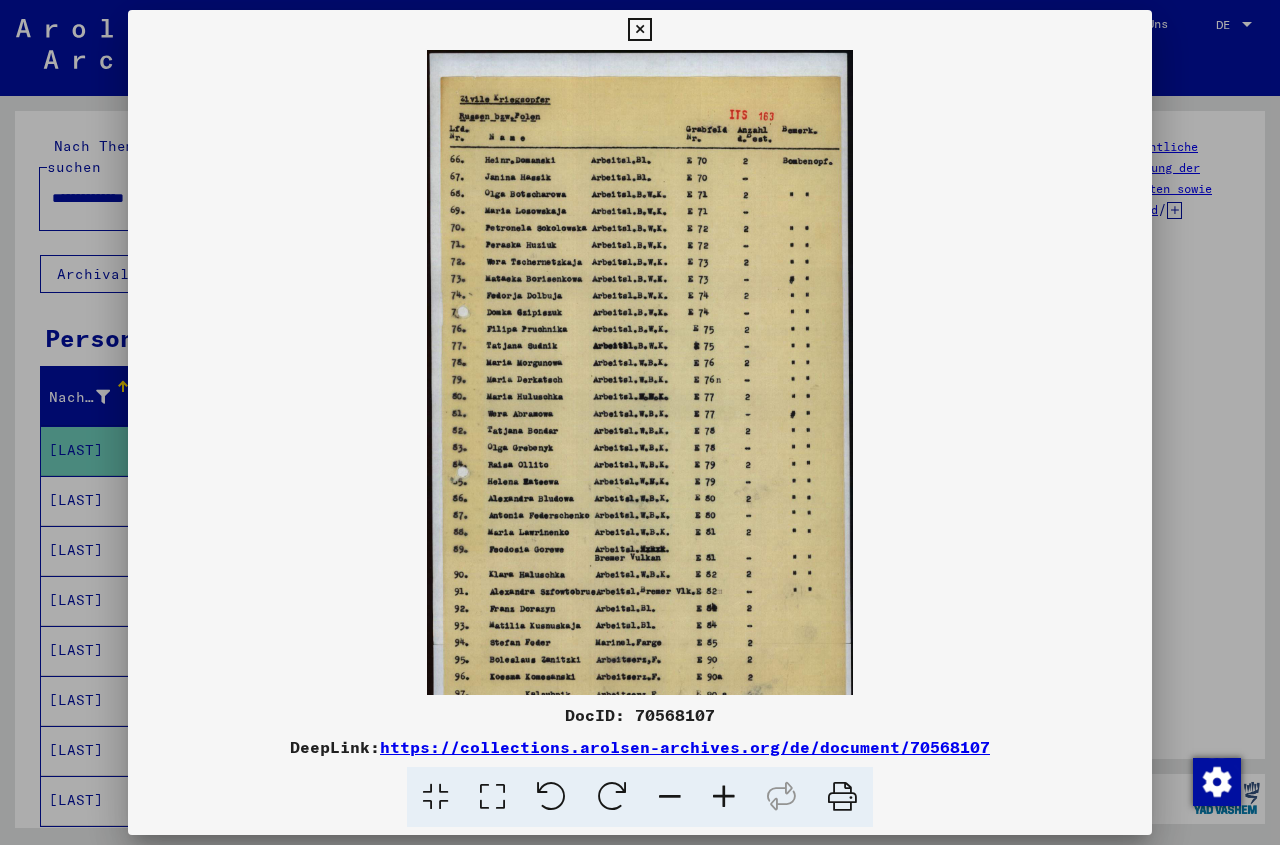 click at bounding box center (724, 797) 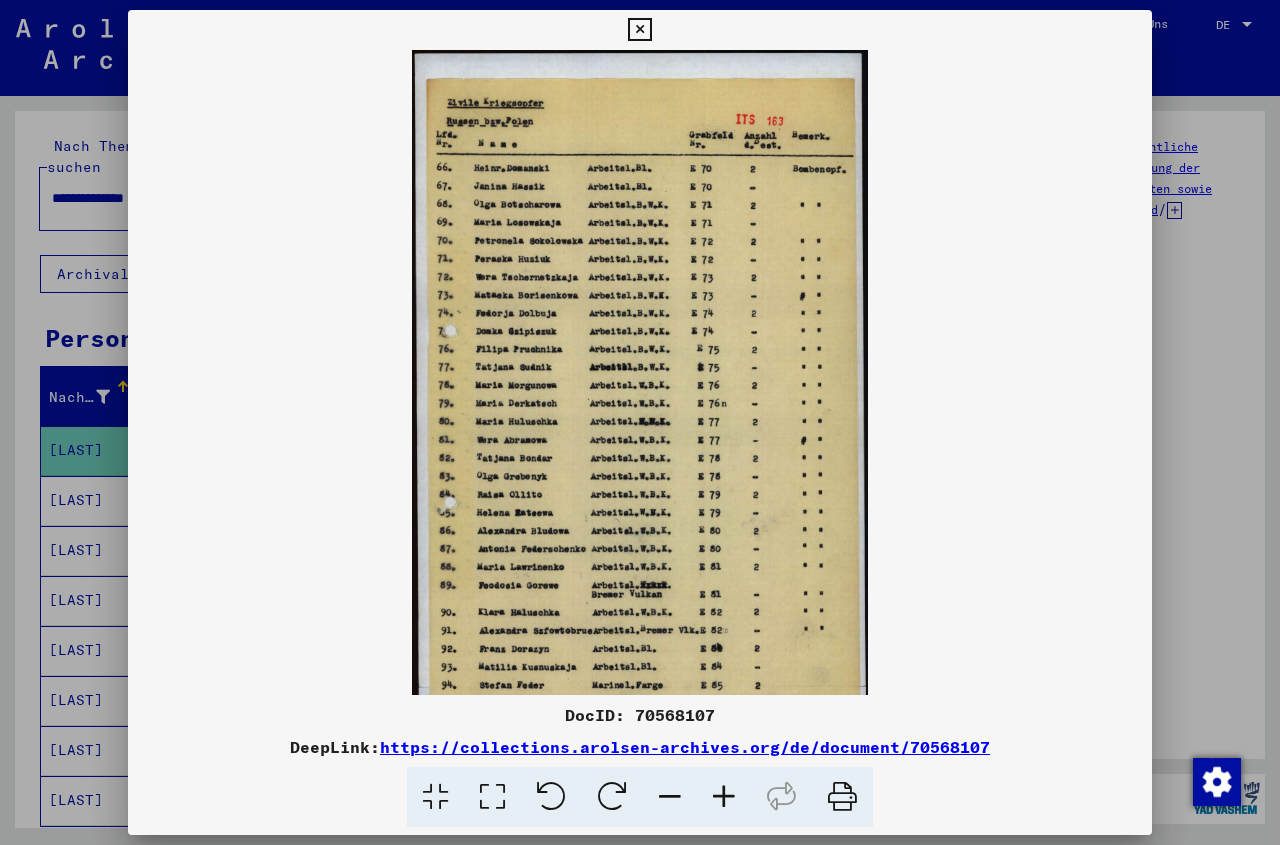 click at bounding box center (724, 797) 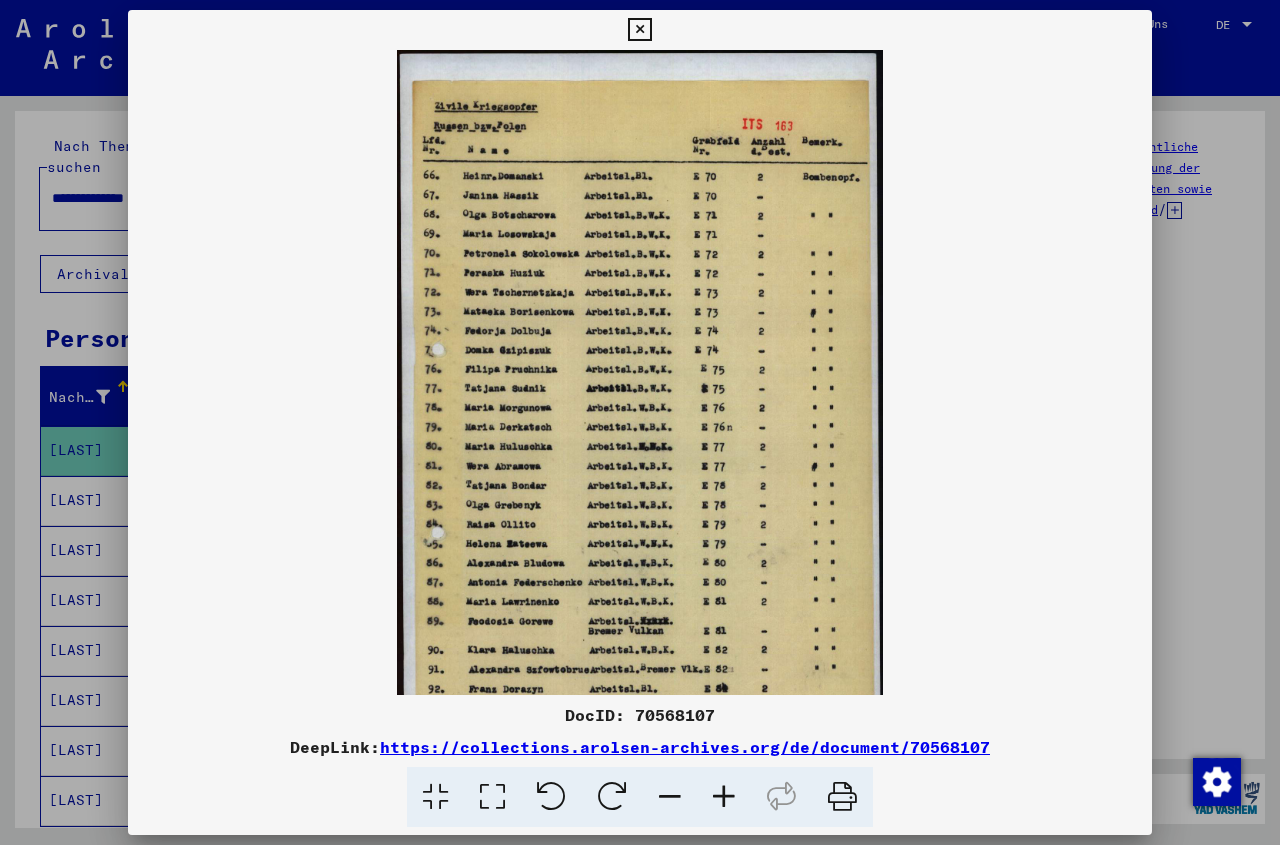 click at bounding box center (724, 797) 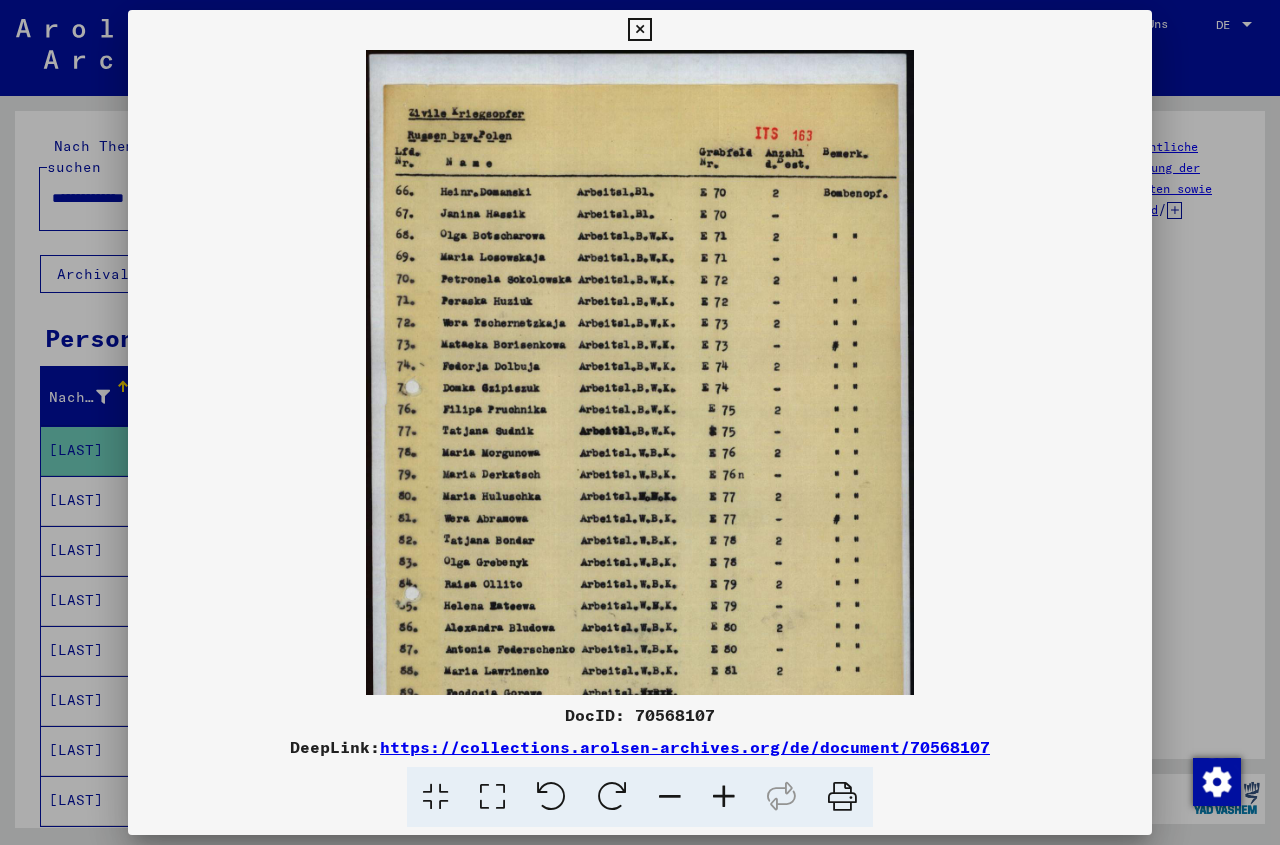 click at bounding box center (724, 797) 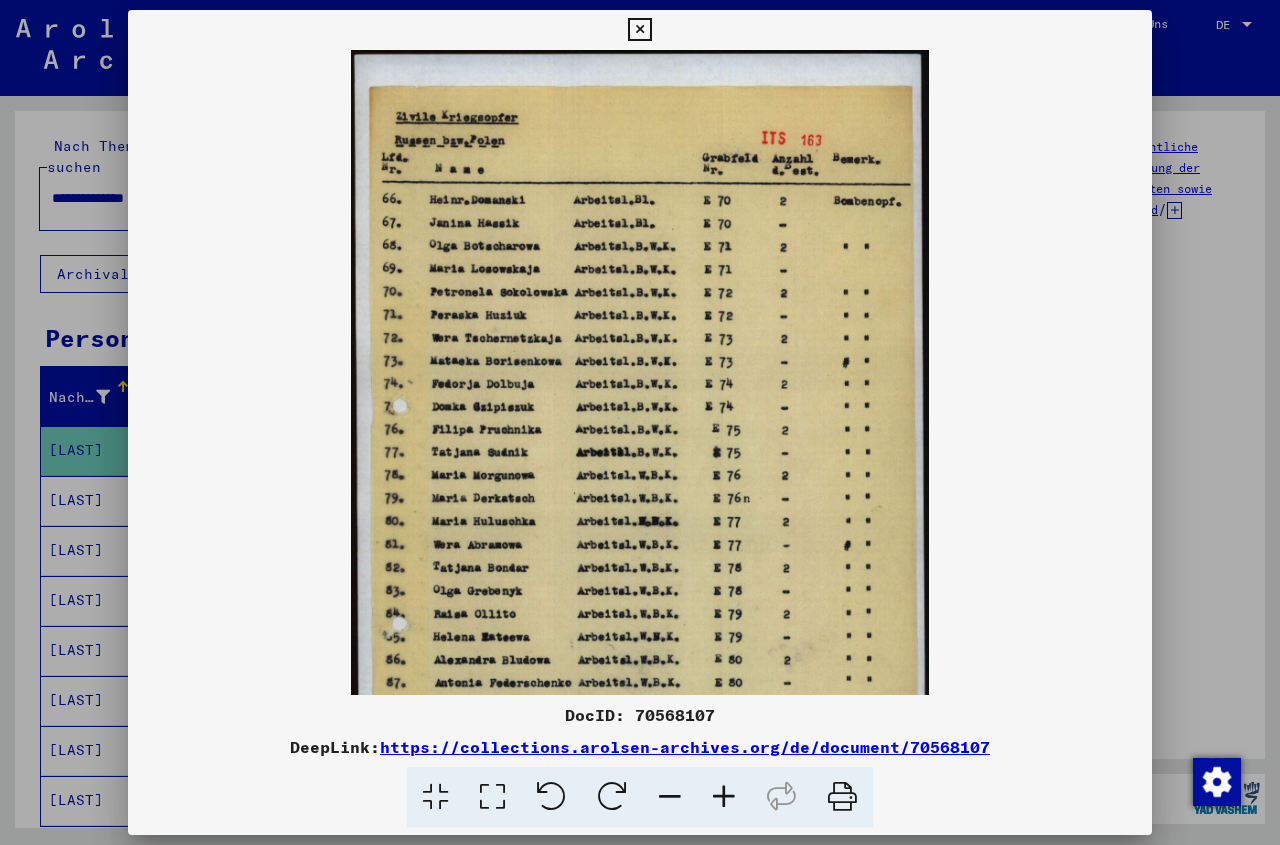 click at bounding box center [724, 797] 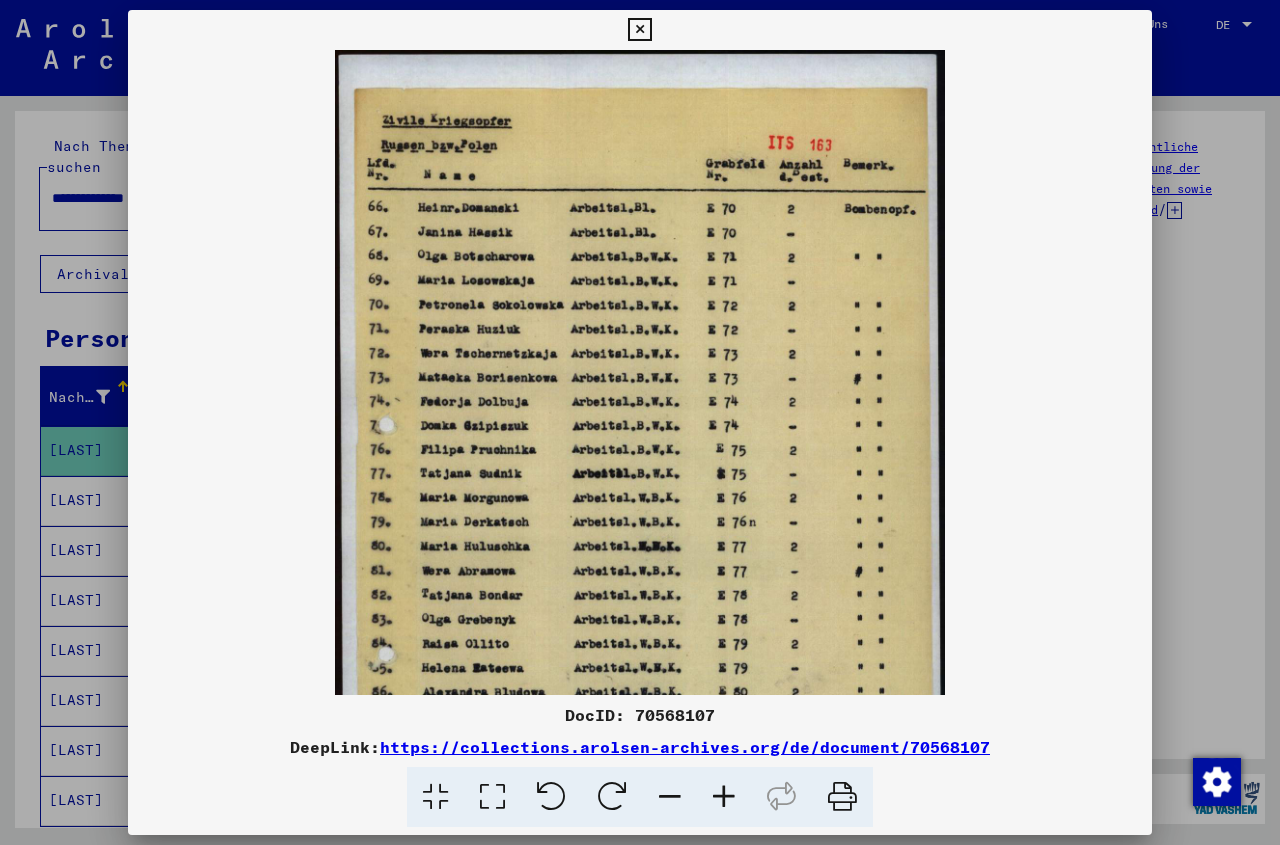 click at bounding box center (724, 797) 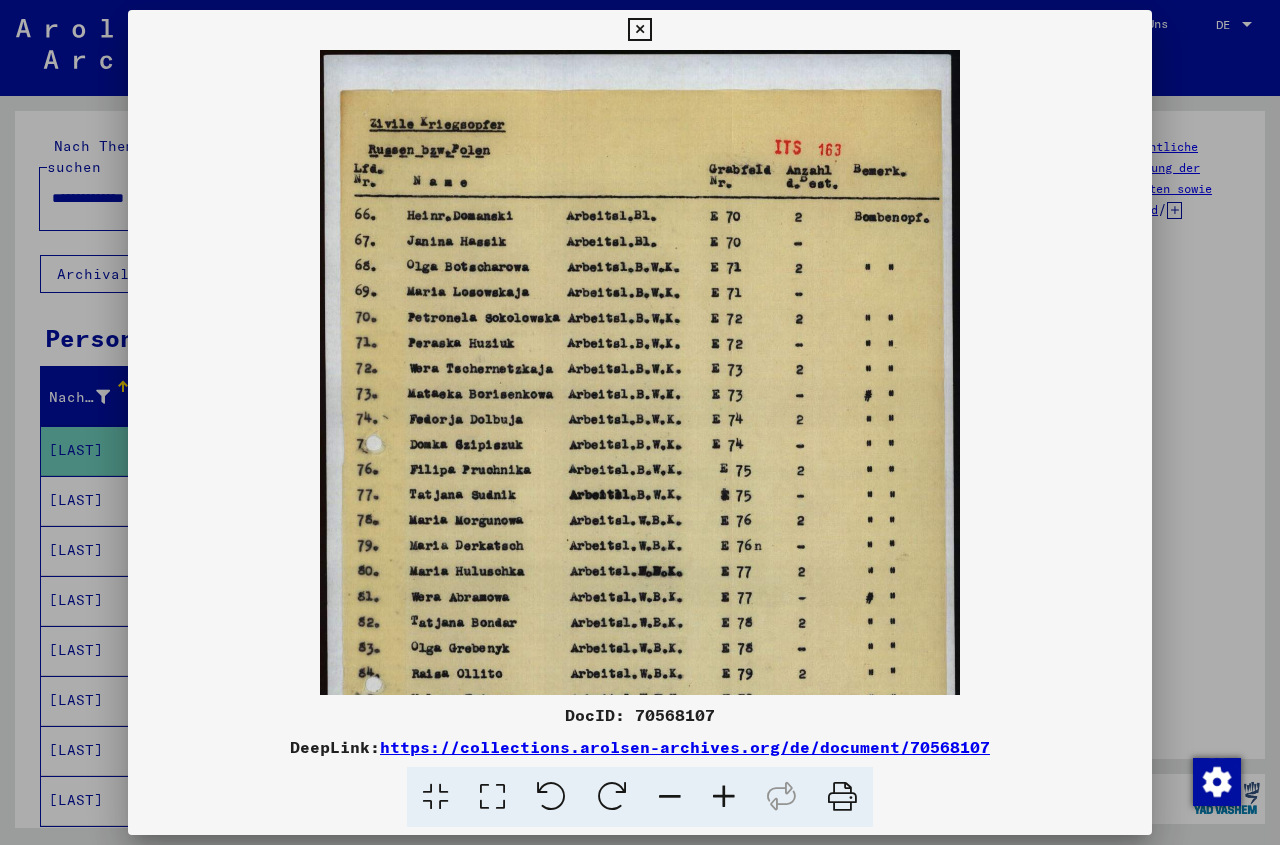 click at bounding box center [724, 797] 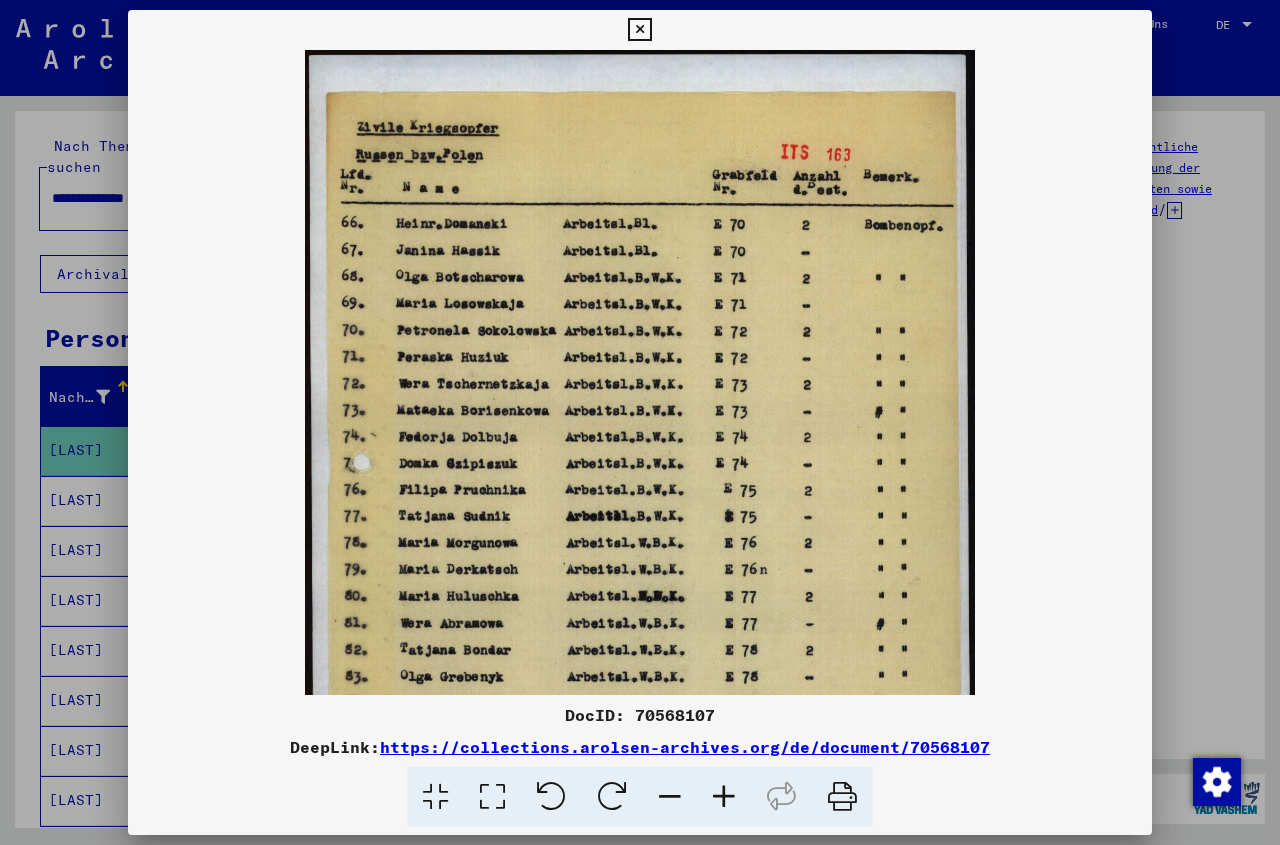 click at bounding box center (724, 797) 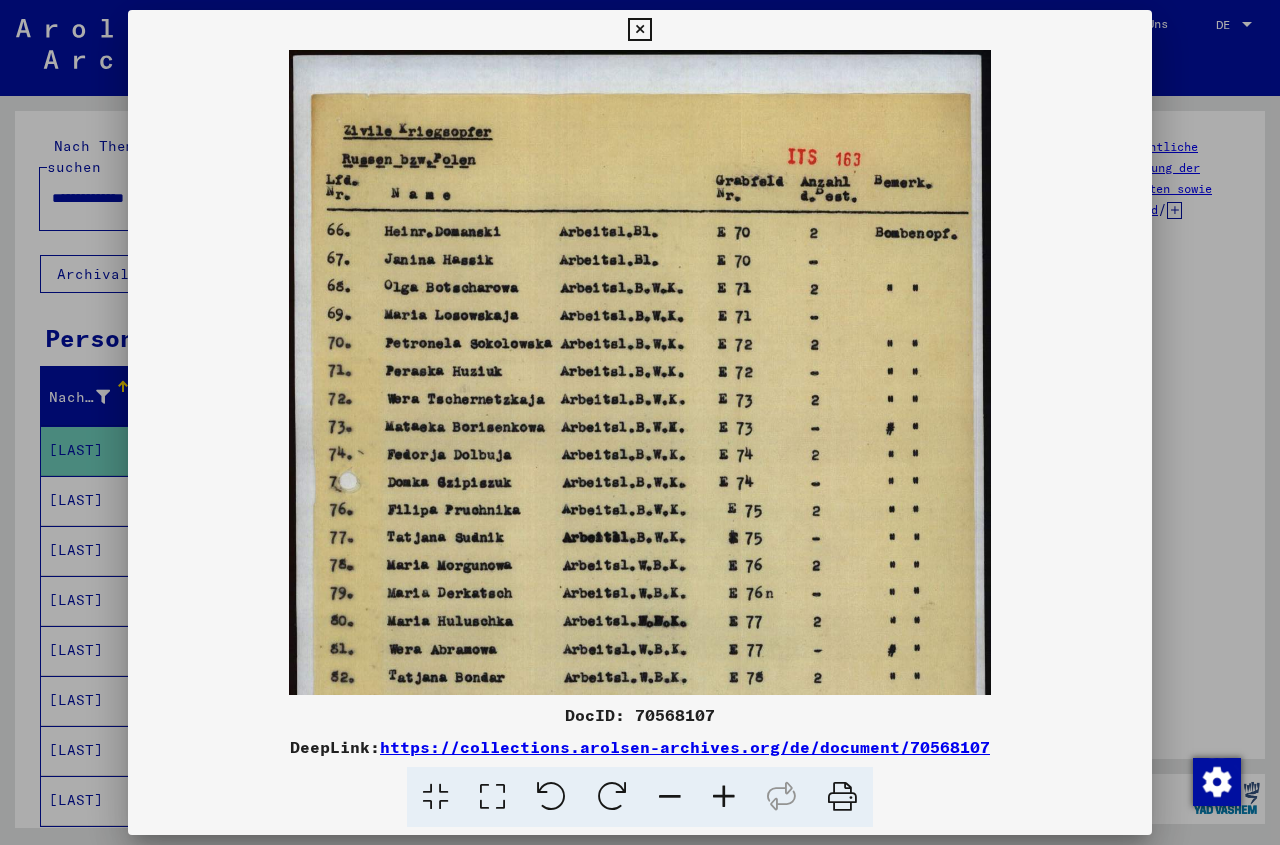 click at bounding box center (724, 797) 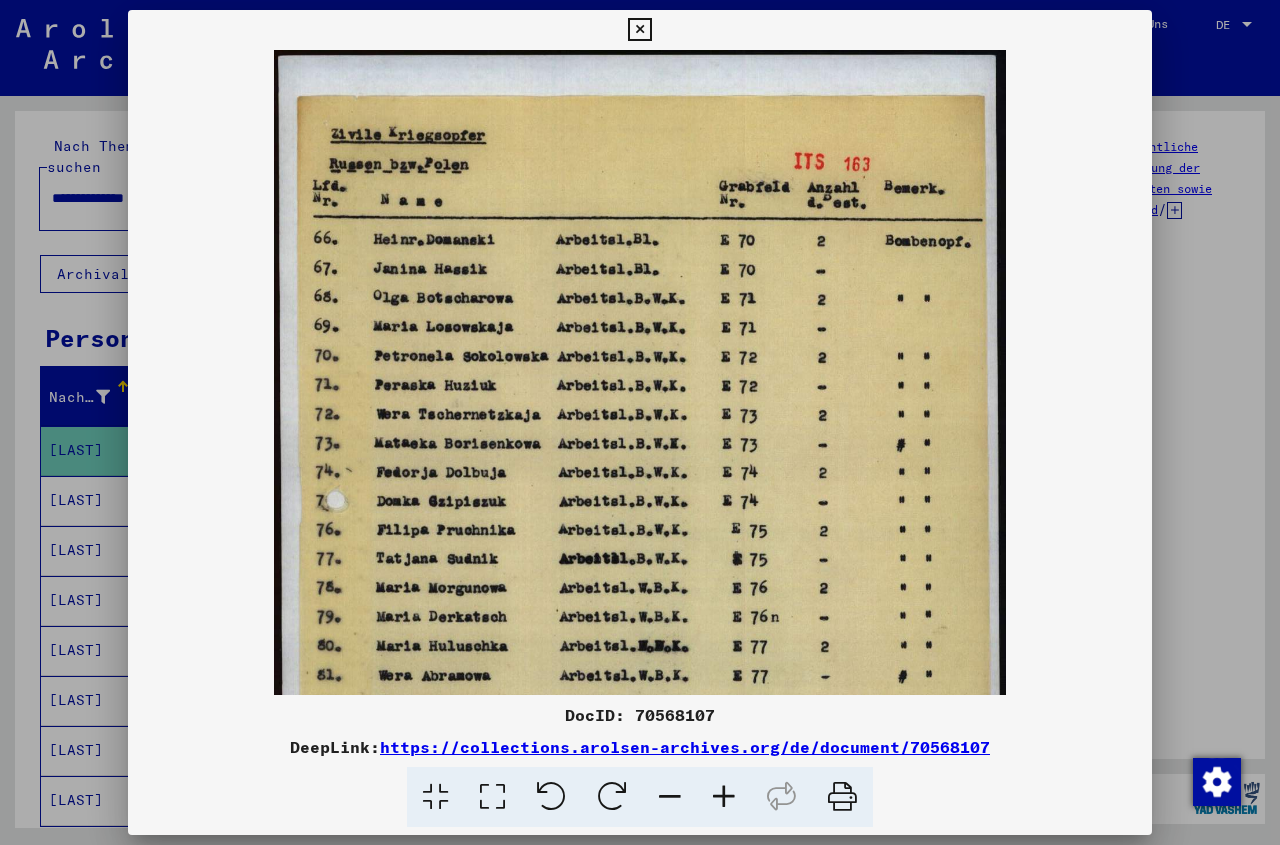 click at bounding box center [724, 797] 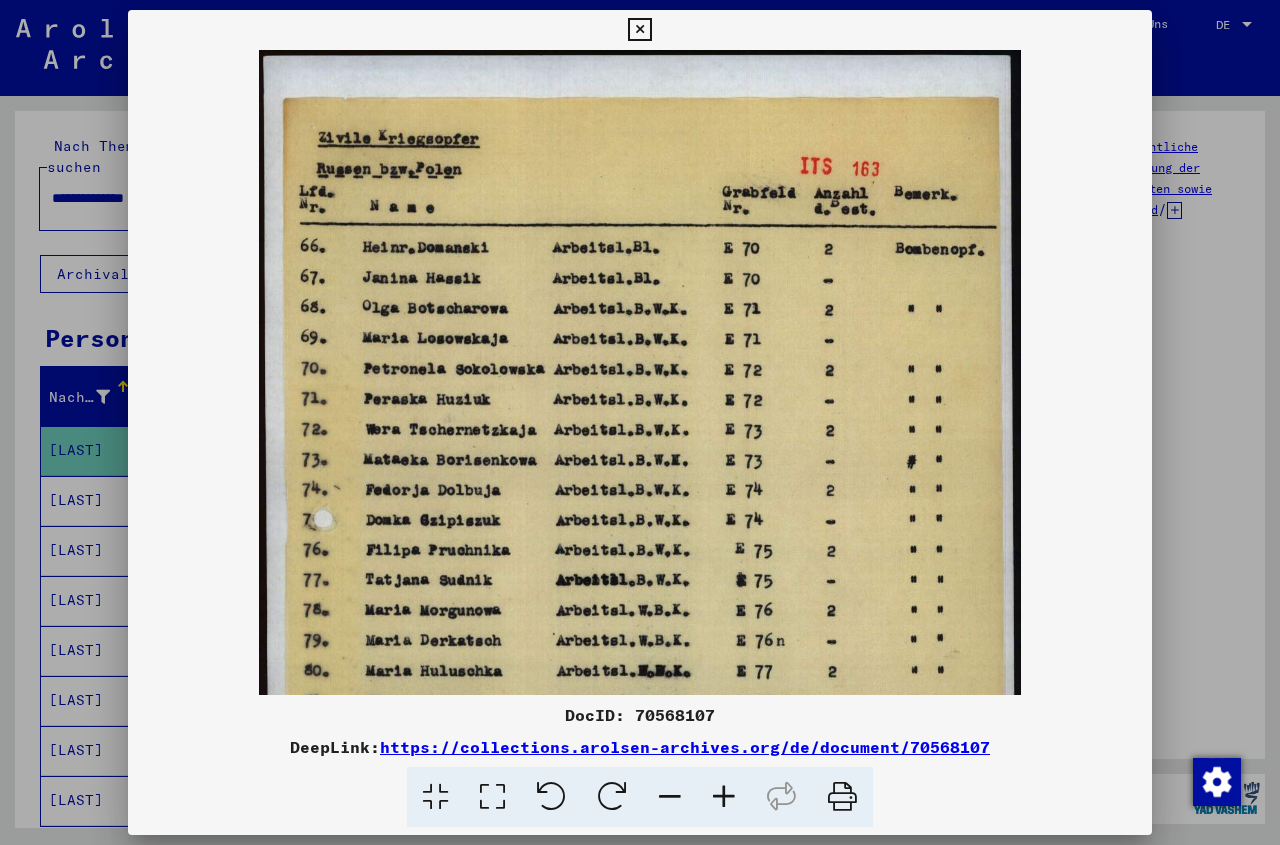 click at bounding box center [724, 797] 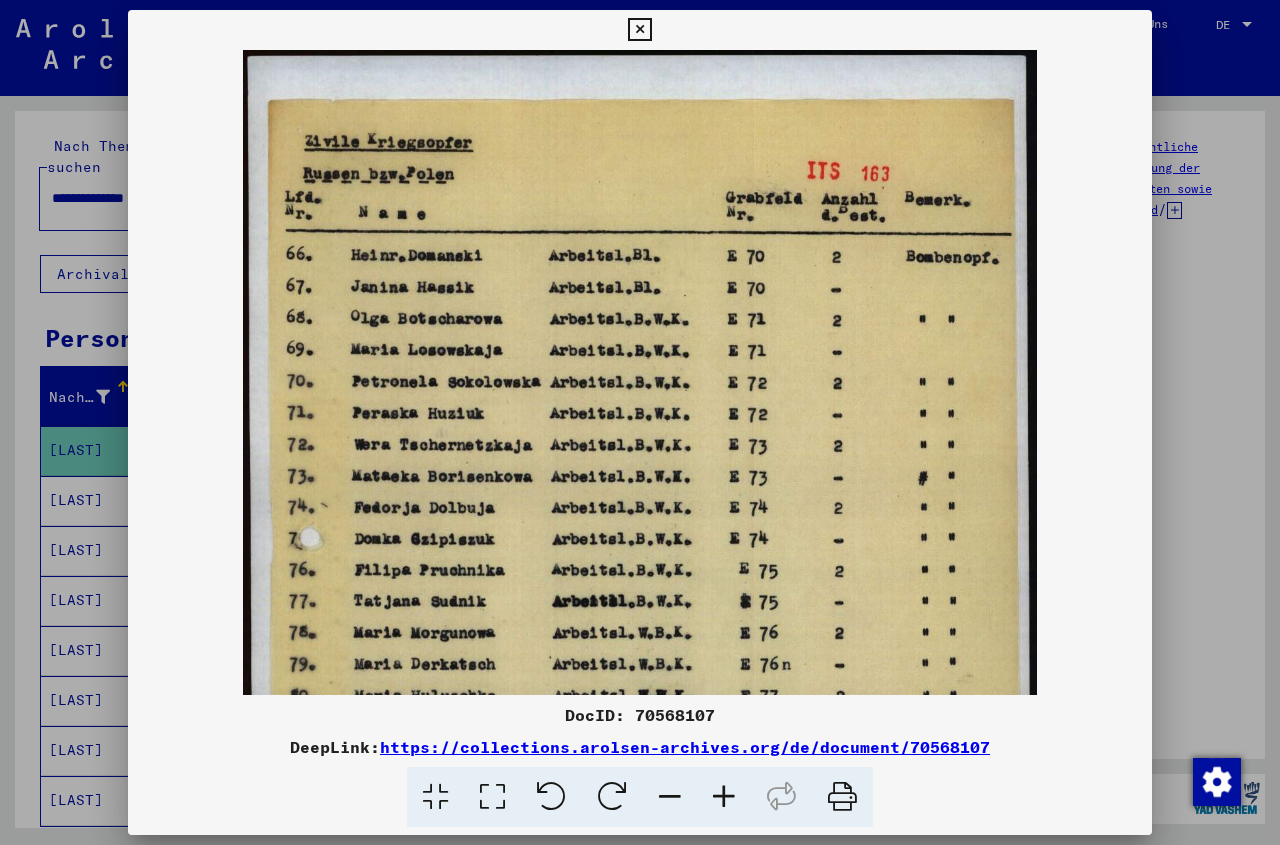 click at bounding box center [724, 797] 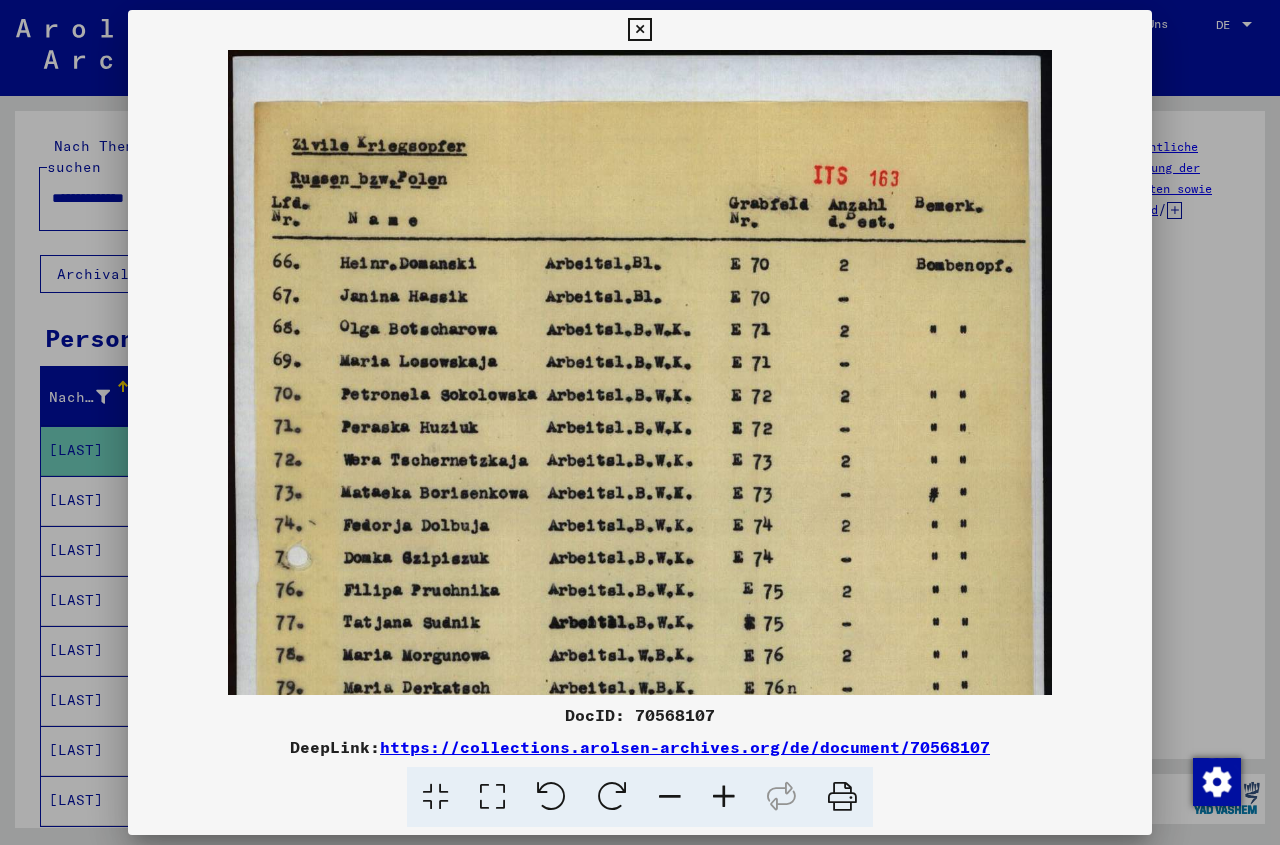 click at bounding box center [724, 797] 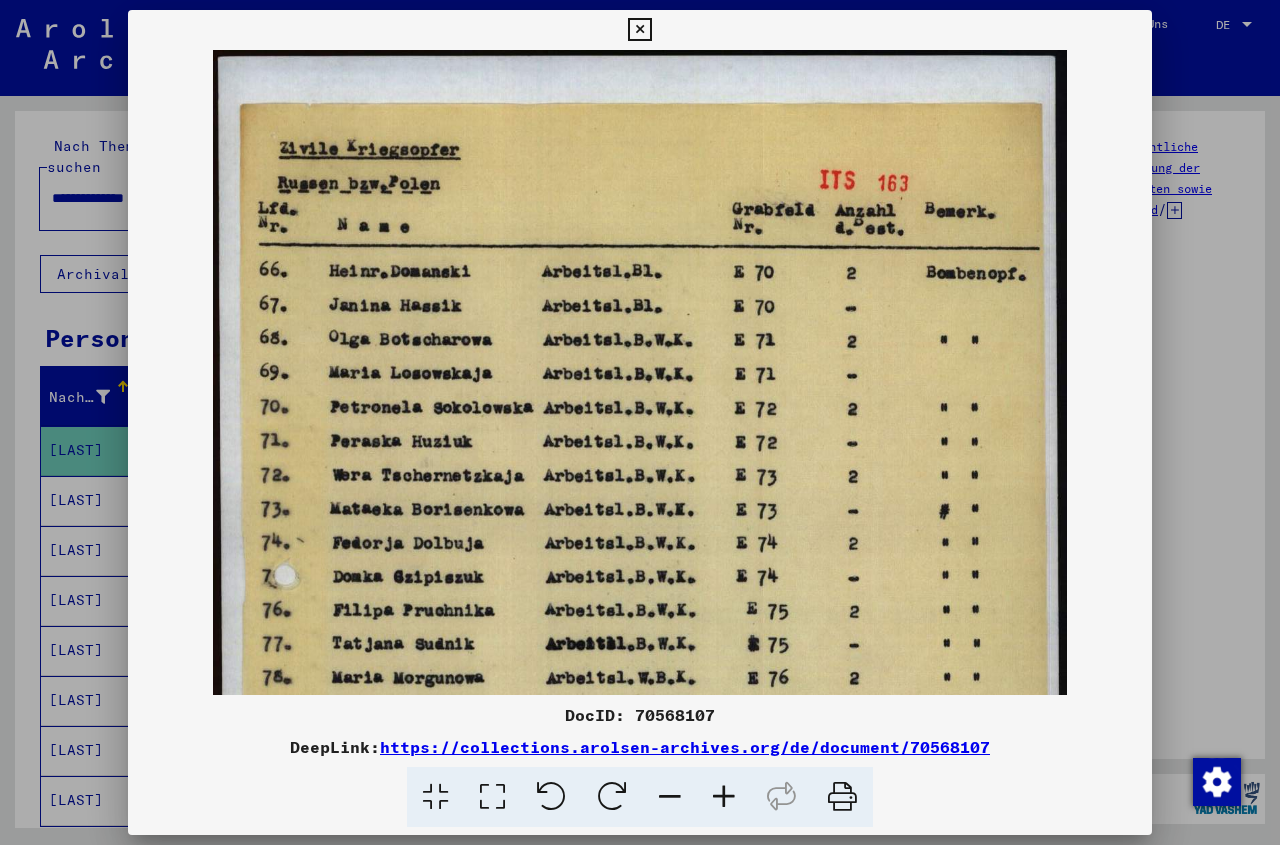 click at bounding box center [724, 797] 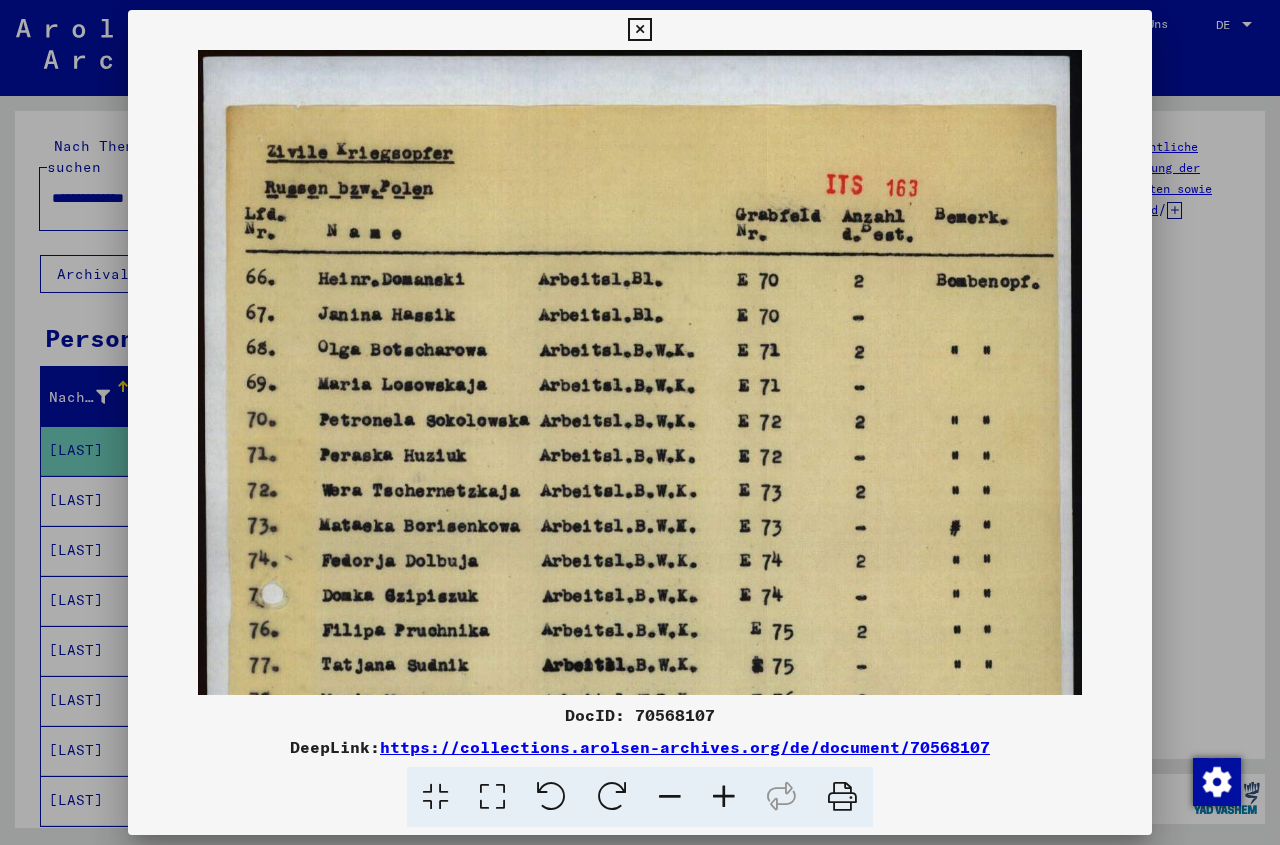click at bounding box center (724, 797) 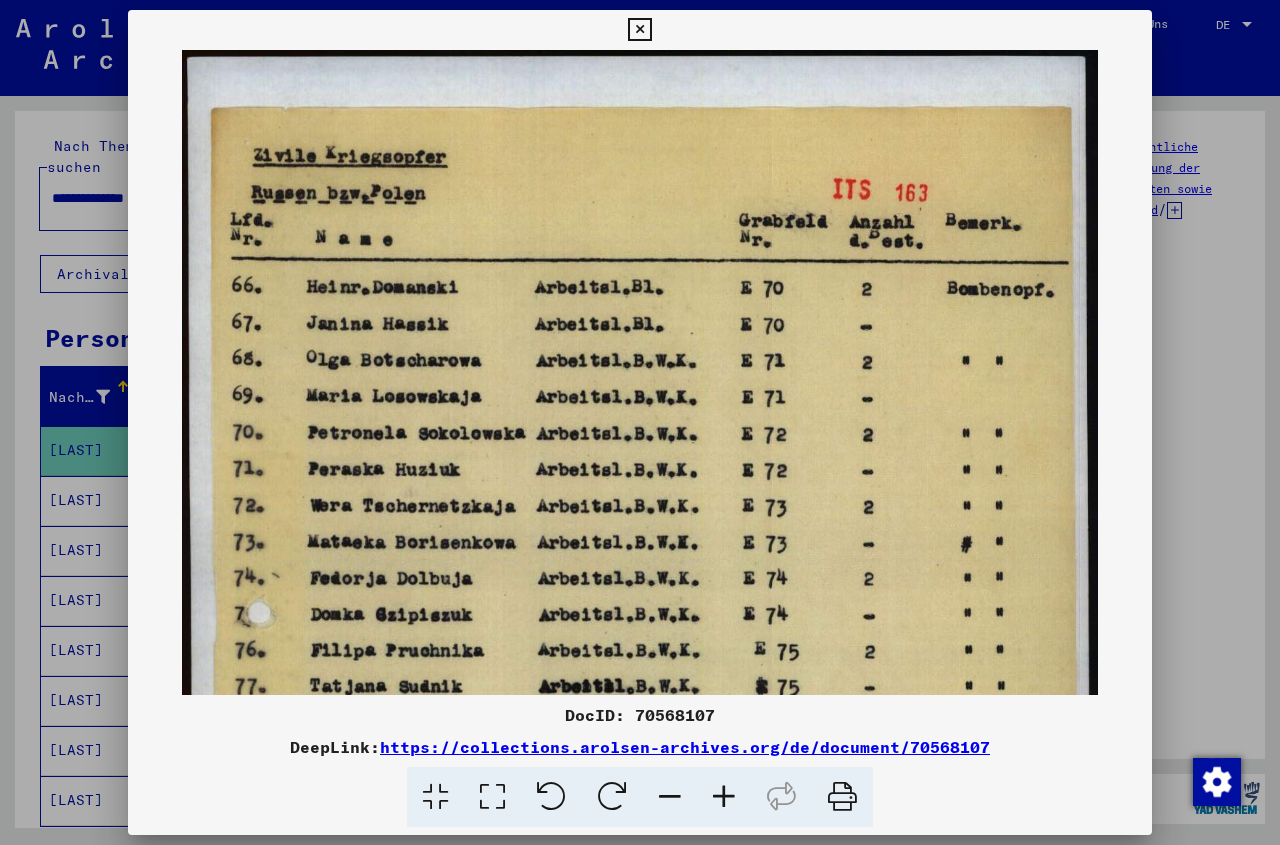 click at bounding box center [724, 797] 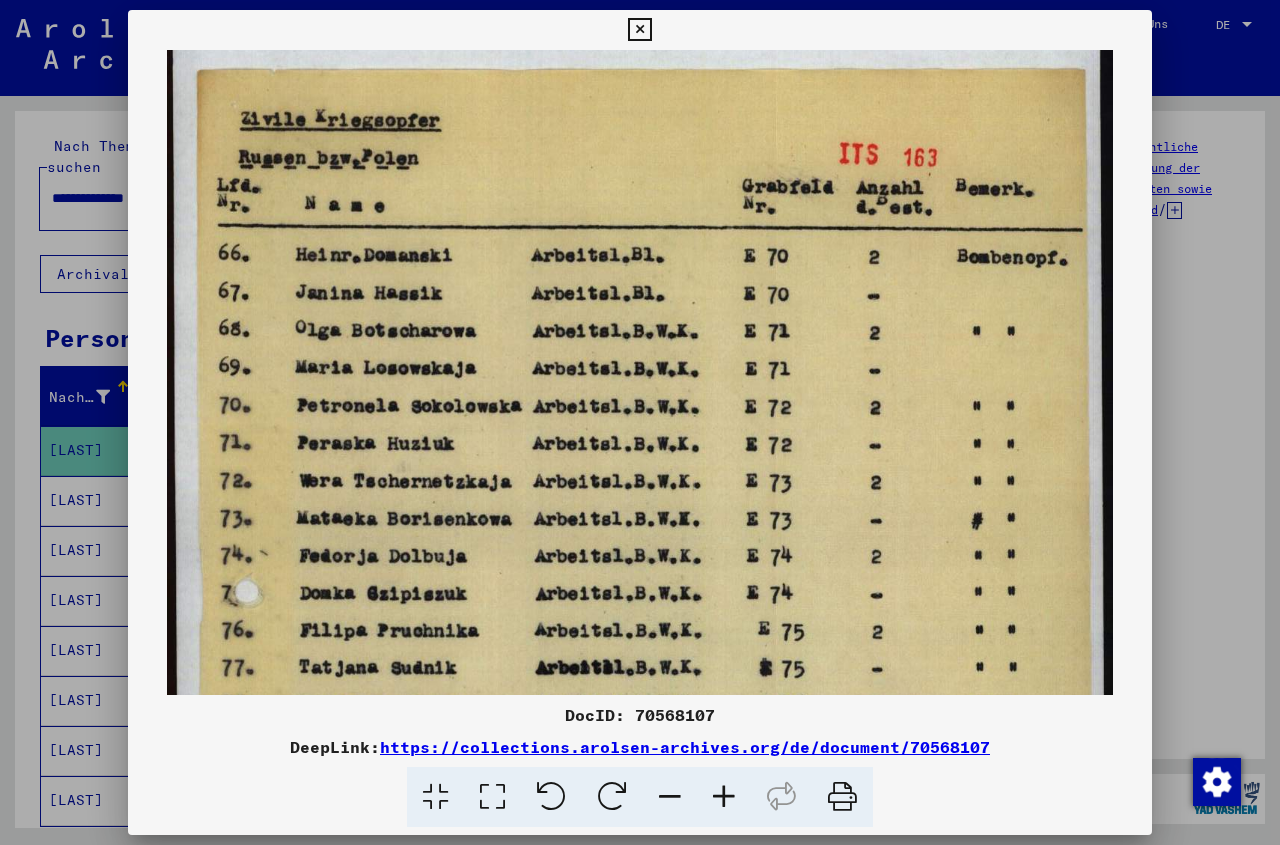 drag, startPoint x: 624, startPoint y: 616, endPoint x: 622, endPoint y: 575, distance: 41.04875 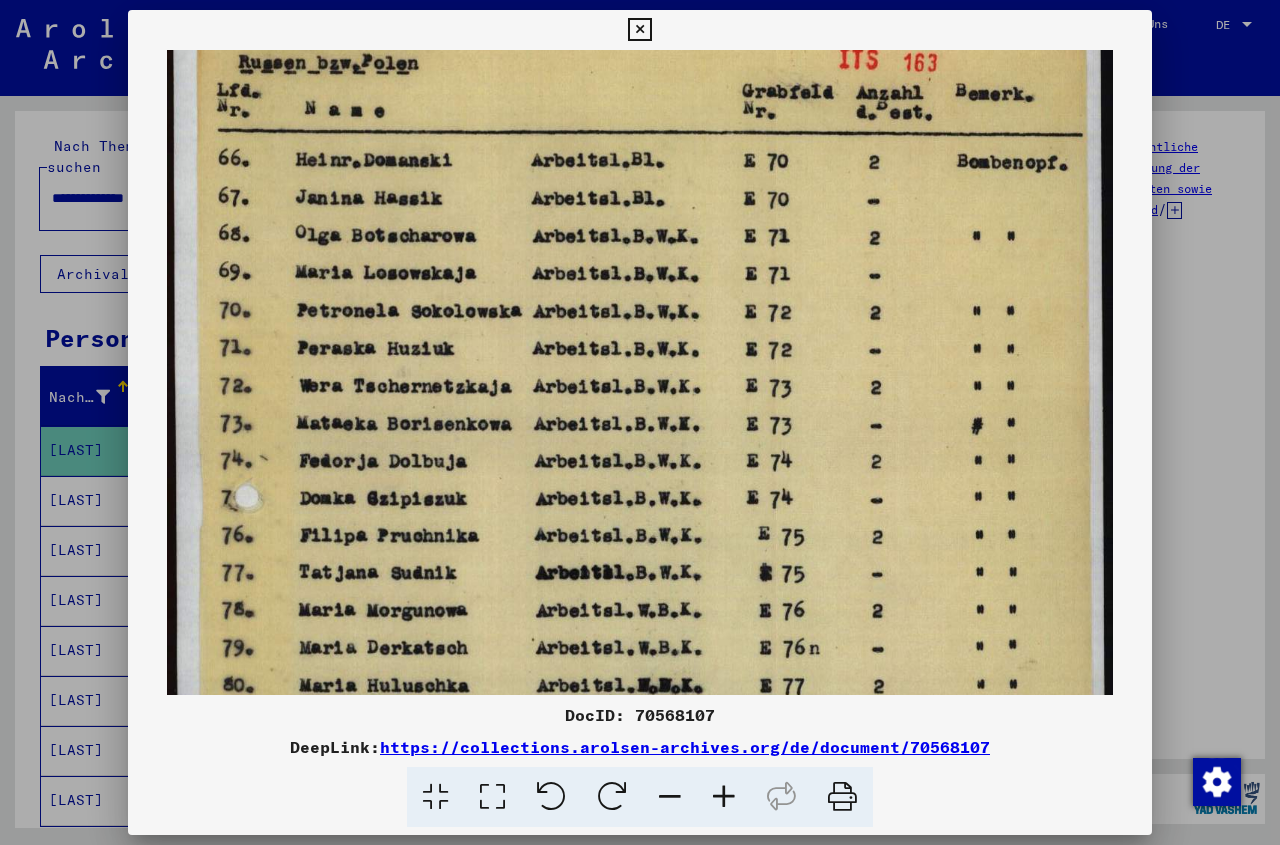 scroll, scrollTop: 147, scrollLeft: 0, axis: vertical 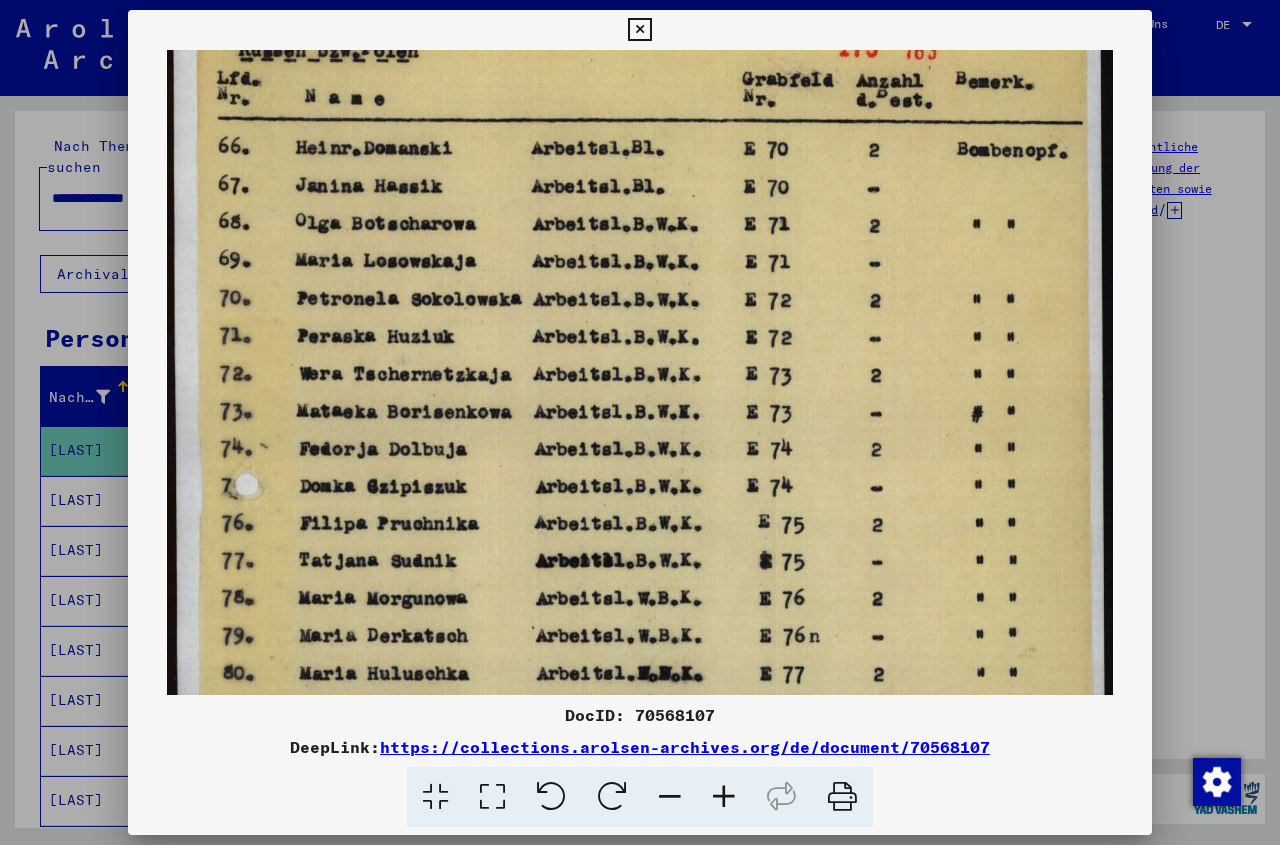drag, startPoint x: 898, startPoint y: 644, endPoint x: 906, endPoint y: 538, distance: 106.30146 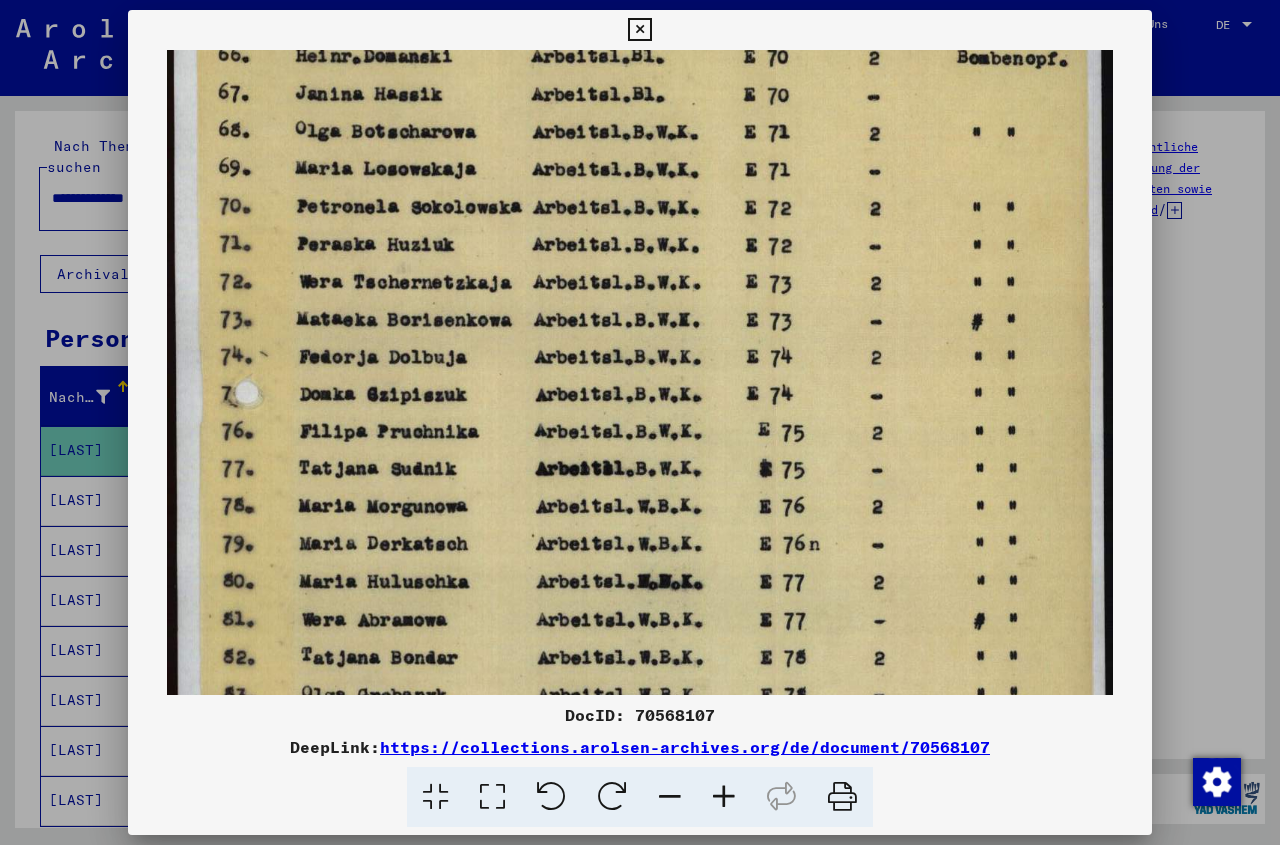 drag, startPoint x: 733, startPoint y: 624, endPoint x: 728, endPoint y: 531, distance: 93.13431 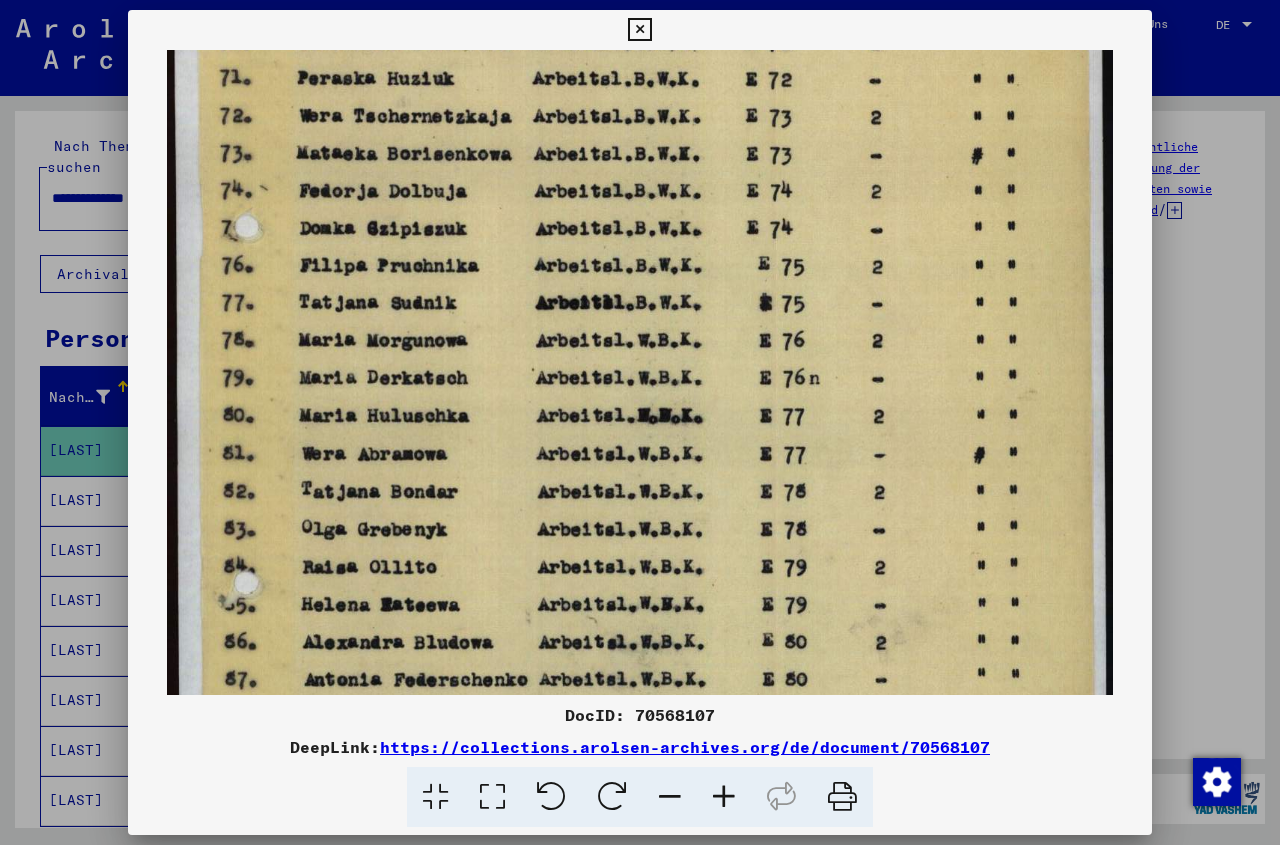 drag, startPoint x: 578, startPoint y: 610, endPoint x: 573, endPoint y: 445, distance: 165.07574 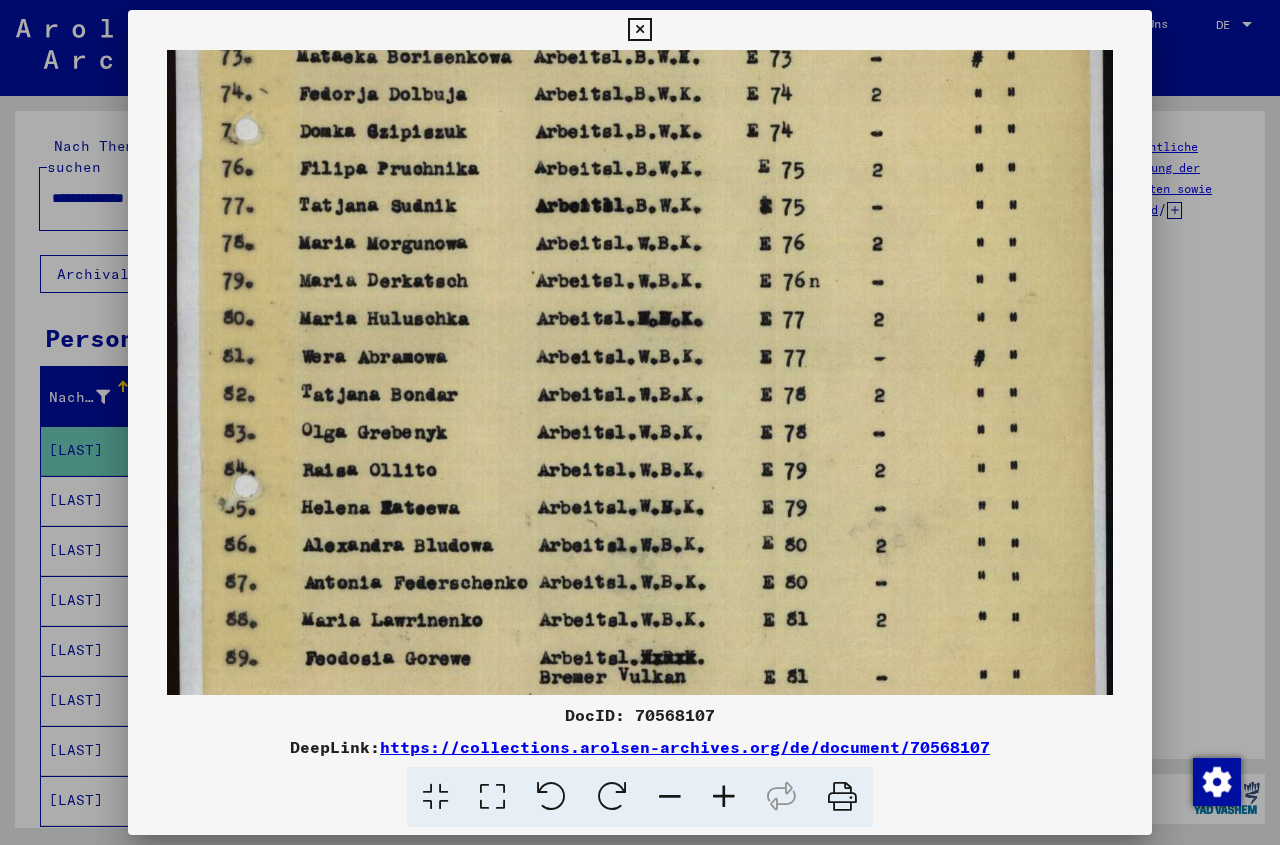 scroll, scrollTop: 503, scrollLeft: 0, axis: vertical 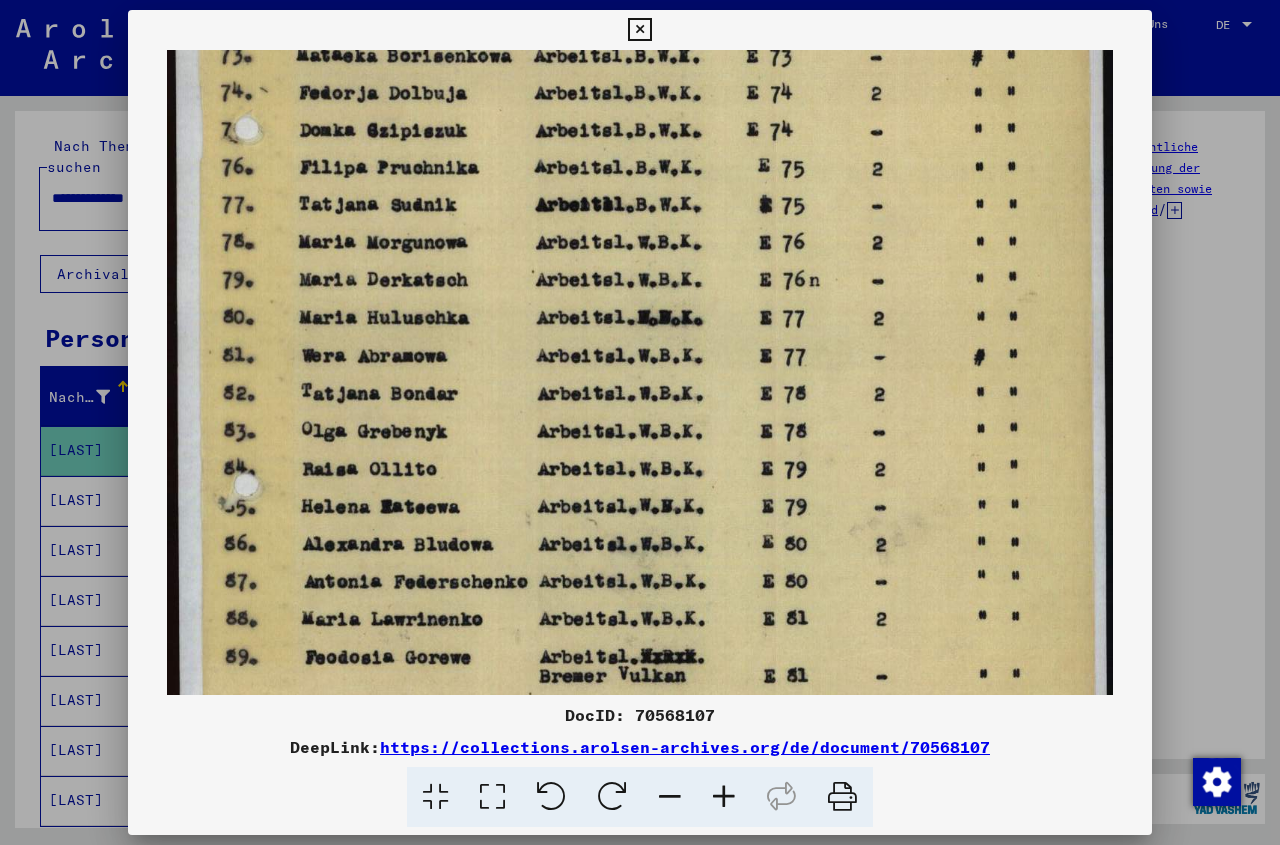 drag, startPoint x: 539, startPoint y: 604, endPoint x: 539, endPoint y: 506, distance: 98 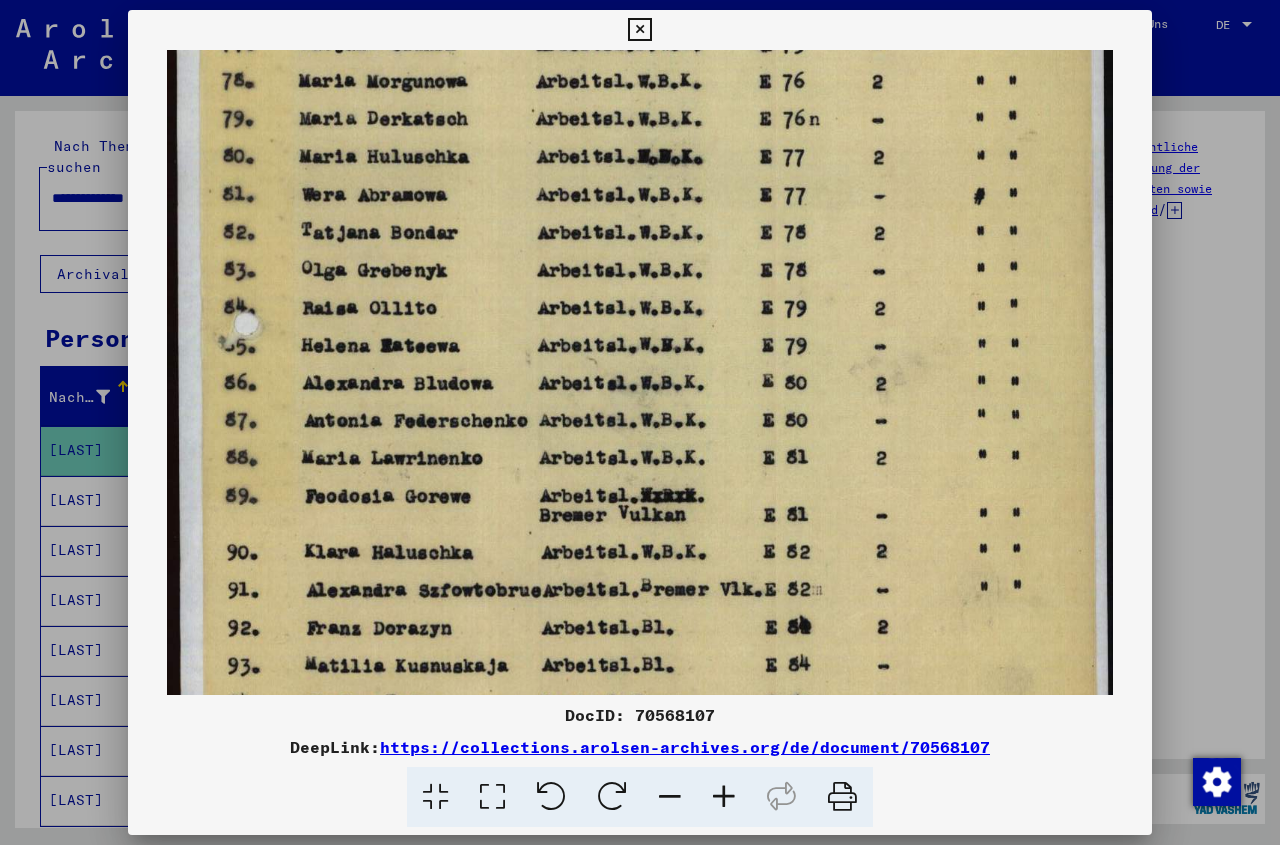 drag, startPoint x: 498, startPoint y: 620, endPoint x: 489, endPoint y: 457, distance: 163.24828 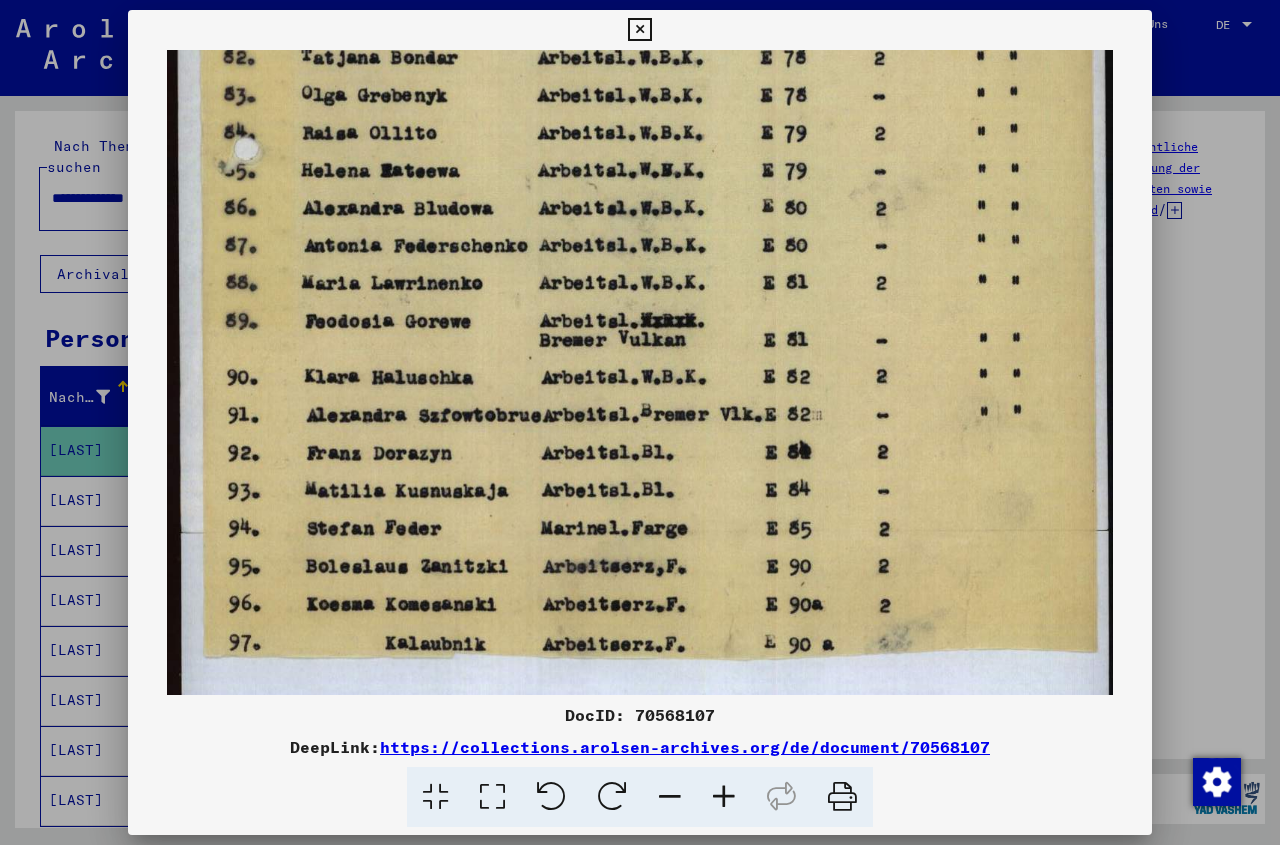 drag, startPoint x: 444, startPoint y: 642, endPoint x: 444, endPoint y: 468, distance: 174 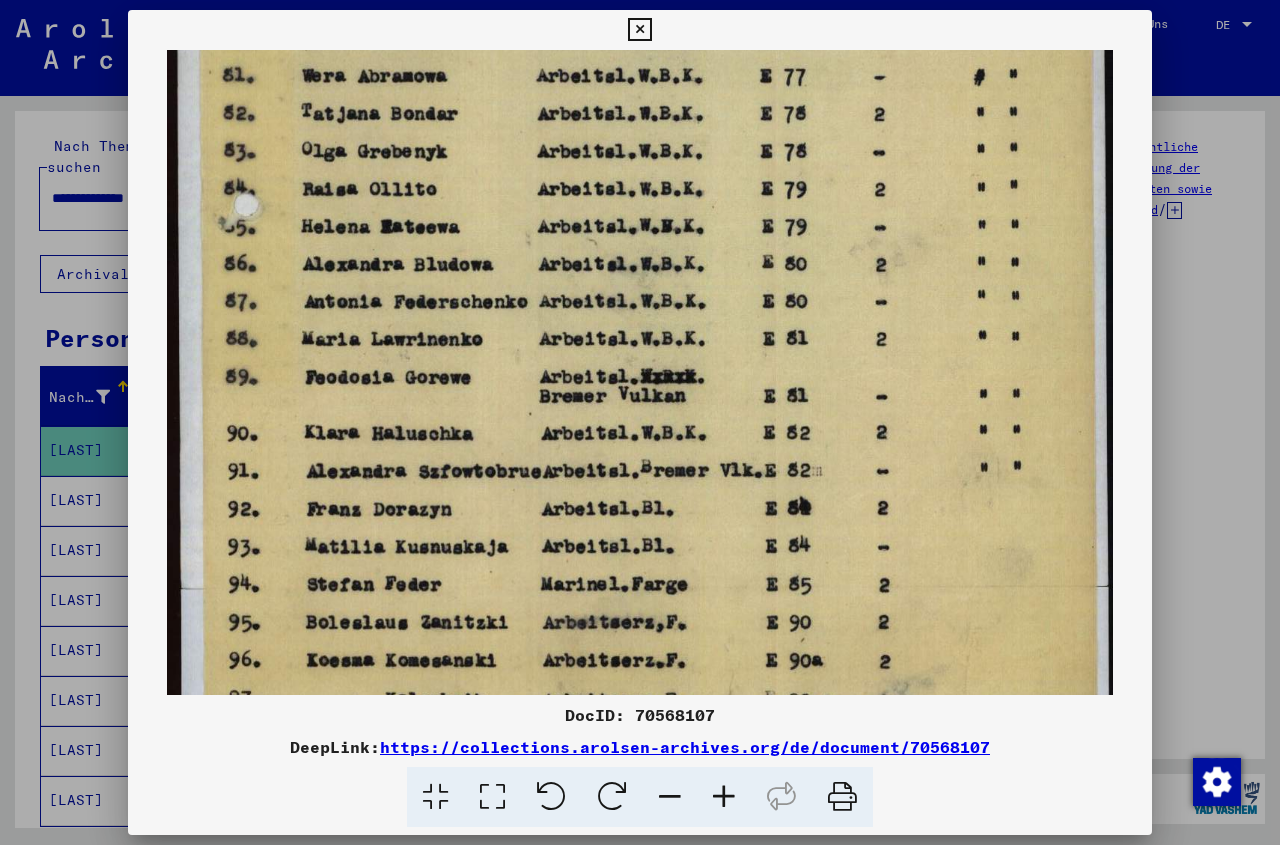scroll, scrollTop: 782, scrollLeft: 0, axis: vertical 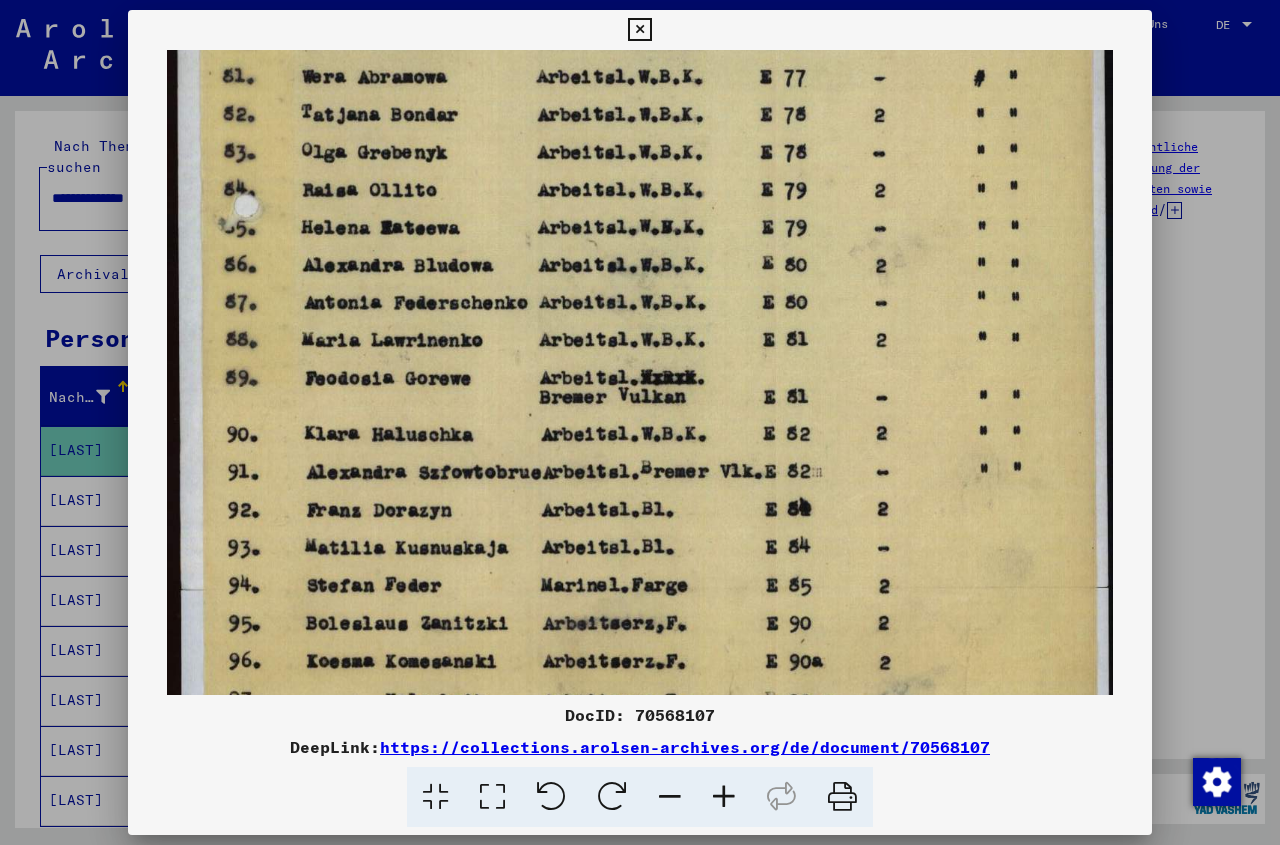 drag, startPoint x: 577, startPoint y: 285, endPoint x: 563, endPoint y: 343, distance: 59.665737 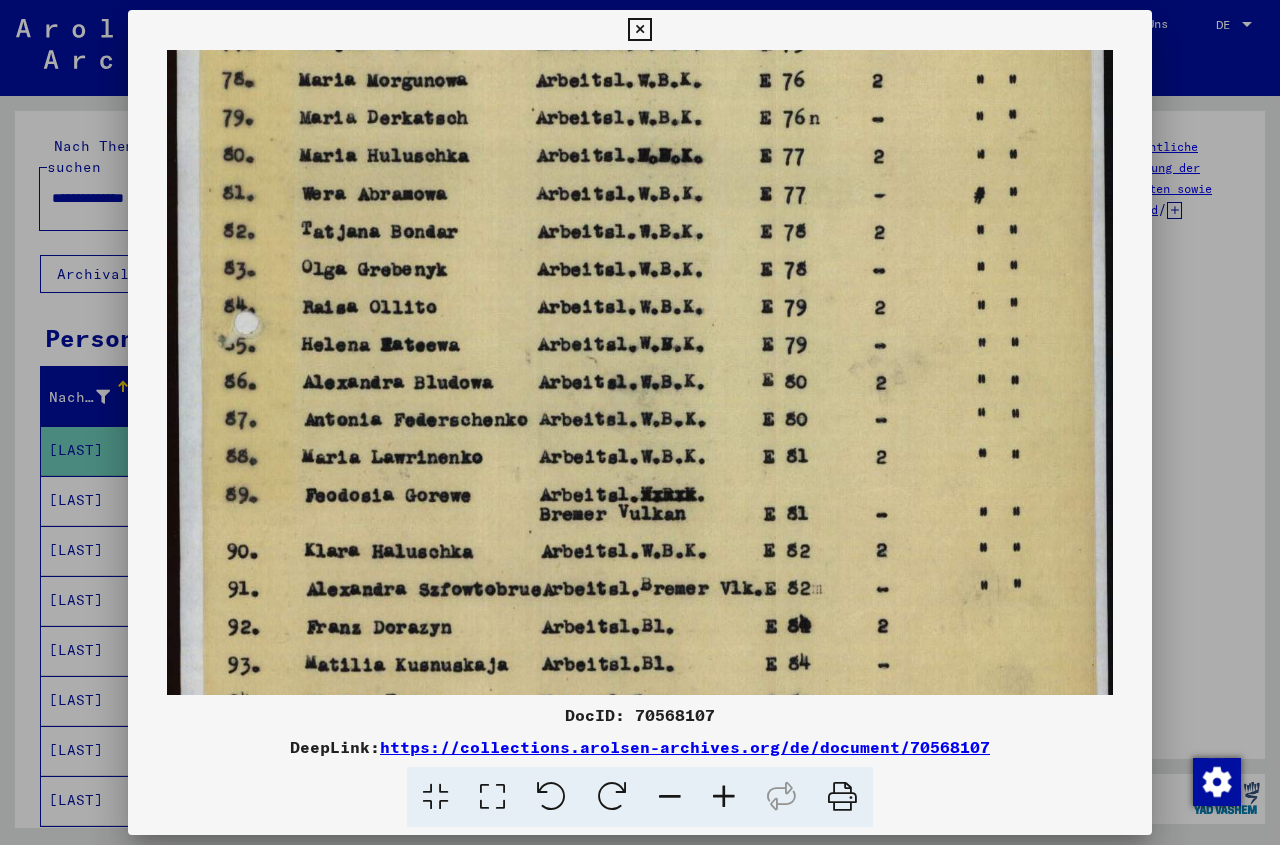 drag, startPoint x: 715, startPoint y: 512, endPoint x: 714, endPoint y: 629, distance: 117.00427 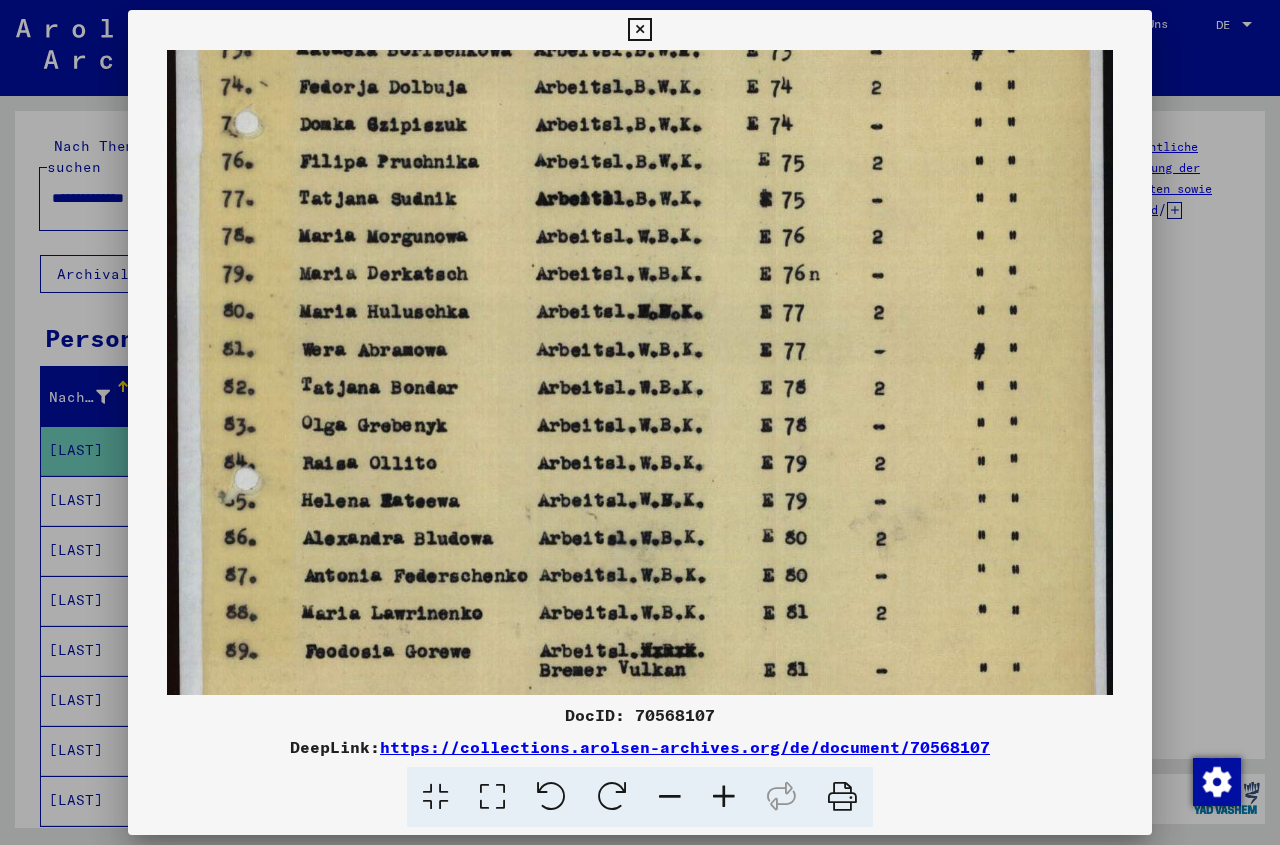 scroll, scrollTop: 508, scrollLeft: 0, axis: vertical 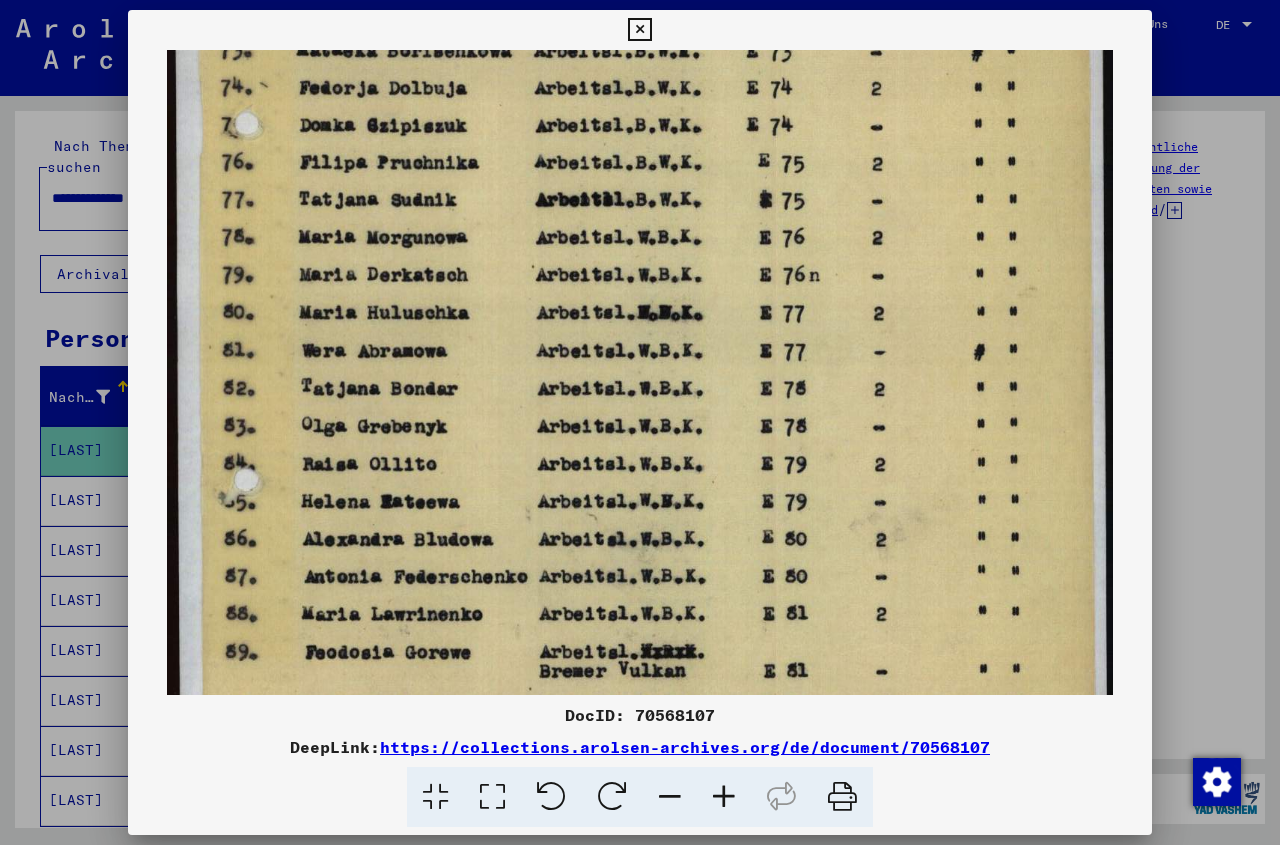 drag, startPoint x: 684, startPoint y: 398, endPoint x: 702, endPoint y: 555, distance: 158.02847 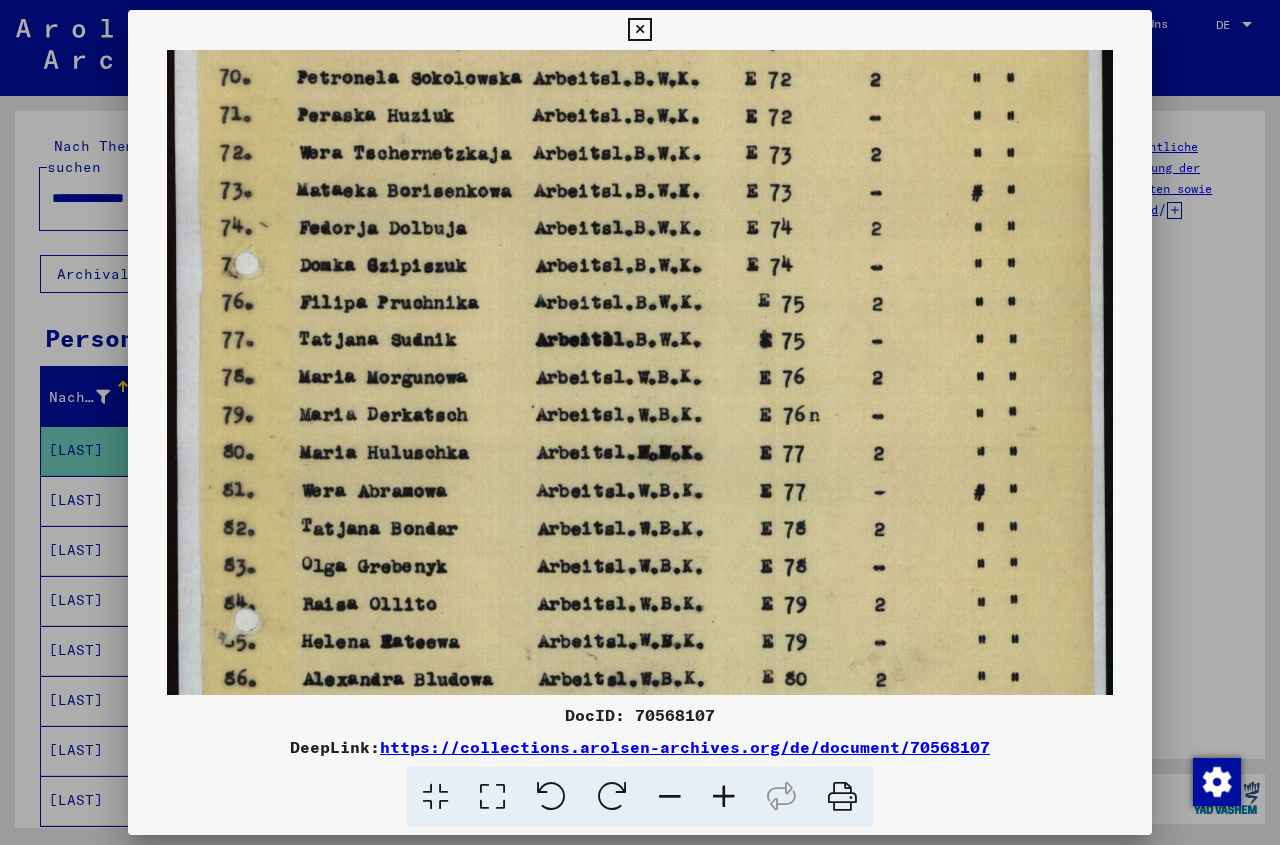 drag, startPoint x: 674, startPoint y: 381, endPoint x: 674, endPoint y: 521, distance: 140 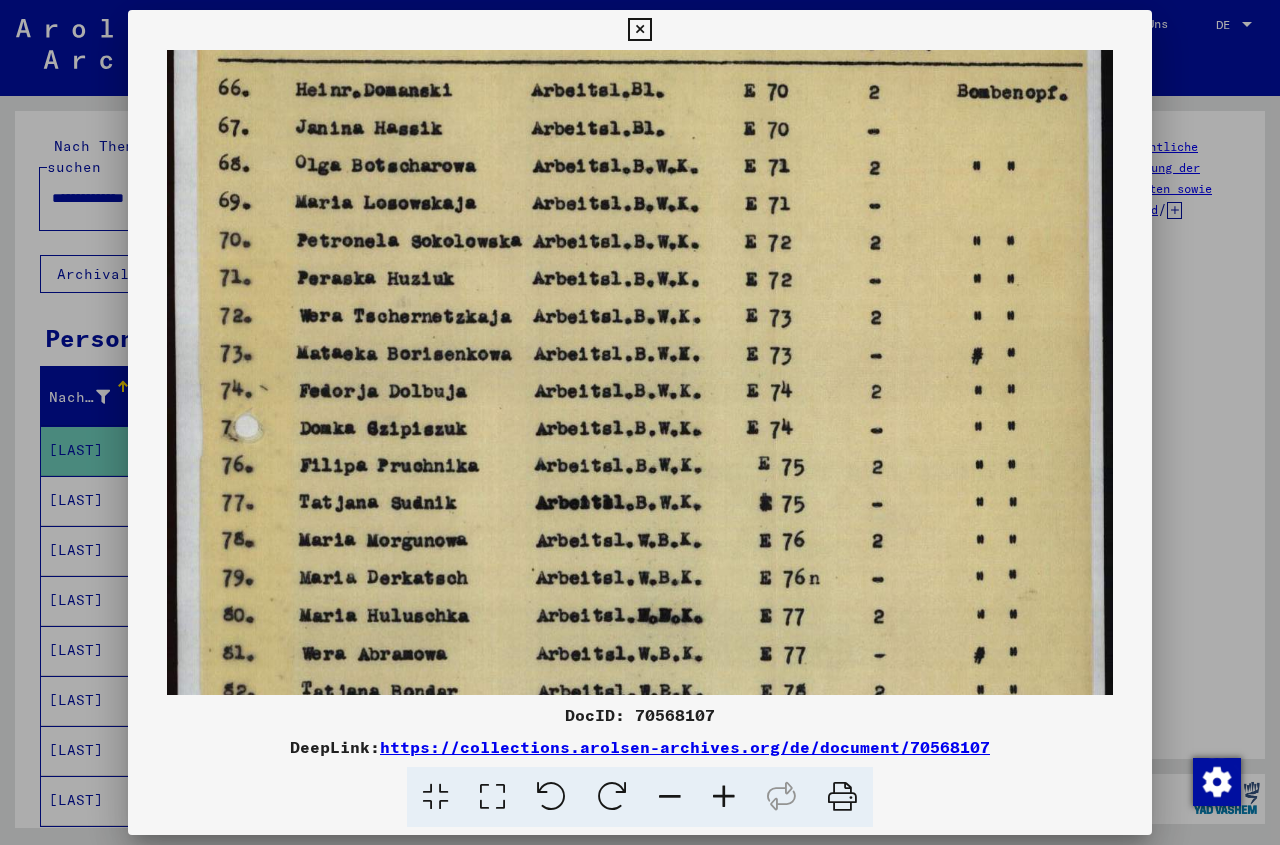 scroll, scrollTop: 201, scrollLeft: 0, axis: vertical 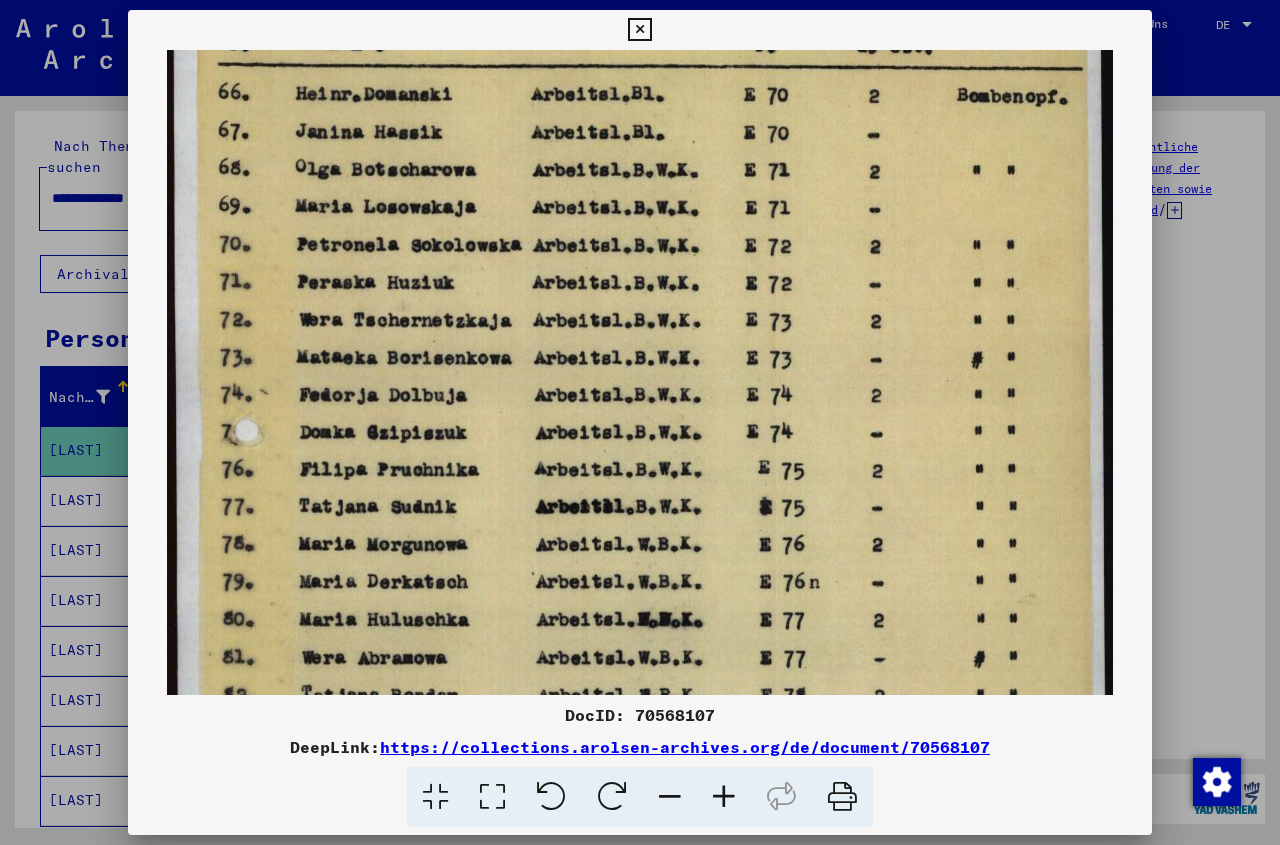 drag, startPoint x: 658, startPoint y: 352, endPoint x: 676, endPoint y: 519, distance: 167.96725 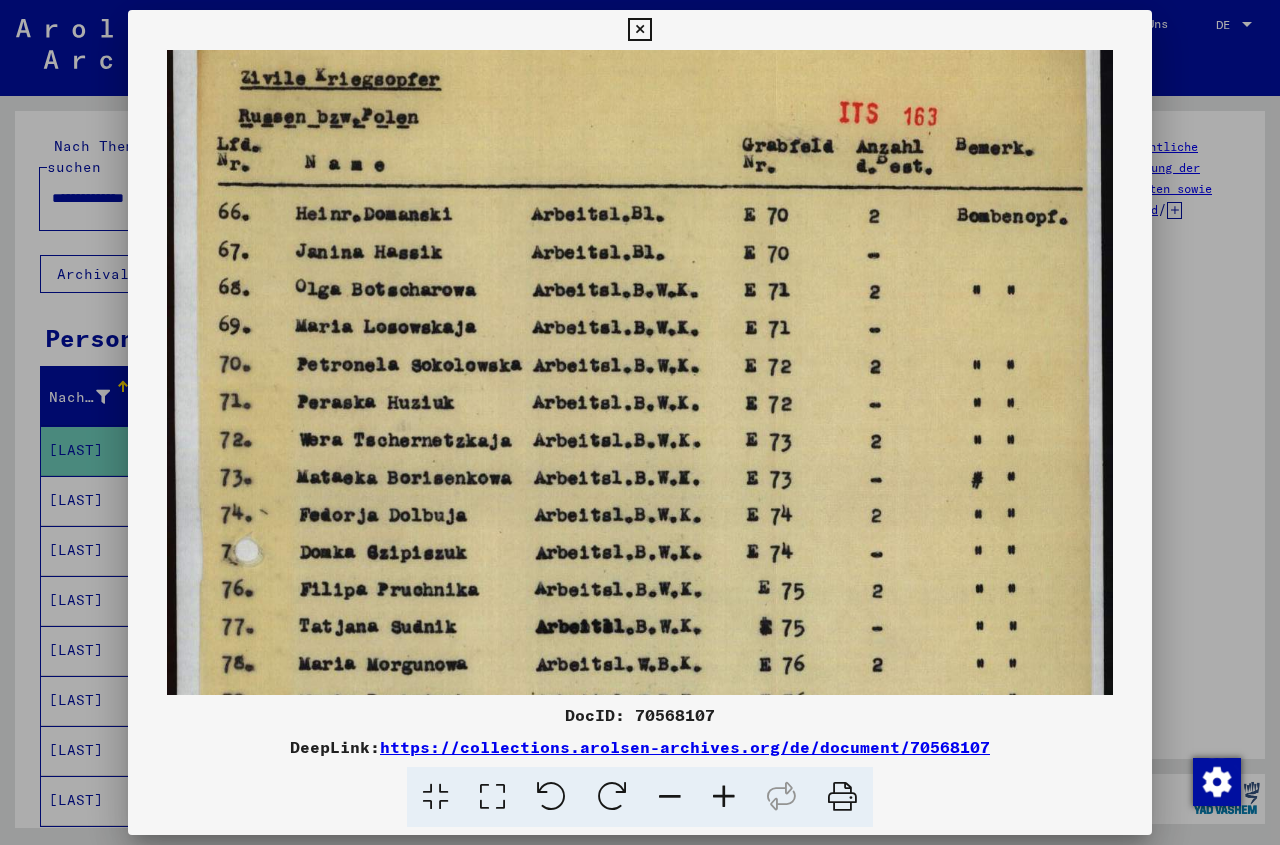 scroll, scrollTop: 82, scrollLeft: 0, axis: vertical 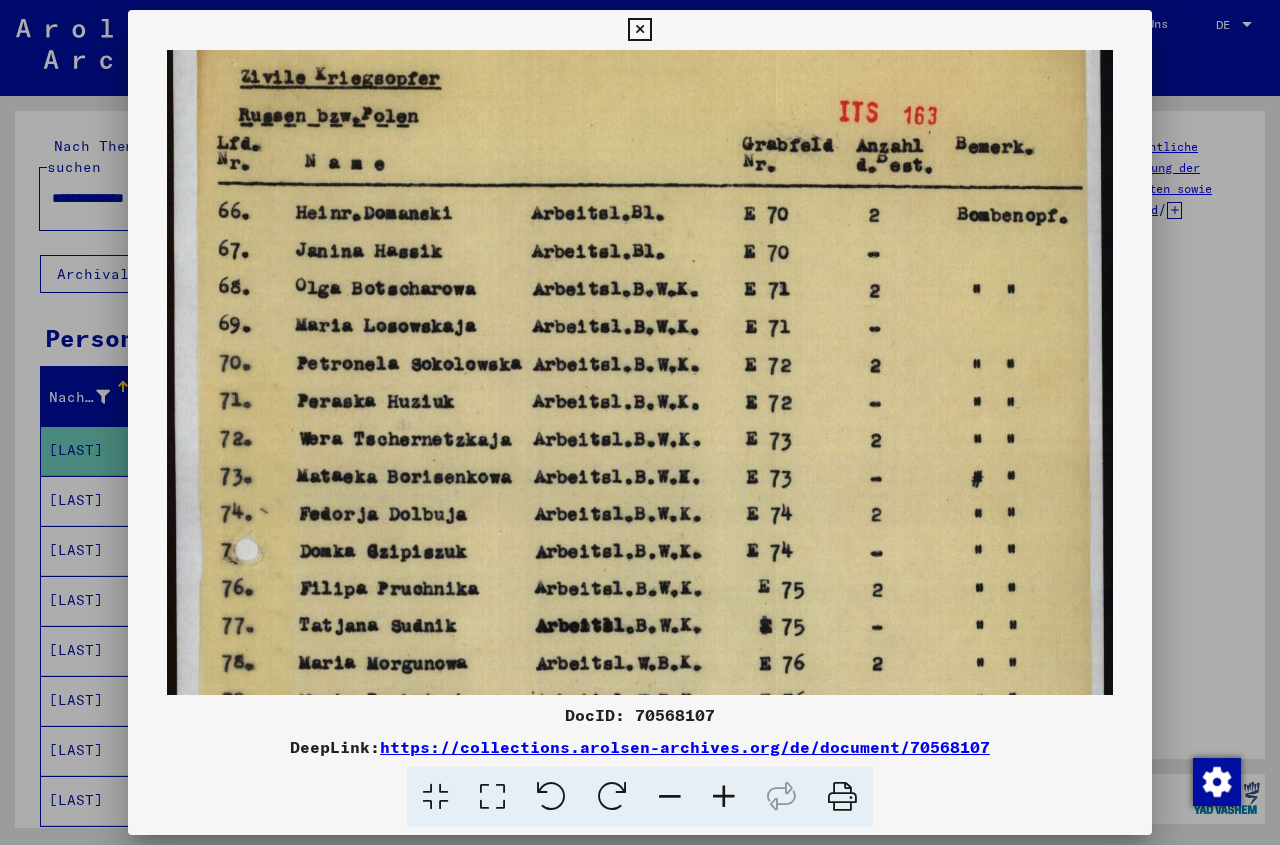 drag, startPoint x: 608, startPoint y: 117, endPoint x: 611, endPoint y: 236, distance: 119.03781 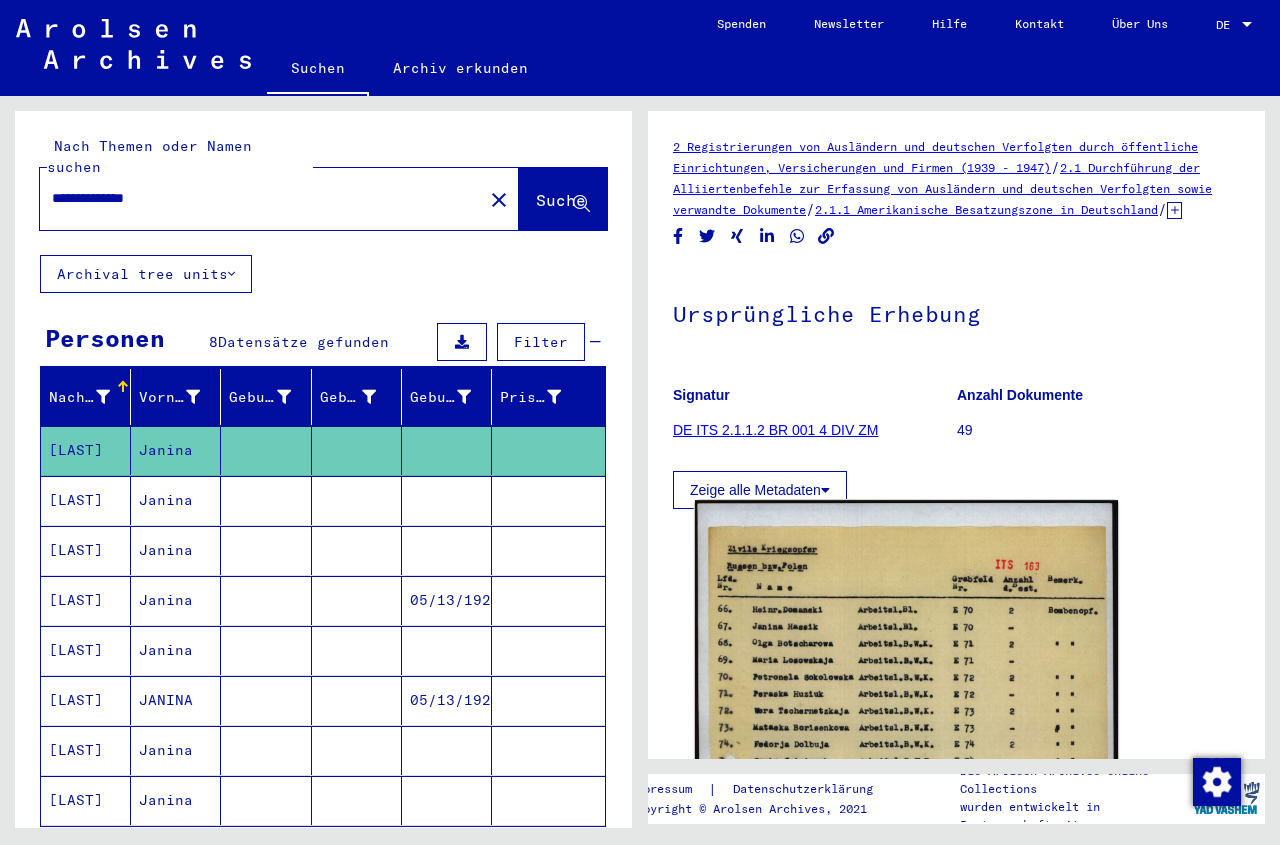 click 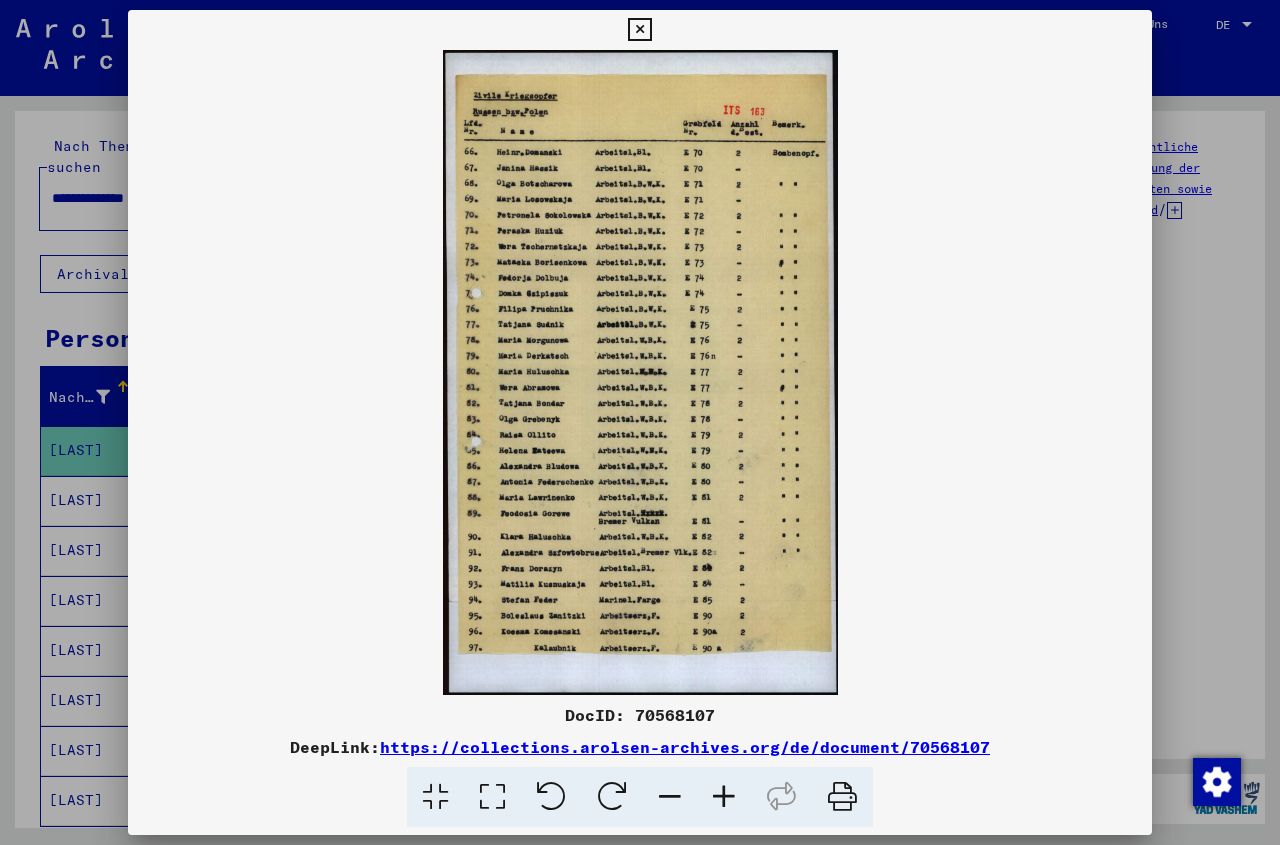 click at bounding box center [842, 797] 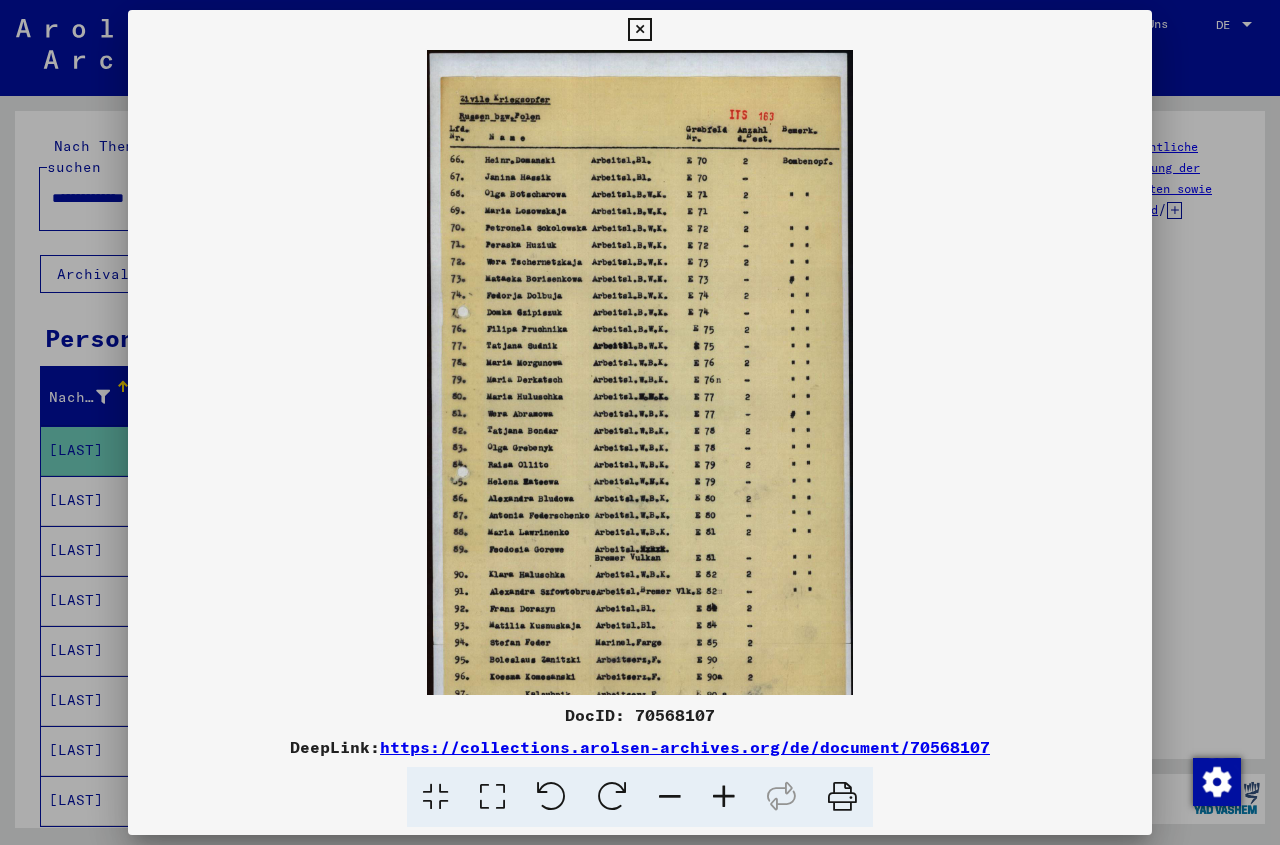 click at bounding box center (724, 797) 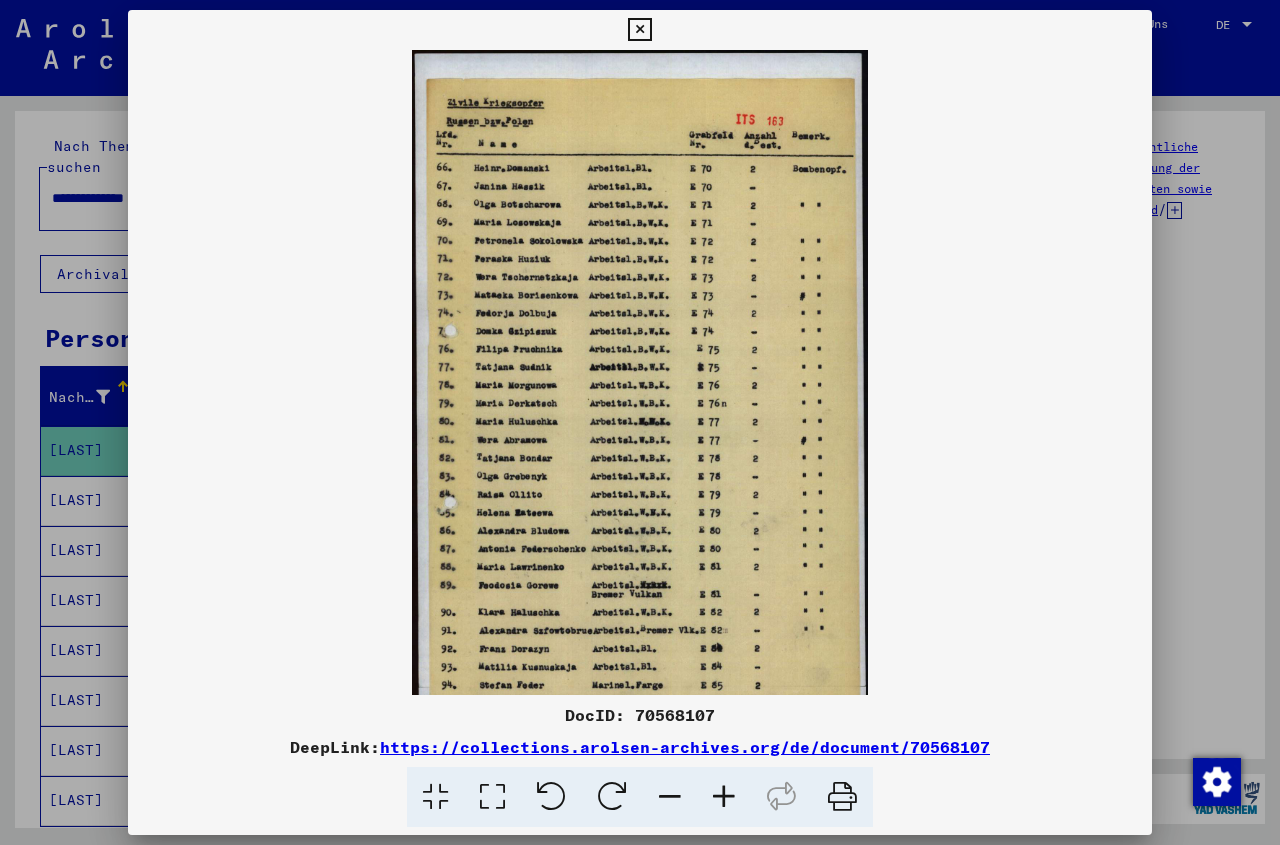 click at bounding box center [724, 797] 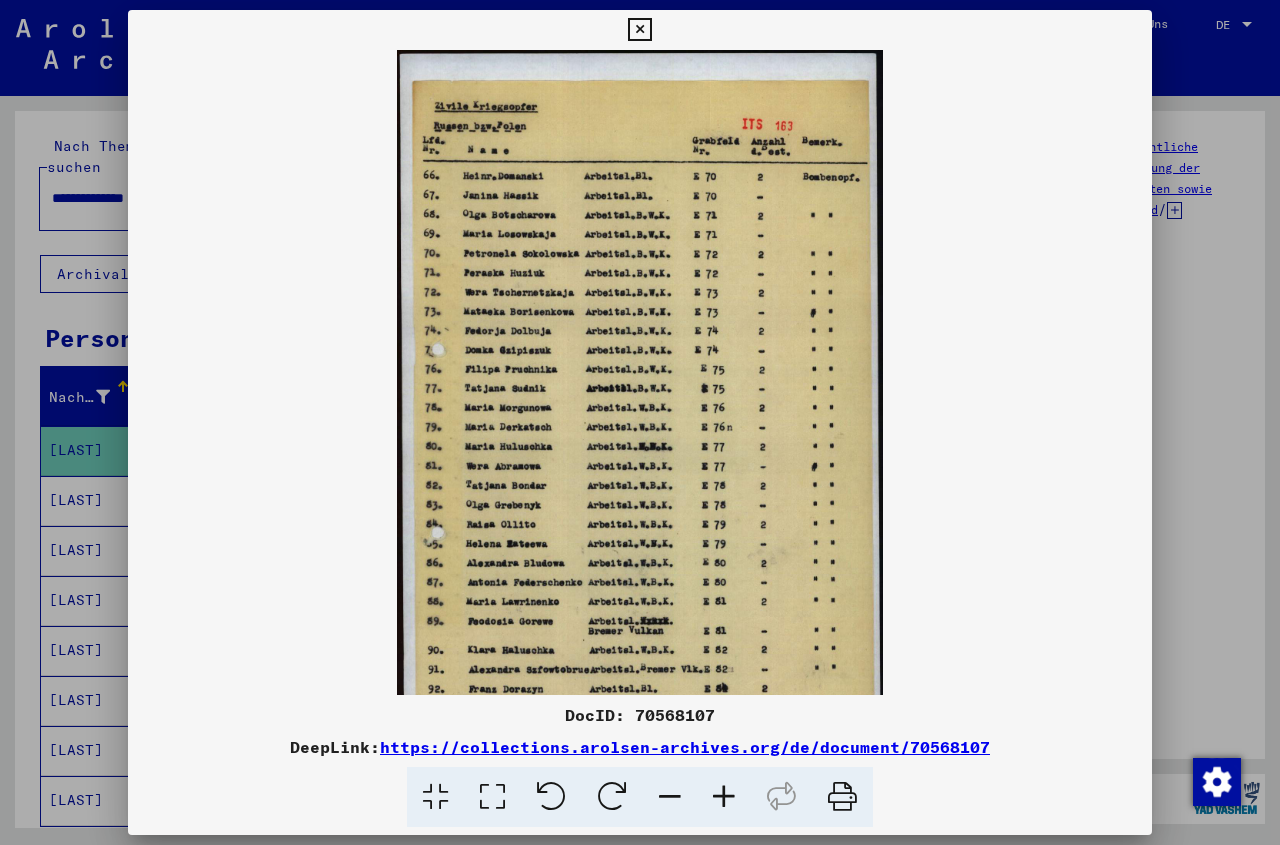 click at bounding box center [724, 797] 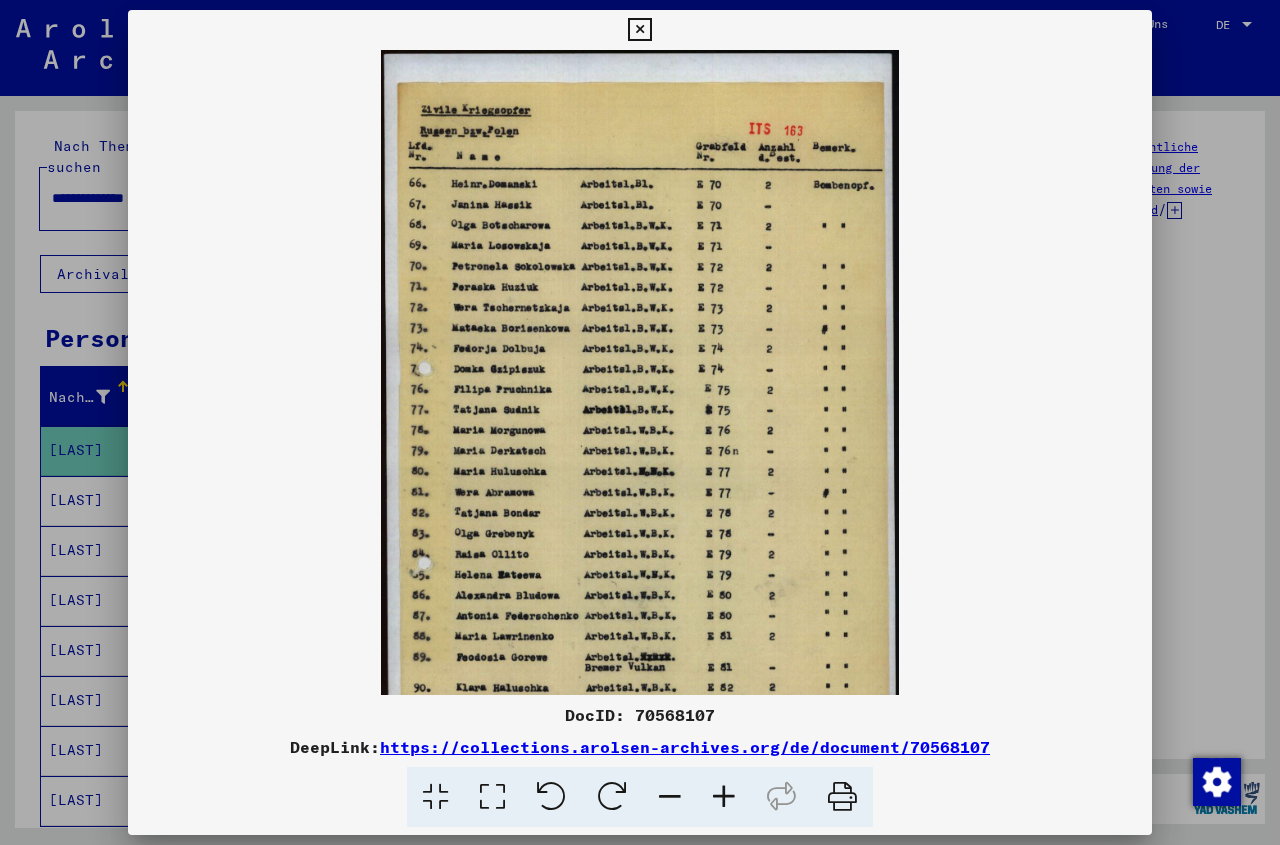 click at bounding box center [724, 797] 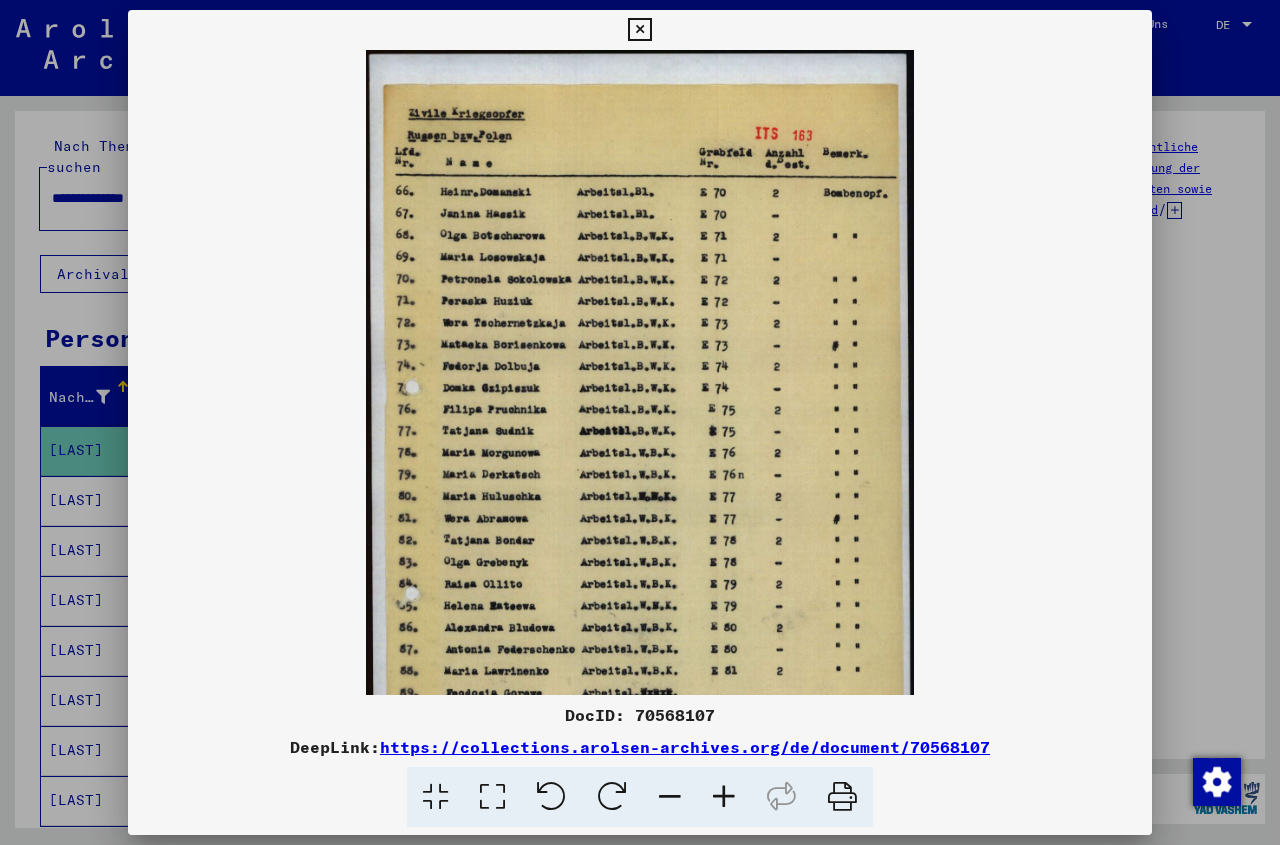 click at bounding box center [724, 797] 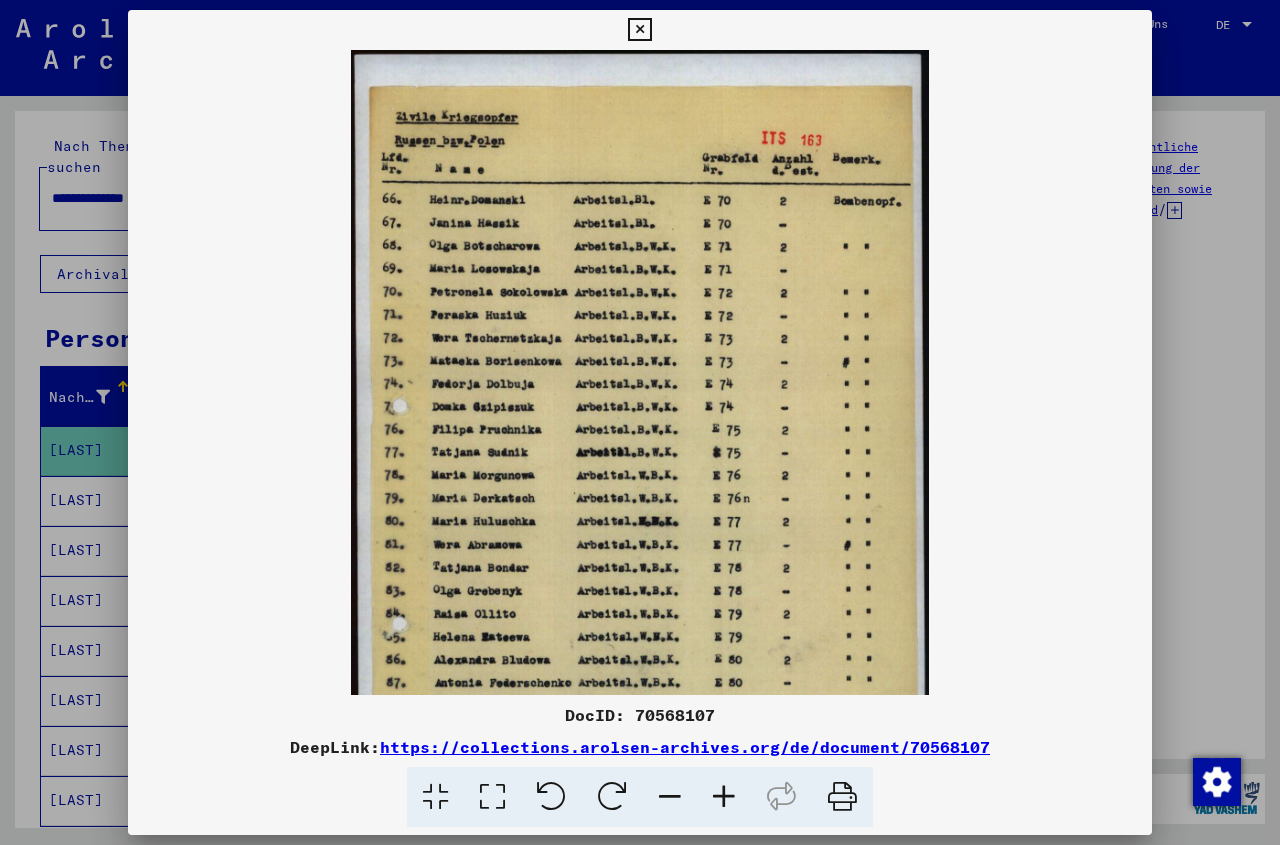 click at bounding box center (724, 797) 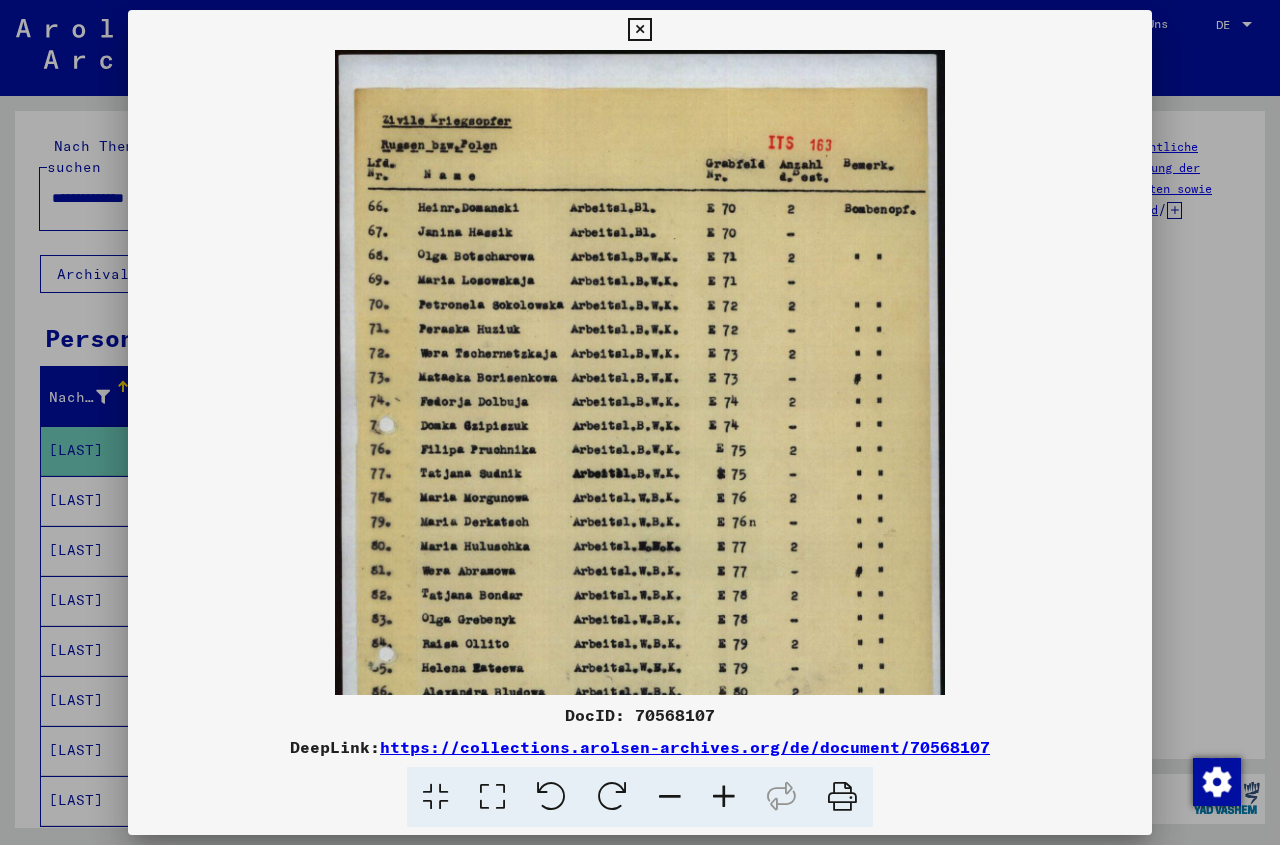 click at bounding box center (724, 797) 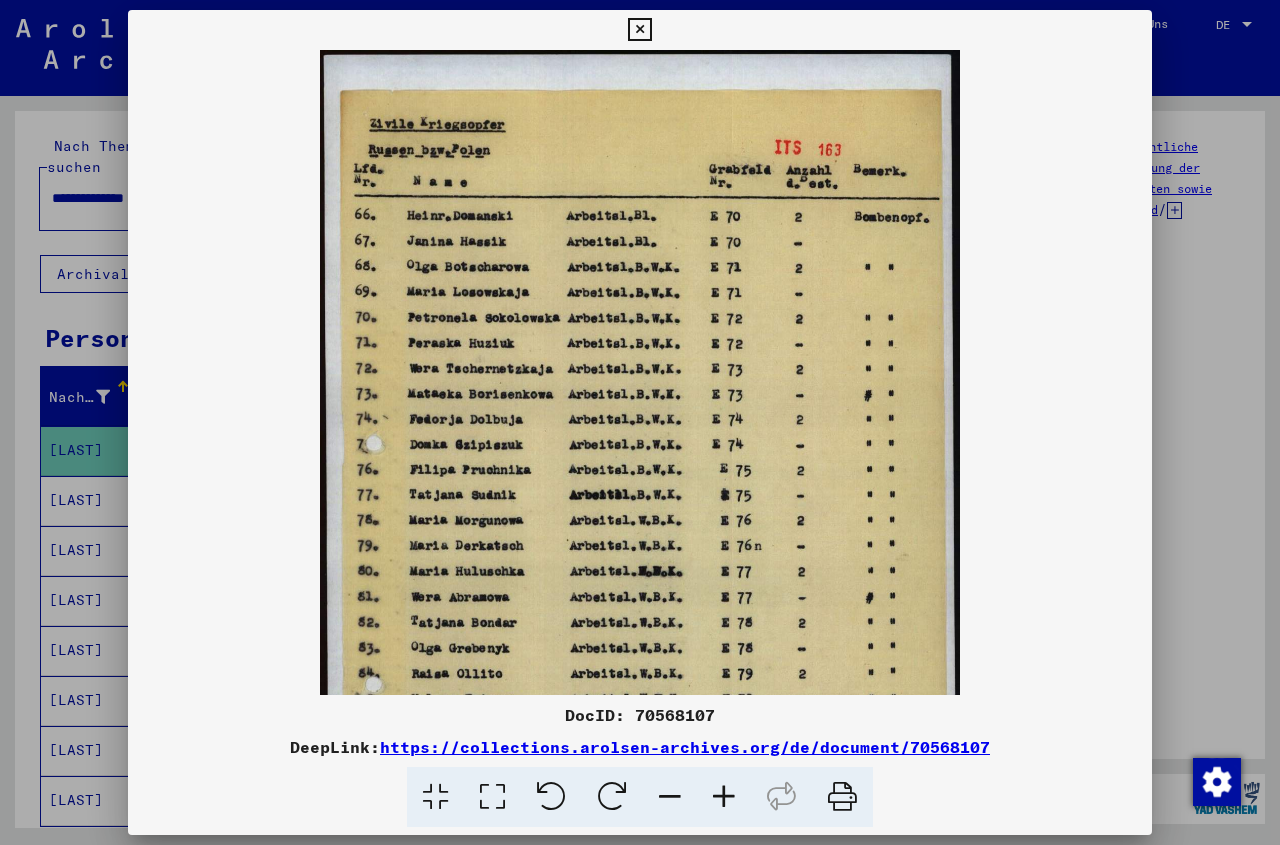 click at bounding box center (724, 797) 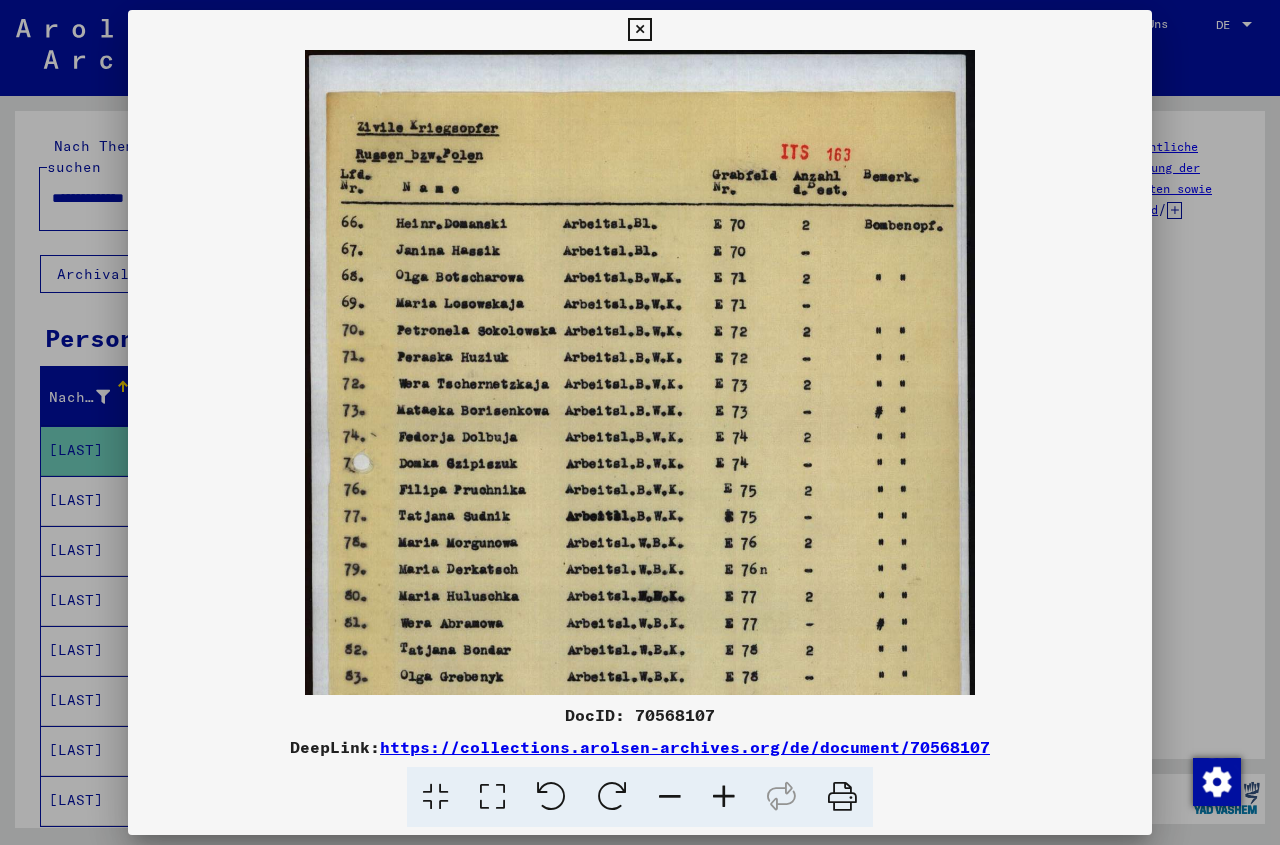 click at bounding box center [724, 797] 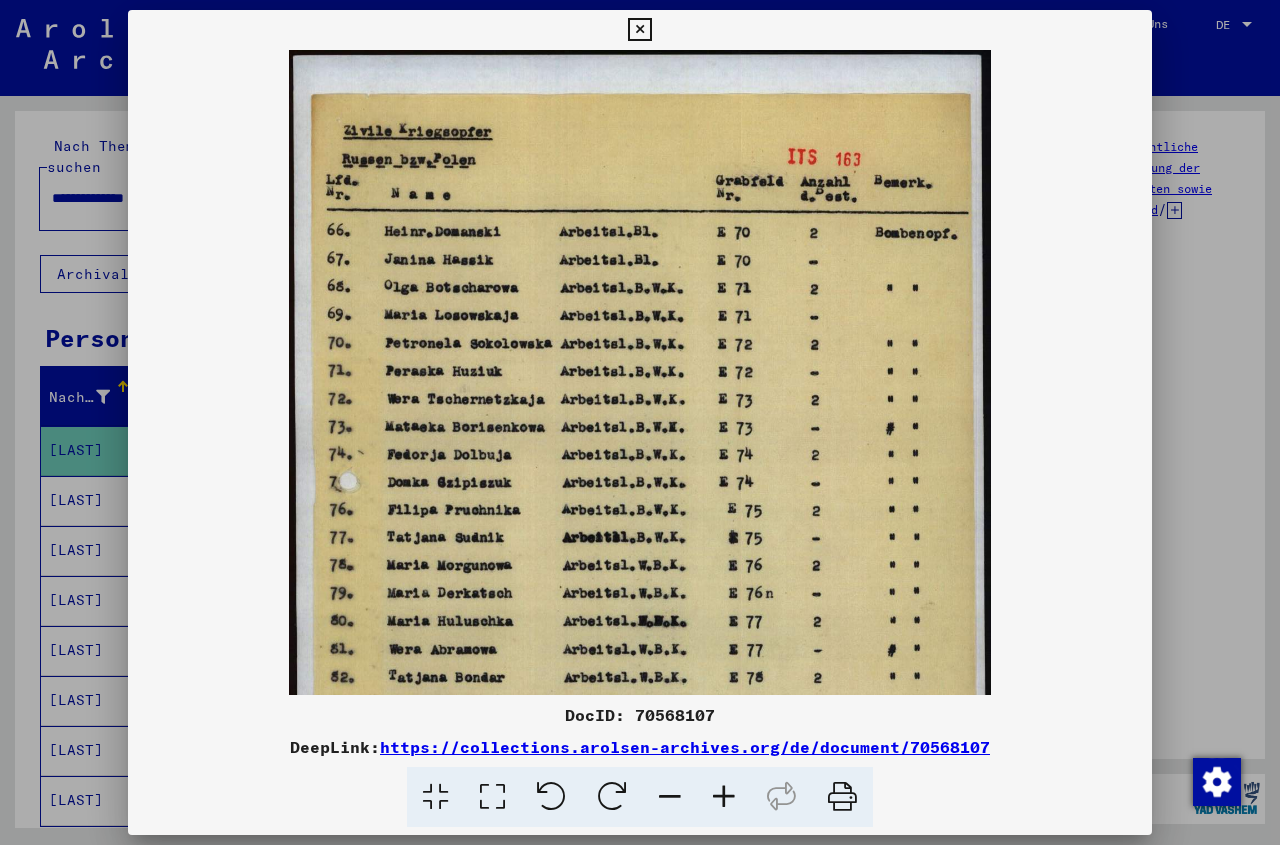click at bounding box center (724, 797) 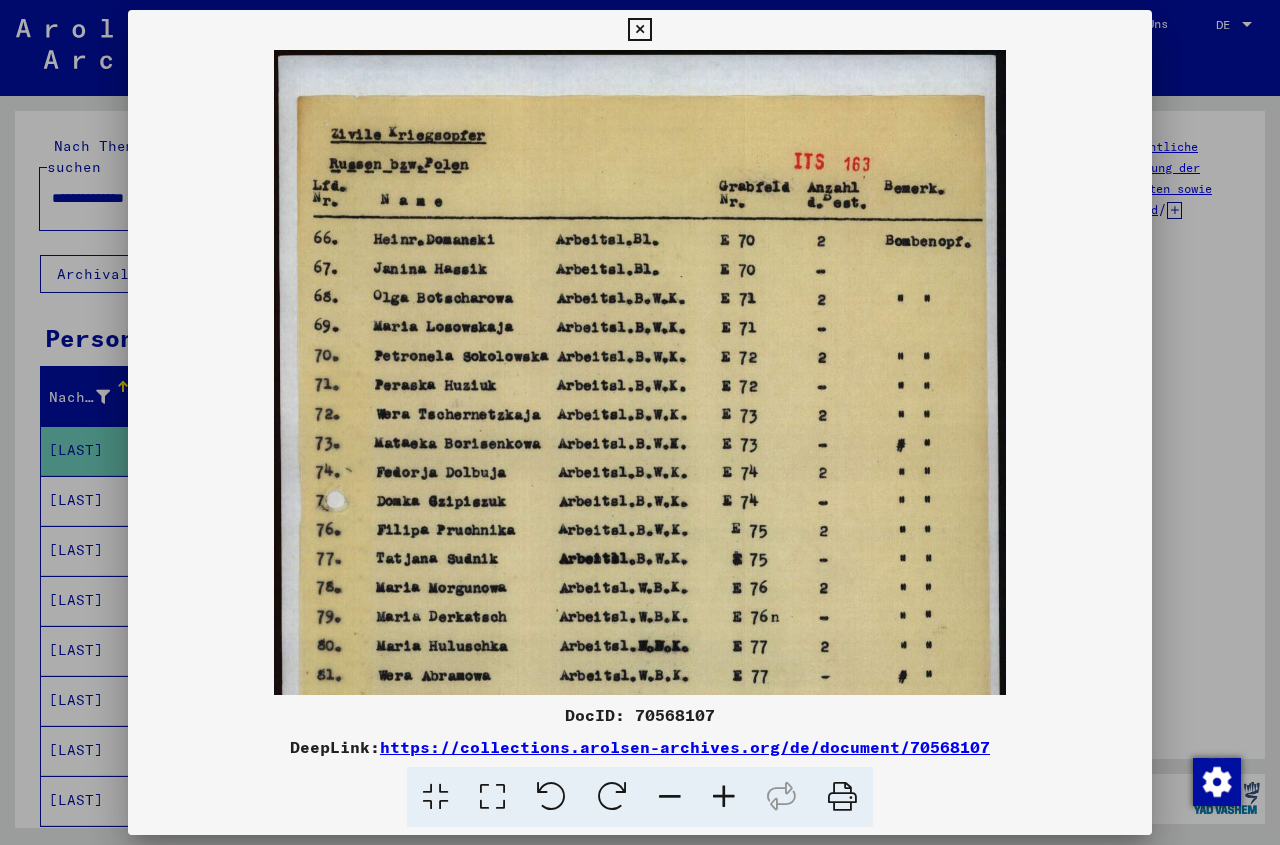 click at bounding box center (724, 797) 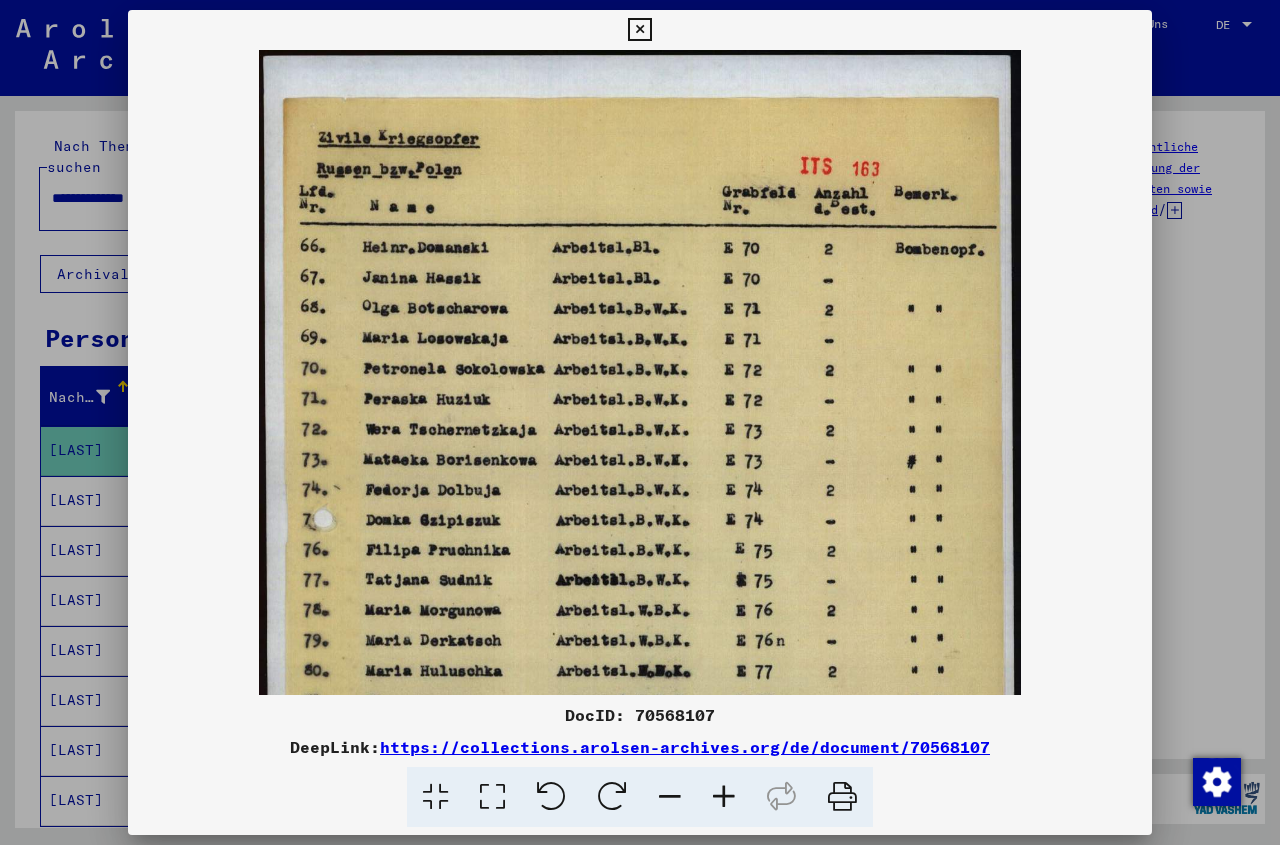 click at bounding box center (724, 797) 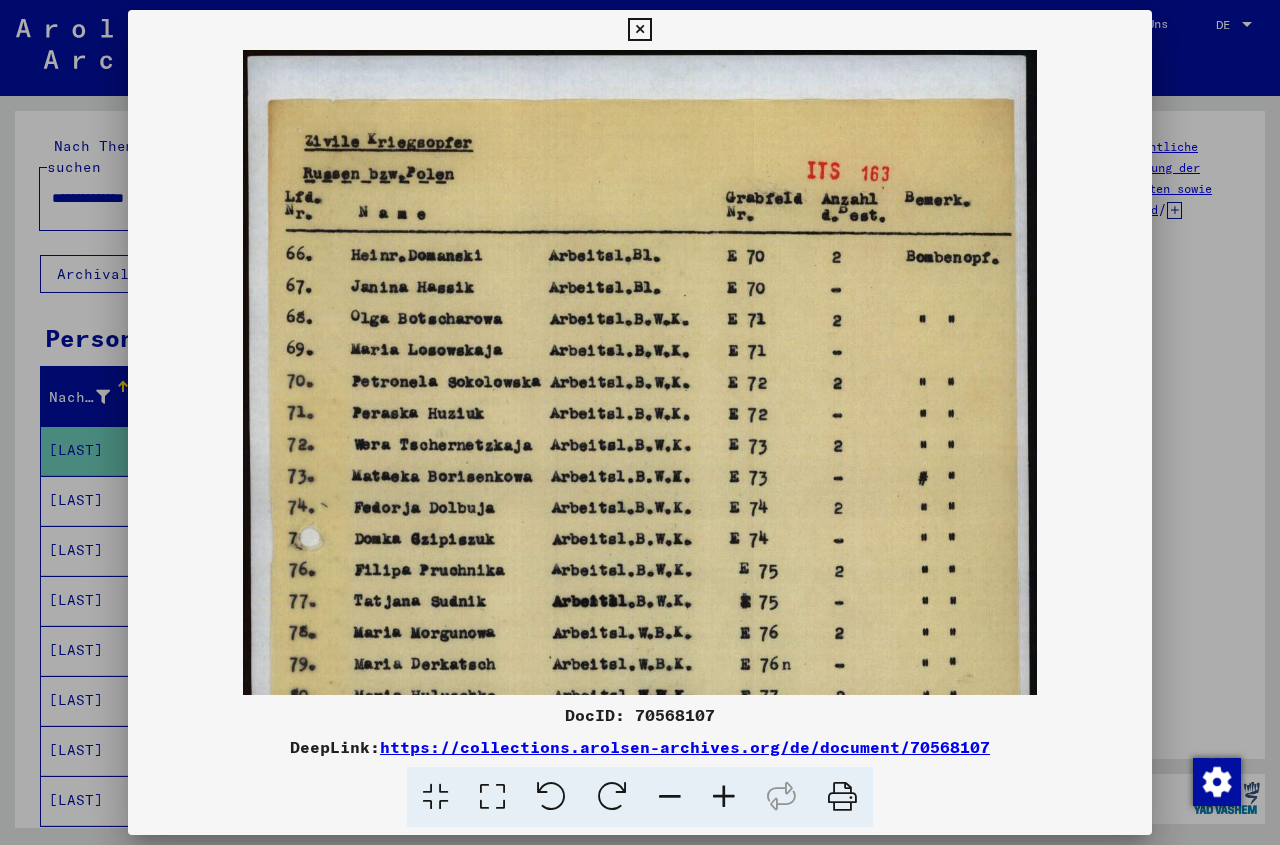 click at bounding box center [724, 797] 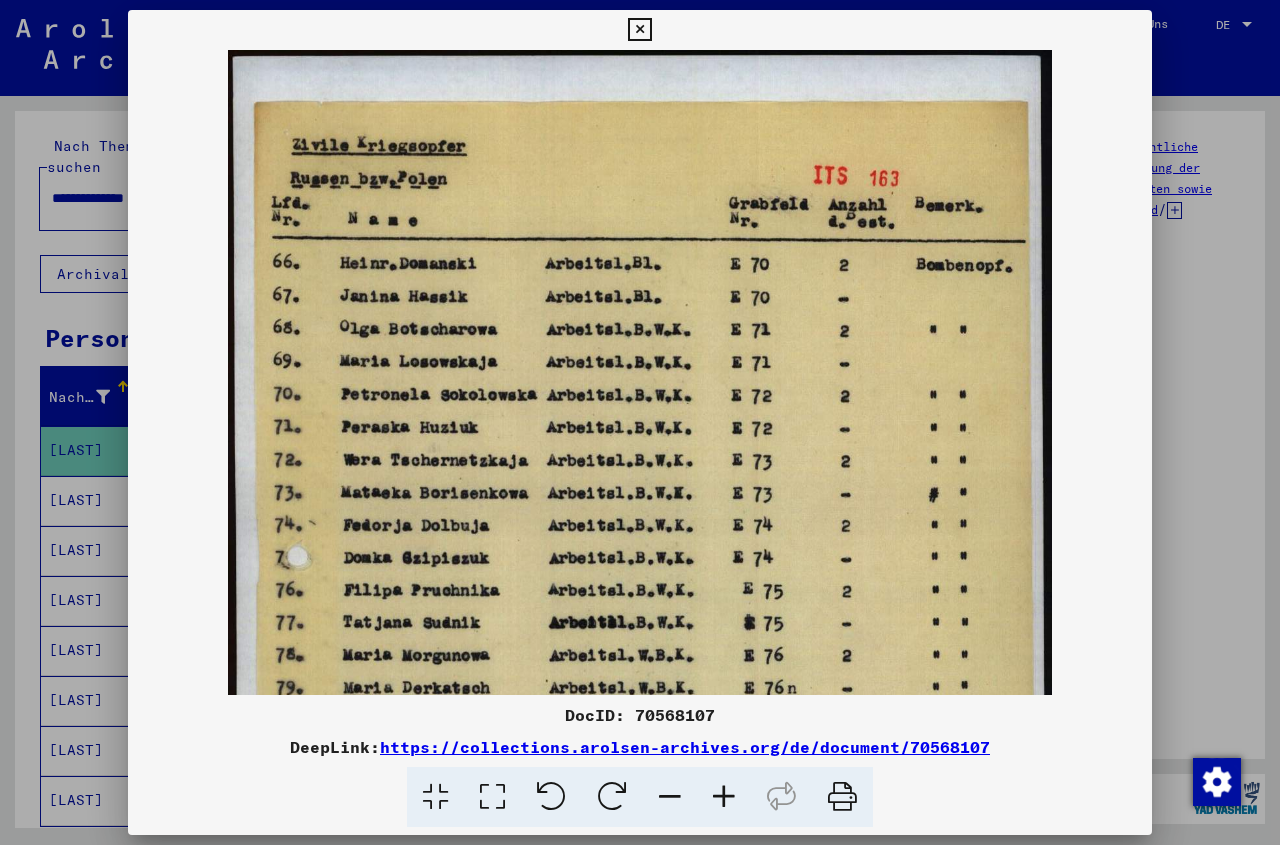 click at bounding box center [724, 797] 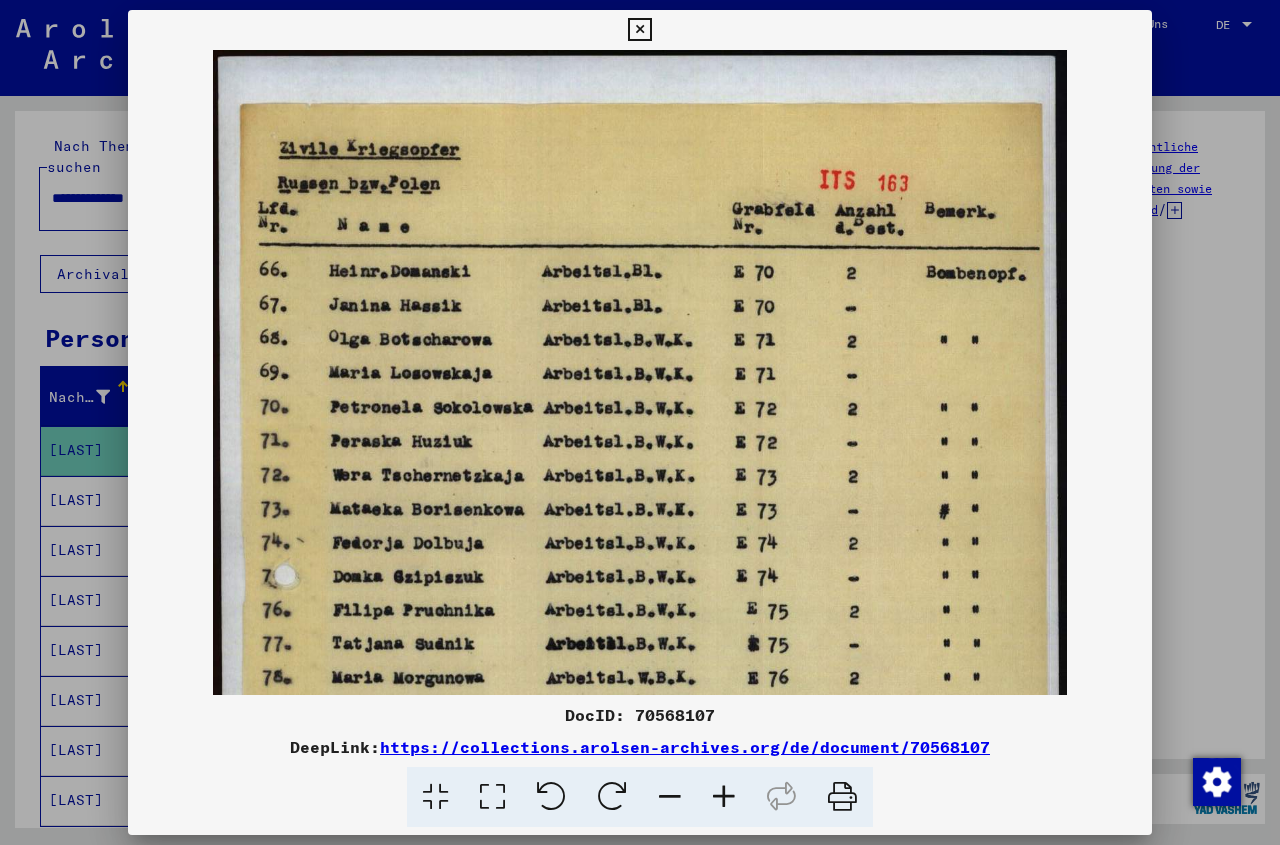 click at bounding box center (724, 797) 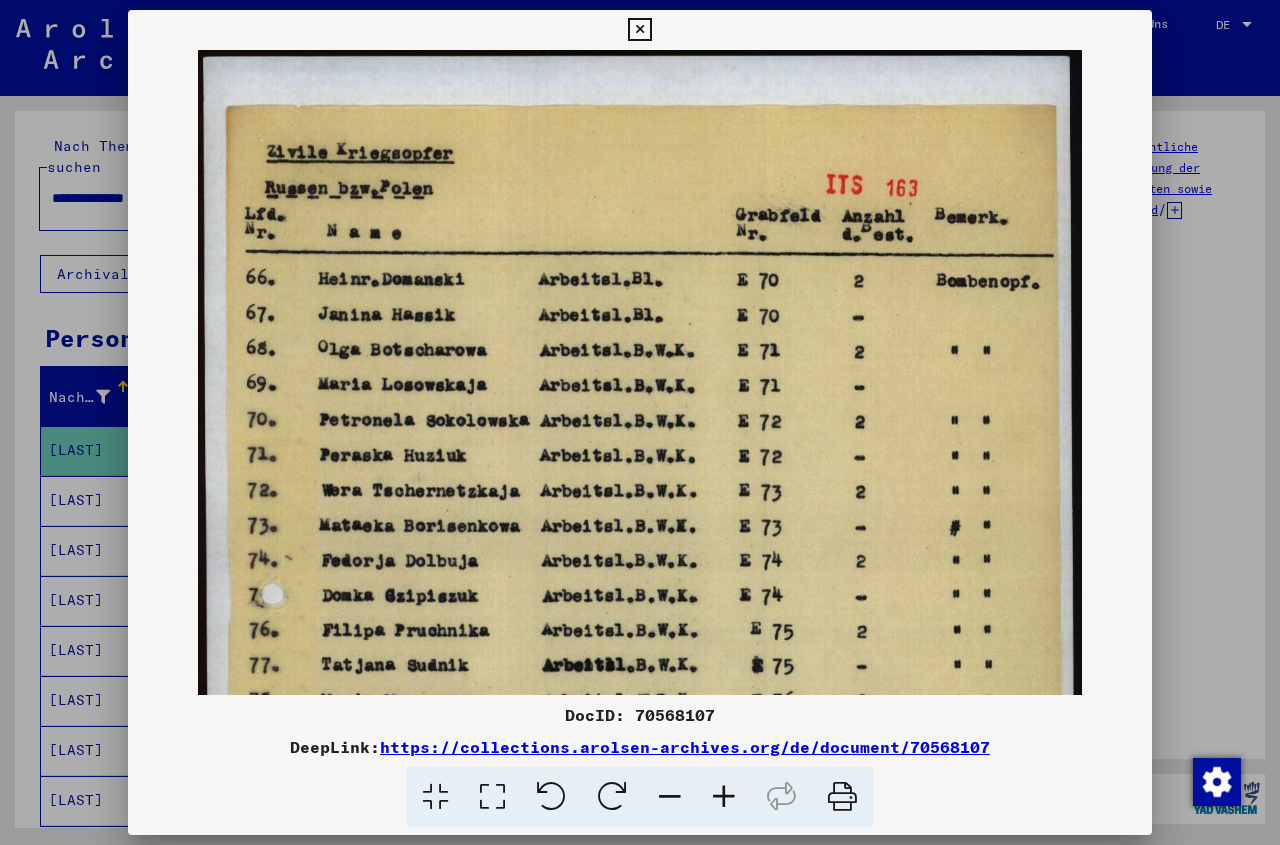 click at bounding box center (724, 797) 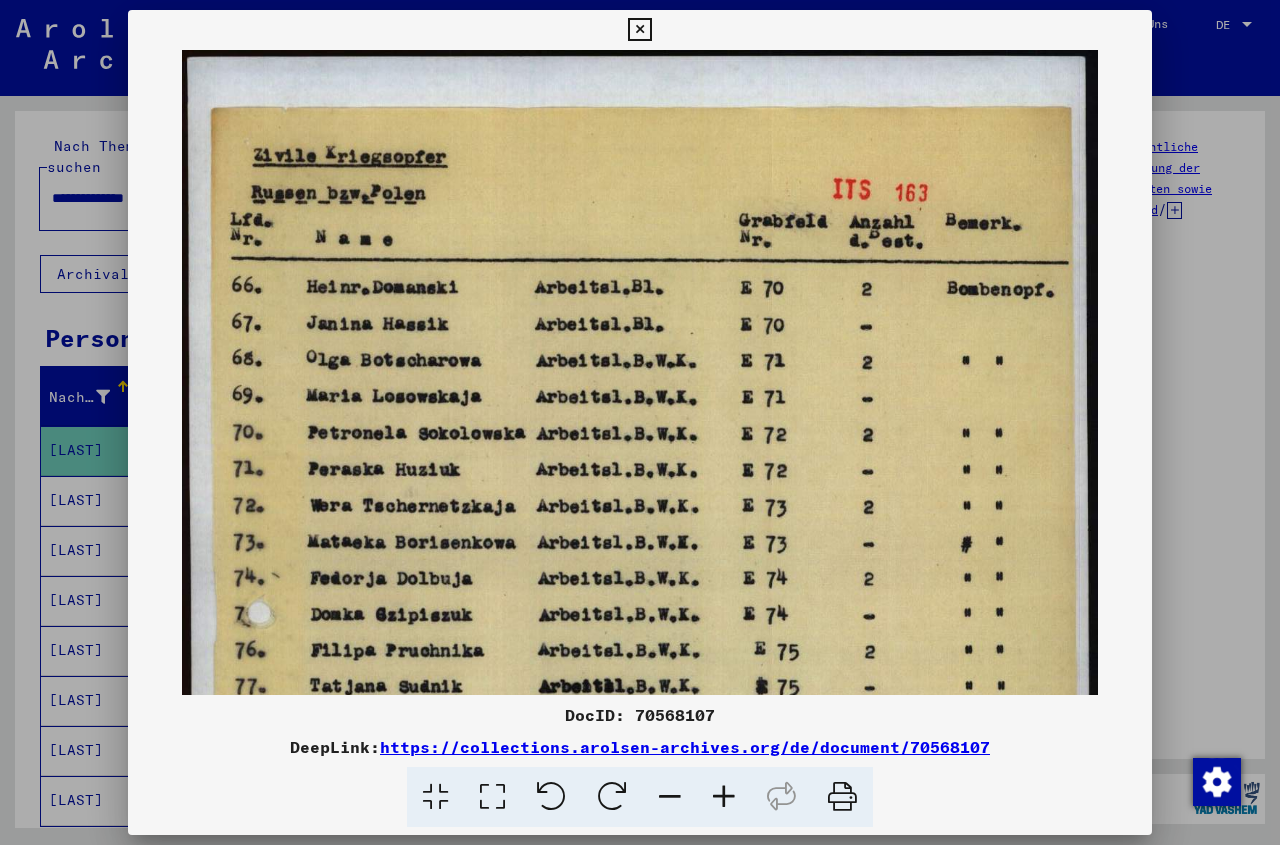 click at bounding box center (724, 797) 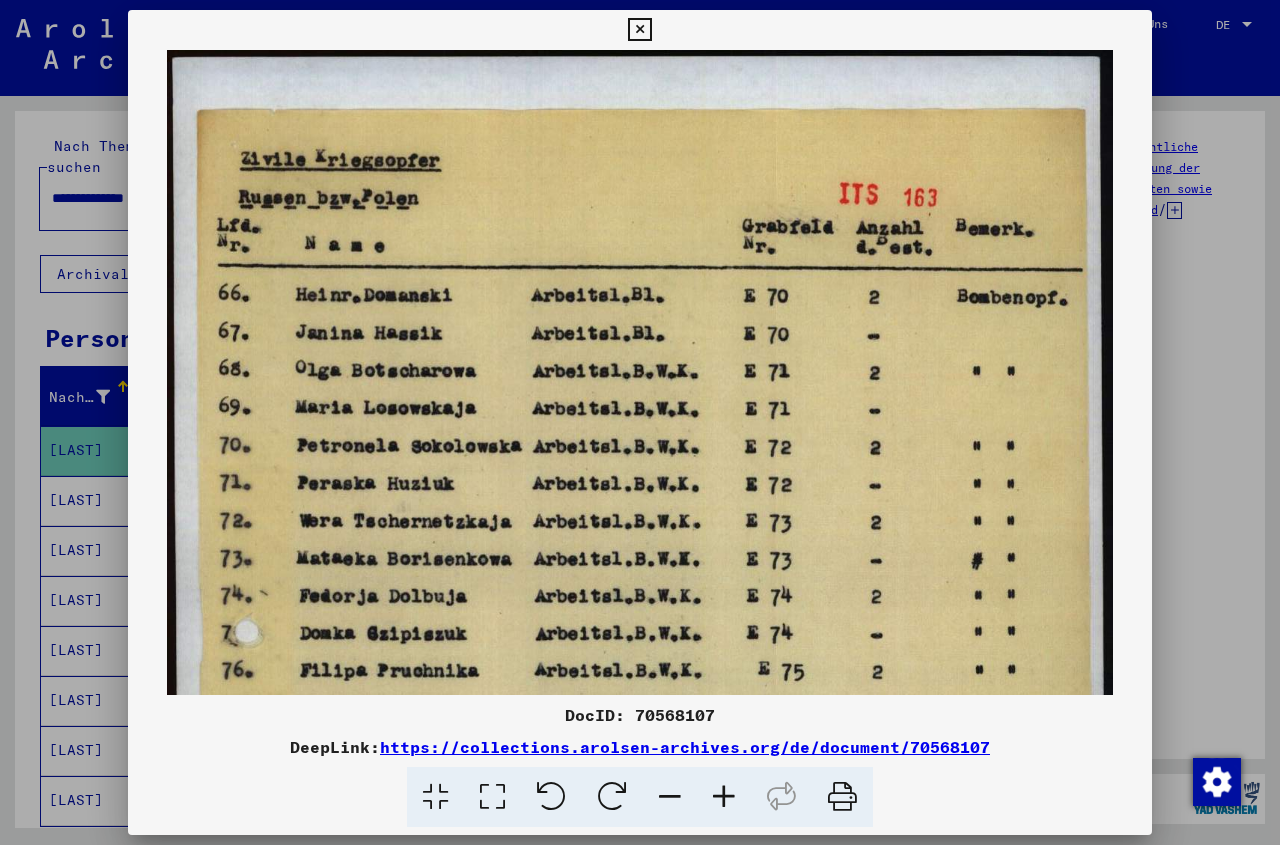 click at bounding box center [724, 797] 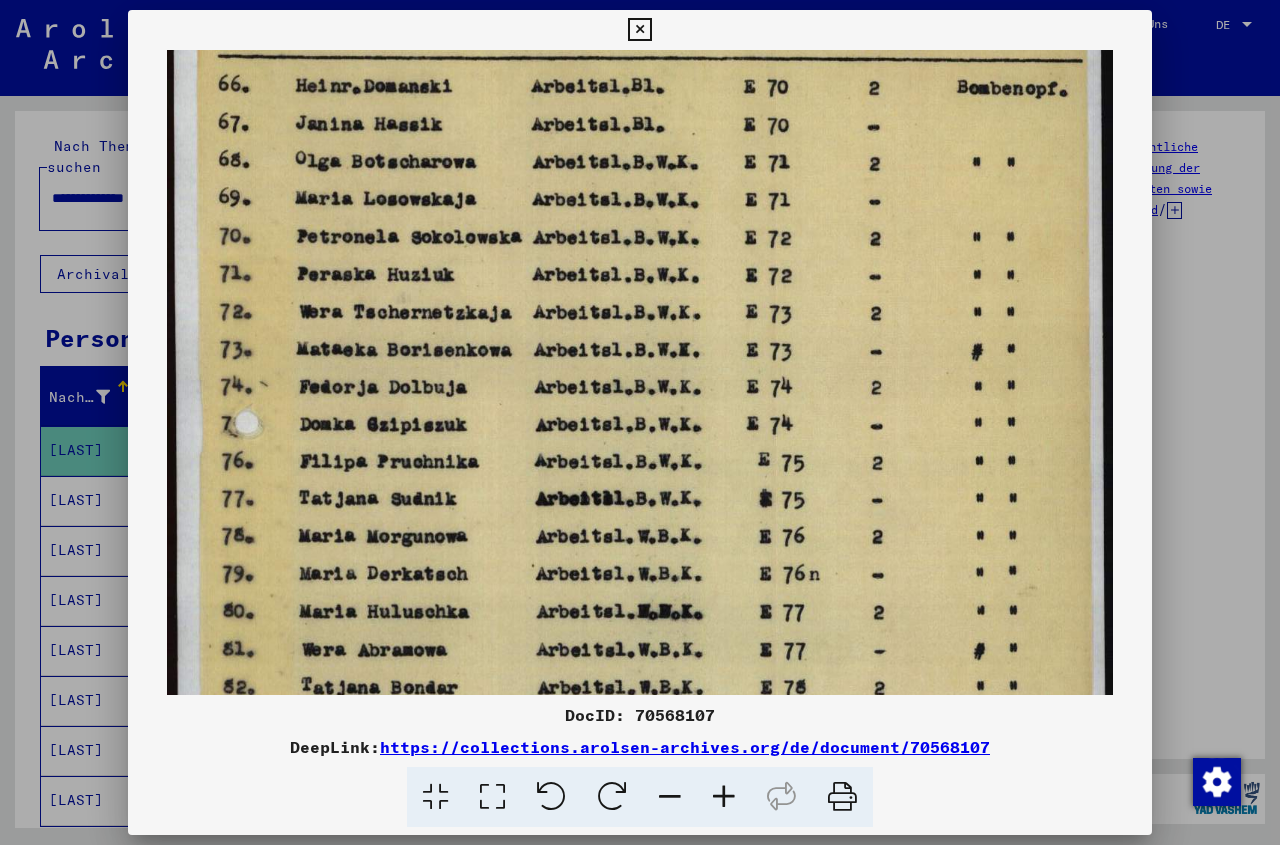 drag, startPoint x: 602, startPoint y: 568, endPoint x: 655, endPoint y: 357, distance: 217.5546 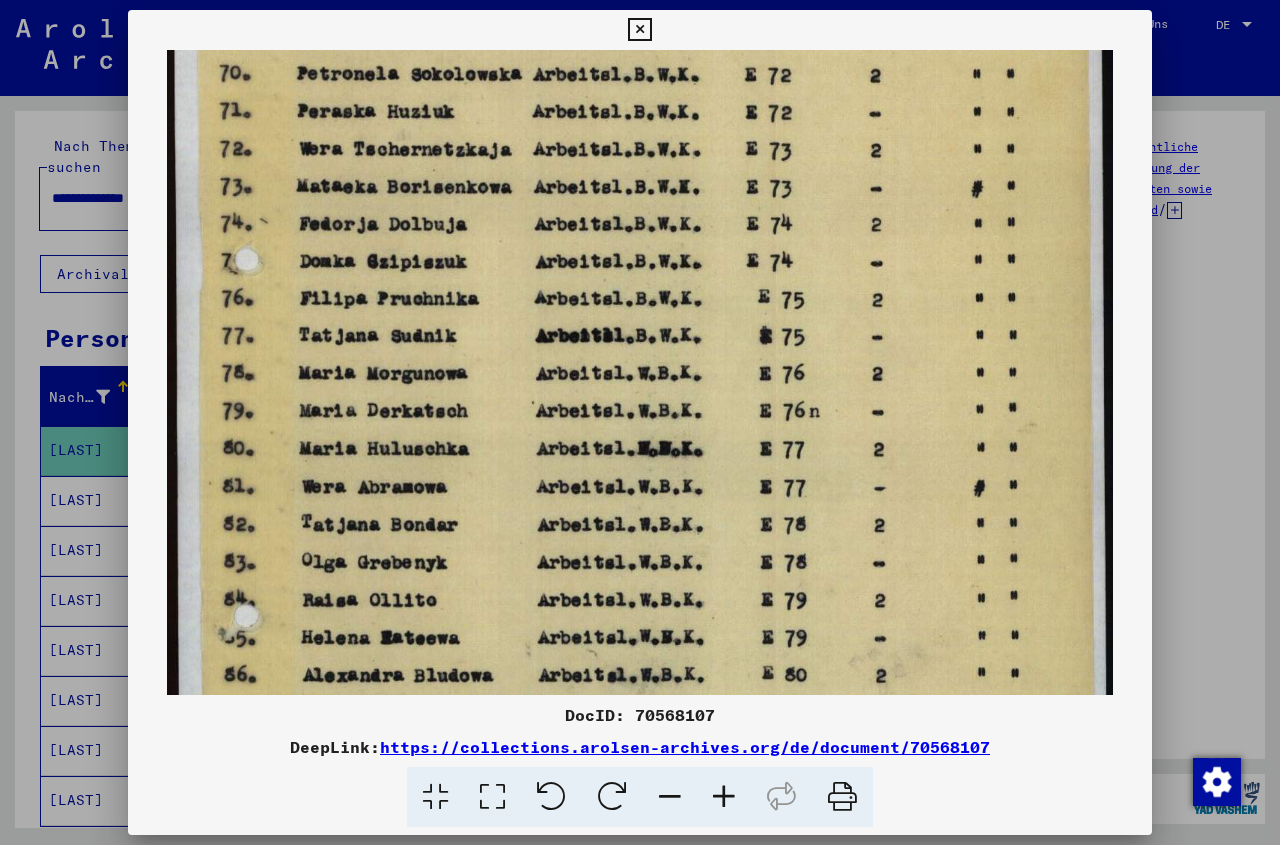scroll, scrollTop: 396, scrollLeft: 0, axis: vertical 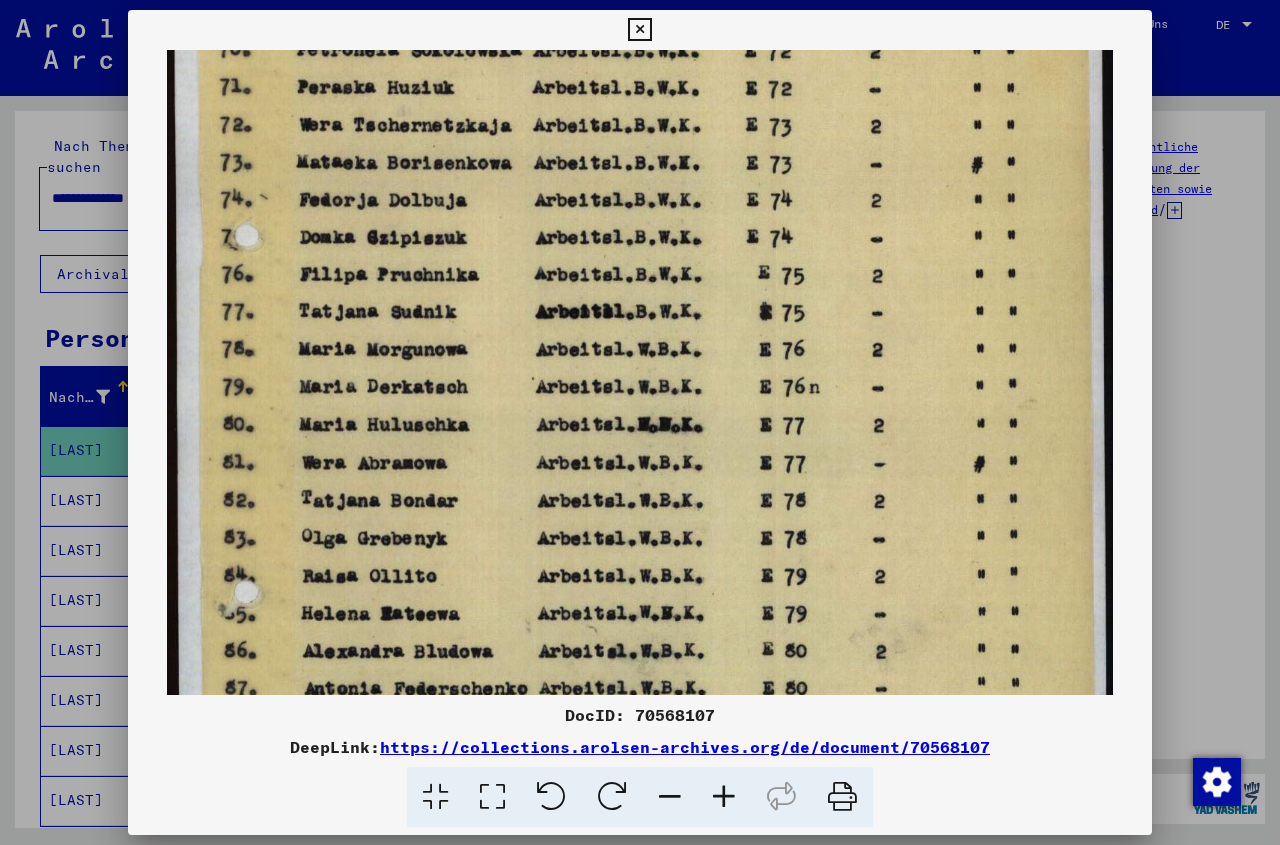 drag, startPoint x: 622, startPoint y: 538, endPoint x: 656, endPoint y: 353, distance: 188.09837 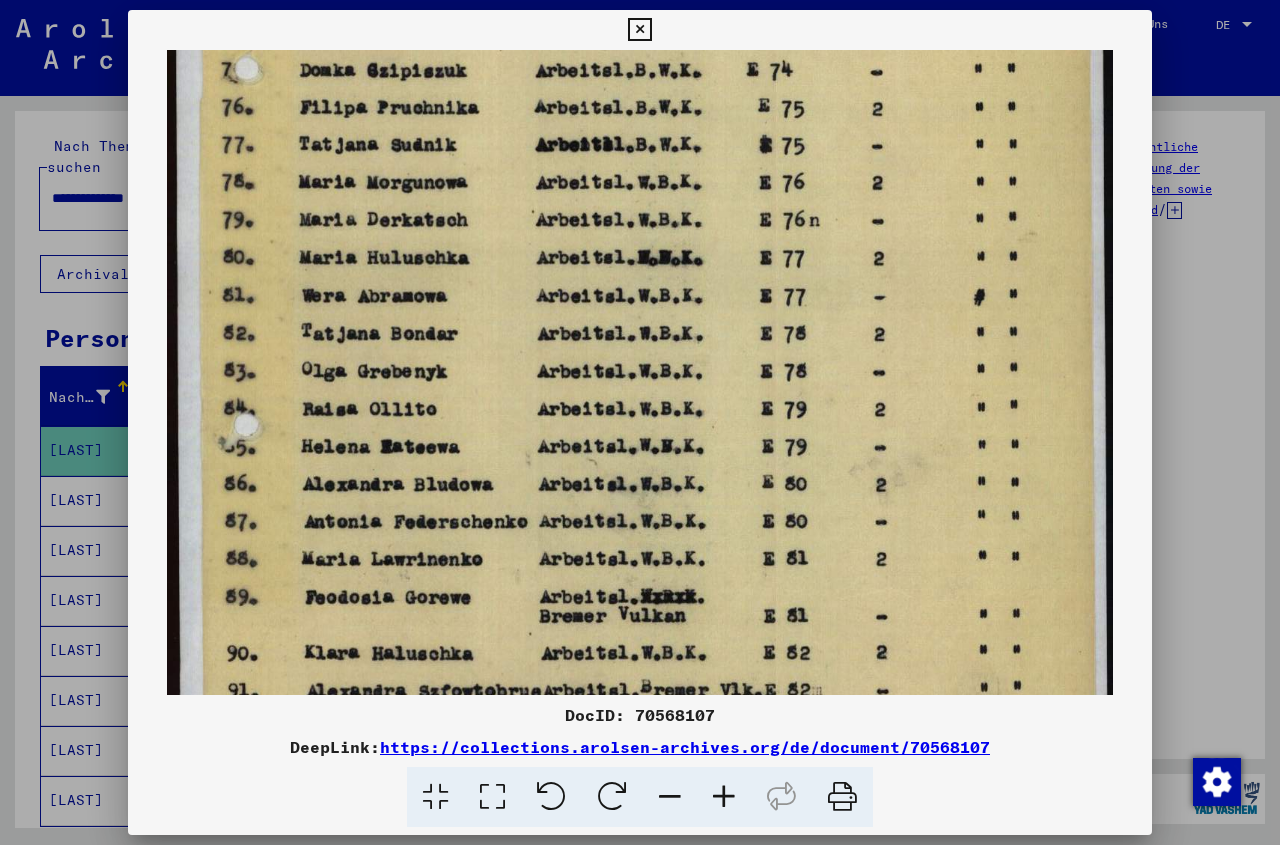 drag, startPoint x: 633, startPoint y: 536, endPoint x: 633, endPoint y: 368, distance: 168 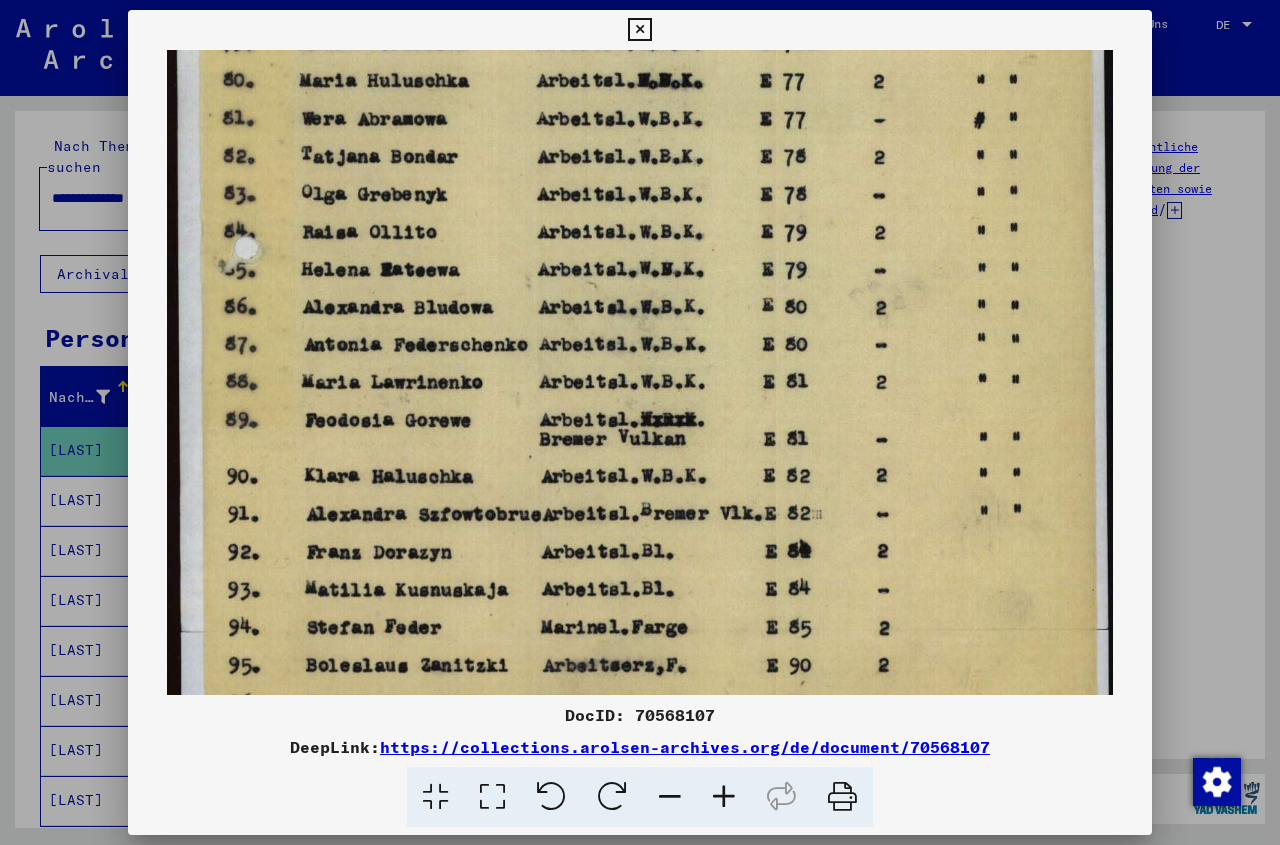 scroll, scrollTop: 746, scrollLeft: 0, axis: vertical 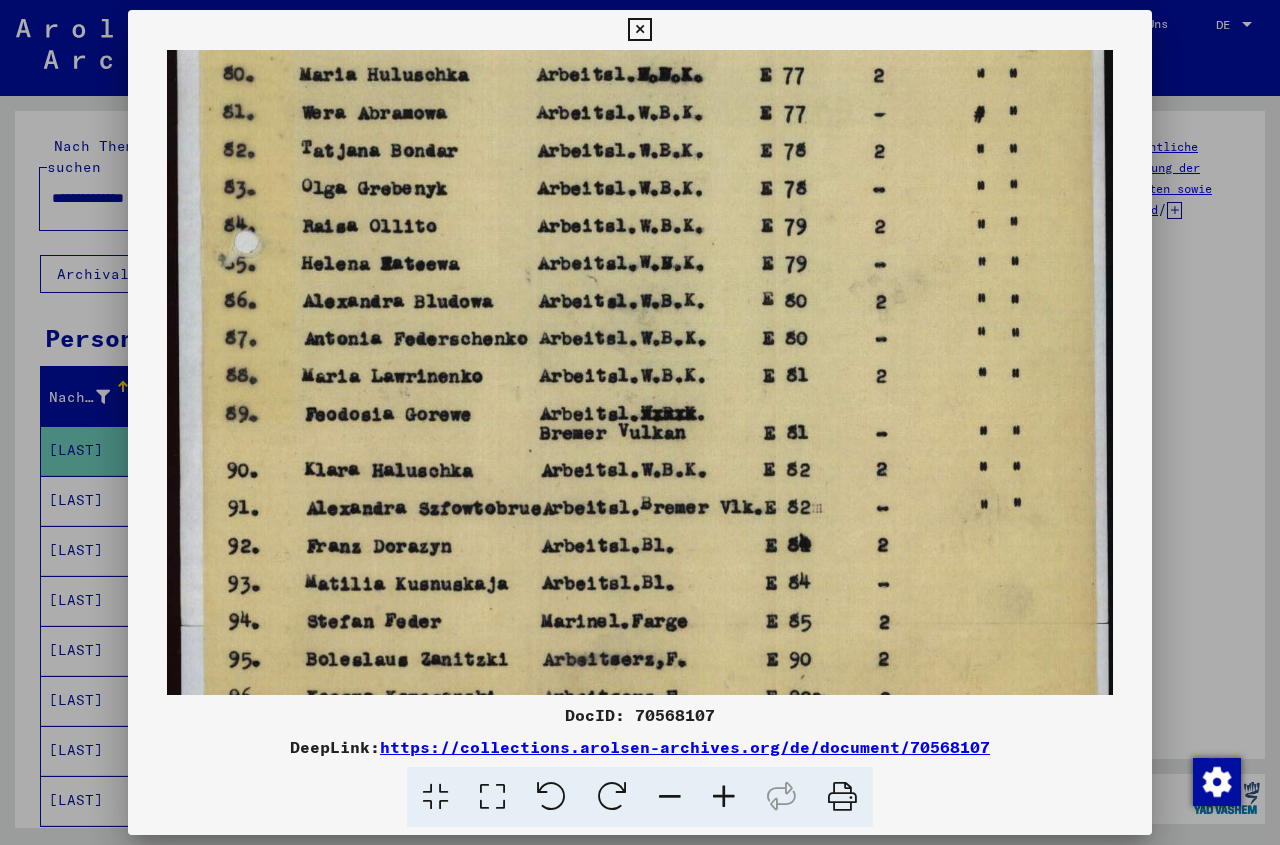 drag, startPoint x: 624, startPoint y: 556, endPoint x: 624, endPoint y: 374, distance: 182 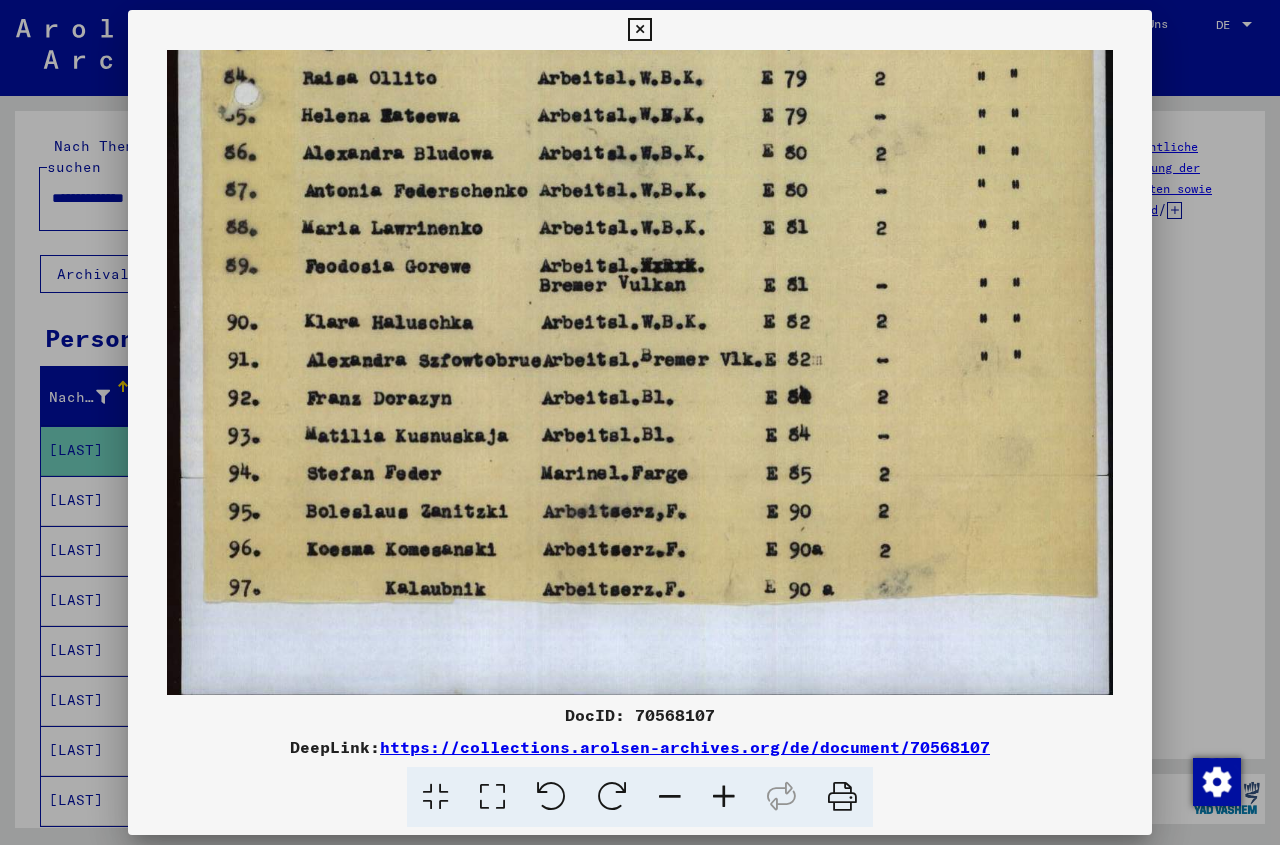 scroll, scrollTop: 900, scrollLeft: 0, axis: vertical 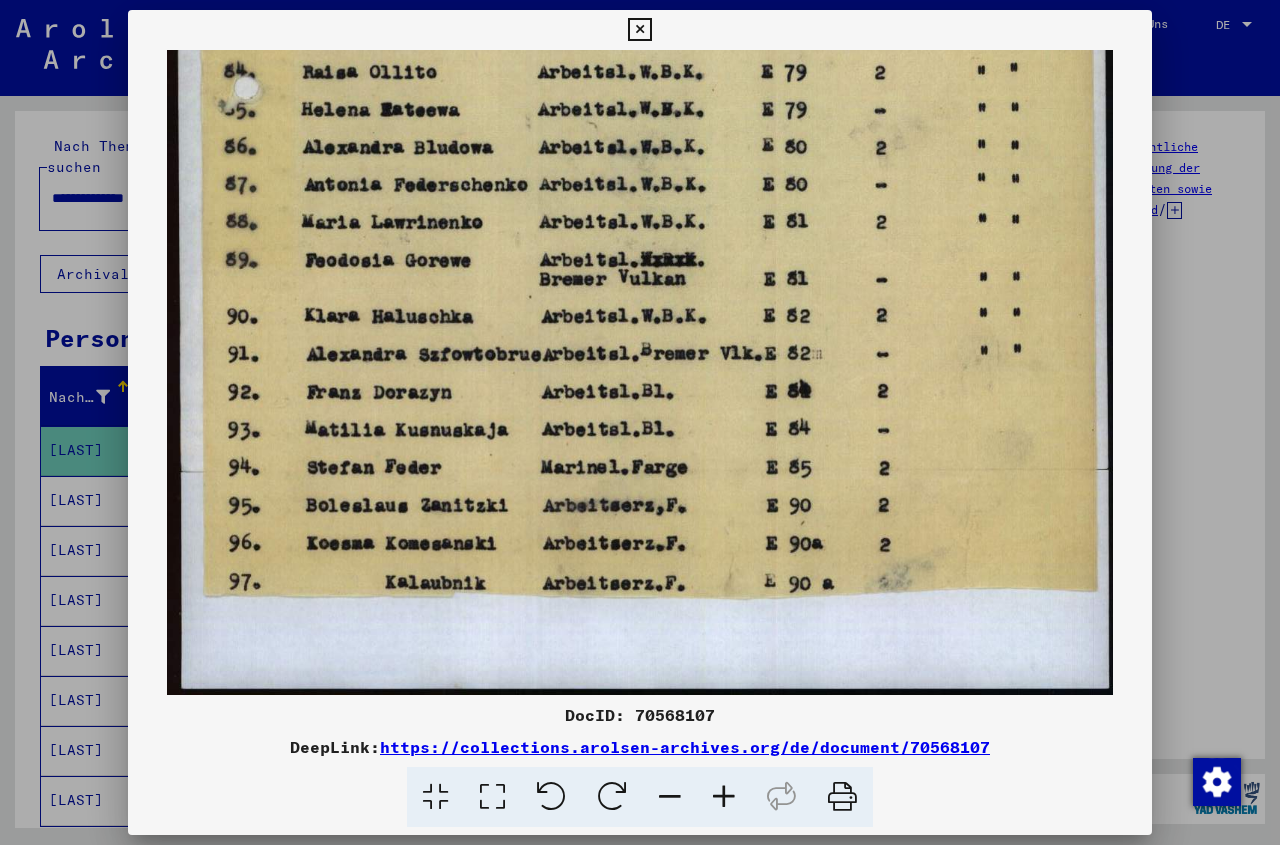 drag, startPoint x: 490, startPoint y: 550, endPoint x: 490, endPoint y: 387, distance: 163 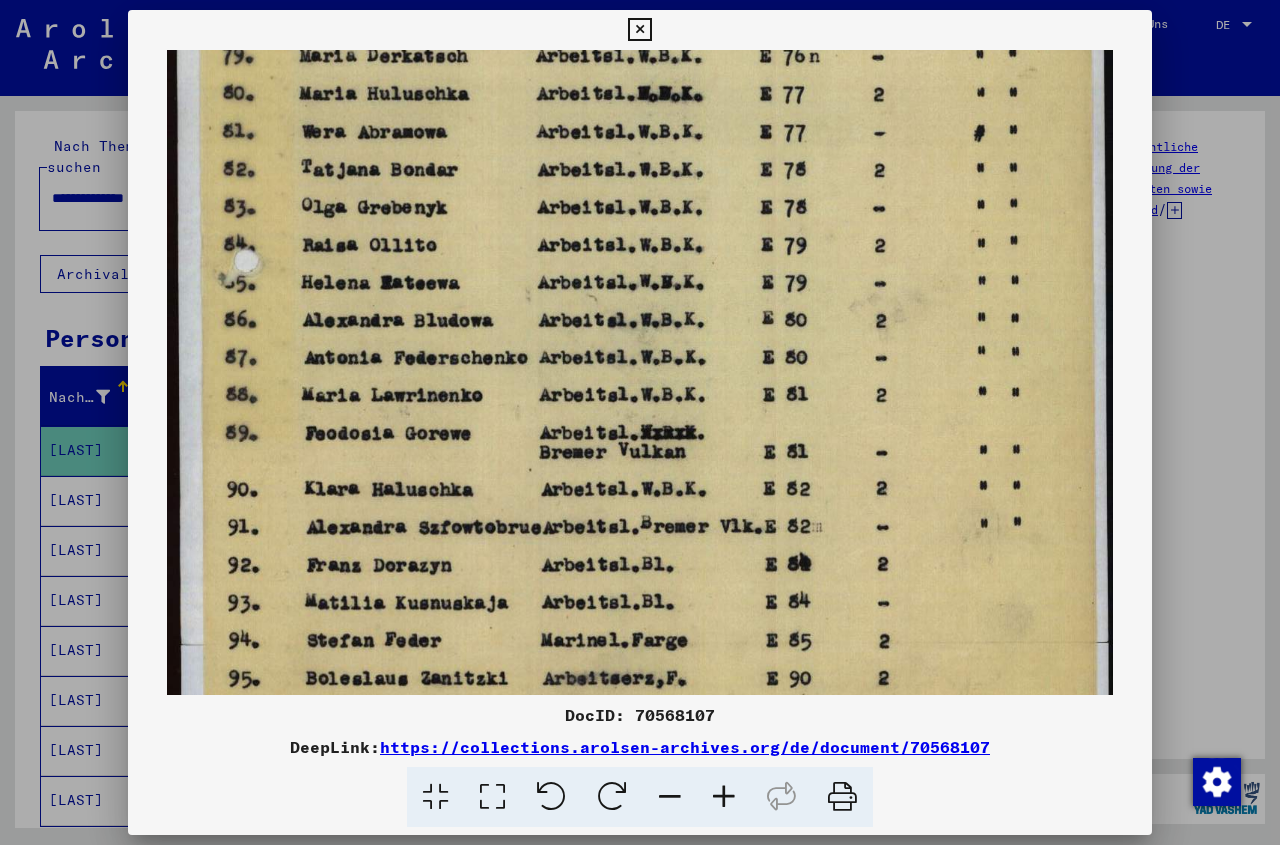 drag, startPoint x: 487, startPoint y: 375, endPoint x: 487, endPoint y: 548, distance: 173 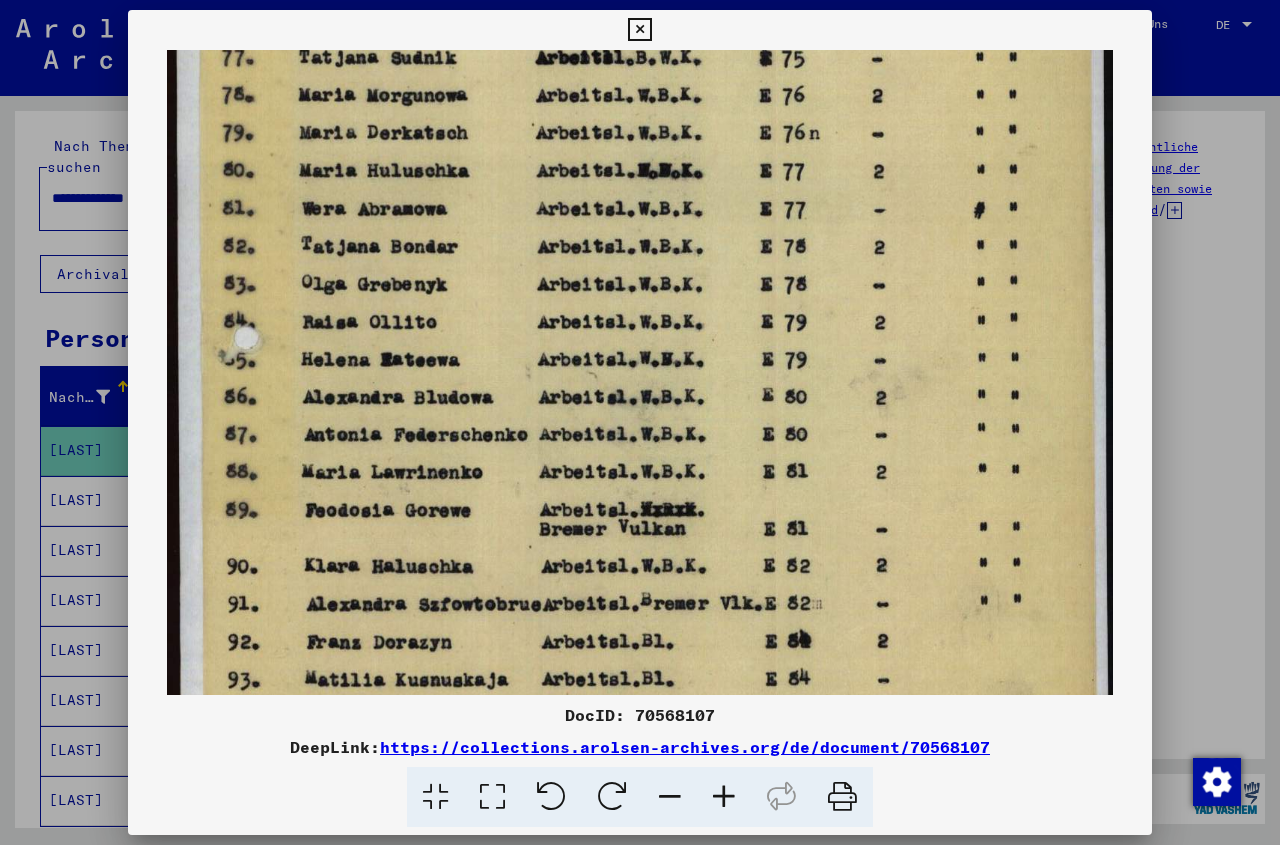 scroll, scrollTop: 625, scrollLeft: 0, axis: vertical 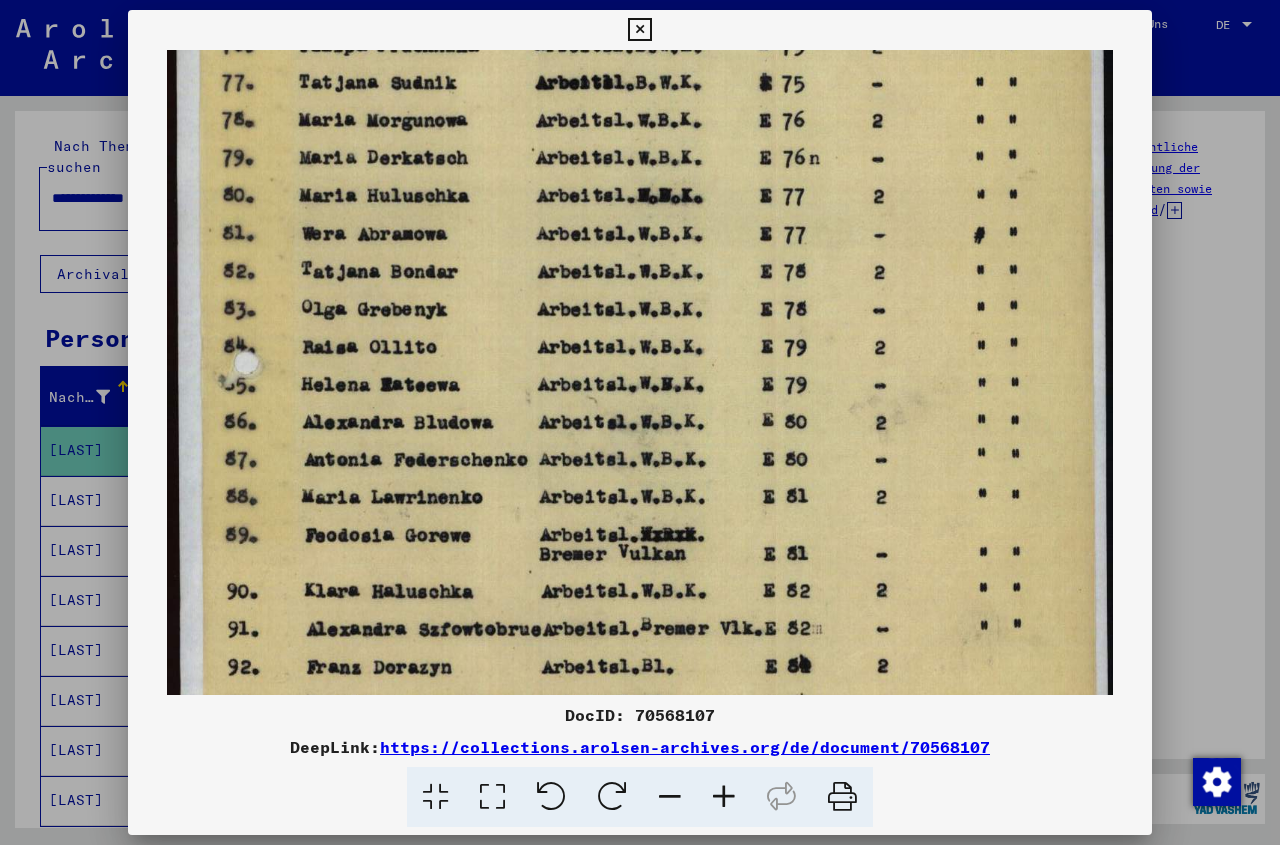 drag, startPoint x: 486, startPoint y: 398, endPoint x: 470, endPoint y: 500, distance: 103.24728 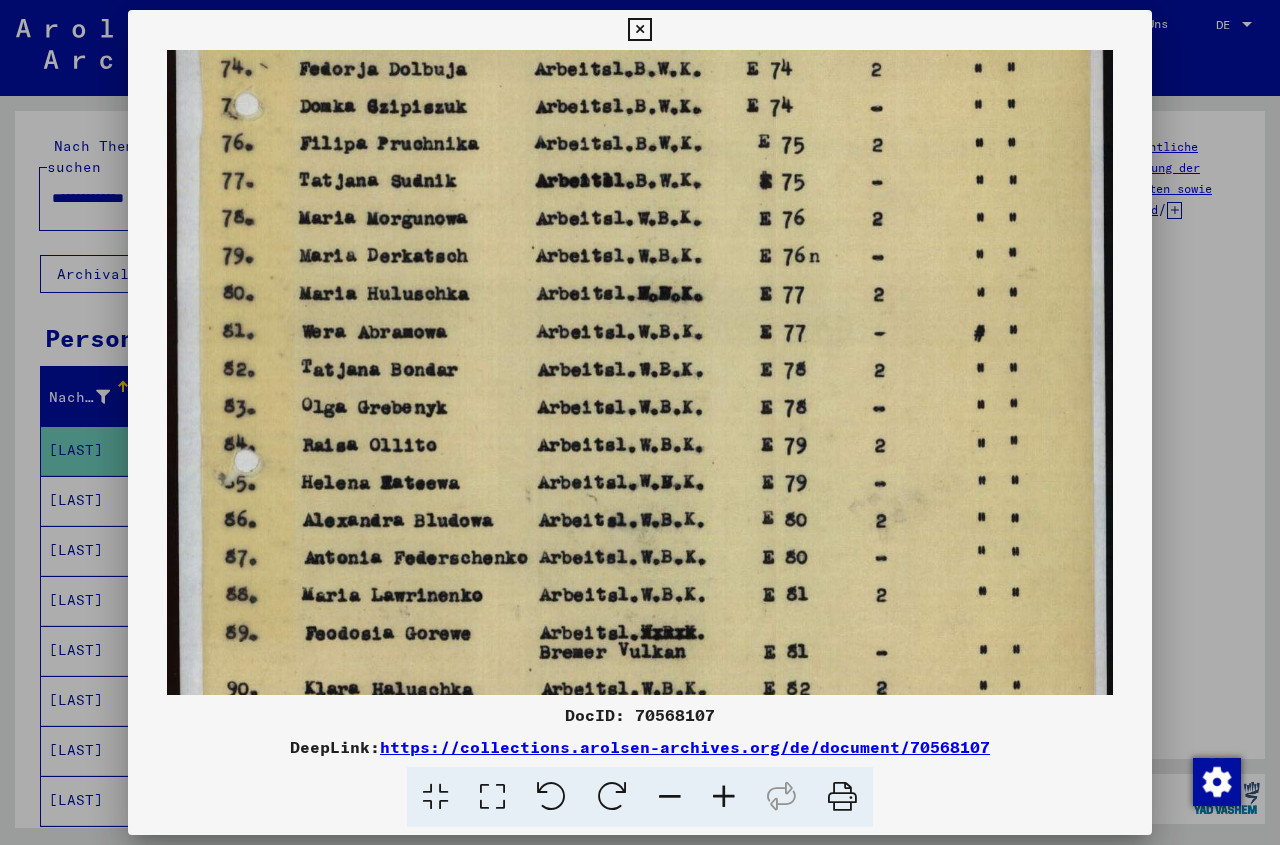 scroll, scrollTop: 503, scrollLeft: 0, axis: vertical 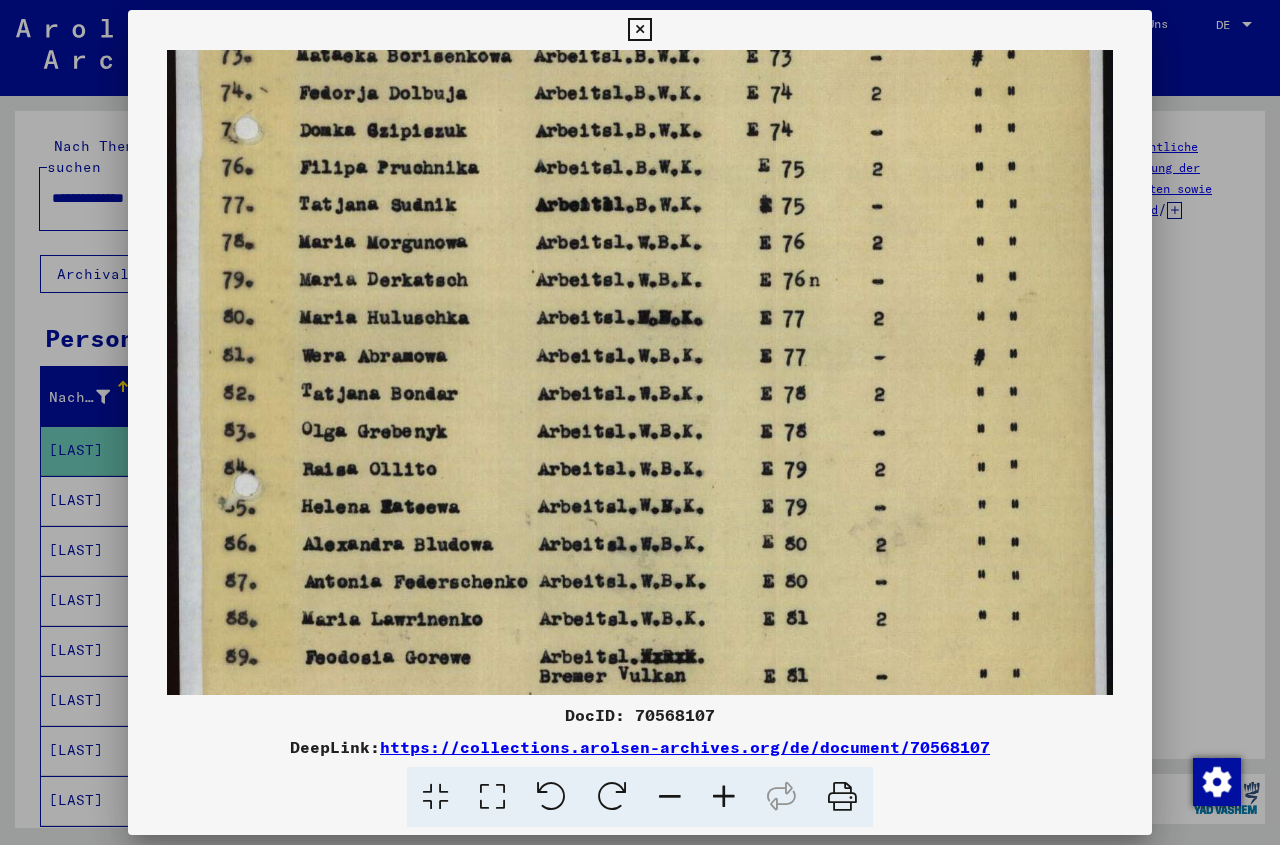 drag, startPoint x: 449, startPoint y: 384, endPoint x: 410, endPoint y: 506, distance: 128.082 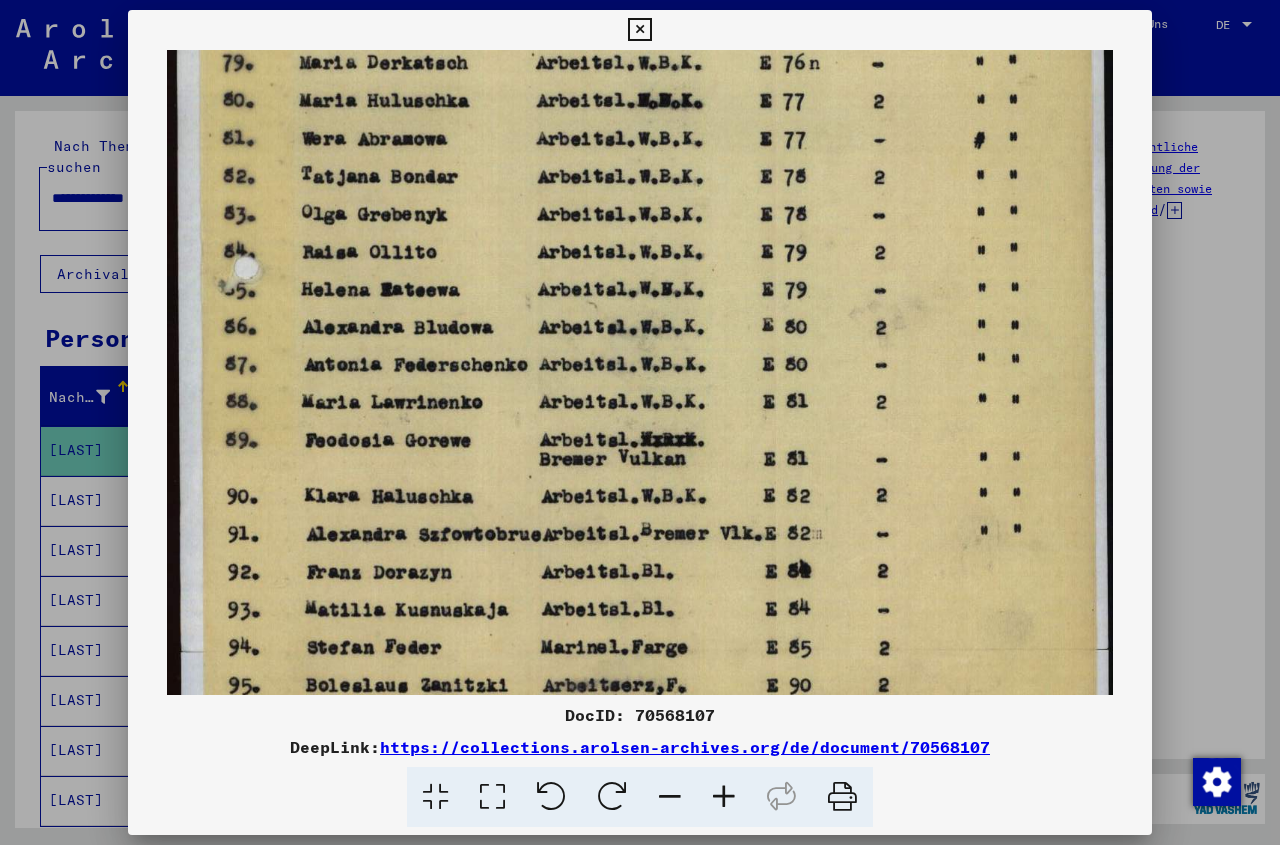 drag, startPoint x: 809, startPoint y: 622, endPoint x: 809, endPoint y: 404, distance: 218 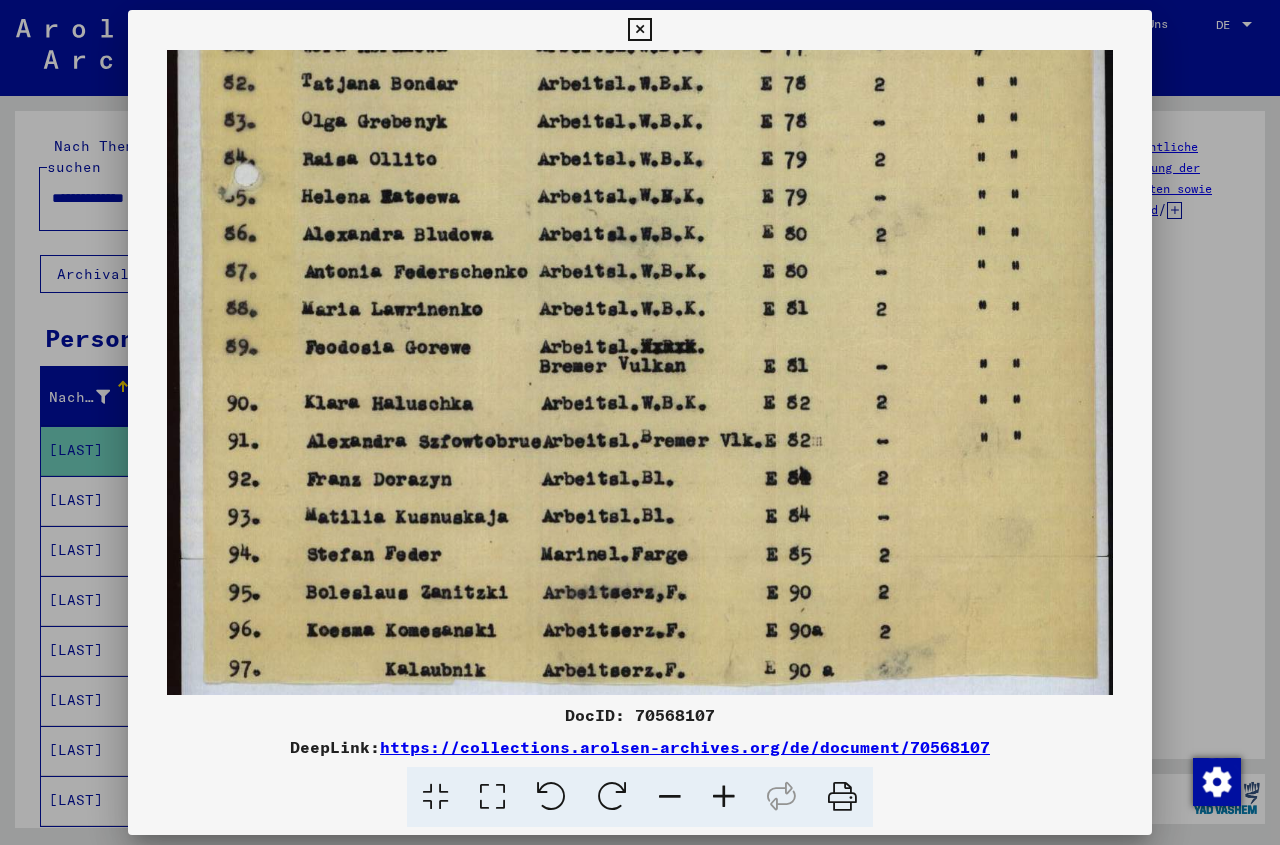 scroll, scrollTop: 900, scrollLeft: 0, axis: vertical 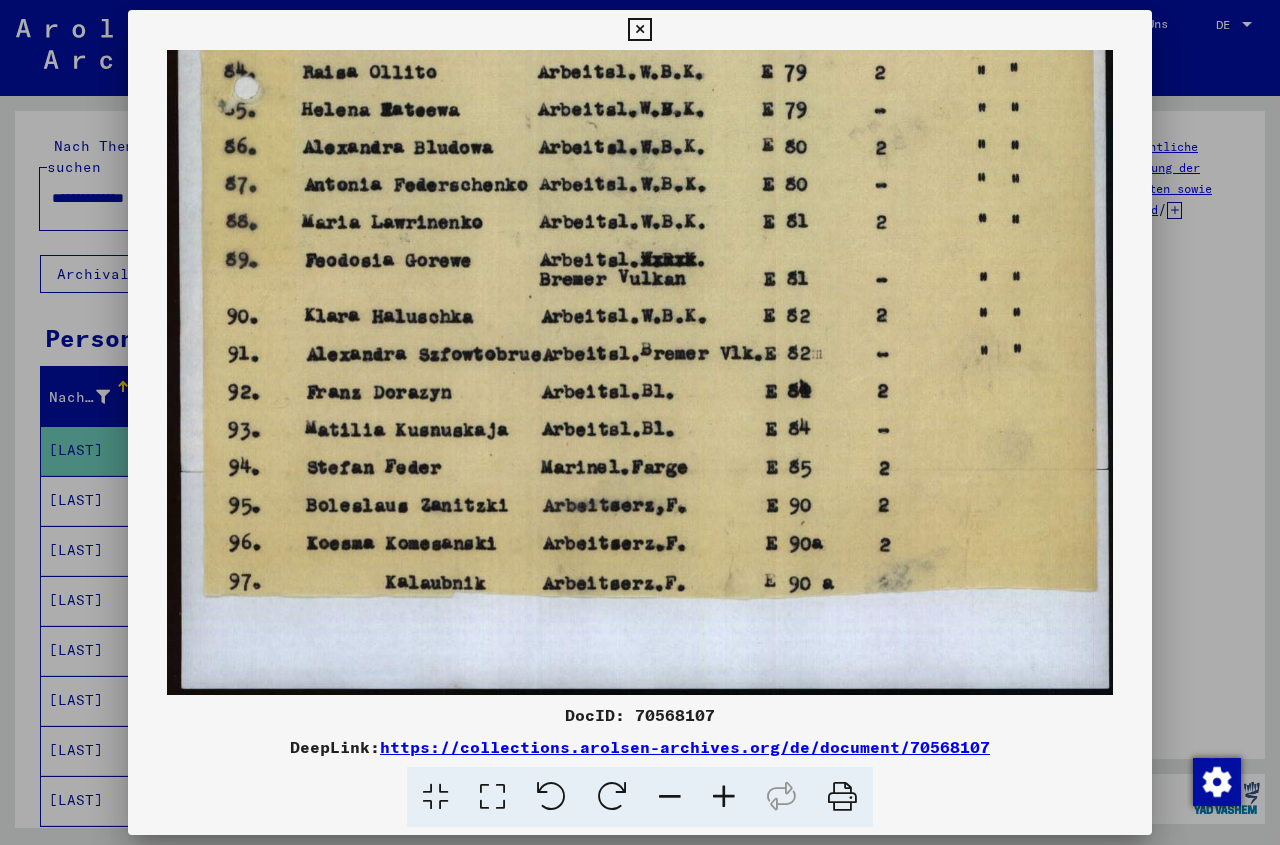 drag, startPoint x: 757, startPoint y: 559, endPoint x: 768, endPoint y: 336, distance: 223.27113 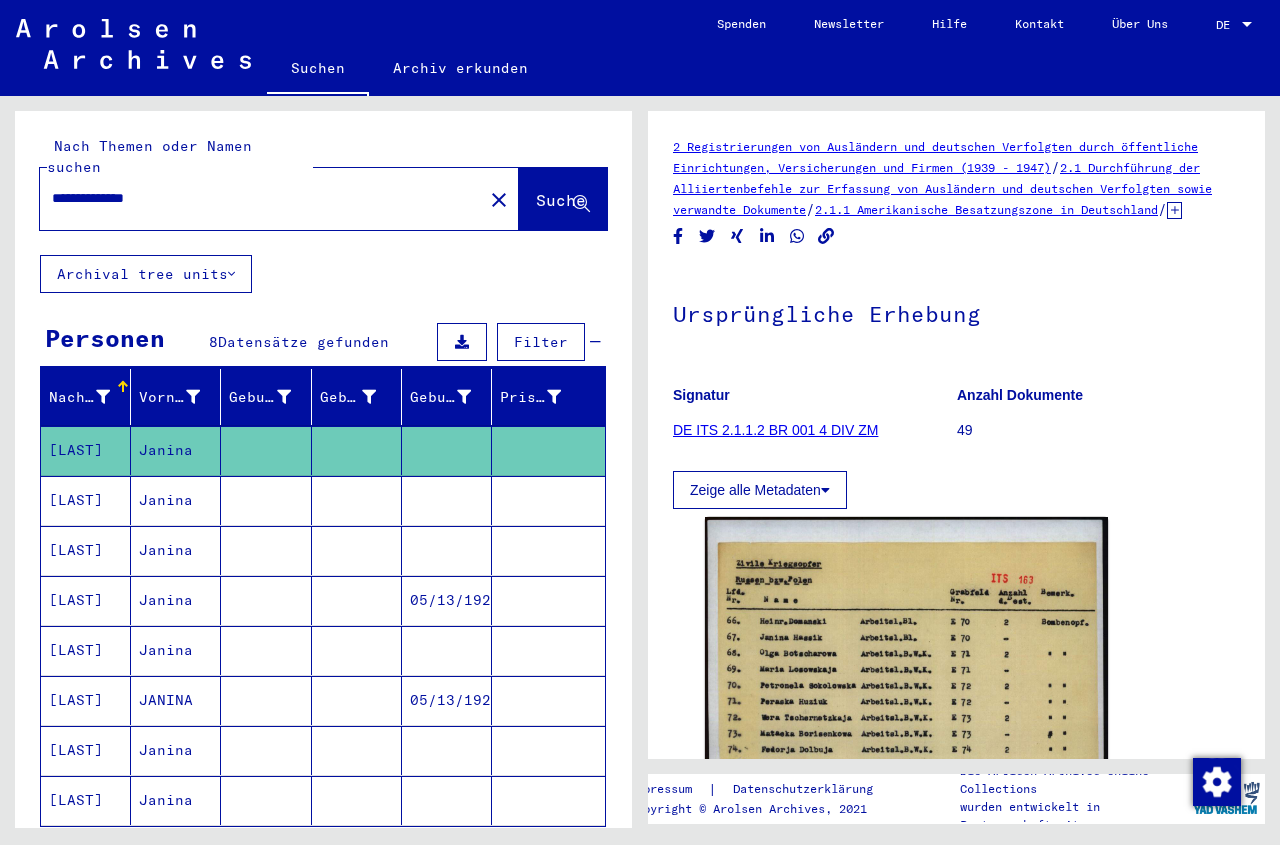 click on "DE ITS 2.1.1.2 BR 001 4 DIV ZM" 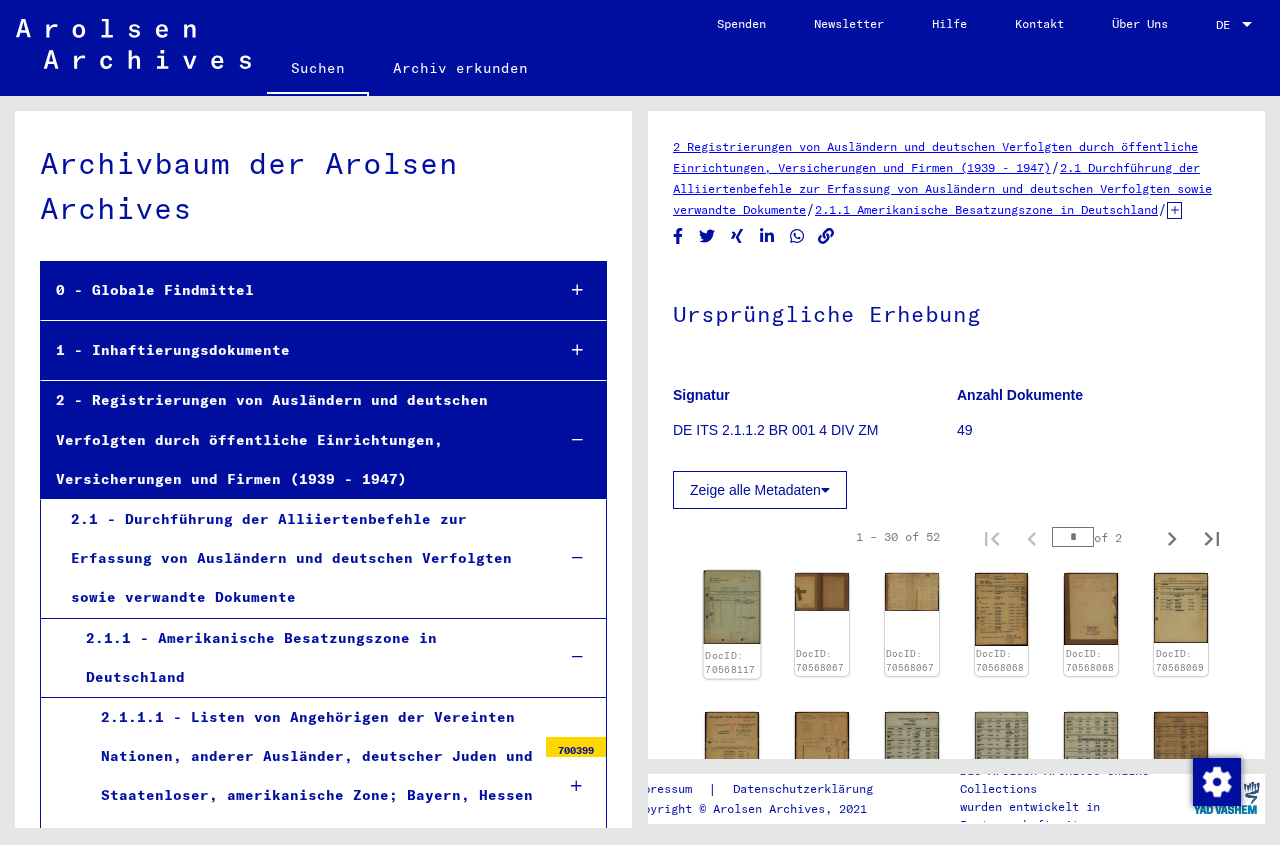 click 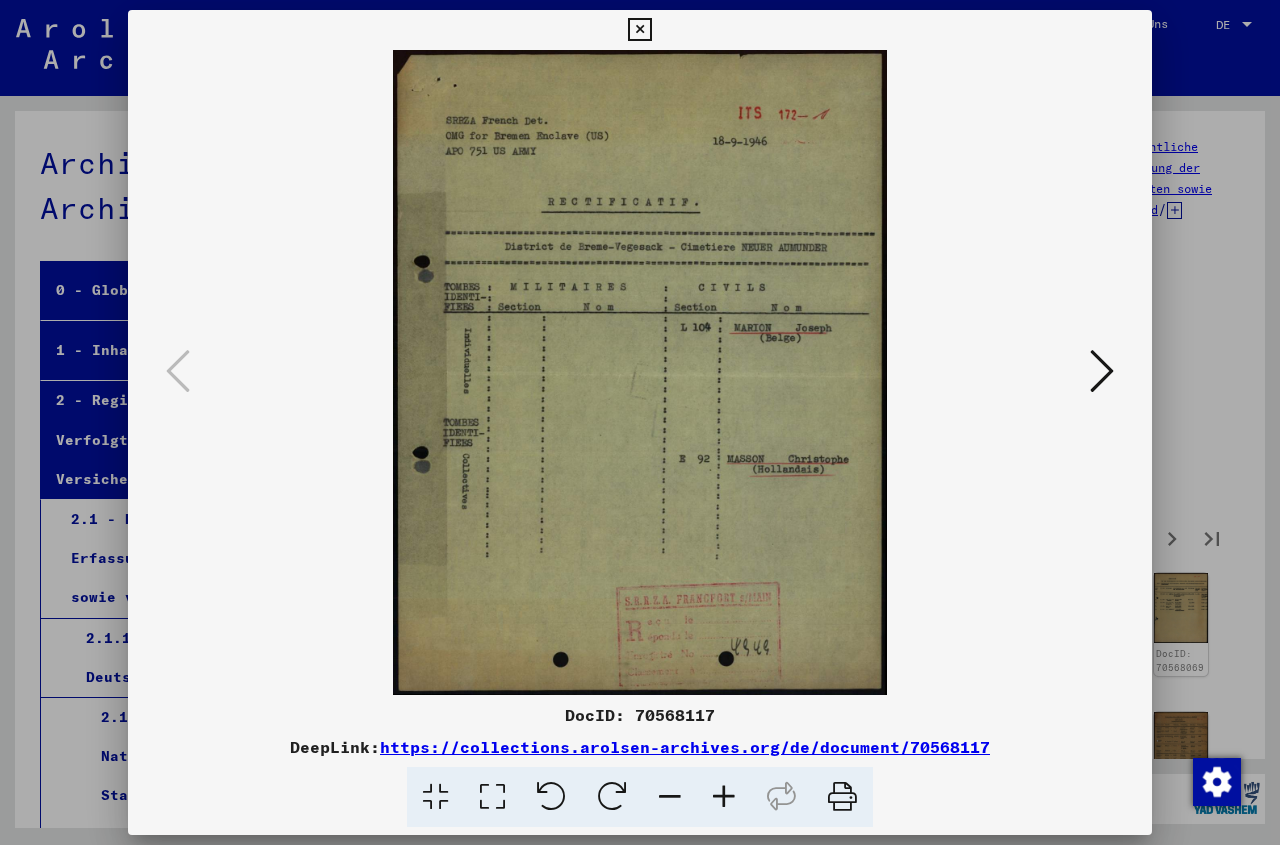 type 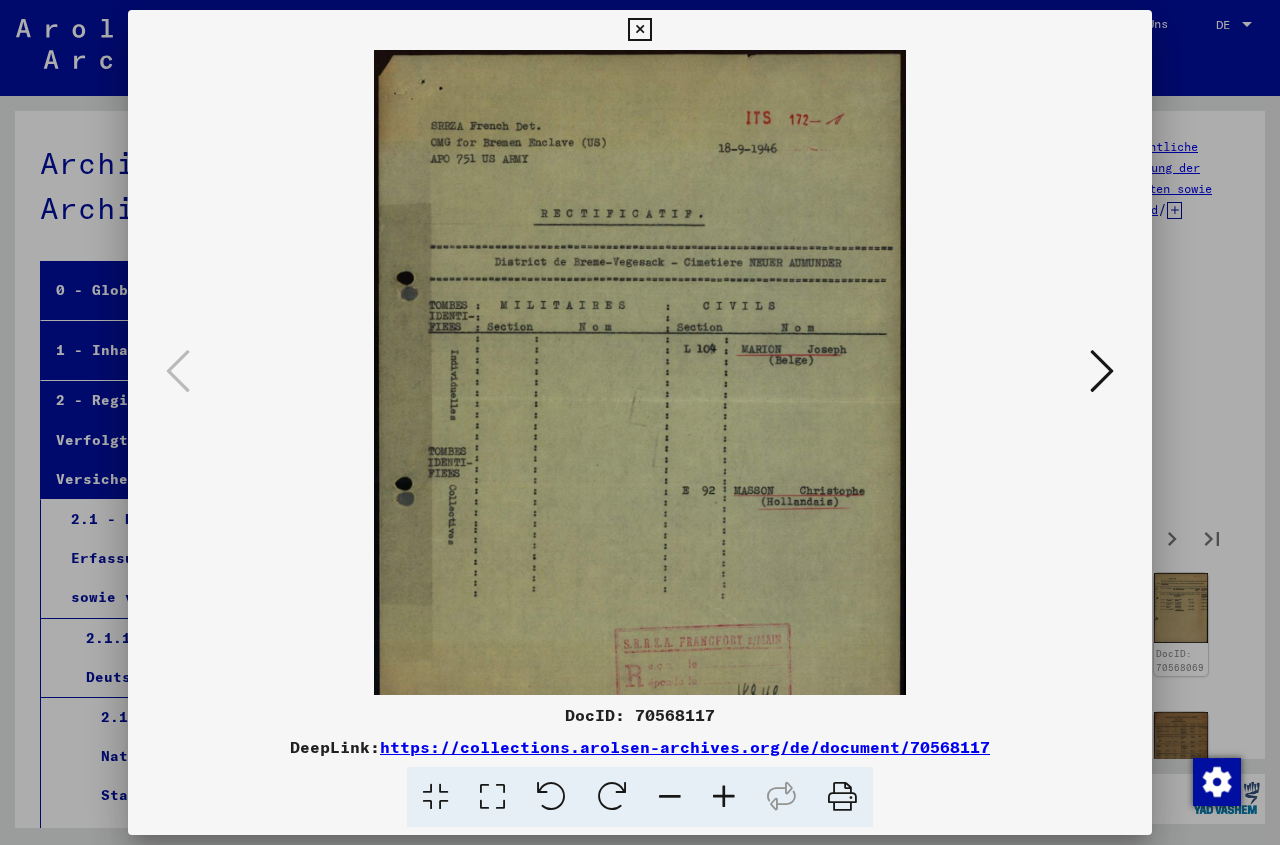 click at bounding box center [724, 797] 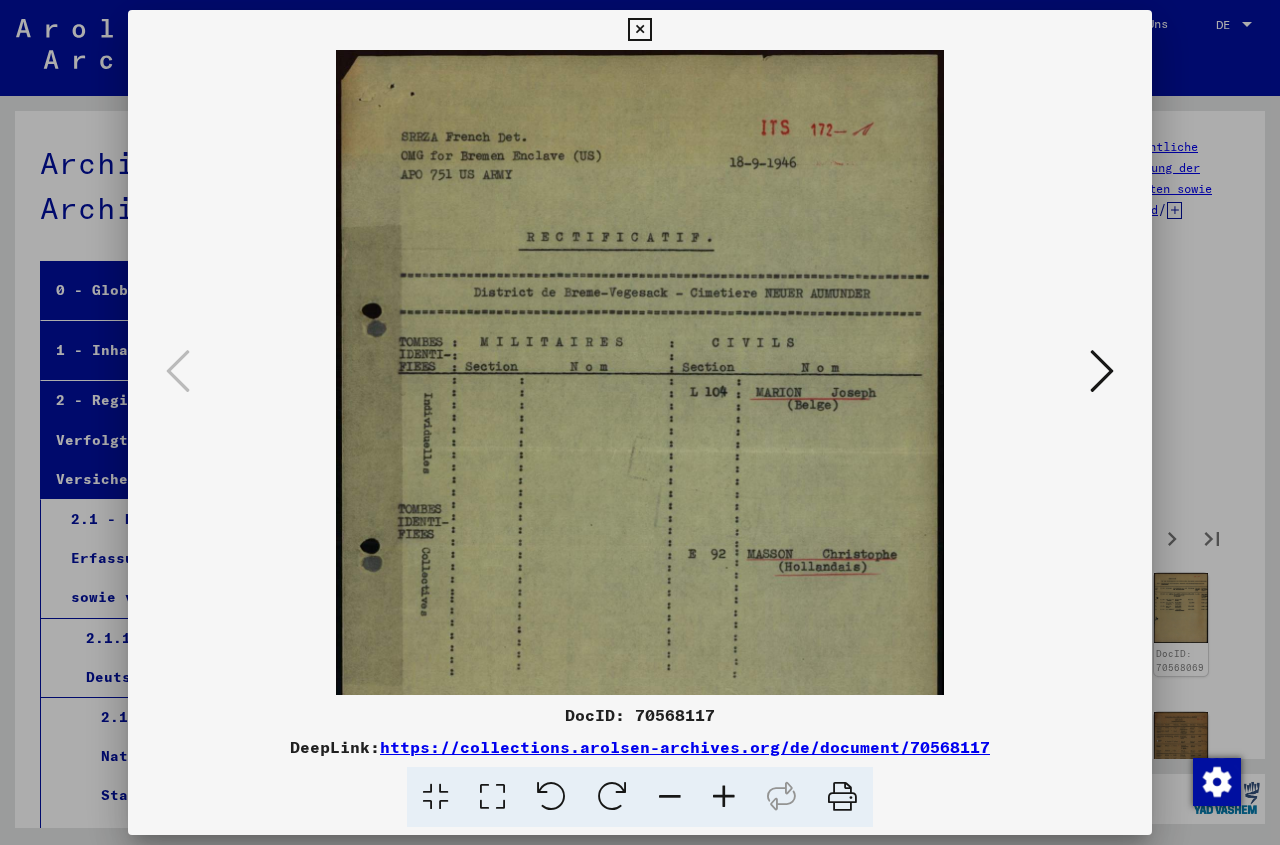 click at bounding box center [724, 797] 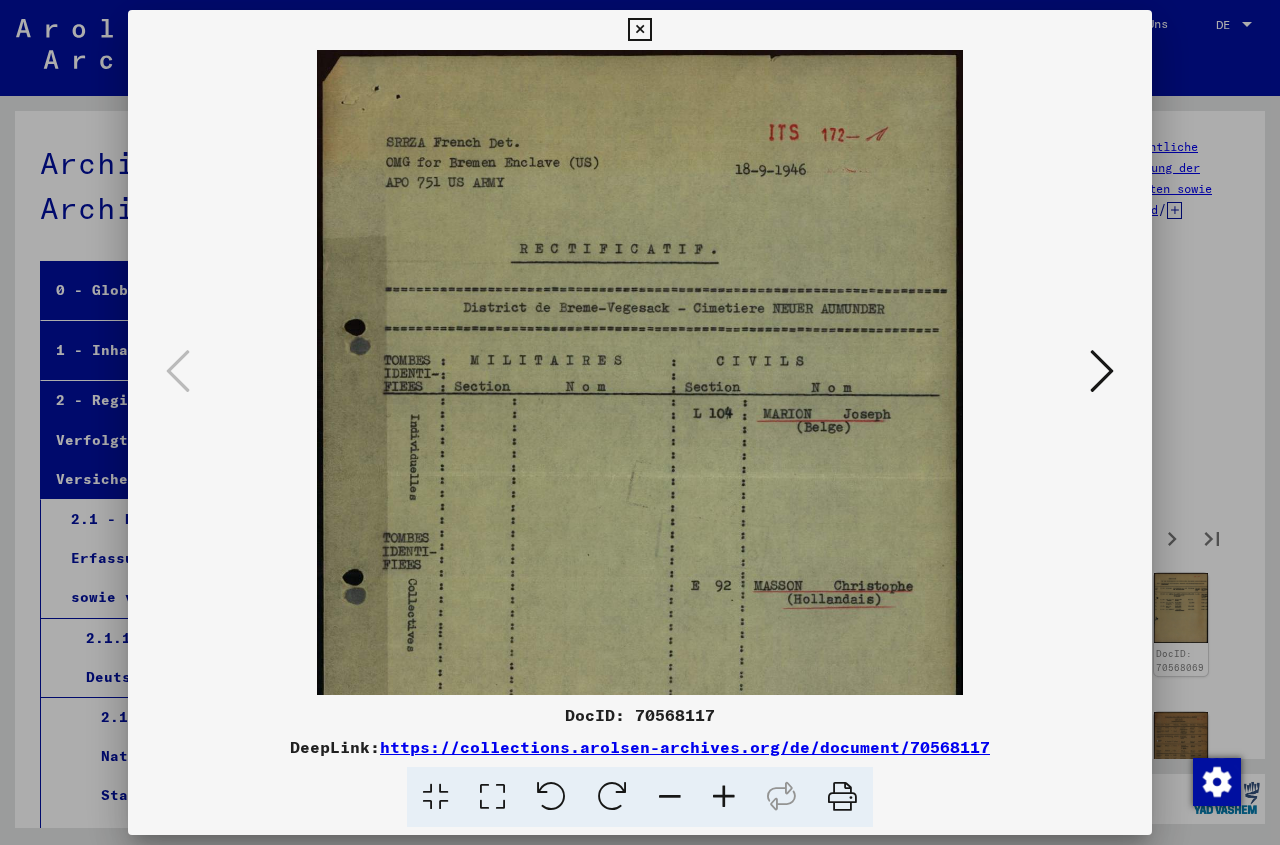 click at bounding box center [724, 797] 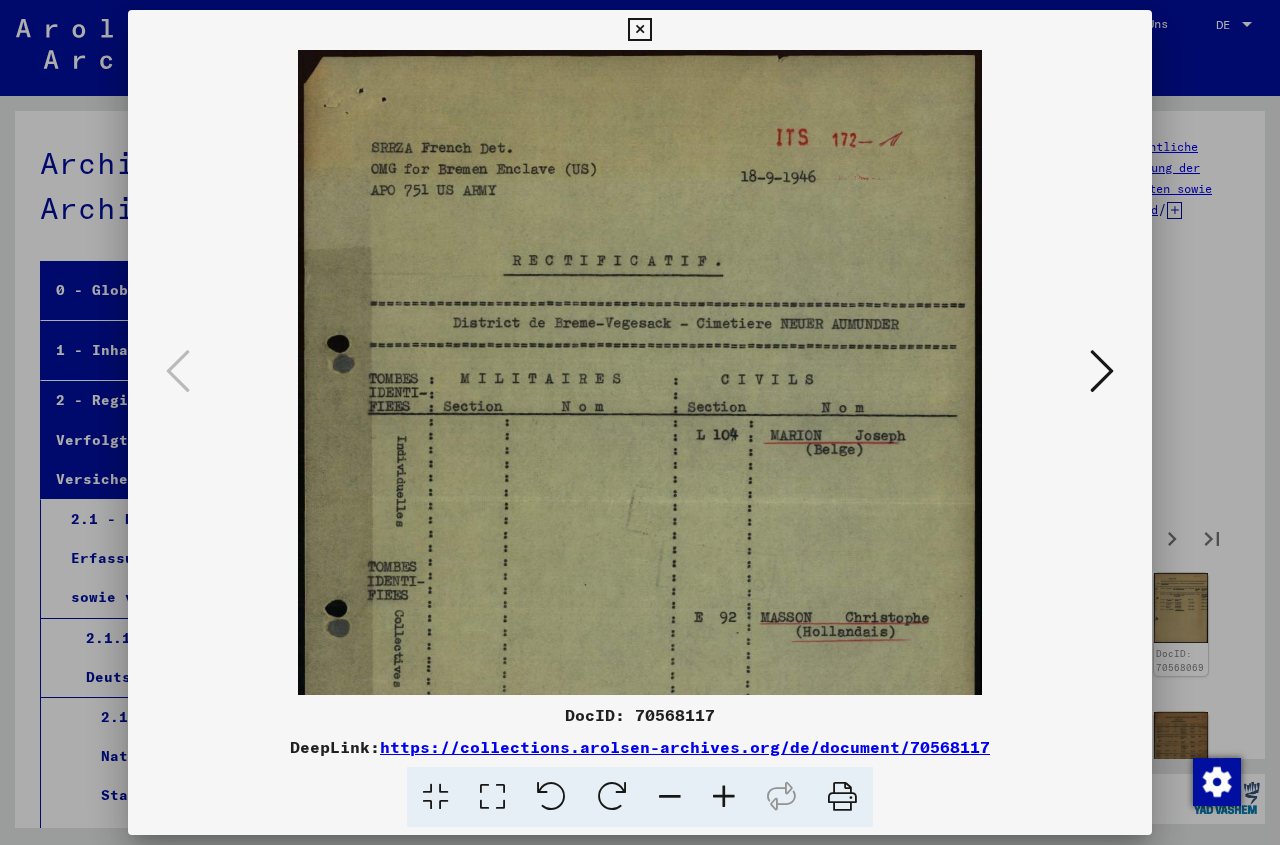 click at bounding box center [724, 797] 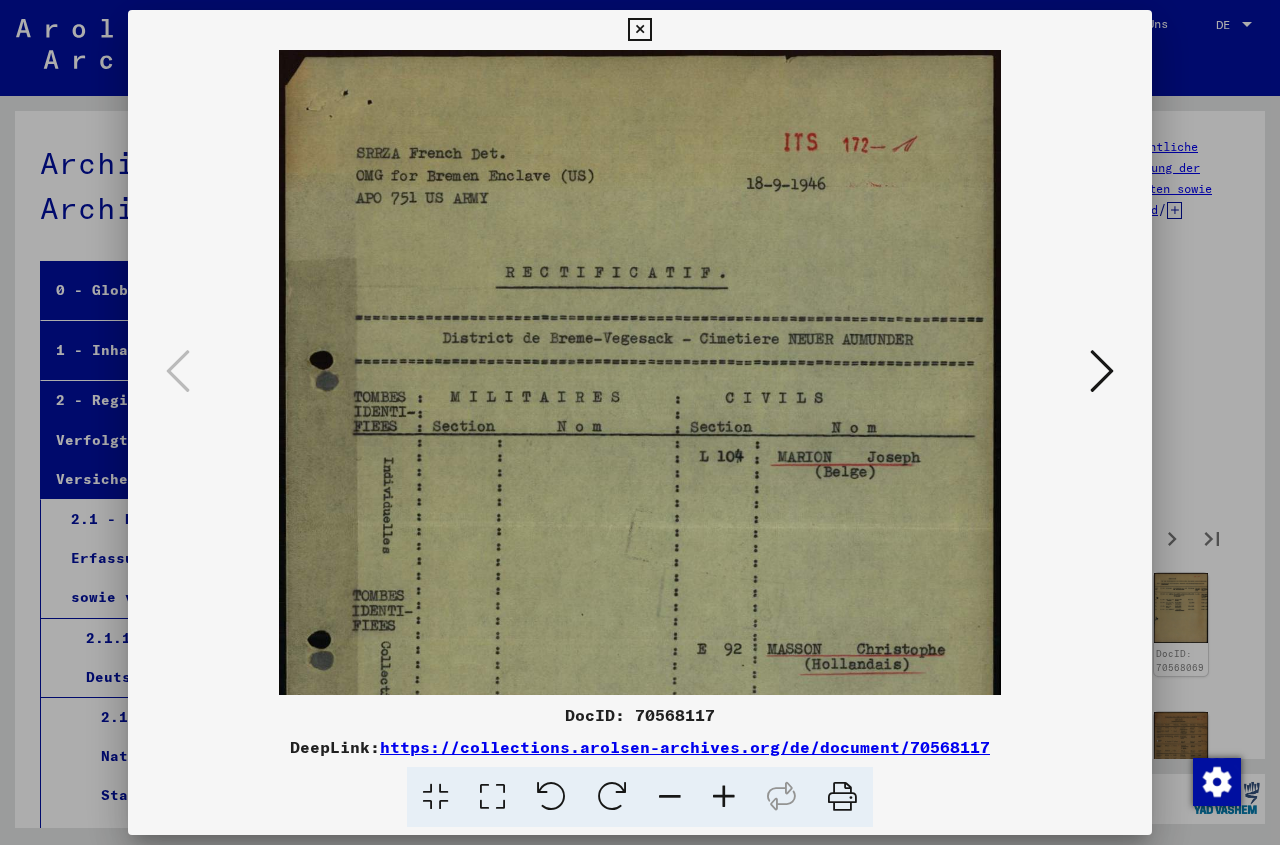 click at bounding box center [724, 797] 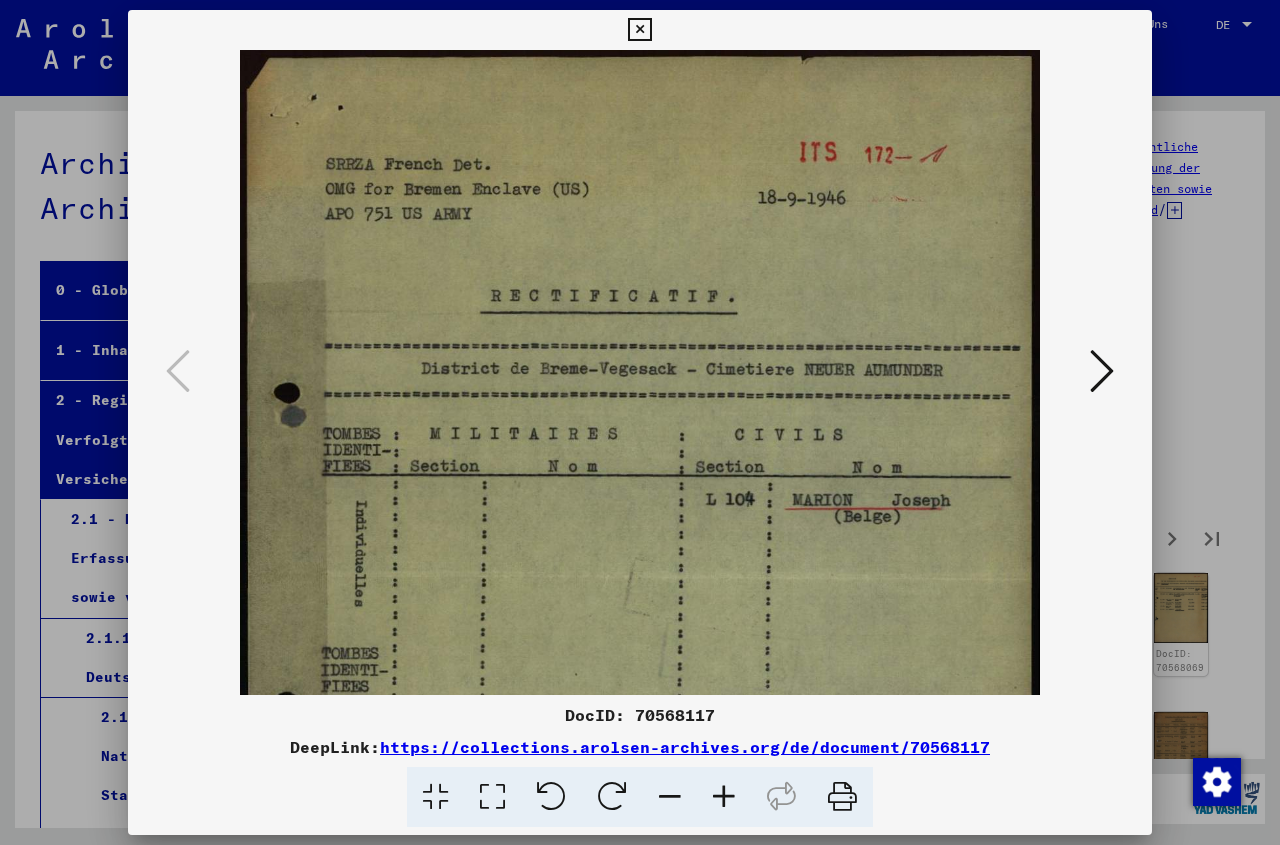 click at bounding box center (724, 797) 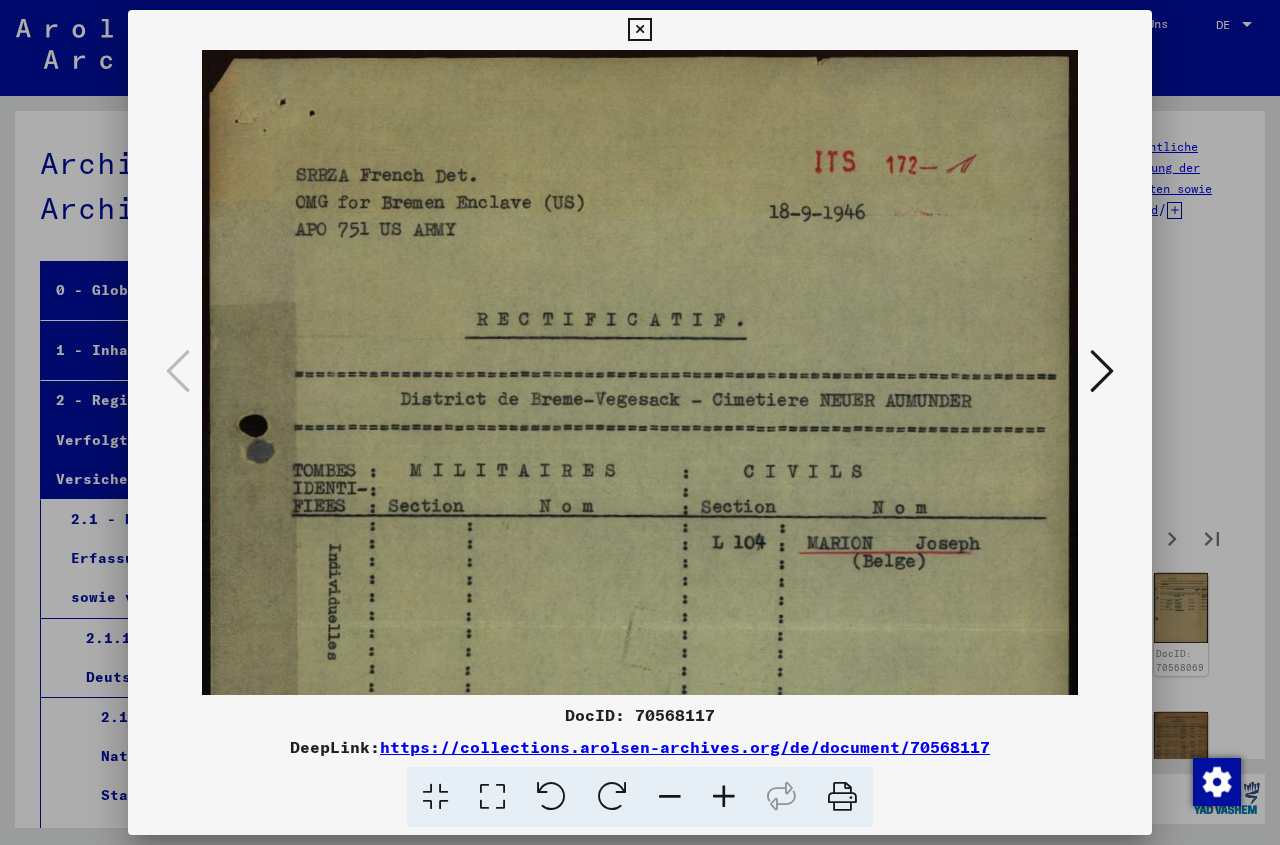 click at bounding box center [724, 797] 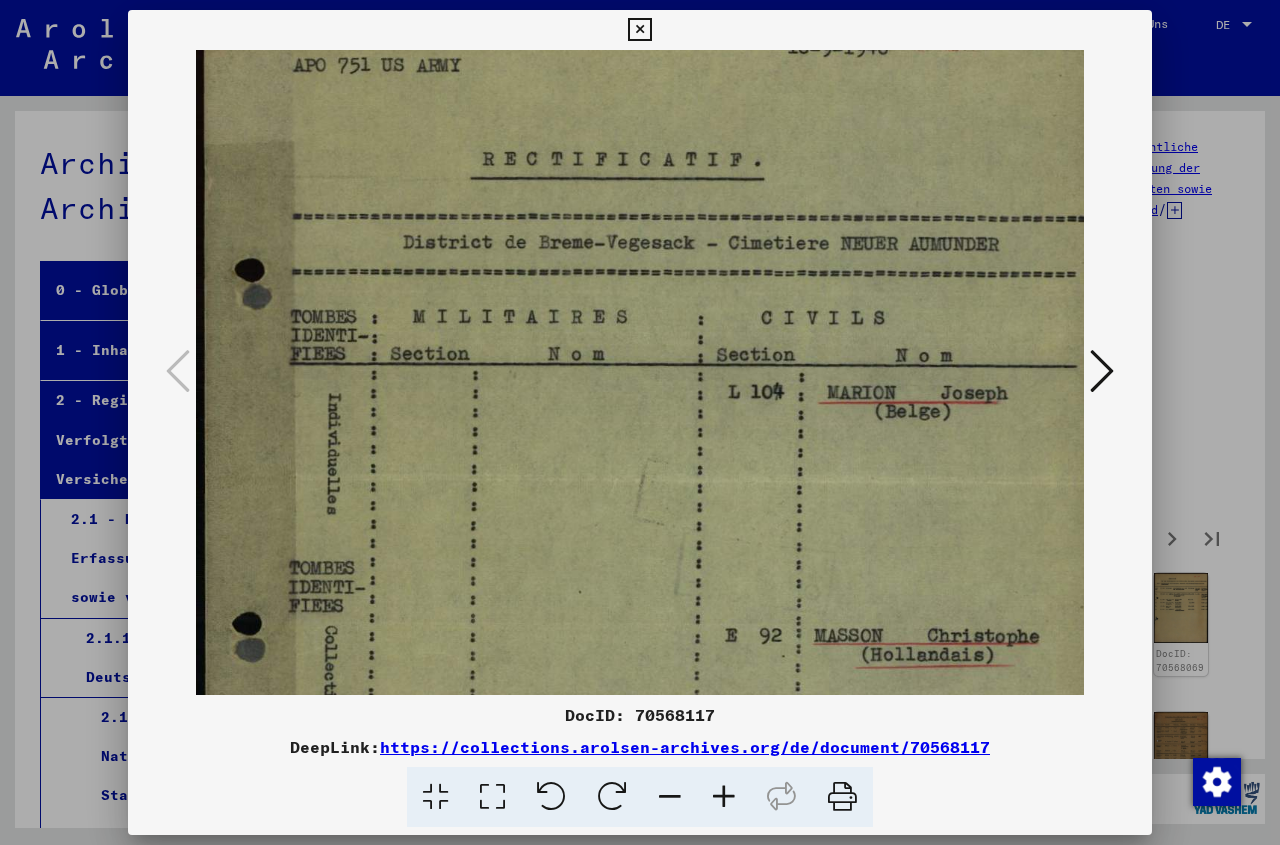 drag, startPoint x: 727, startPoint y: 531, endPoint x: 746, endPoint y: 359, distance: 173.04623 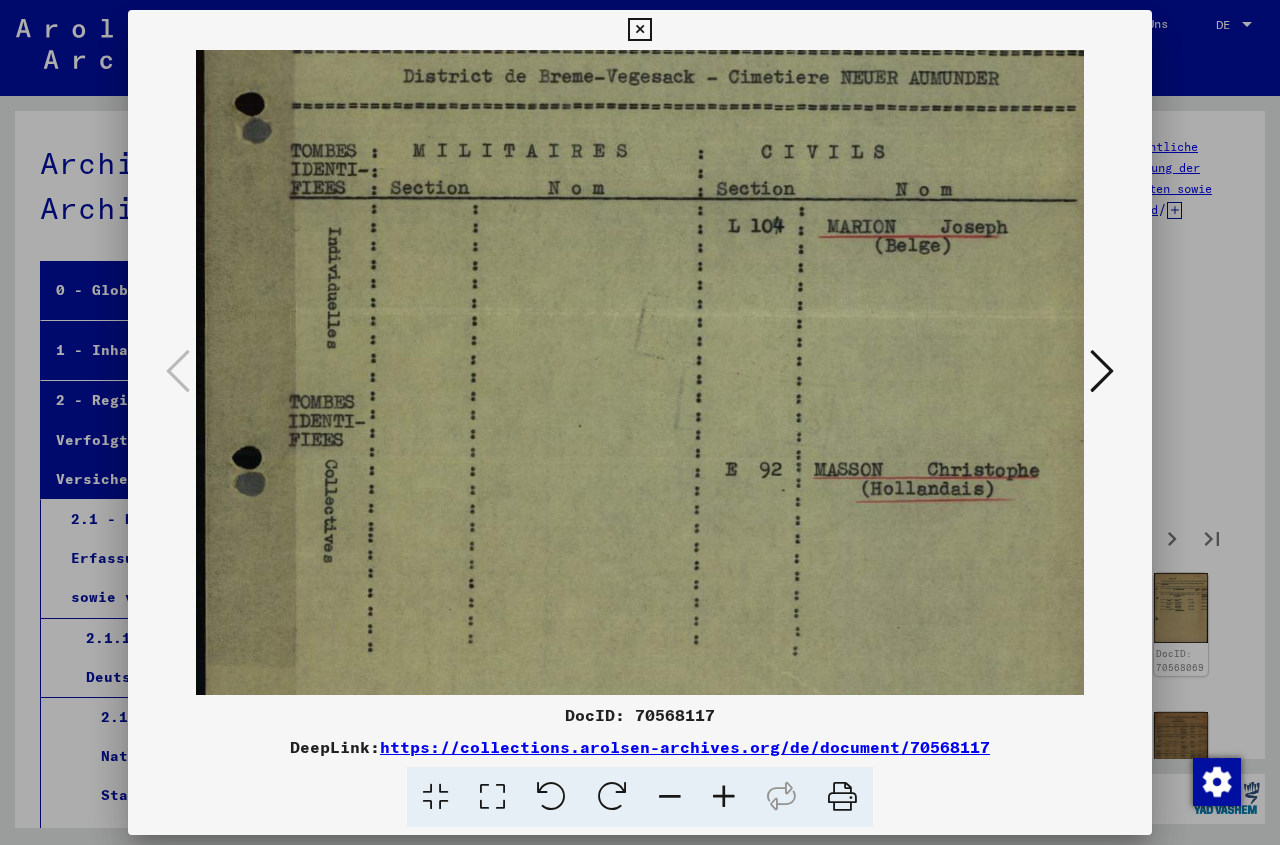 drag, startPoint x: 736, startPoint y: 535, endPoint x: 777, endPoint y: 369, distance: 170.9883 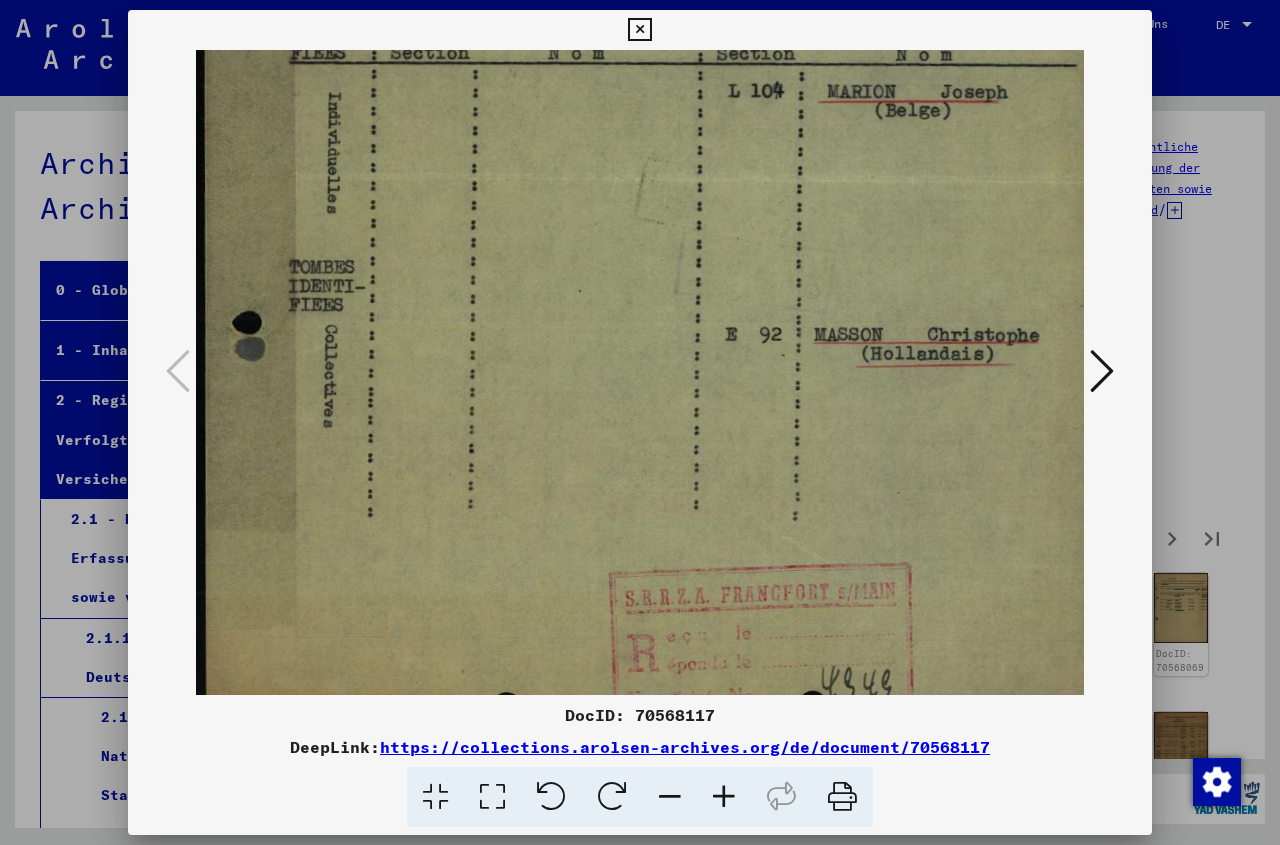 scroll, scrollTop: 475, scrollLeft: 0, axis: vertical 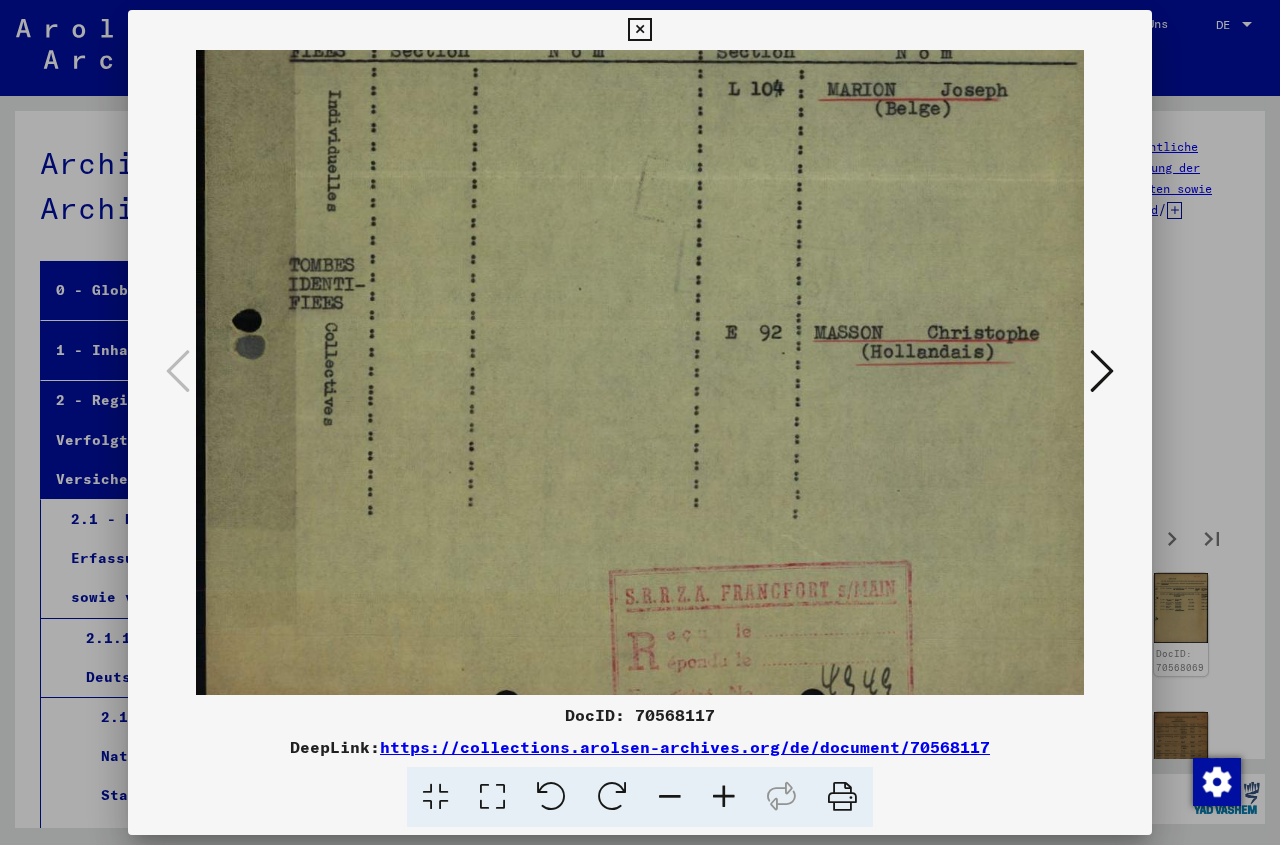 drag, startPoint x: 763, startPoint y: 562, endPoint x: 765, endPoint y: 425, distance: 137.0146 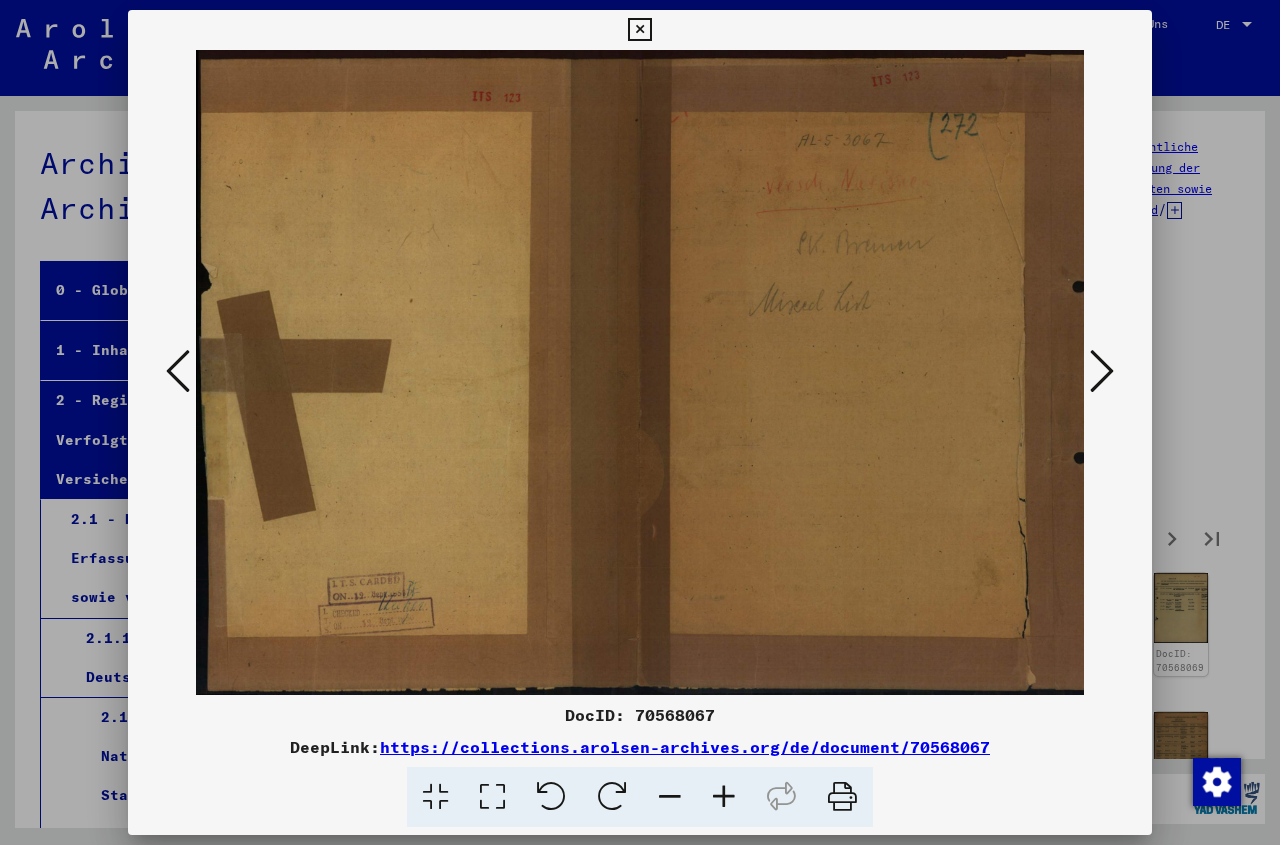 scroll, scrollTop: 0, scrollLeft: 0, axis: both 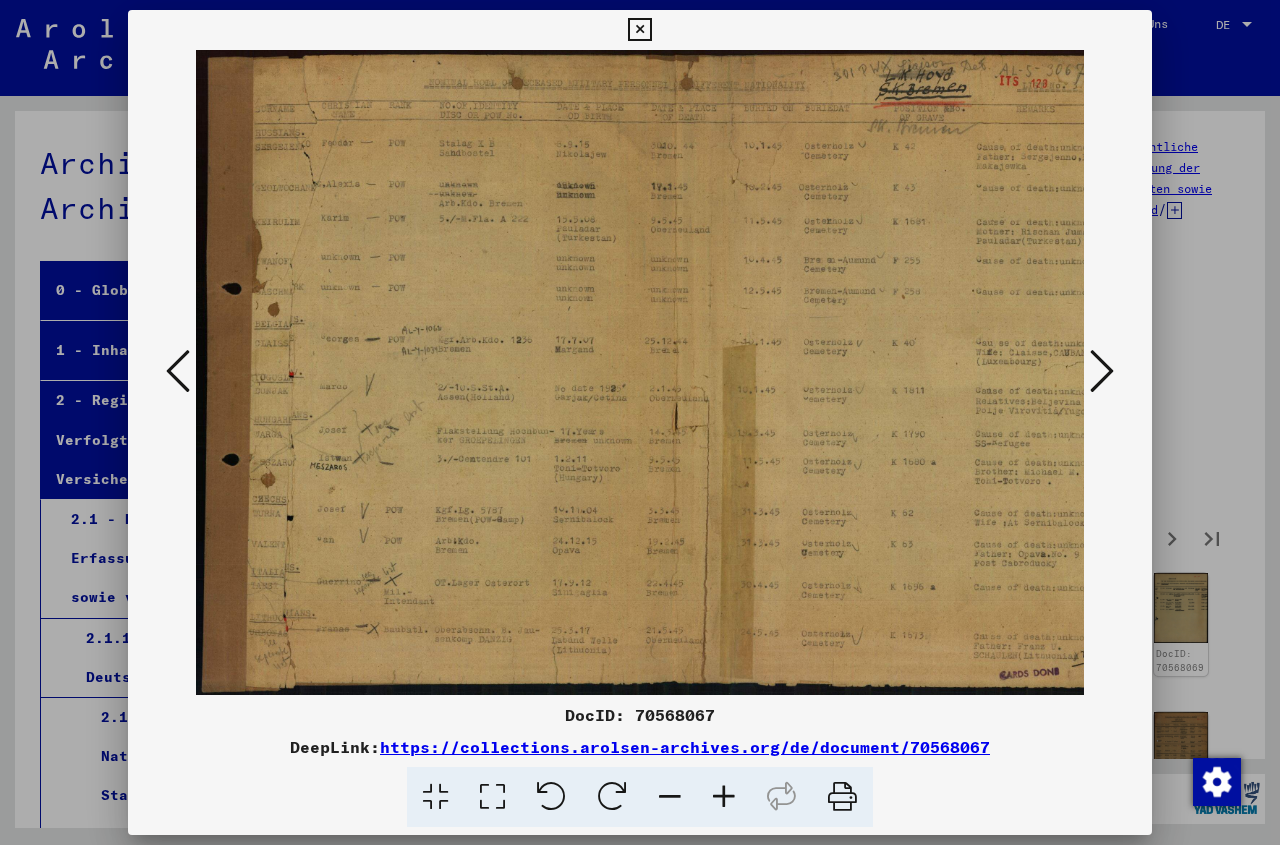 click at bounding box center (724, 797) 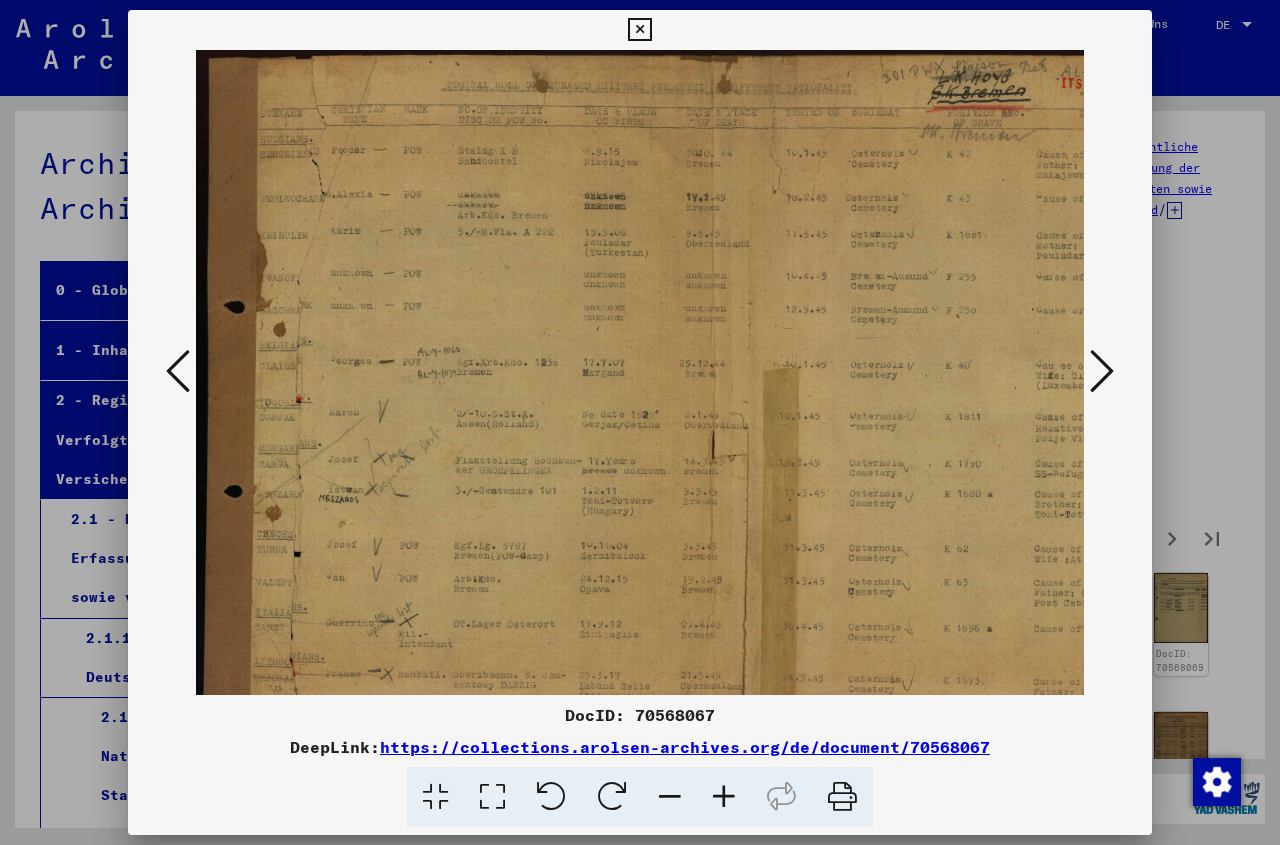 click at bounding box center [724, 797] 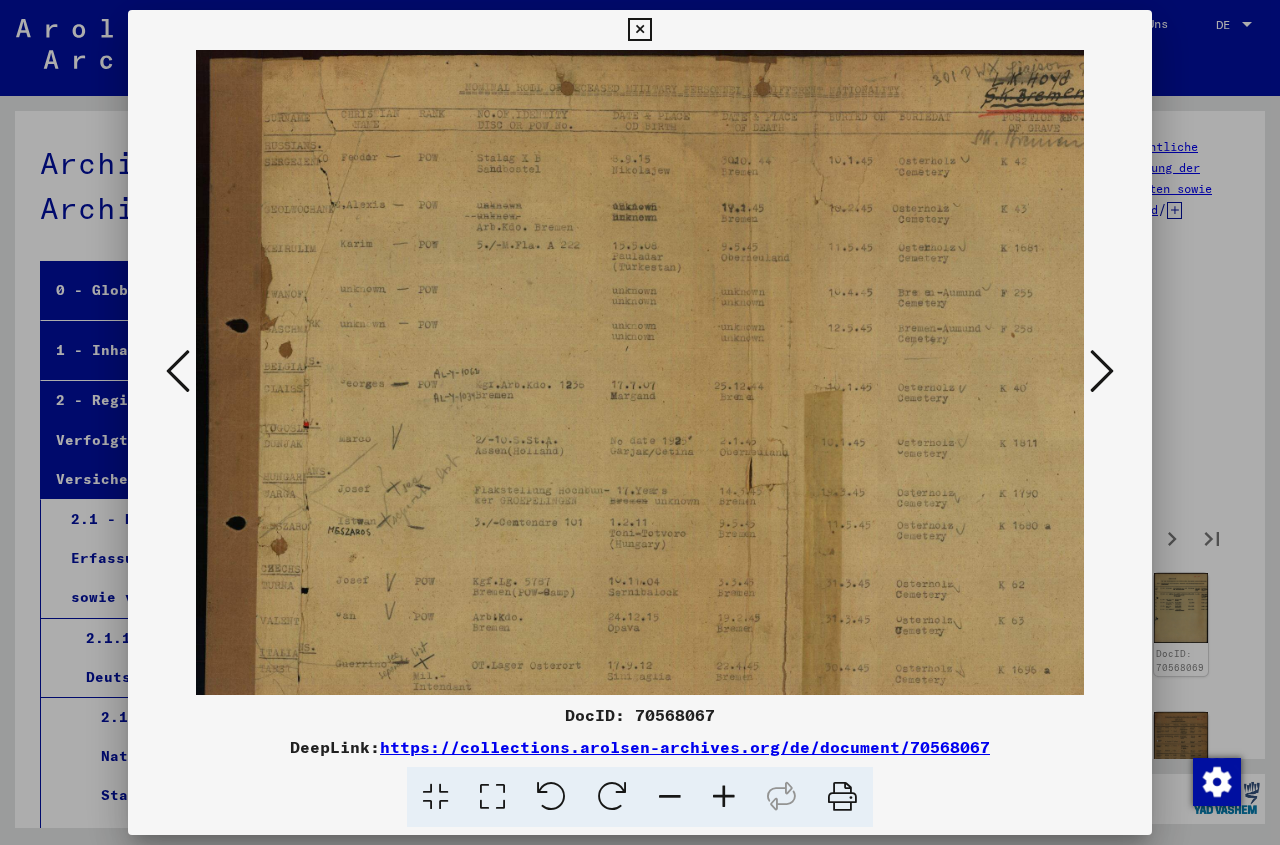 click at bounding box center (724, 797) 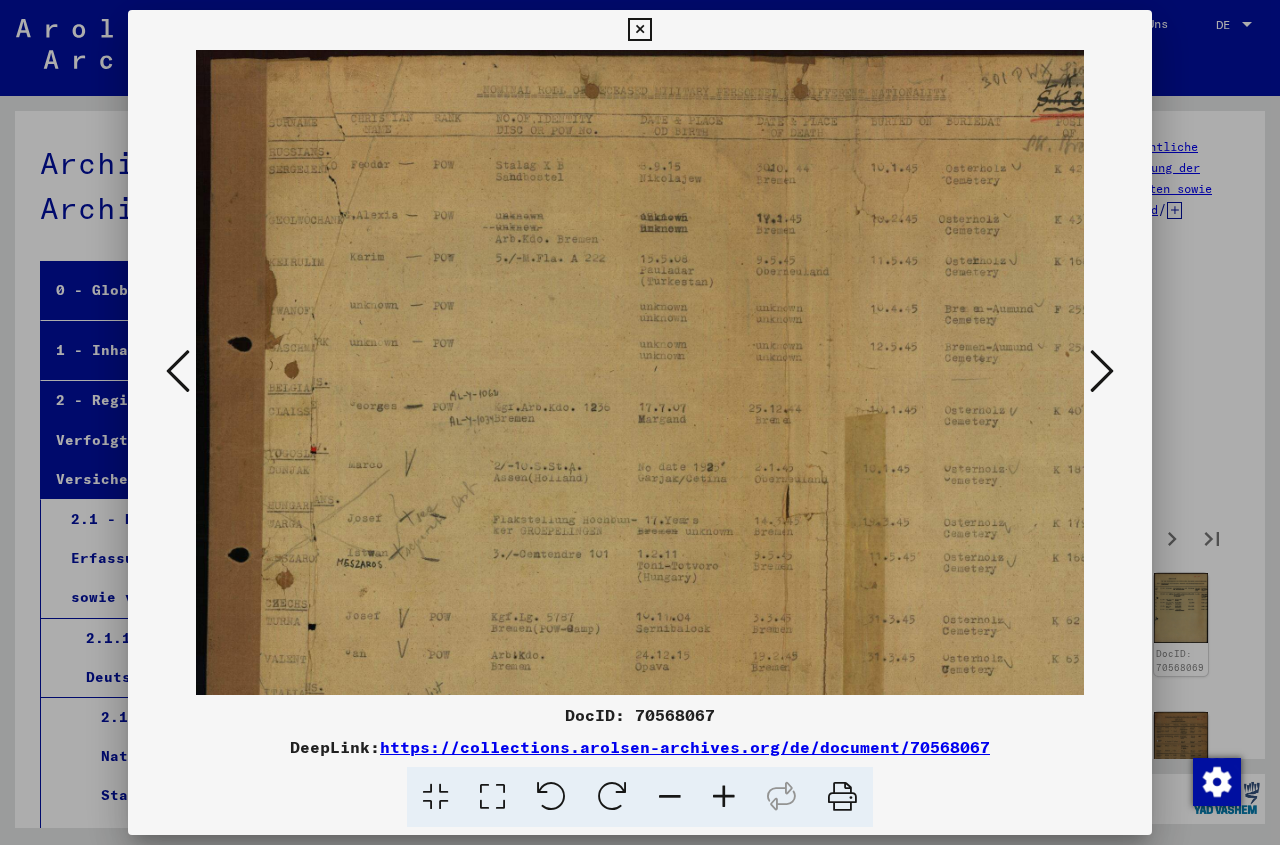 click at bounding box center [724, 797] 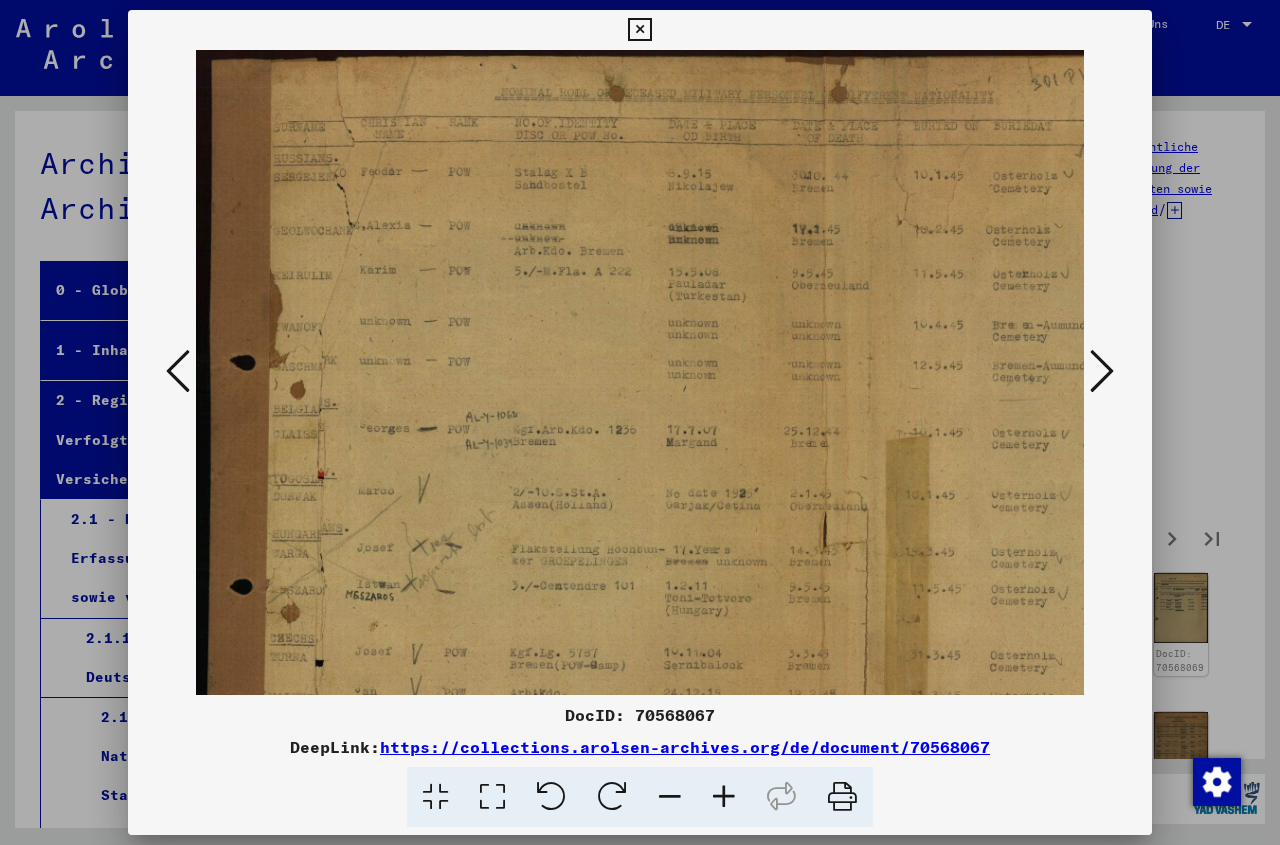 click at bounding box center (724, 797) 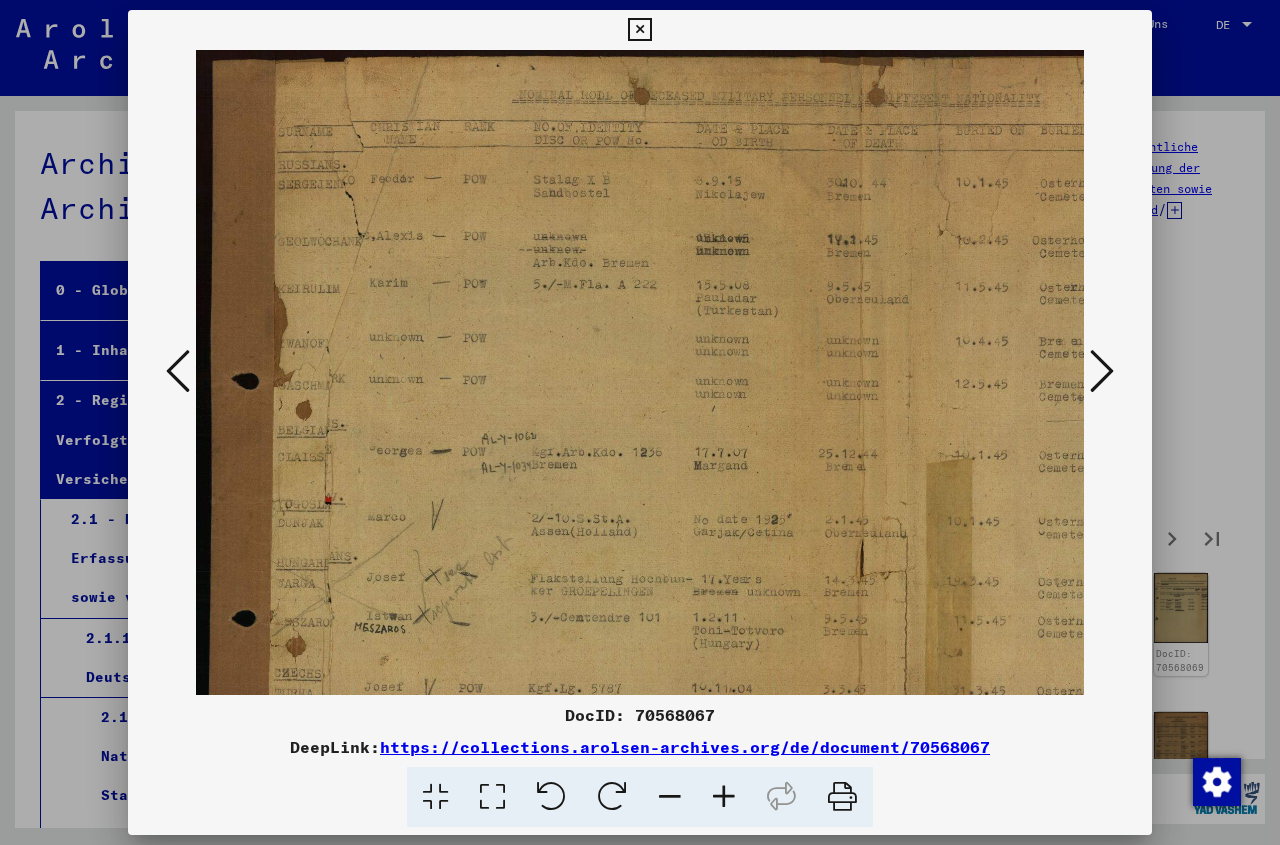 click at bounding box center [724, 797] 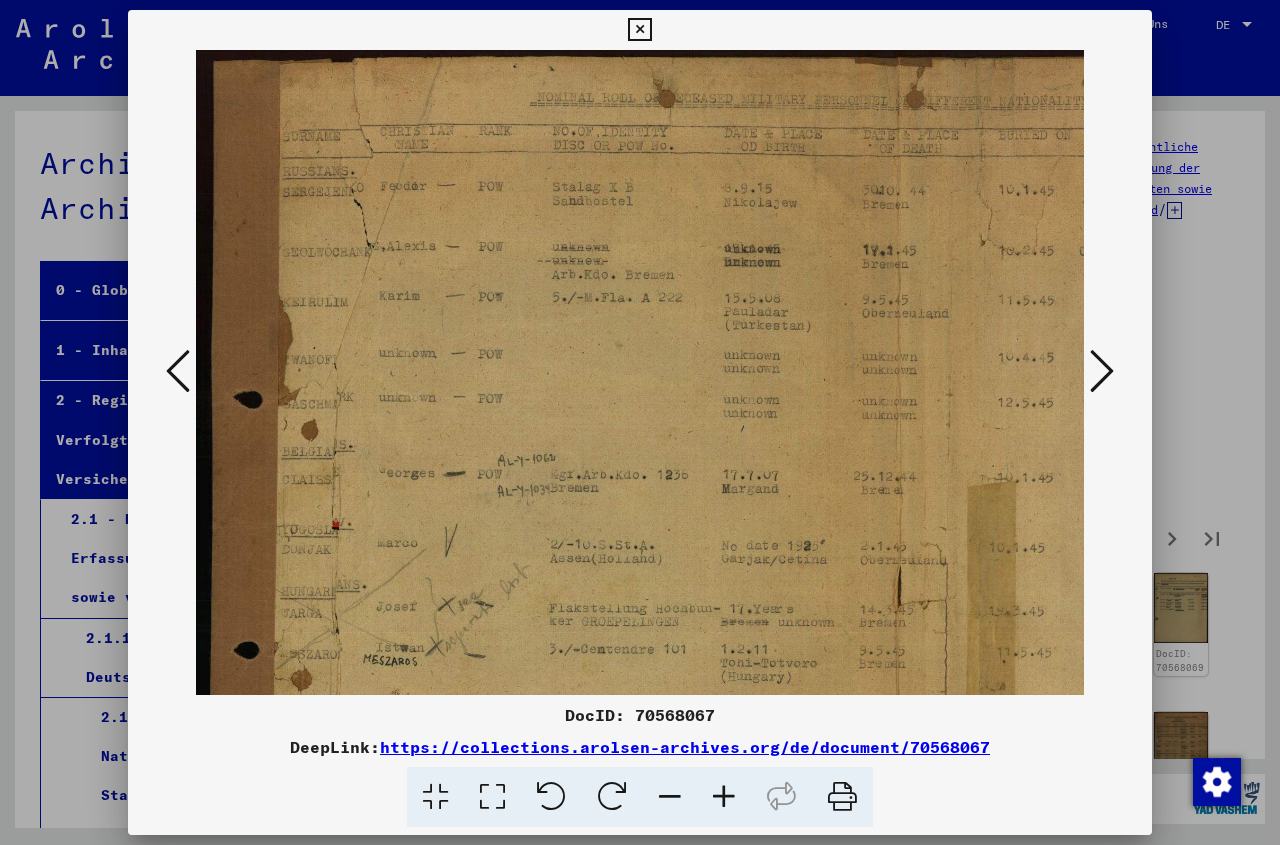 click at bounding box center [724, 797] 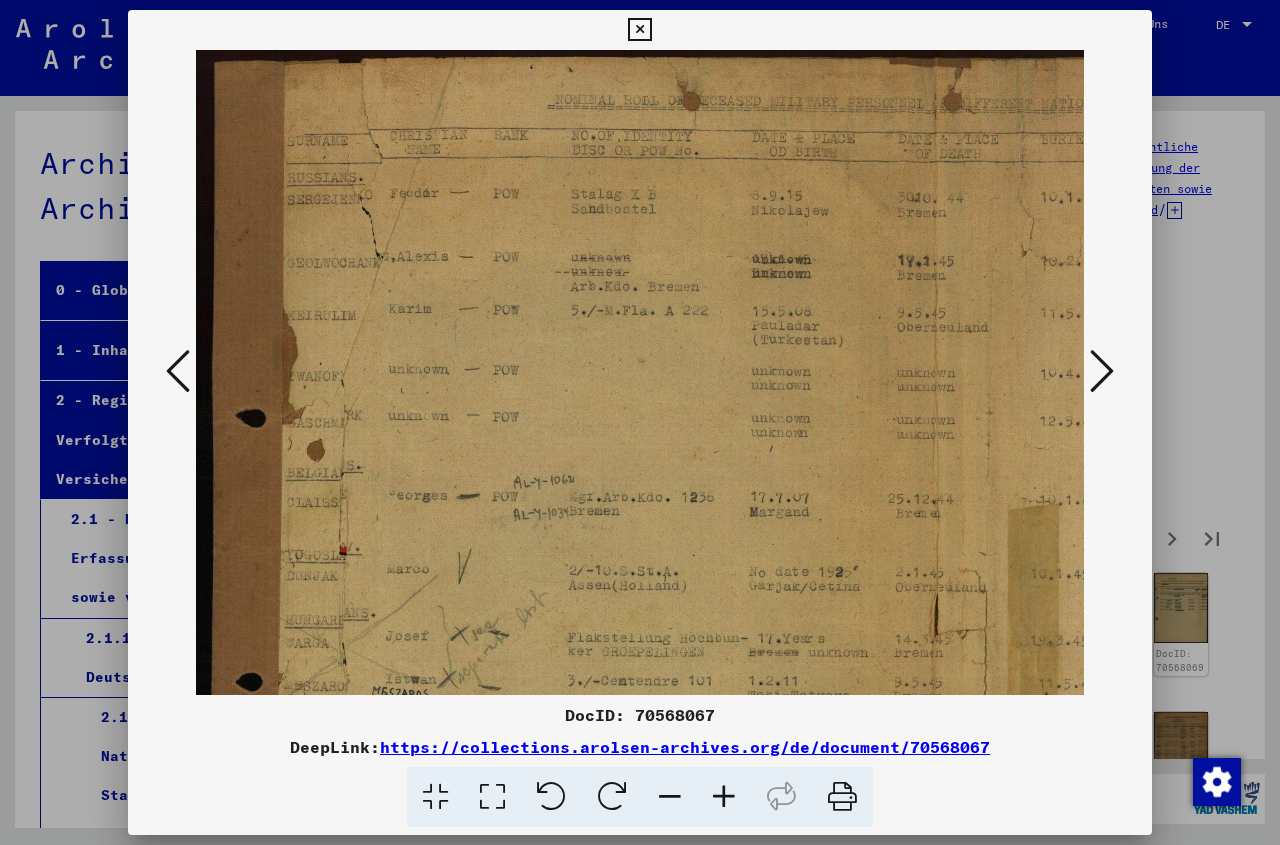 click at bounding box center [724, 797] 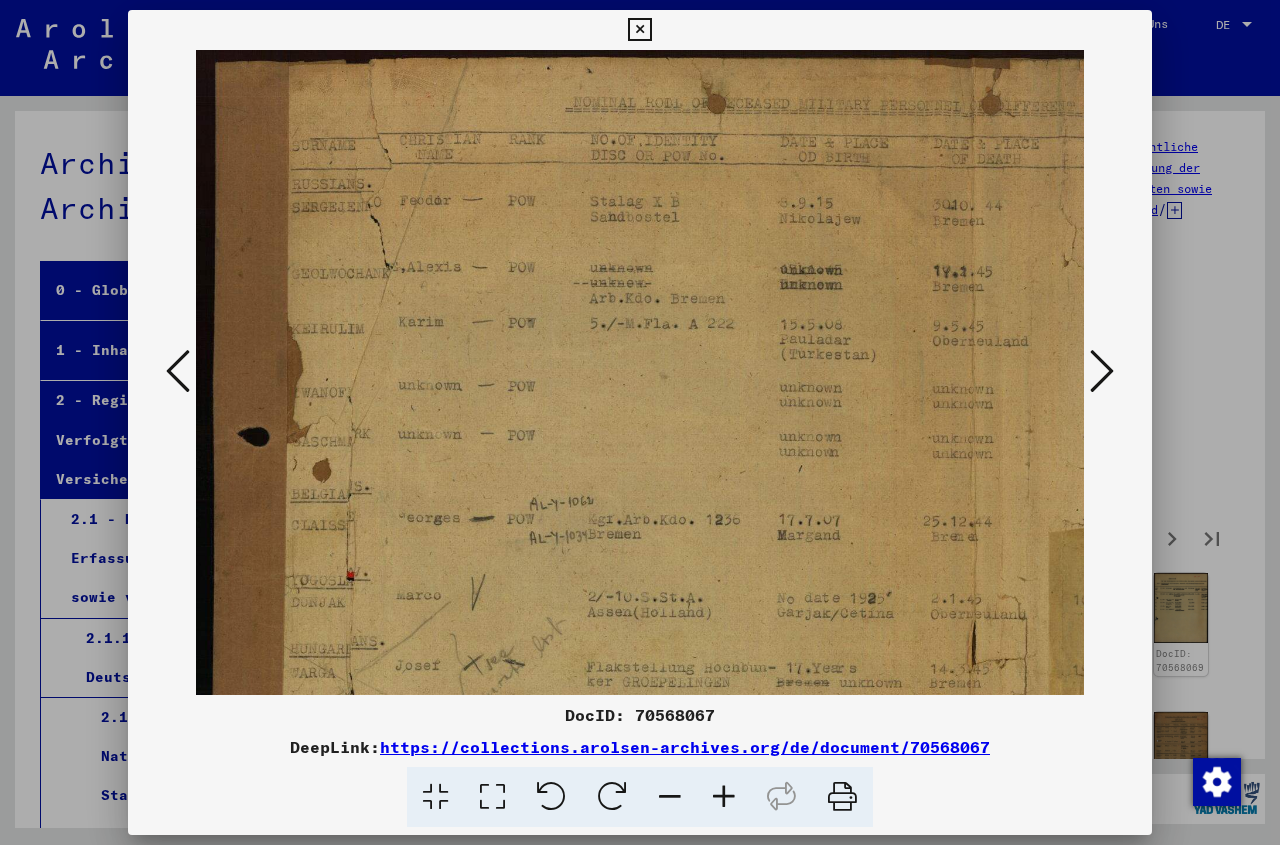 click at bounding box center (724, 797) 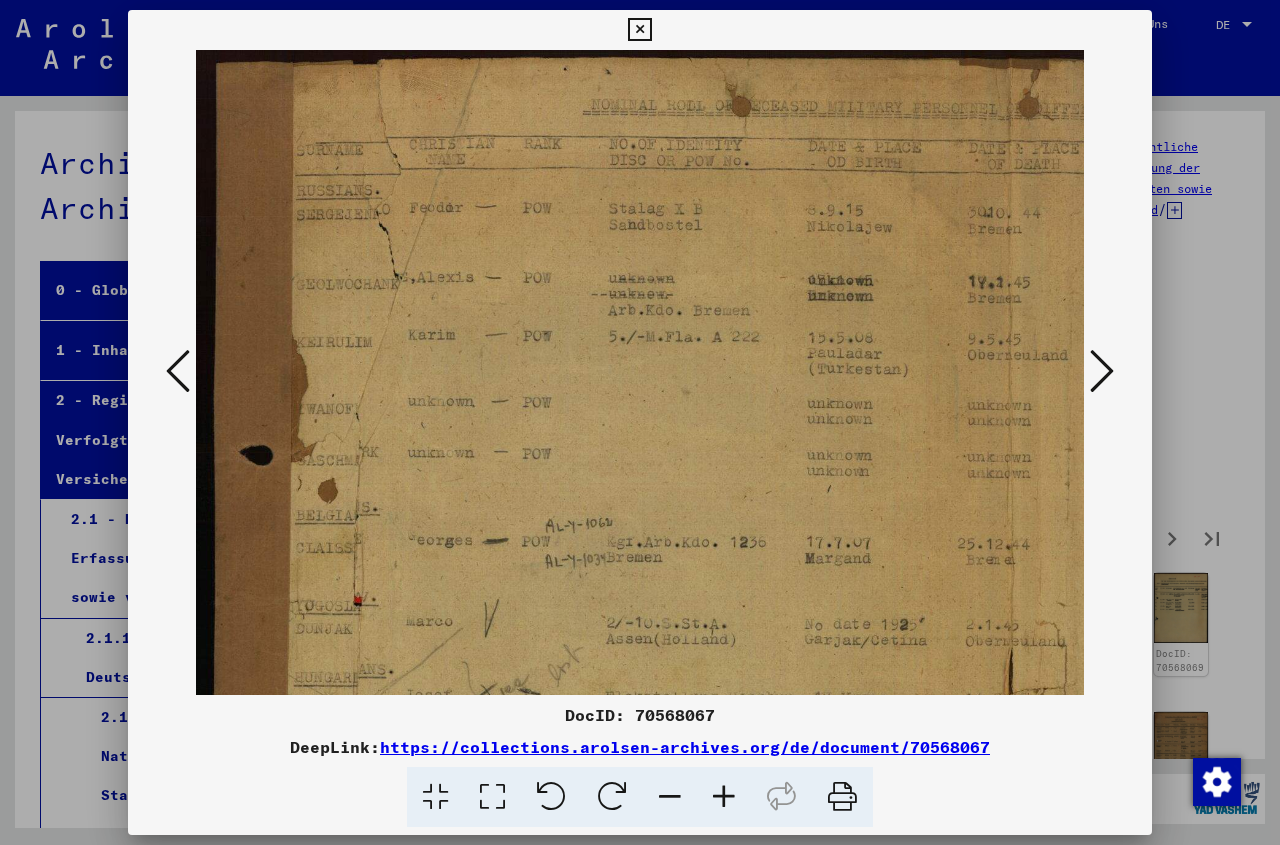 click at bounding box center (724, 797) 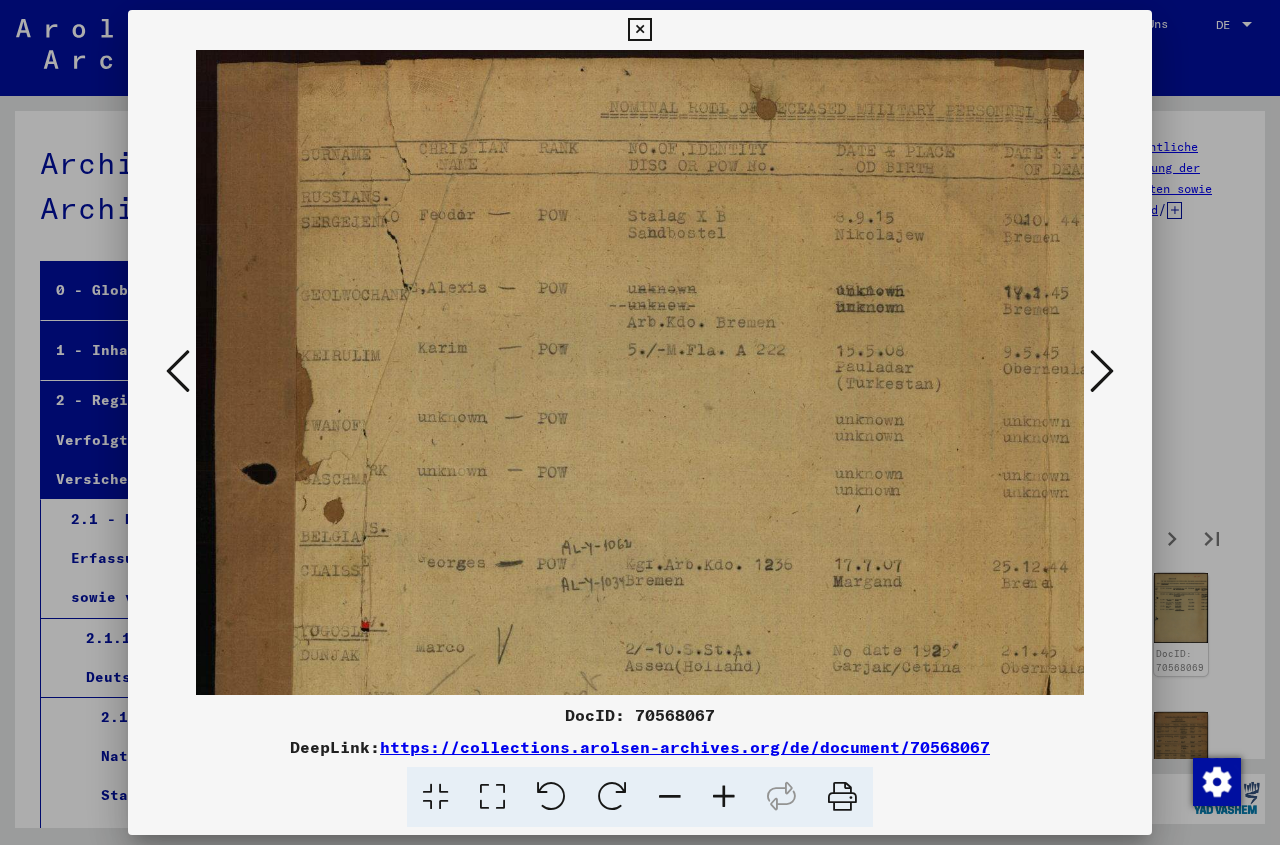 click at bounding box center (724, 797) 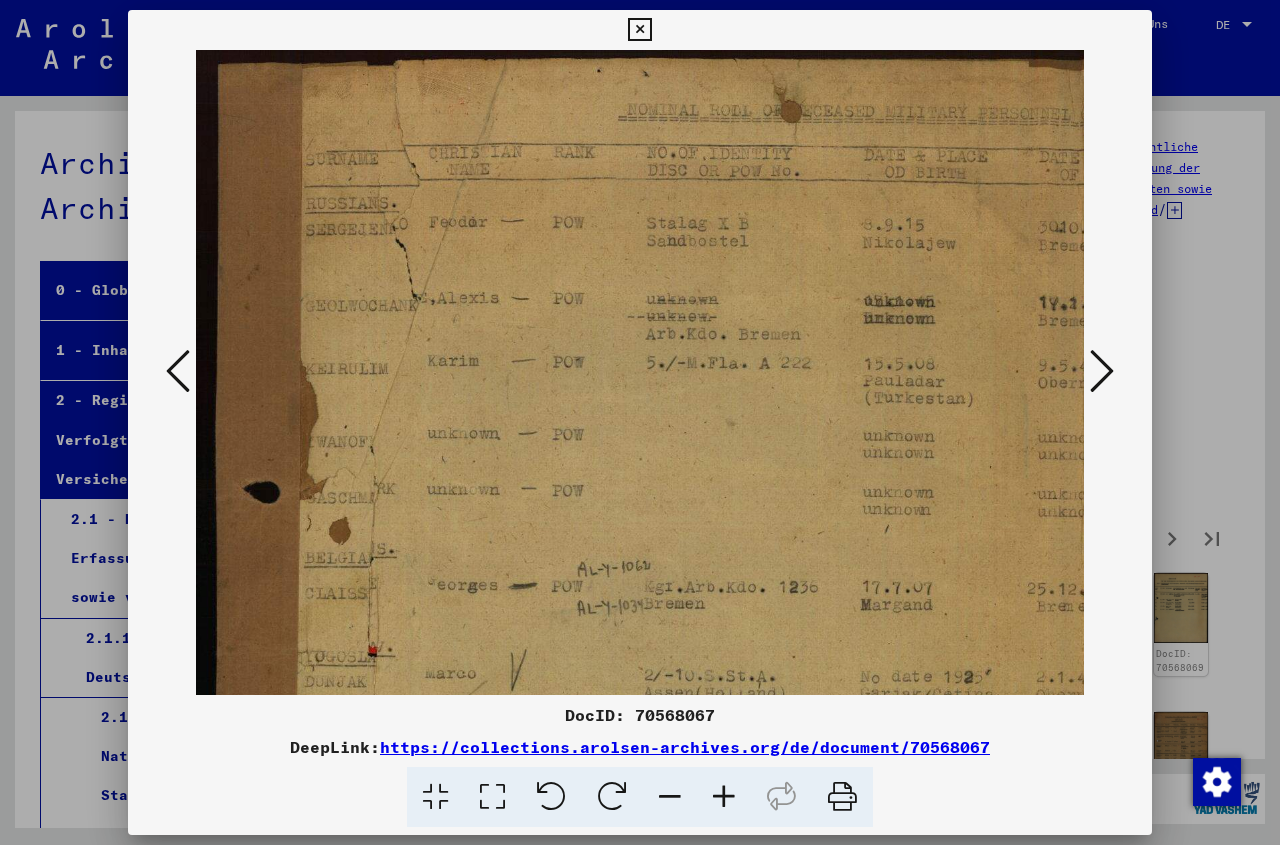 click at bounding box center (724, 797) 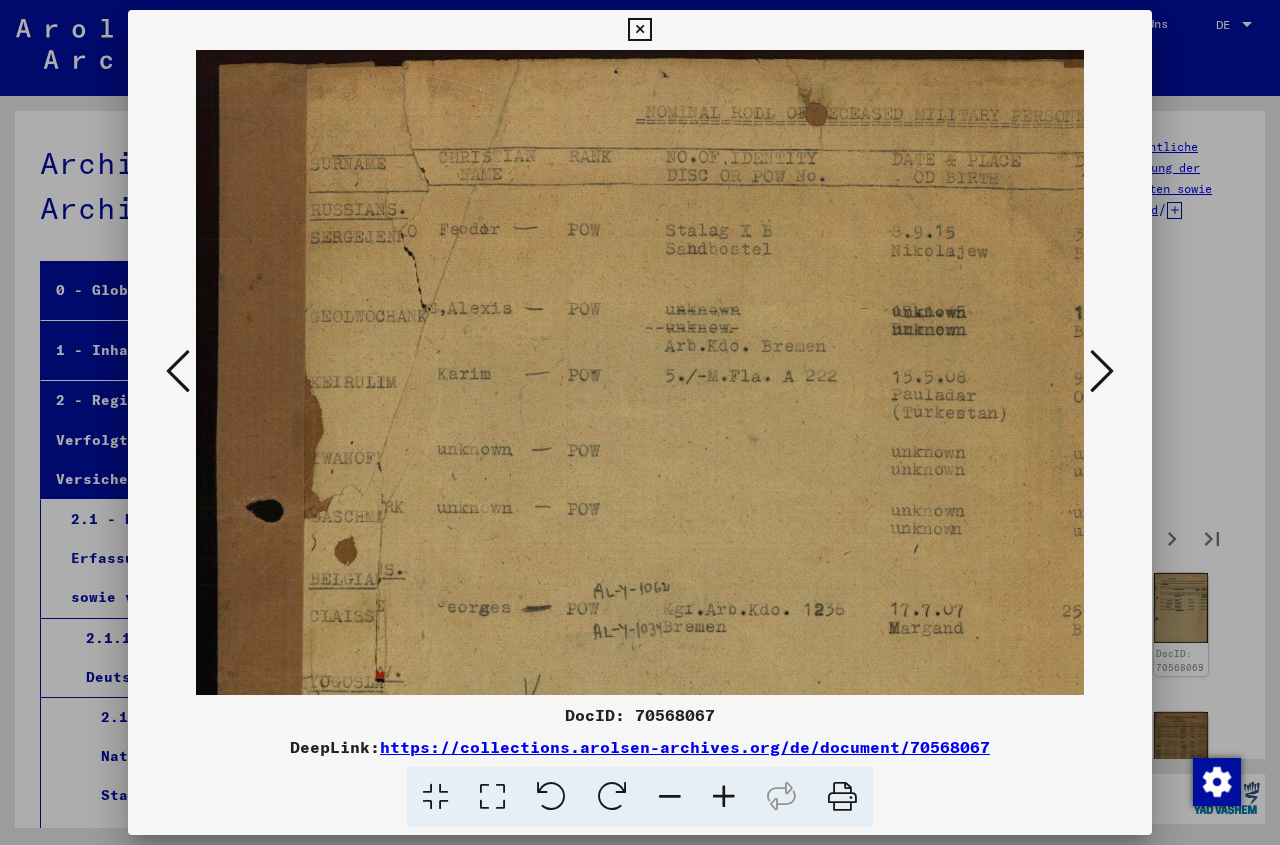 click at bounding box center [724, 797] 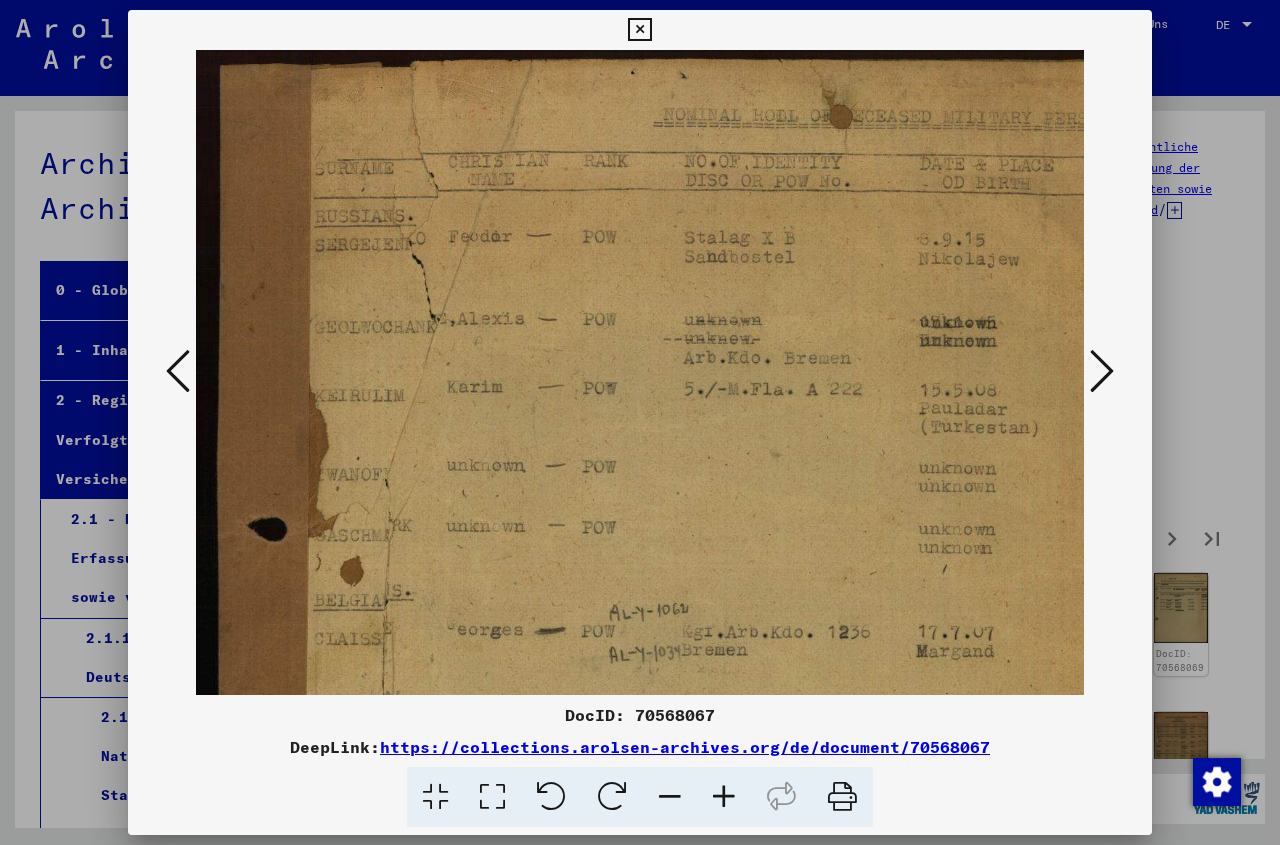 click at bounding box center [724, 797] 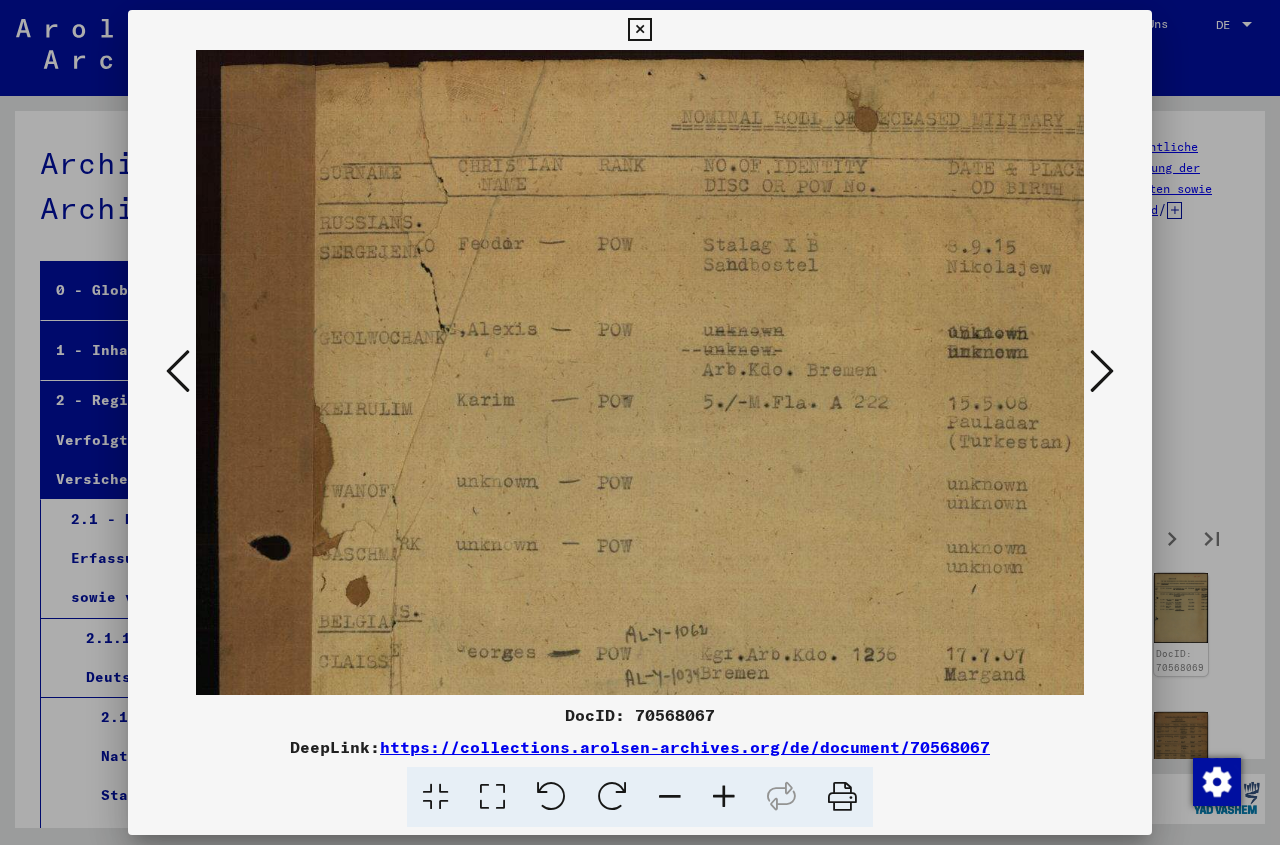click at bounding box center (724, 797) 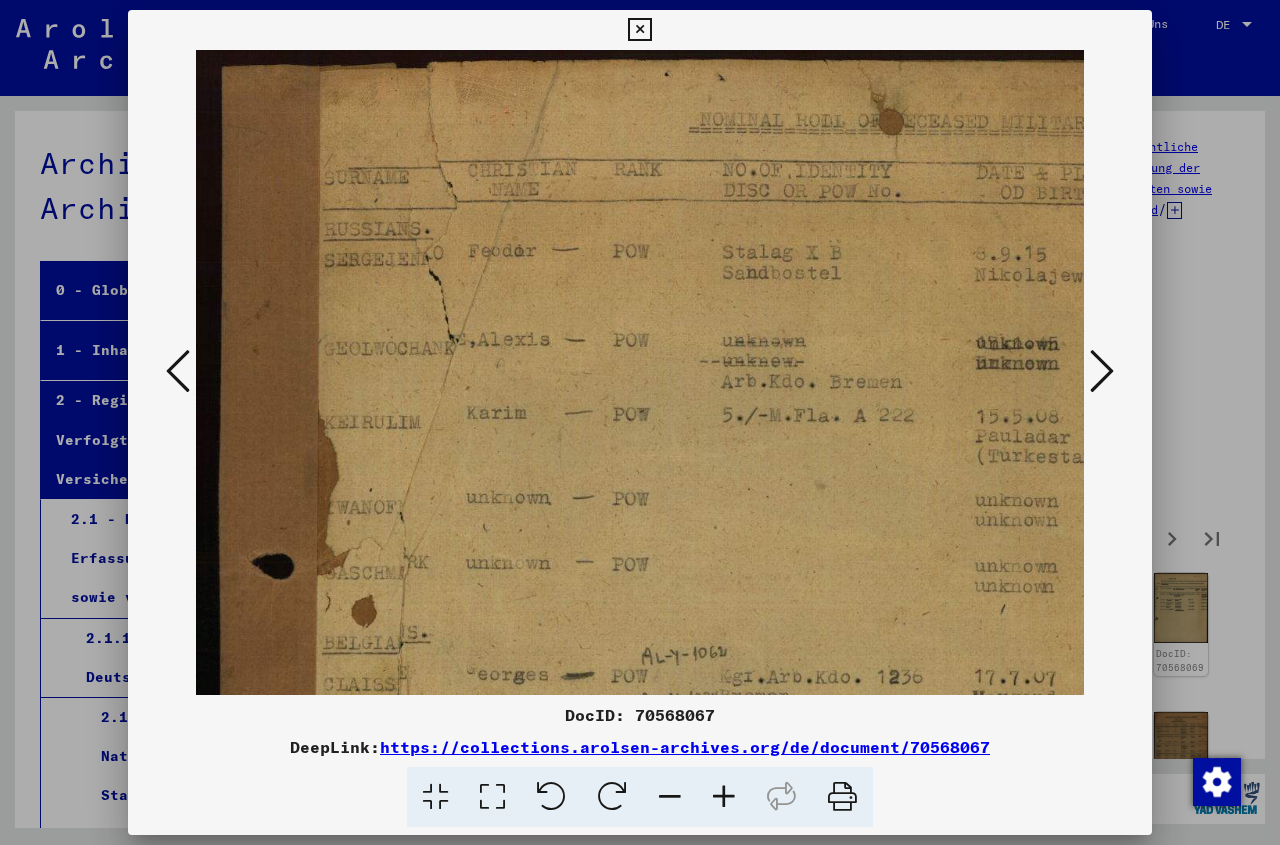 click at bounding box center [724, 797] 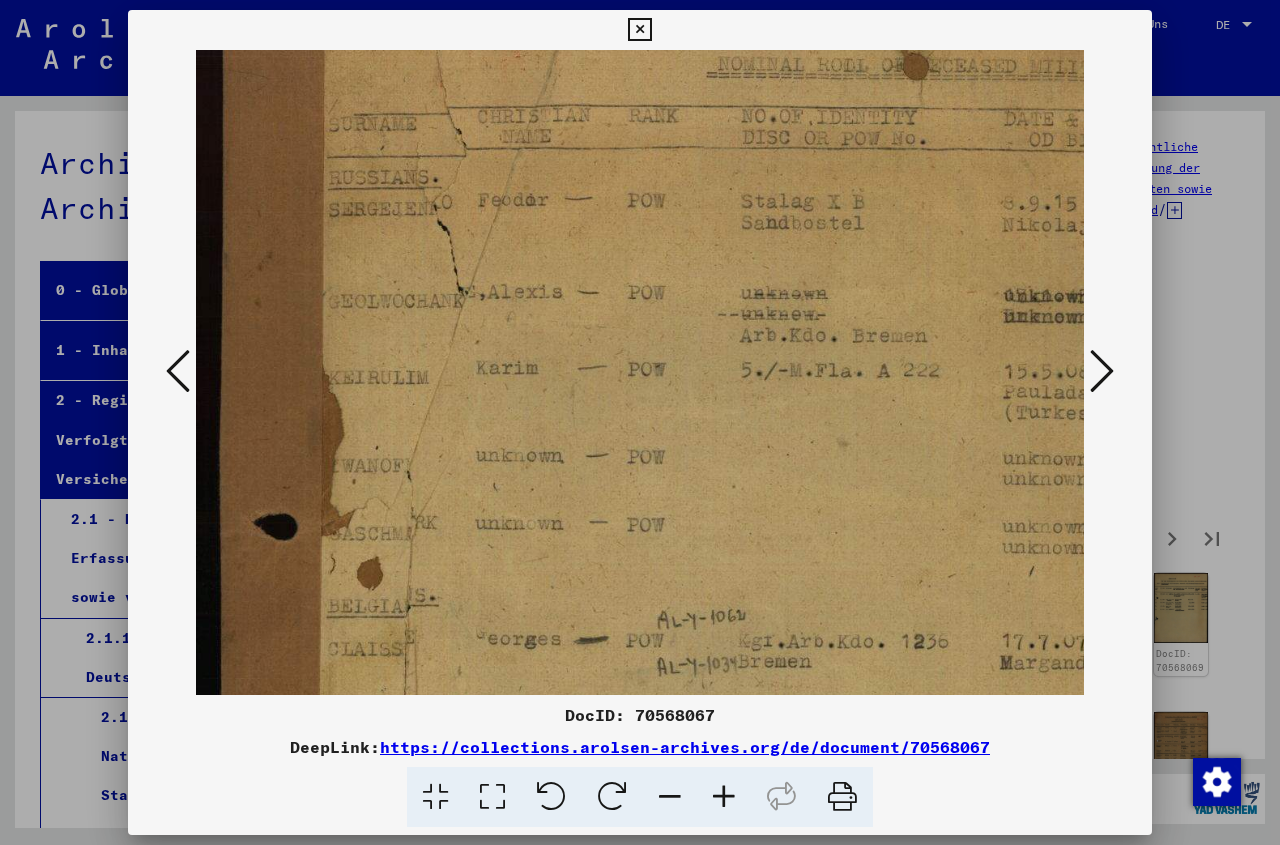 scroll, scrollTop: 67, scrollLeft: 0, axis: vertical 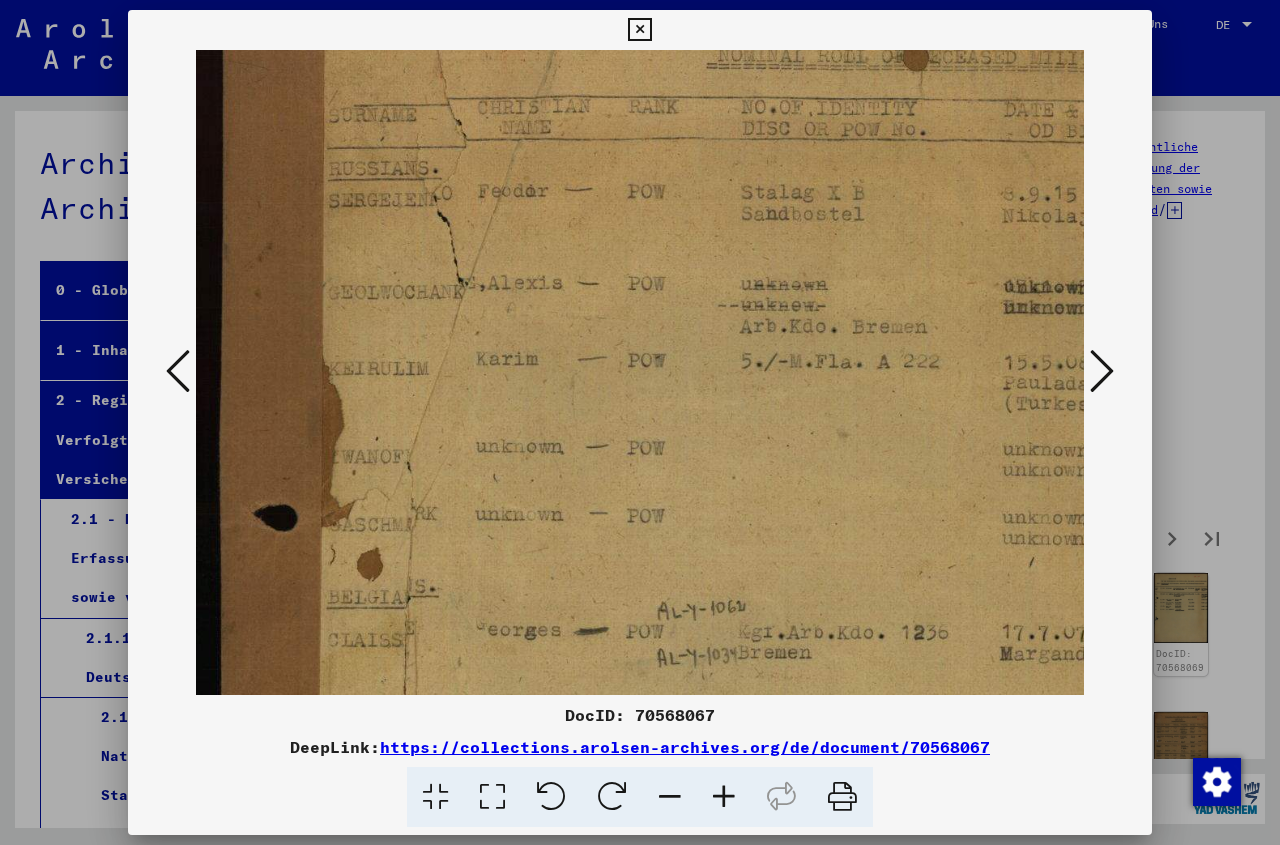 drag, startPoint x: 936, startPoint y: 291, endPoint x: 969, endPoint y: 236, distance: 64.14047 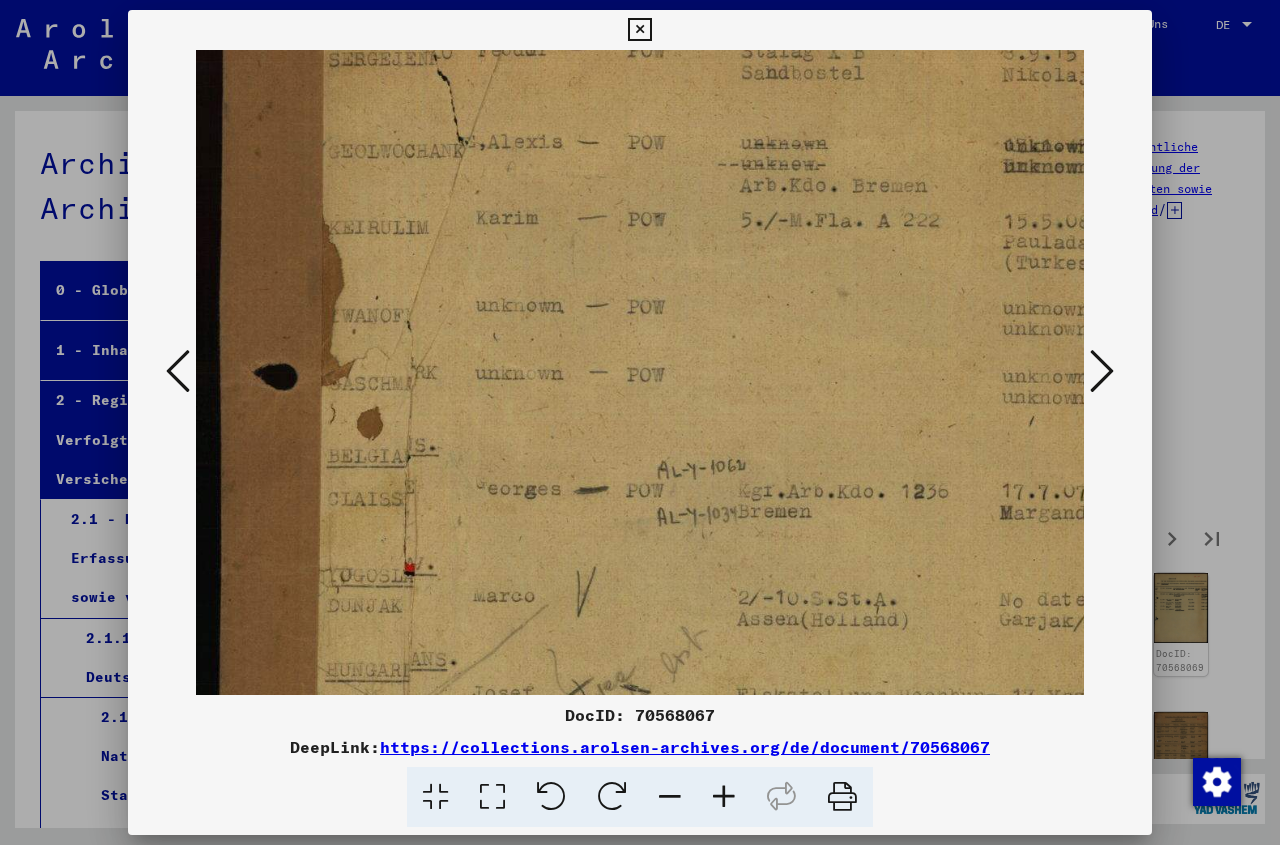drag, startPoint x: 678, startPoint y: 433, endPoint x: 710, endPoint y: 314, distance: 123.22743 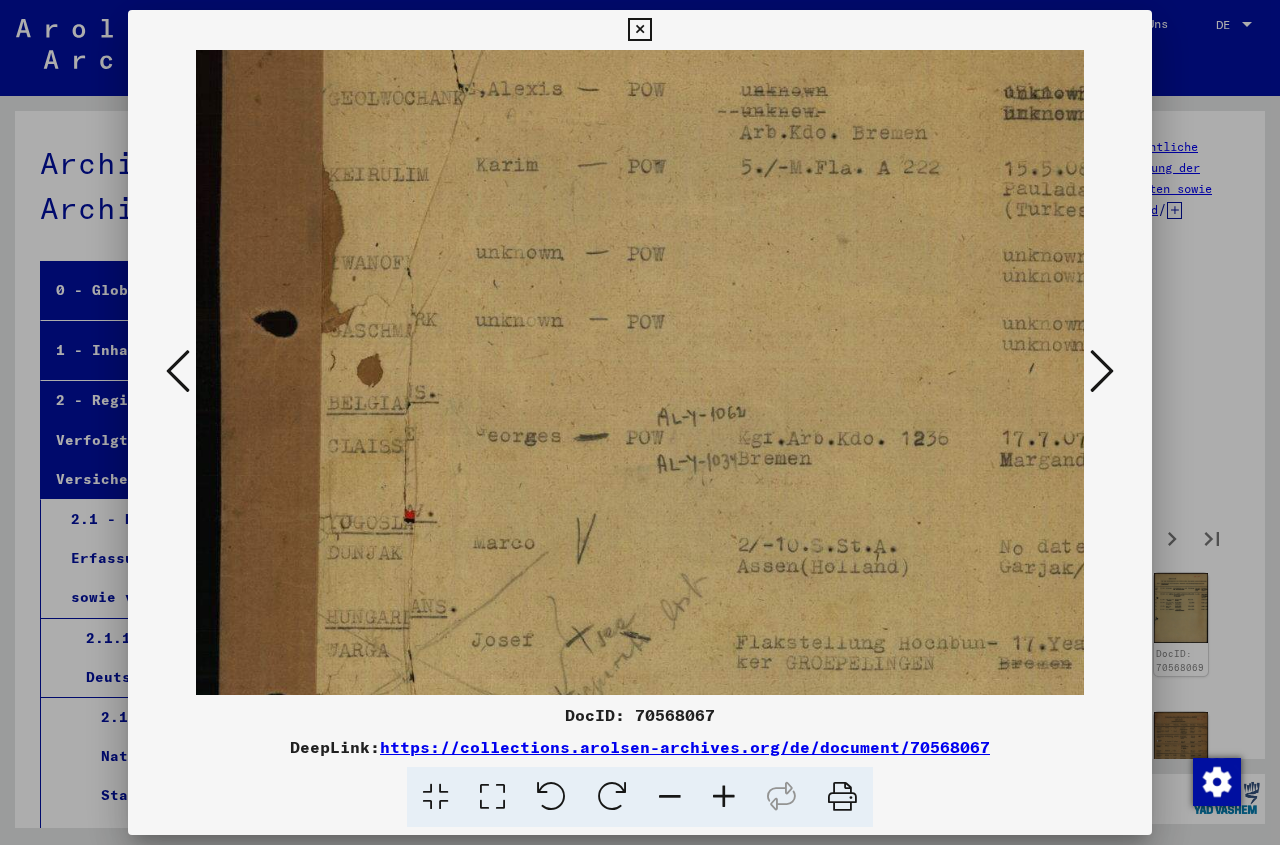 scroll, scrollTop: 262, scrollLeft: 0, axis: vertical 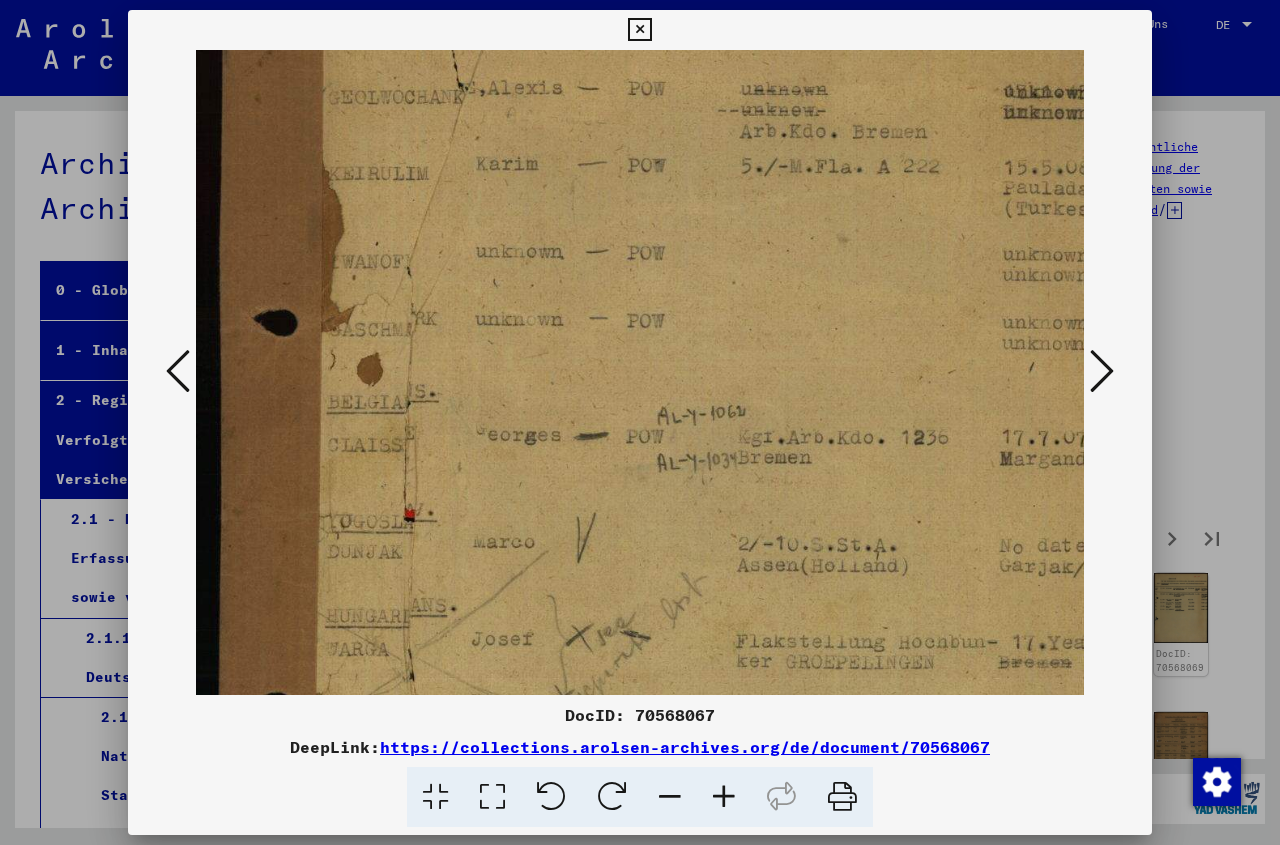 drag, startPoint x: 629, startPoint y: 443, endPoint x: 629, endPoint y: 389, distance: 54 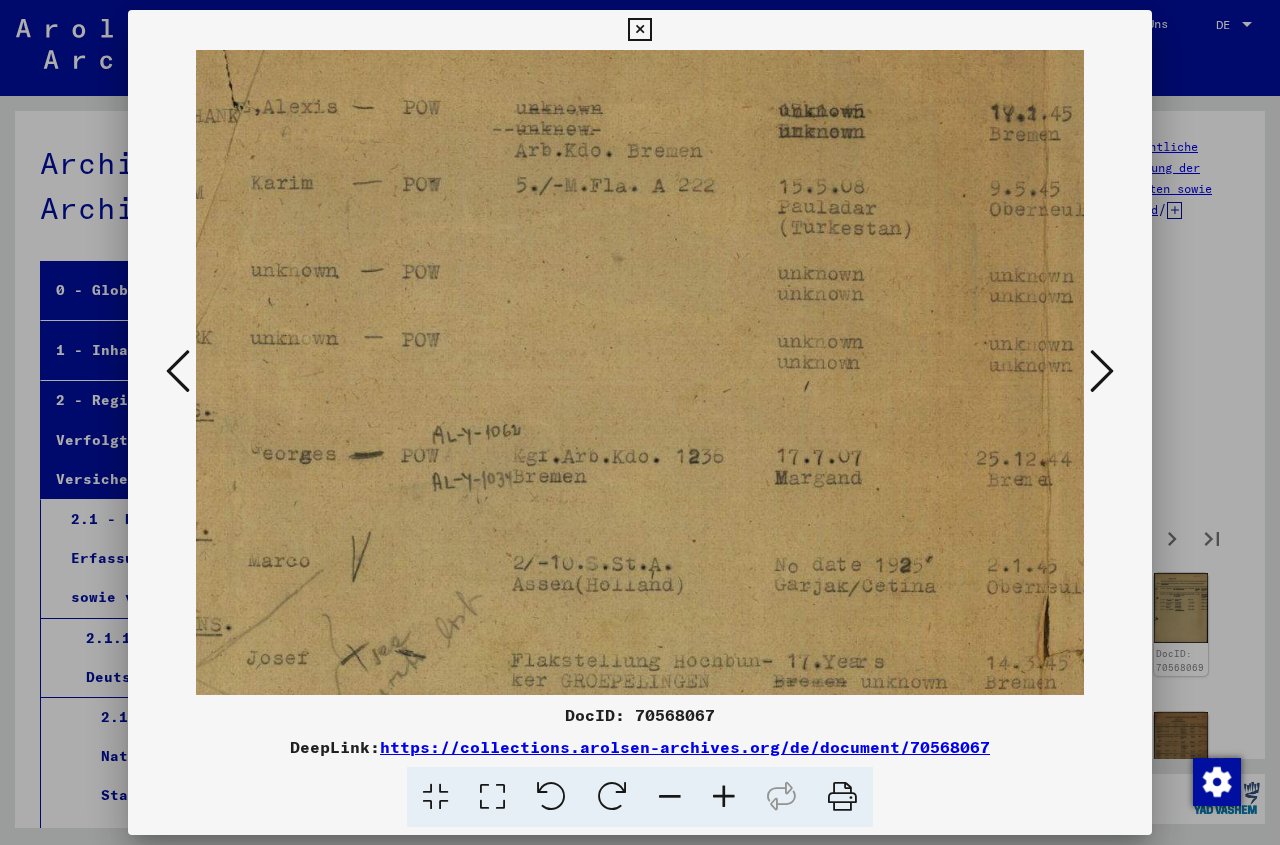 drag, startPoint x: 707, startPoint y: 378, endPoint x: 482, endPoint y: 397, distance: 225.8008 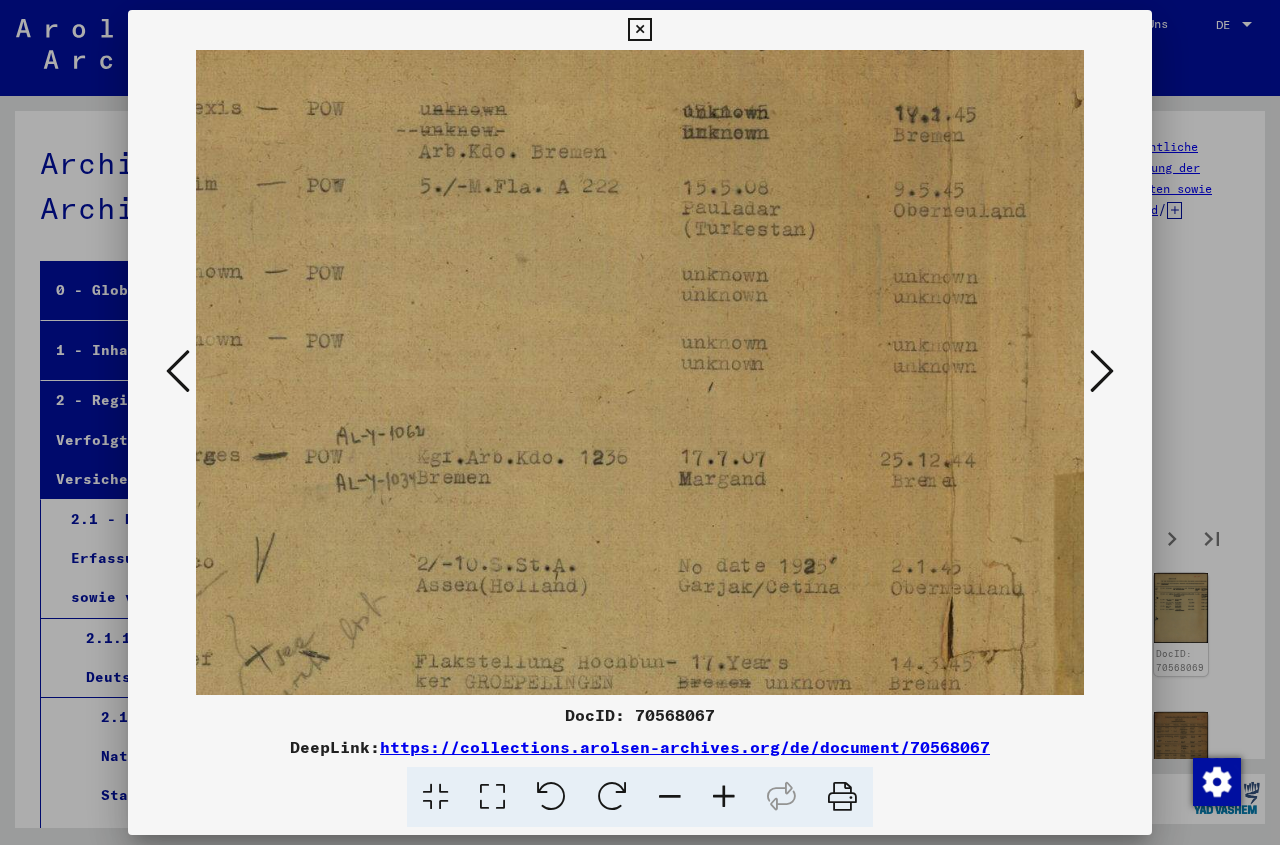 drag, startPoint x: 456, startPoint y: 399, endPoint x: 383, endPoint y: 399, distance: 73 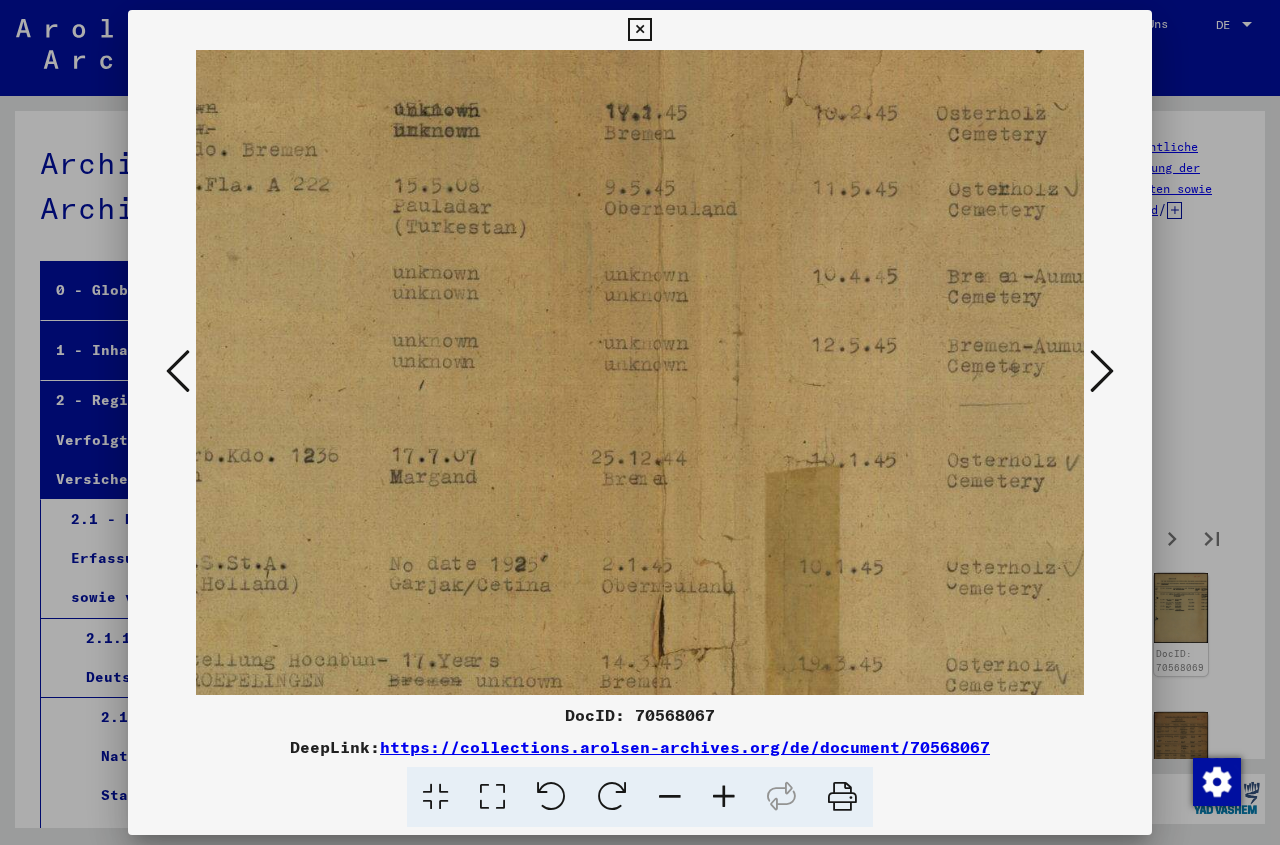 drag, startPoint x: 760, startPoint y: 385, endPoint x: 469, endPoint y: 377, distance: 291.10995 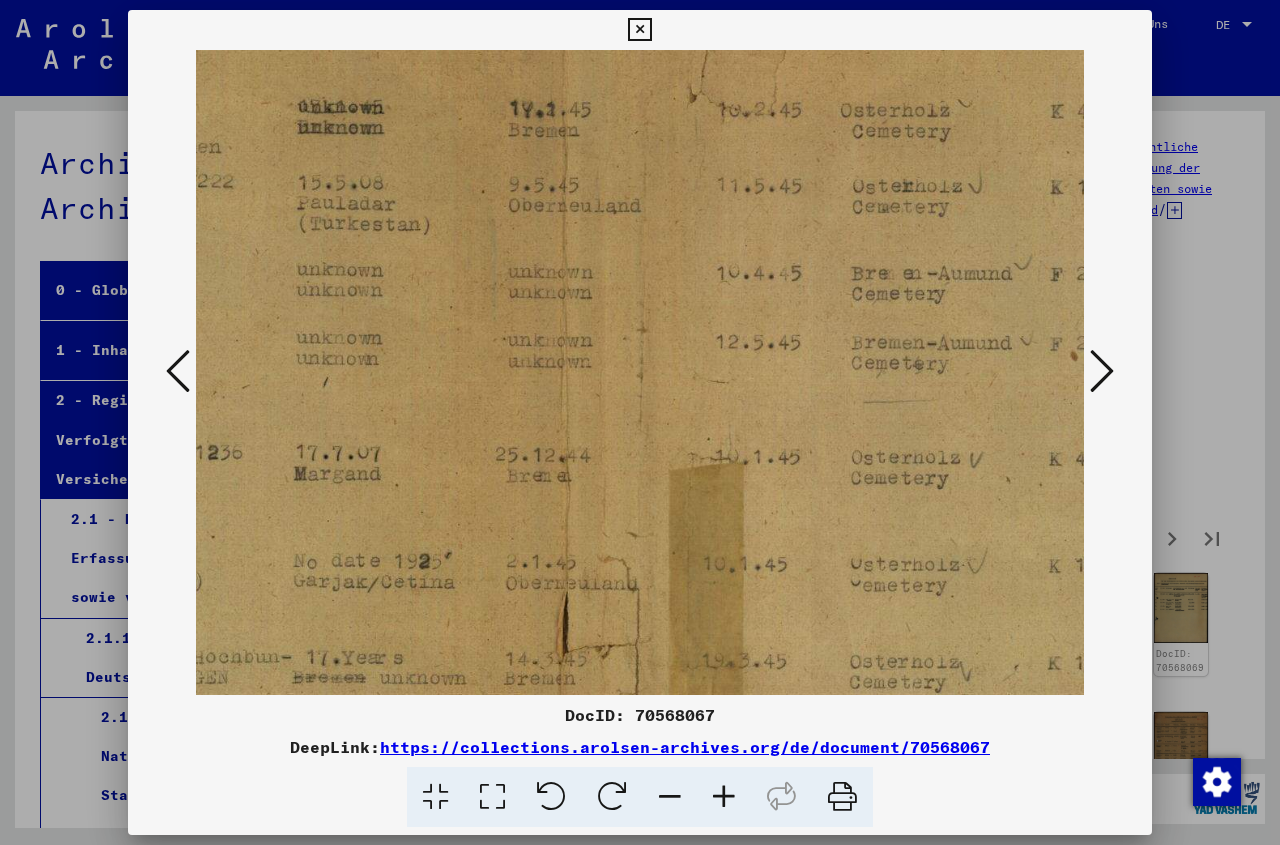 drag, startPoint x: 829, startPoint y: 366, endPoint x: 634, endPoint y: 365, distance: 195.00256 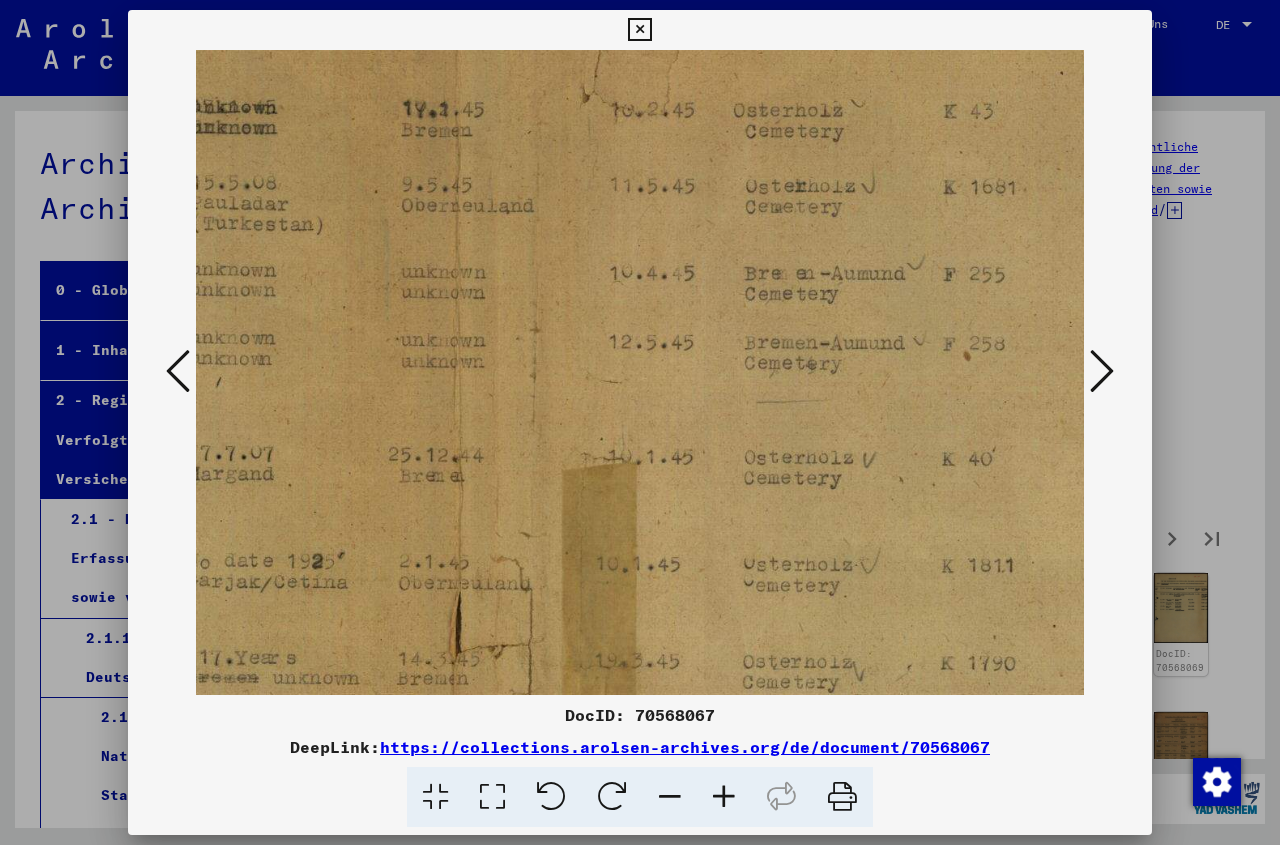 click at bounding box center [1102, 371] 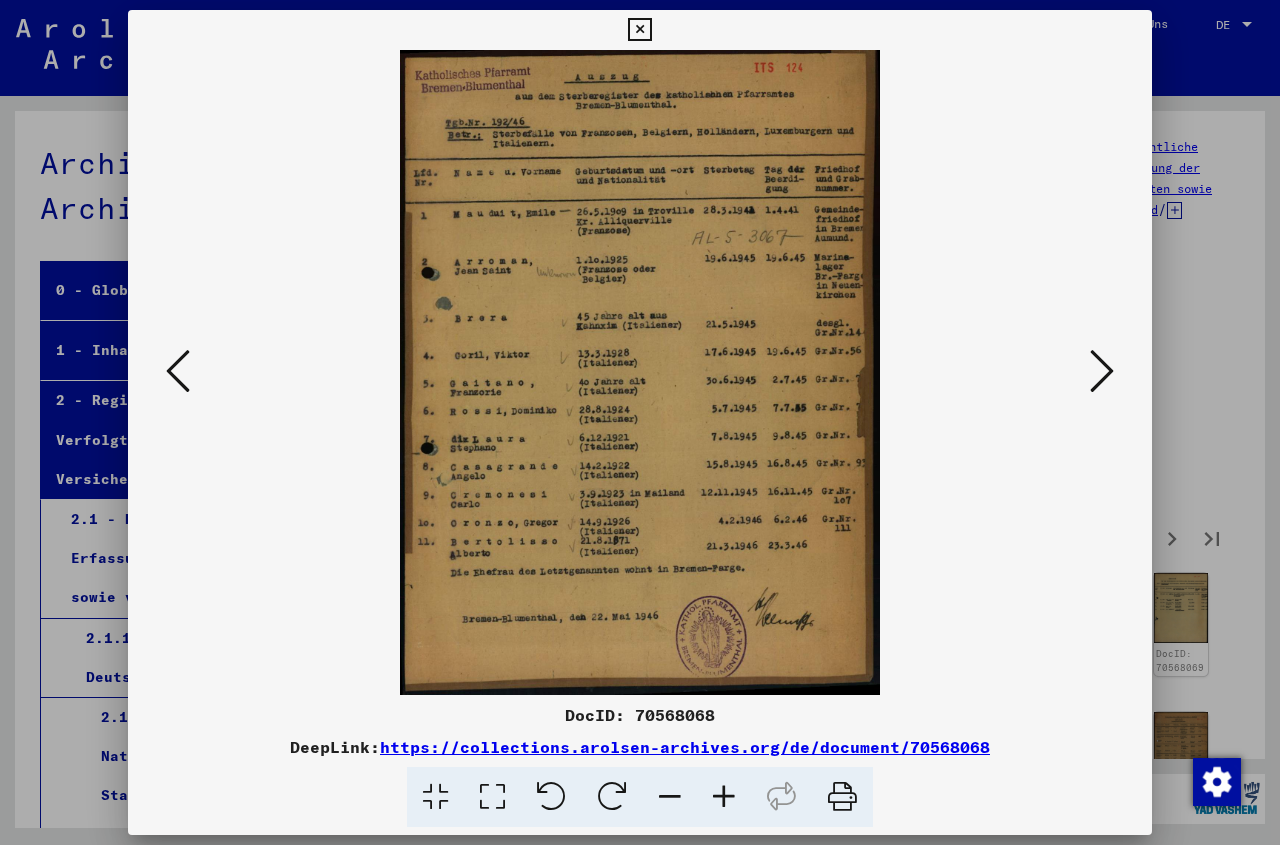 scroll, scrollTop: 0, scrollLeft: 0, axis: both 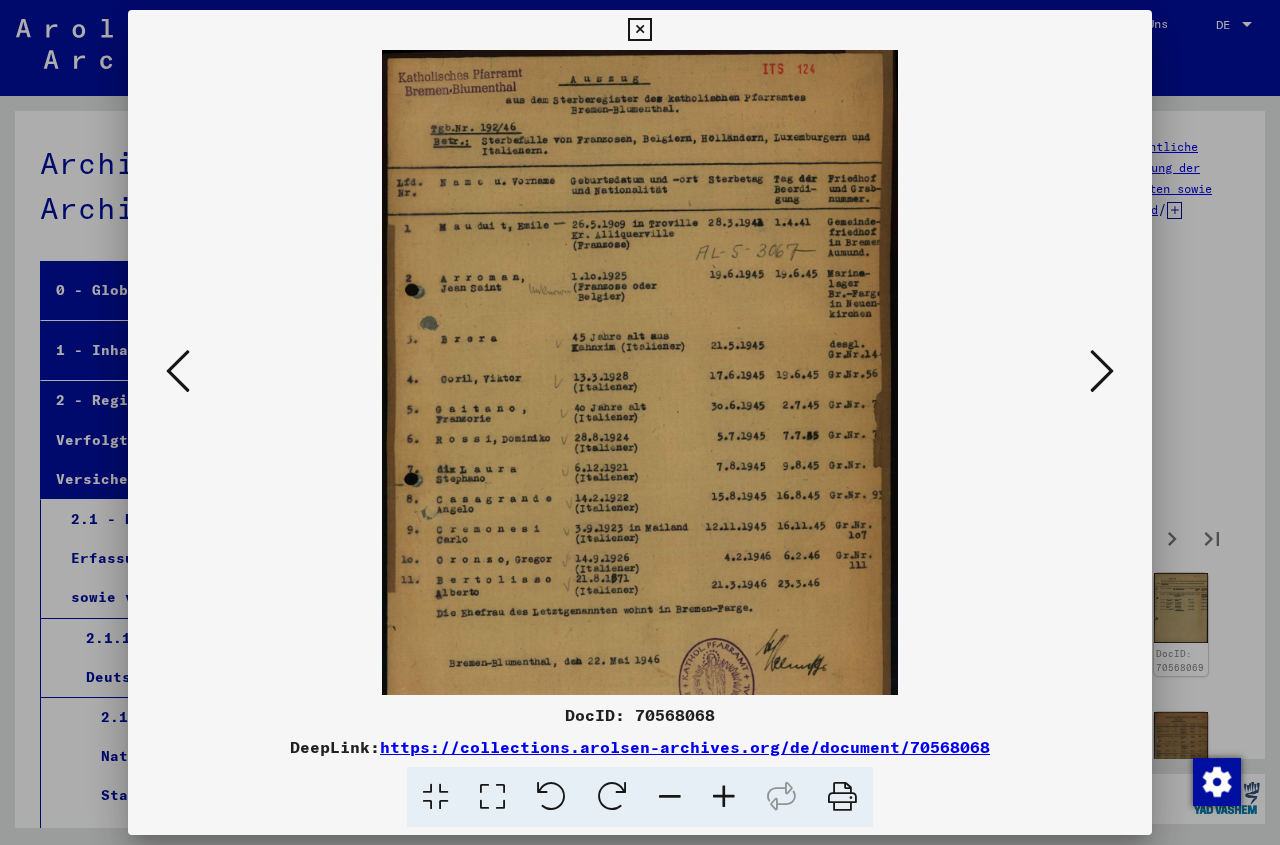 click at bounding box center (724, 797) 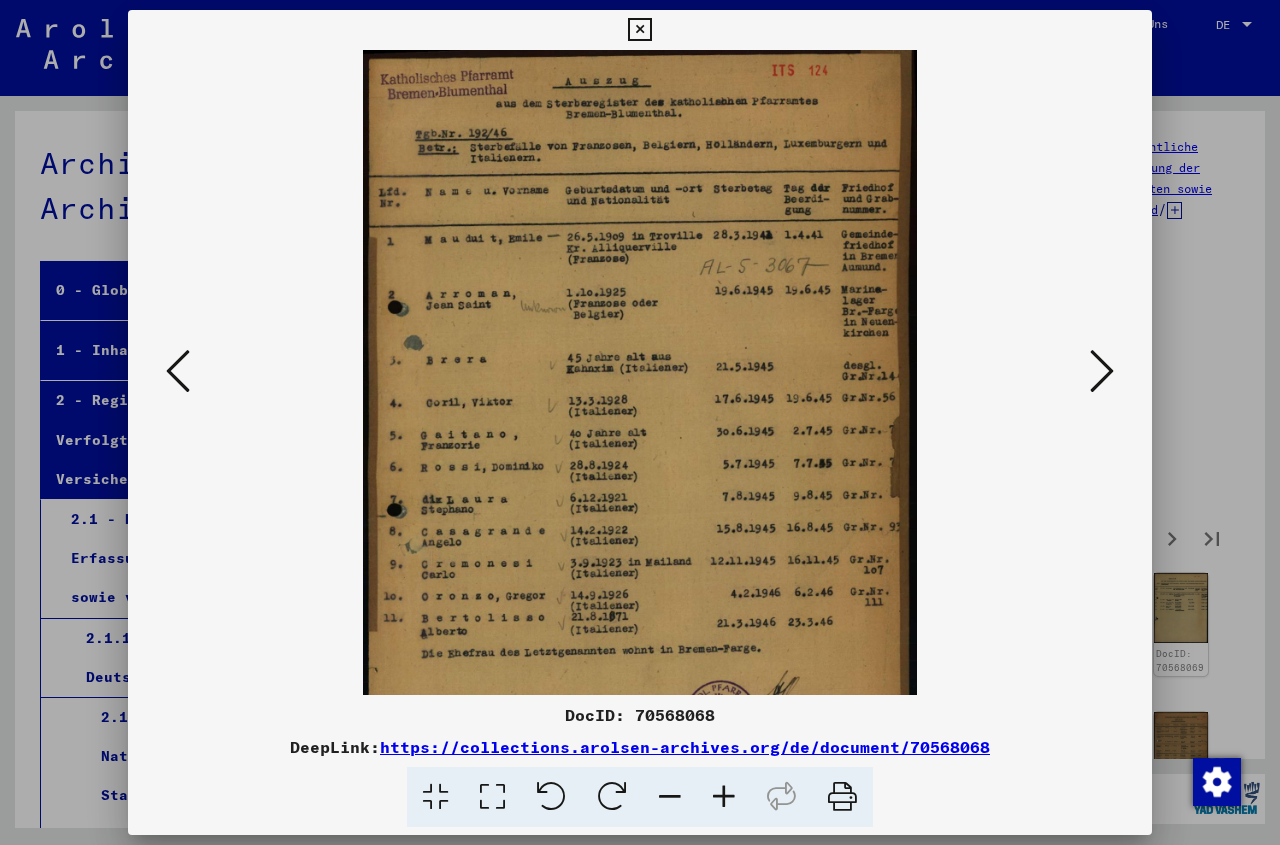 click at bounding box center [724, 797] 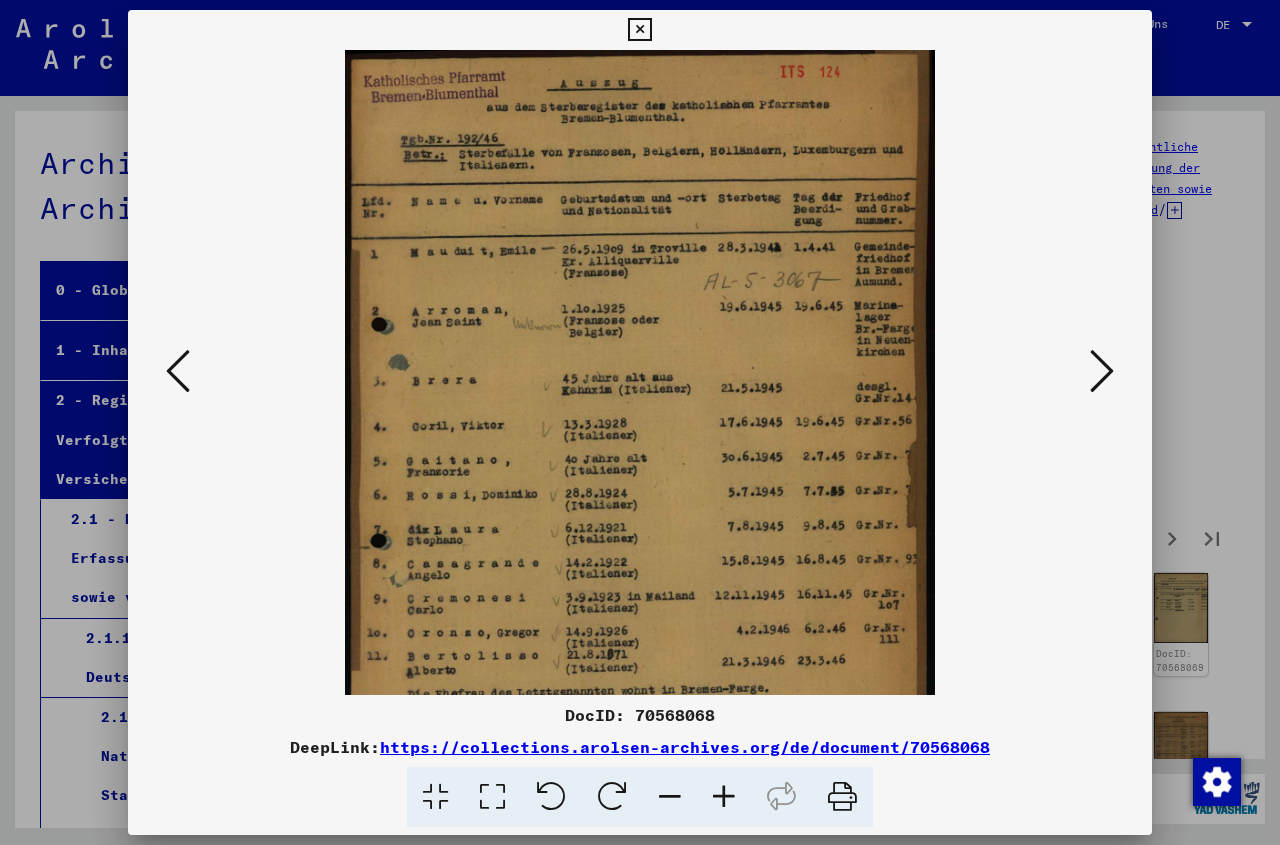 click at bounding box center [724, 797] 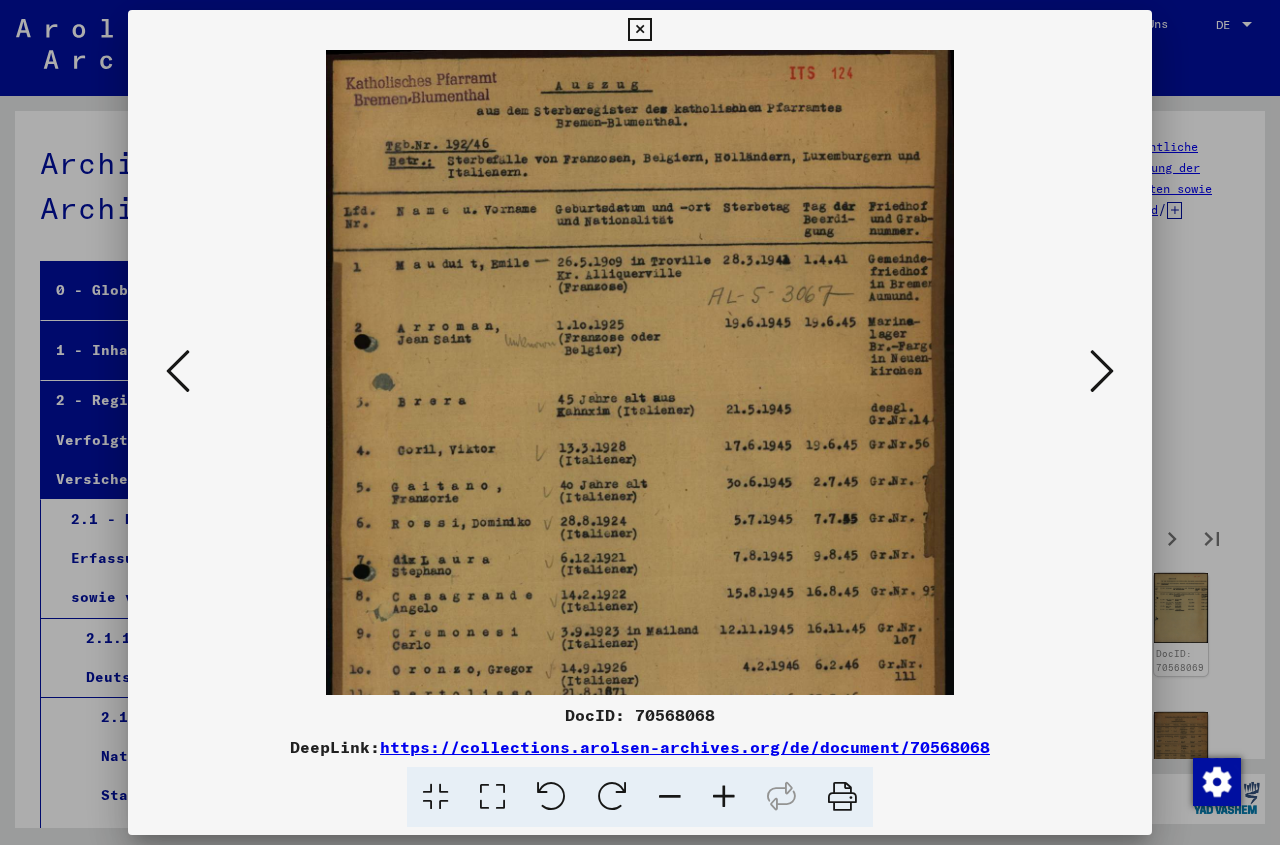 click at bounding box center (724, 797) 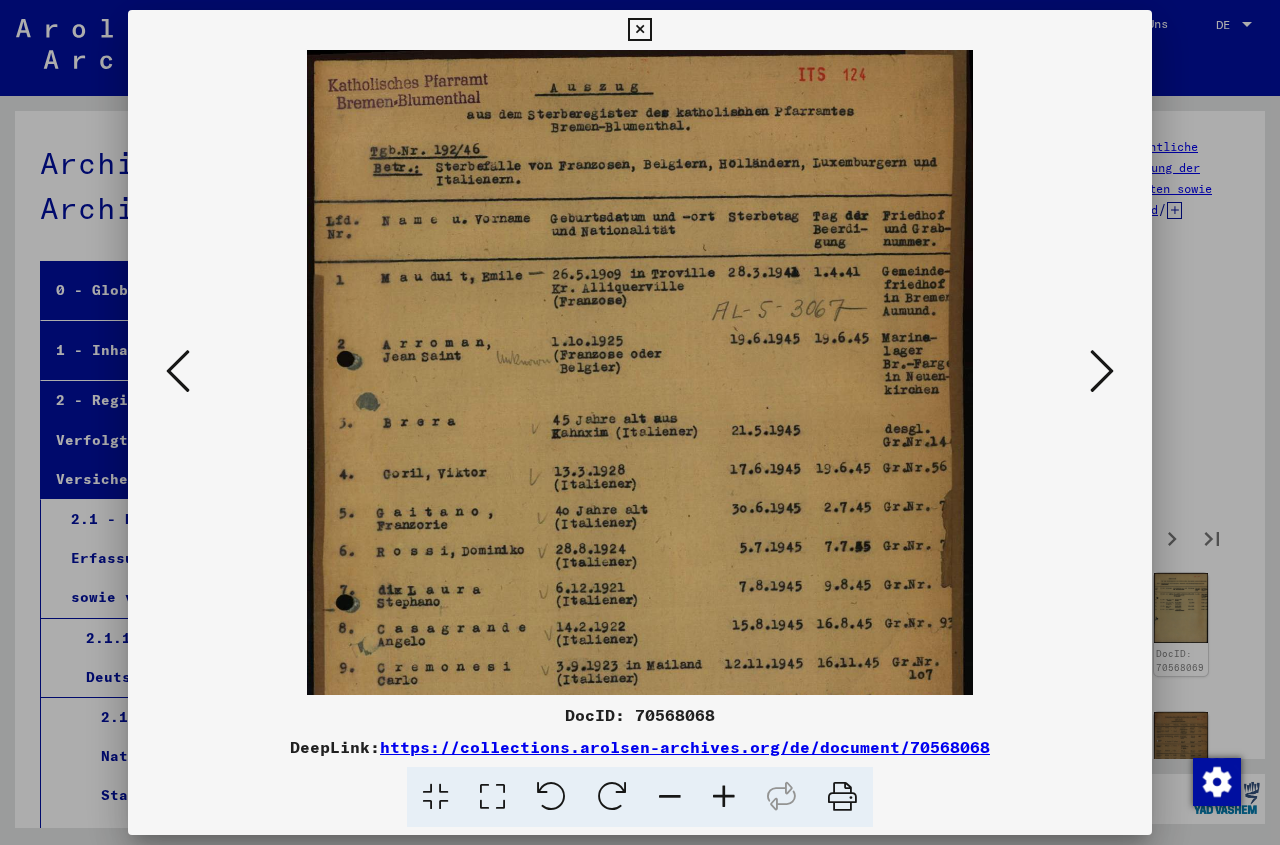 click at bounding box center (724, 797) 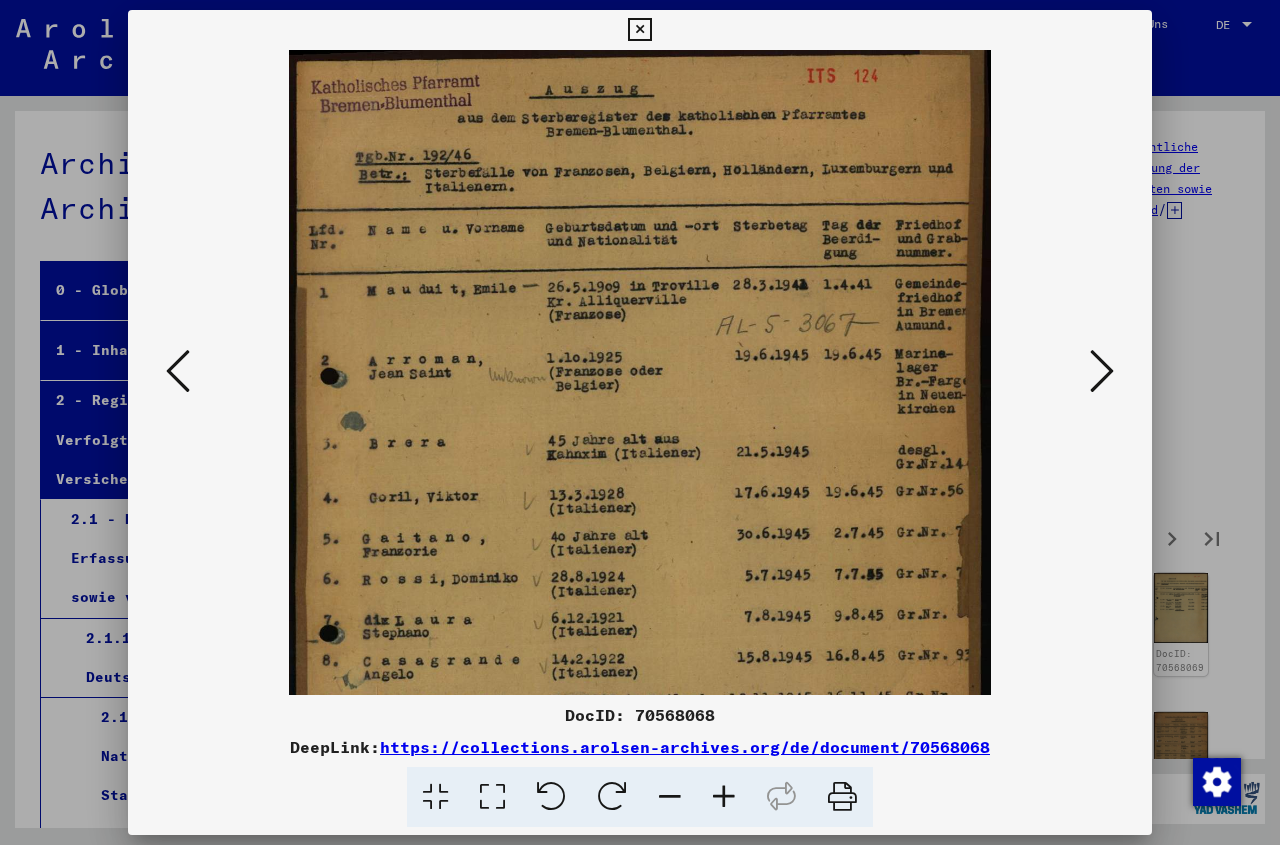 click at bounding box center [724, 797] 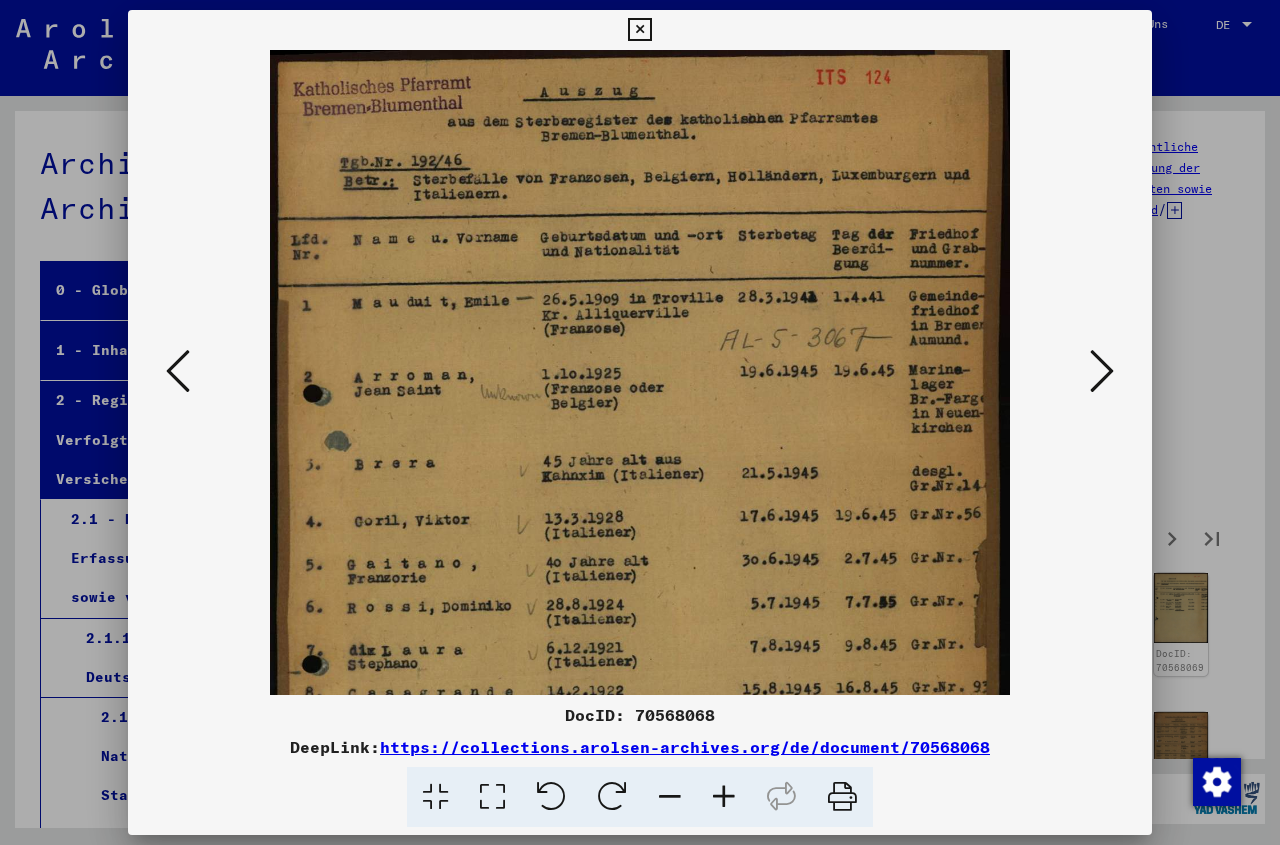 click at bounding box center (724, 797) 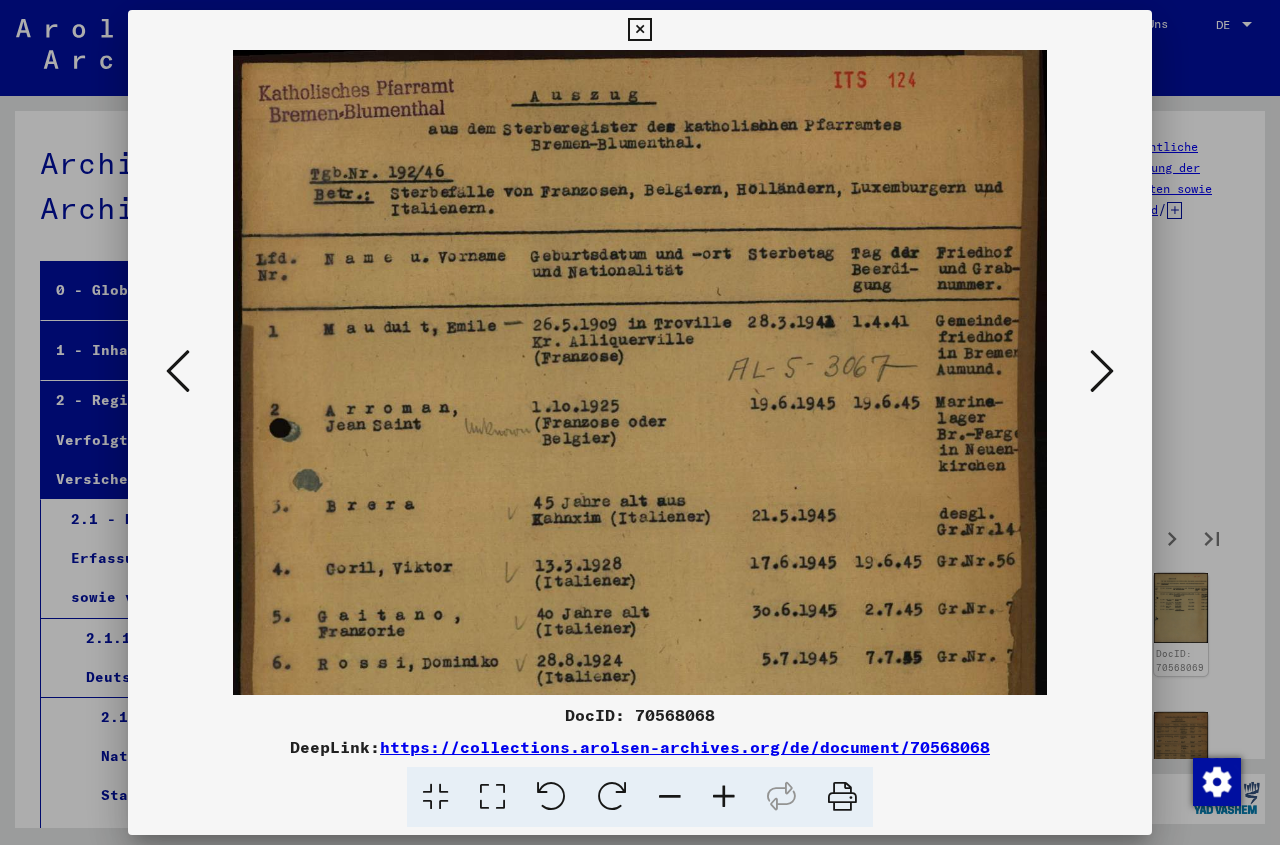 click at bounding box center (724, 797) 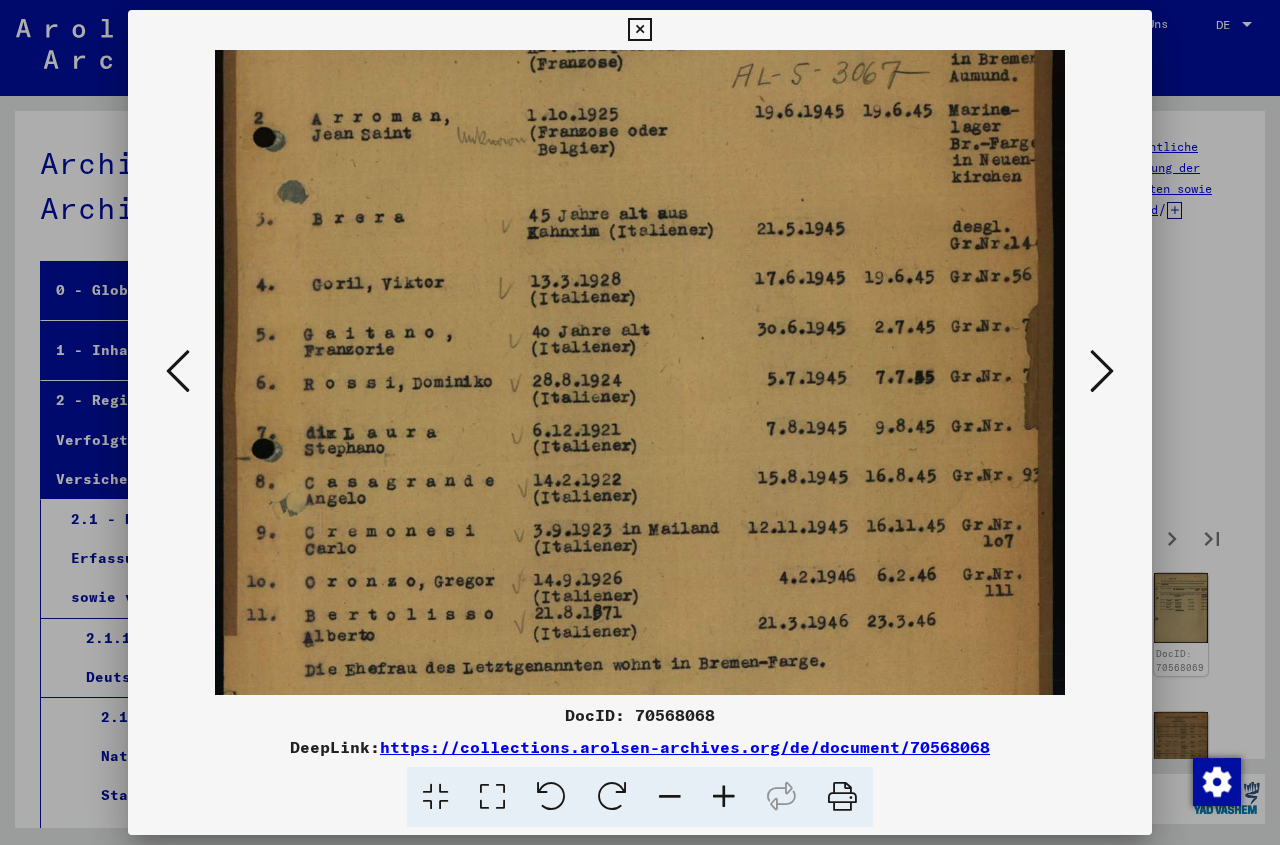 drag, startPoint x: 693, startPoint y: 594, endPoint x: 753, endPoint y: 291, distance: 308.88348 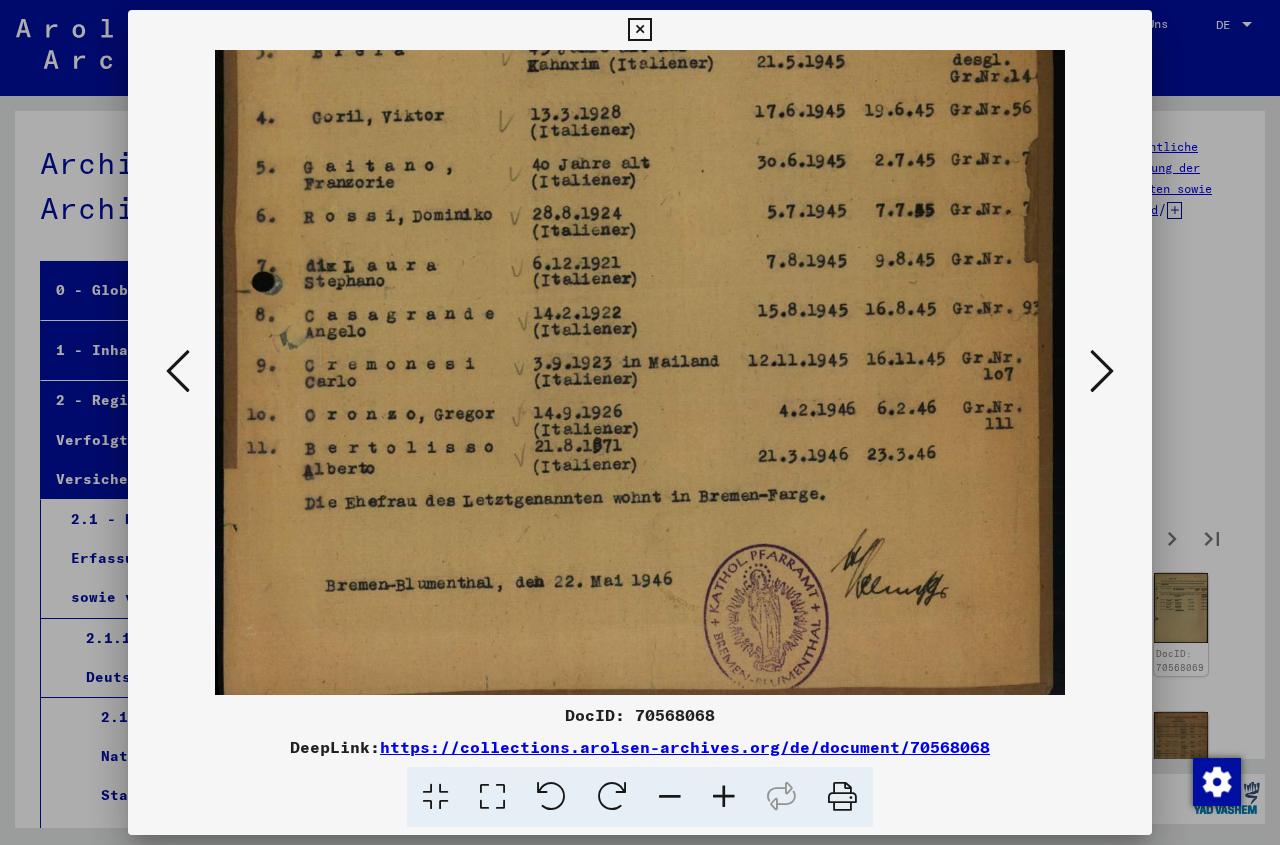 scroll, scrollTop: 500, scrollLeft: 0, axis: vertical 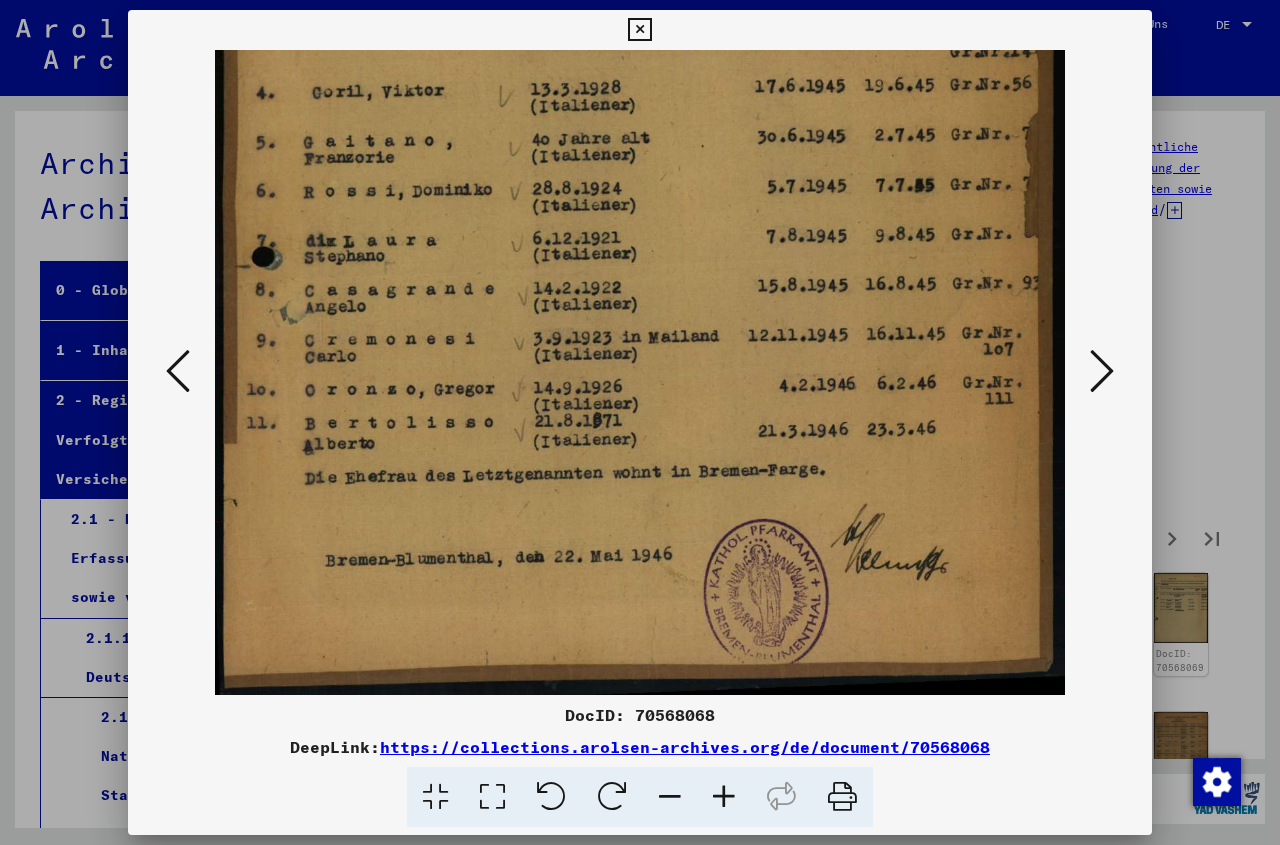 drag, startPoint x: 668, startPoint y: 522, endPoint x: 681, endPoint y: 306, distance: 216.39085 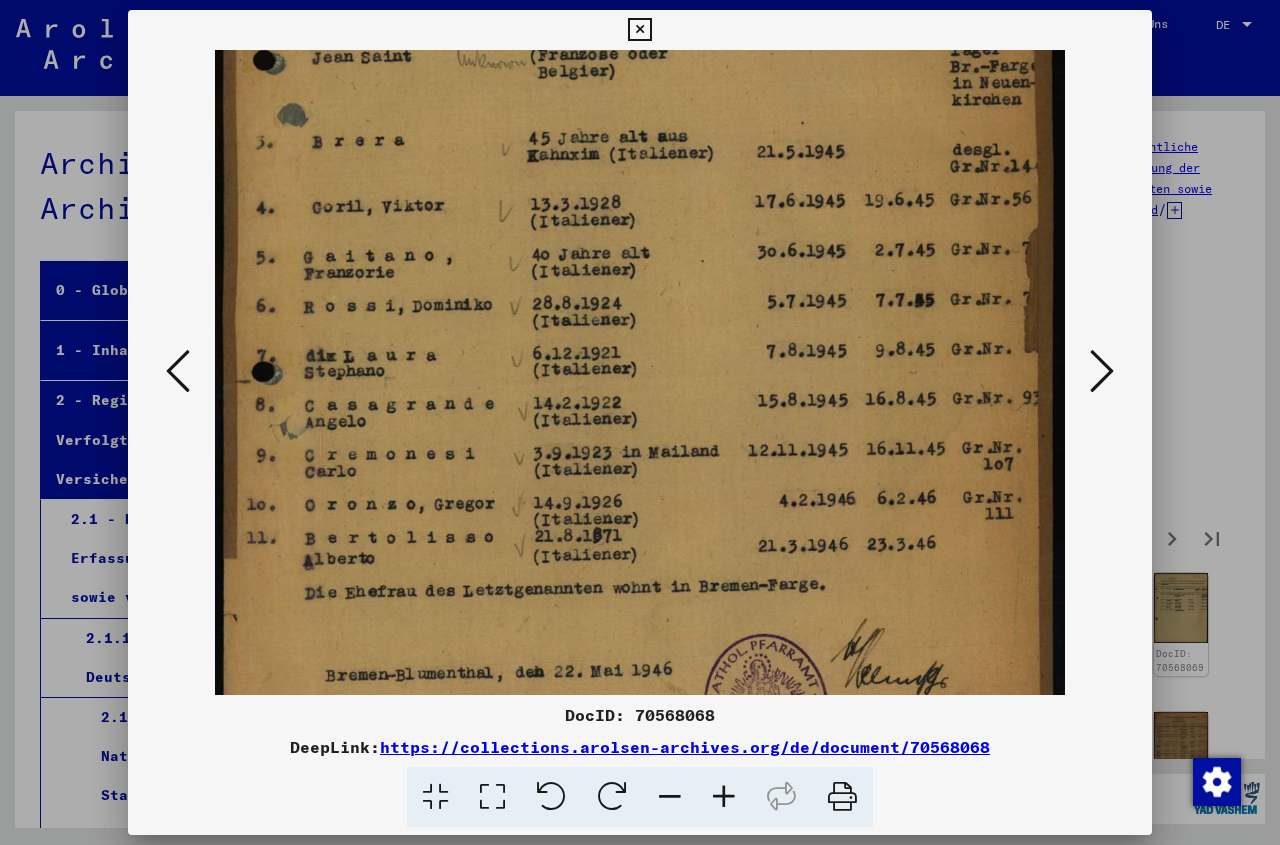 drag, startPoint x: 513, startPoint y: 382, endPoint x: 510, endPoint y: 497, distance: 115.03912 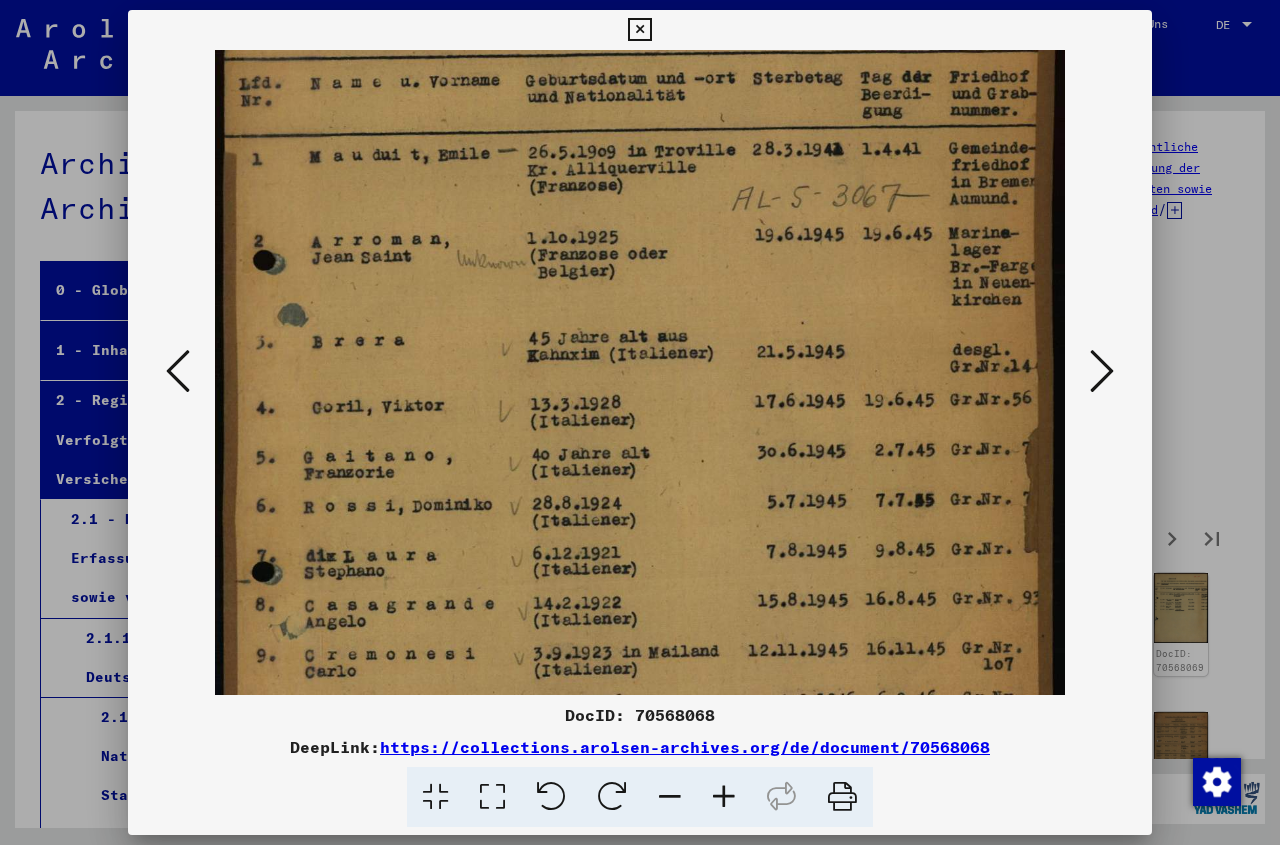 scroll, scrollTop: 177, scrollLeft: 0, axis: vertical 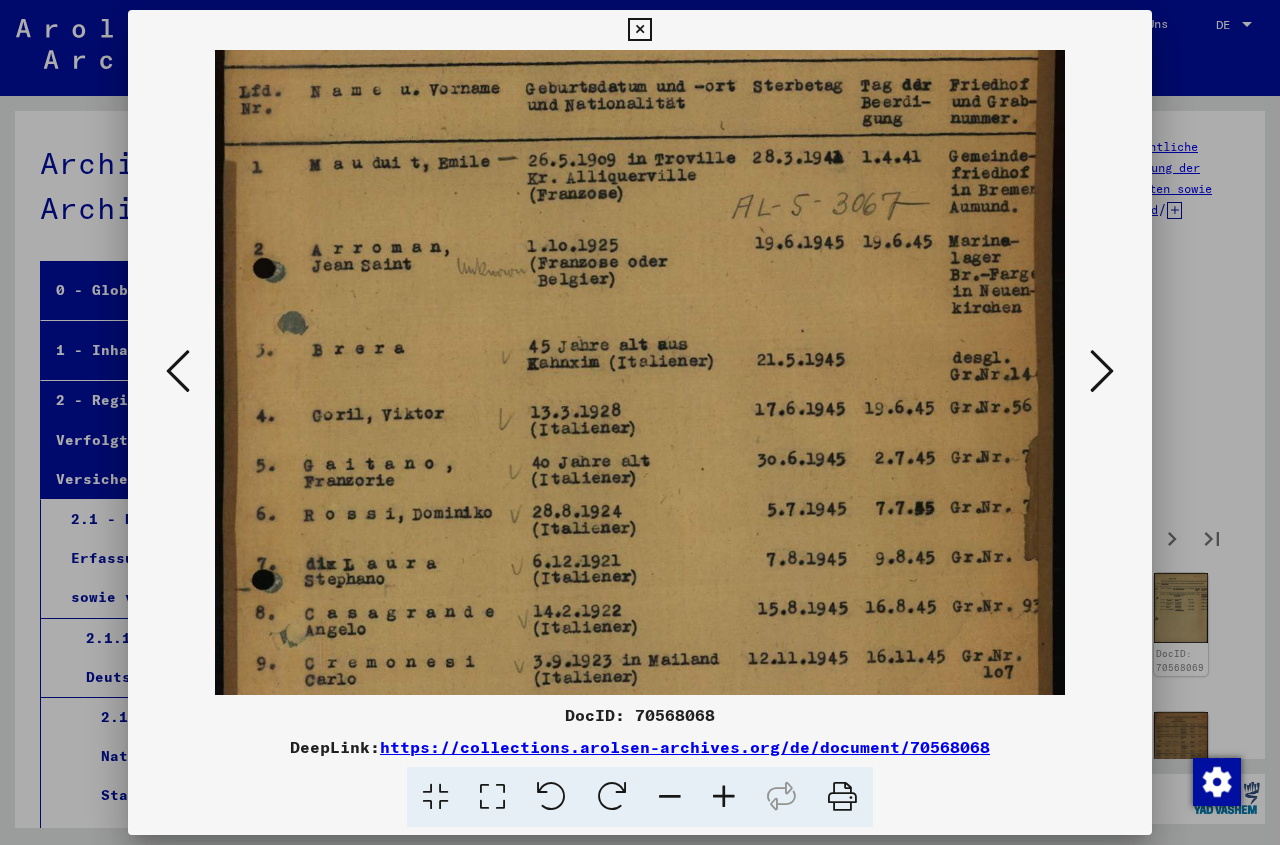 drag, startPoint x: 503, startPoint y: 359, endPoint x: 498, endPoint y: 567, distance: 208.06009 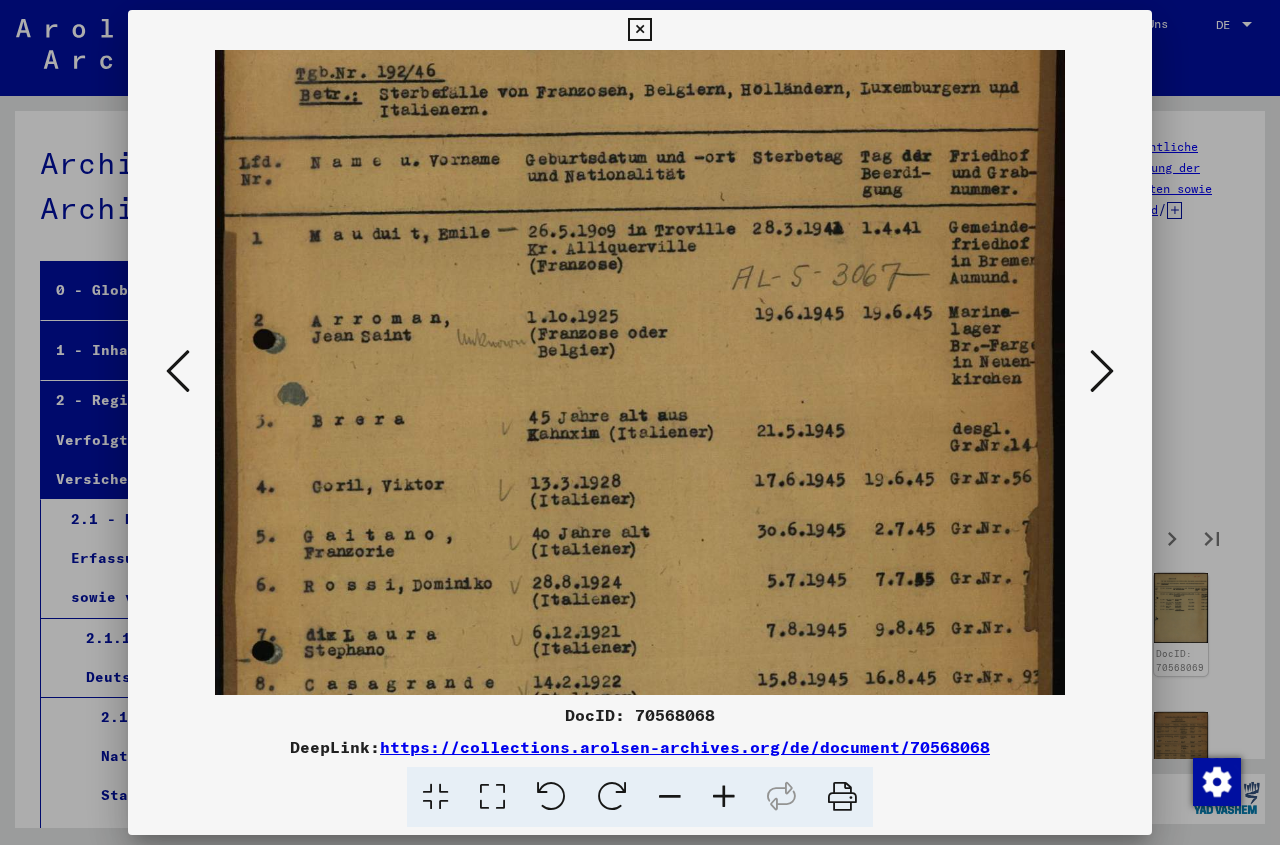 scroll, scrollTop: 96, scrollLeft: 0, axis: vertical 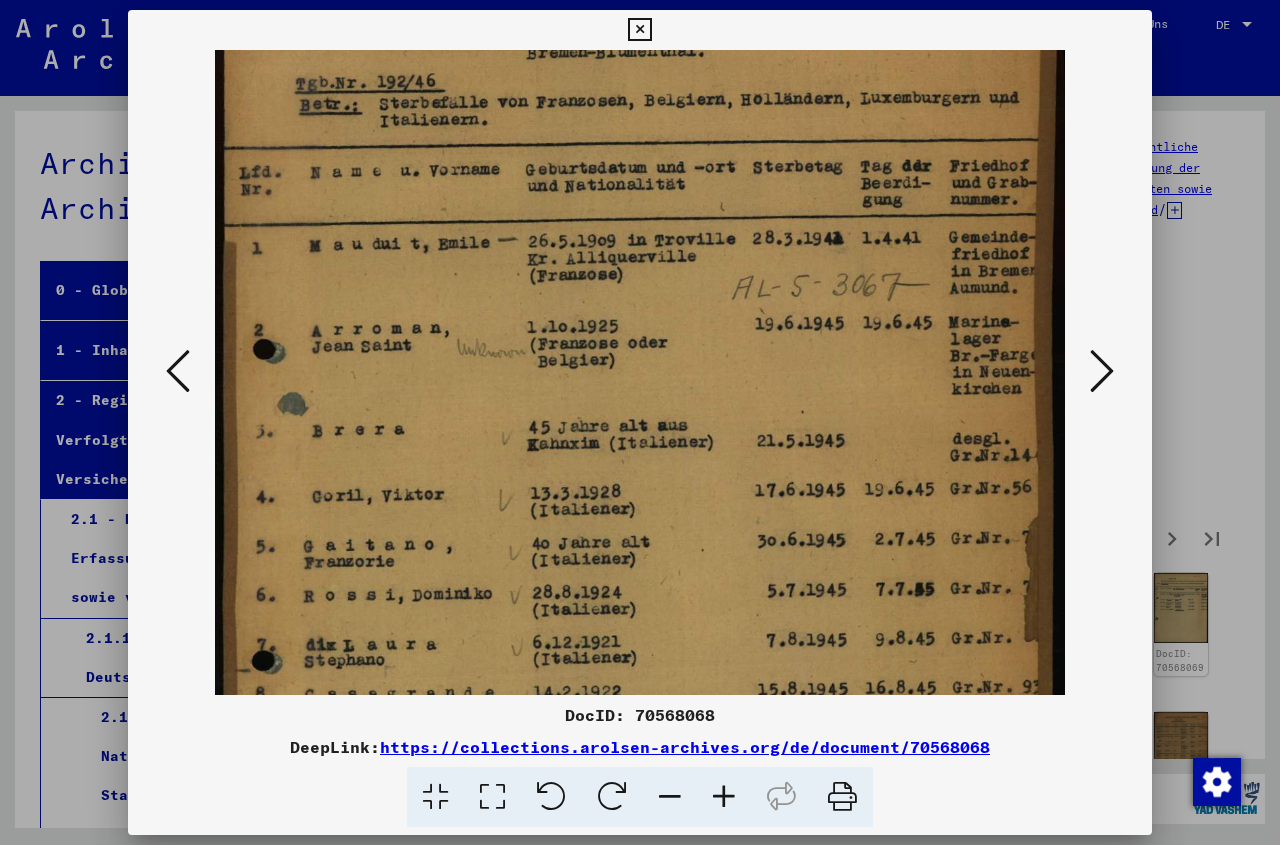 drag, startPoint x: 477, startPoint y: 452, endPoint x: 464, endPoint y: 533, distance: 82.036575 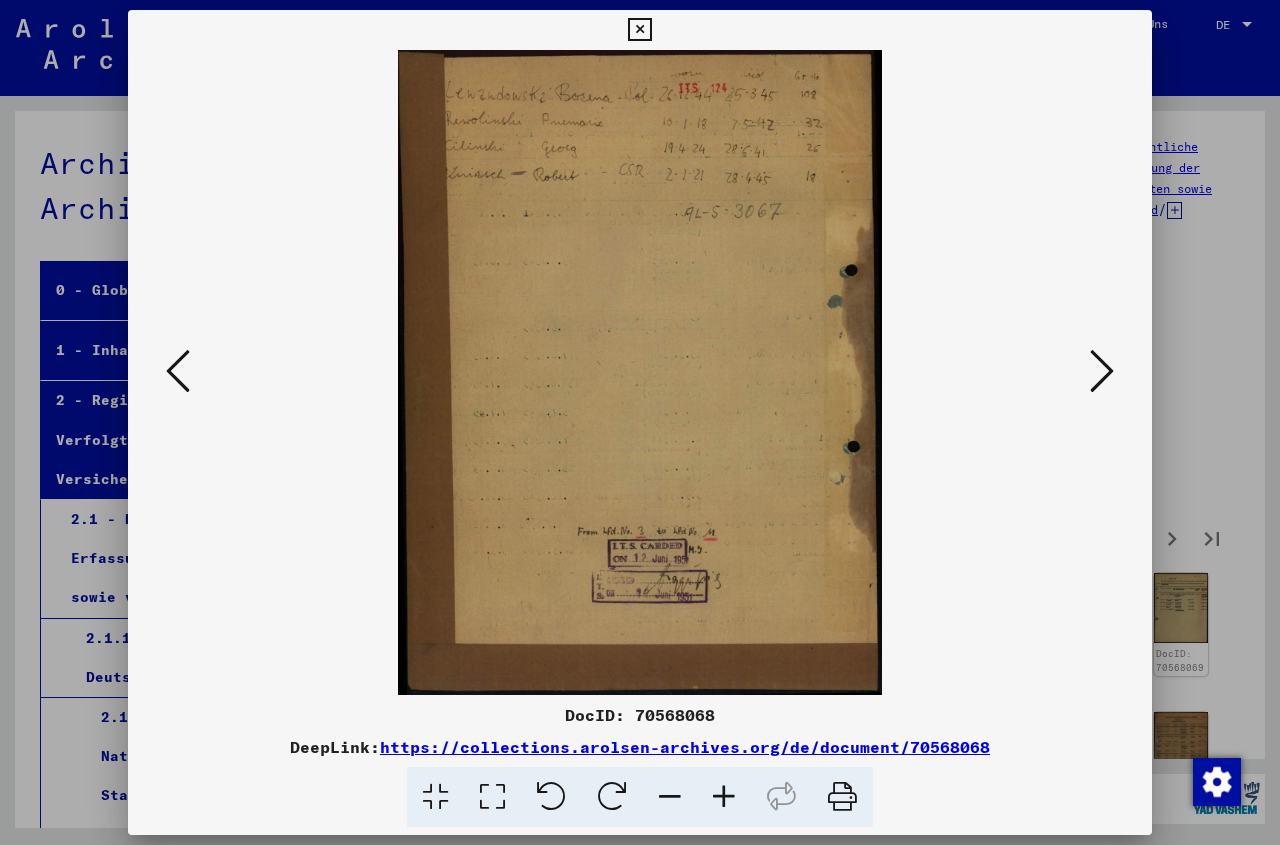 scroll, scrollTop: 0, scrollLeft: 0, axis: both 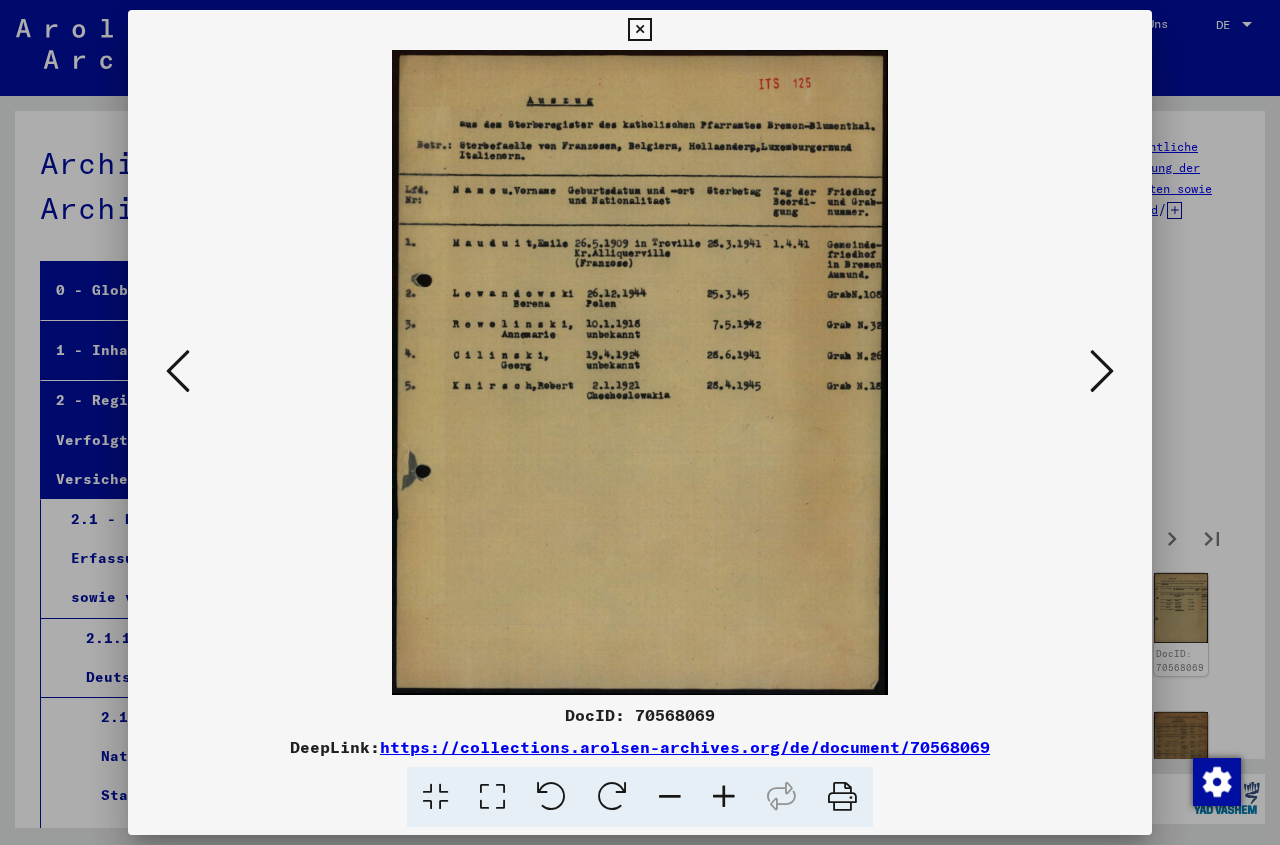click at bounding box center (724, 797) 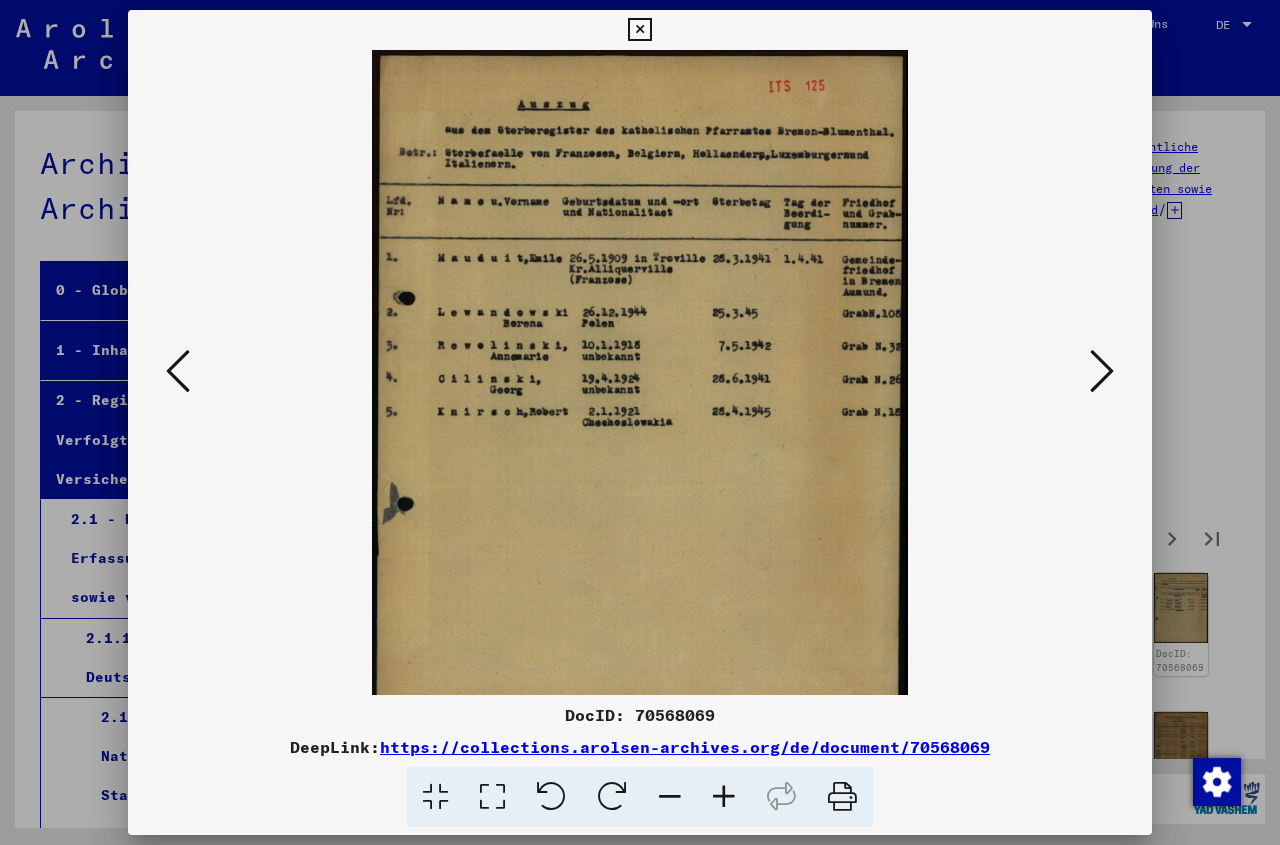 click at bounding box center [724, 797] 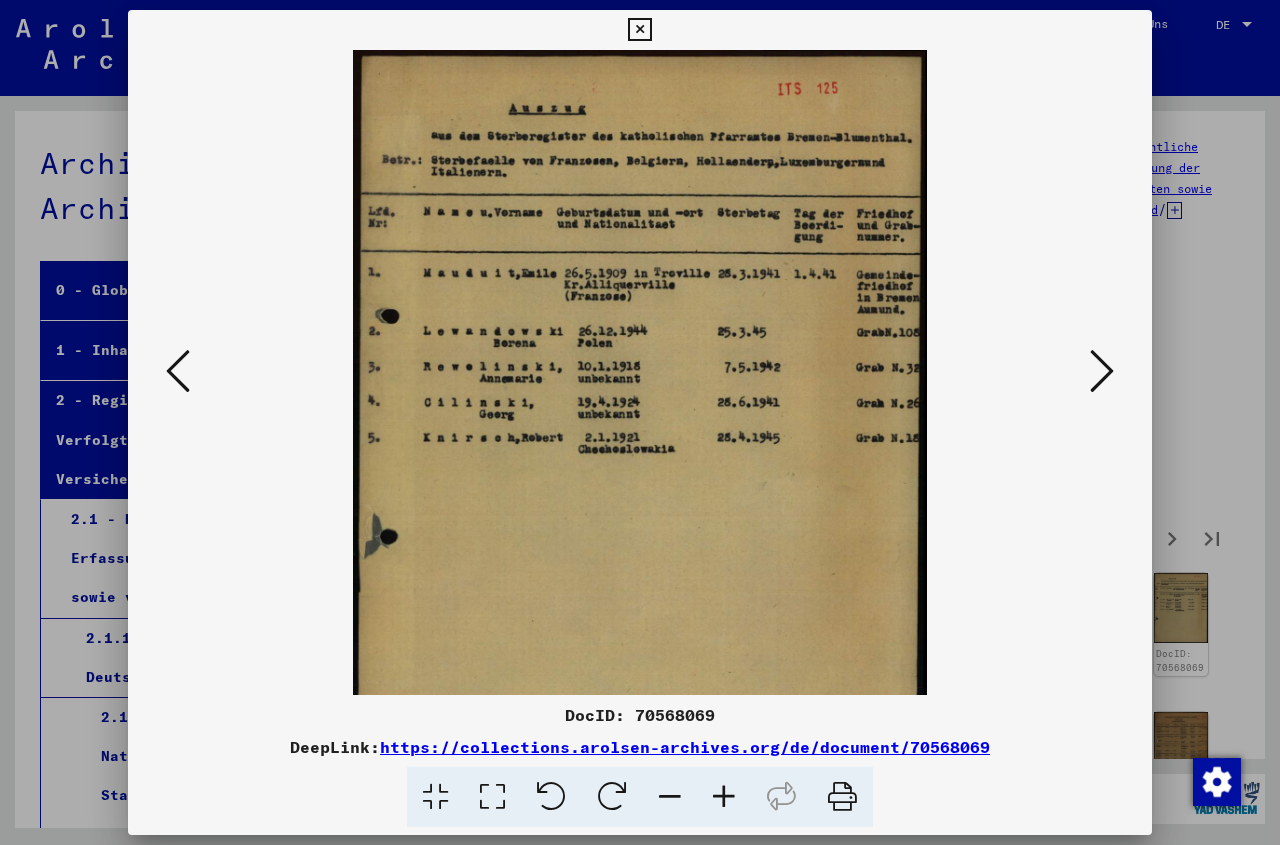 click at bounding box center [724, 797] 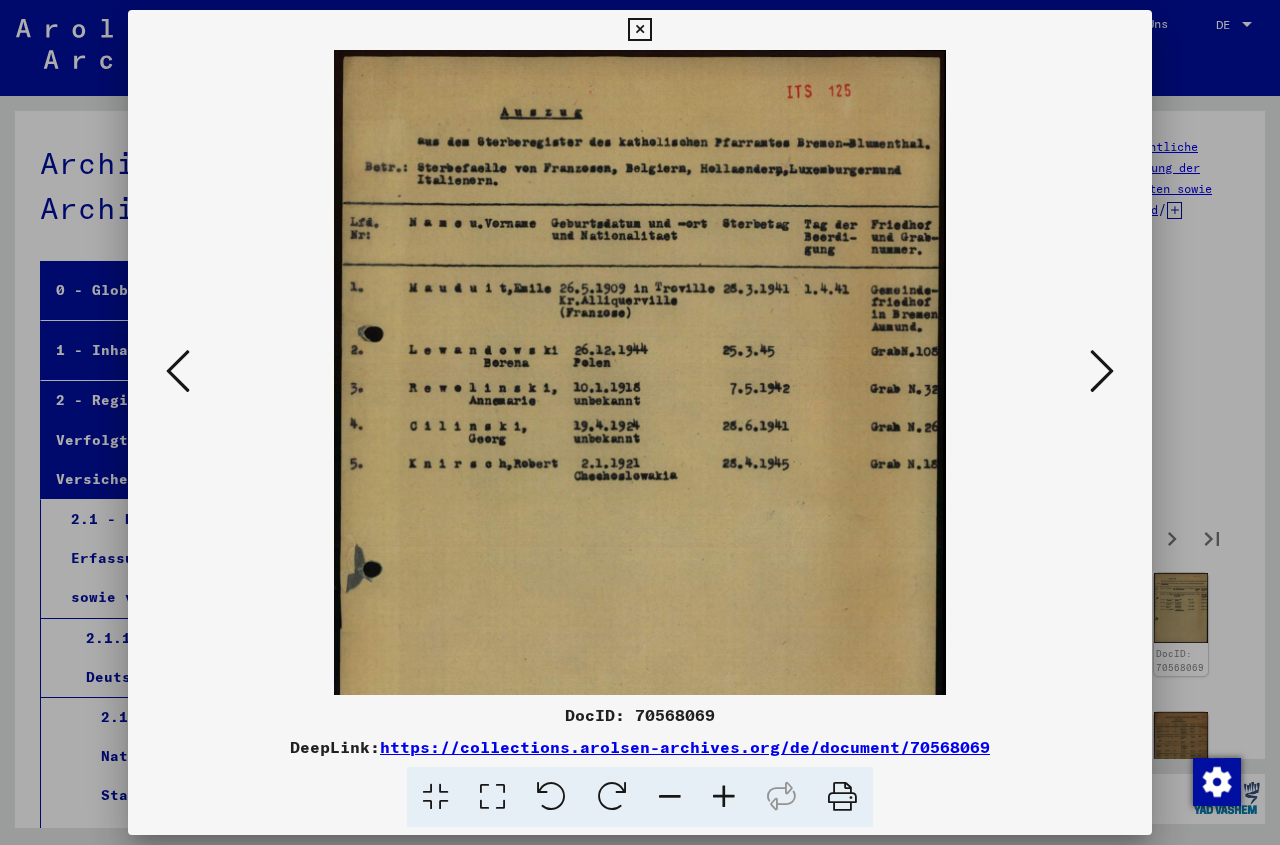 click at bounding box center (724, 797) 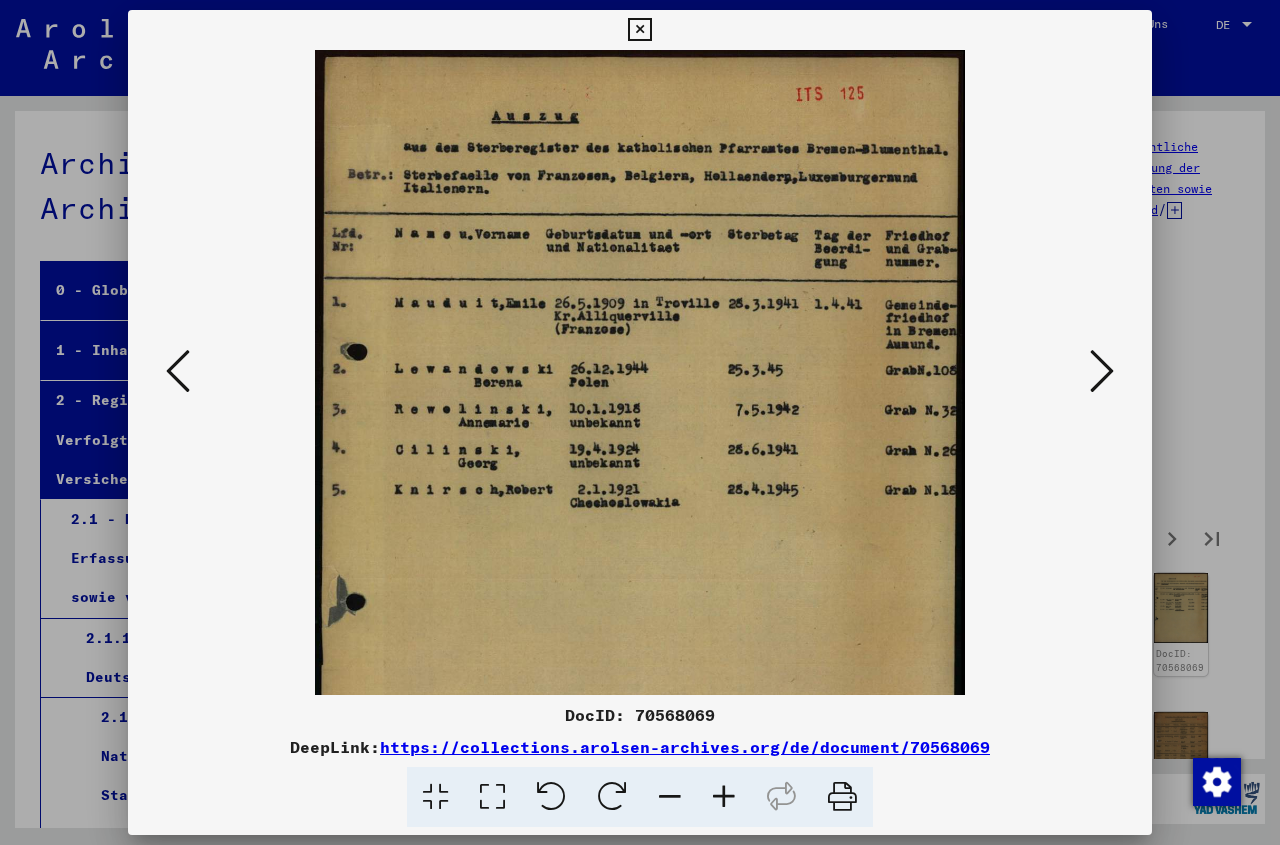 click at bounding box center [724, 797] 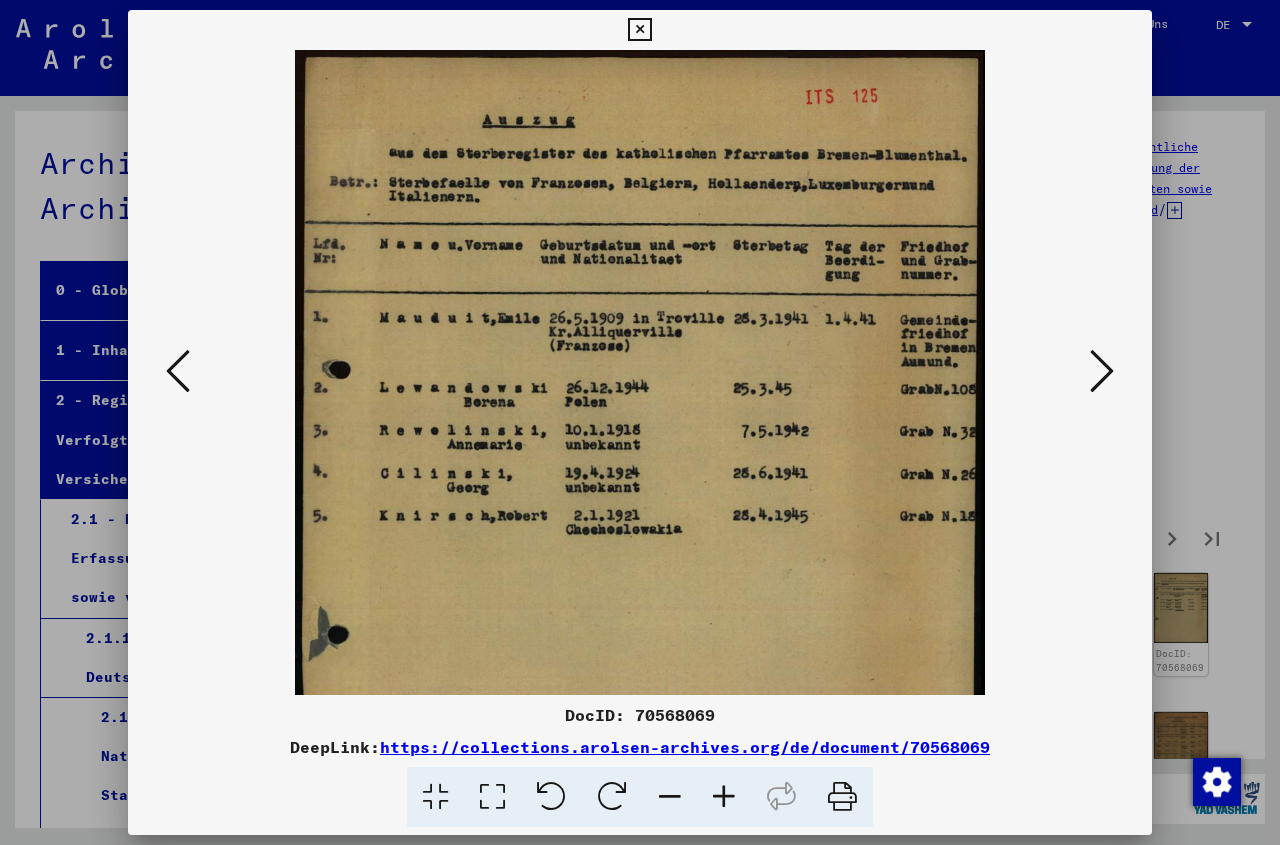 click at bounding box center [724, 797] 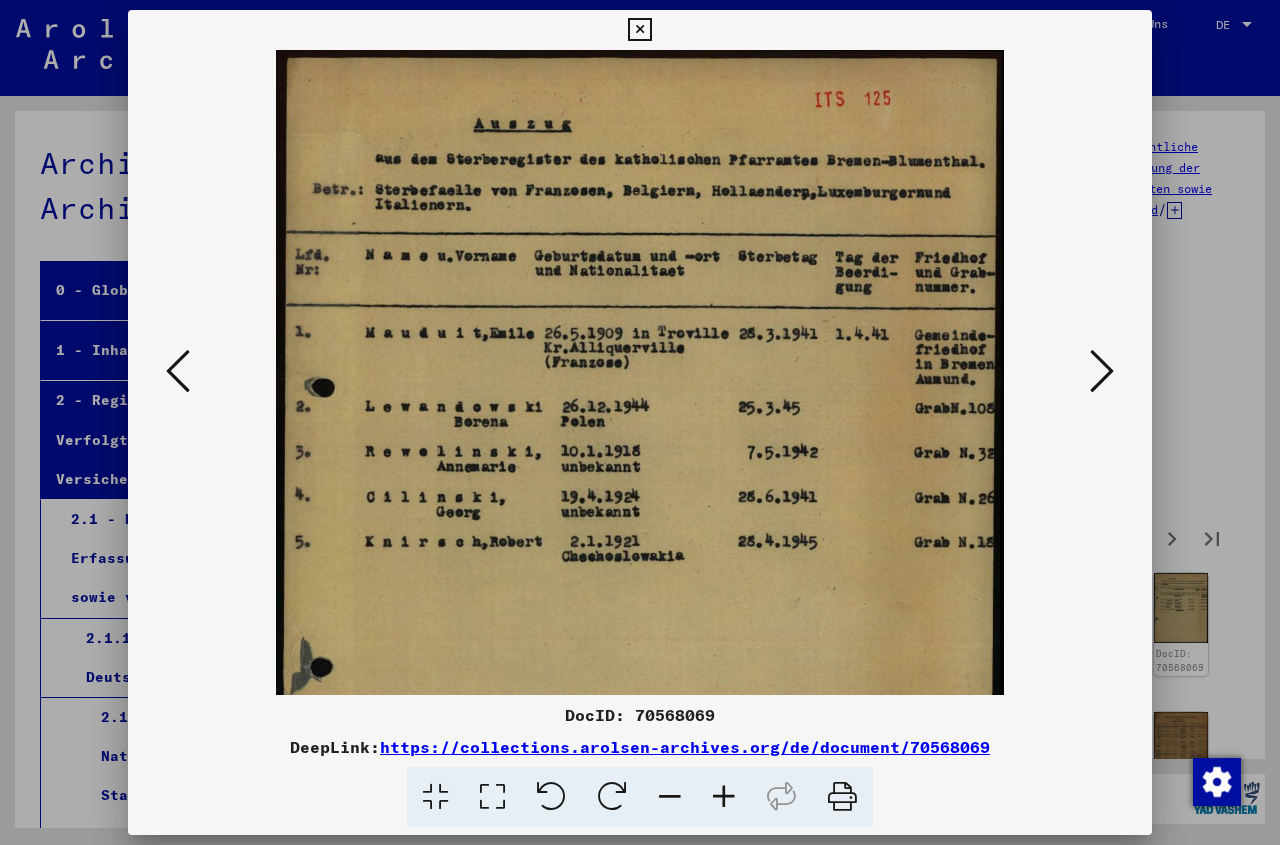 click at bounding box center (724, 797) 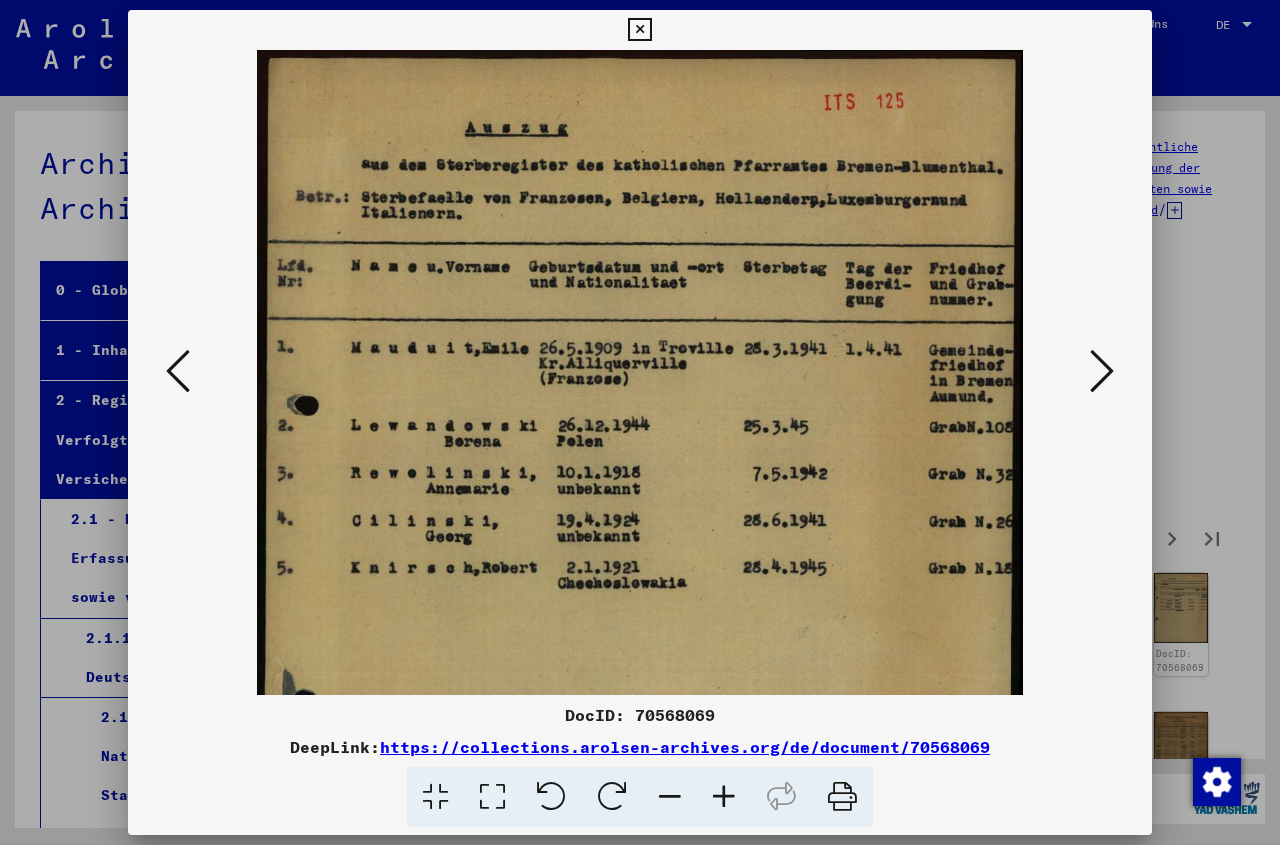 click at bounding box center [724, 797] 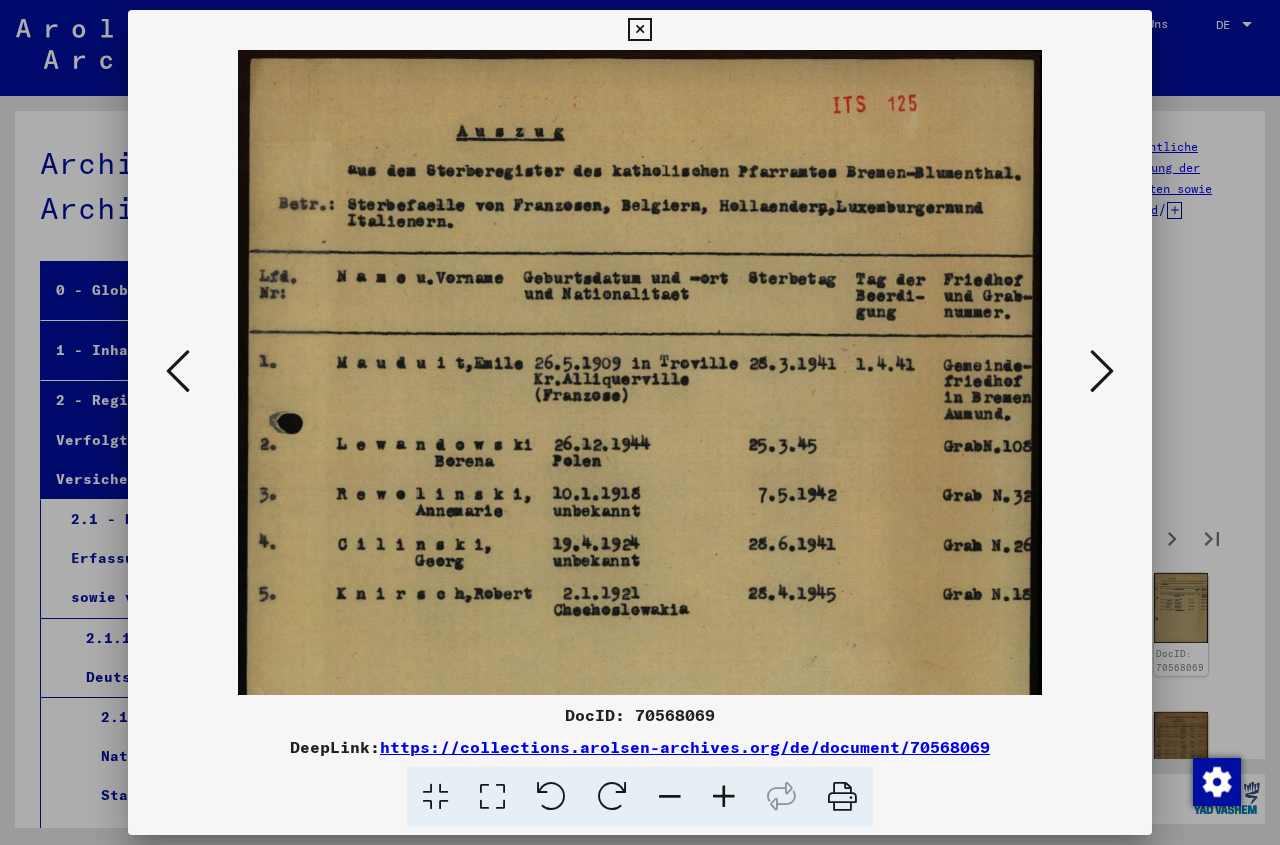 click at bounding box center (724, 797) 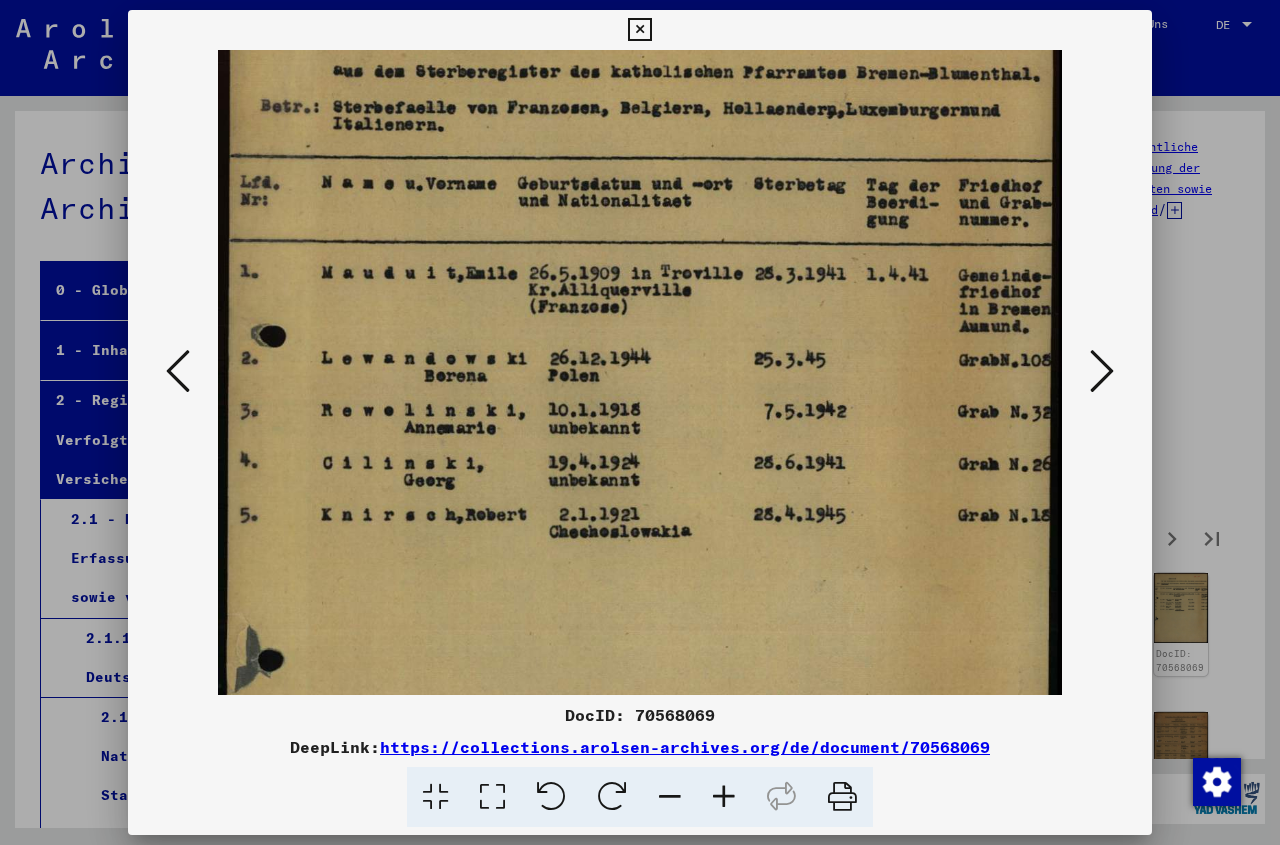scroll, scrollTop: 117, scrollLeft: 0, axis: vertical 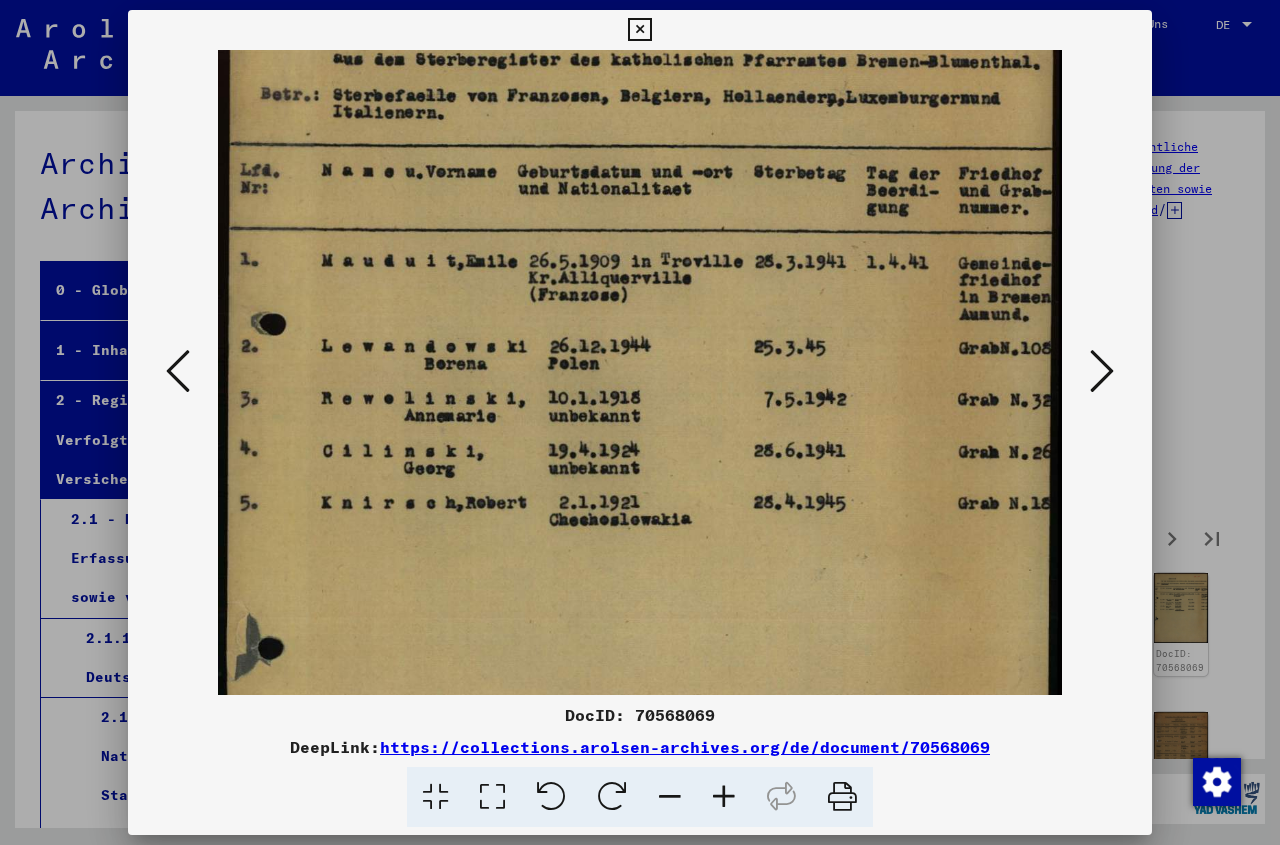drag, startPoint x: 684, startPoint y: 554, endPoint x: 718, endPoint y: 437, distance: 121.84006 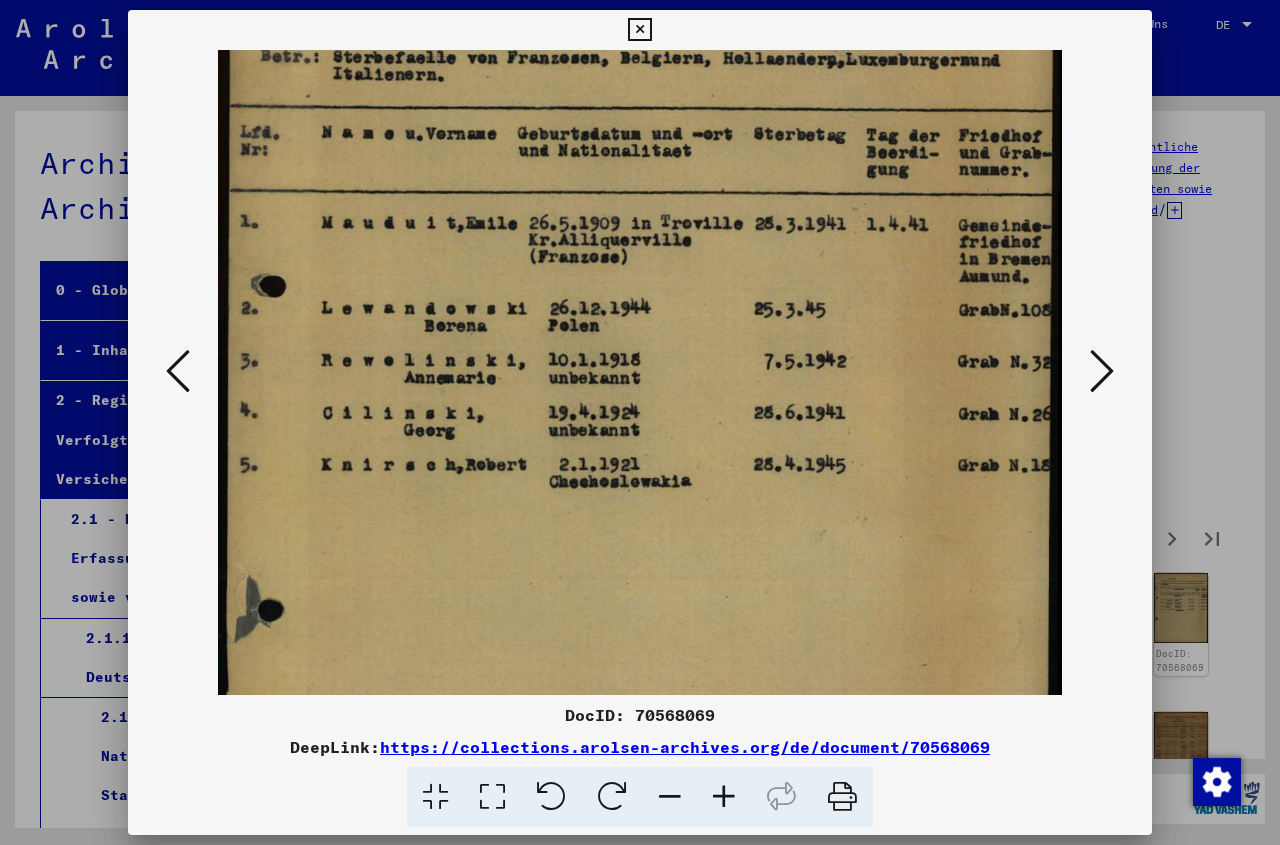 scroll, scrollTop: 156, scrollLeft: 0, axis: vertical 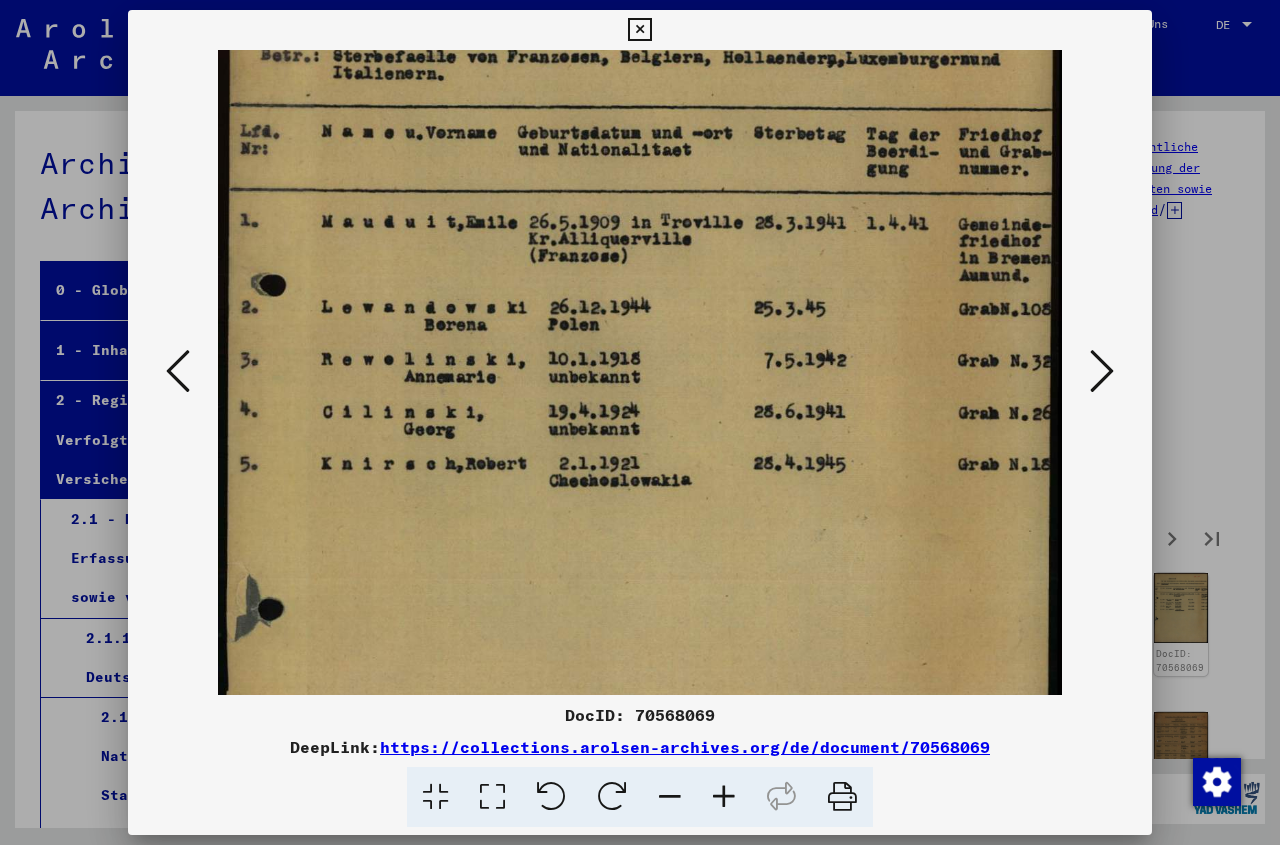 drag, startPoint x: 600, startPoint y: 552, endPoint x: 610, endPoint y: 513, distance: 40.261642 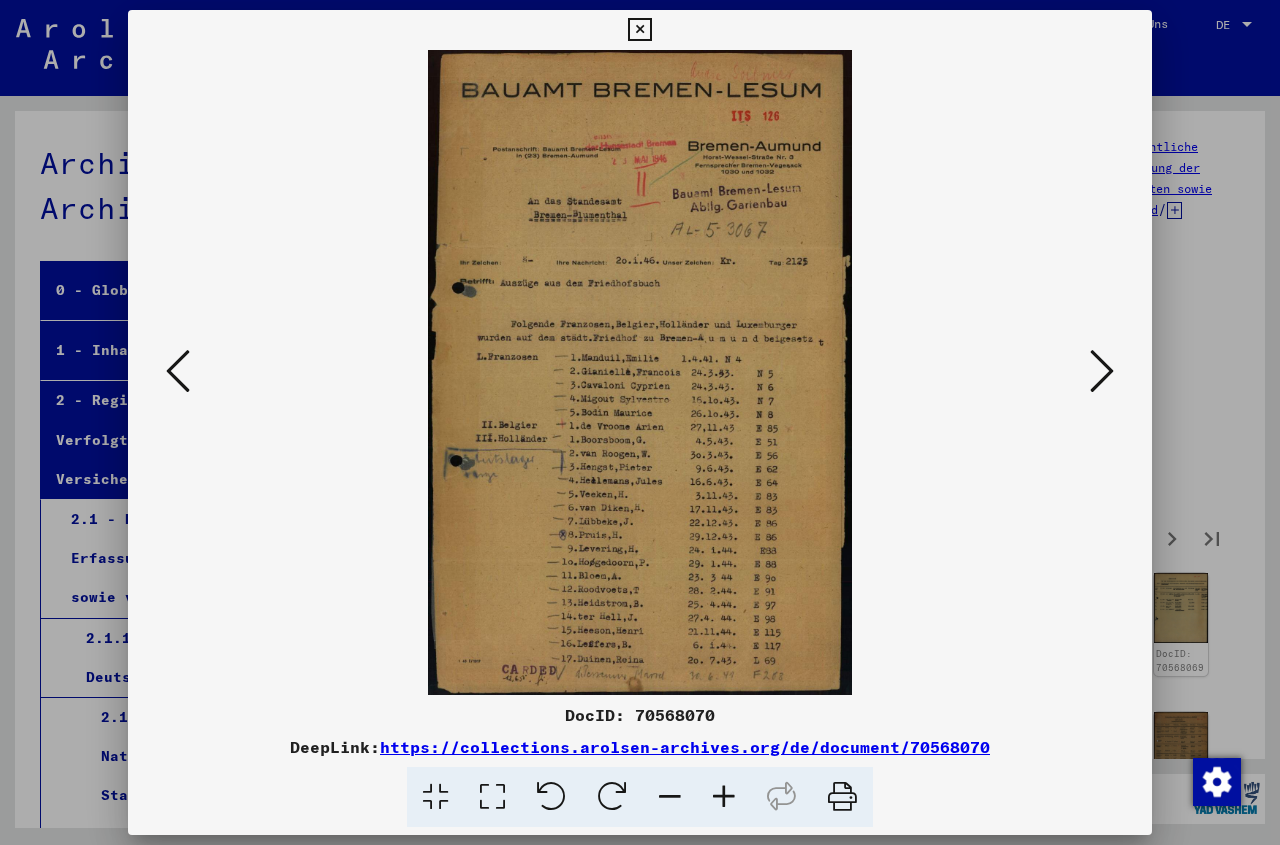 click at bounding box center [724, 797] 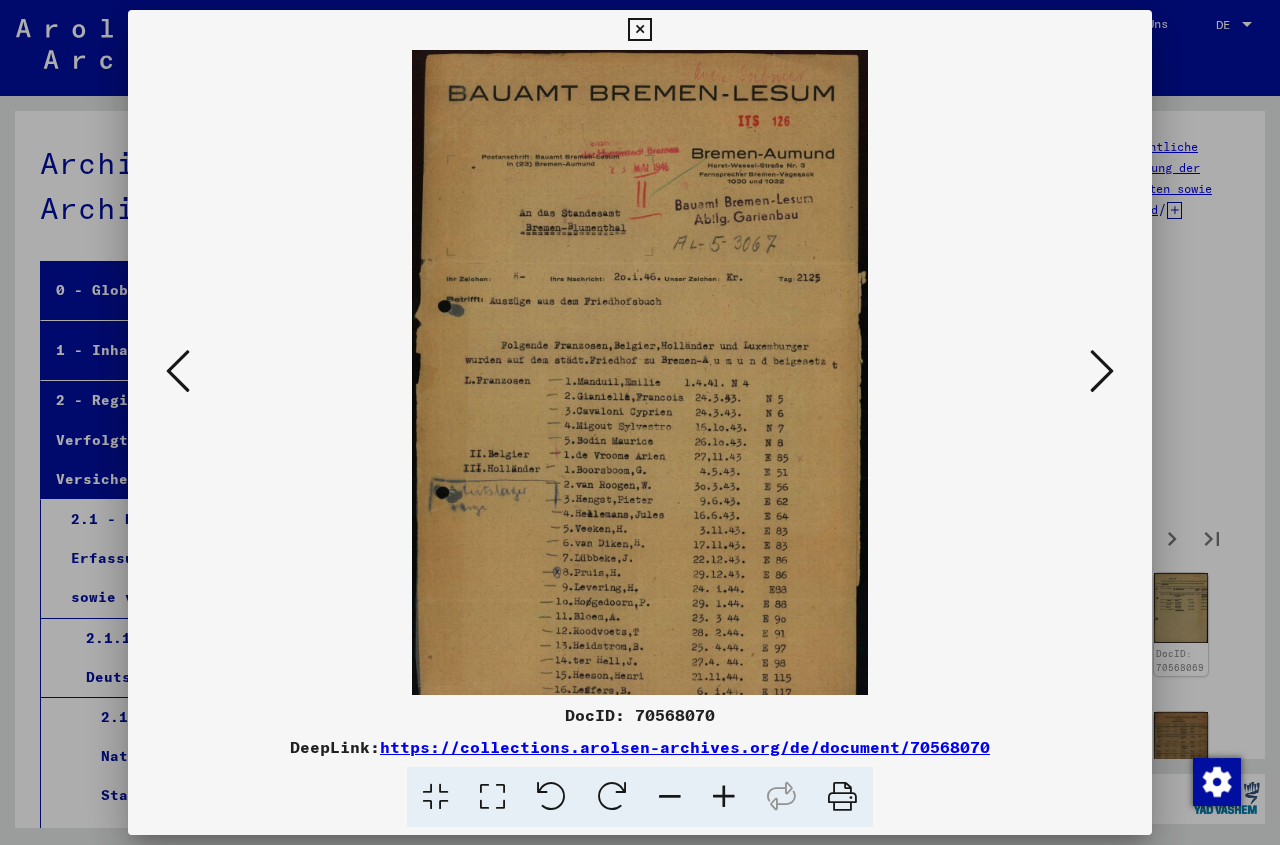 click at bounding box center [724, 797] 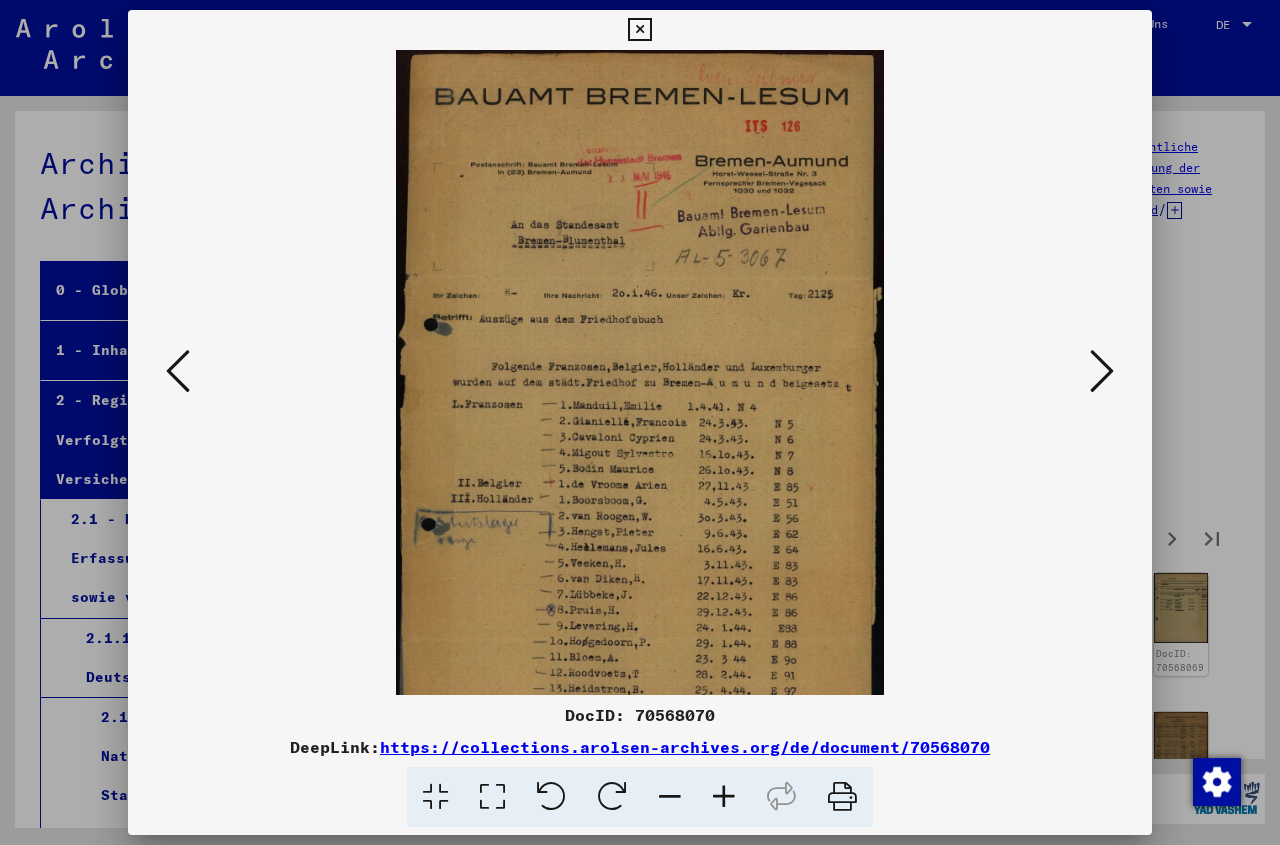 click at bounding box center [724, 797] 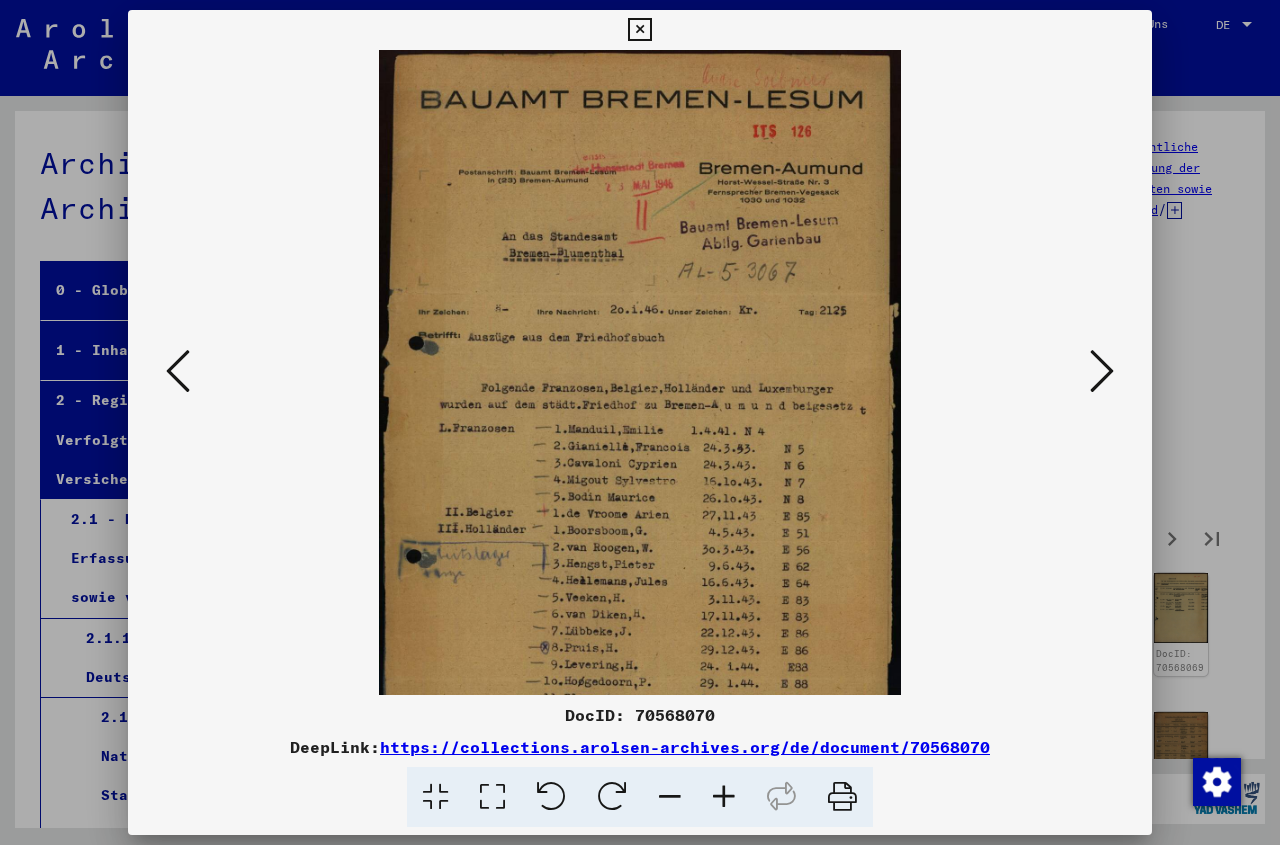 click at bounding box center [724, 797] 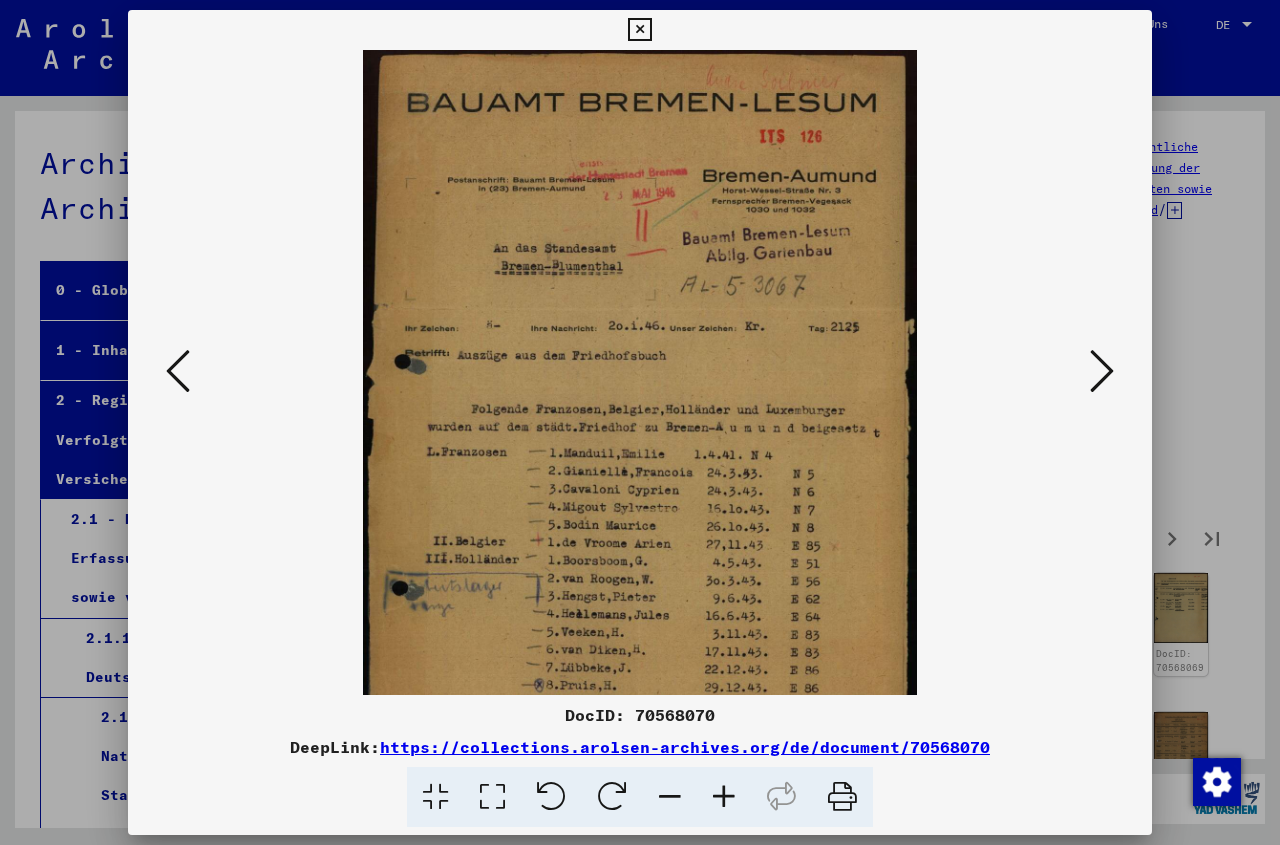 click at bounding box center (724, 797) 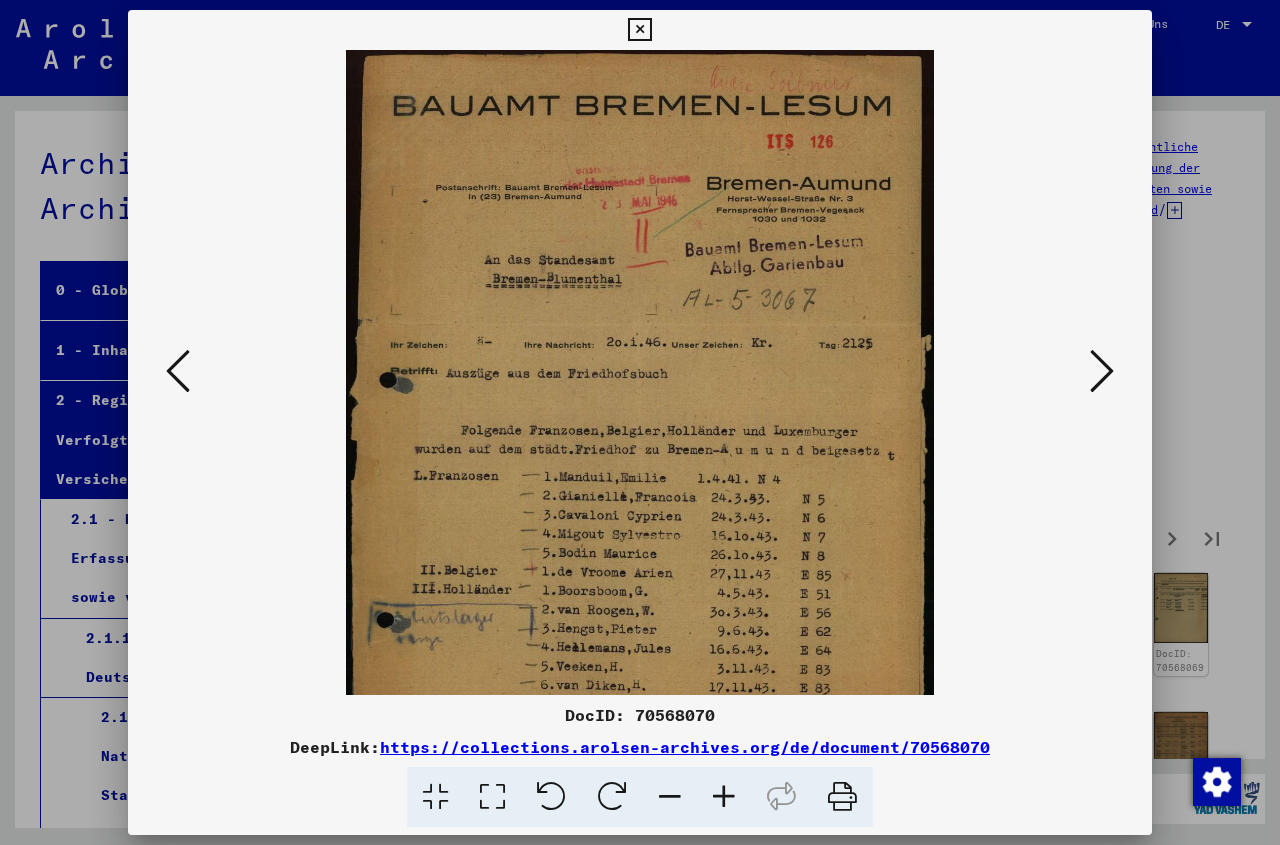 click at bounding box center [724, 797] 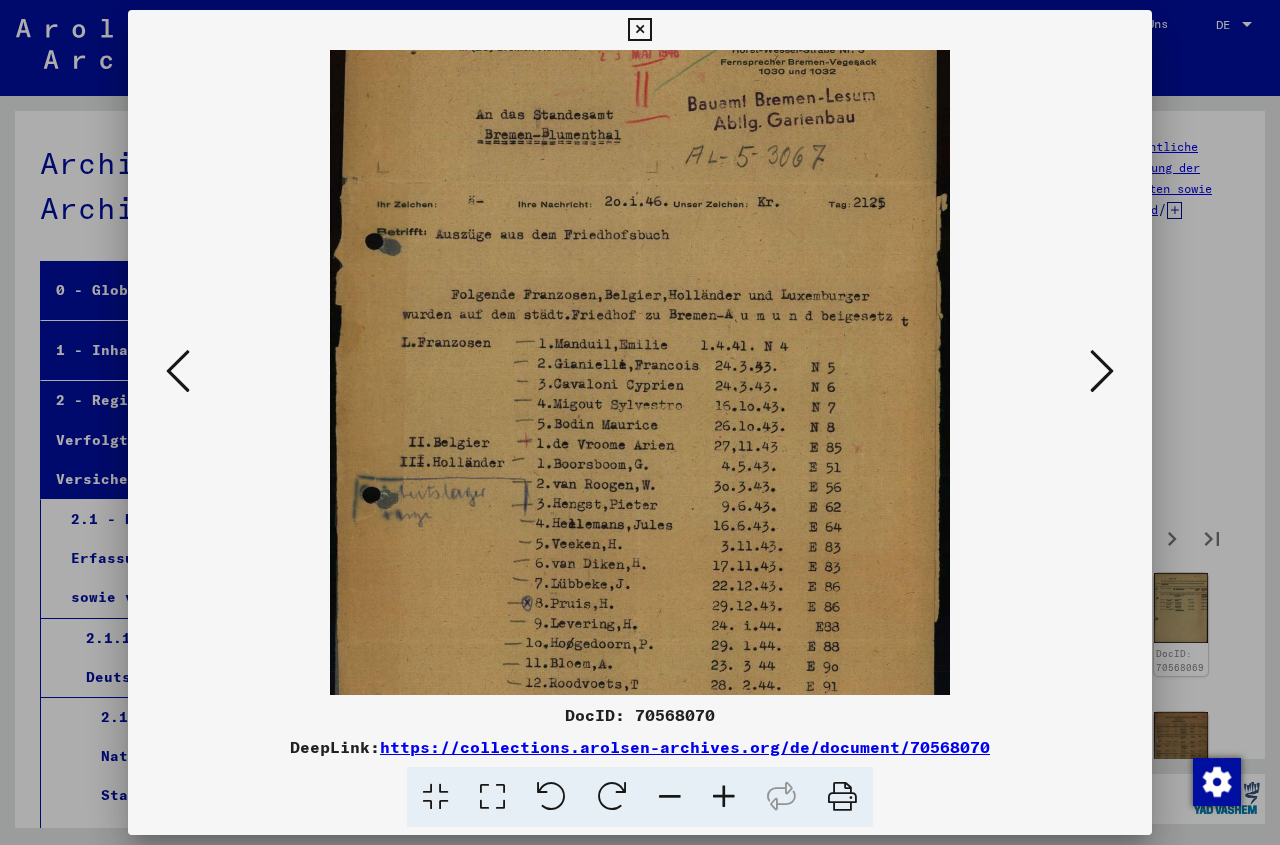 drag, startPoint x: 653, startPoint y: 621, endPoint x: 682, endPoint y: 464, distance: 159.65588 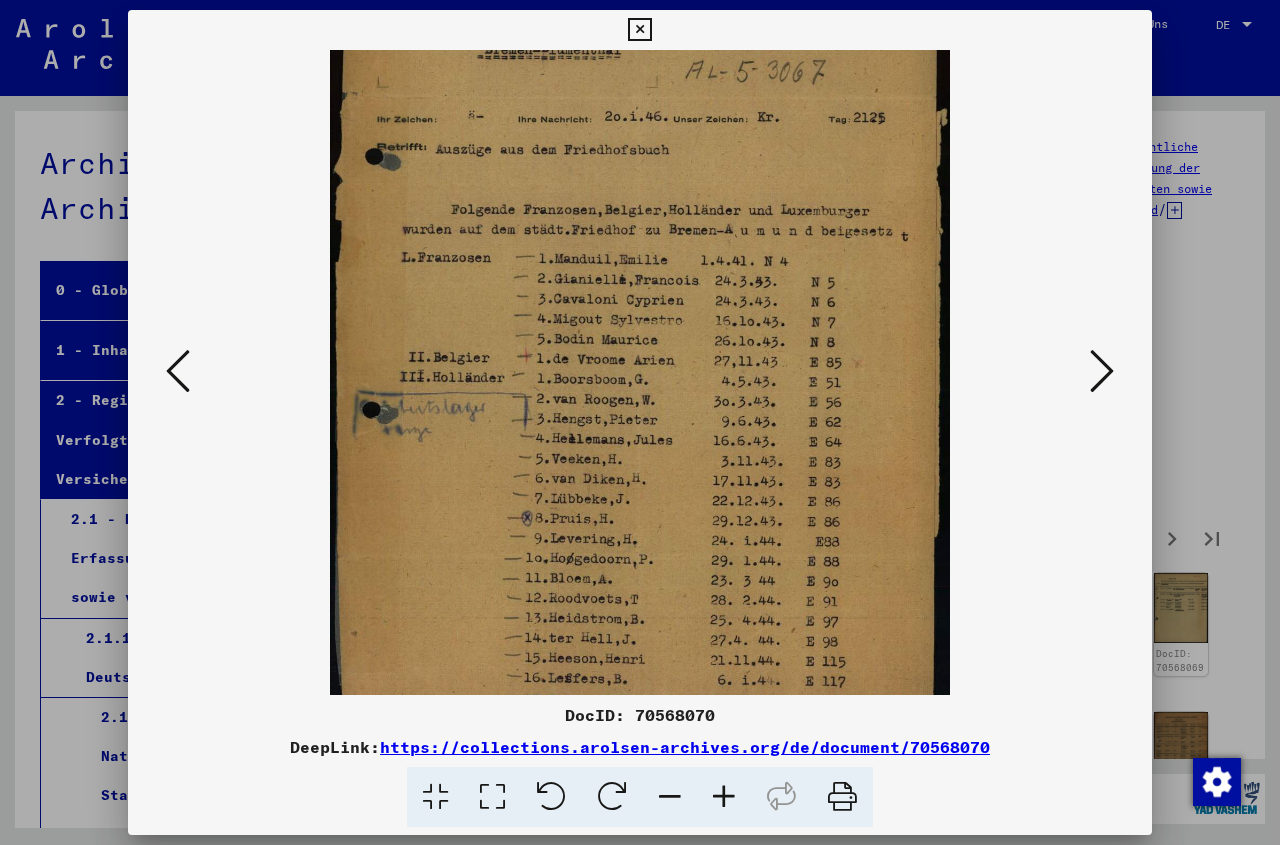 scroll, scrollTop: 287, scrollLeft: 0, axis: vertical 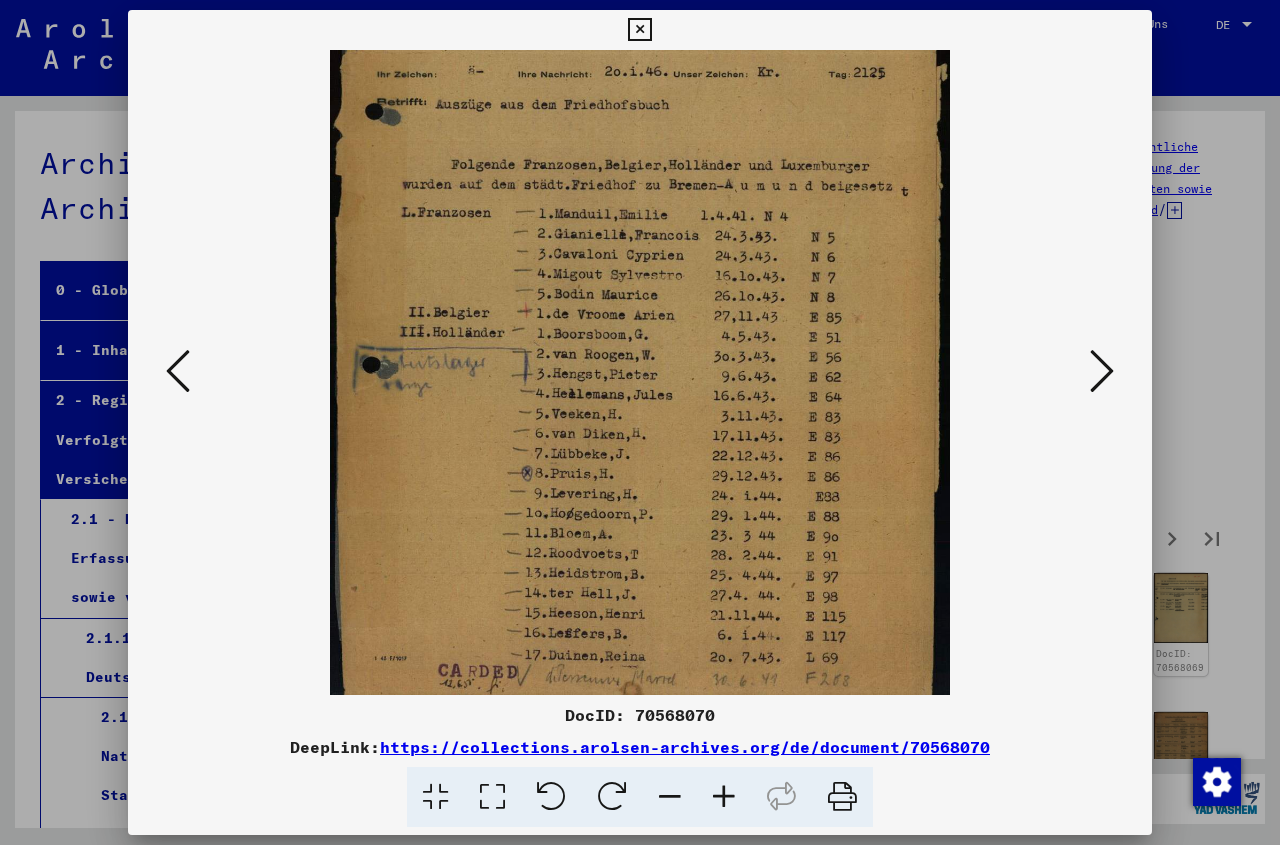 drag, startPoint x: 660, startPoint y: 623, endPoint x: 665, endPoint y: 493, distance: 130.09612 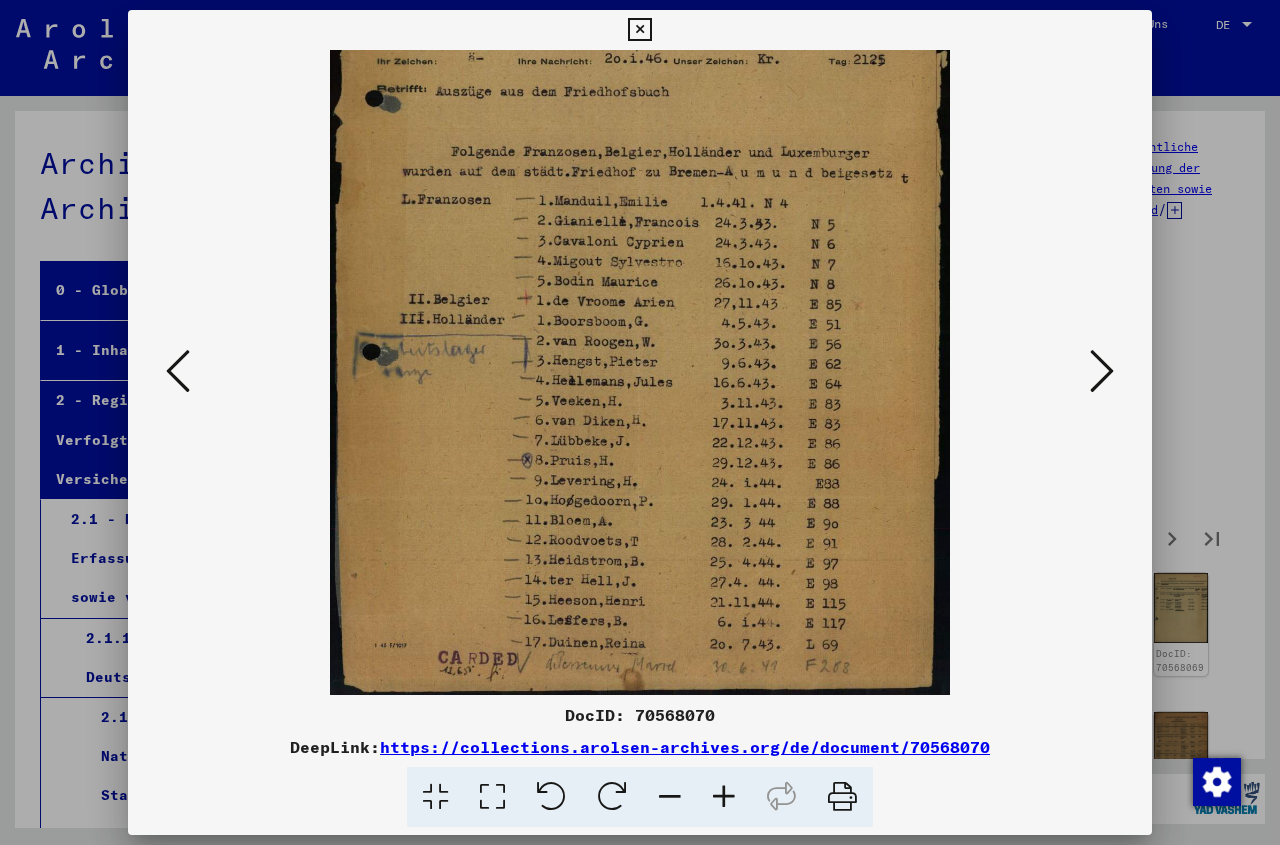 drag, startPoint x: 652, startPoint y: 604, endPoint x: 665, endPoint y: 541, distance: 64.327286 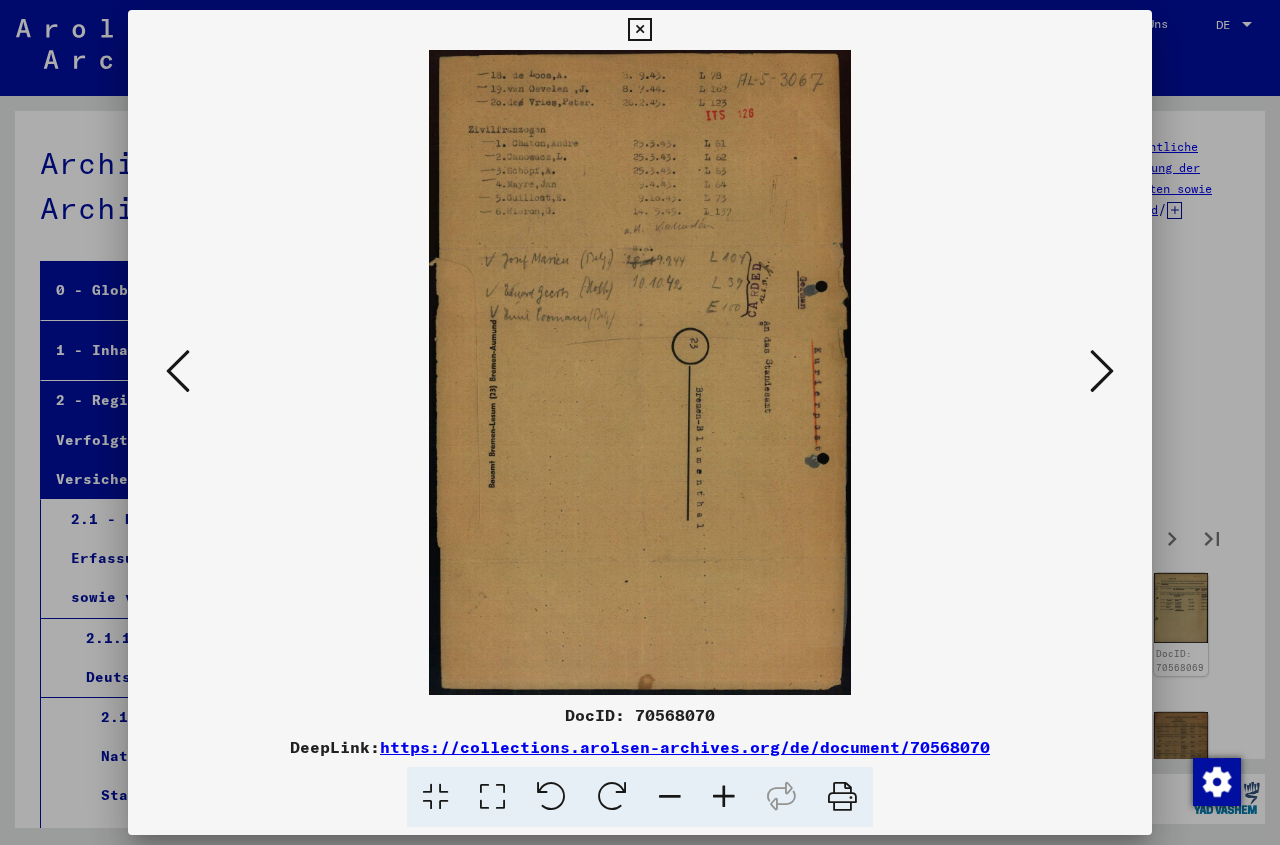 scroll, scrollTop: 0, scrollLeft: 0, axis: both 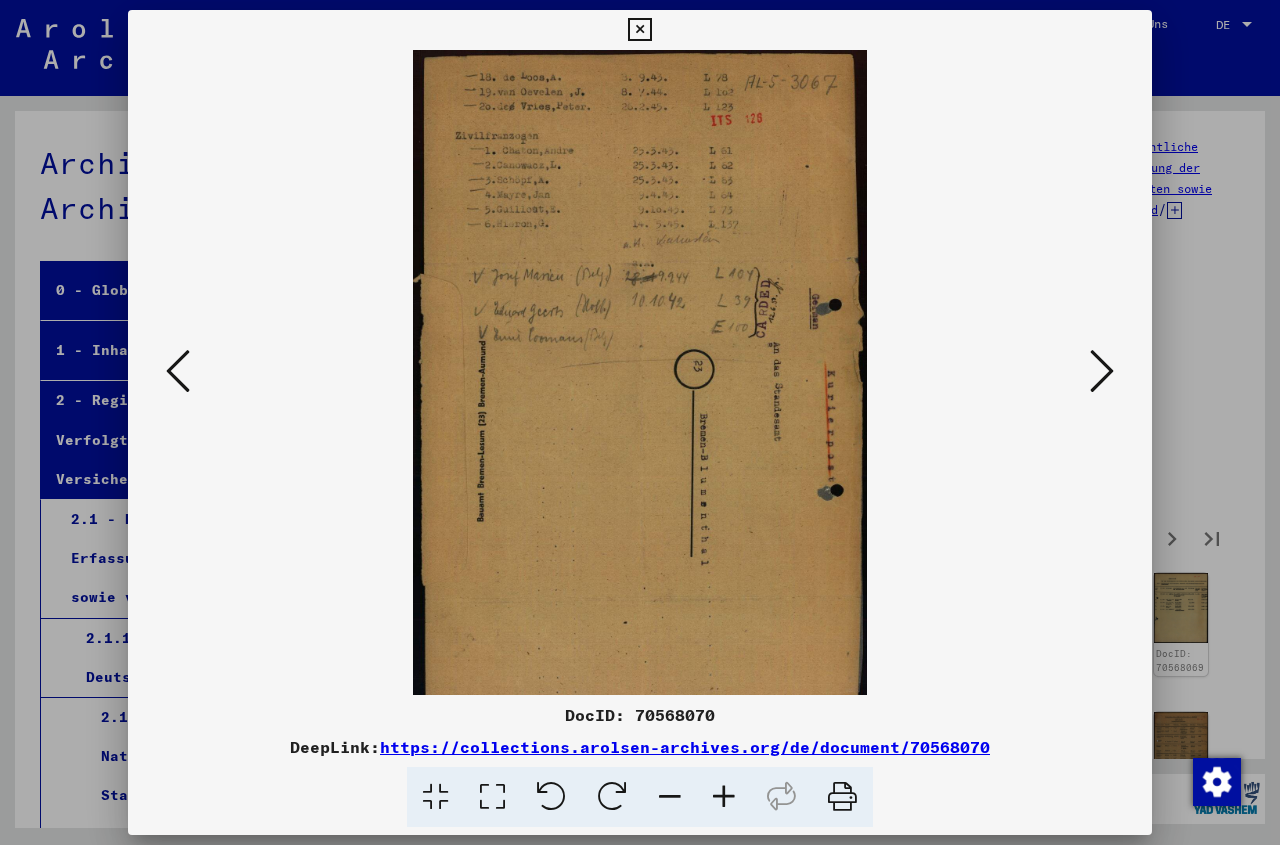 click at bounding box center [724, 797] 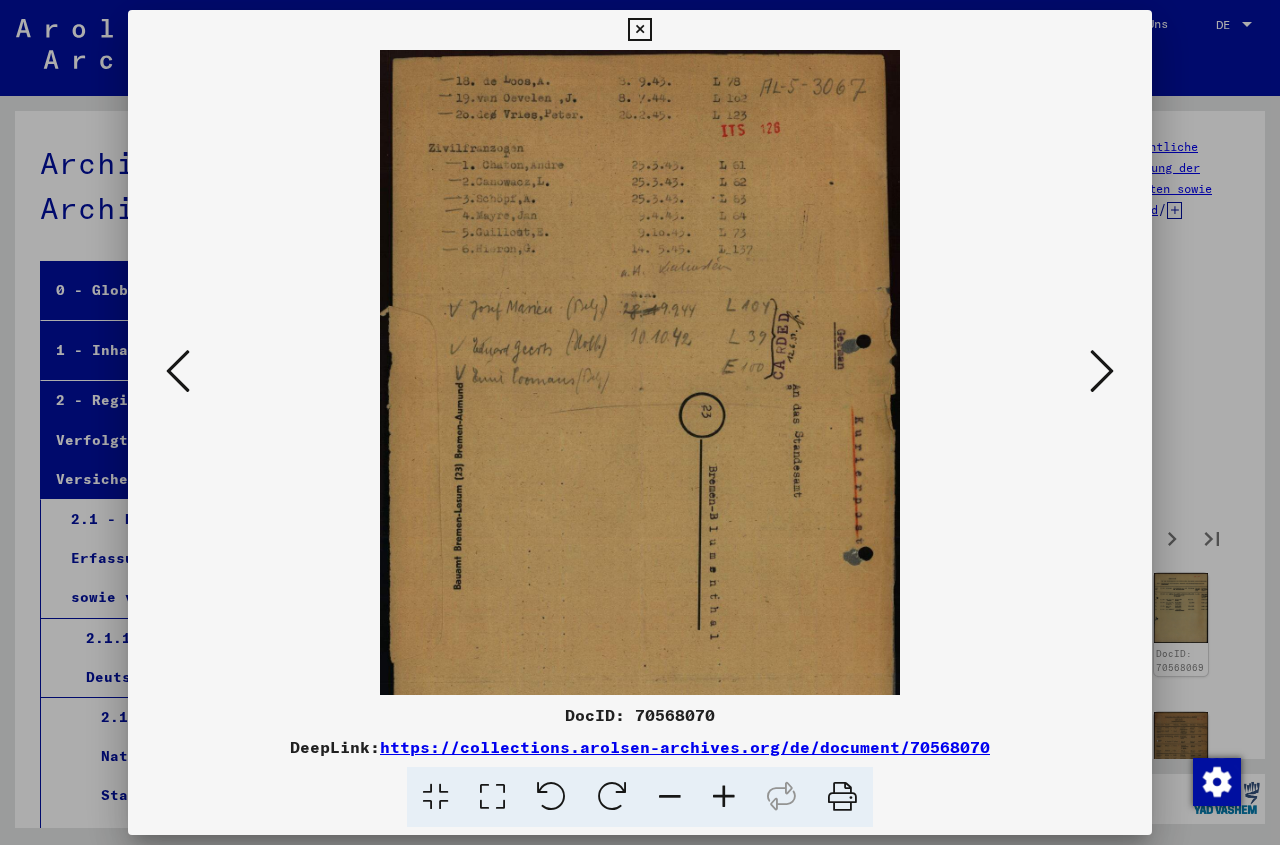 click at bounding box center (724, 797) 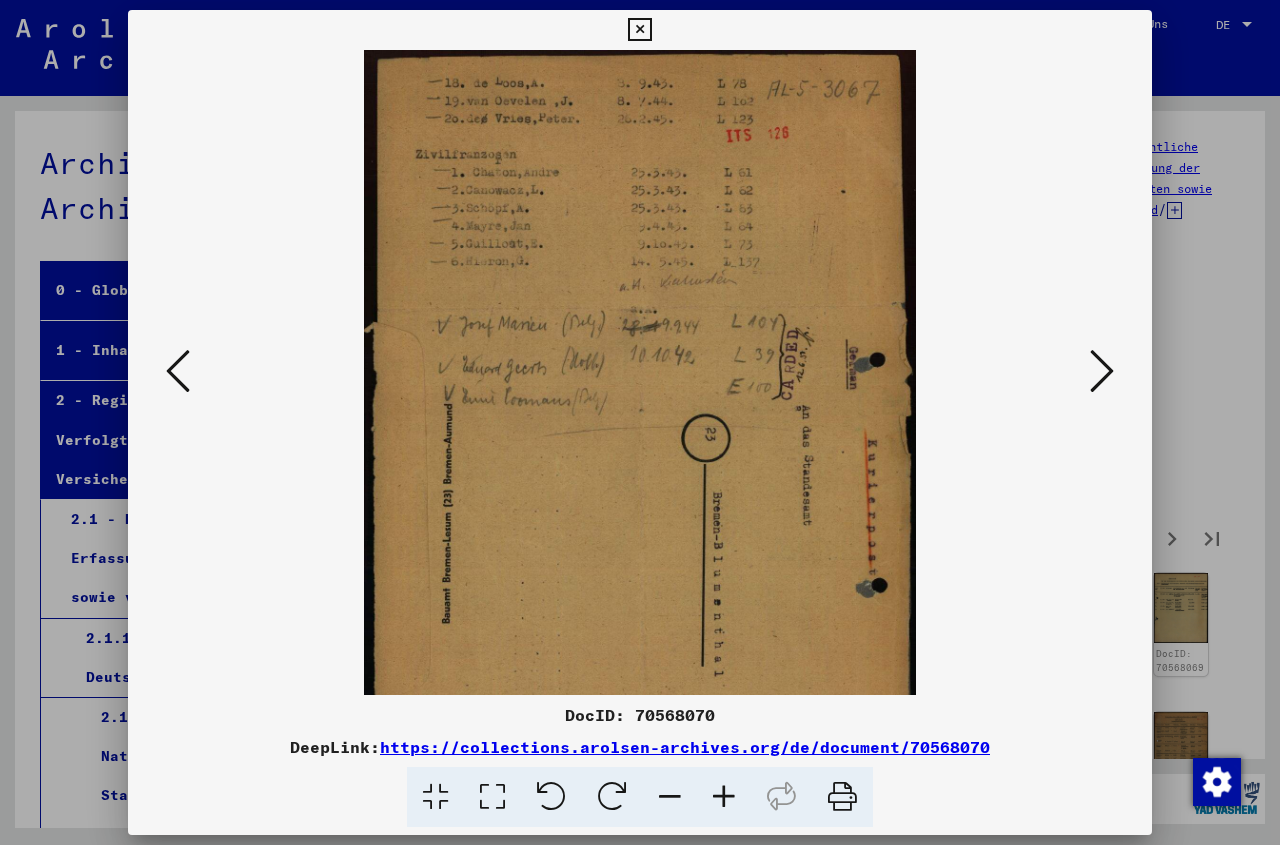 click at bounding box center [724, 797] 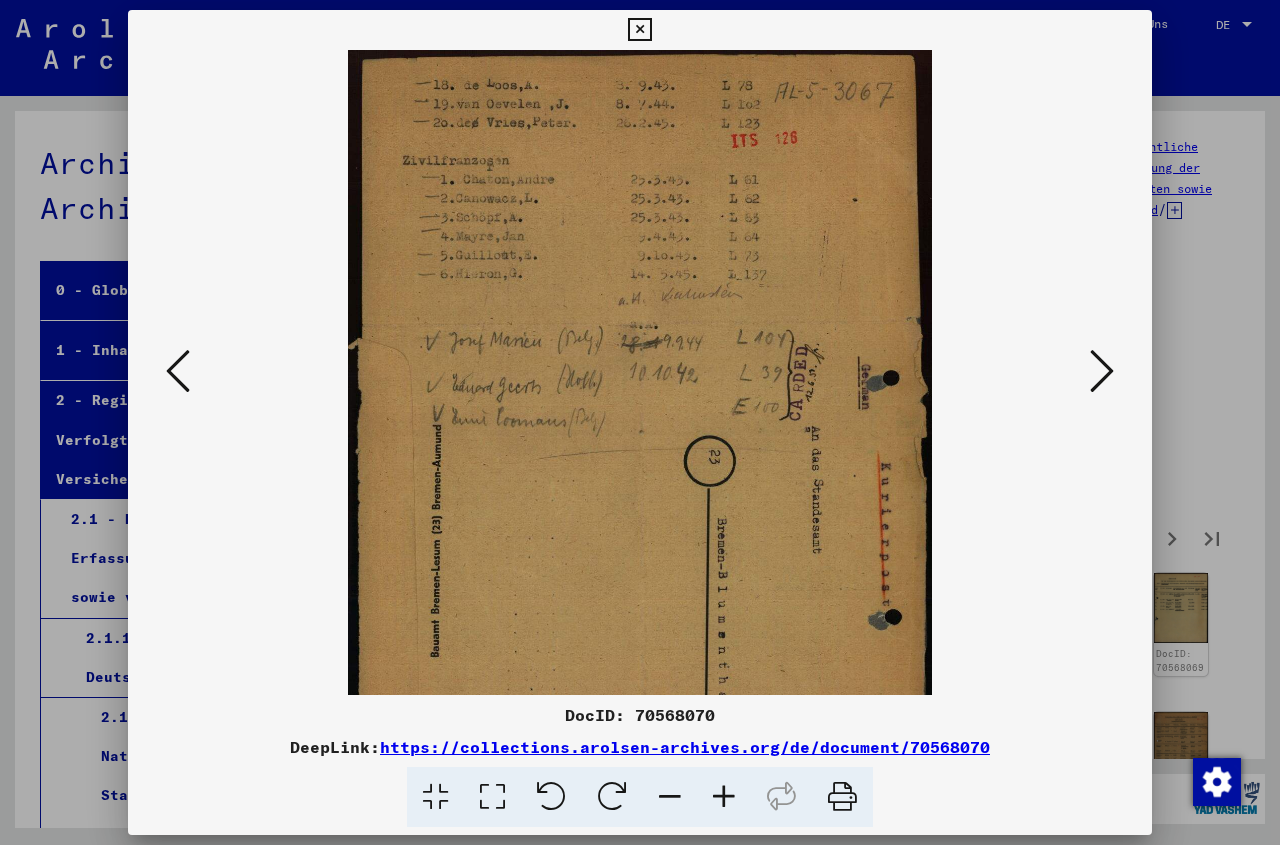 click at bounding box center (724, 797) 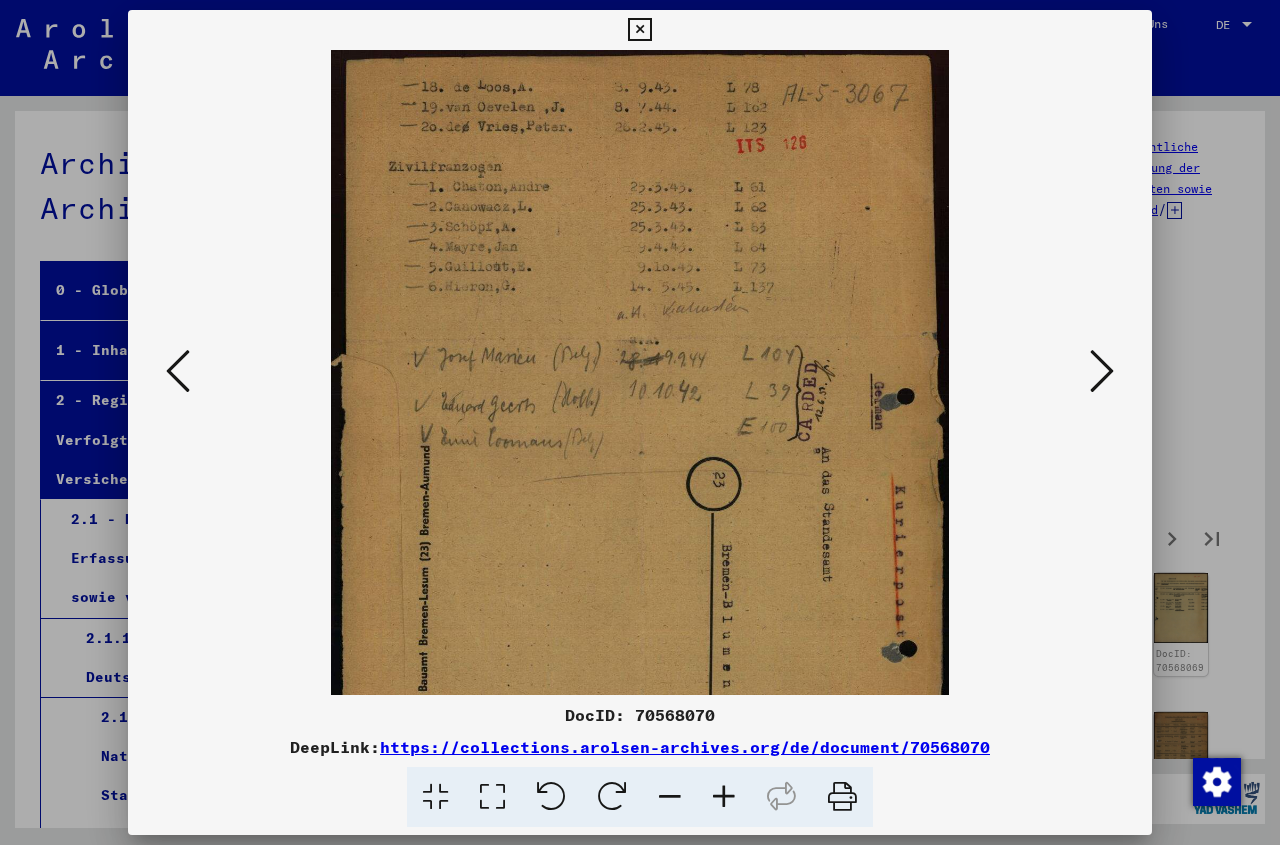 click at bounding box center (724, 797) 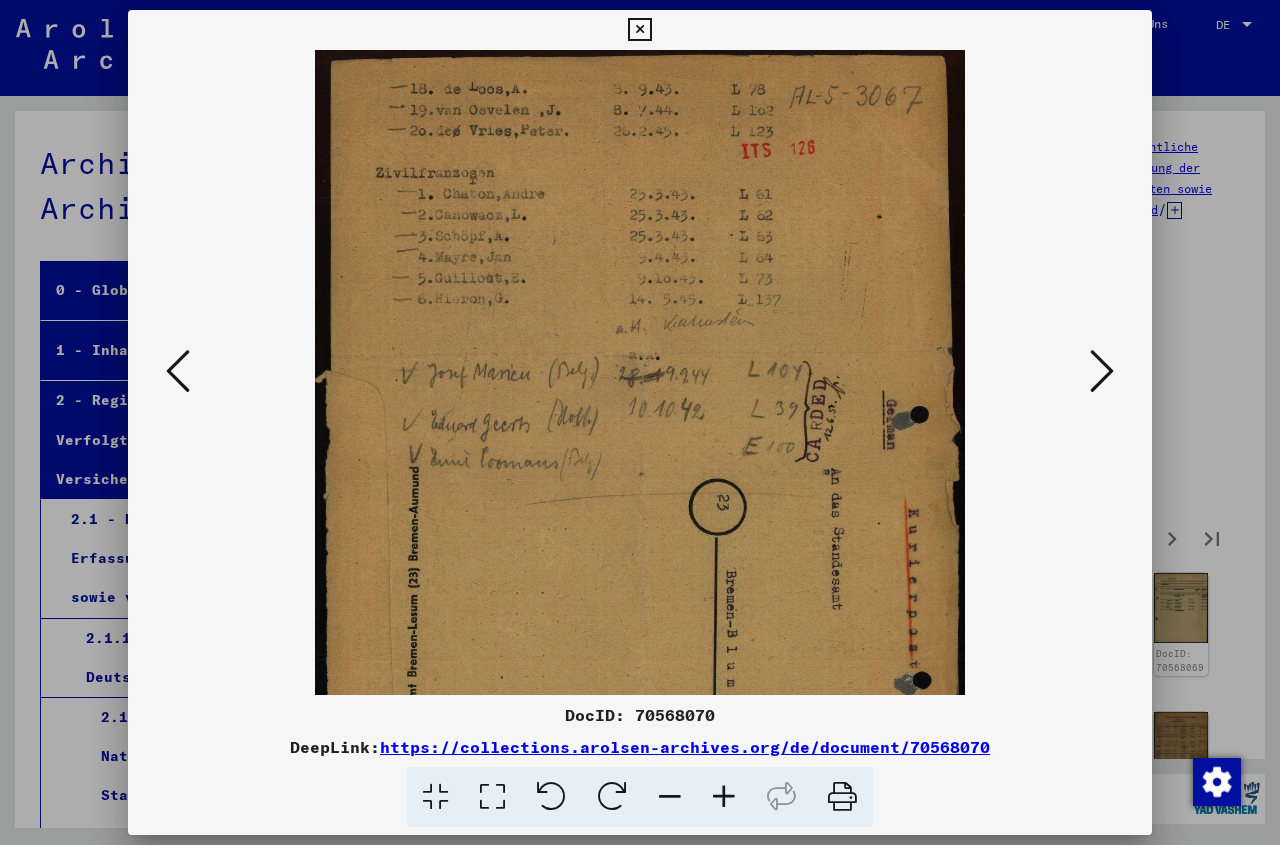 click at bounding box center (724, 797) 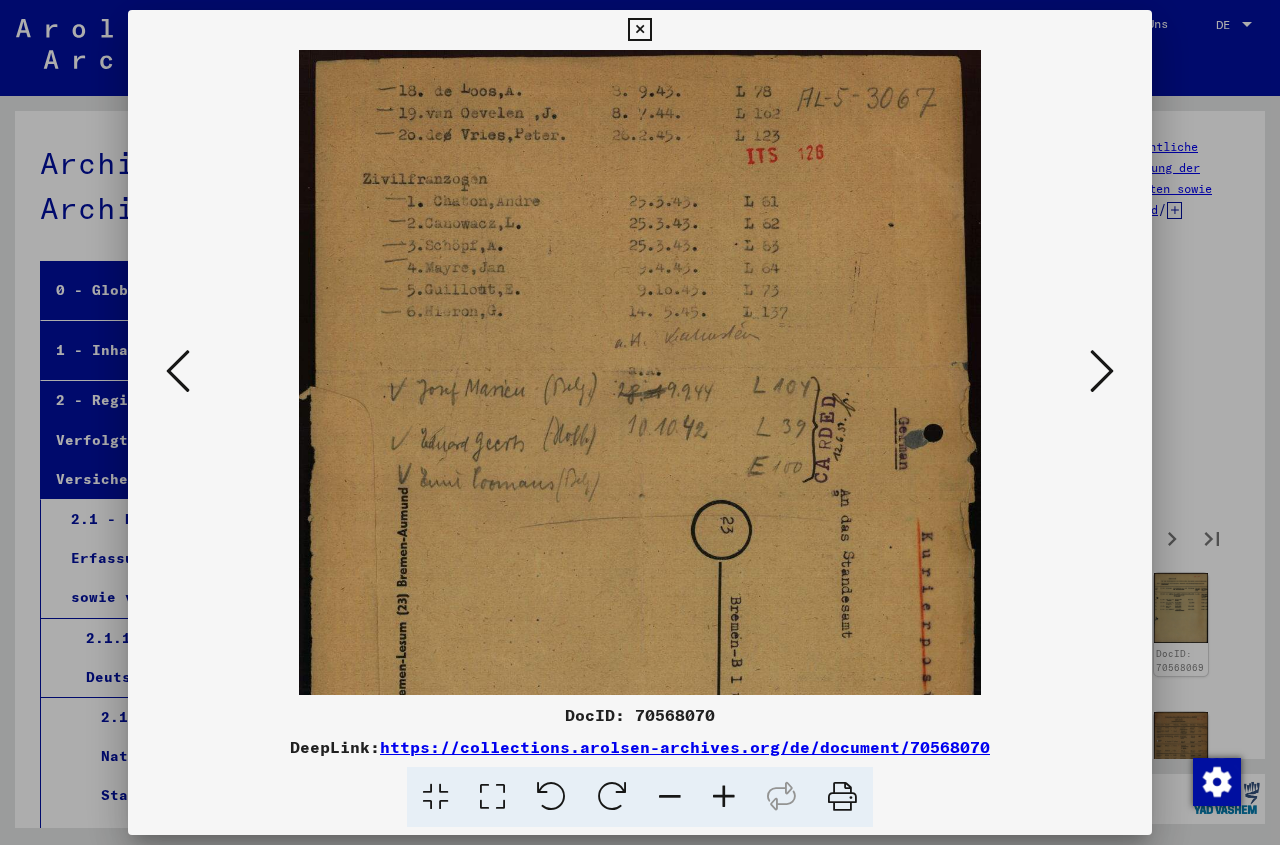 click at bounding box center [724, 797] 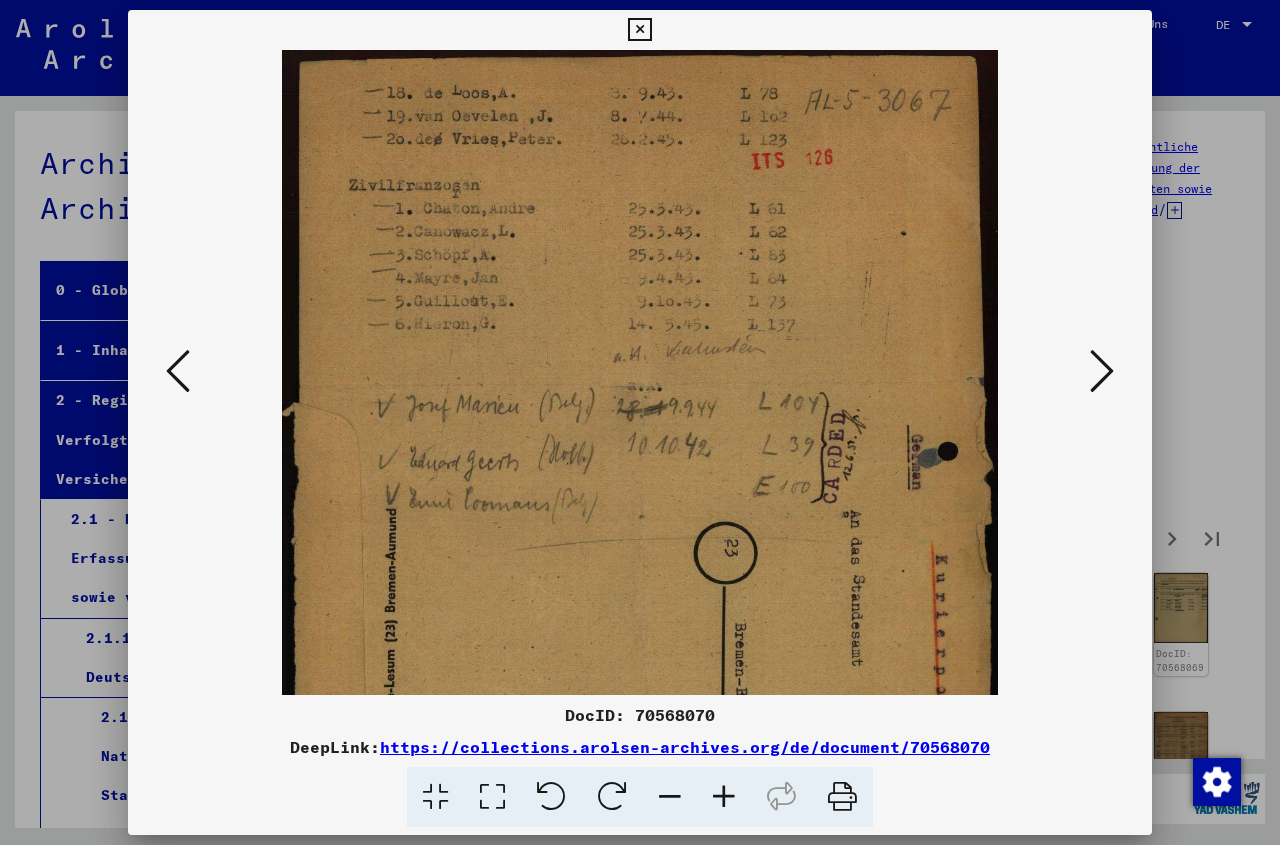 click at bounding box center [724, 797] 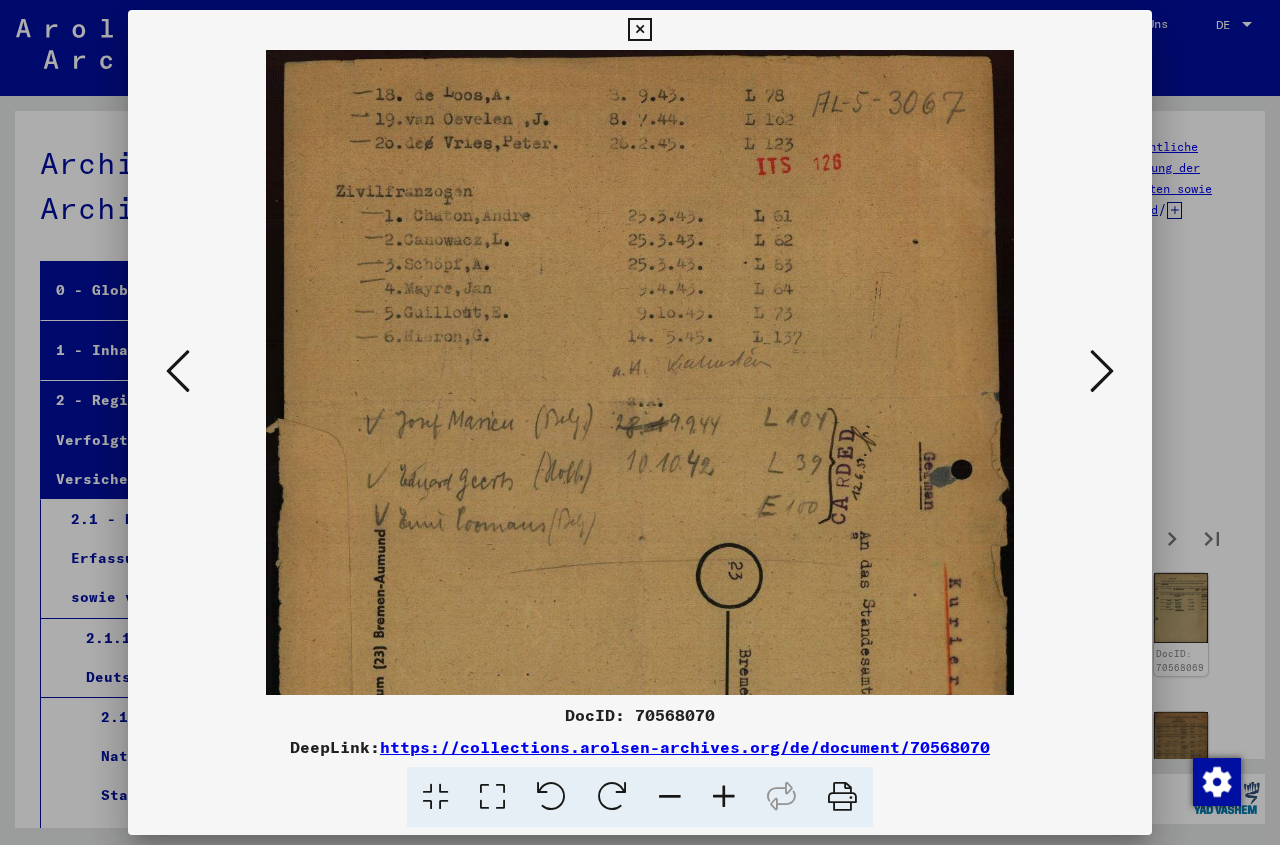 click at bounding box center [724, 797] 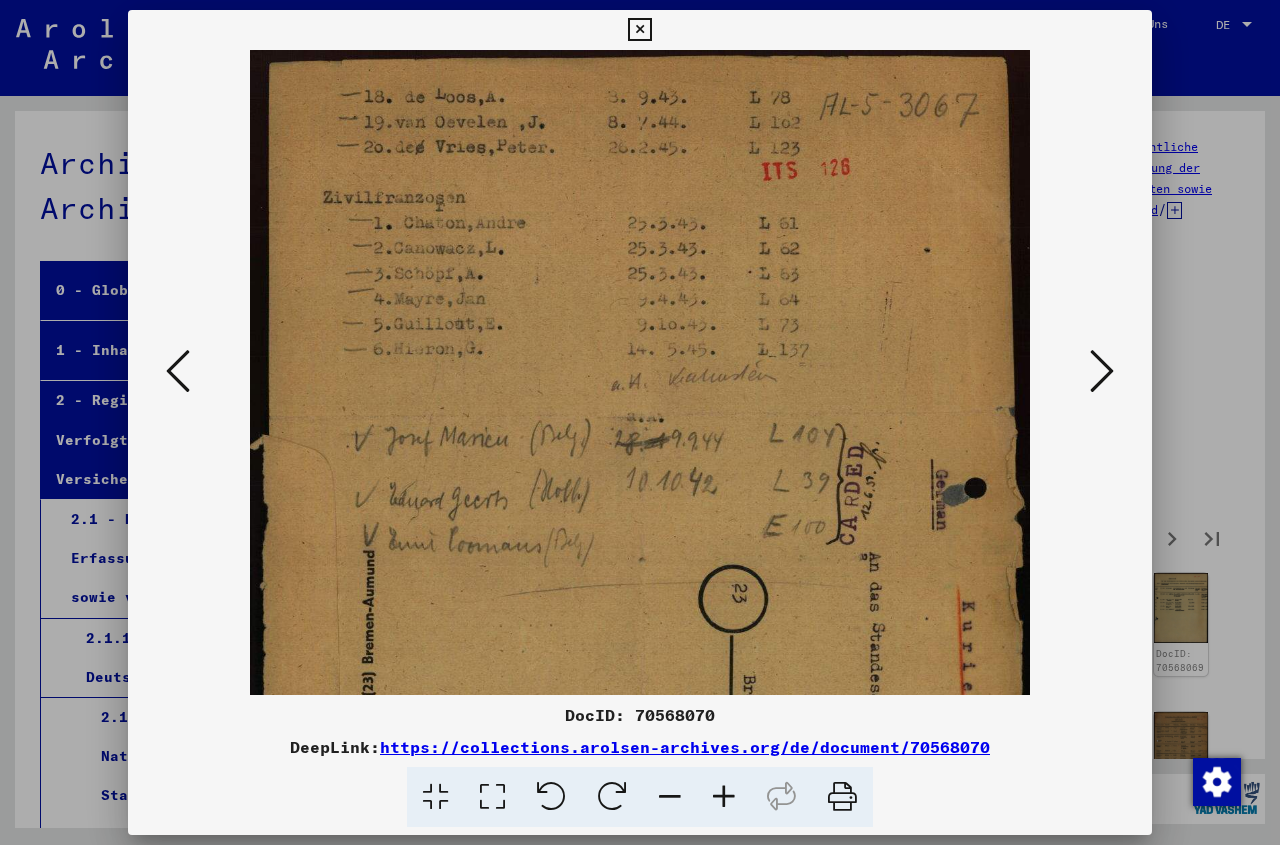 click at bounding box center [724, 797] 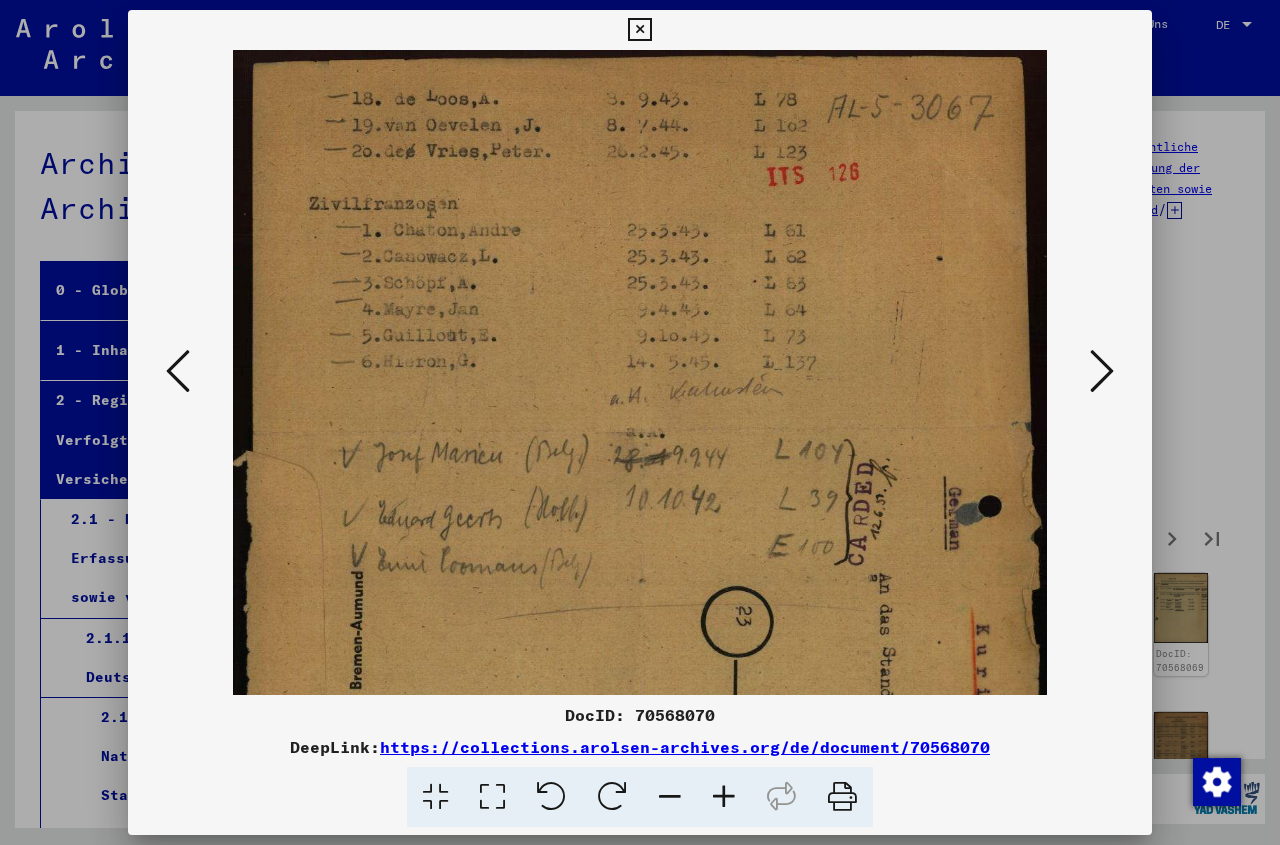 click at bounding box center (178, 371) 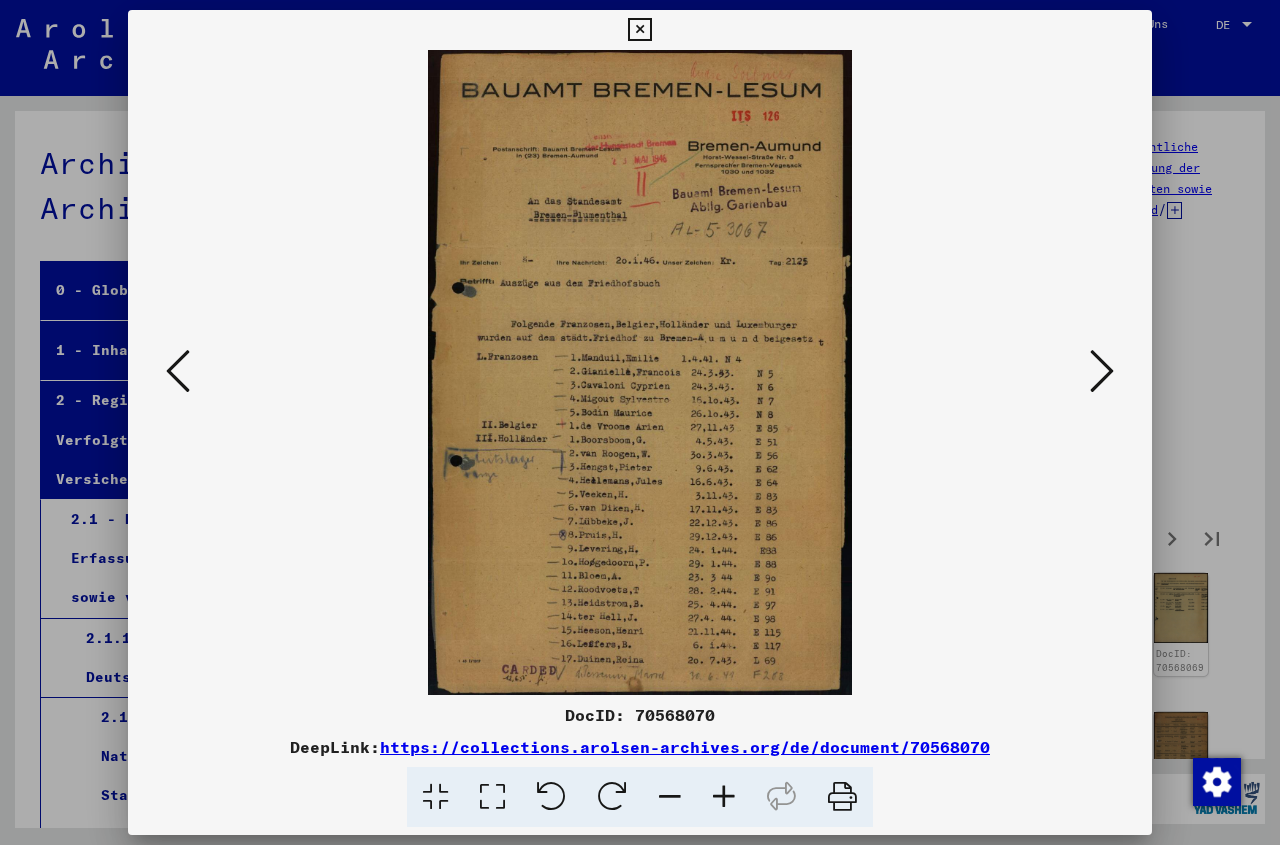 click at bounding box center [724, 797] 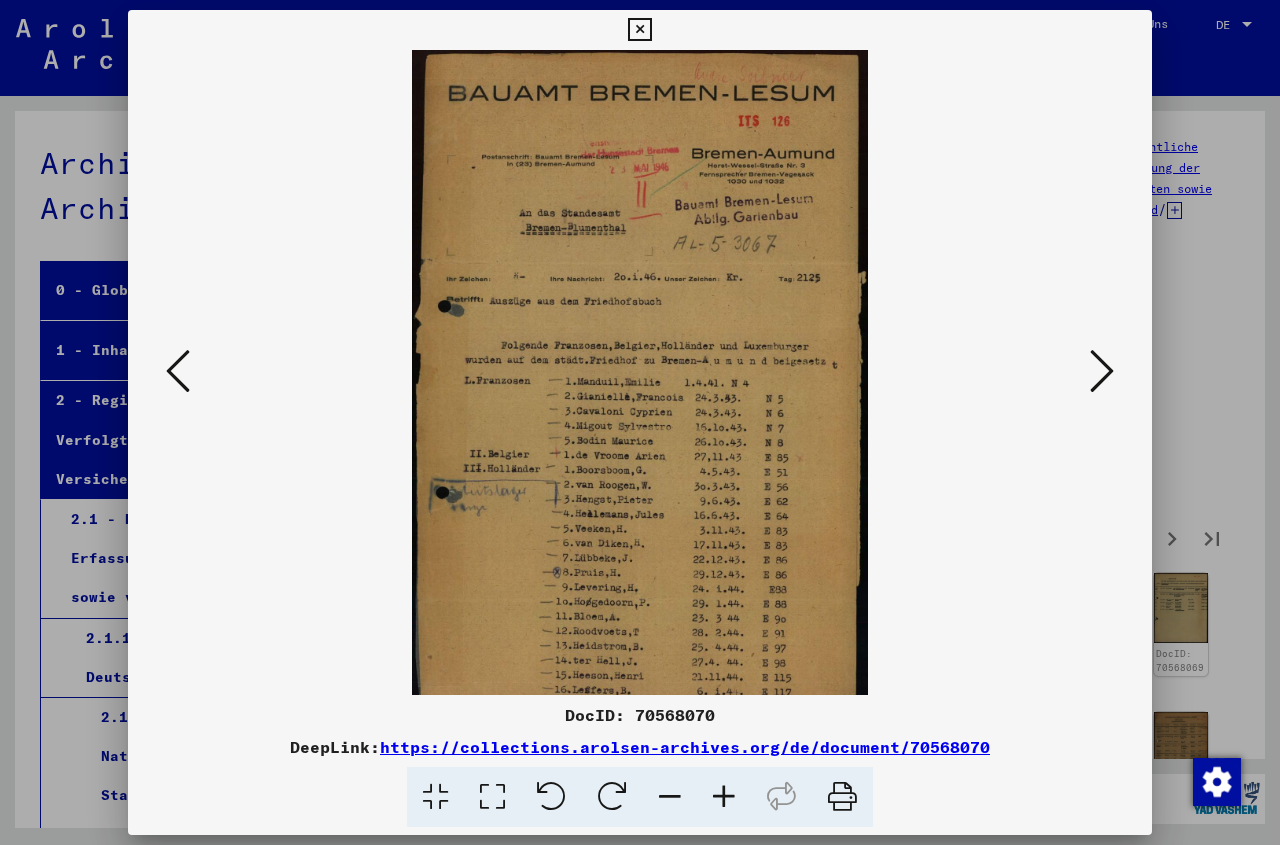 click at bounding box center [724, 797] 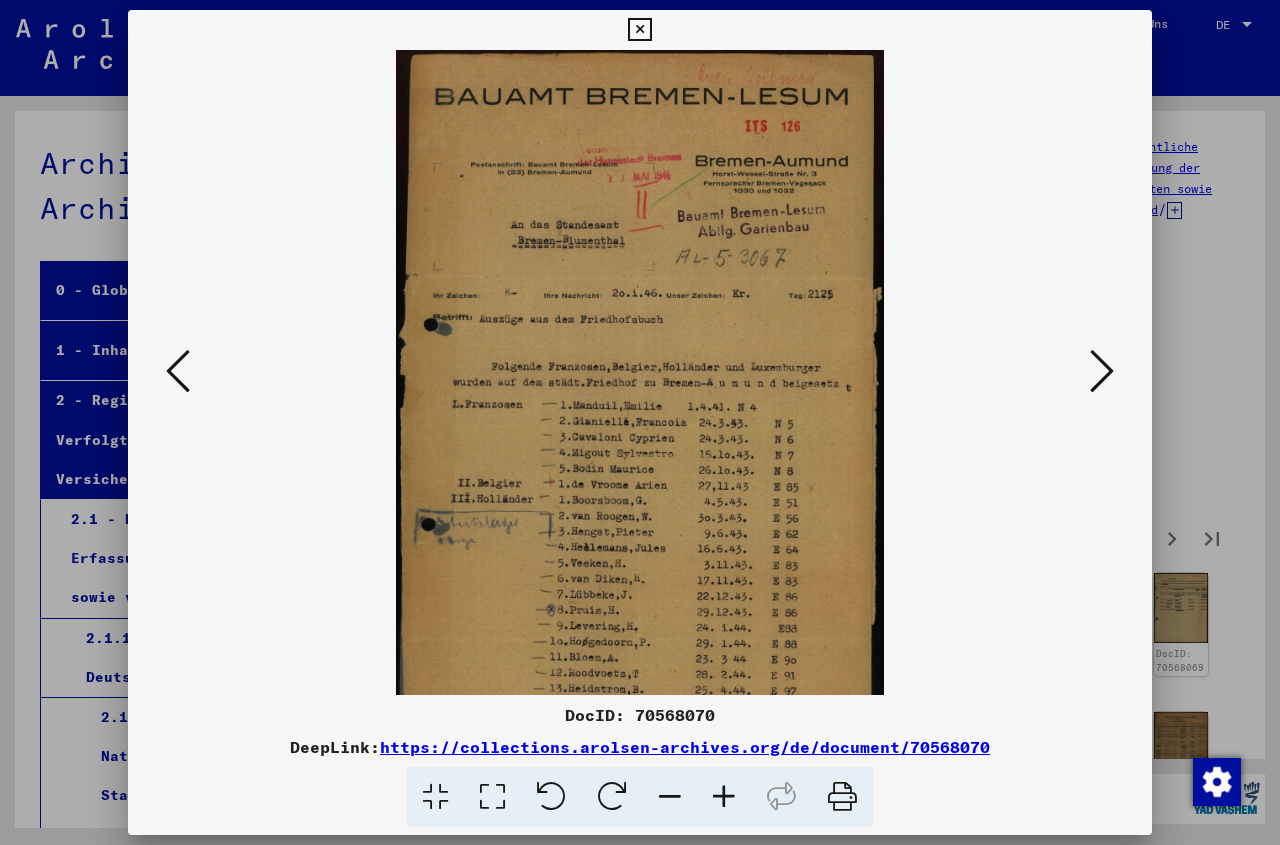 click at bounding box center [724, 797] 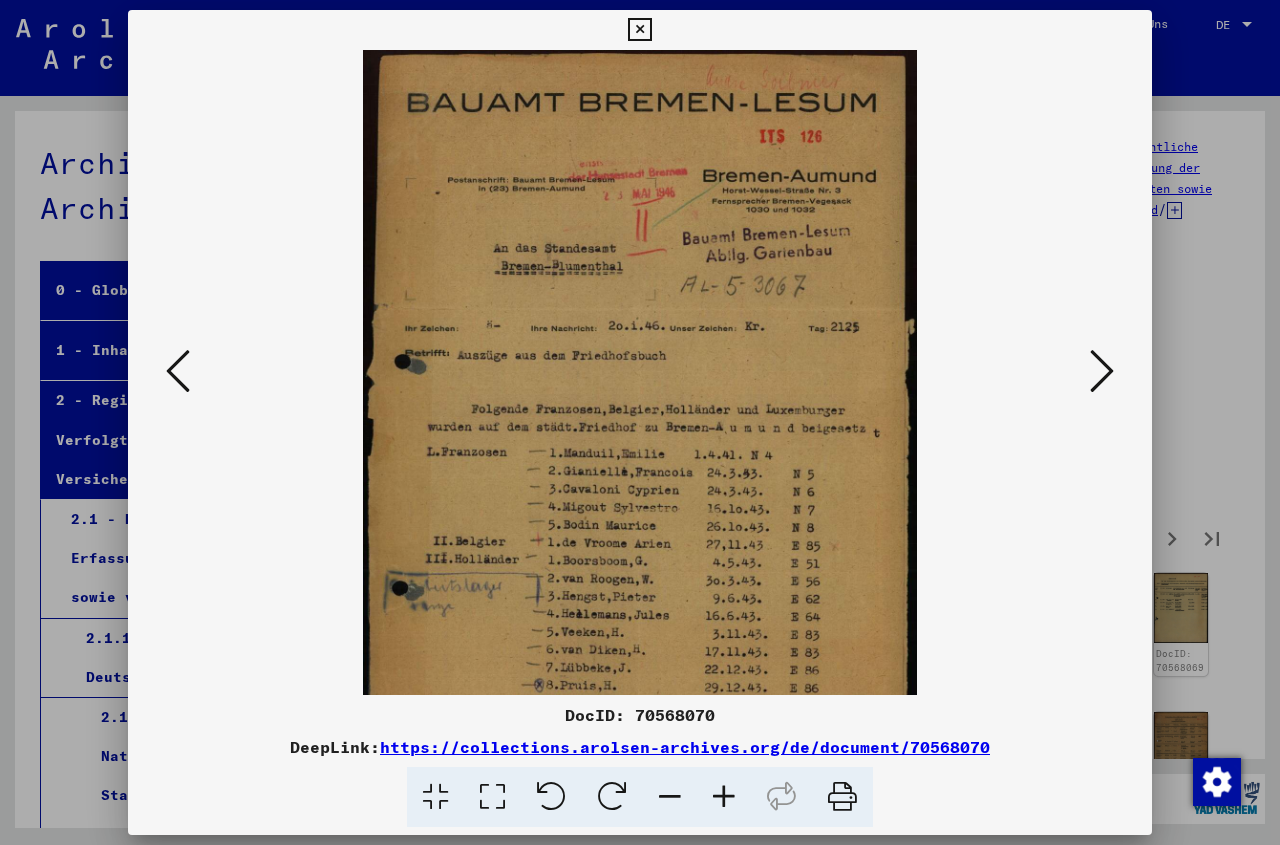 click at bounding box center (724, 797) 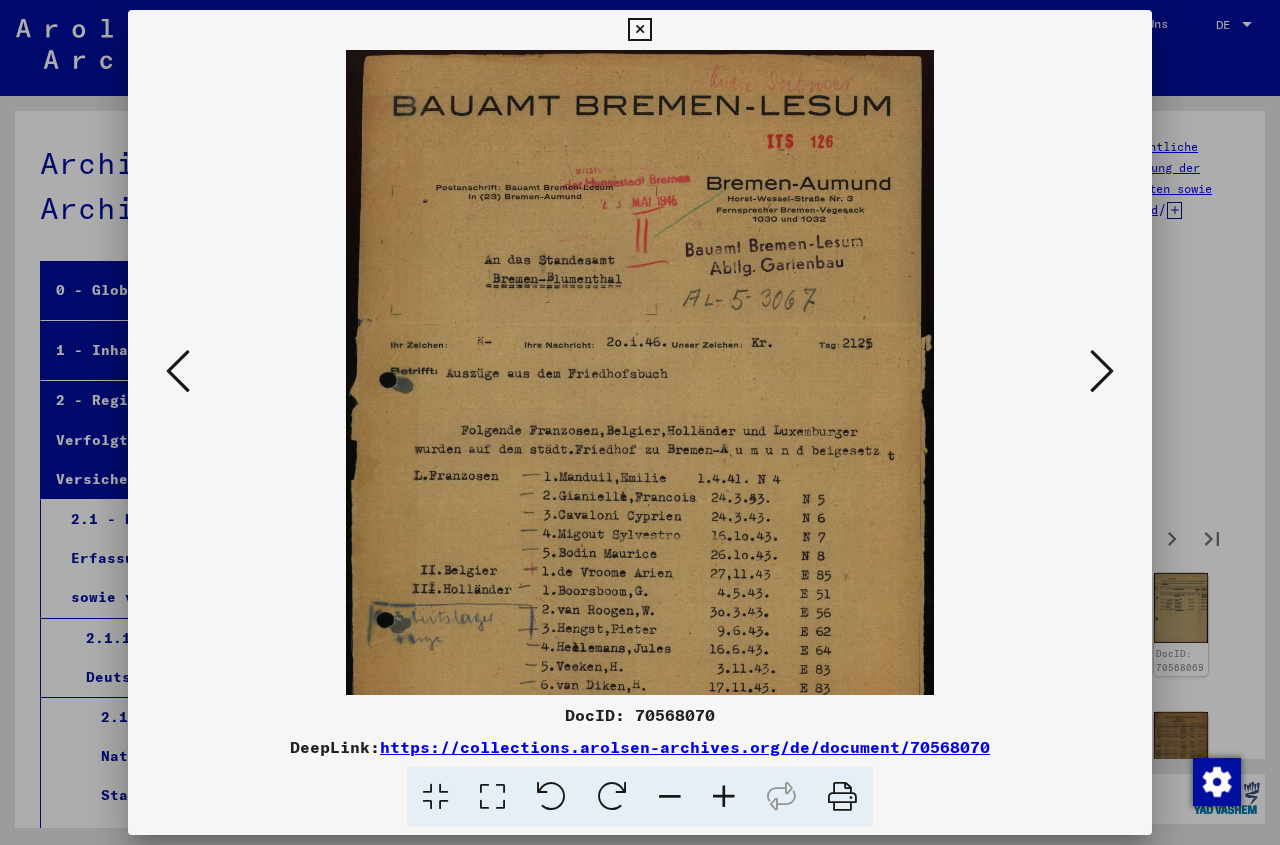 click at bounding box center [724, 797] 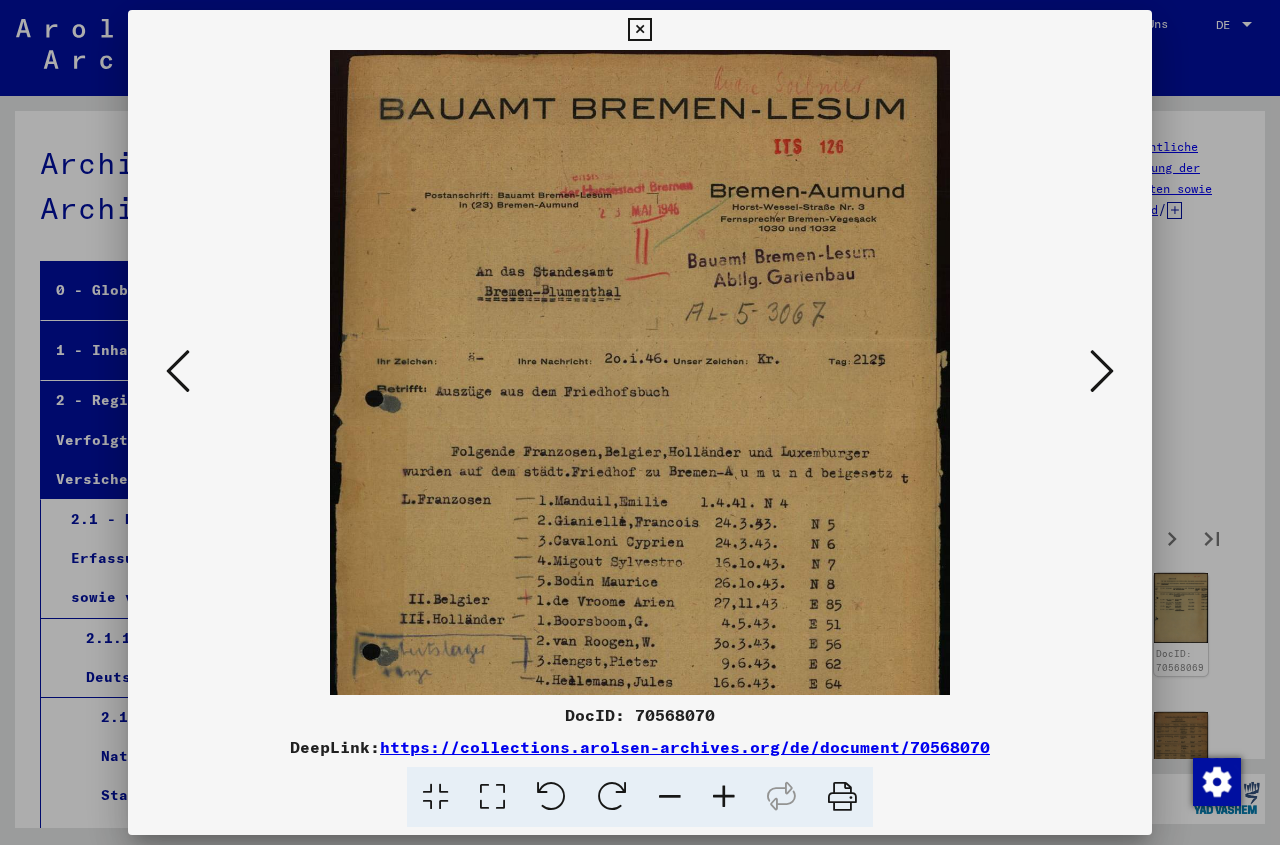 click at bounding box center (724, 797) 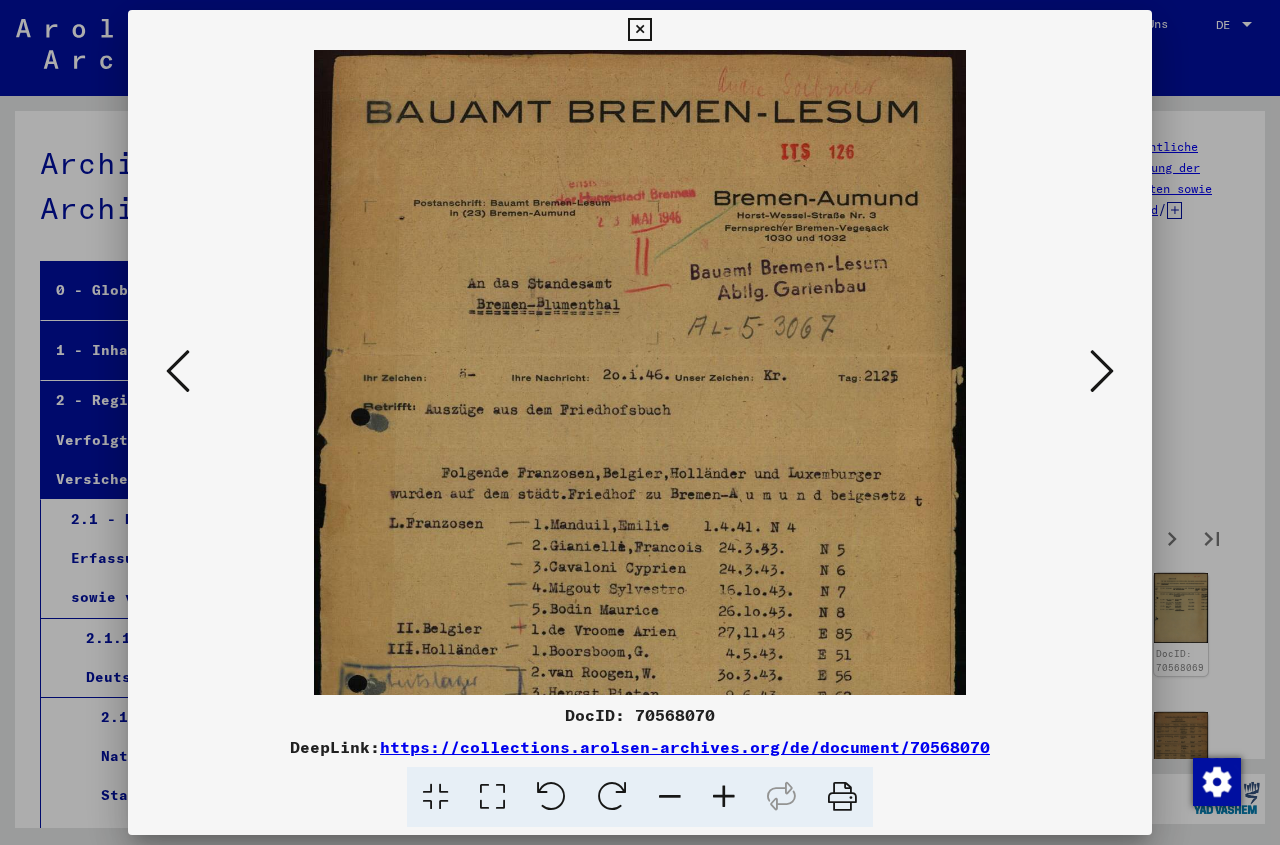 click at bounding box center [724, 797] 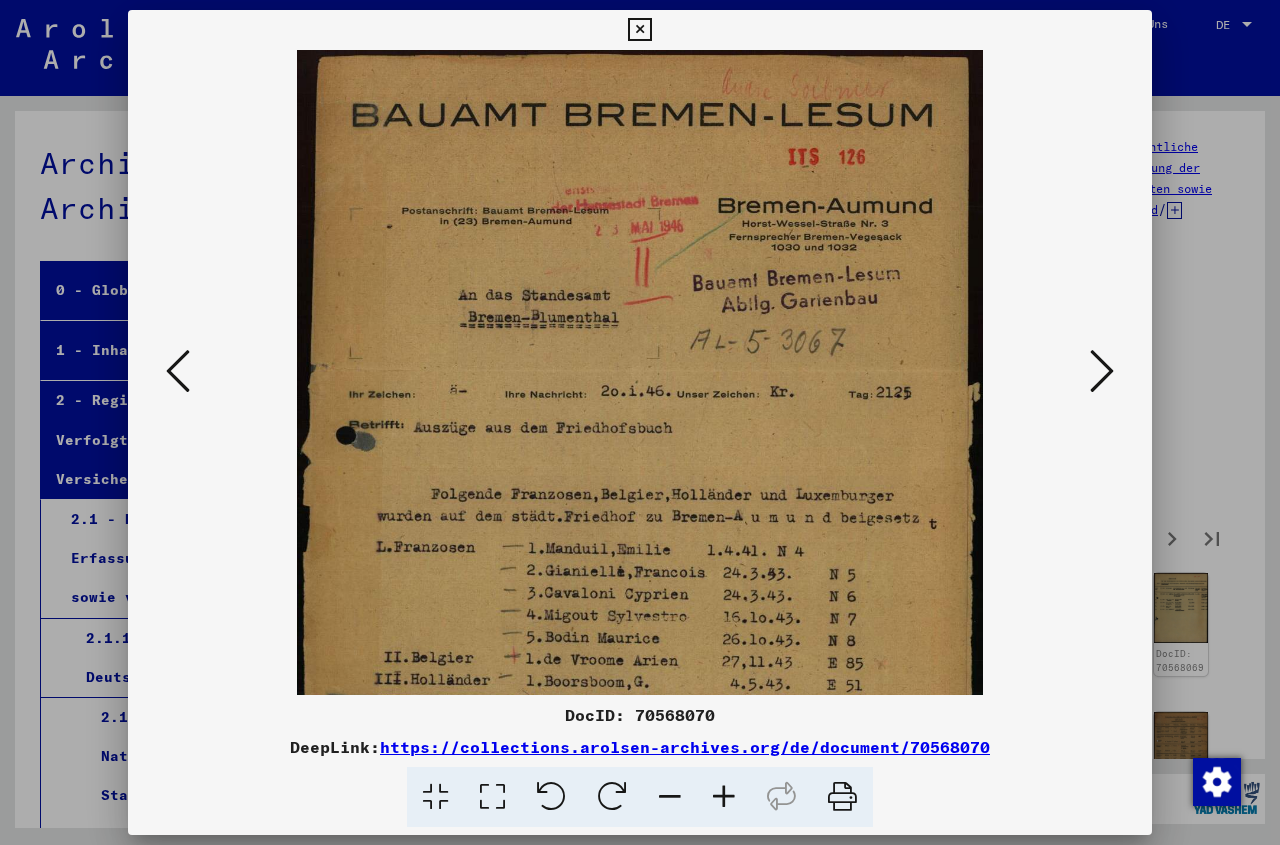 click at bounding box center (724, 797) 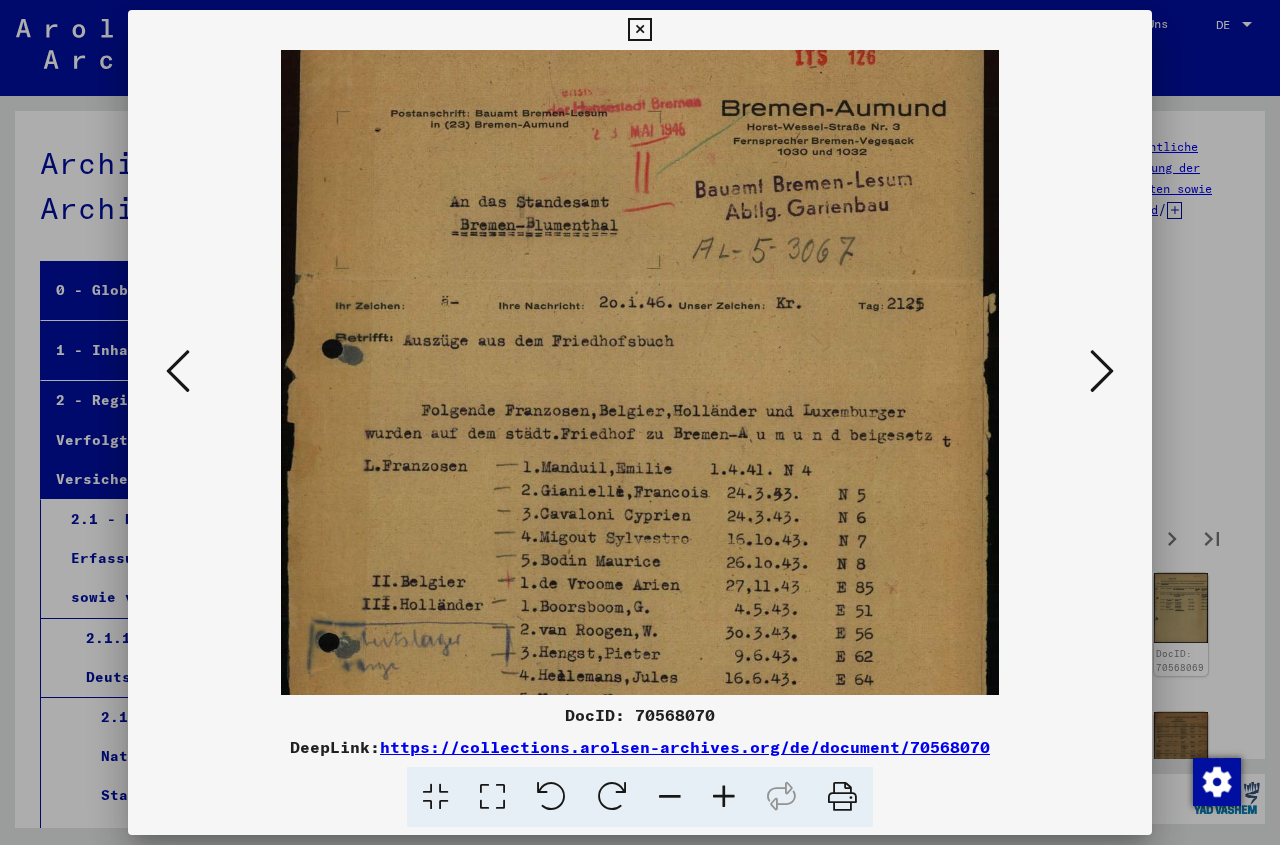 drag, startPoint x: 716, startPoint y: 652, endPoint x: 716, endPoint y: 541, distance: 111 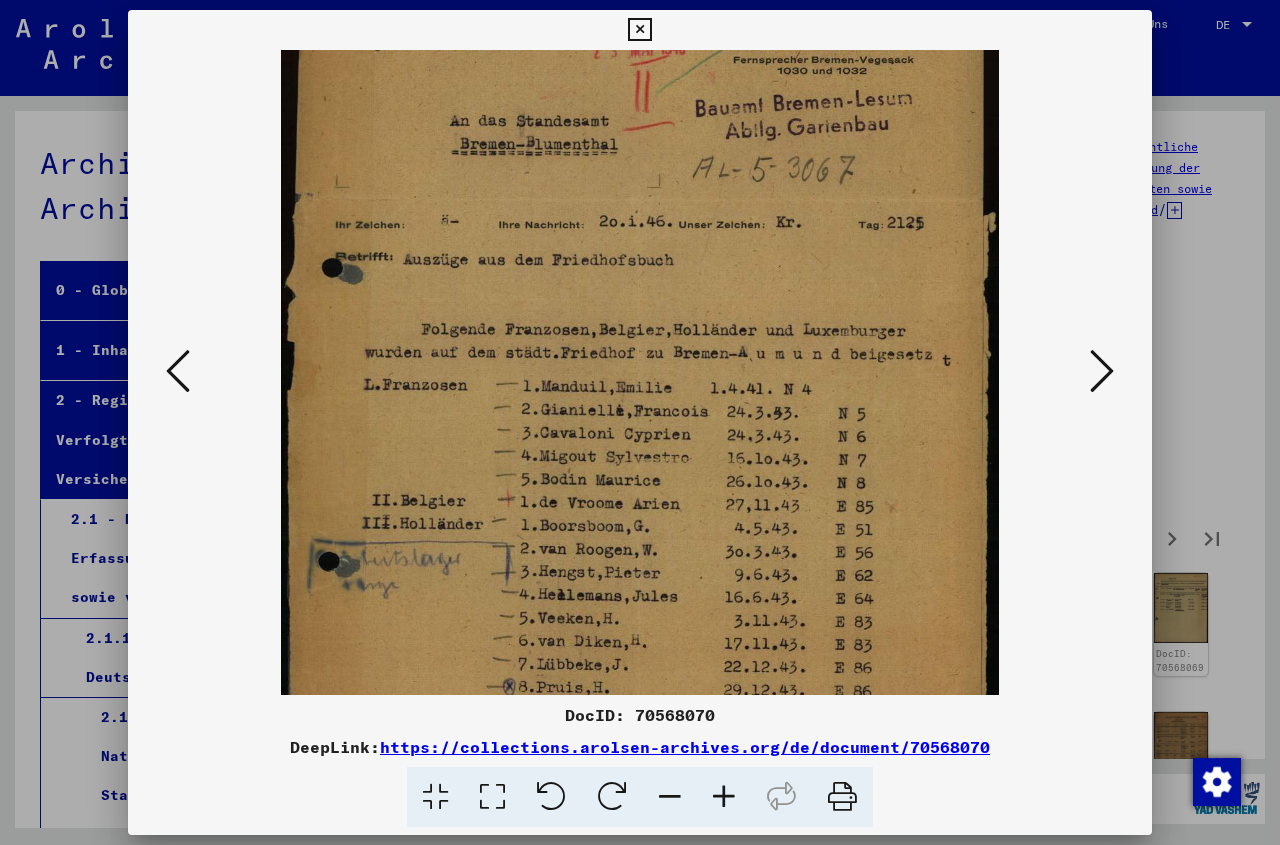 drag, startPoint x: 695, startPoint y: 615, endPoint x: 695, endPoint y: 540, distance: 75 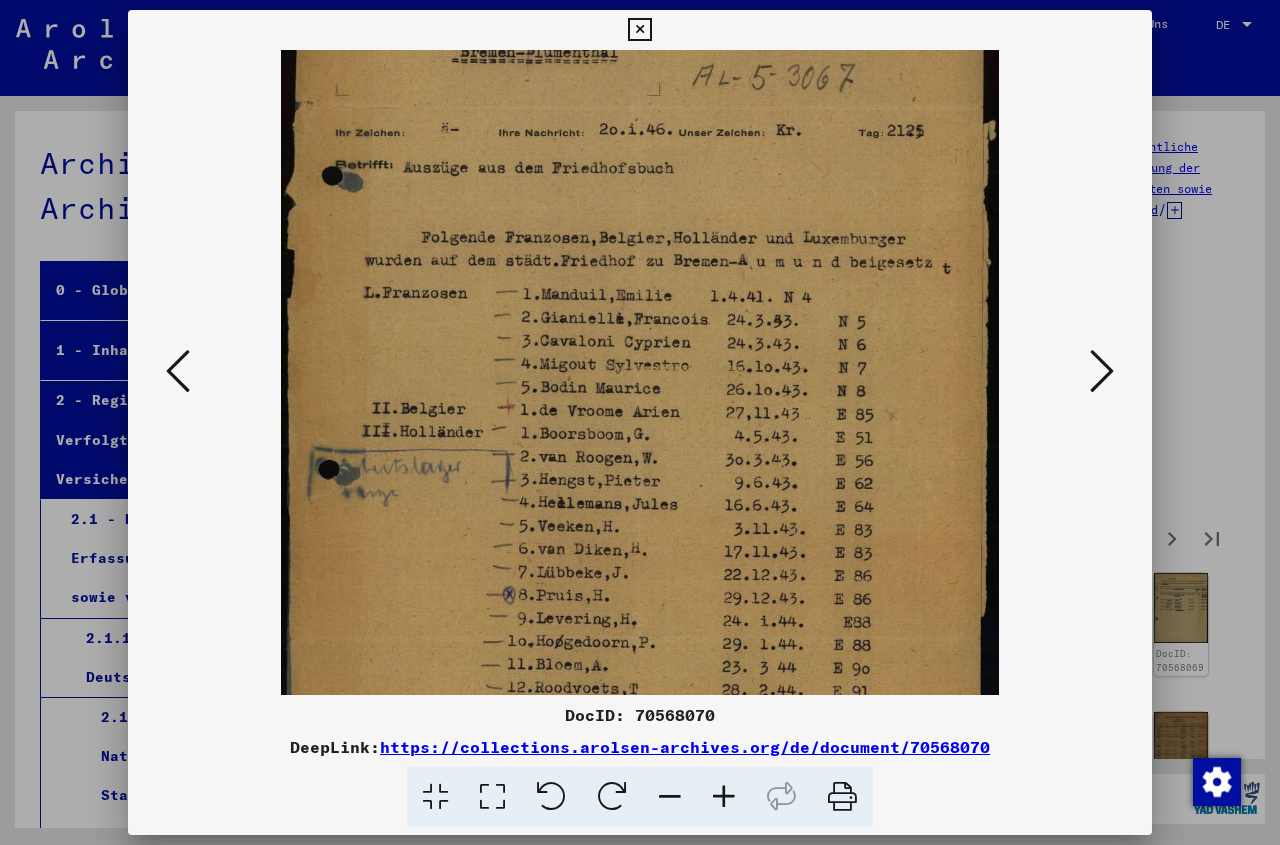 scroll, scrollTop: 316, scrollLeft: 0, axis: vertical 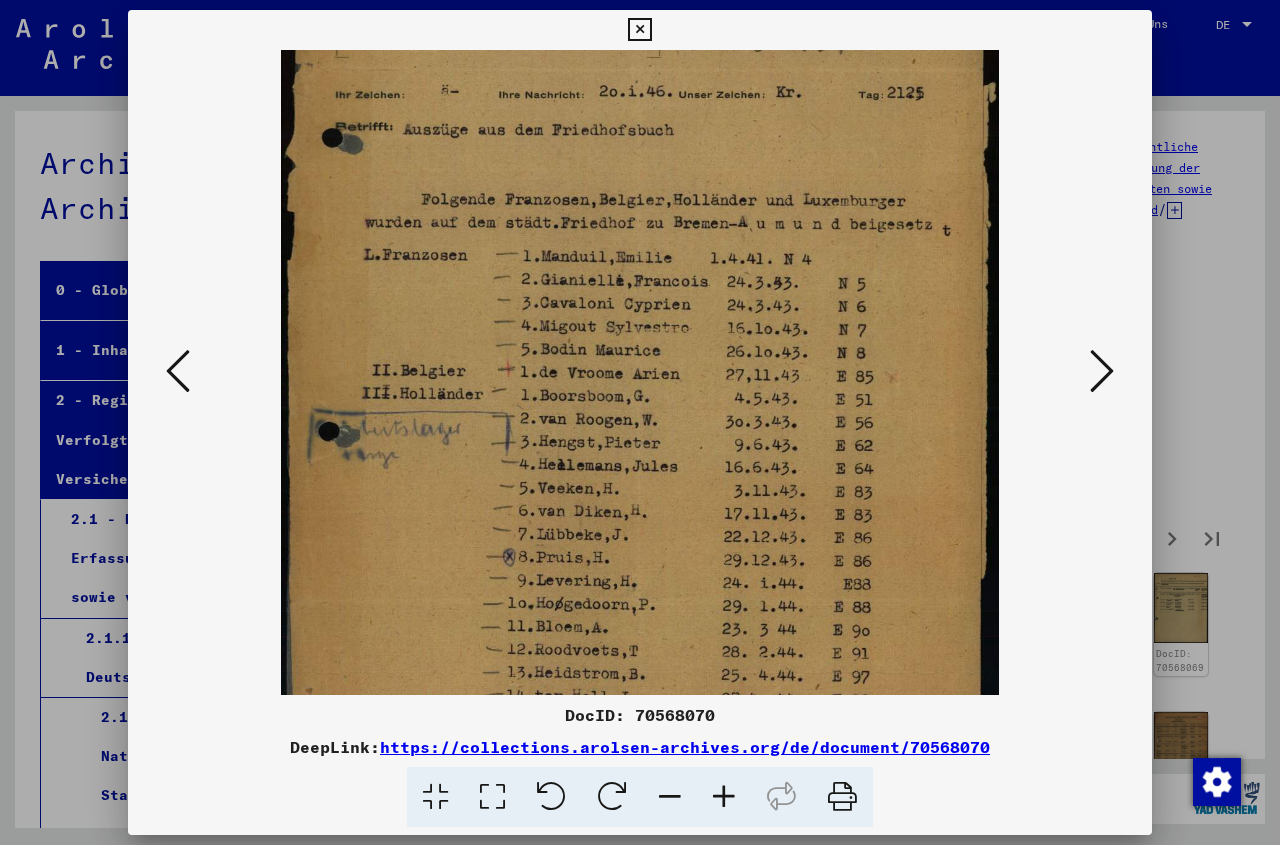 drag, startPoint x: 681, startPoint y: 646, endPoint x: 683, endPoint y: 516, distance: 130.01538 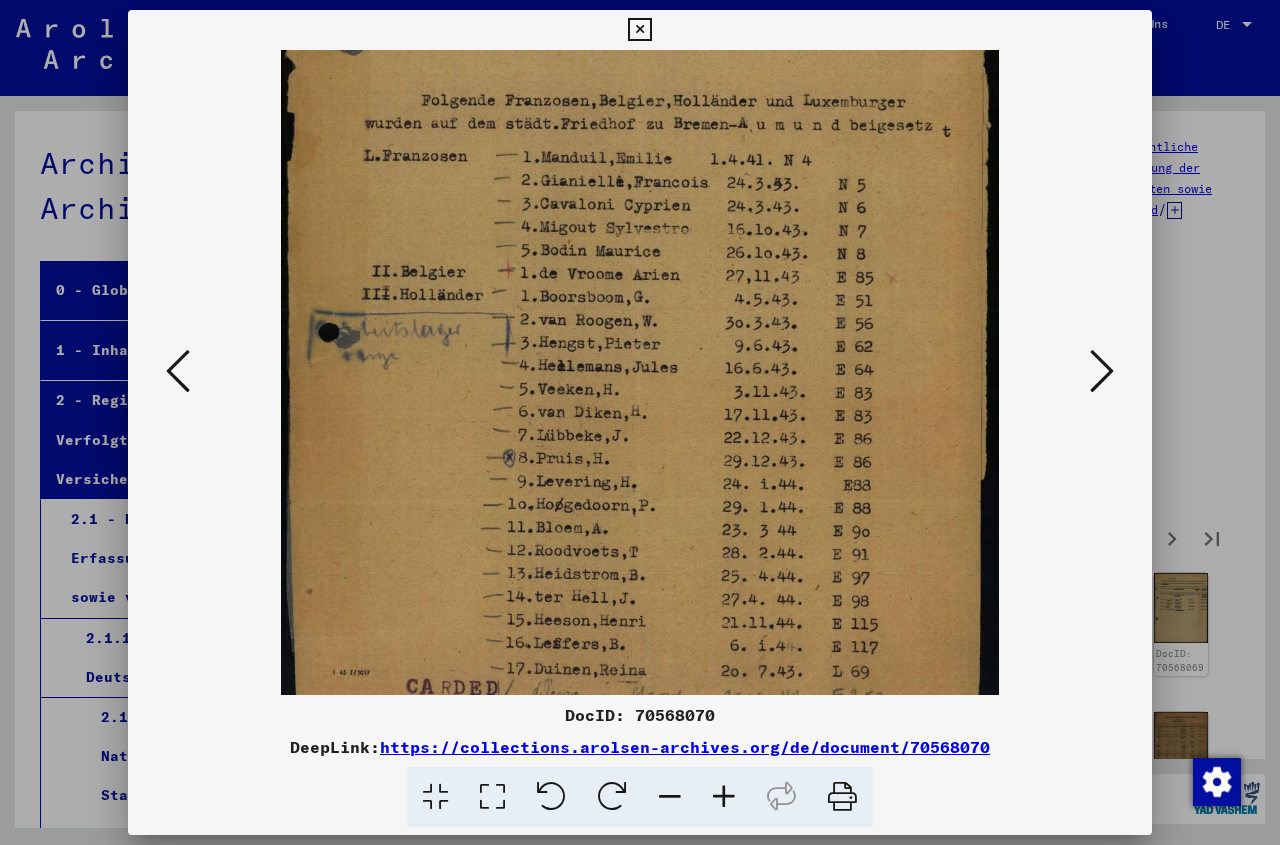 scroll, scrollTop: 423, scrollLeft: 0, axis: vertical 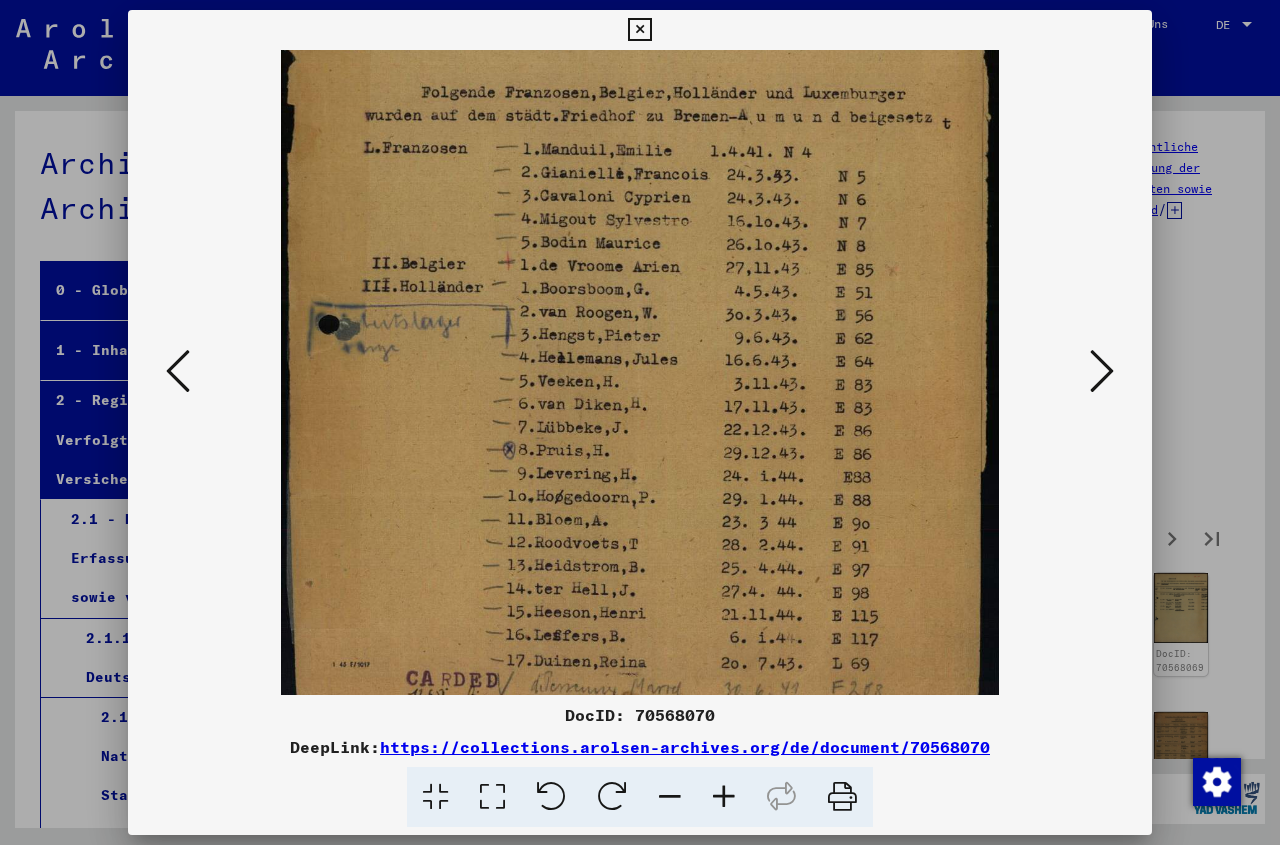 drag, startPoint x: 676, startPoint y: 623, endPoint x: 676, endPoint y: 516, distance: 107 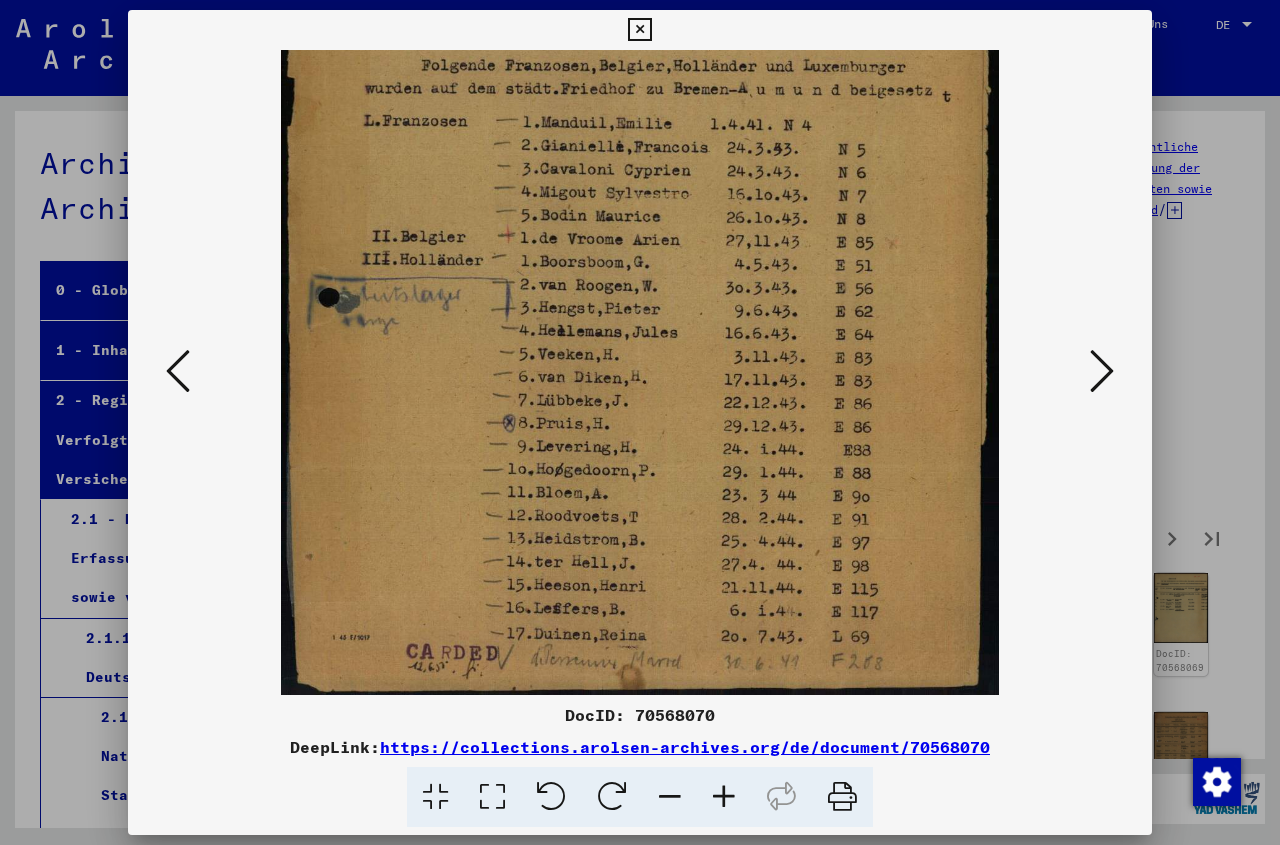 drag, startPoint x: 672, startPoint y: 617, endPoint x: 672, endPoint y: 518, distance: 99 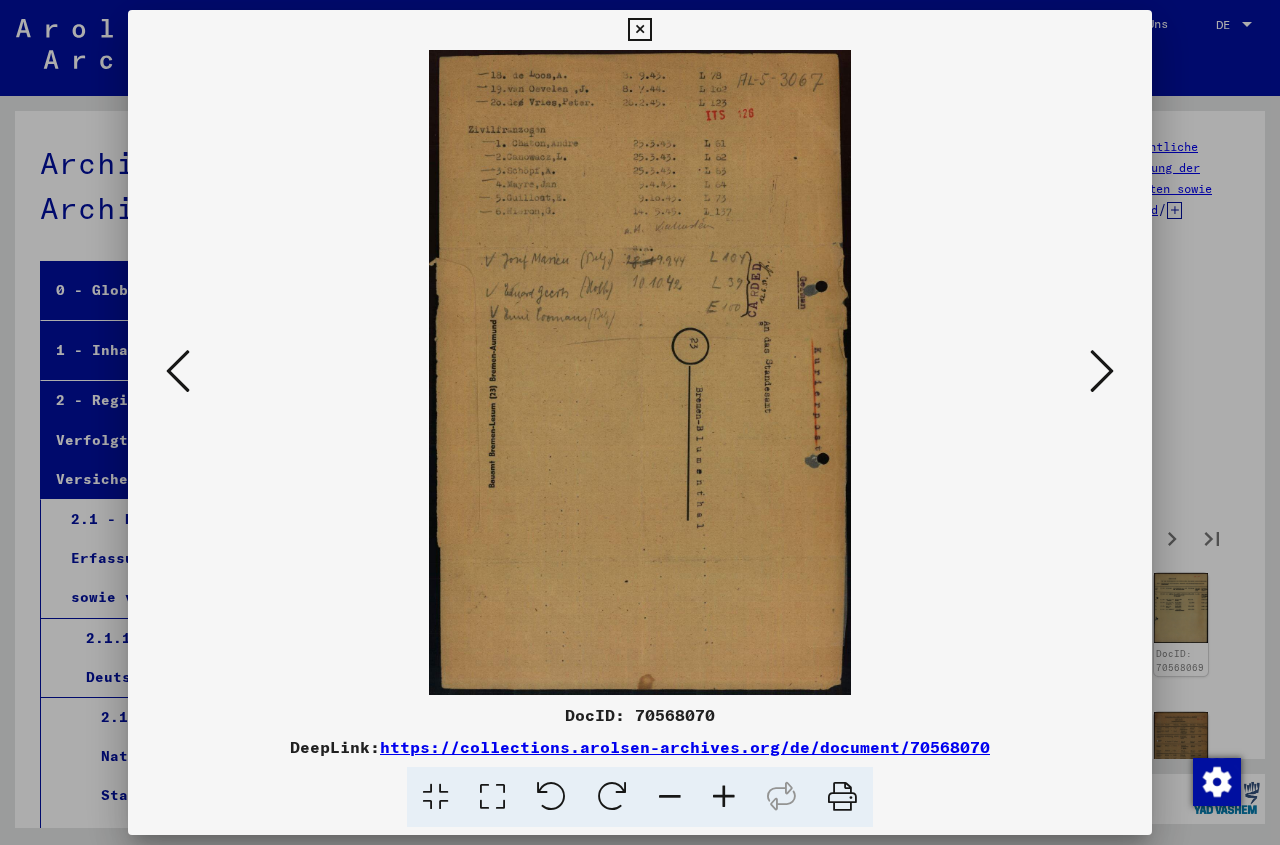 click at bounding box center (724, 797) 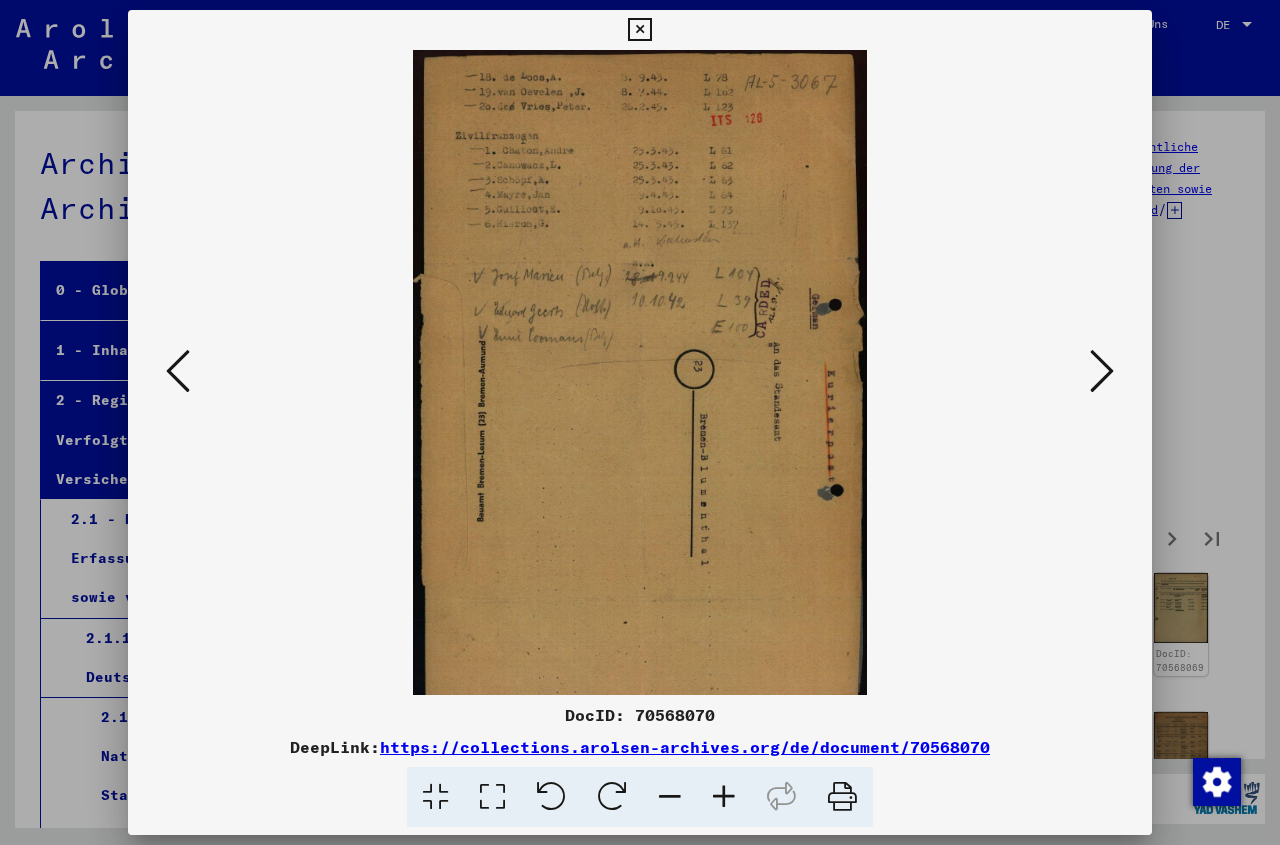 click at bounding box center (724, 797) 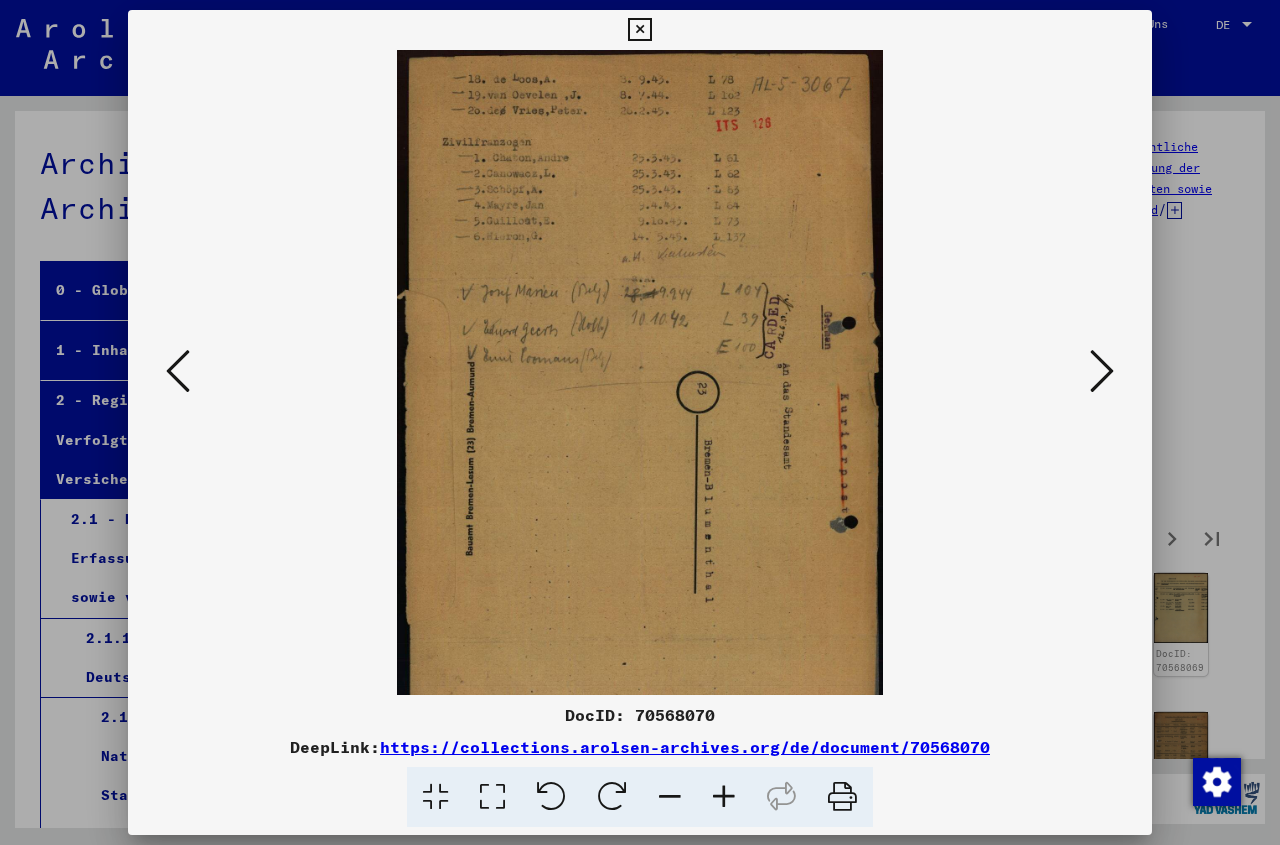 click at bounding box center [724, 797] 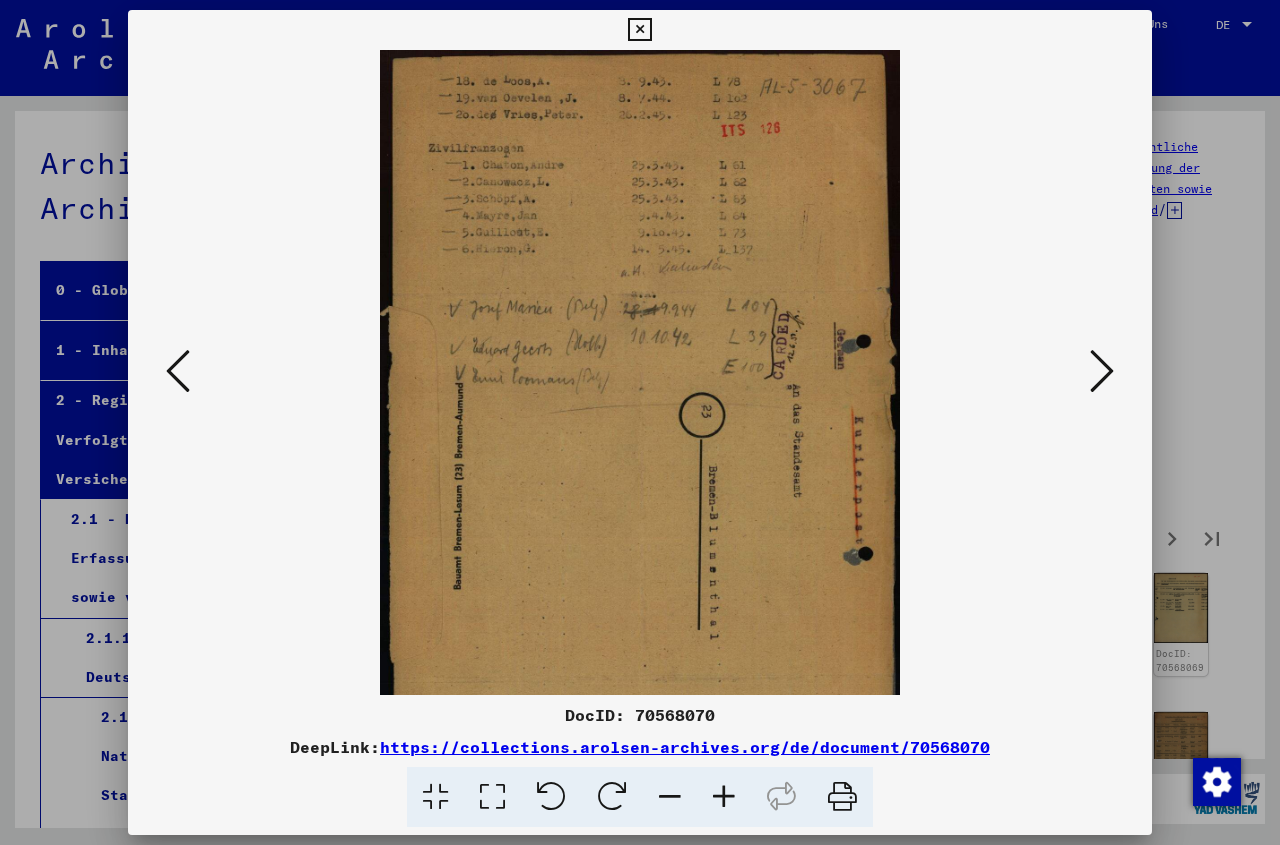 click at bounding box center [724, 797] 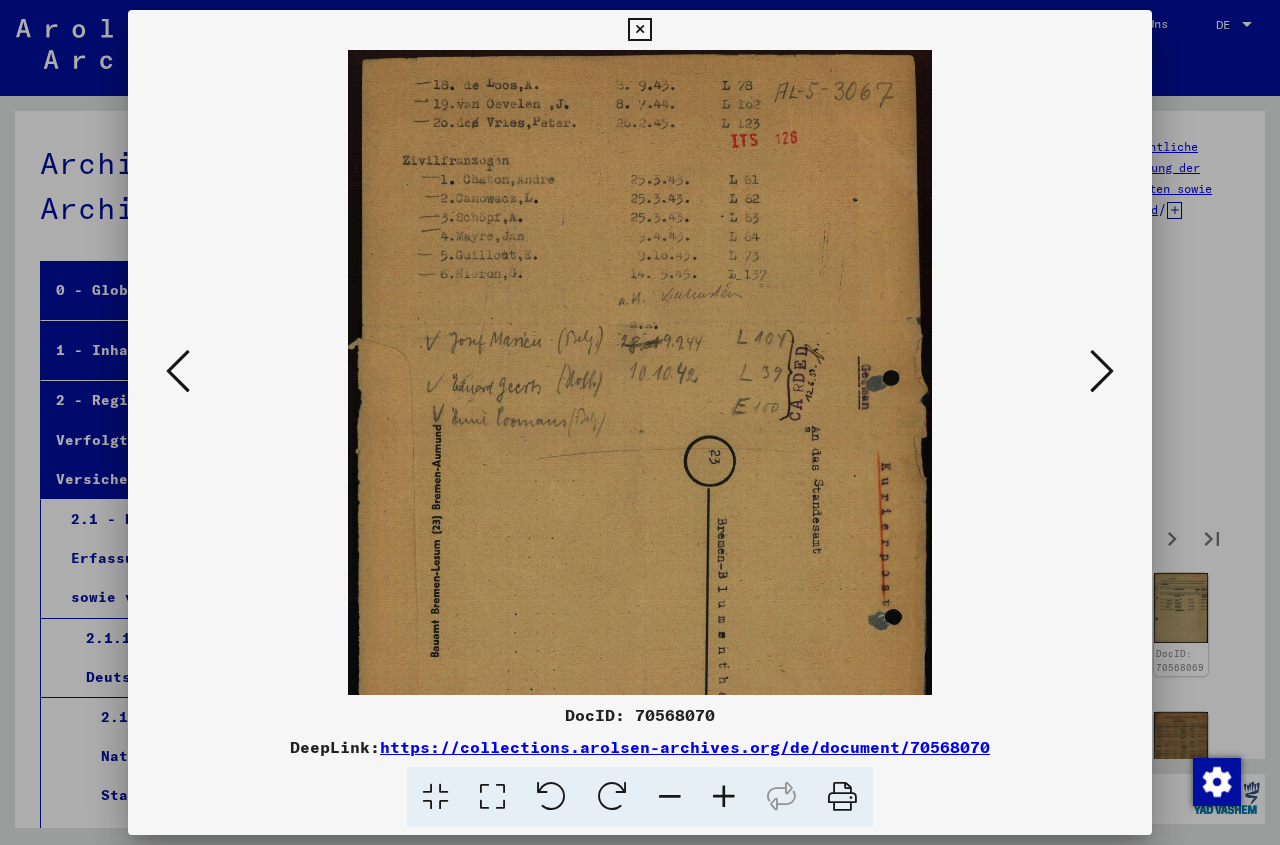 click at bounding box center [724, 797] 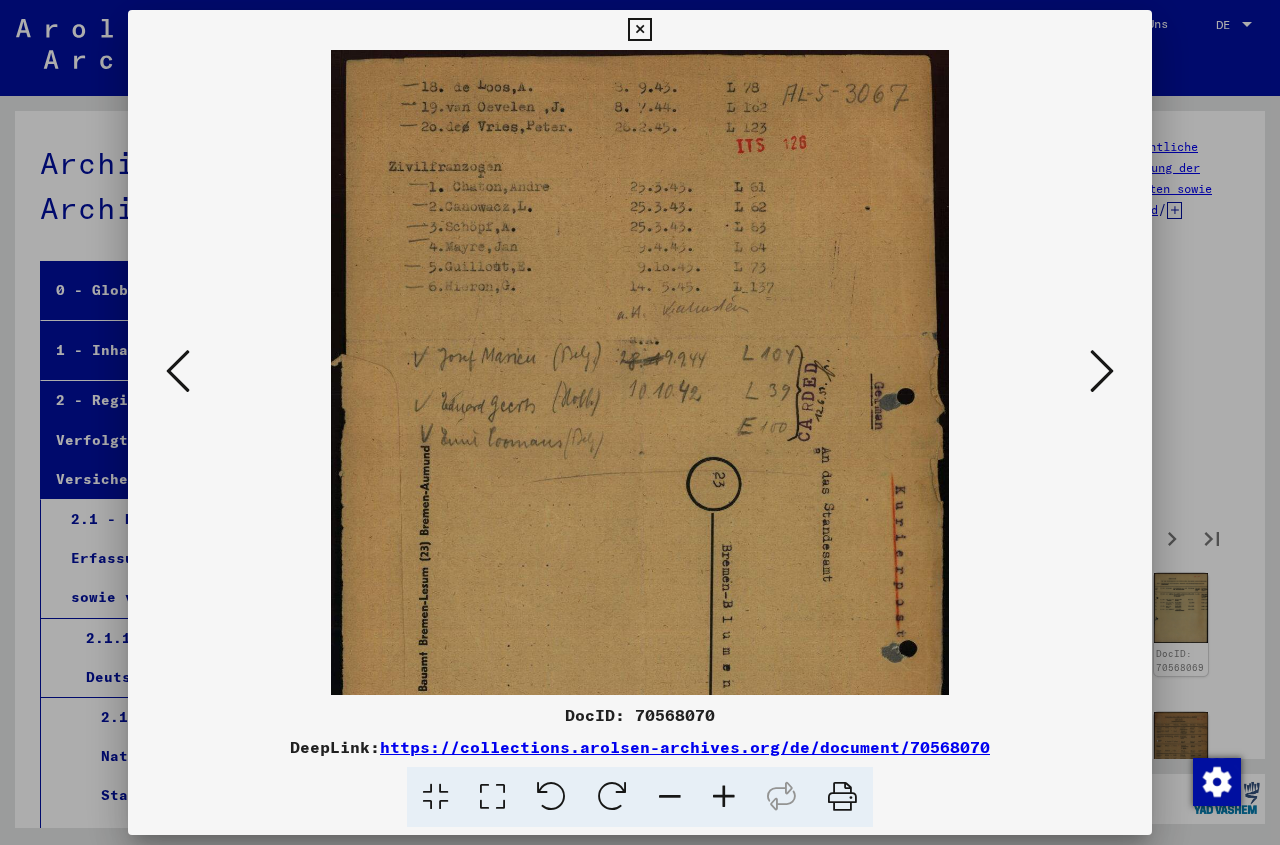 click at bounding box center [724, 797] 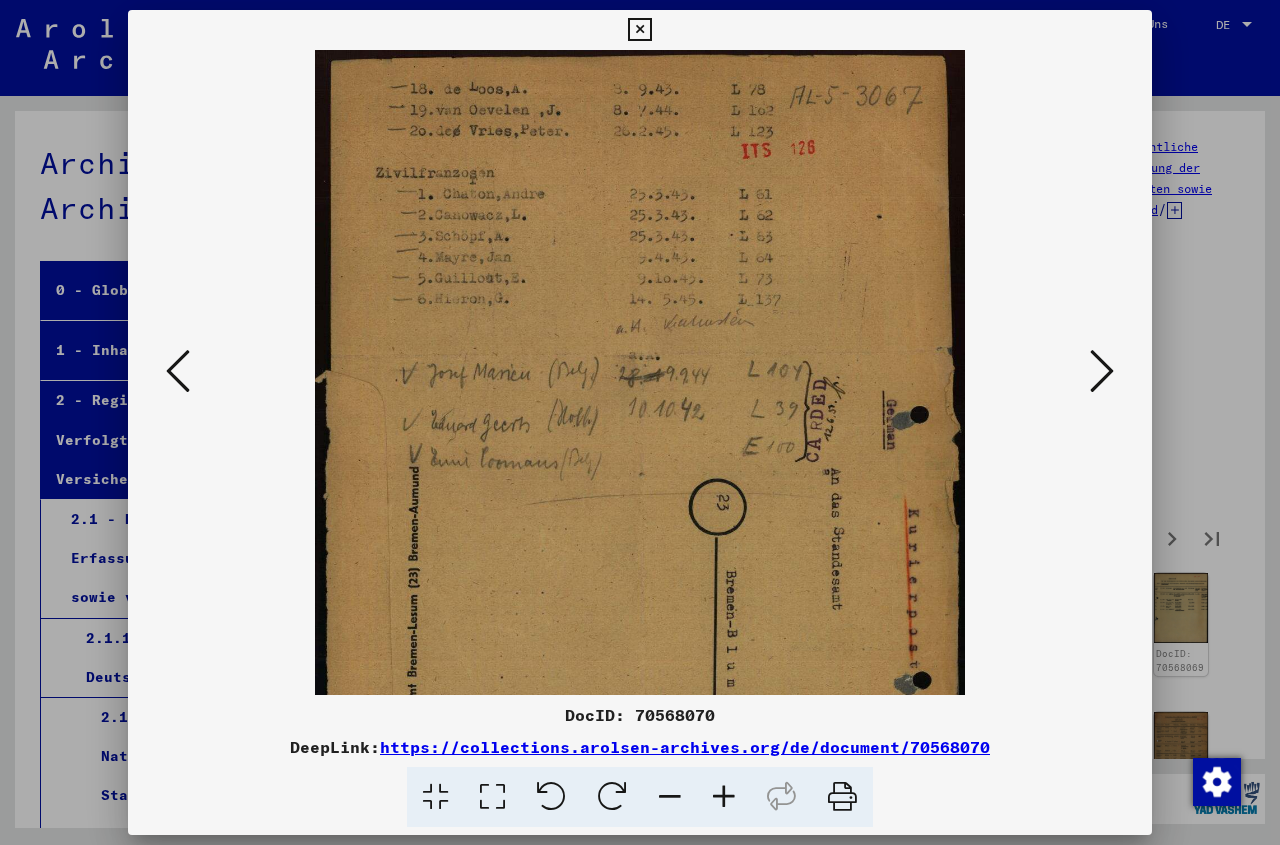 click at bounding box center (724, 797) 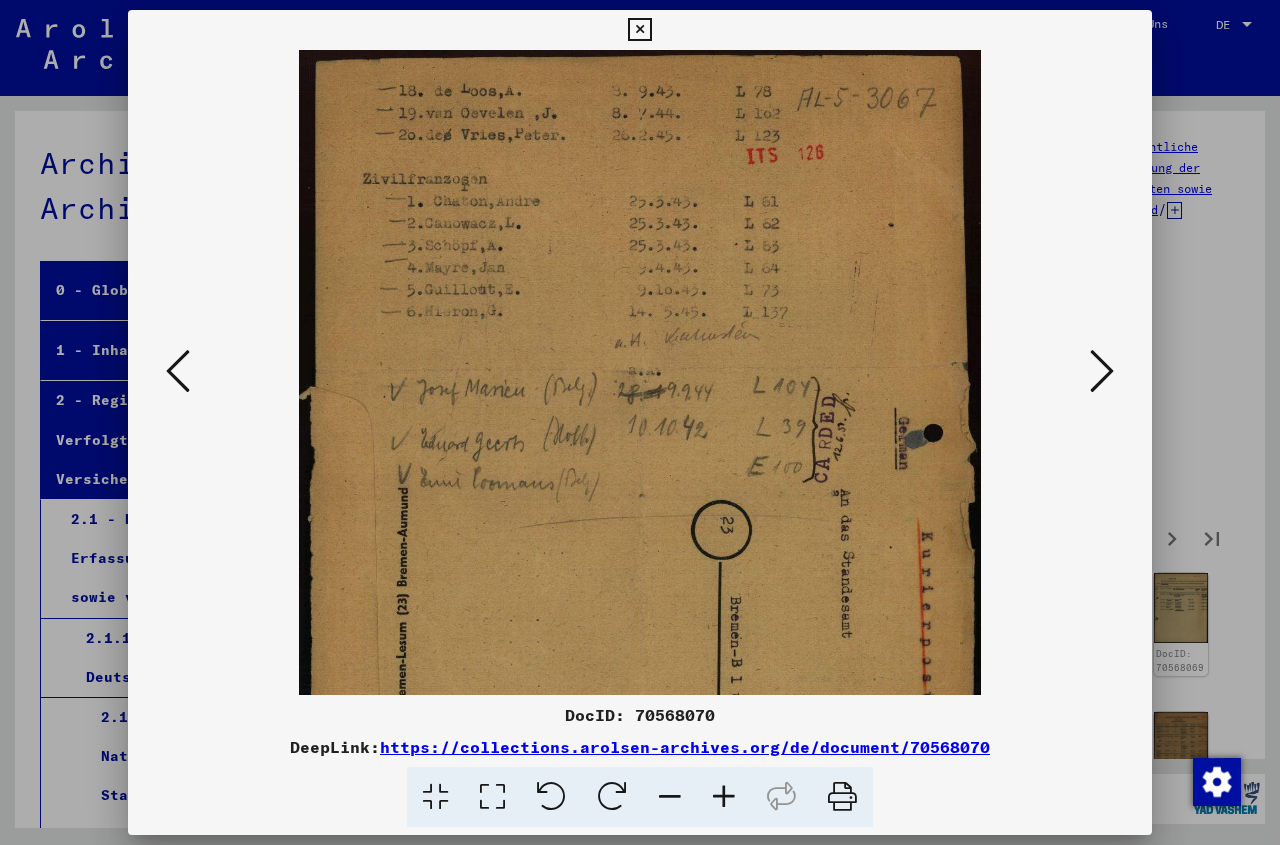 click at bounding box center [724, 797] 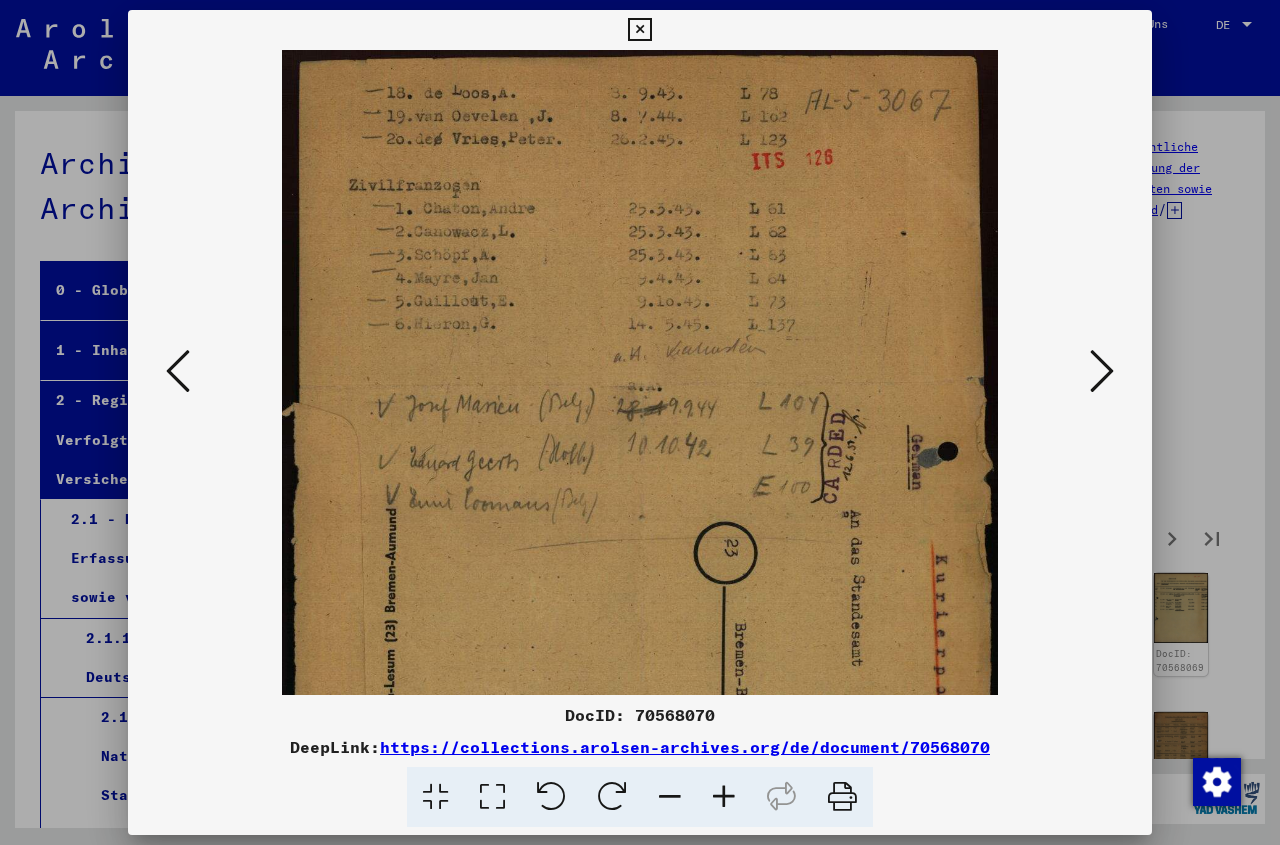 click at bounding box center (724, 797) 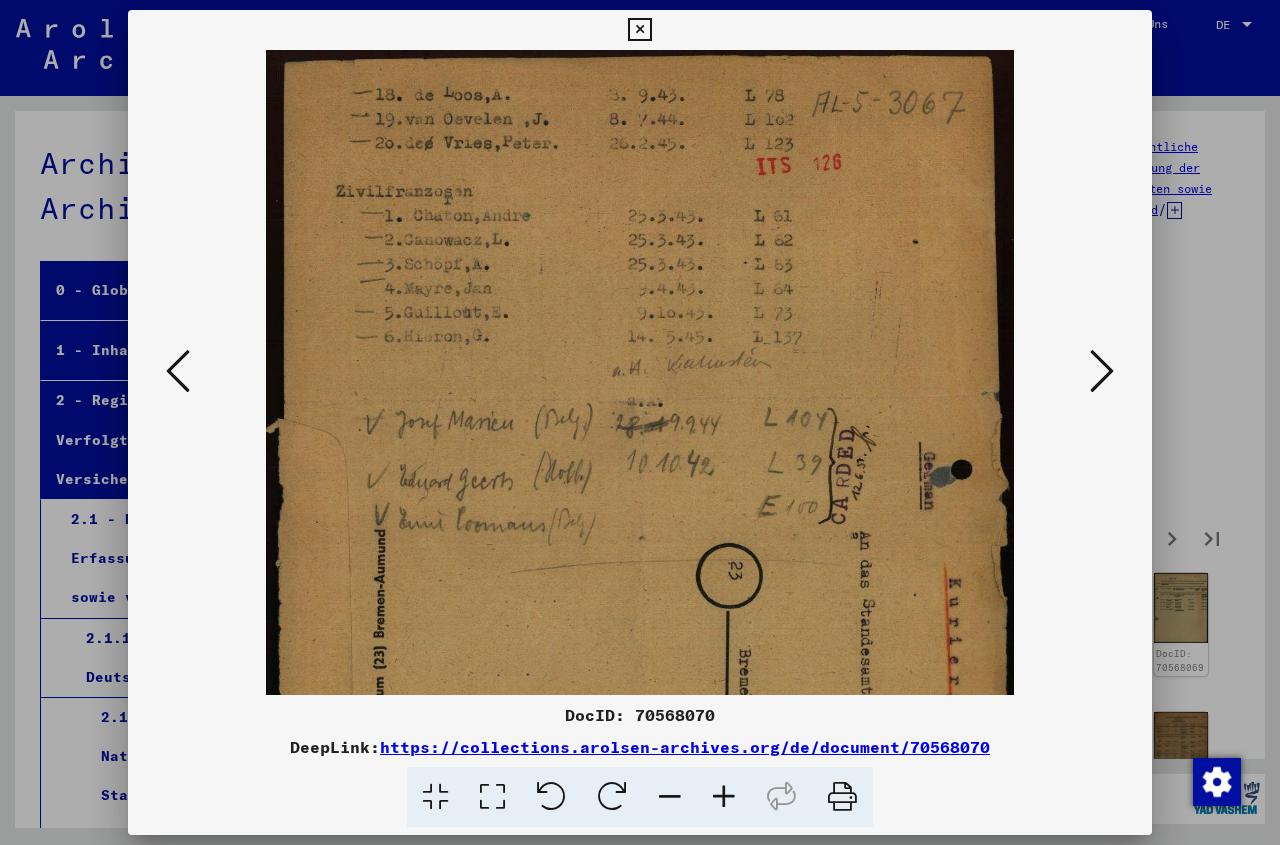 click at bounding box center [724, 797] 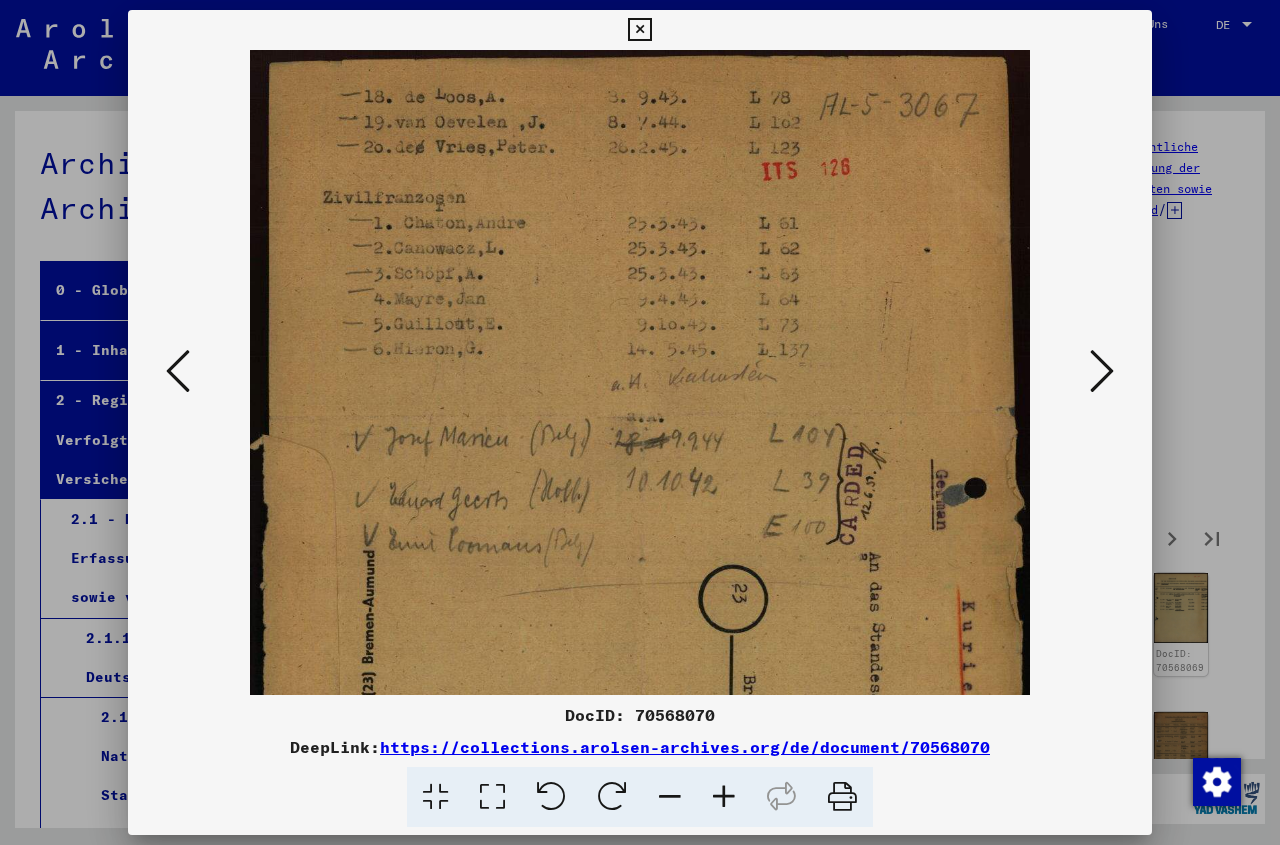 click at bounding box center [724, 797] 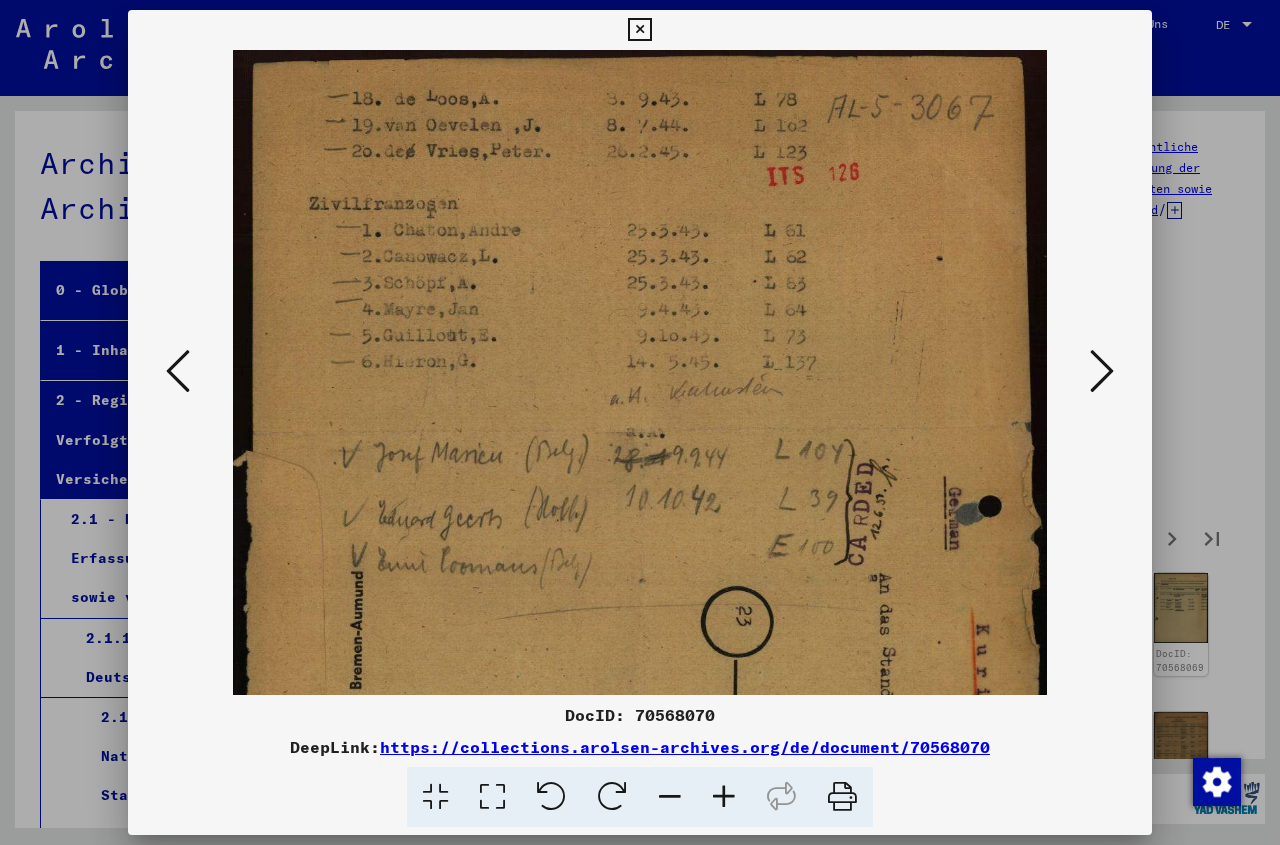 click at bounding box center [724, 797] 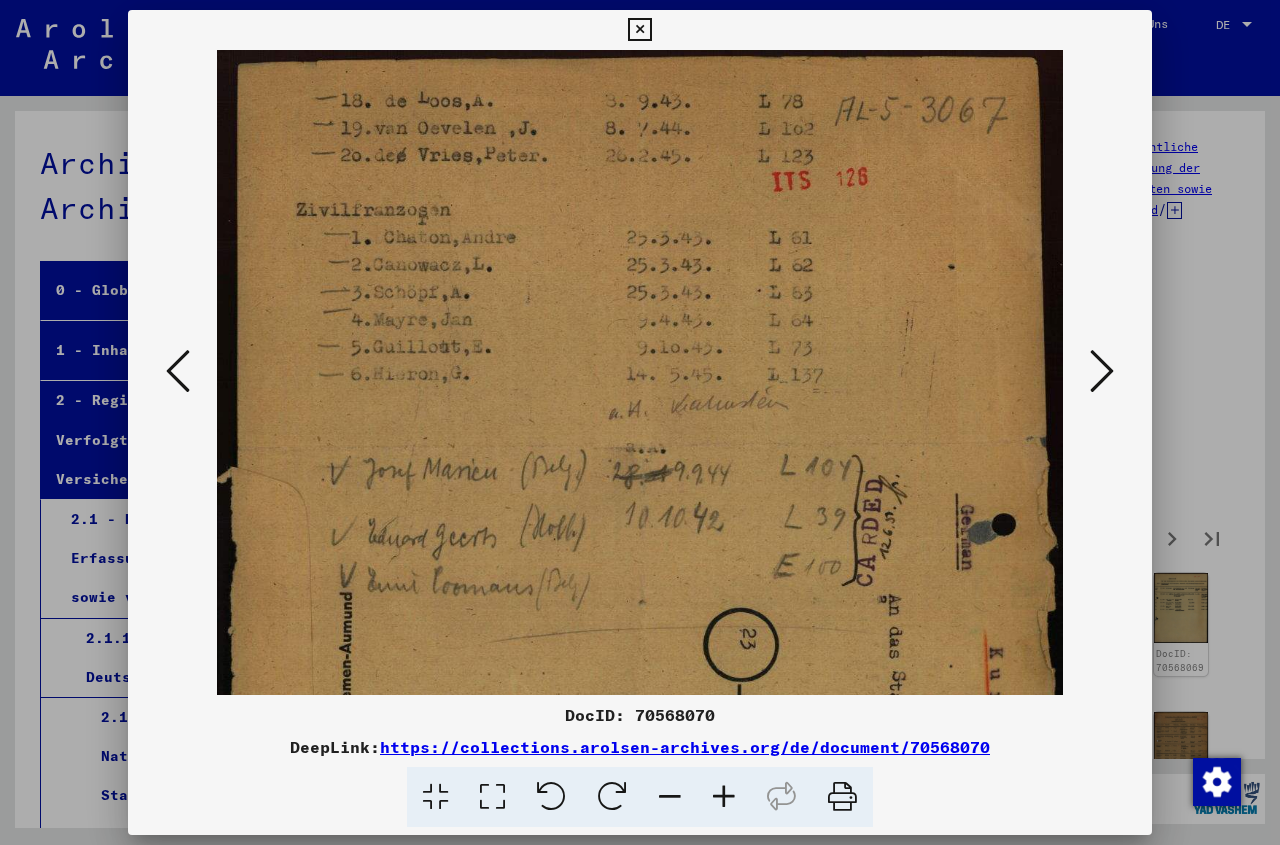 click at bounding box center (724, 797) 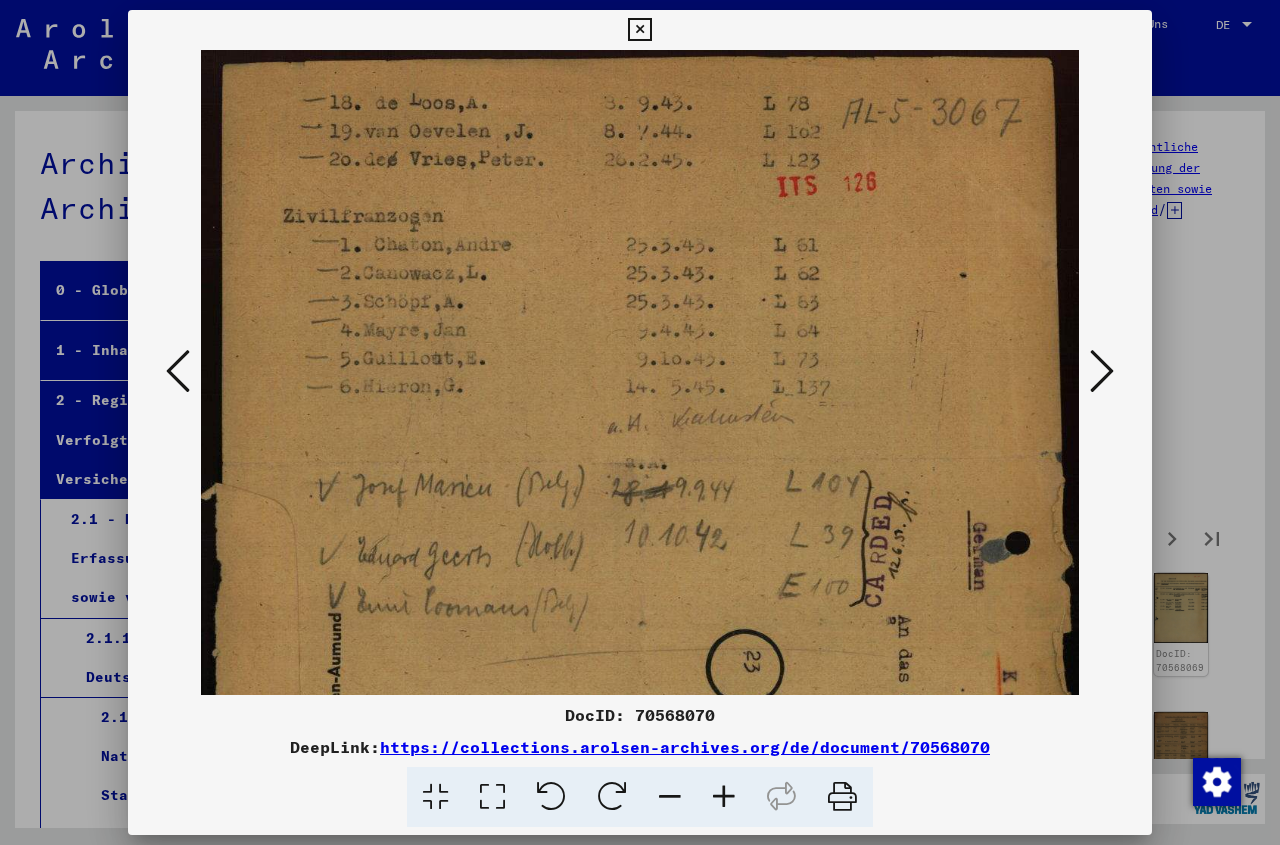 click at bounding box center (724, 797) 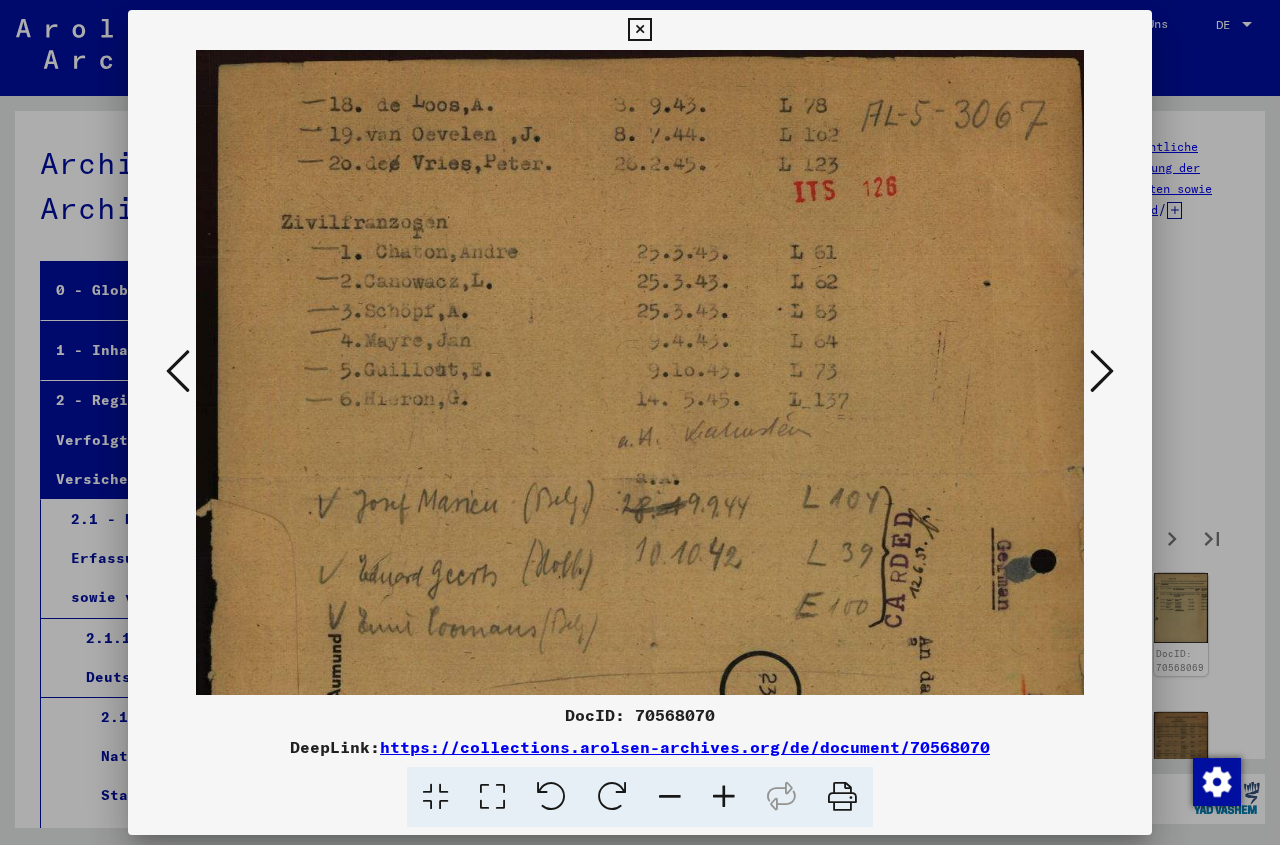 click at bounding box center [724, 797] 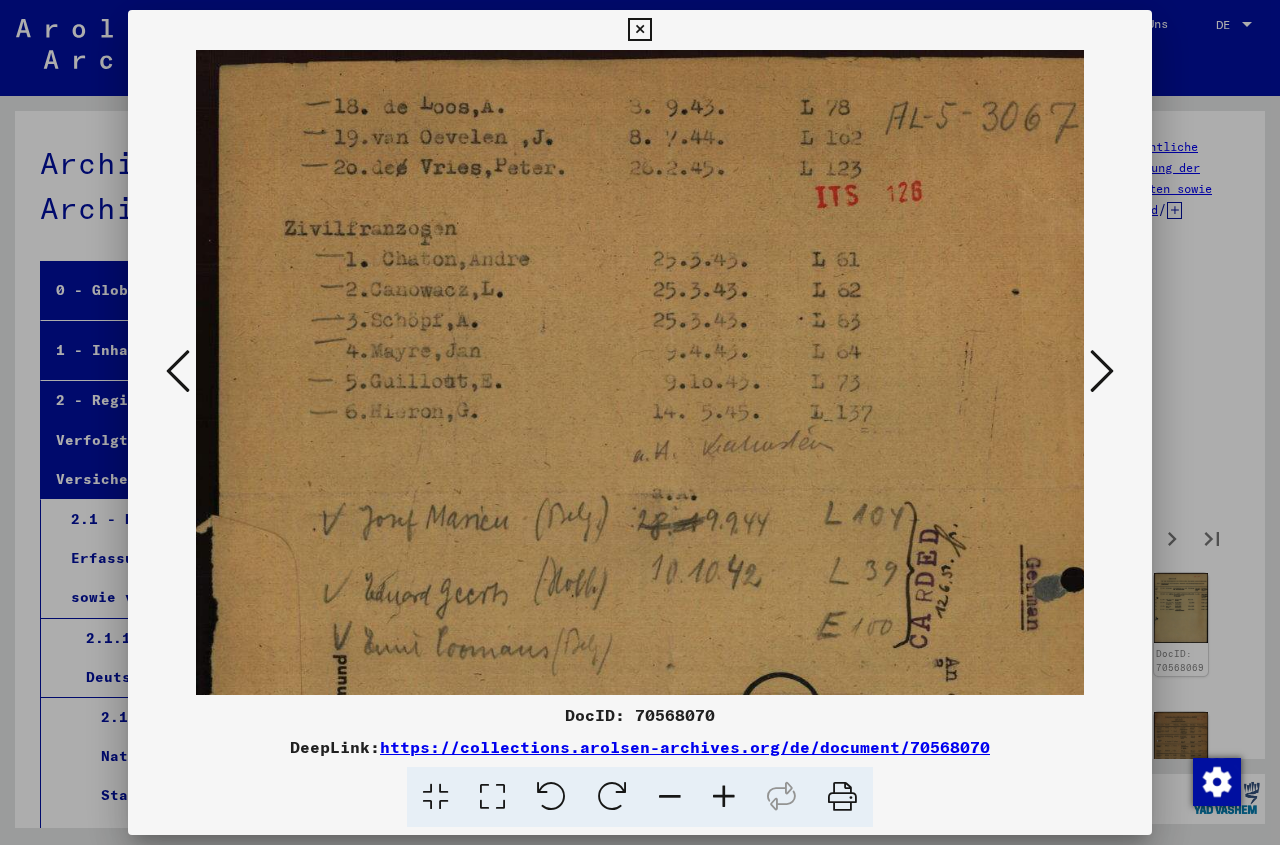 click at bounding box center [178, 371] 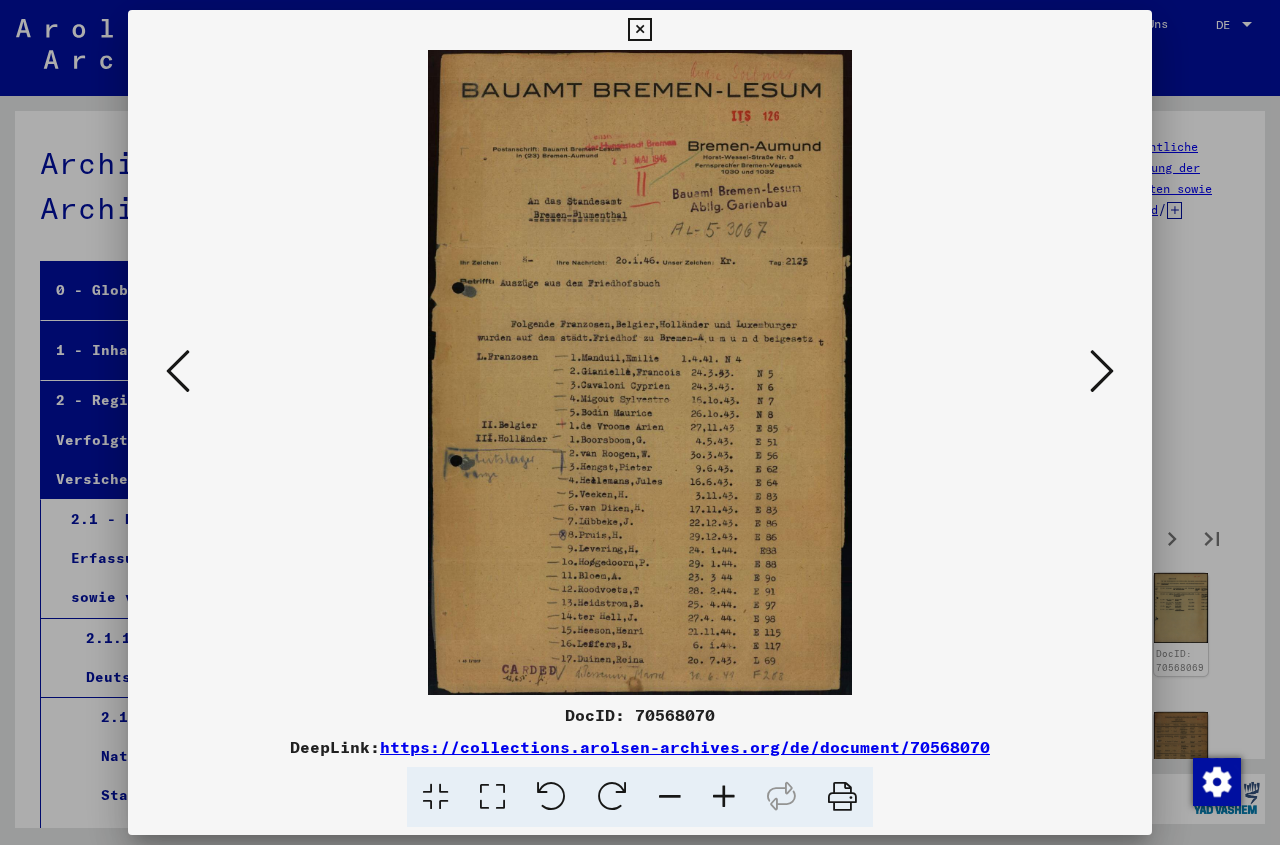click at bounding box center [1102, 371] 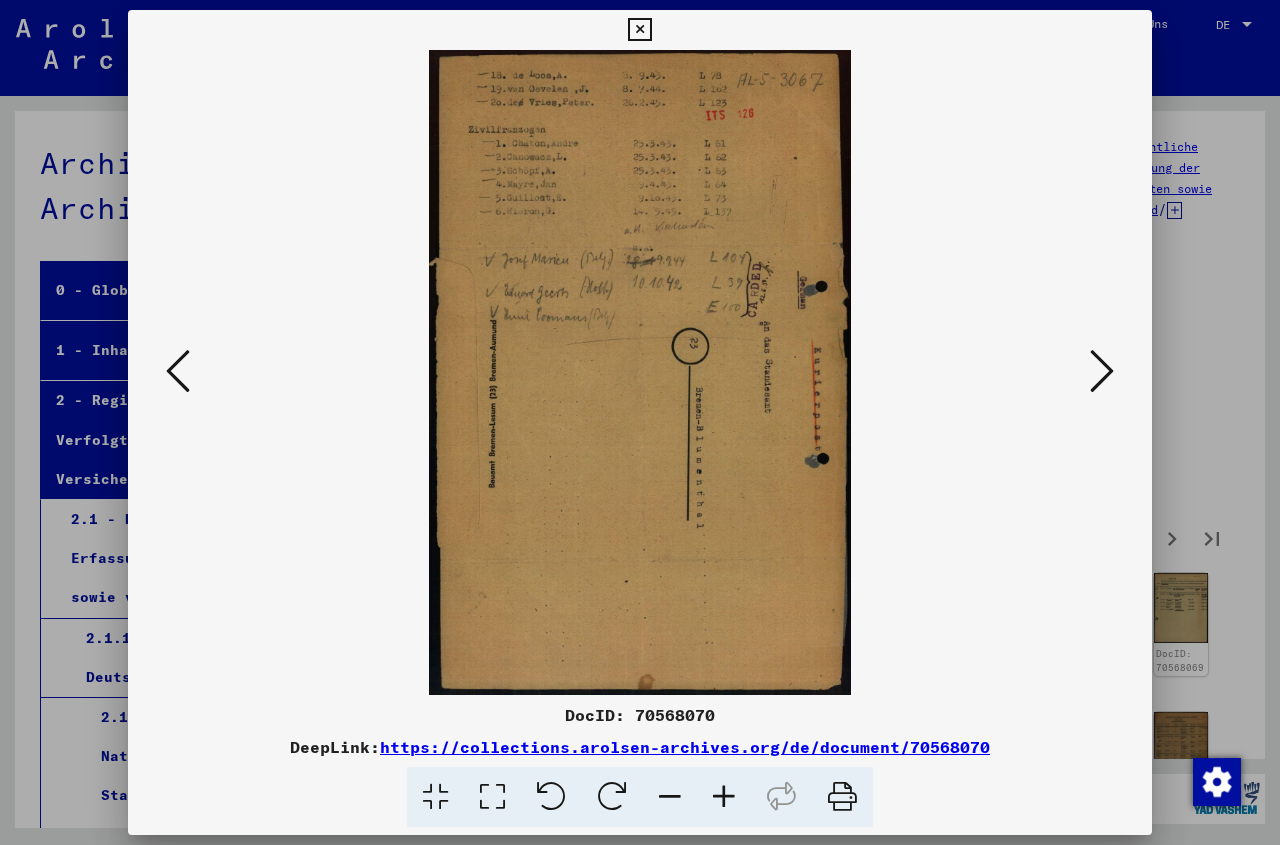click at bounding box center [1102, 371] 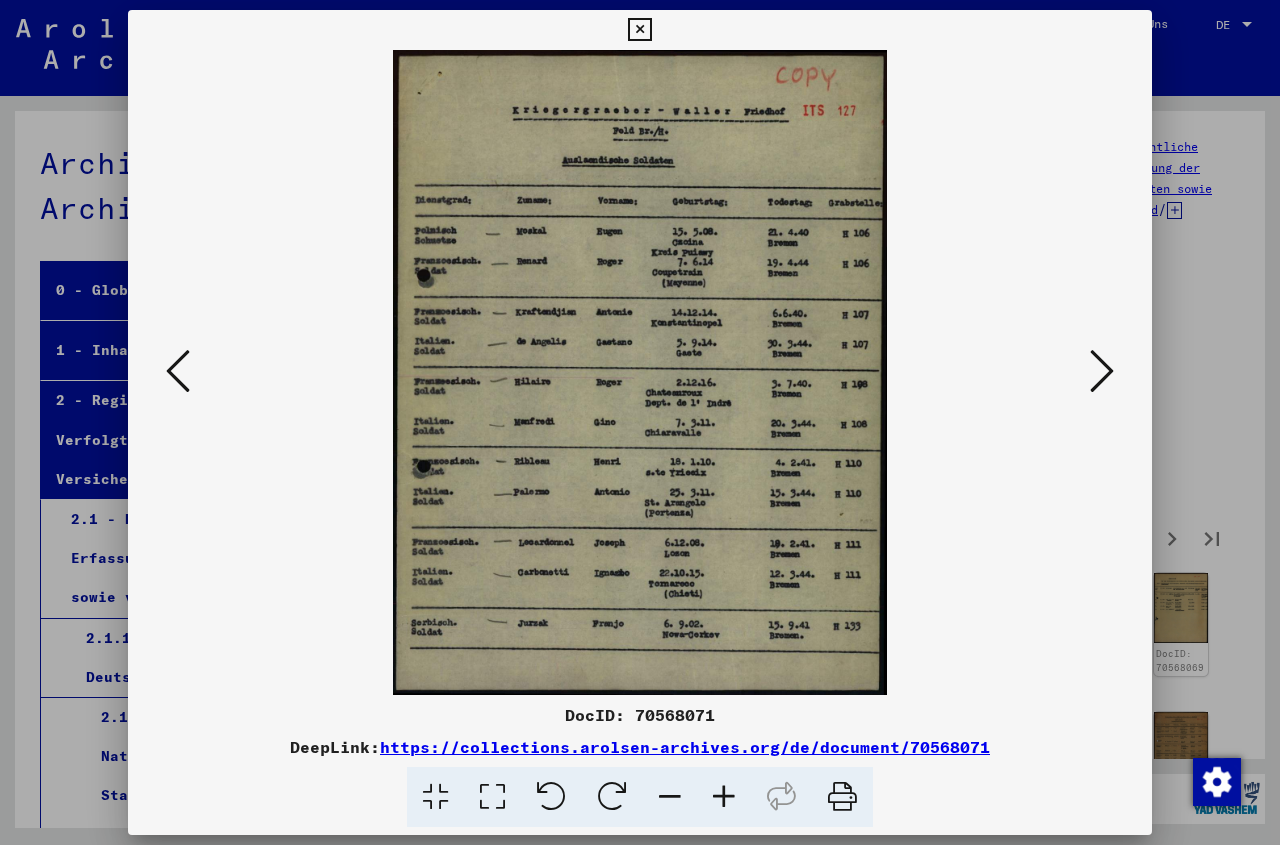 click at bounding box center [1102, 371] 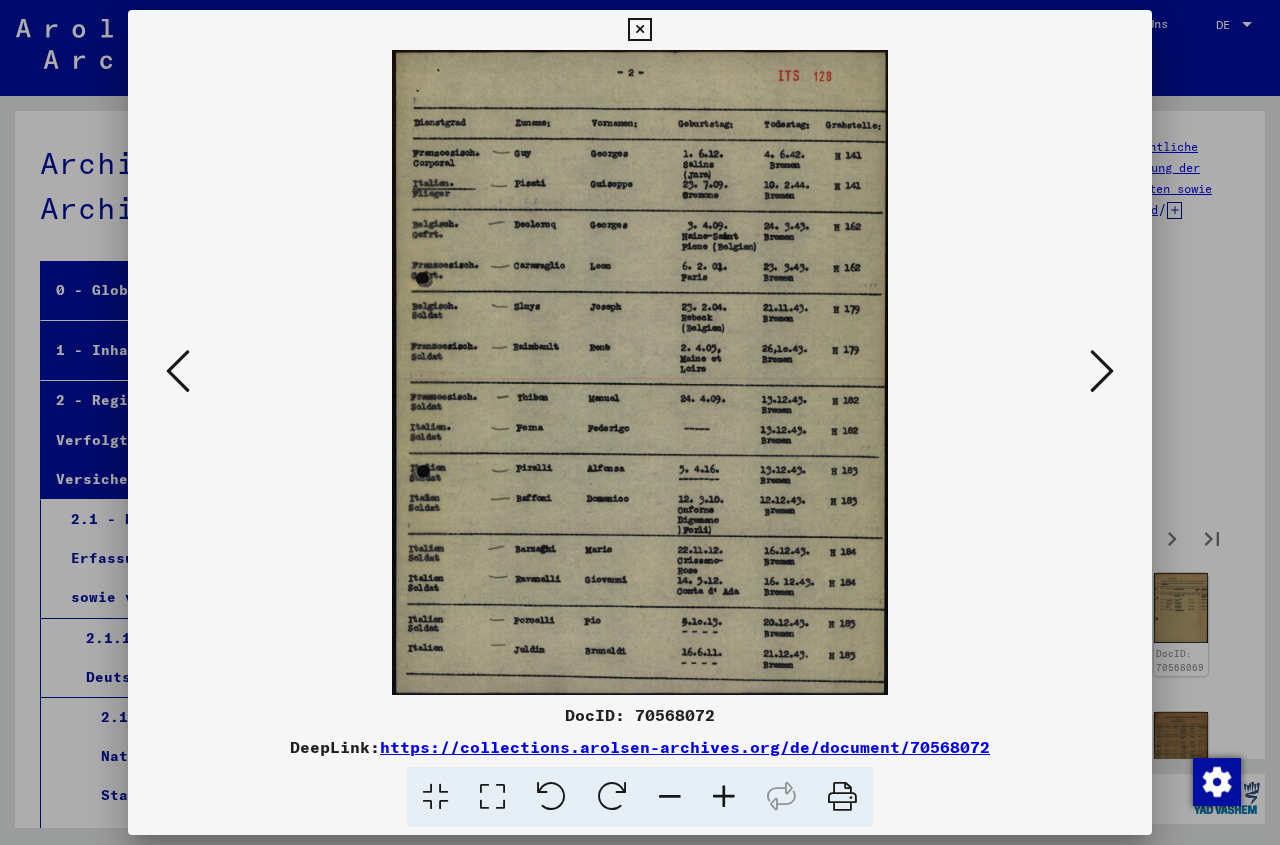 click at bounding box center [1102, 371] 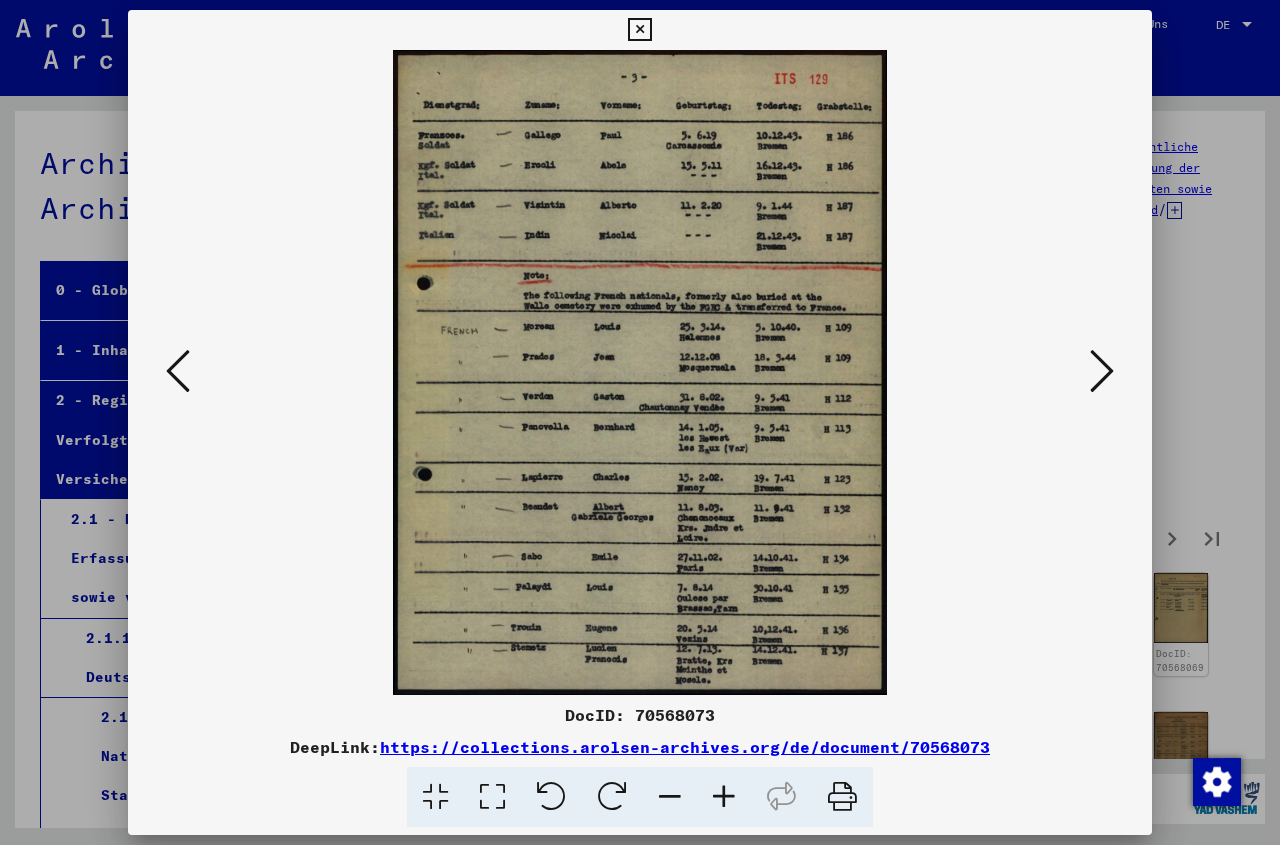 click at bounding box center (1102, 371) 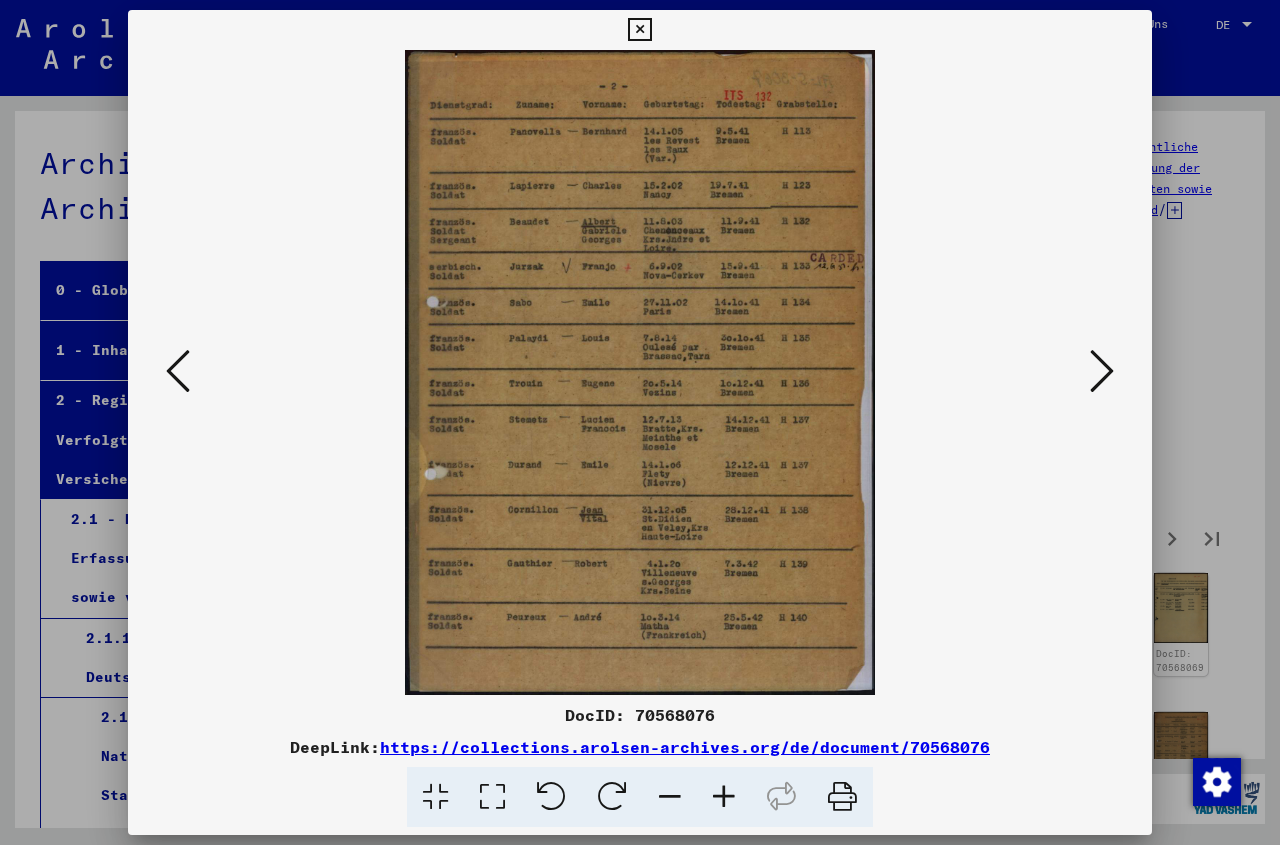 click at bounding box center (1102, 371) 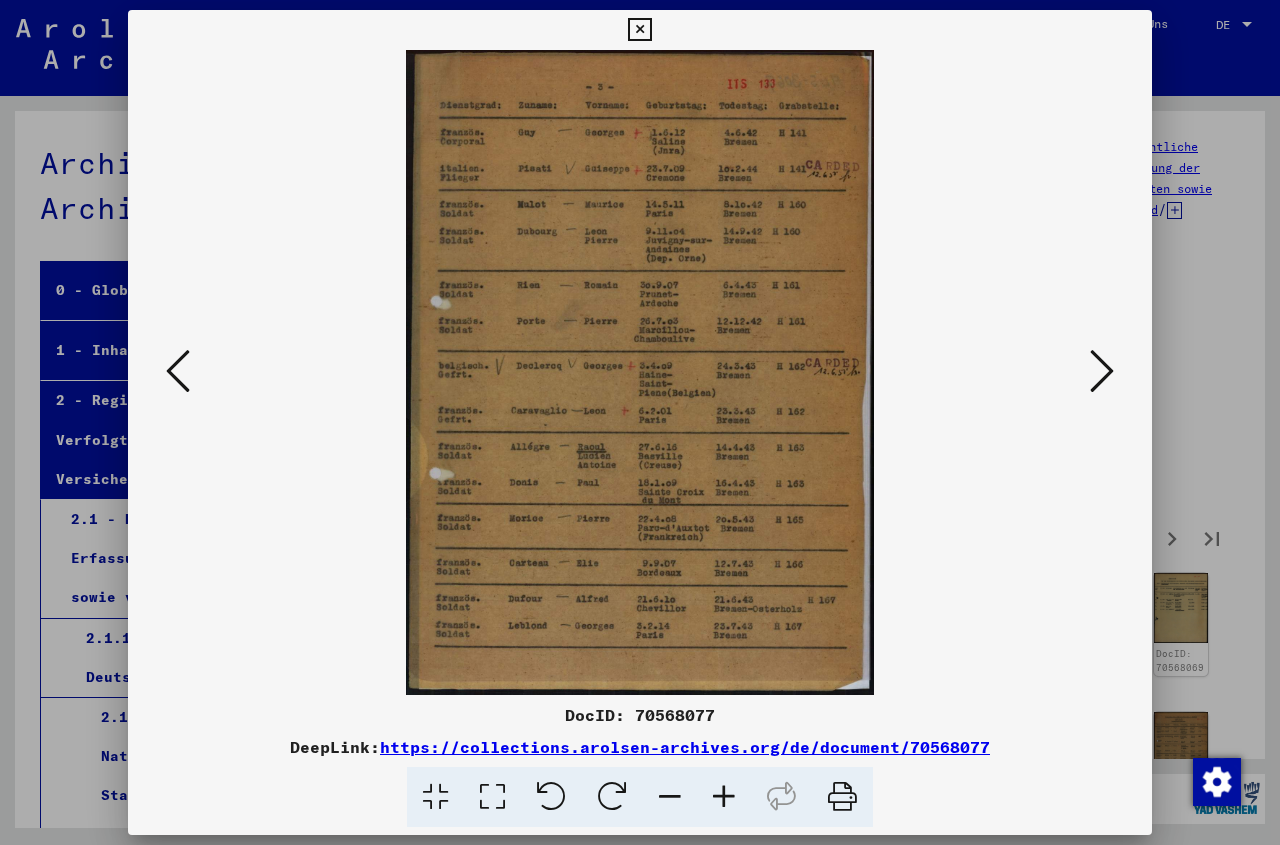 click at bounding box center [1102, 371] 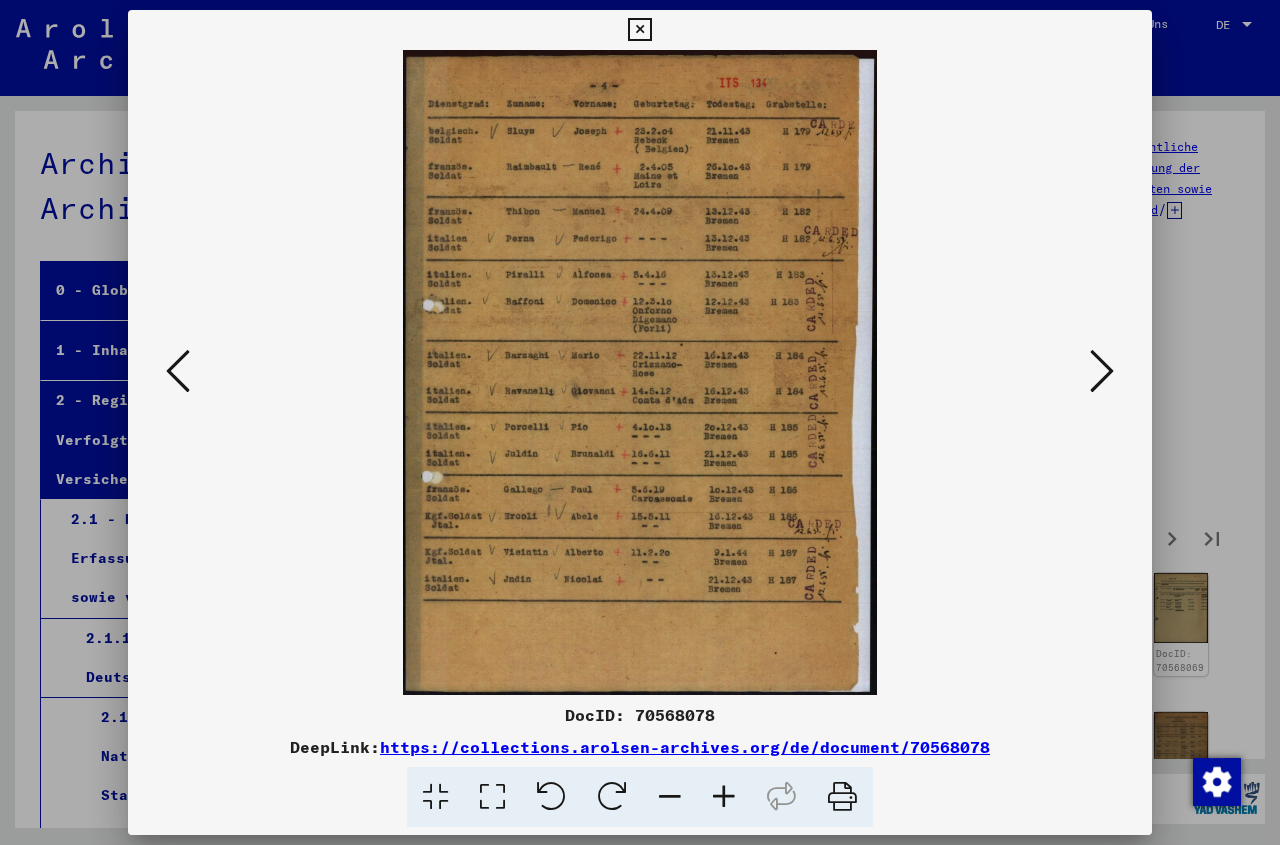 click at bounding box center [1102, 371] 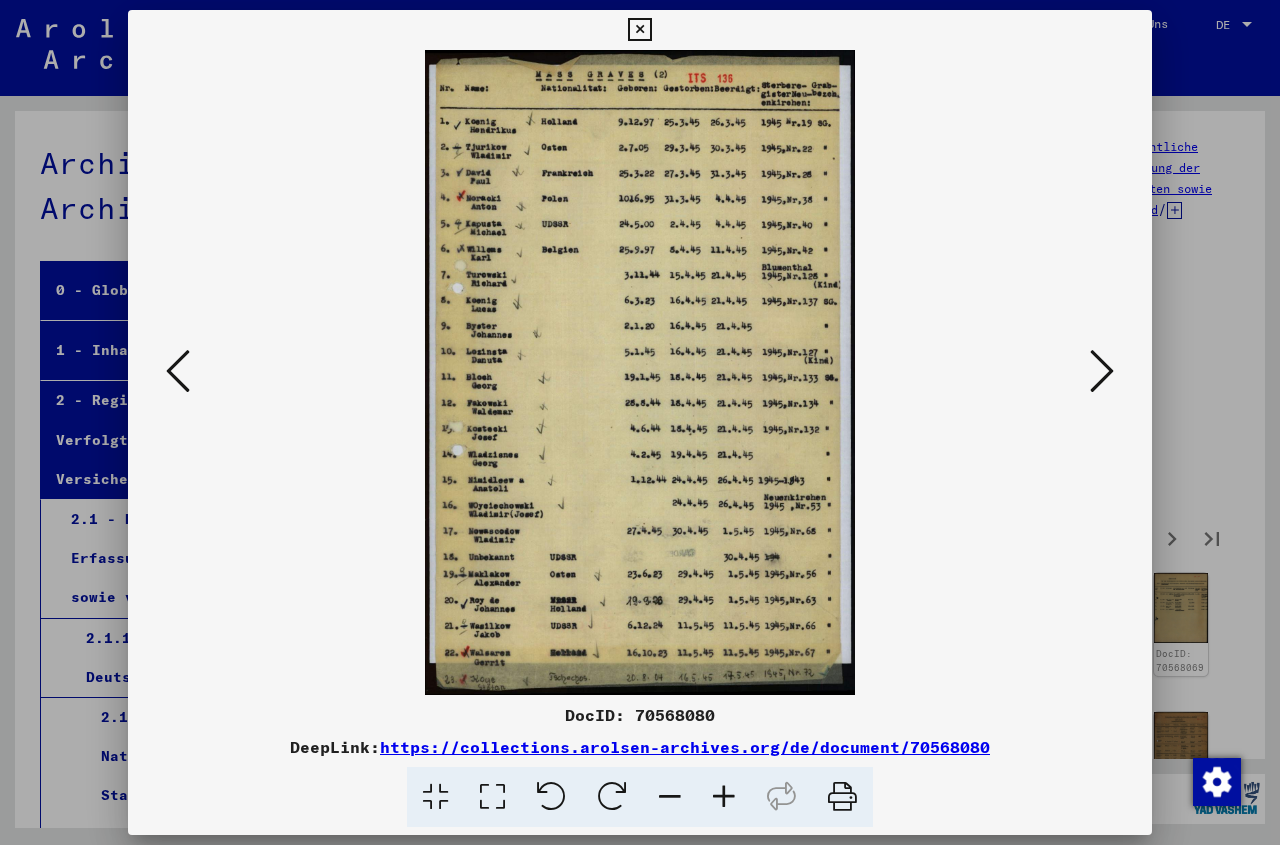 click at bounding box center (1102, 371) 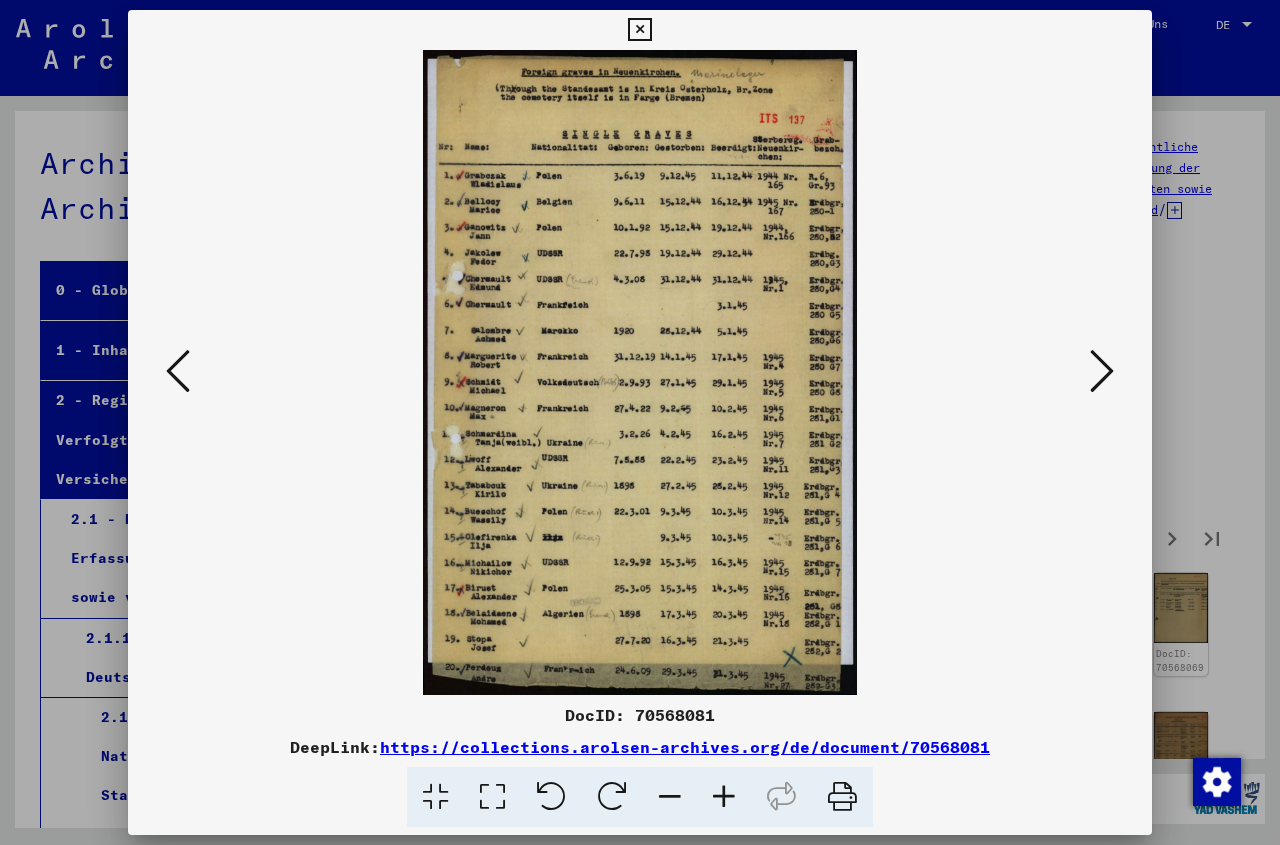 click at bounding box center (1102, 371) 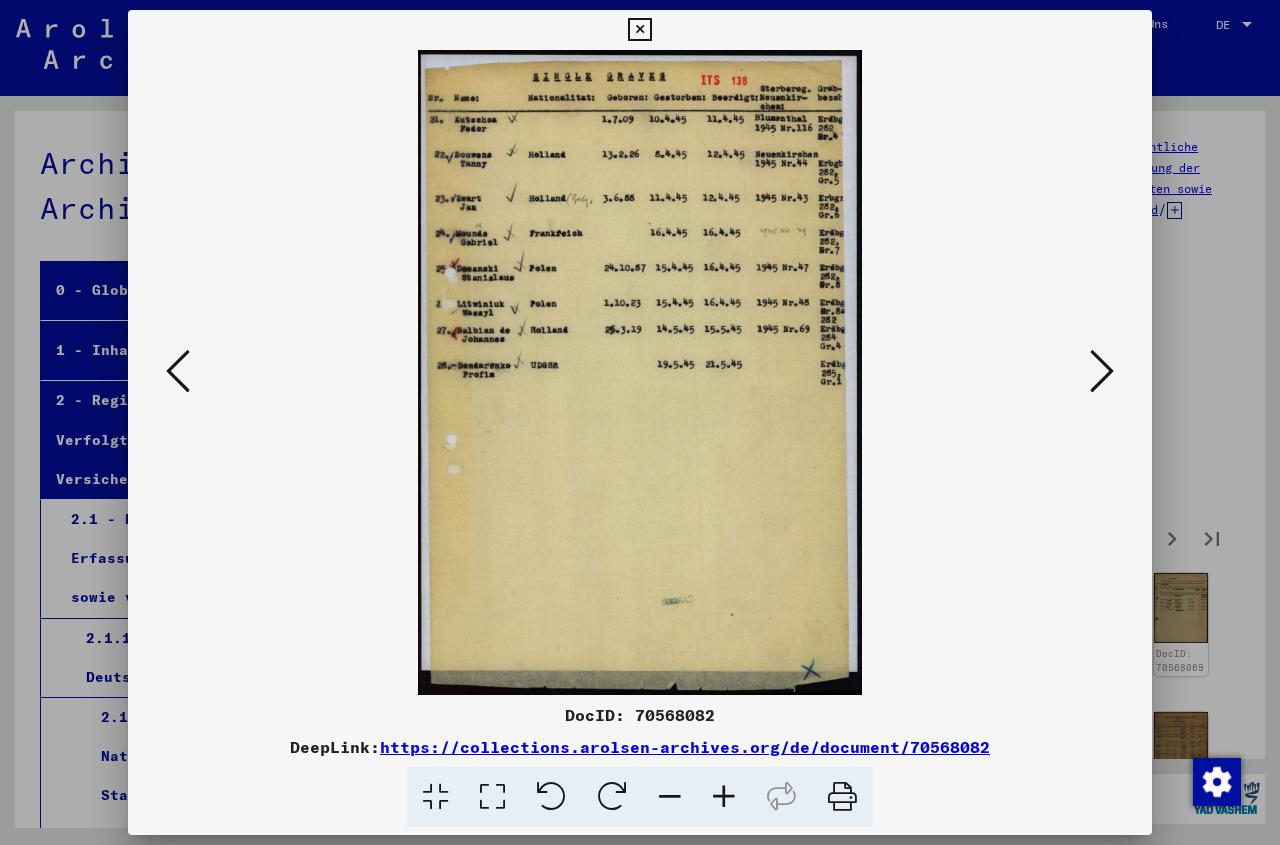 click at bounding box center (1102, 371) 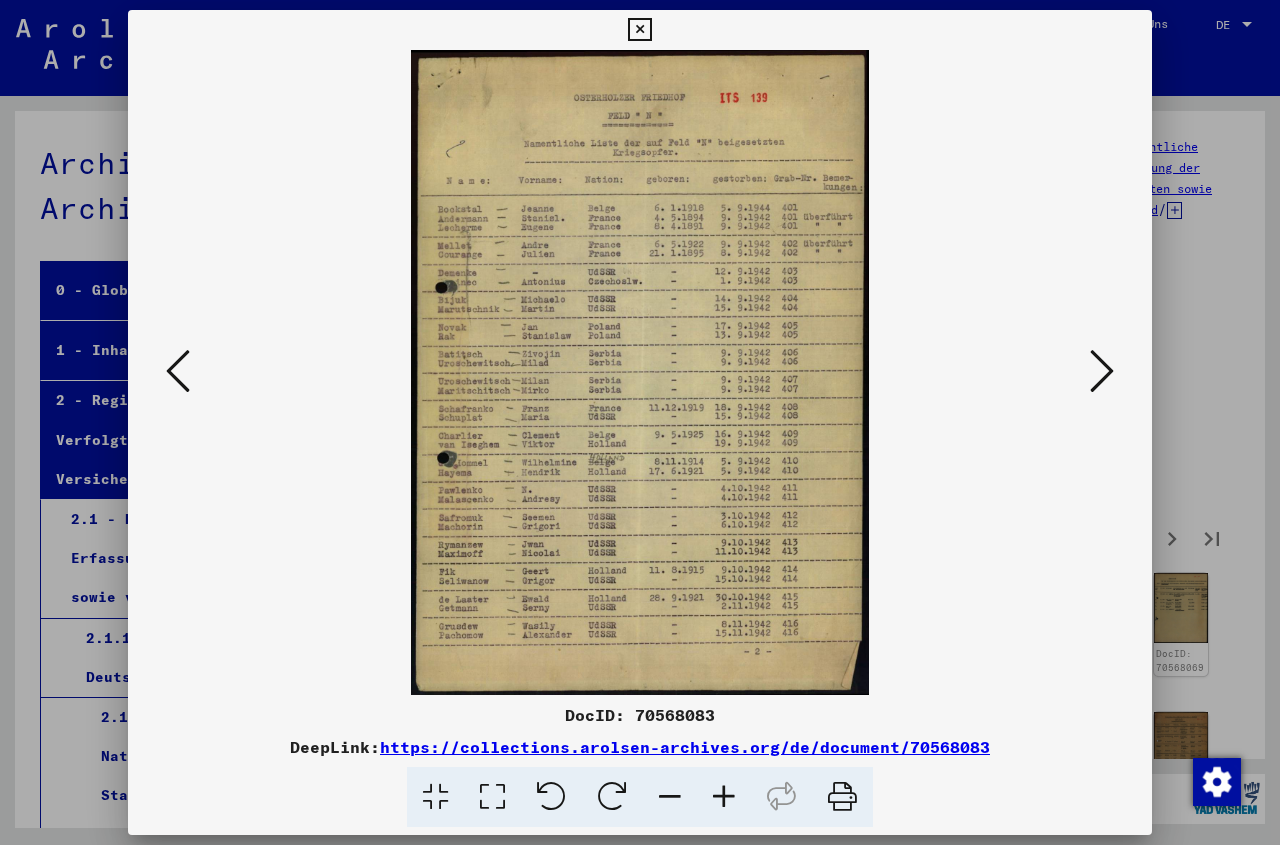 click at bounding box center [1102, 371] 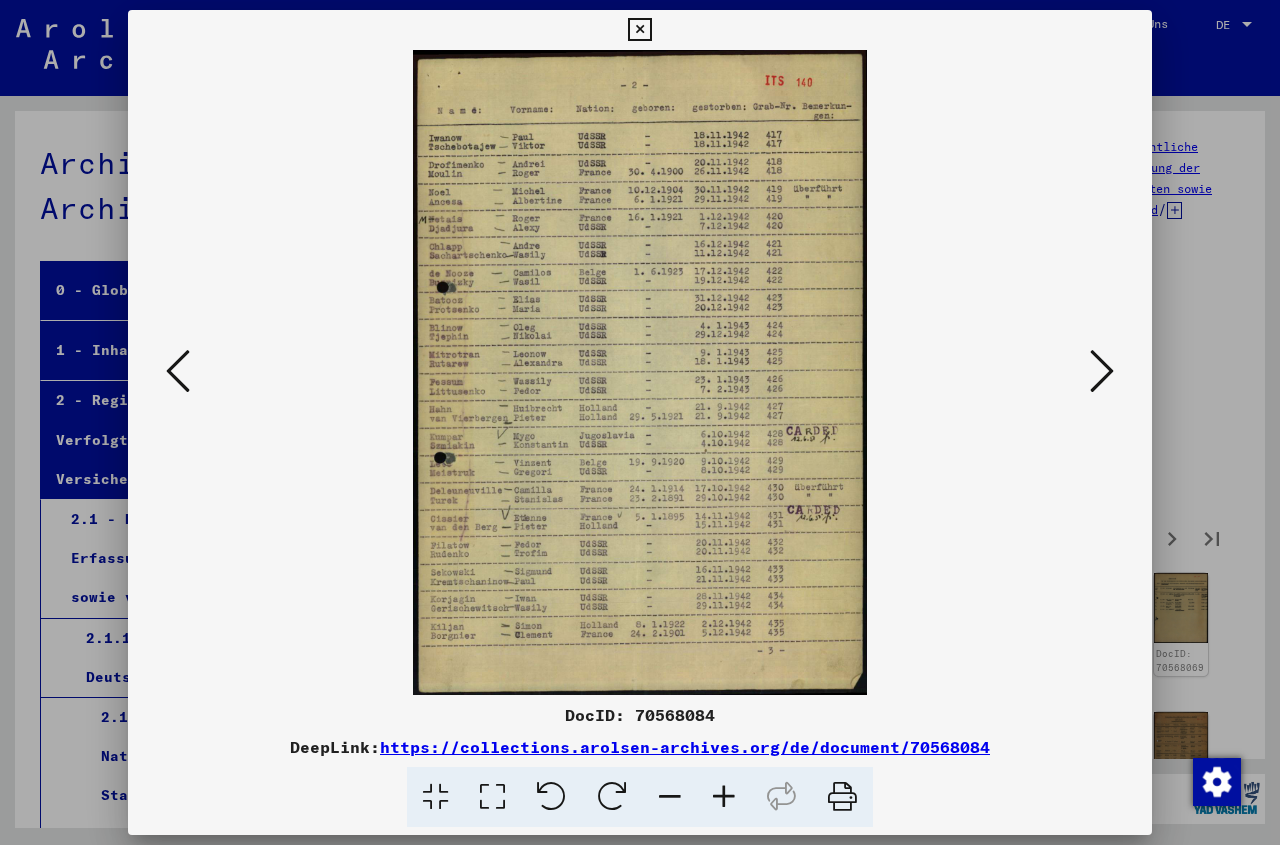 click at bounding box center [1102, 371] 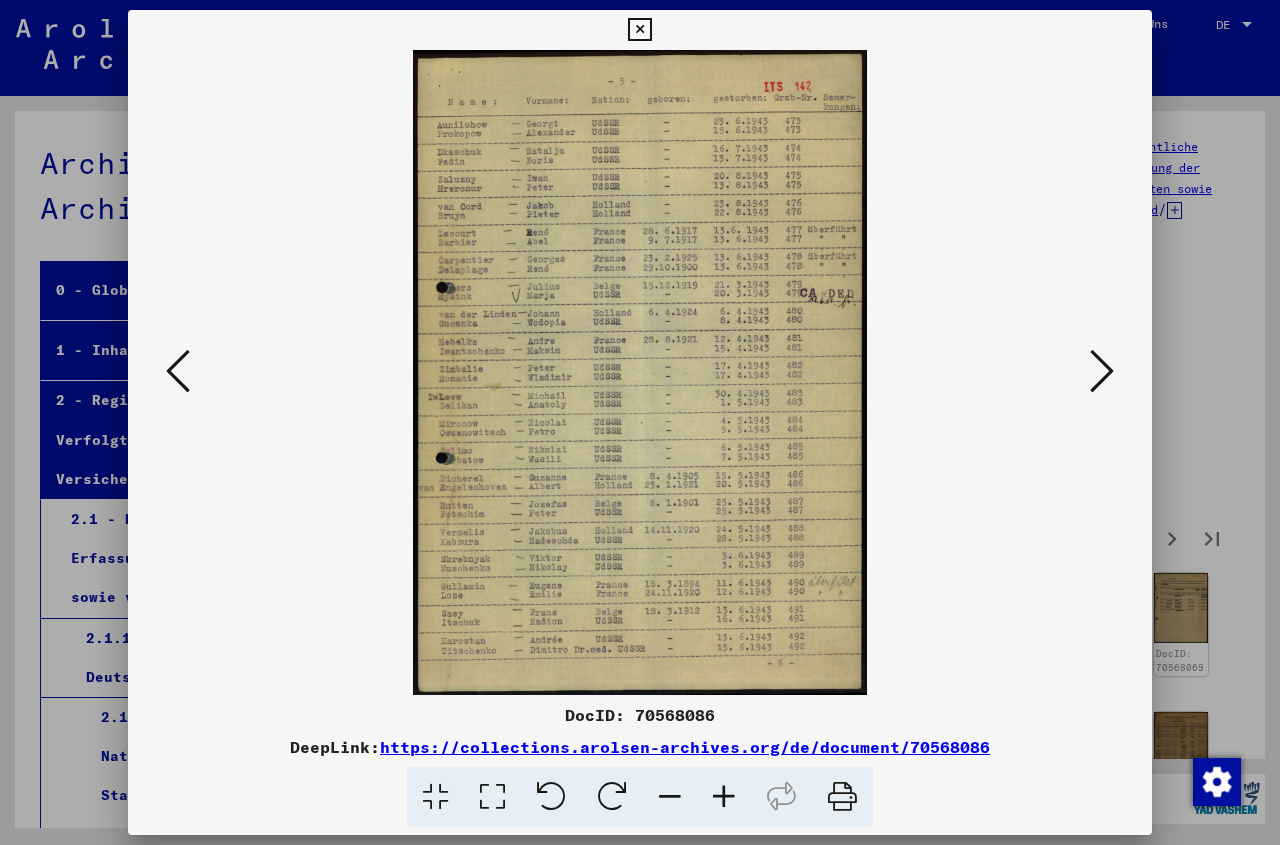 click at bounding box center [1102, 371] 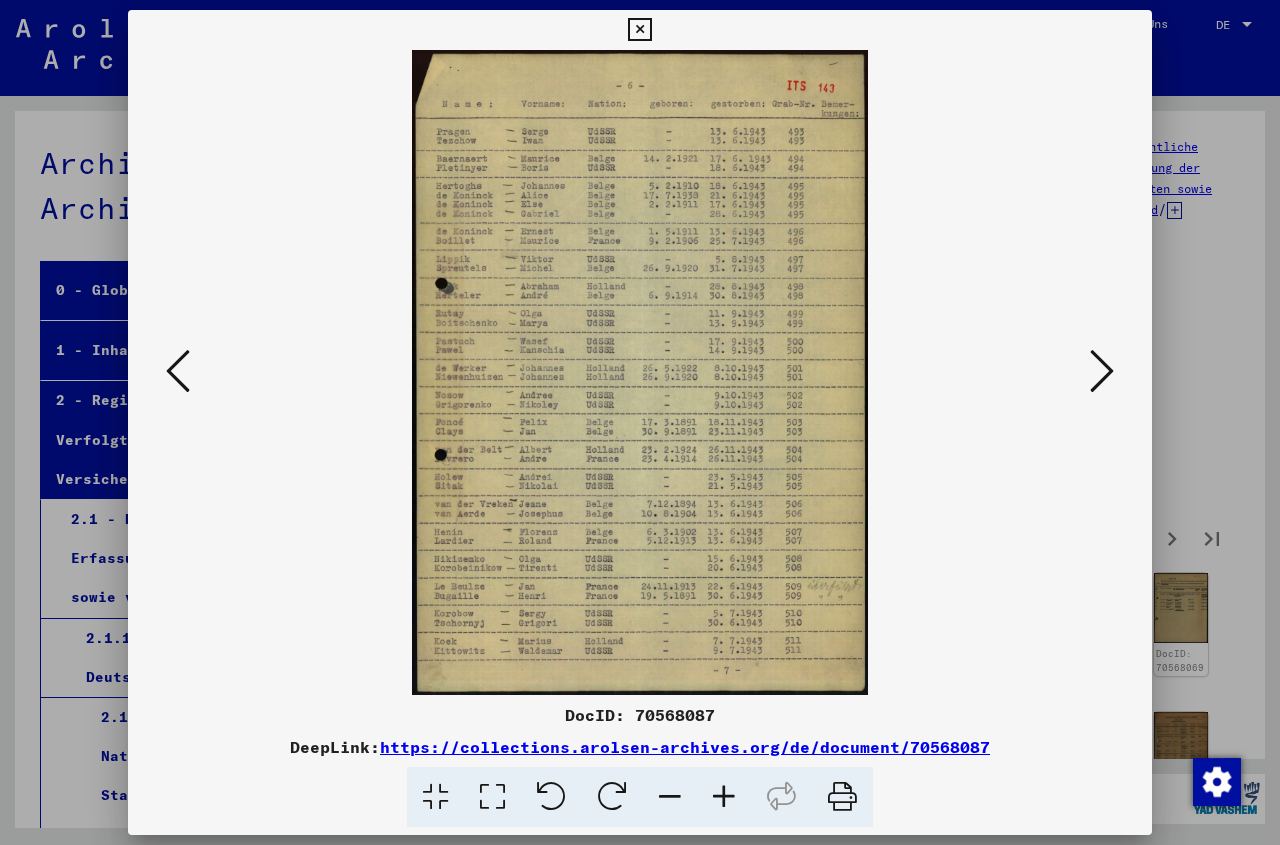 click at bounding box center [1102, 371] 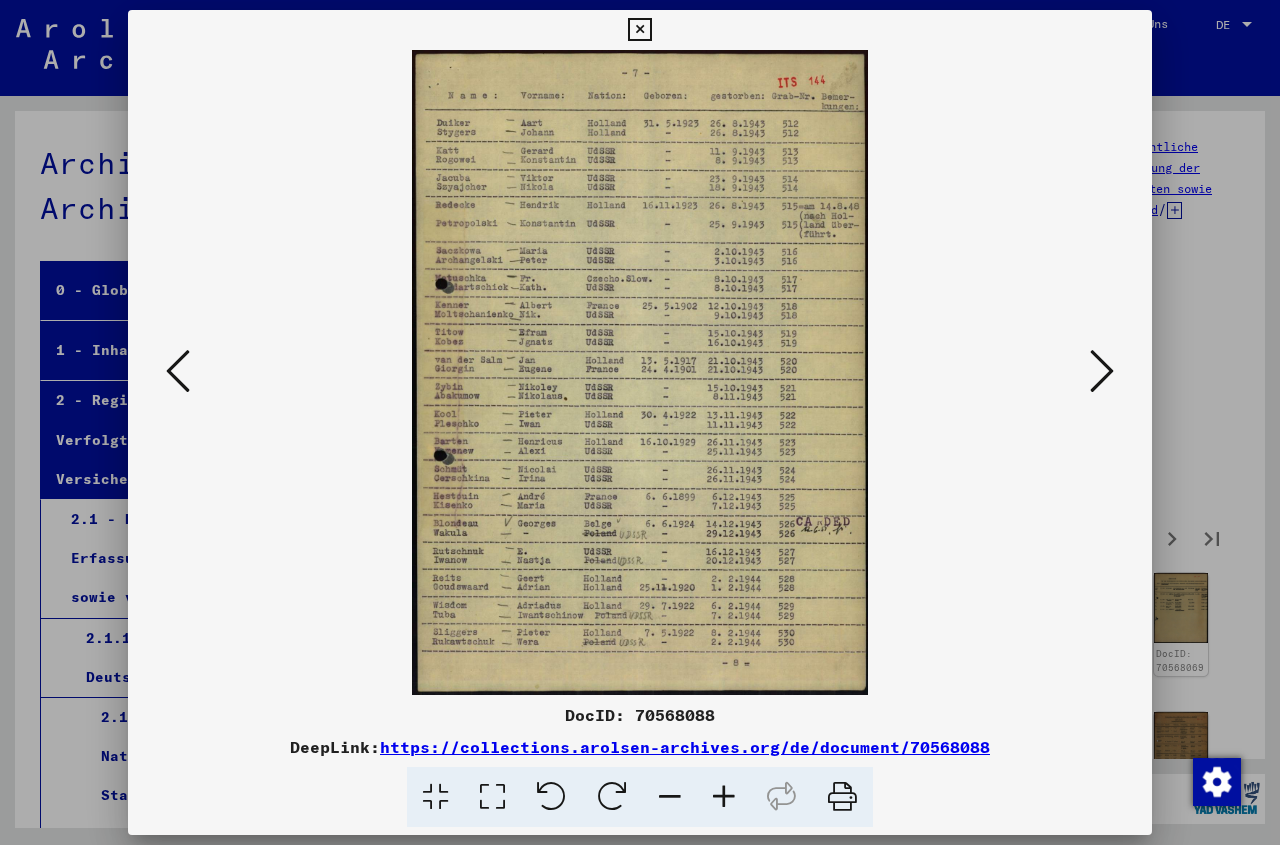 click at bounding box center [1102, 371] 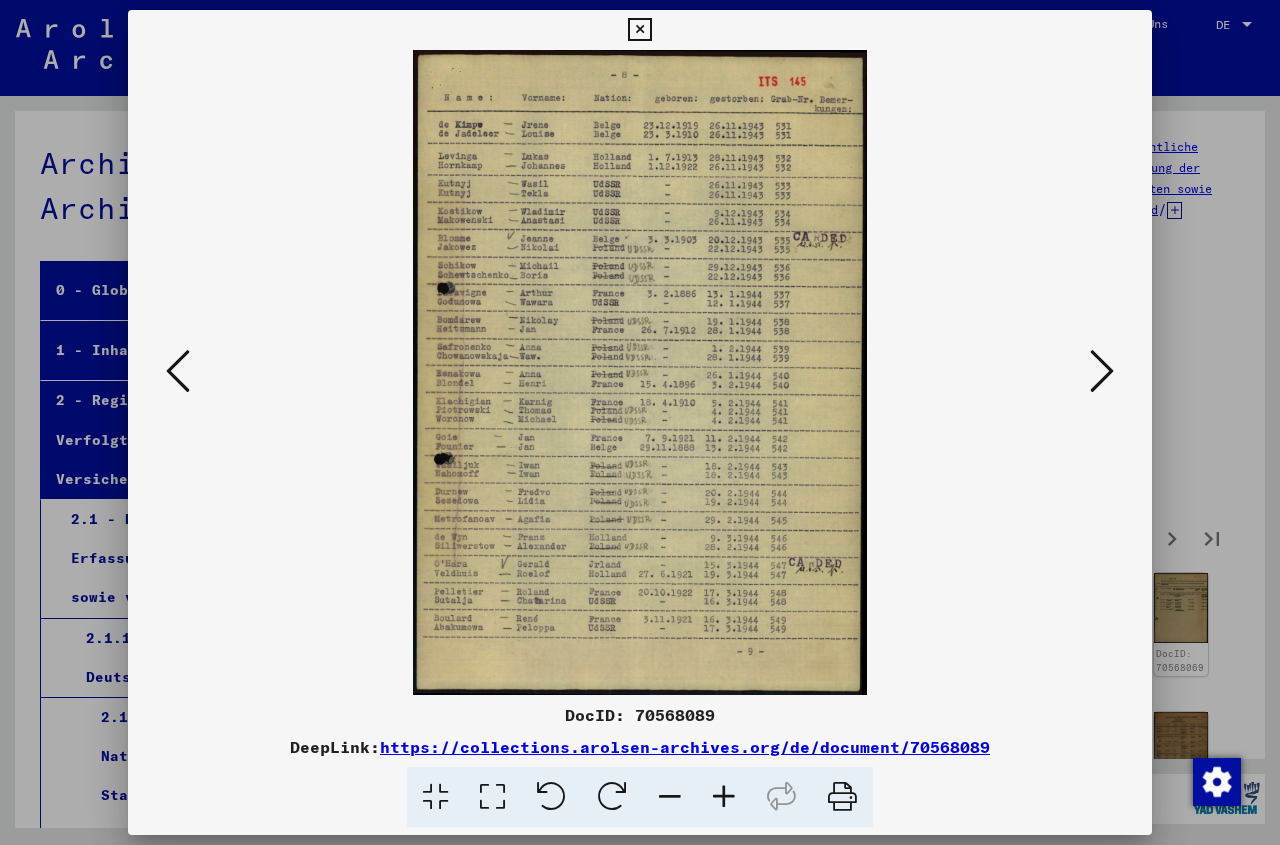 click at bounding box center (1102, 371) 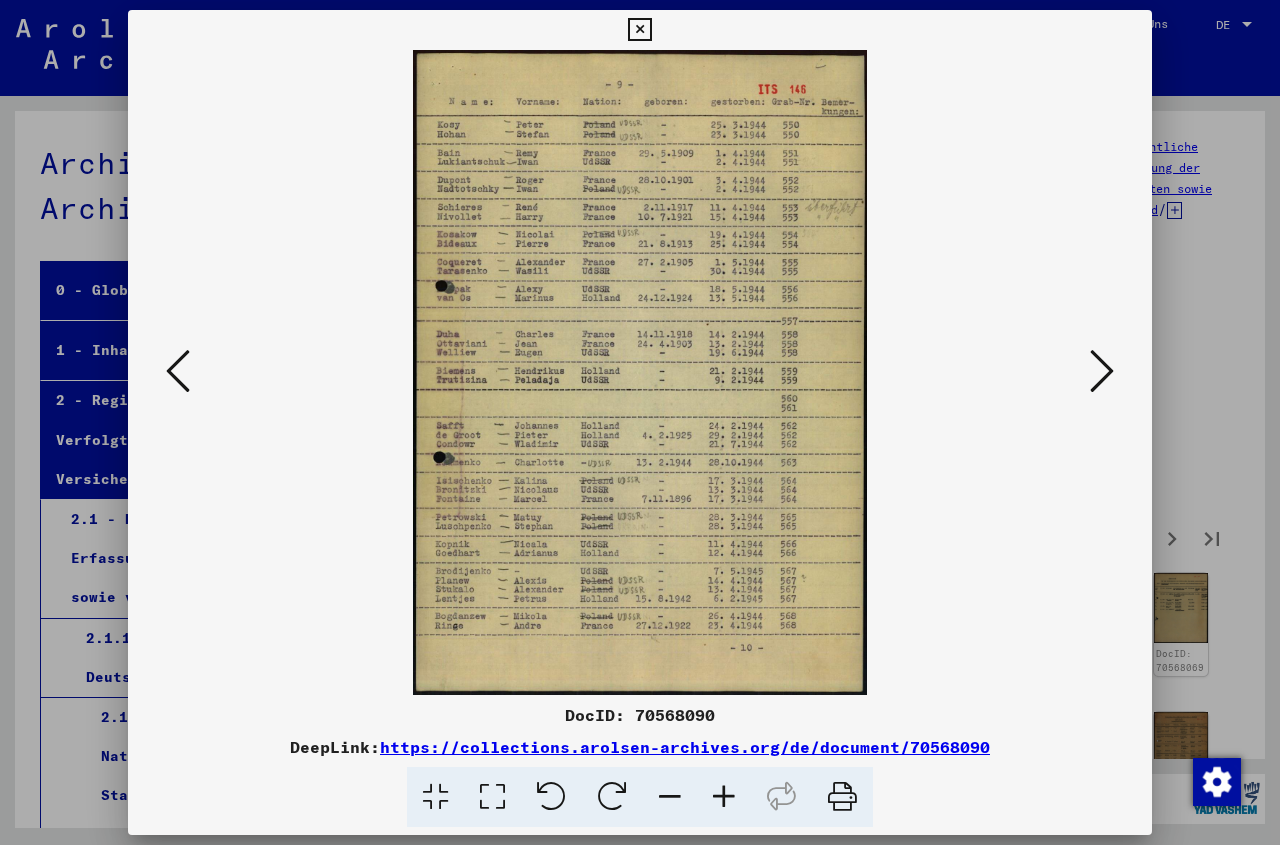 click at bounding box center (1102, 371) 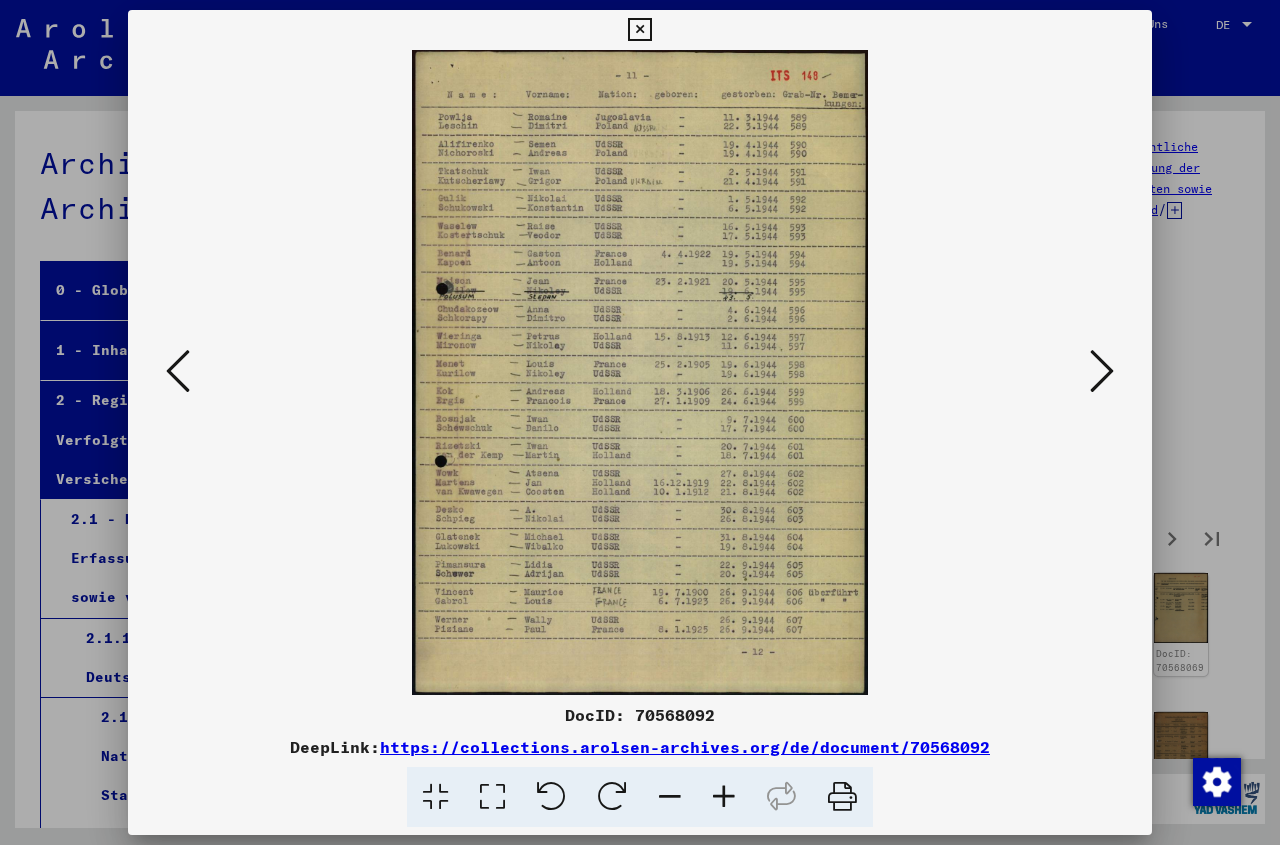 click at bounding box center (1102, 371) 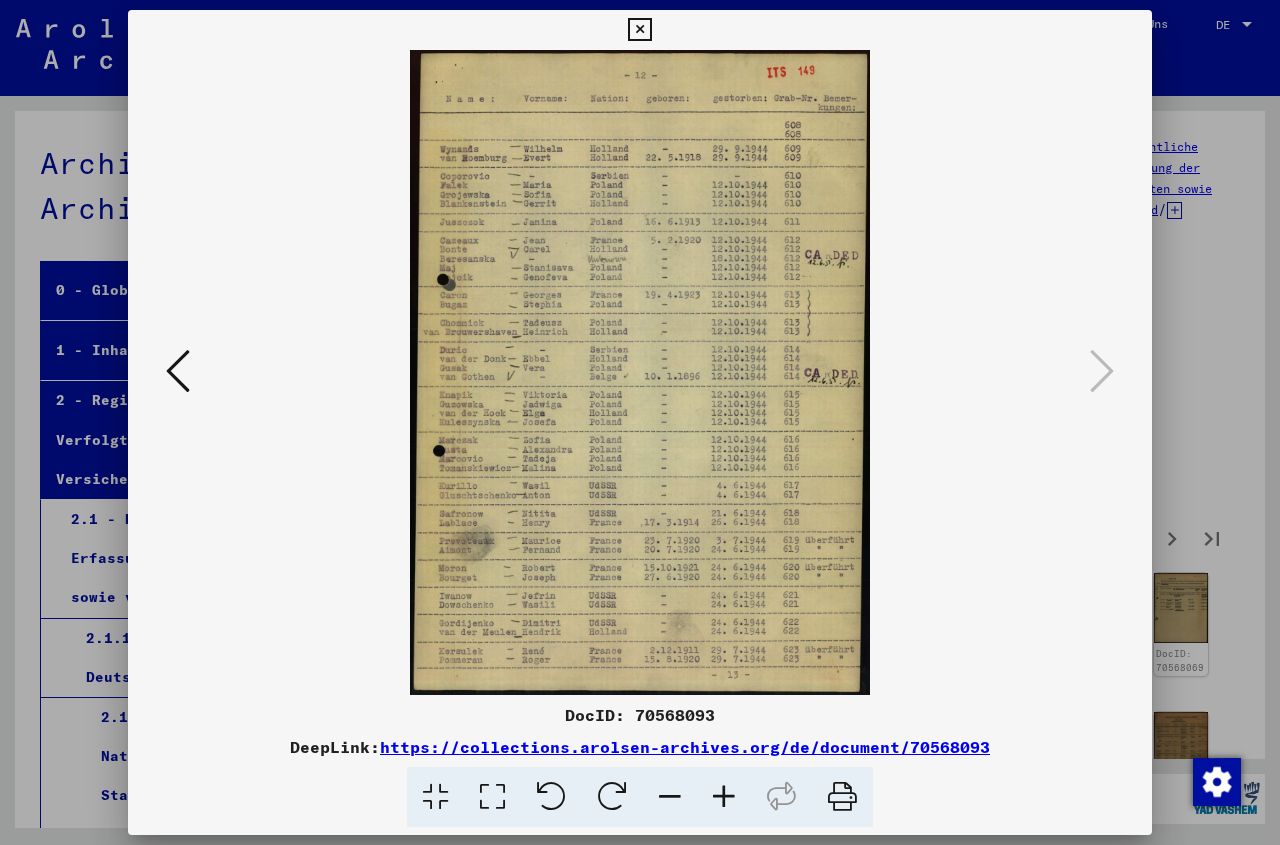 click at bounding box center [178, 371] 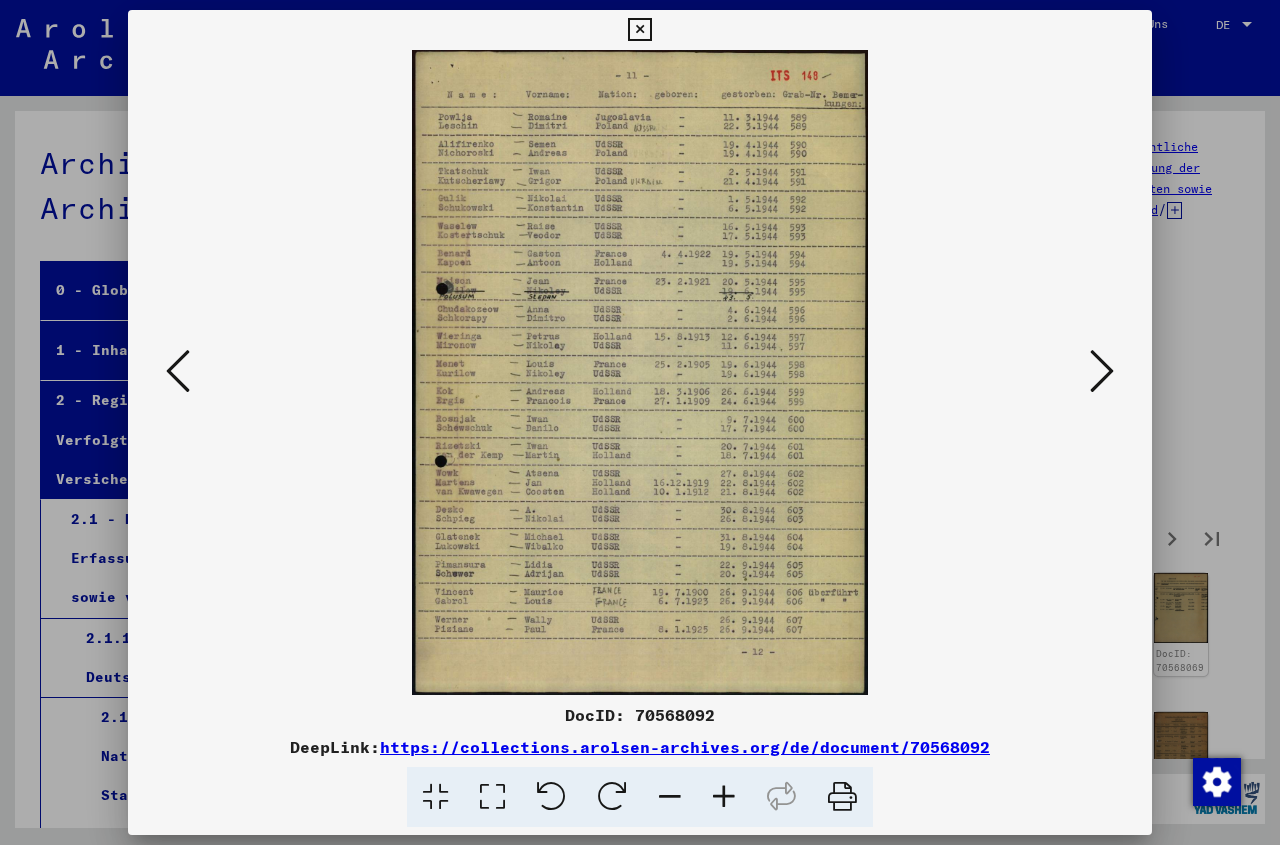 click at bounding box center (639, 30) 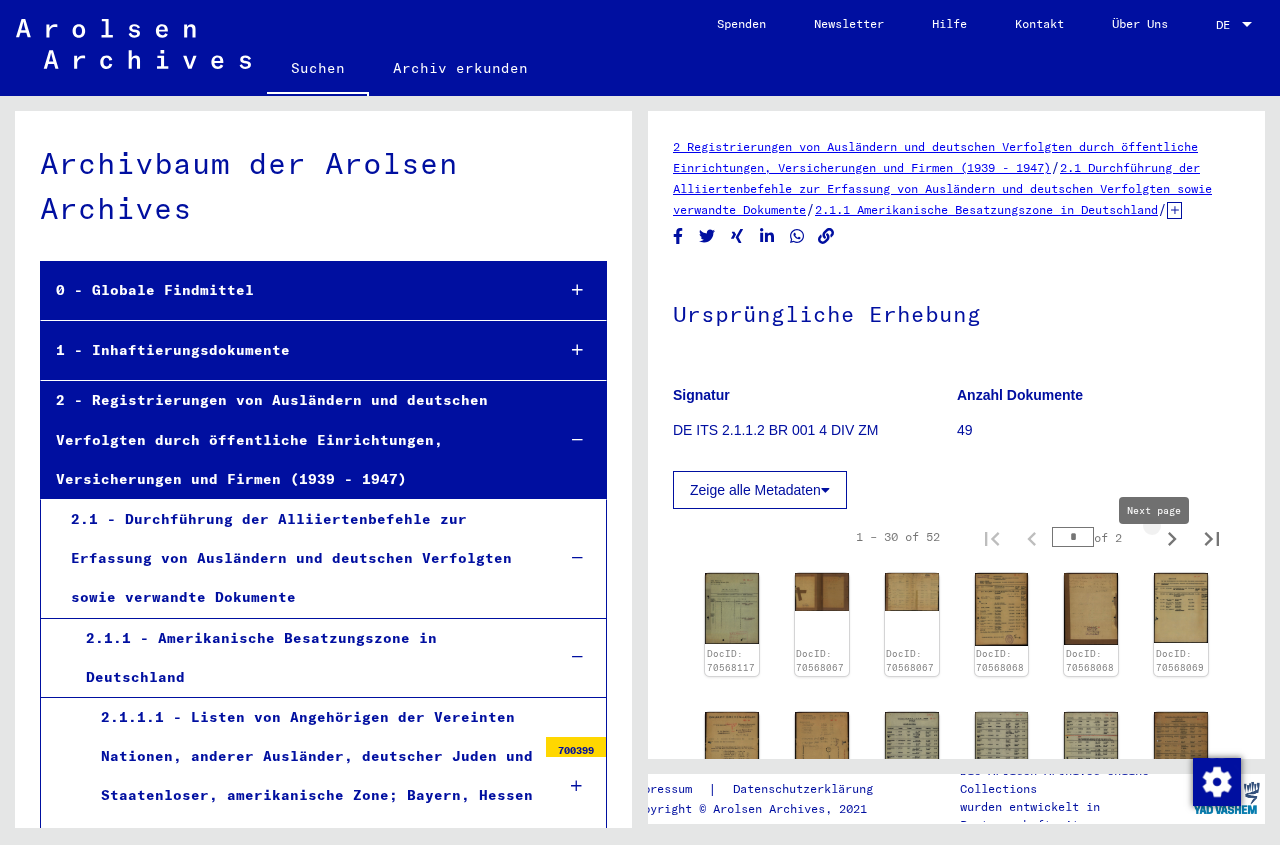 click 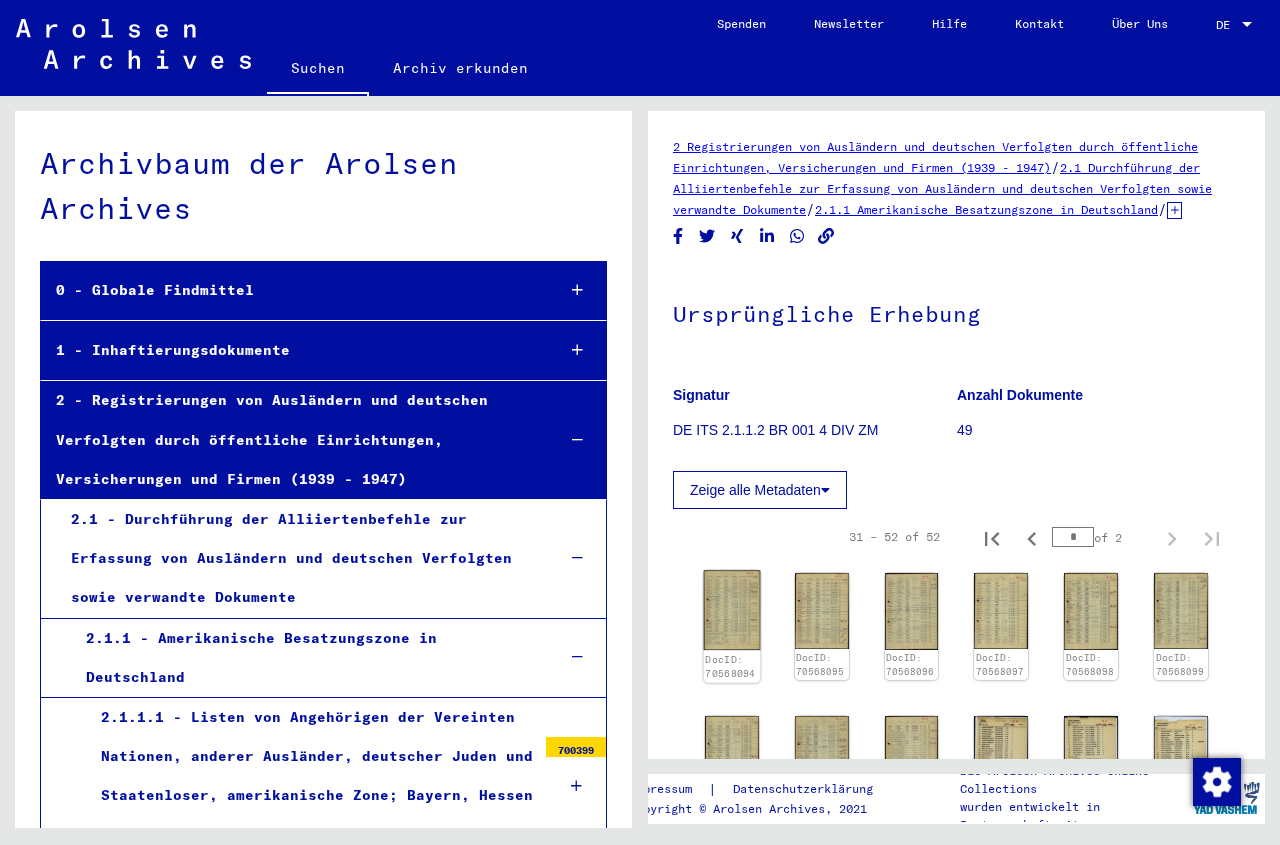 click 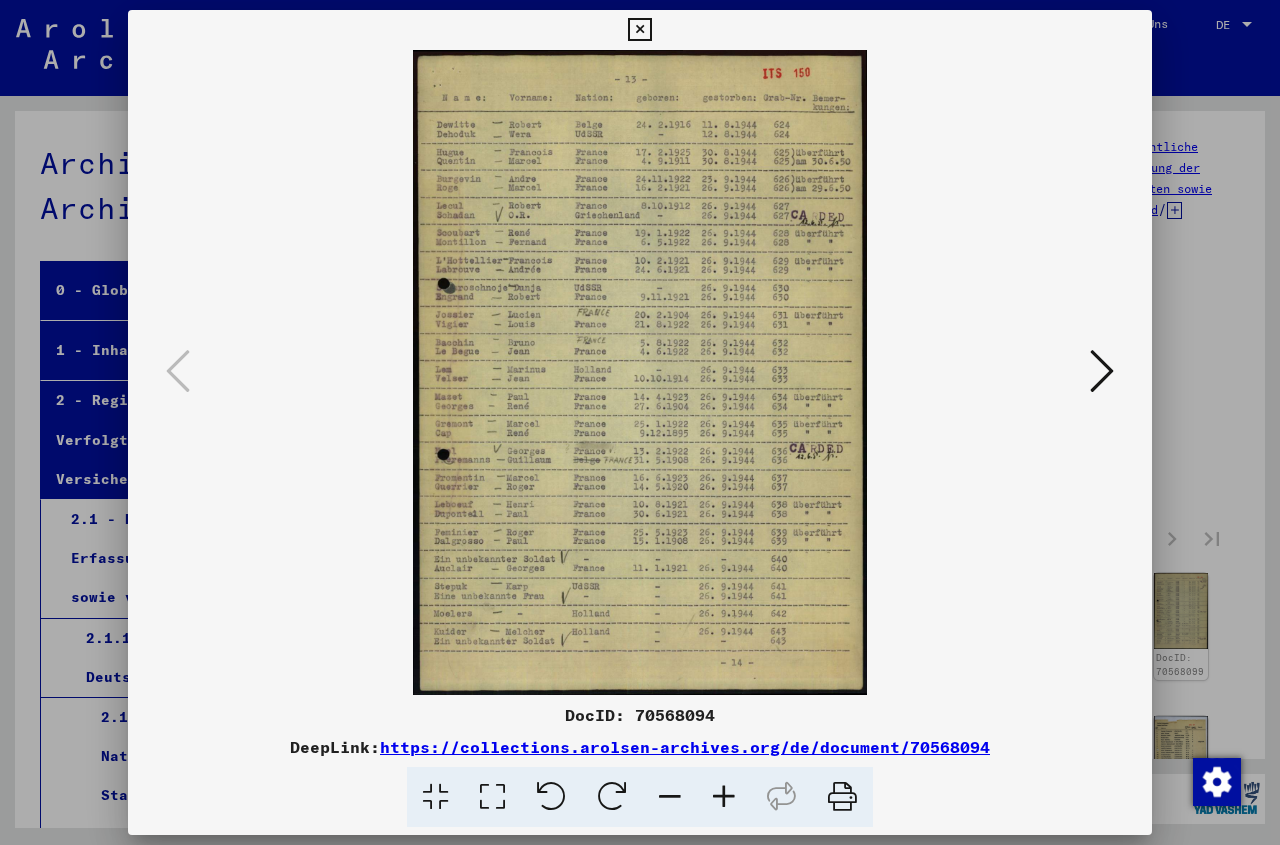 click at bounding box center [1102, 371] 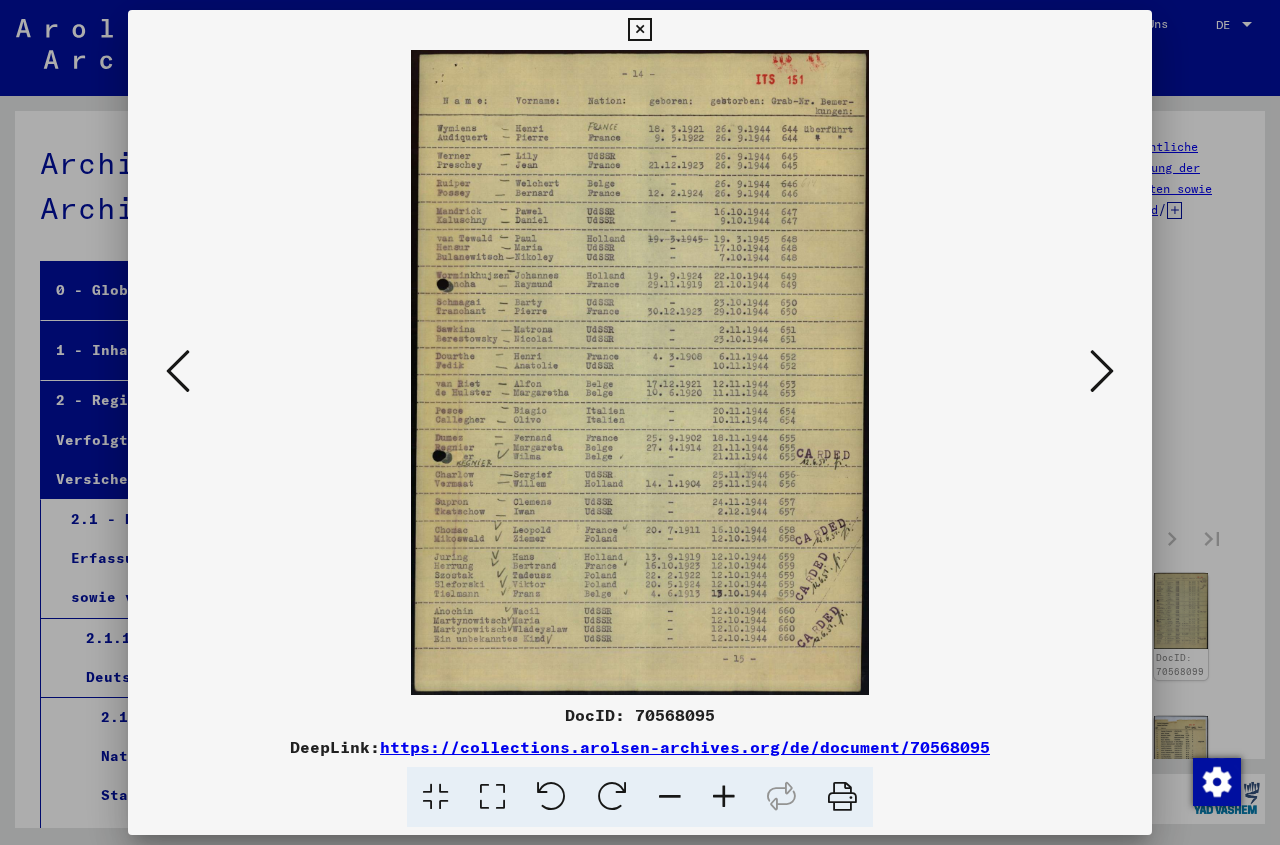 click at bounding box center [1102, 371] 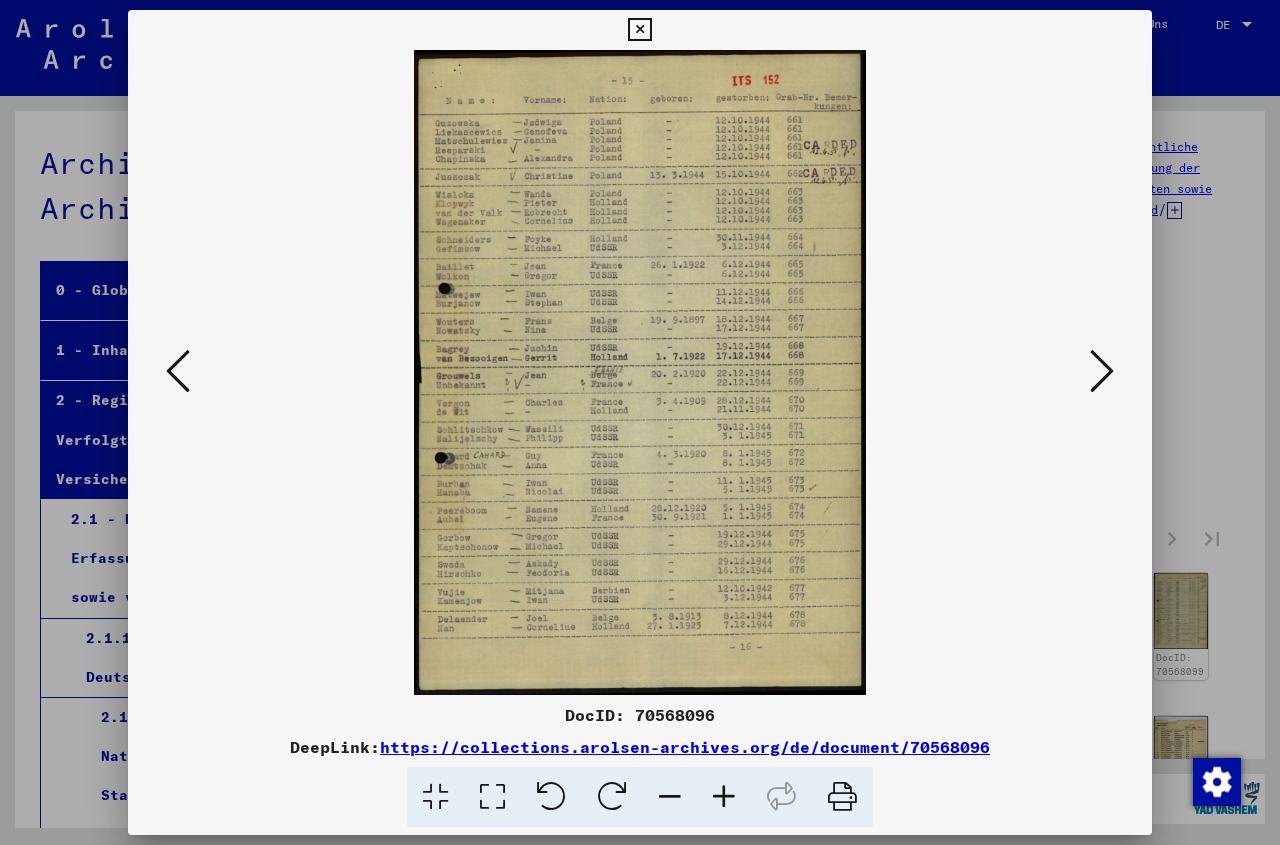 click at bounding box center [1102, 371] 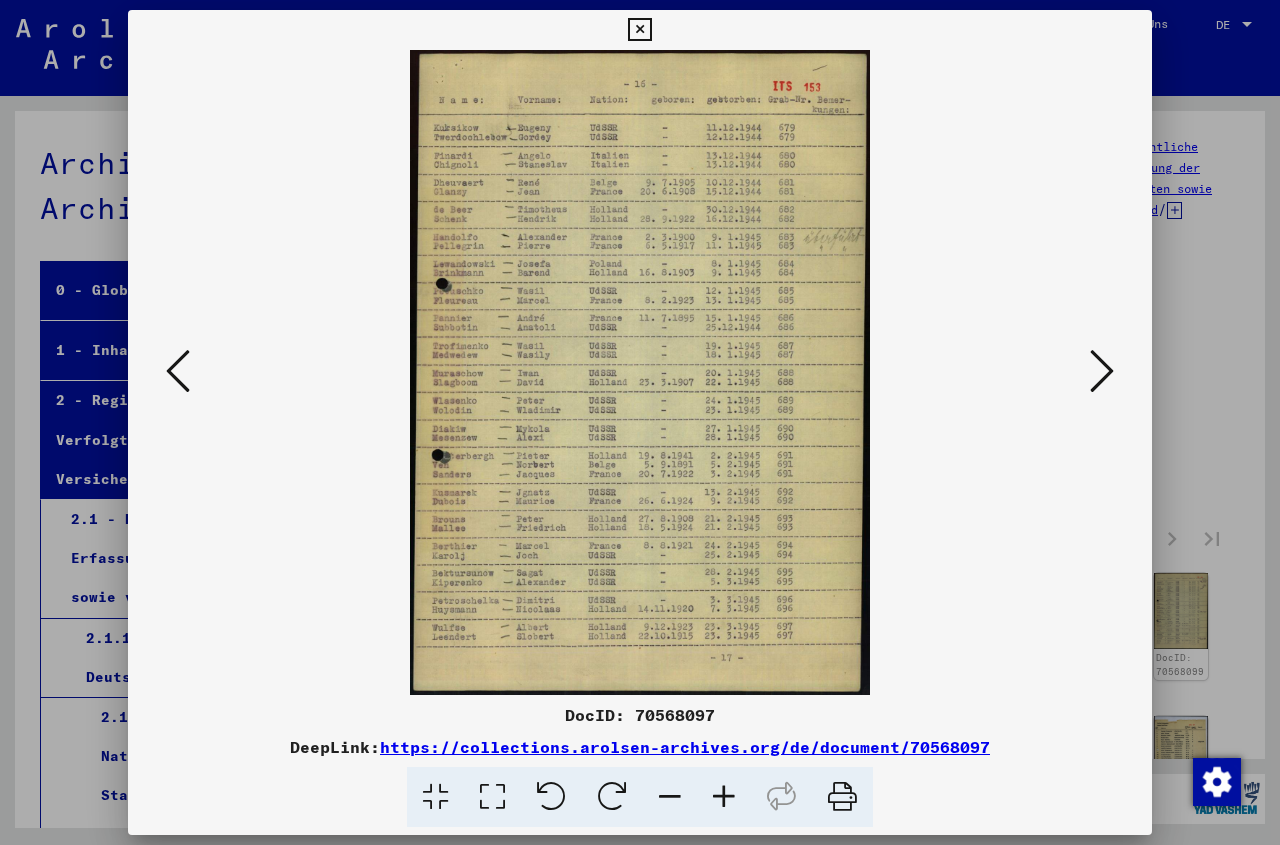 click at bounding box center (1102, 371) 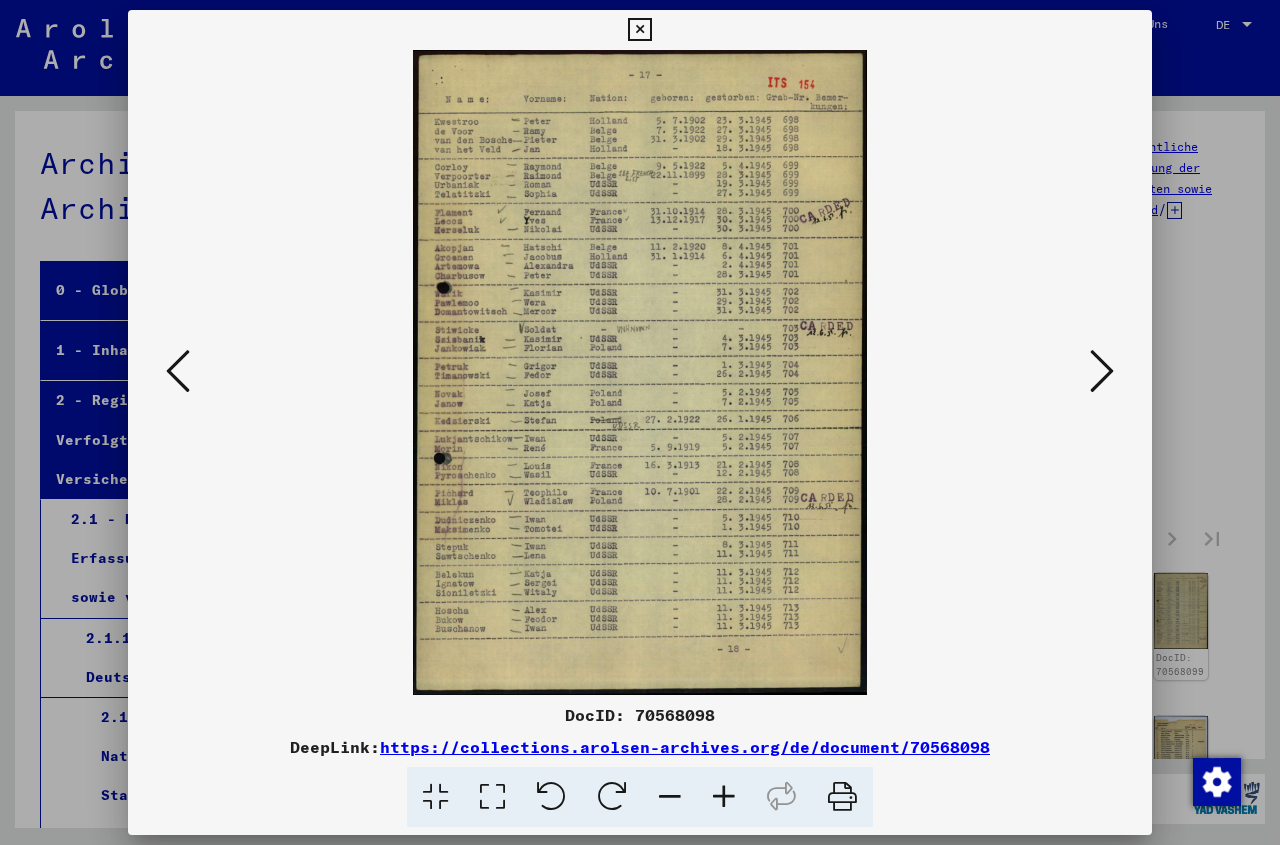 click at bounding box center (1102, 371) 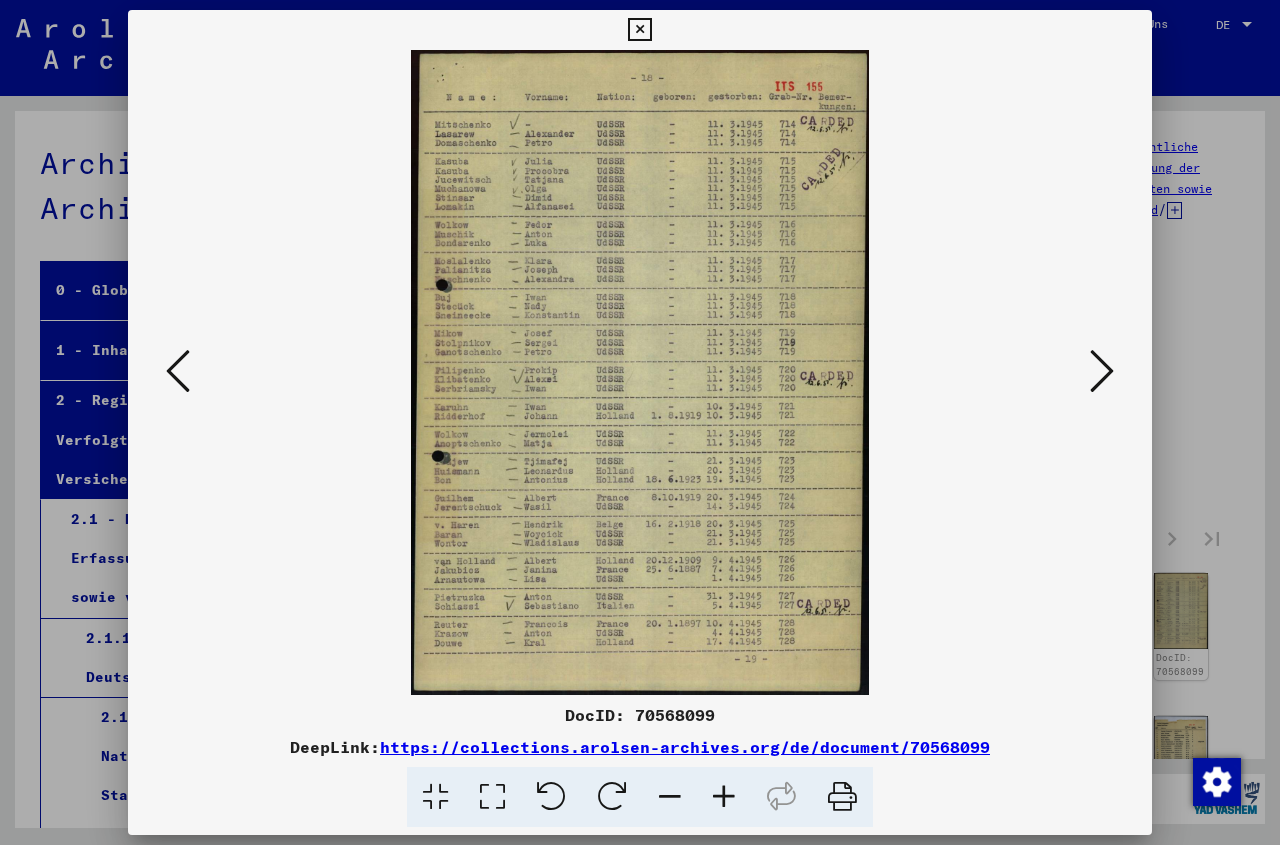 click at bounding box center [1102, 371] 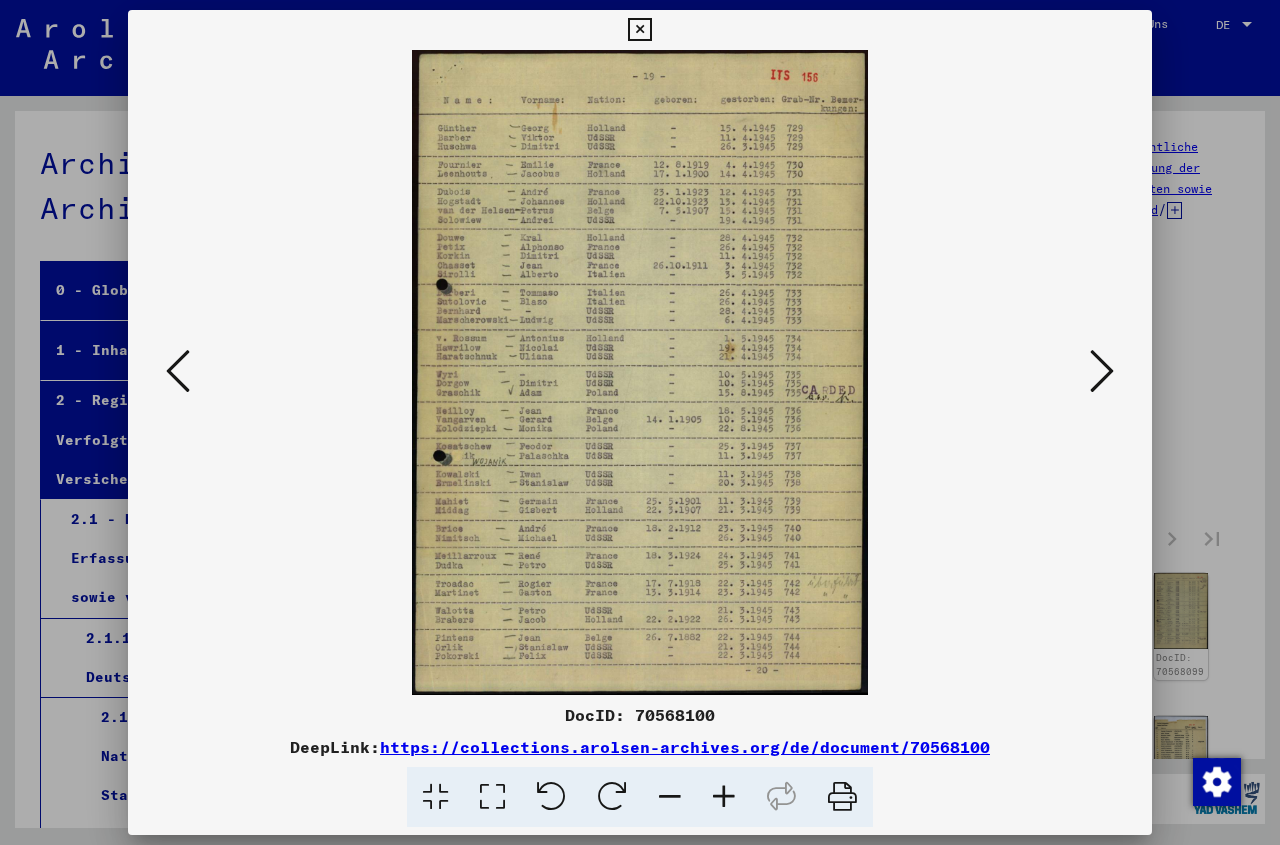 click at bounding box center [1102, 371] 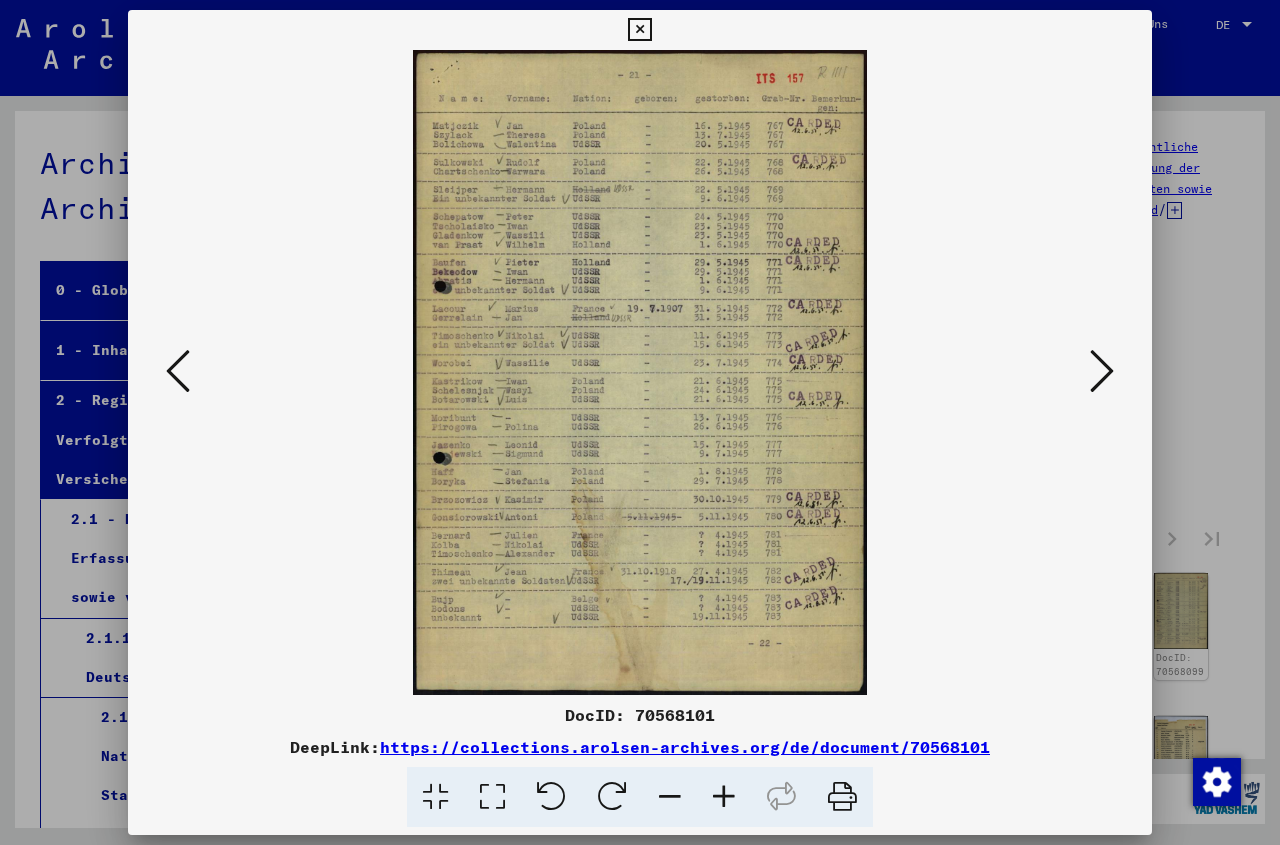 click at bounding box center [1102, 371] 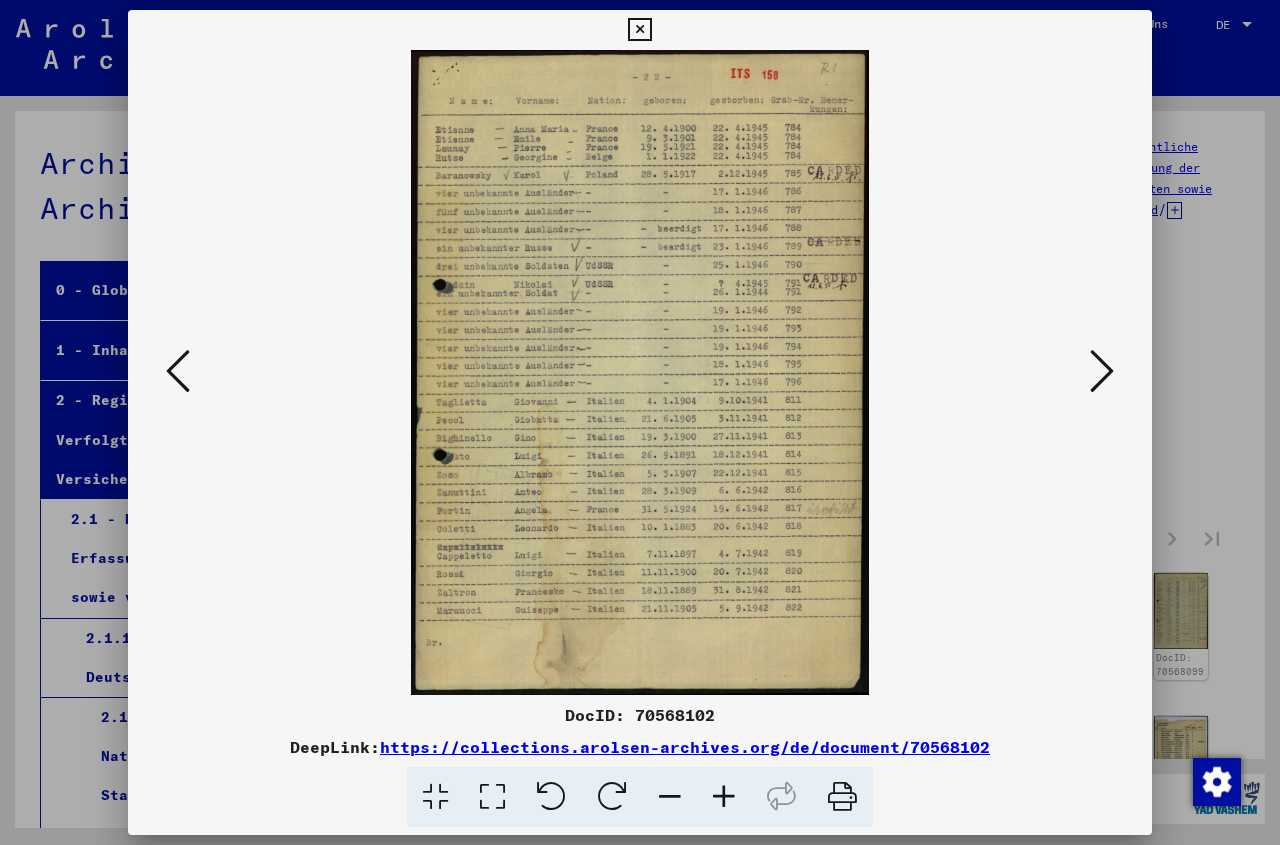 click at bounding box center (1102, 371) 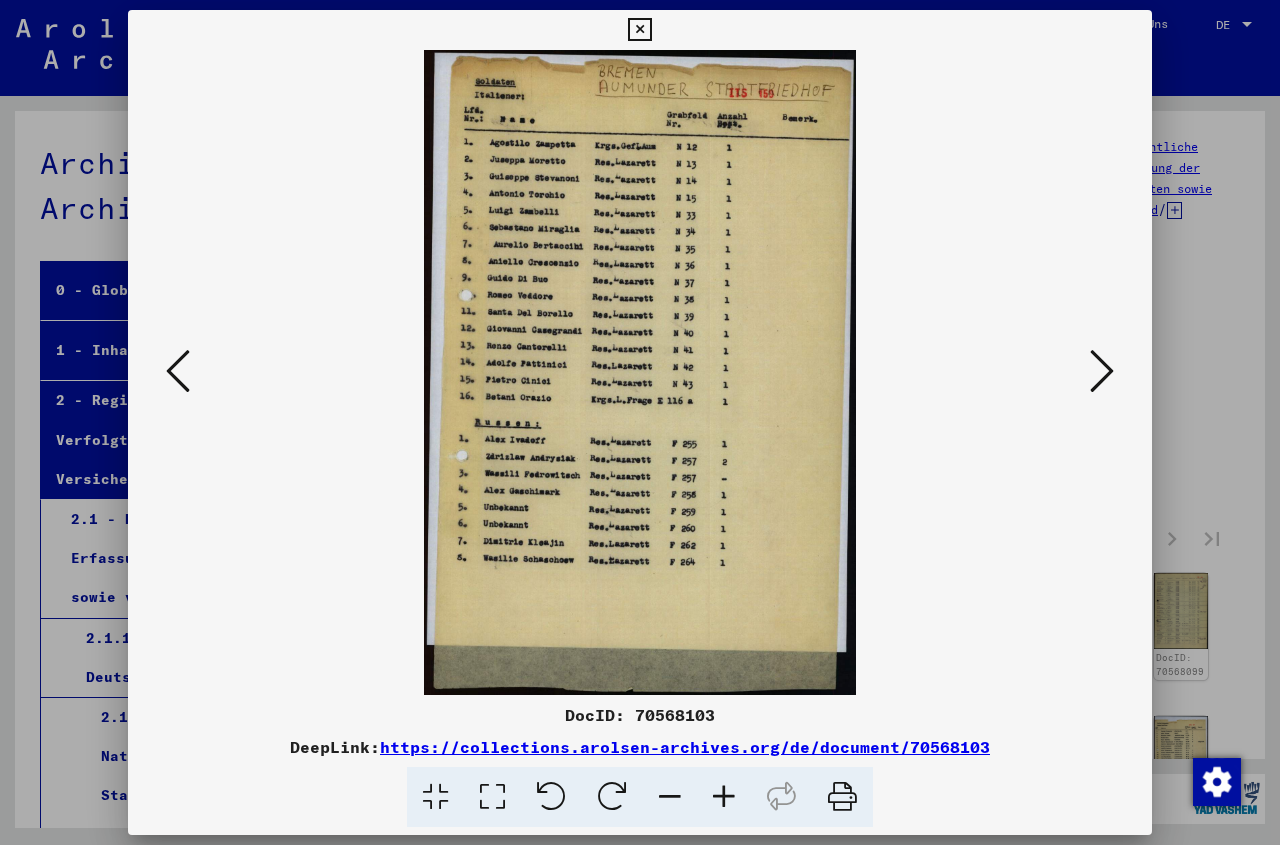 click at bounding box center [1102, 371] 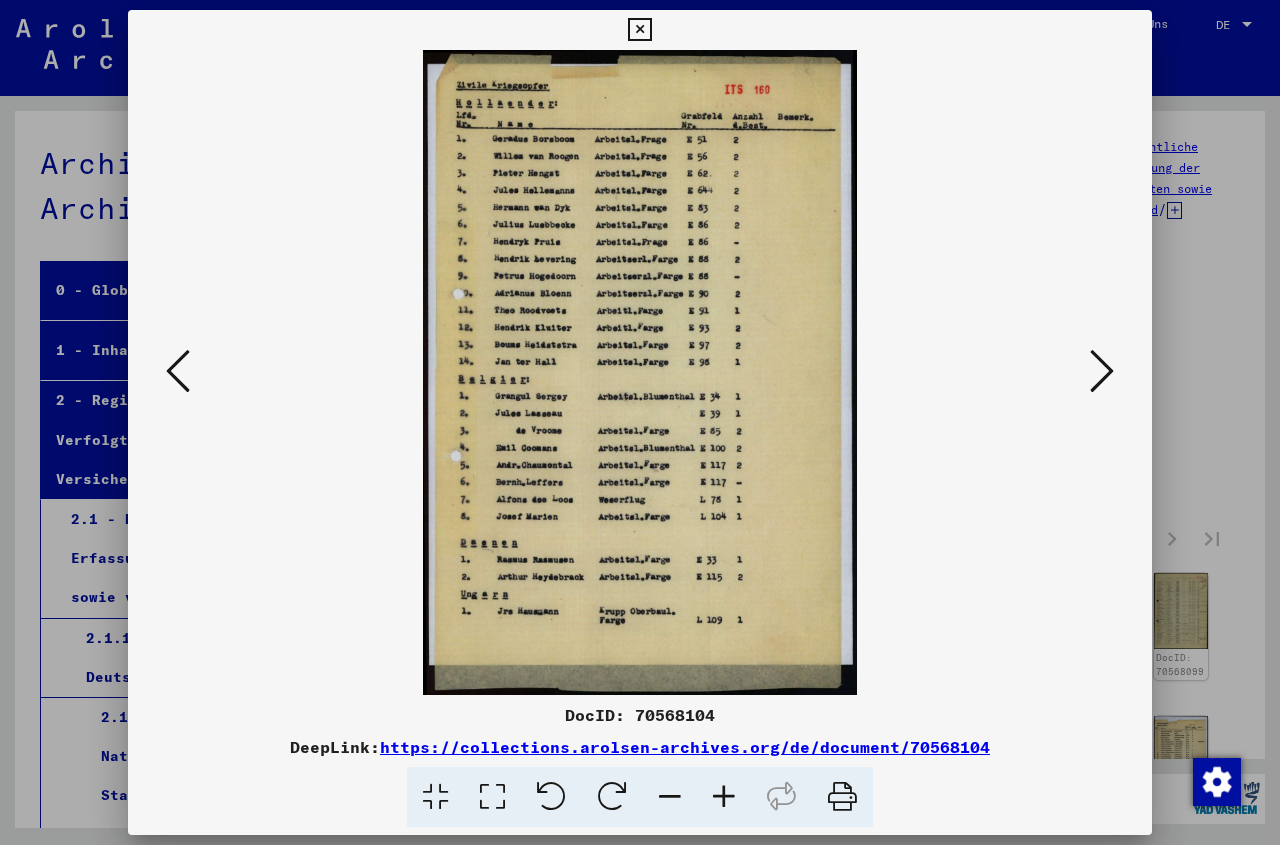 click at bounding box center [178, 371] 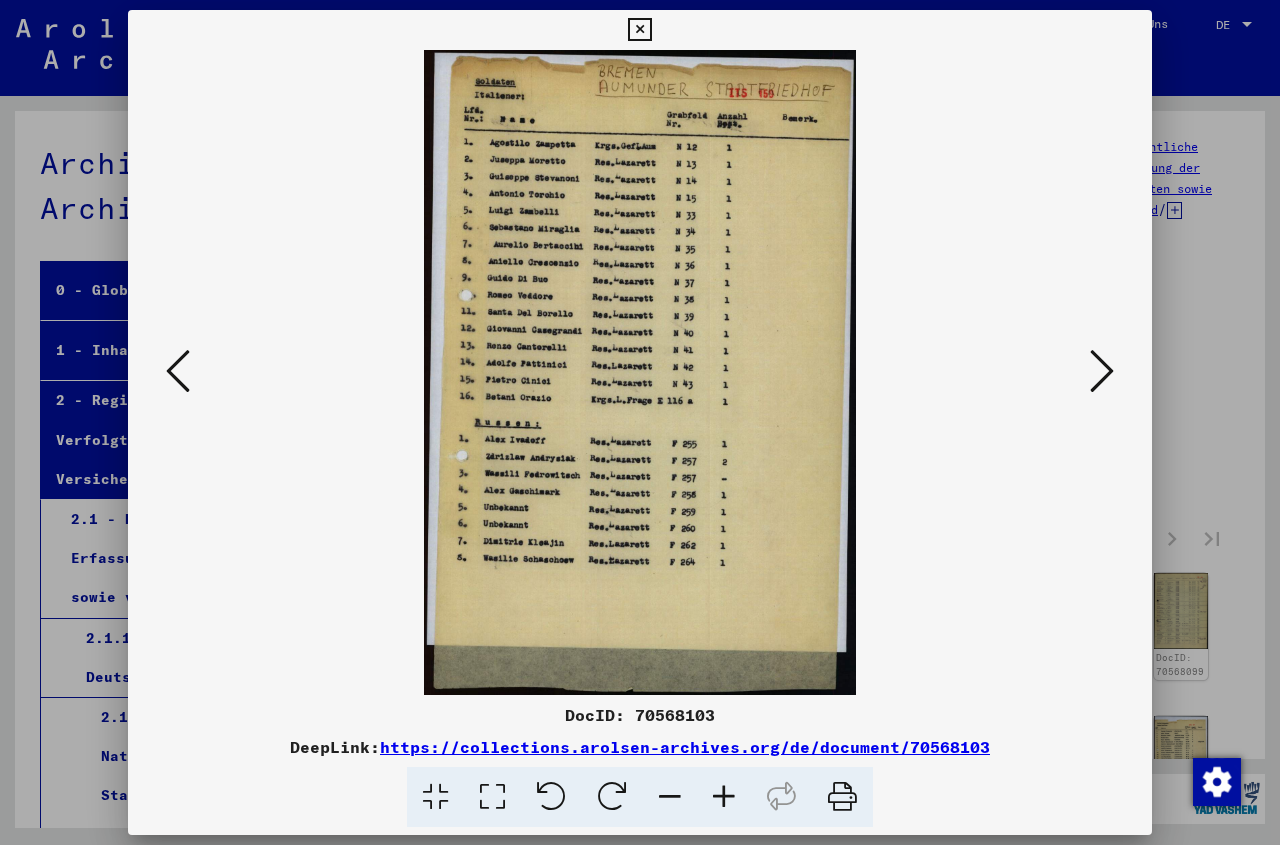 click at bounding box center [178, 371] 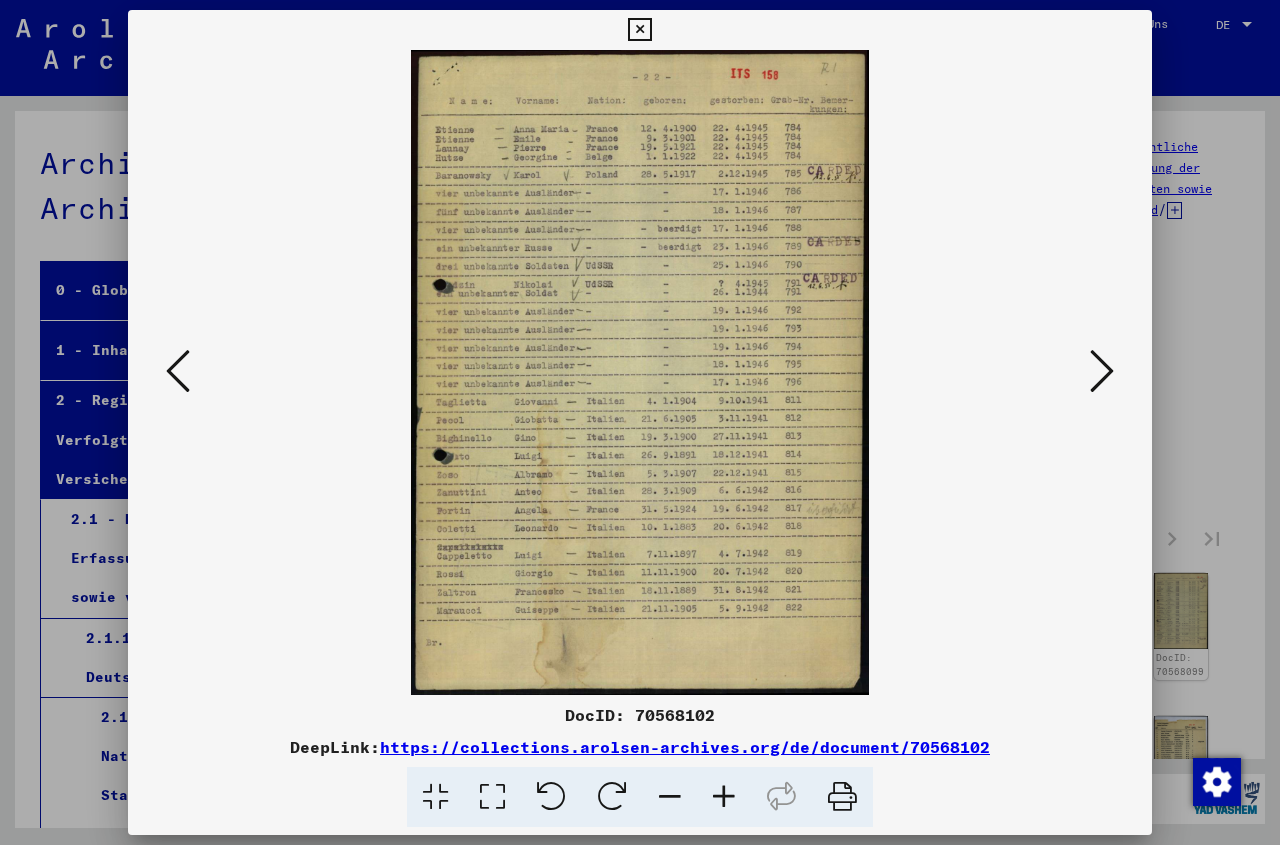 click at bounding box center [1102, 371] 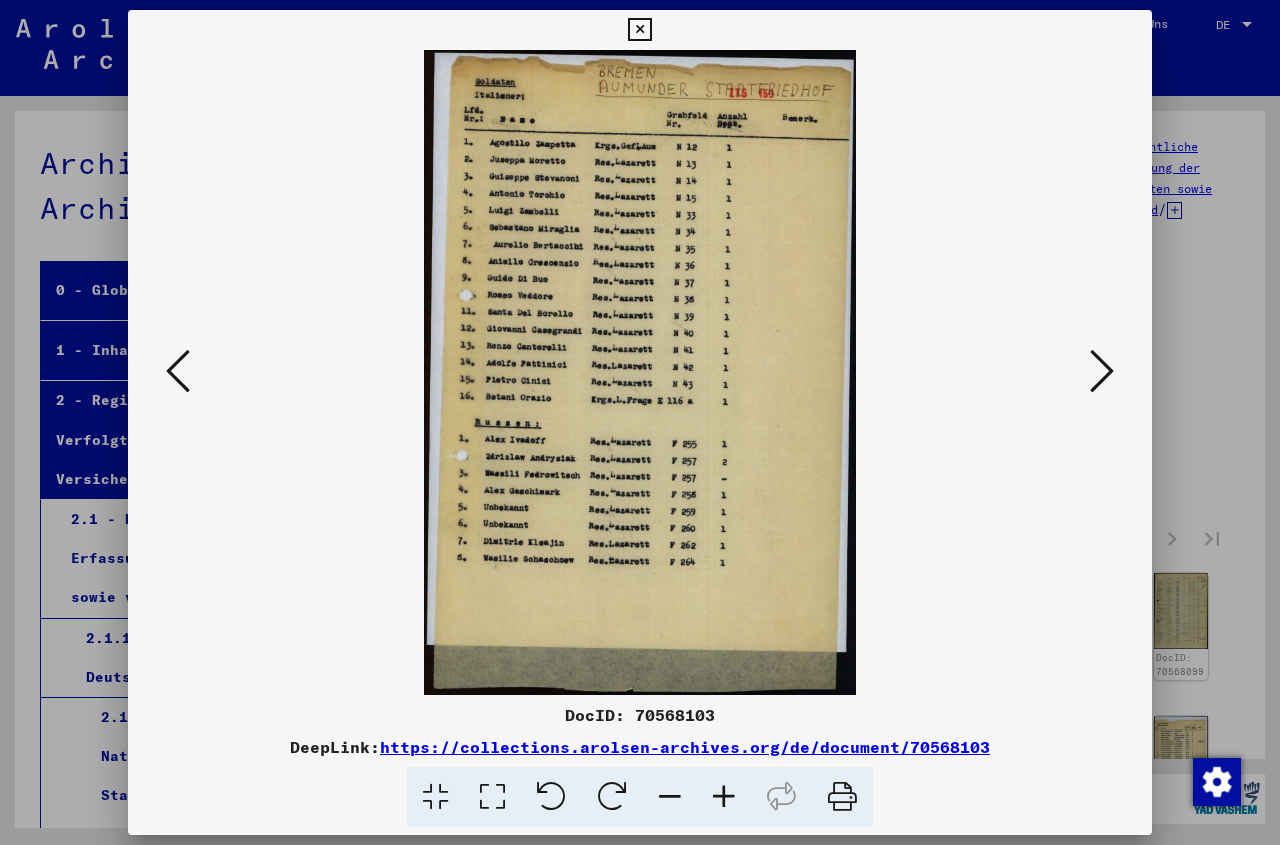 click at bounding box center (1102, 371) 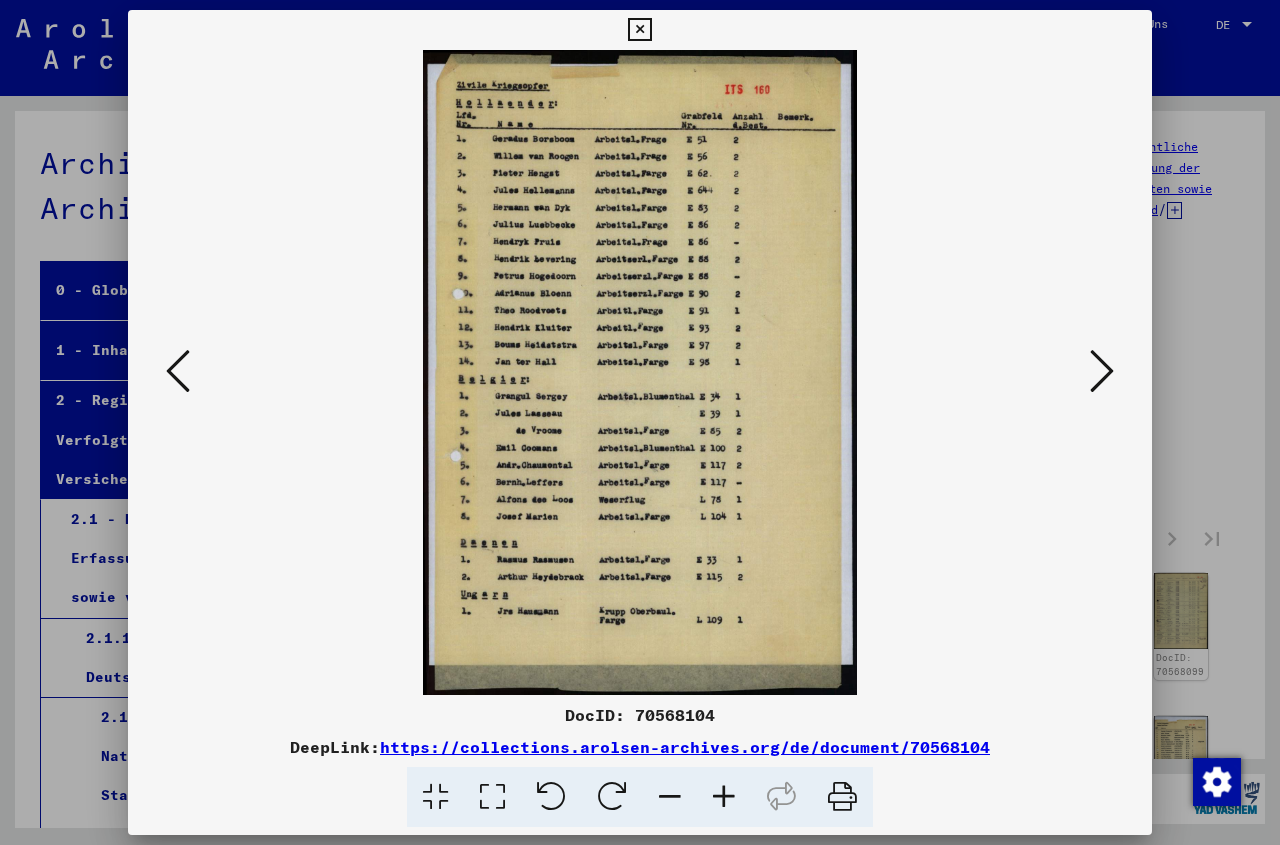 click at bounding box center (178, 371) 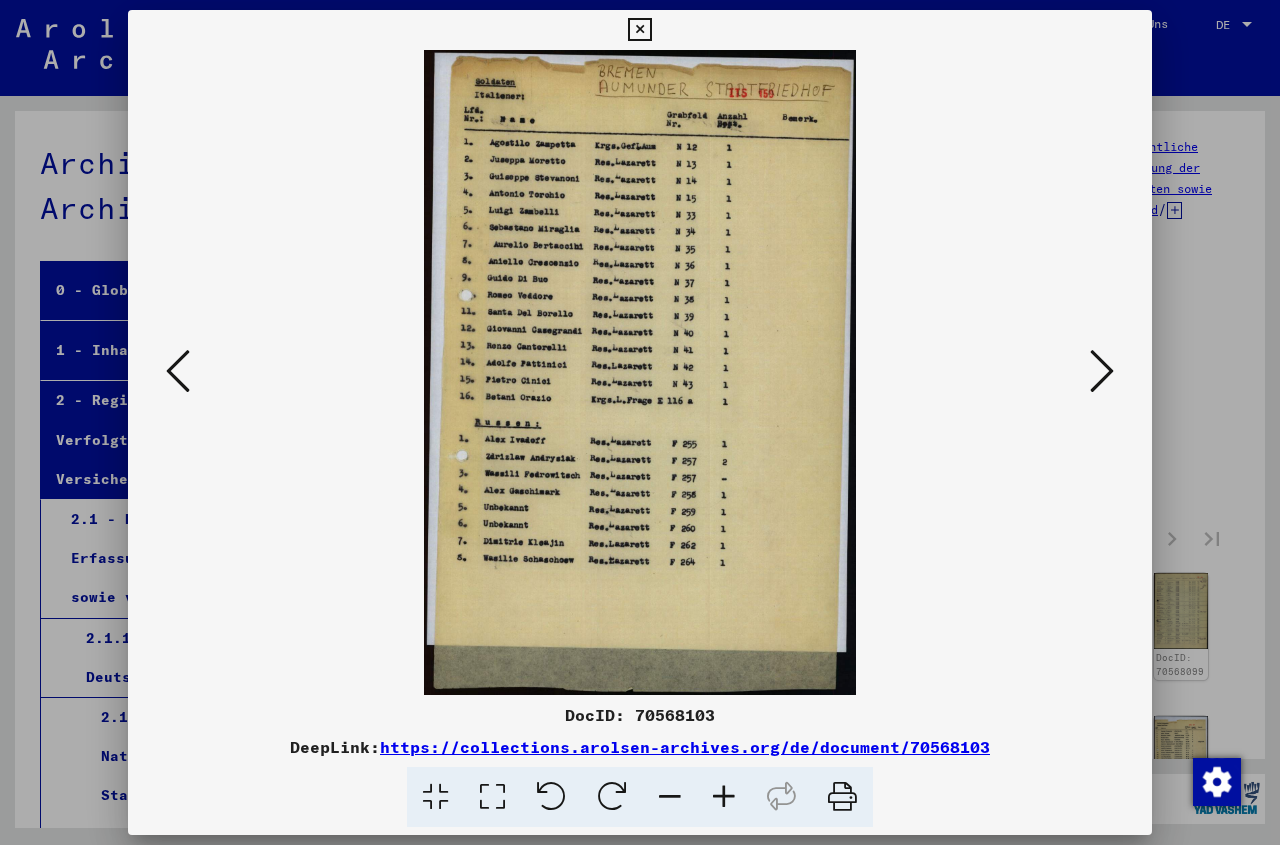 click at bounding box center (1102, 371) 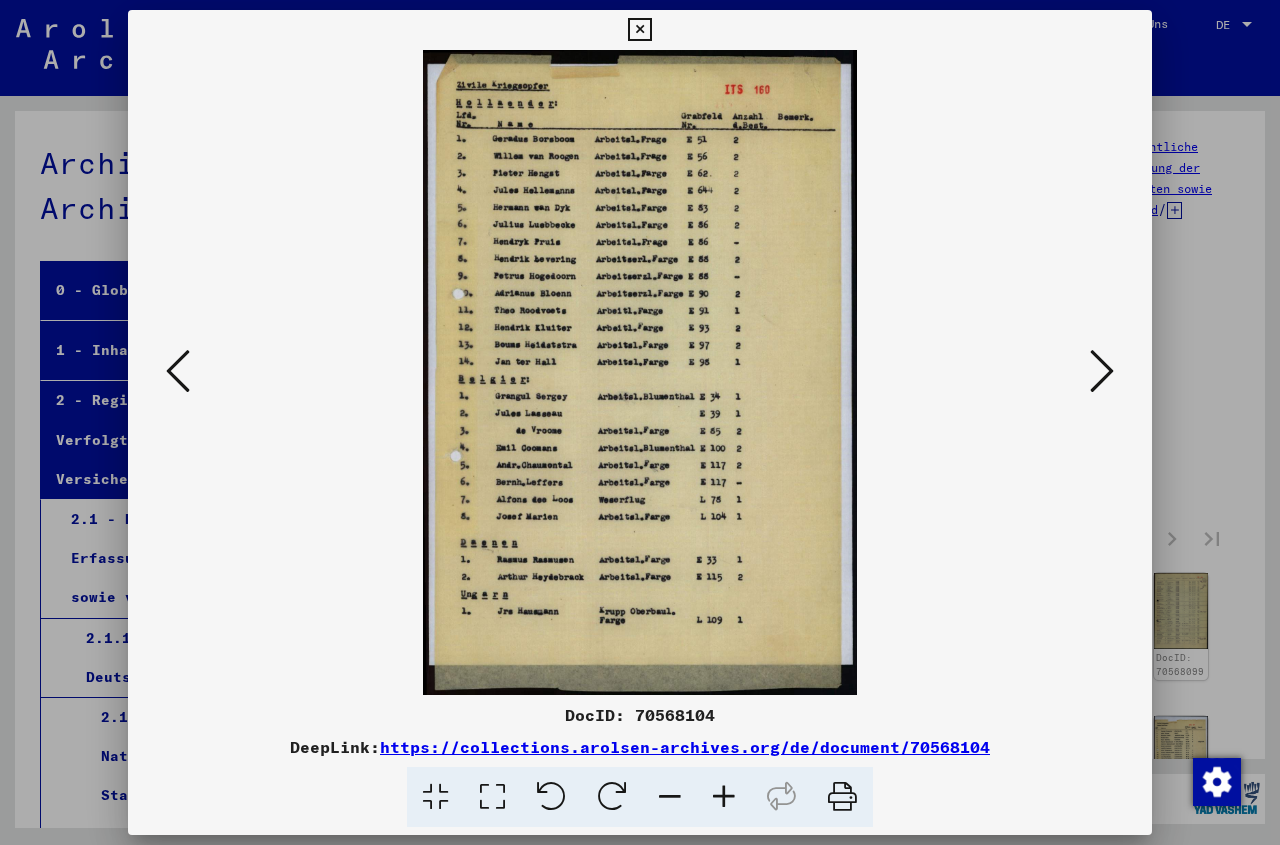 click at bounding box center (1102, 371) 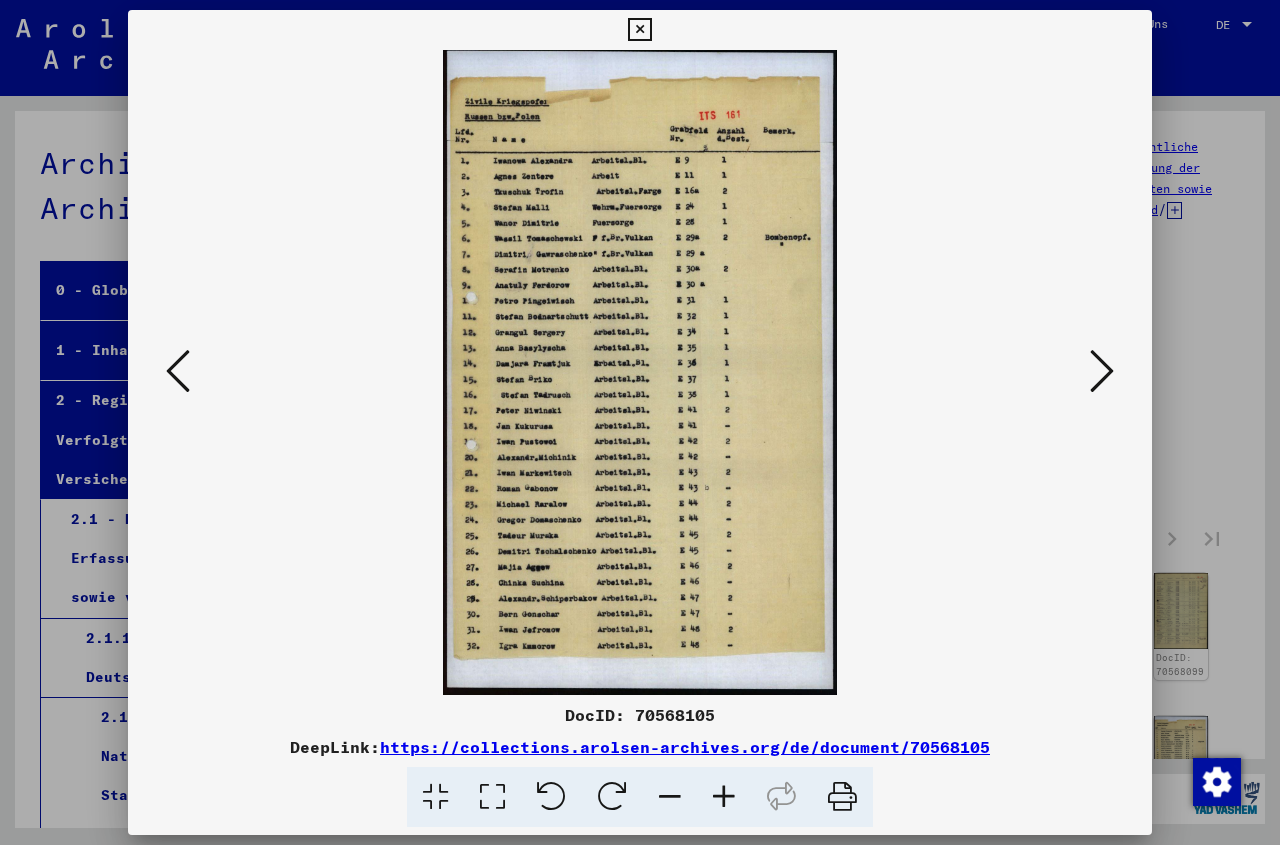 click at bounding box center [1102, 371] 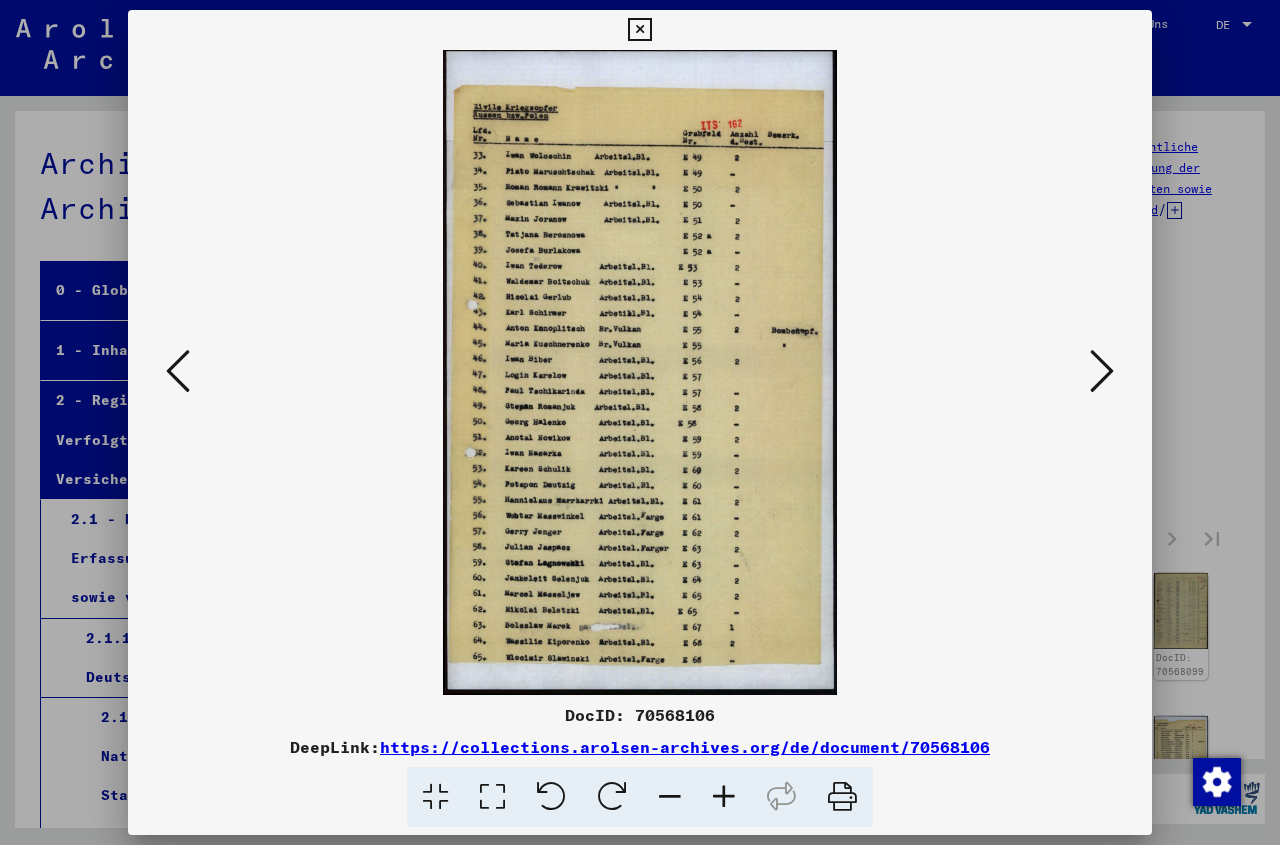click at bounding box center [1102, 371] 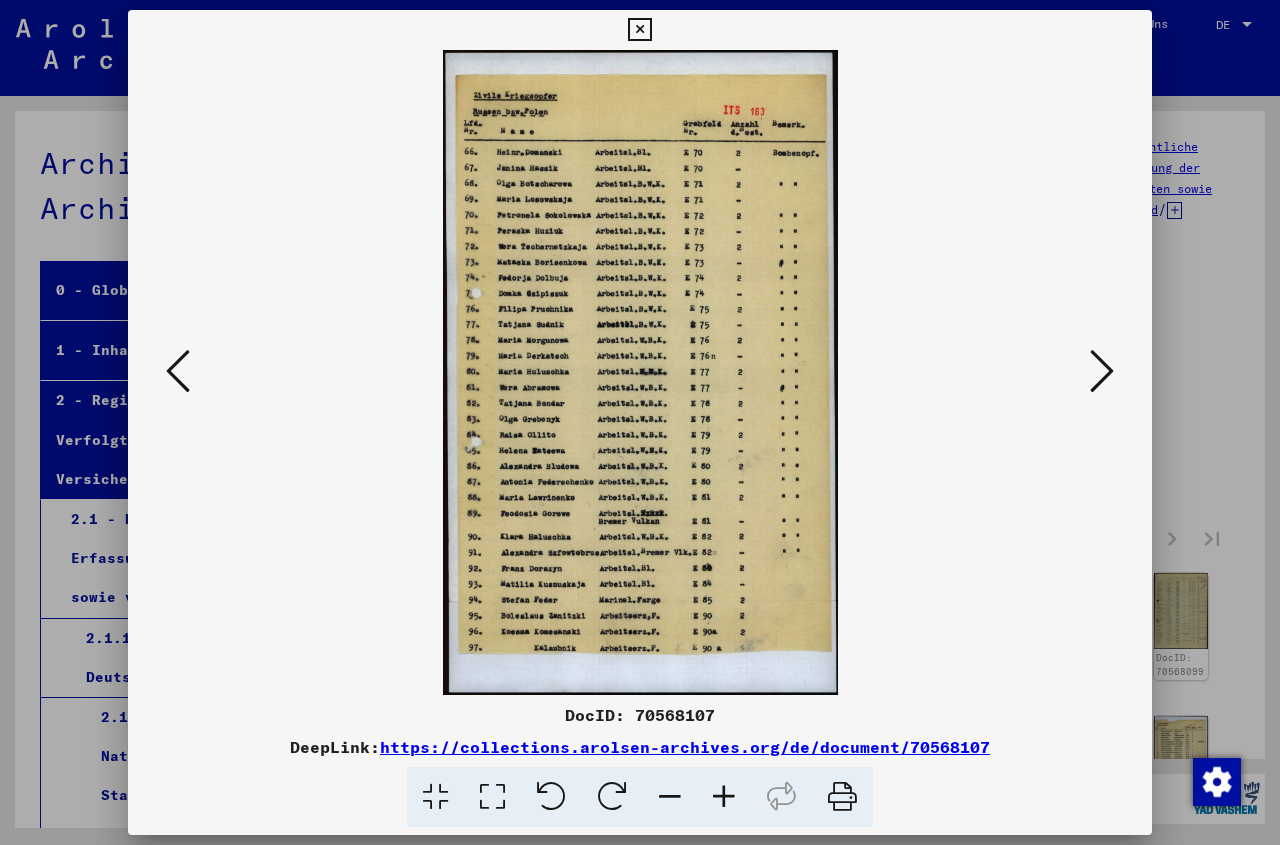 click at bounding box center [724, 797] 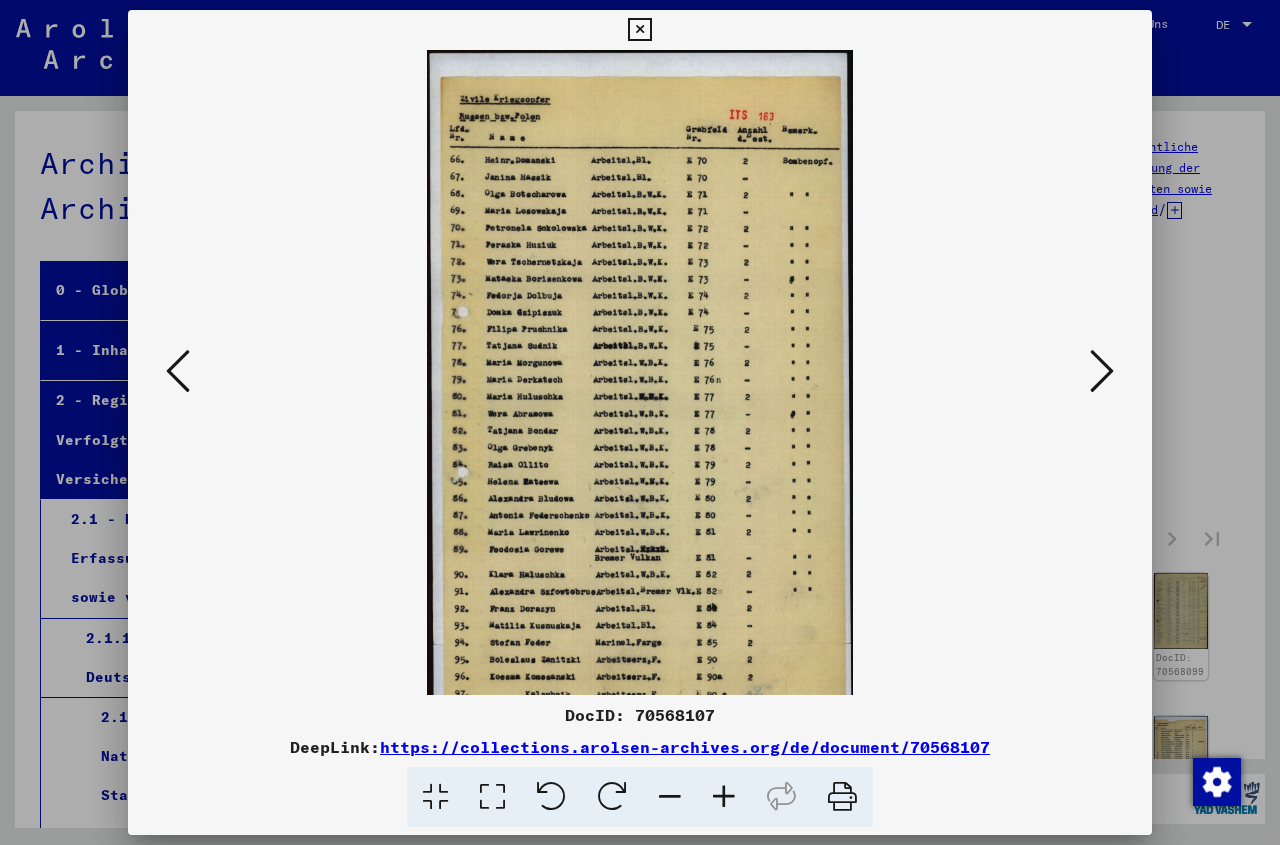 click at bounding box center (724, 797) 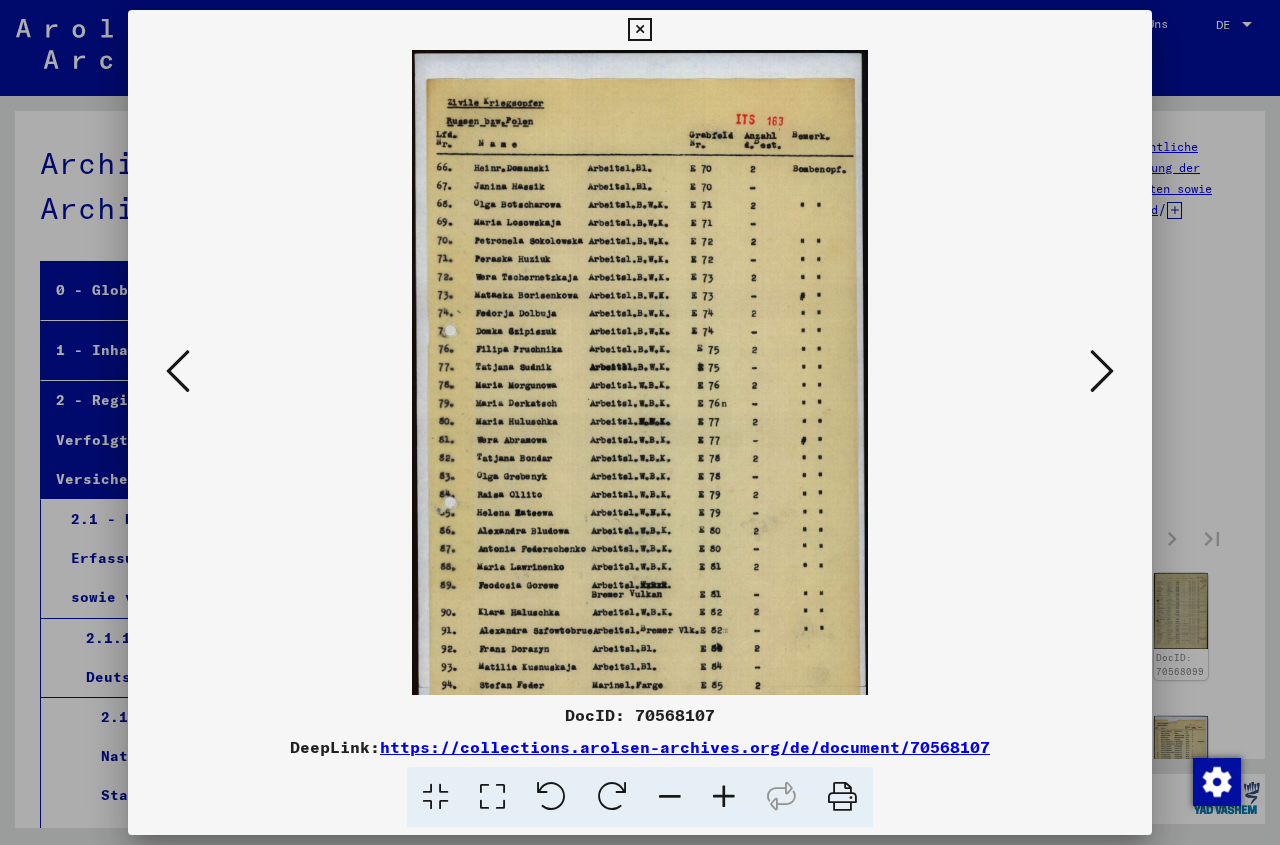 click at bounding box center (724, 797) 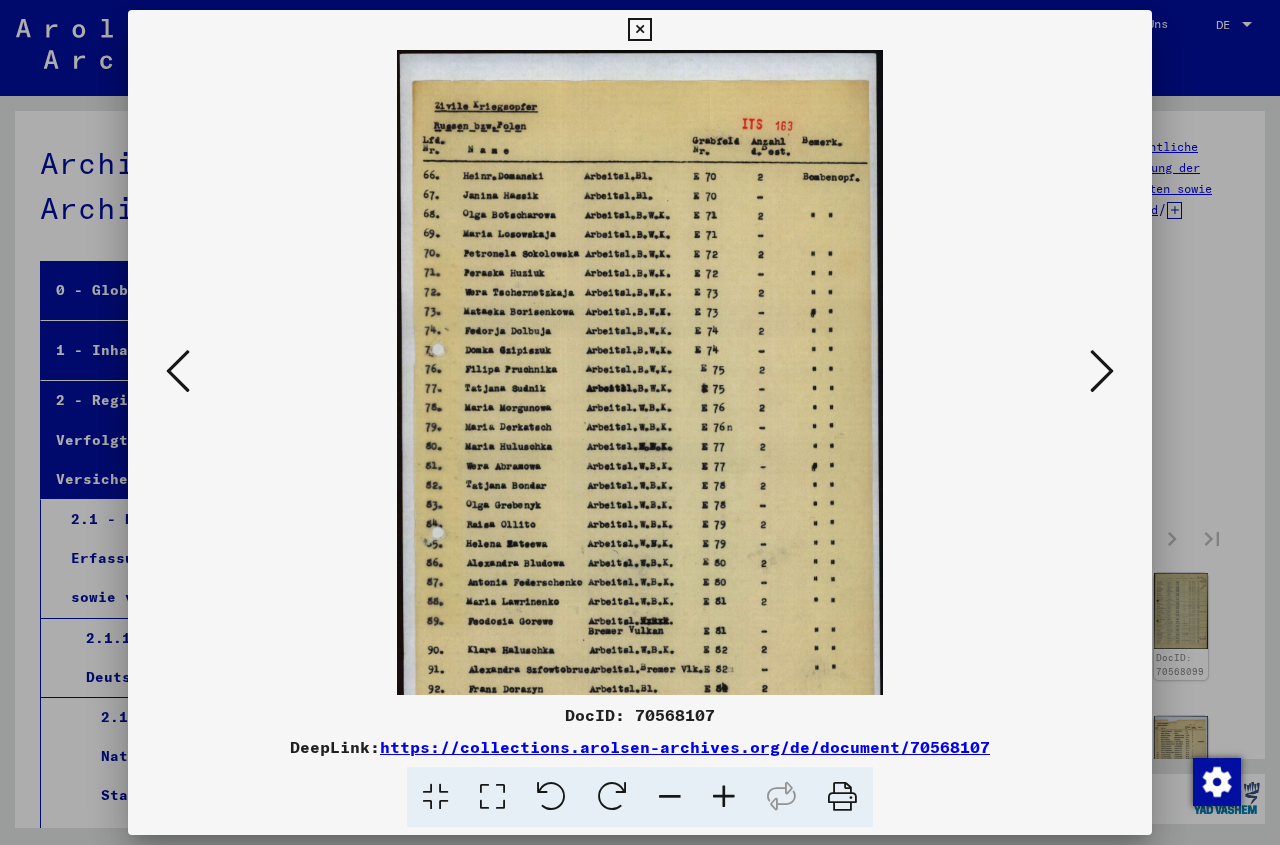 click at bounding box center (724, 797) 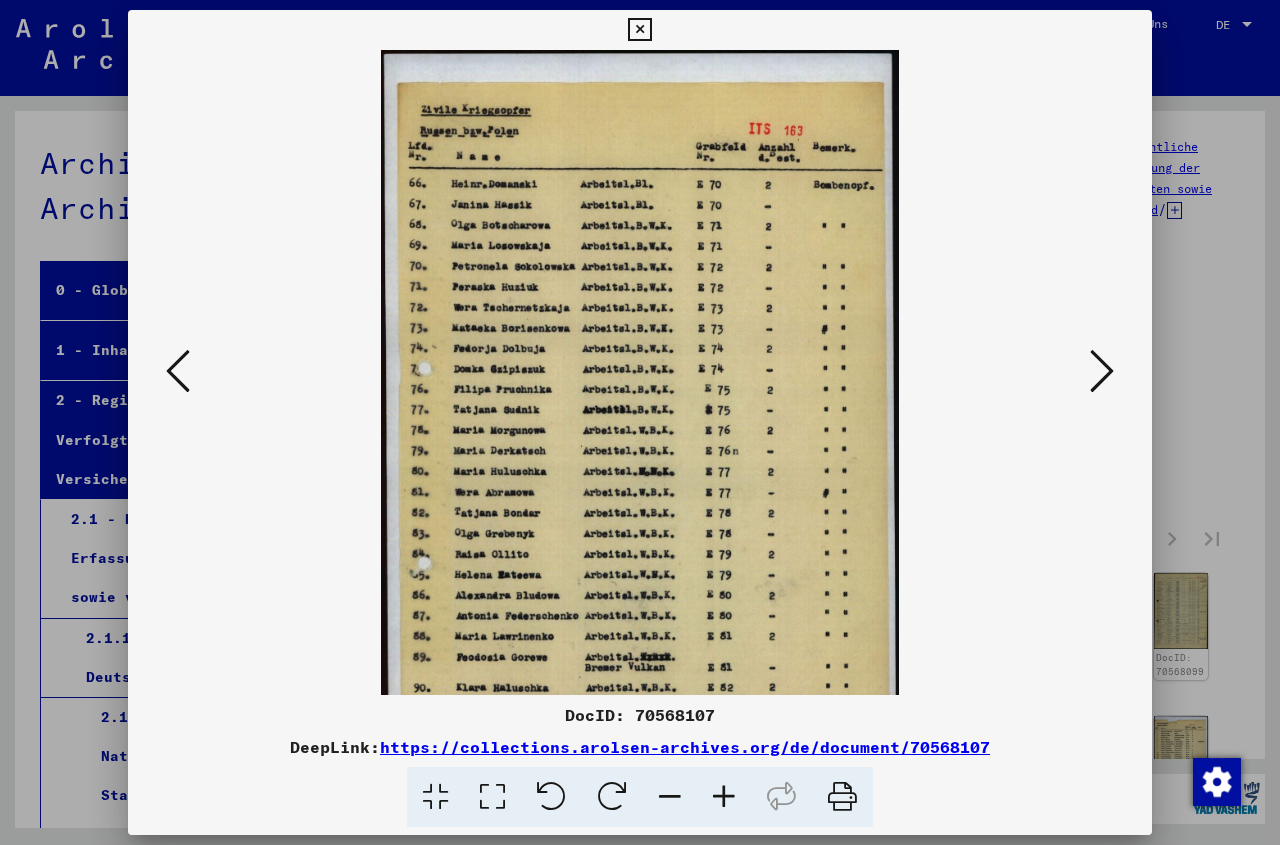 click at bounding box center (724, 797) 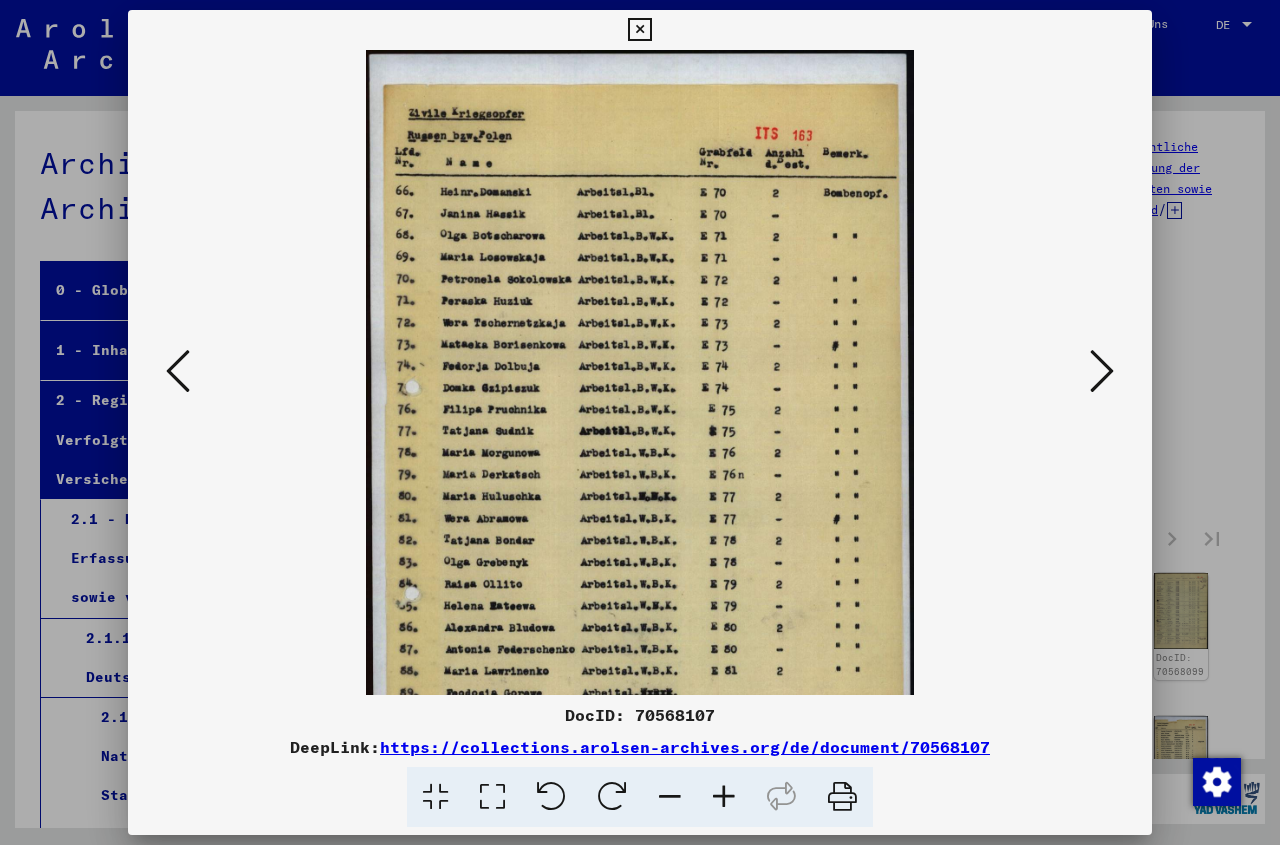 click at bounding box center (724, 797) 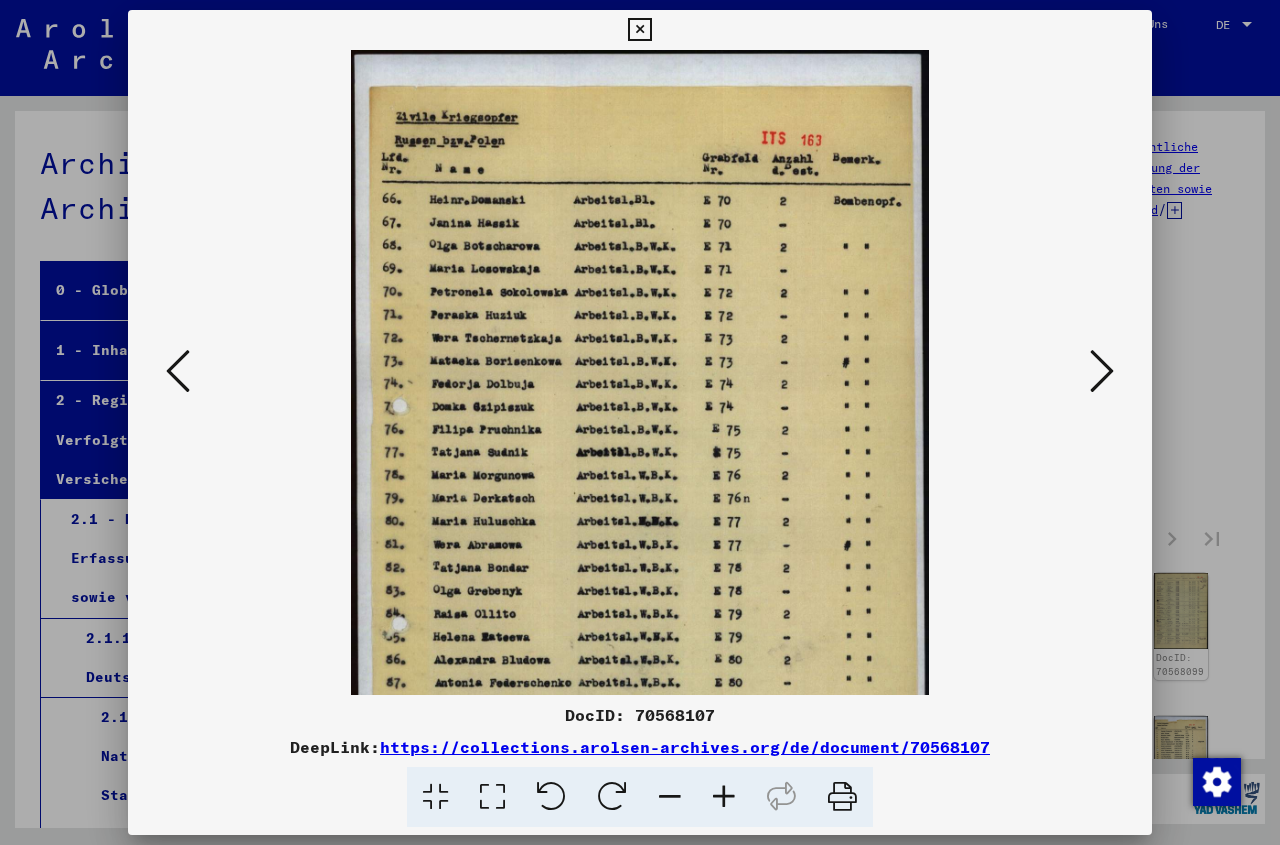 click at bounding box center (724, 797) 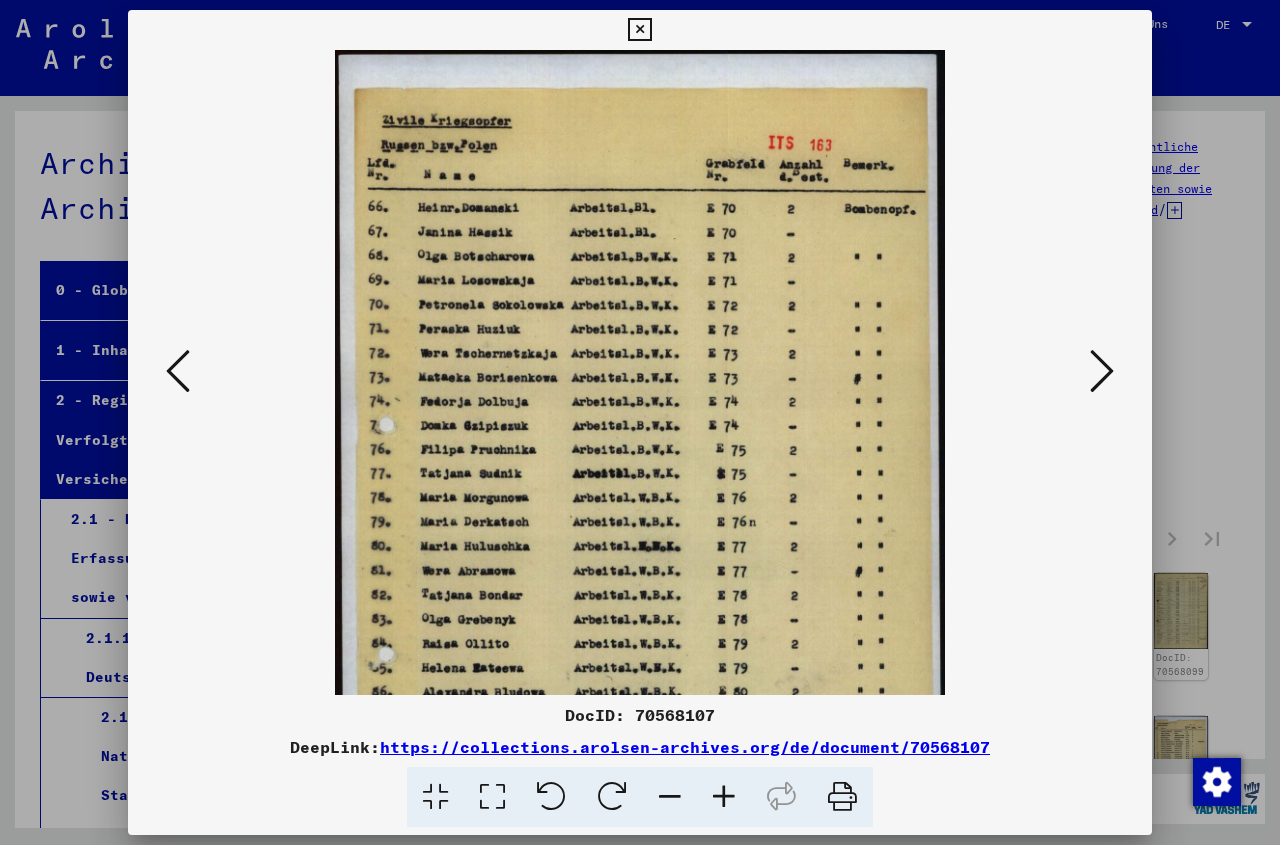click at bounding box center (724, 797) 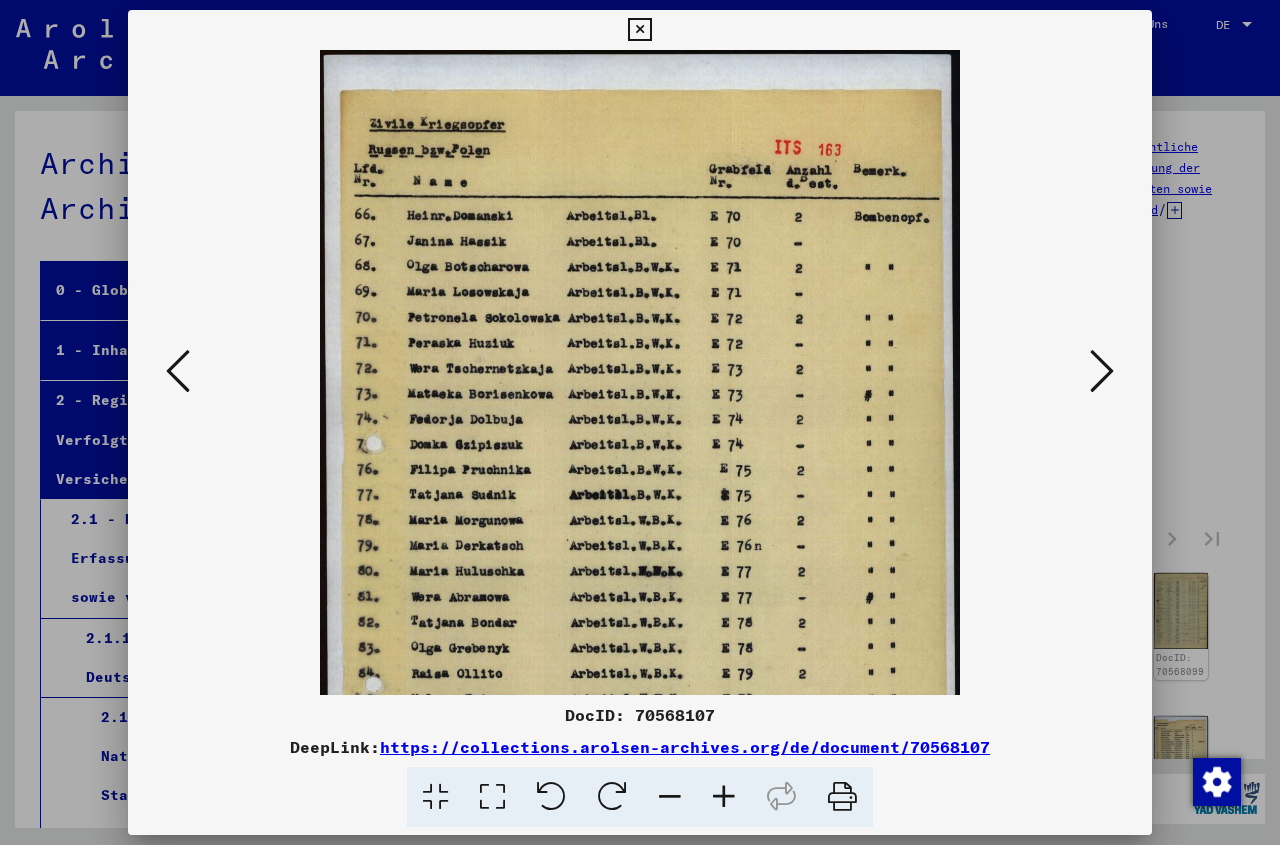 click at bounding box center (724, 797) 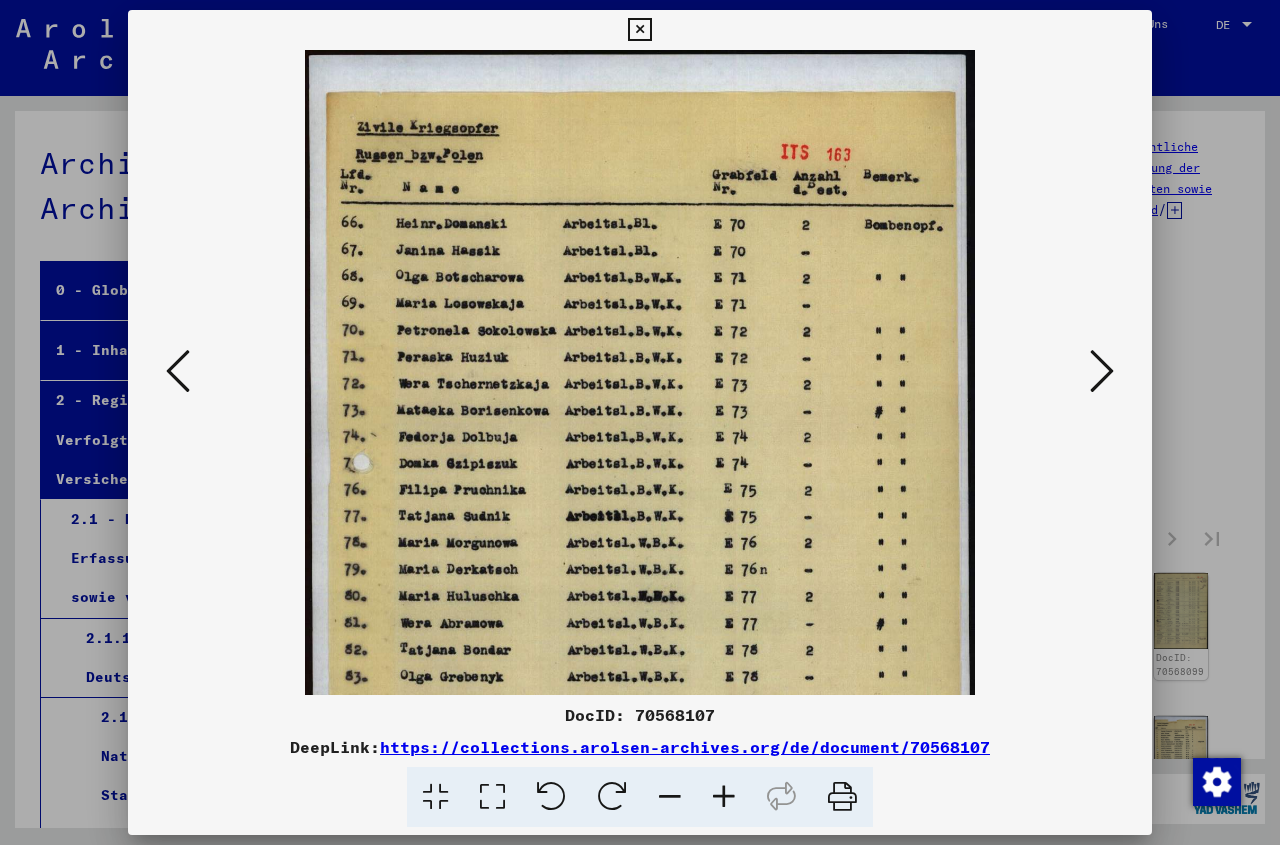 click at bounding box center (639, 30) 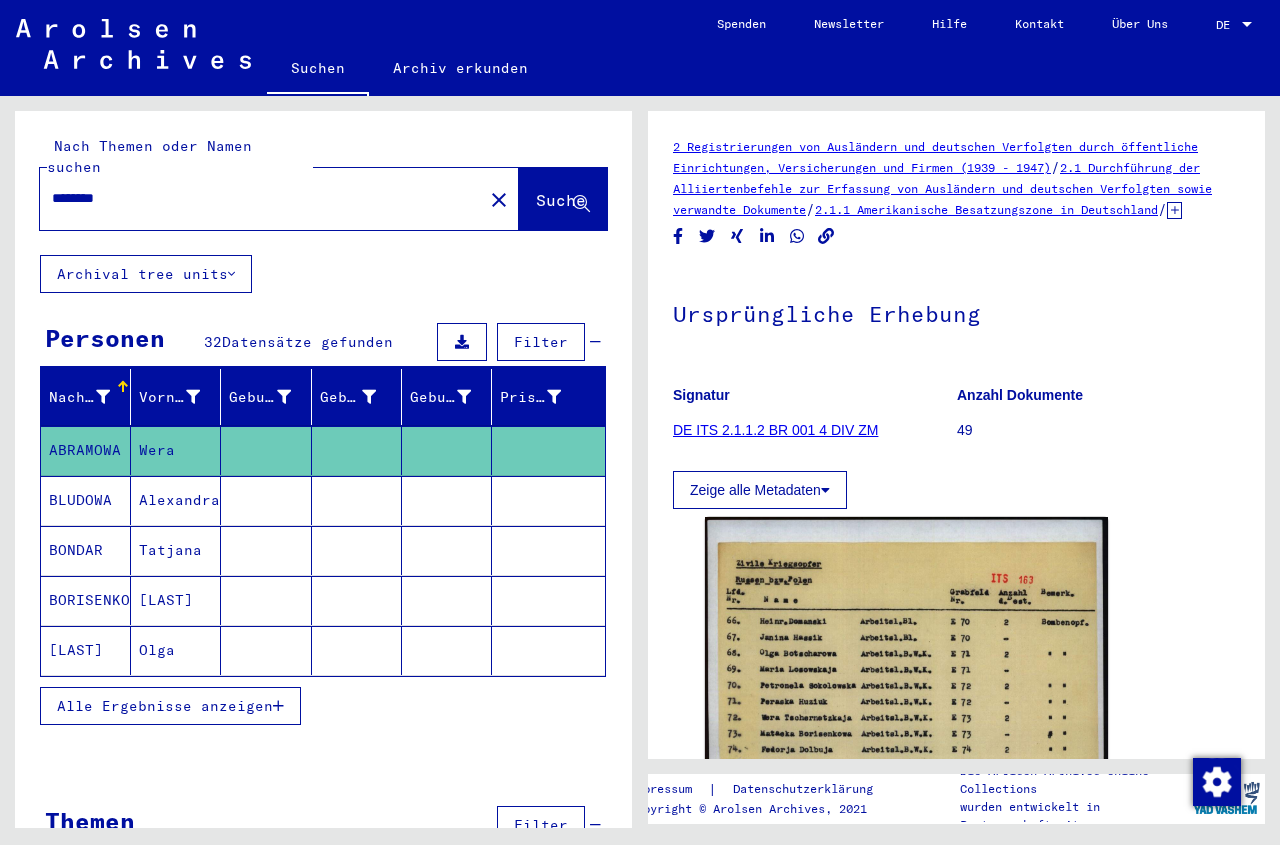 click on "********" at bounding box center [261, 198] 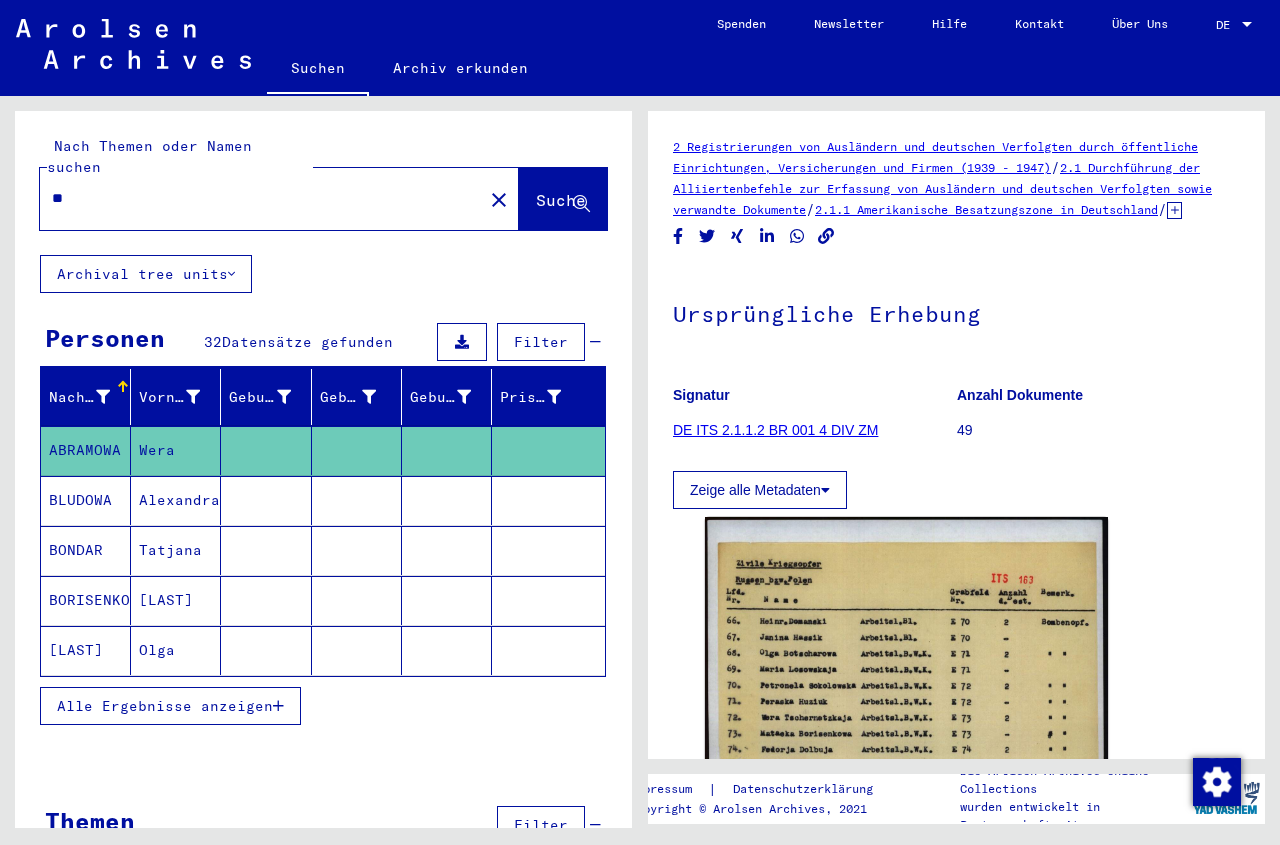 type on "*" 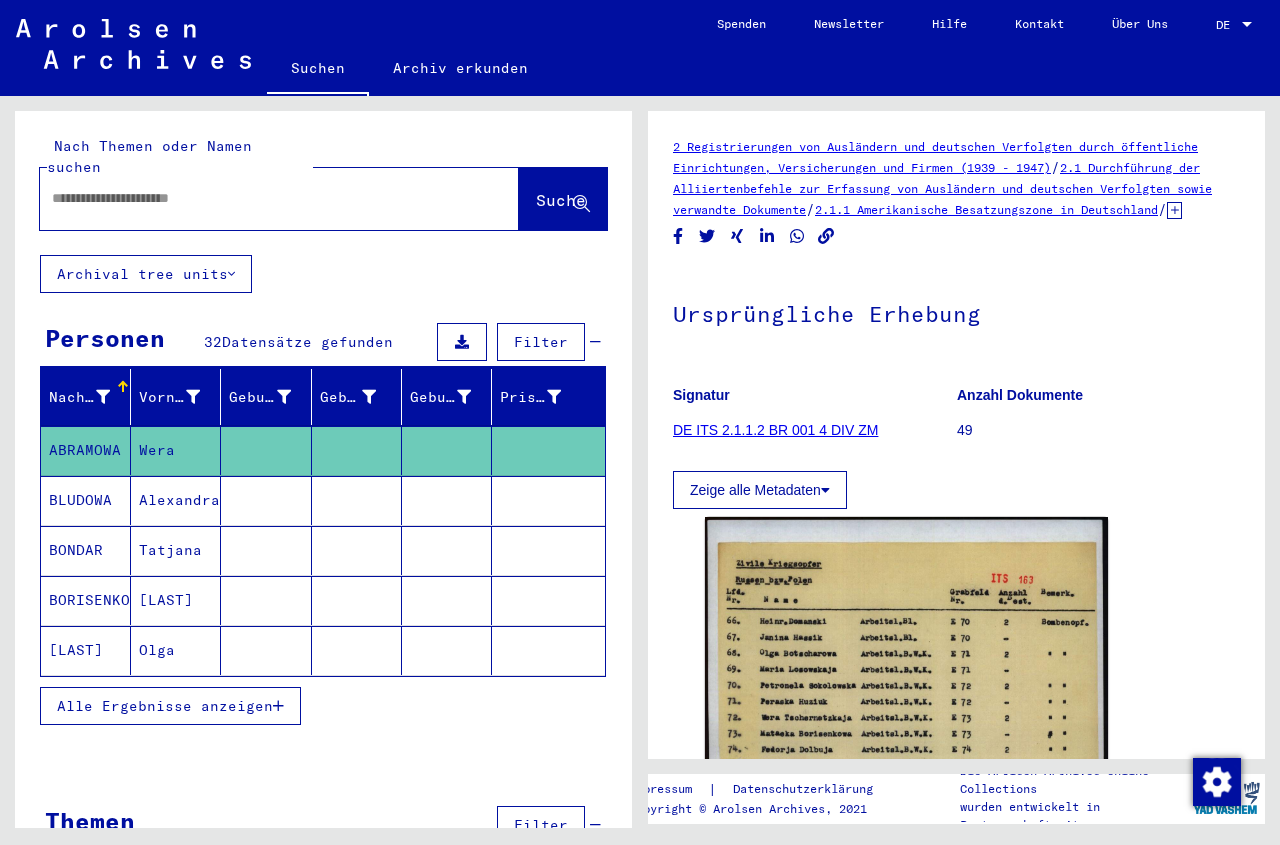 paste on "**********" 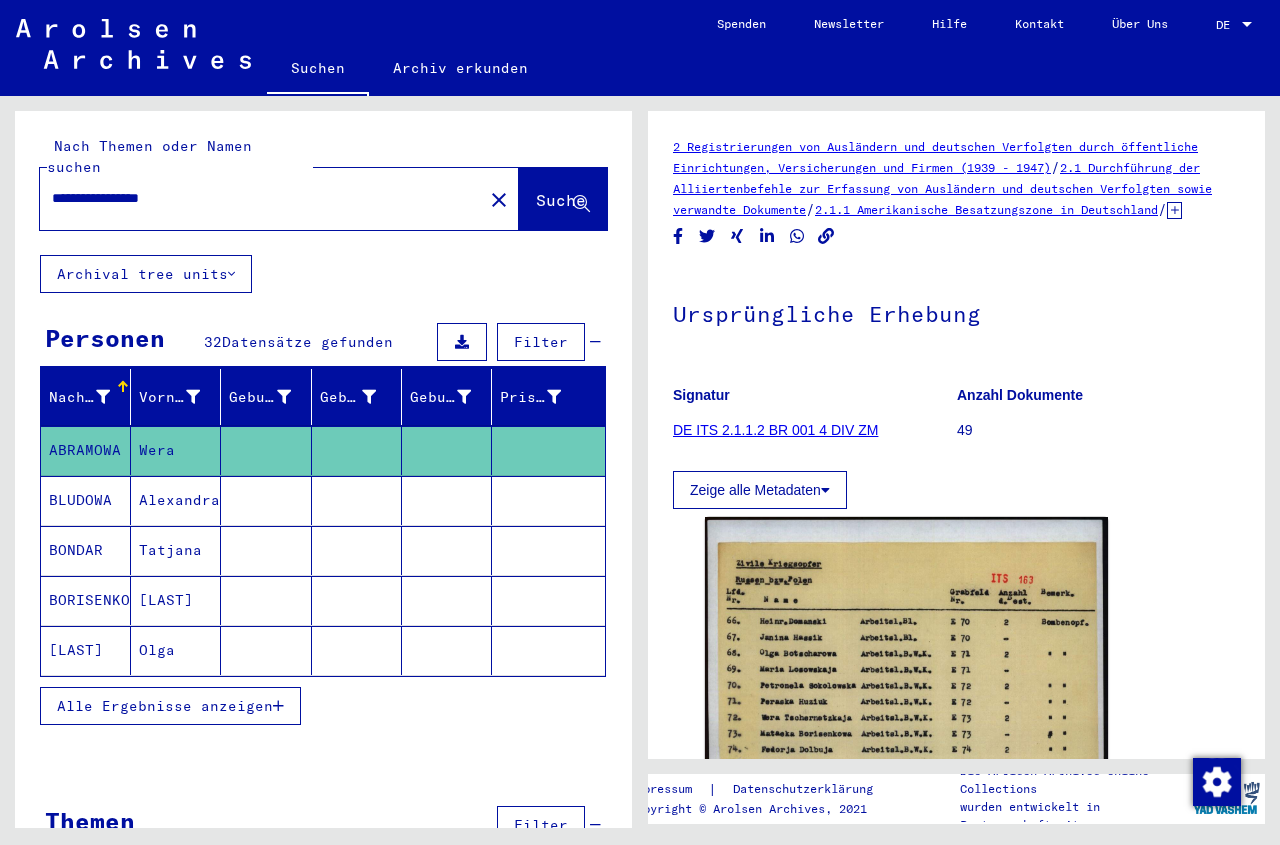 type on "**********" 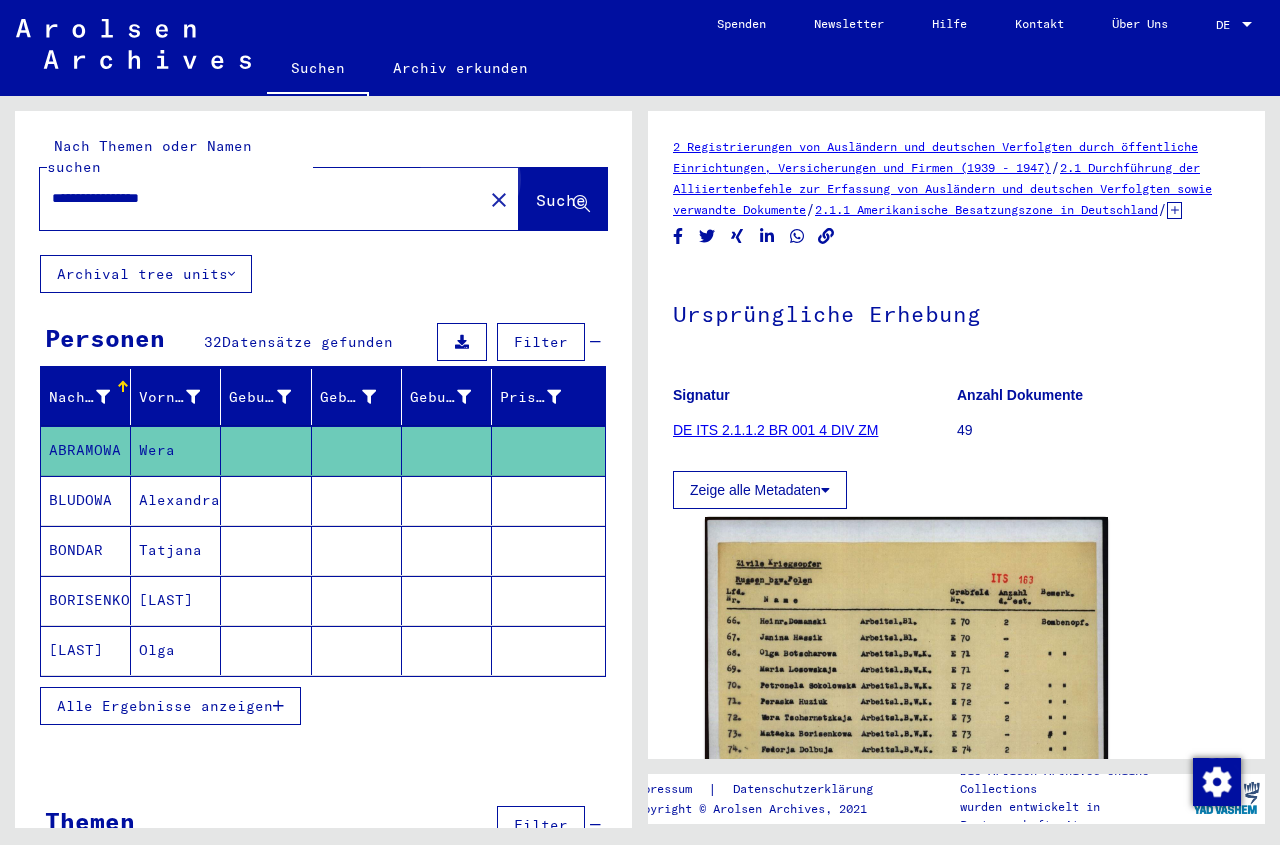 click on "Suche" 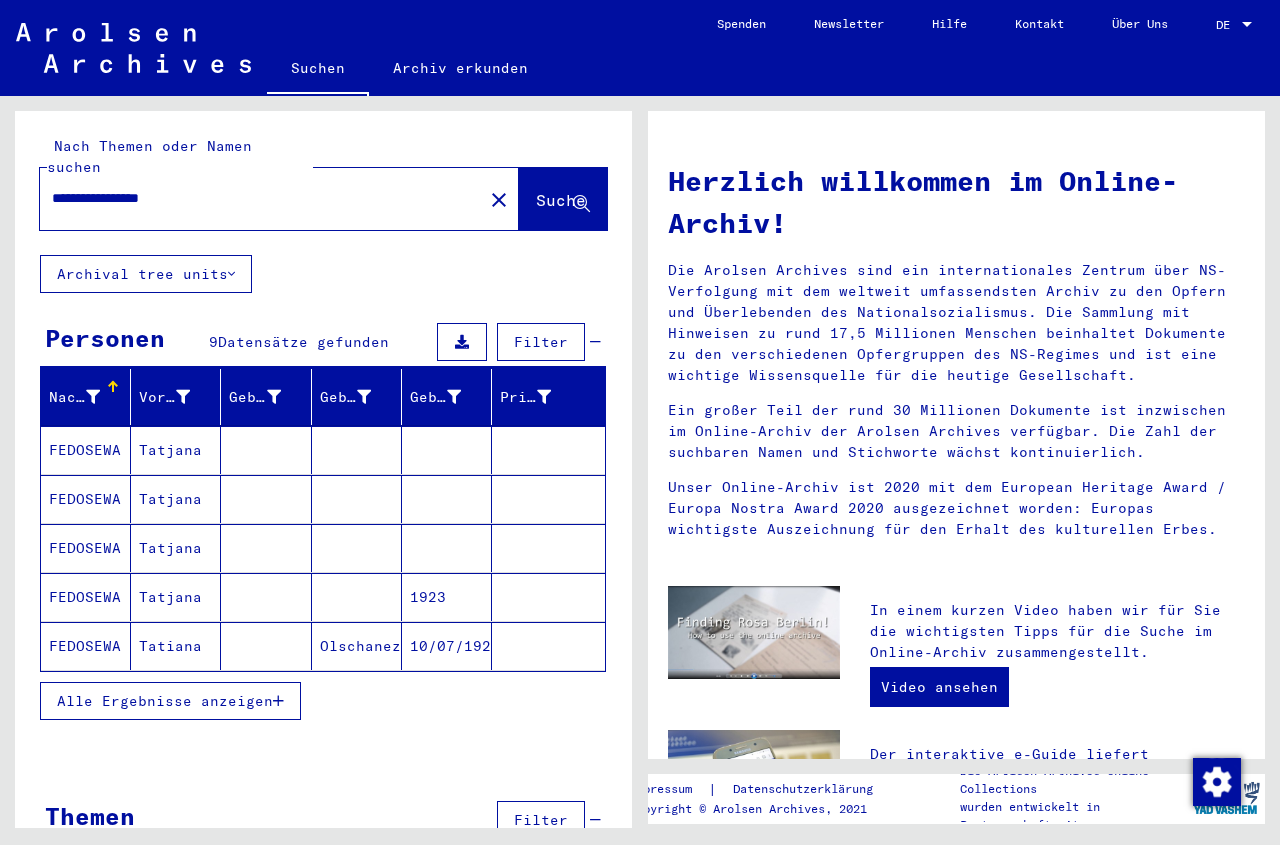 click at bounding box center [266, 499] 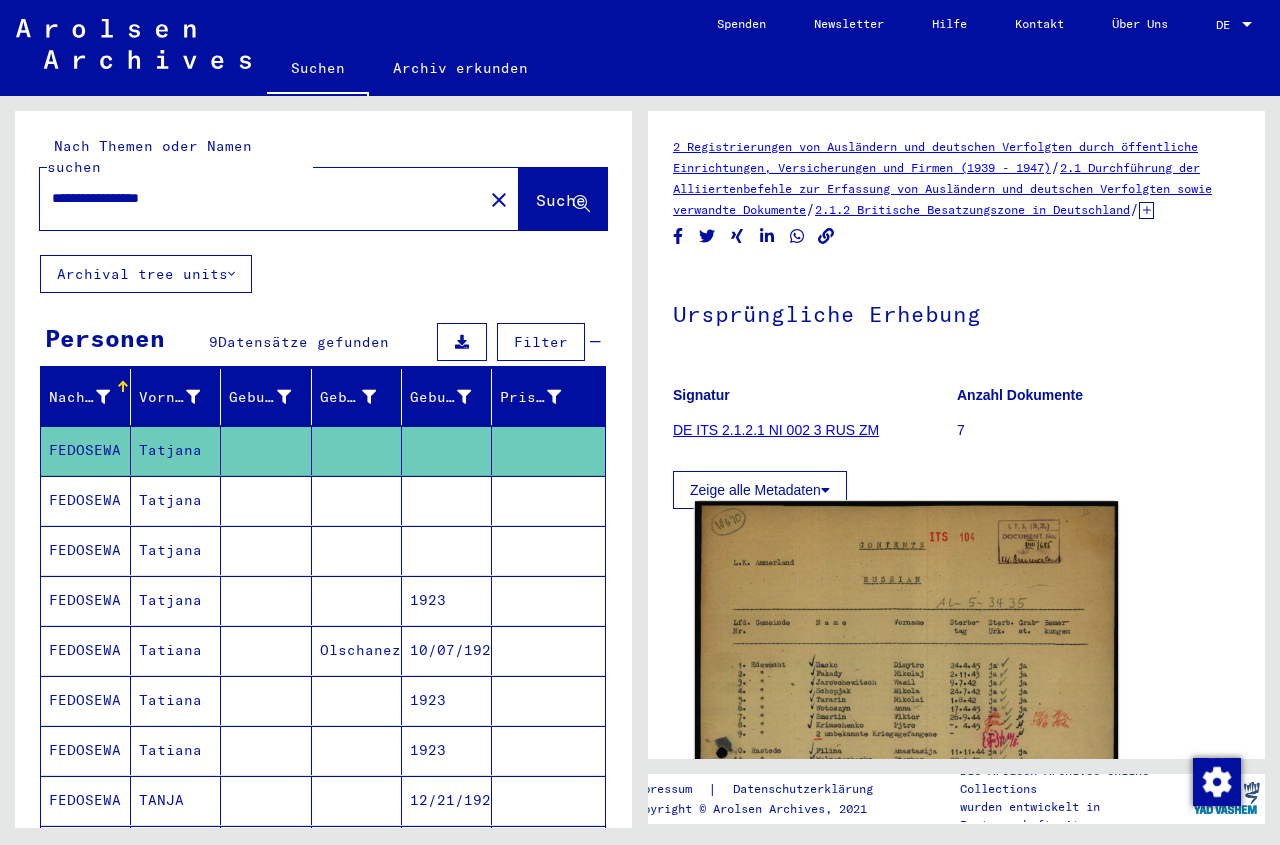 click 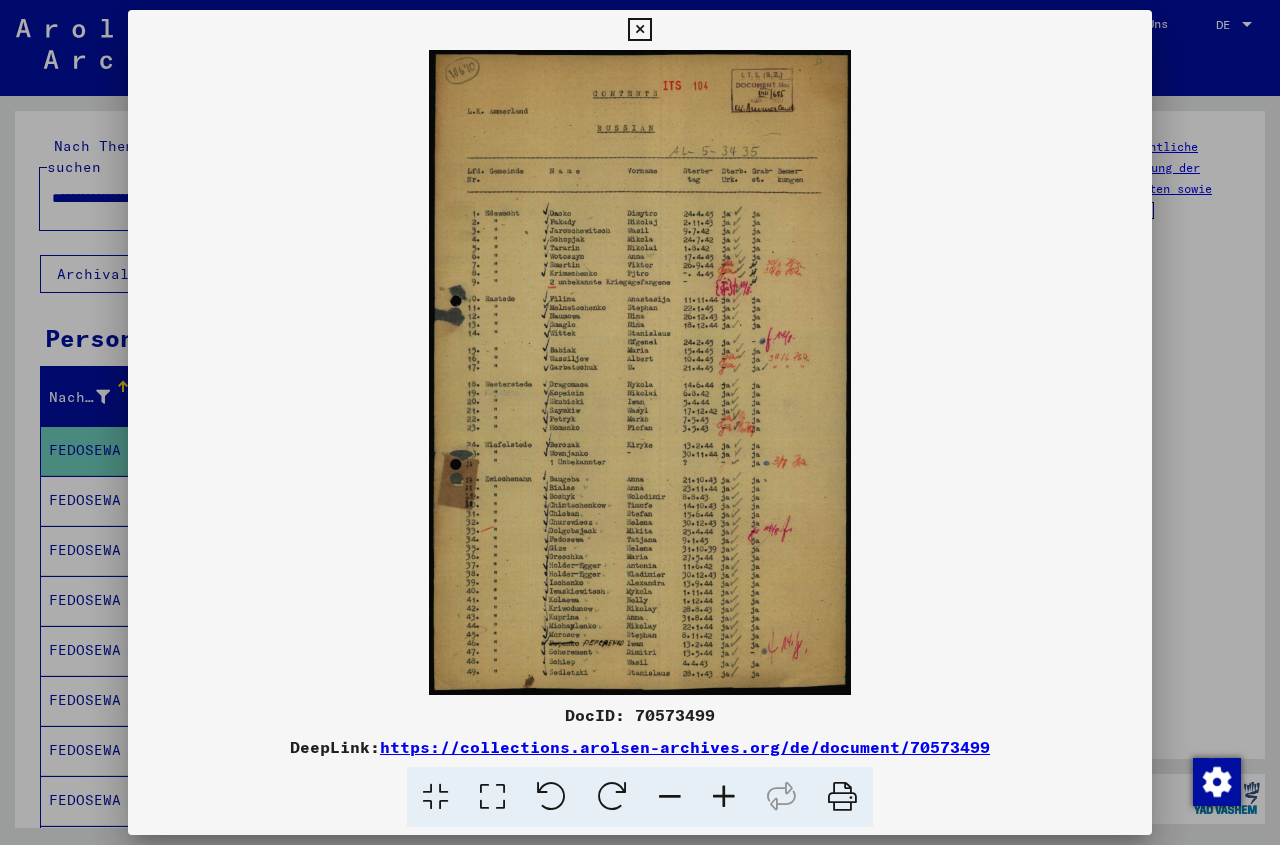 click at bounding box center (724, 797) 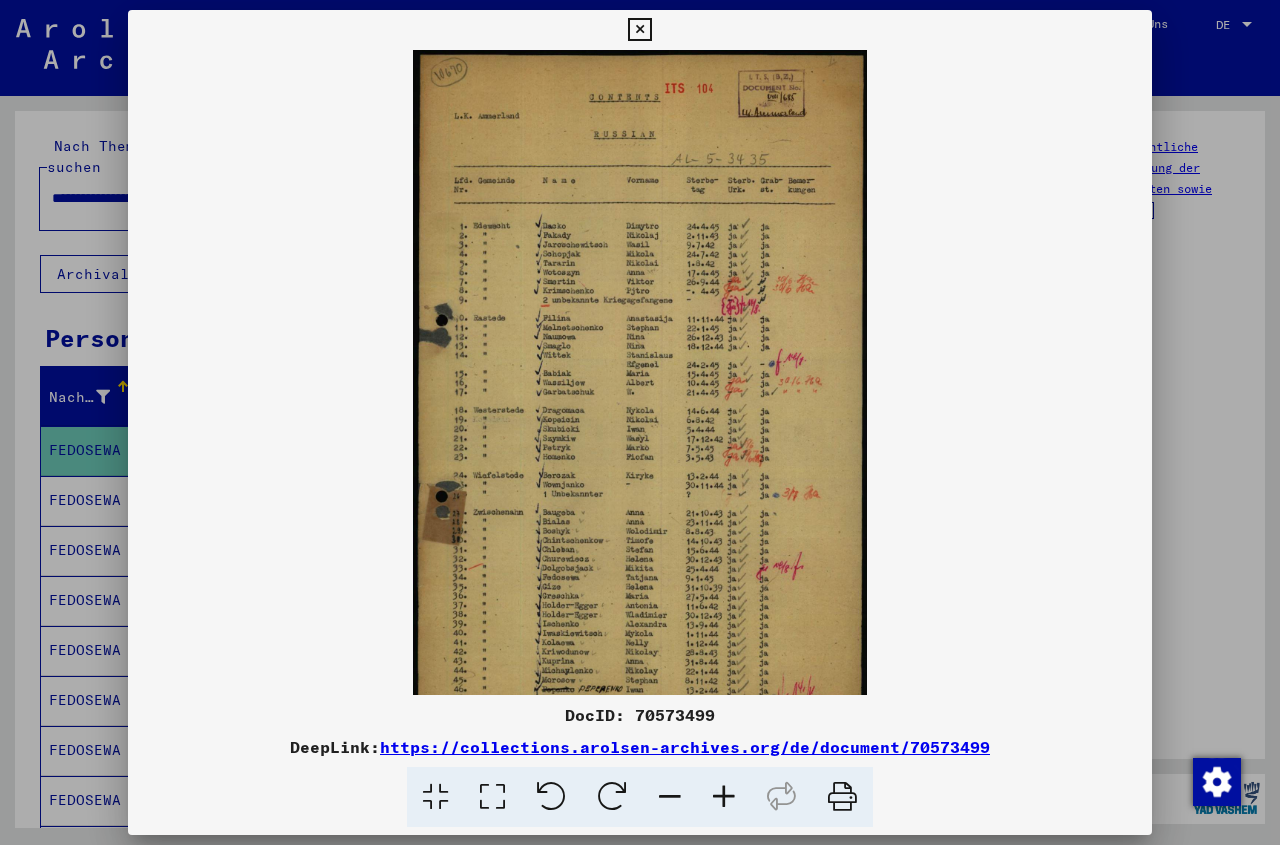 click at bounding box center [724, 797] 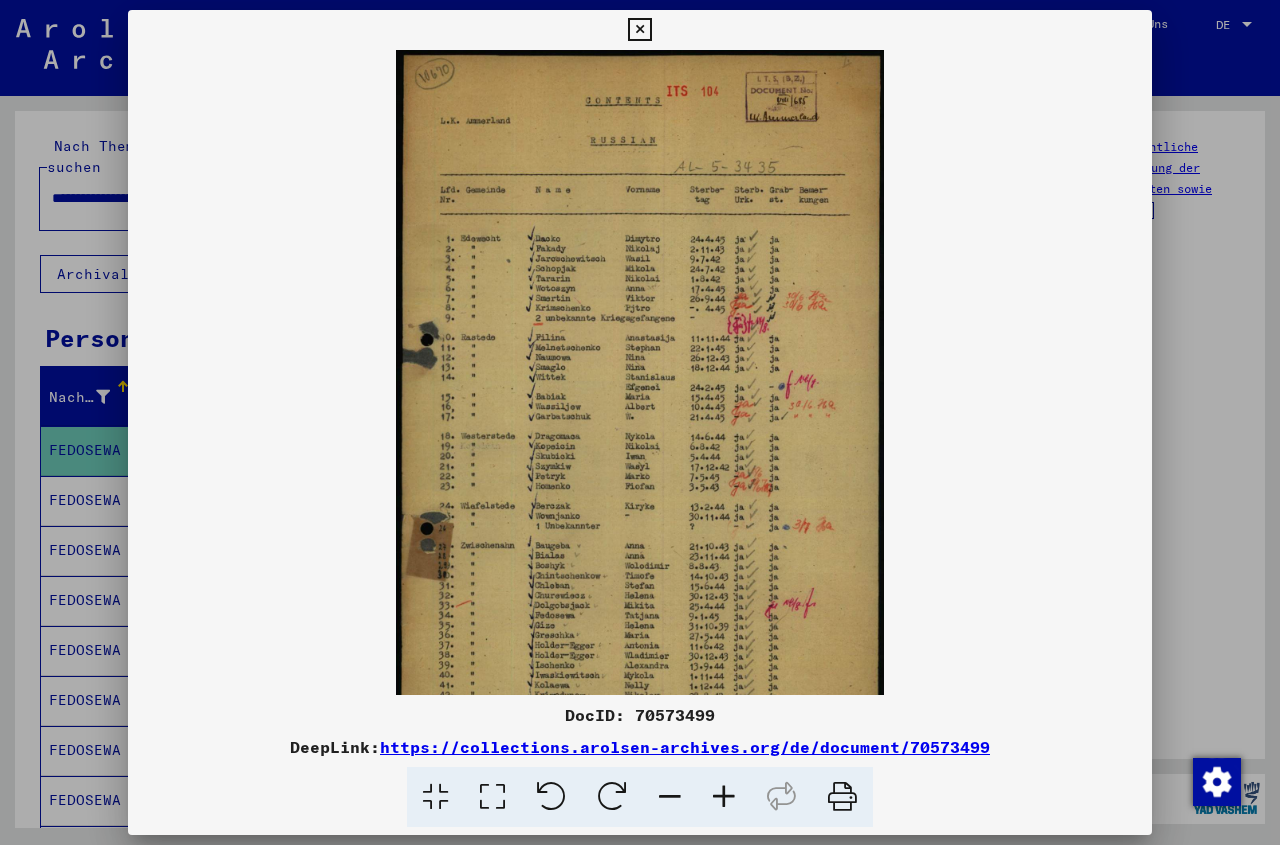 click at bounding box center [724, 797] 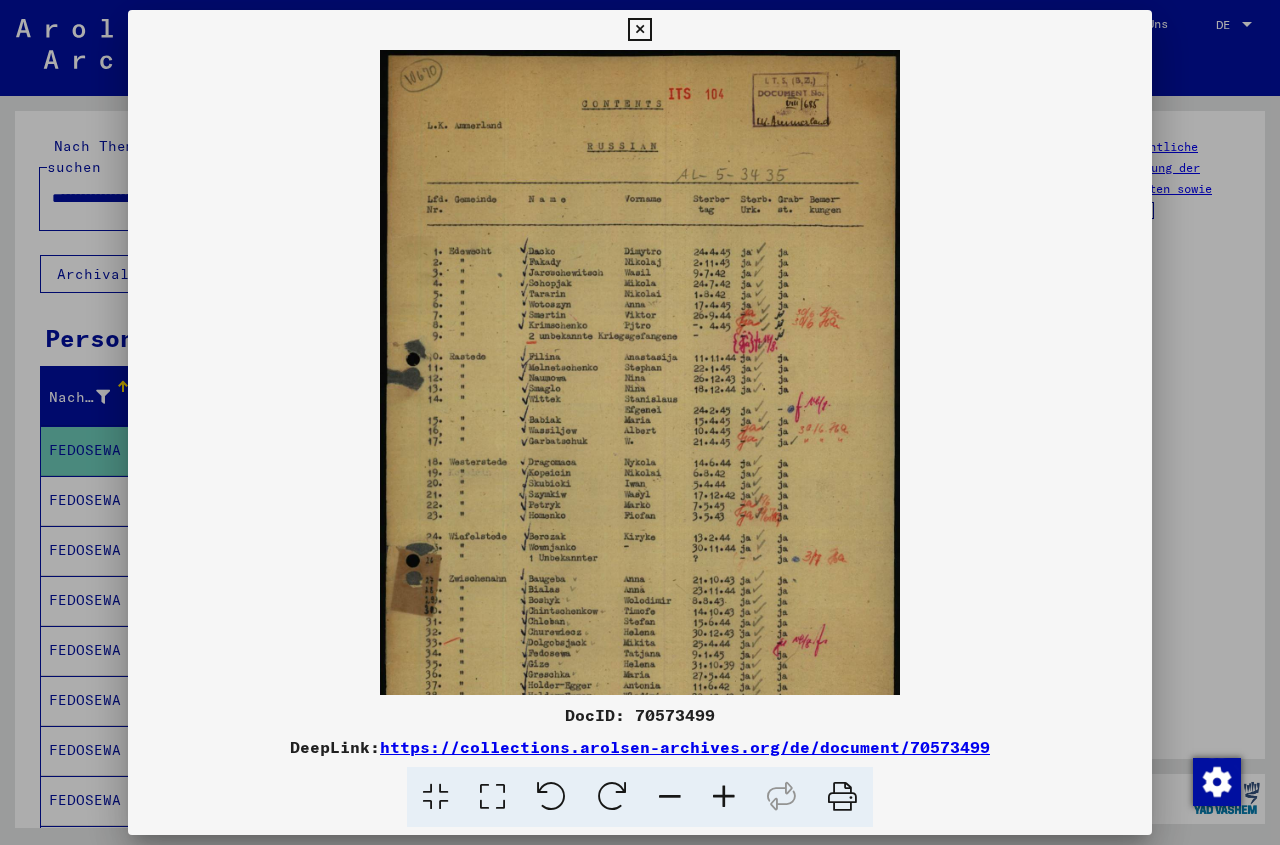 click at bounding box center [724, 797] 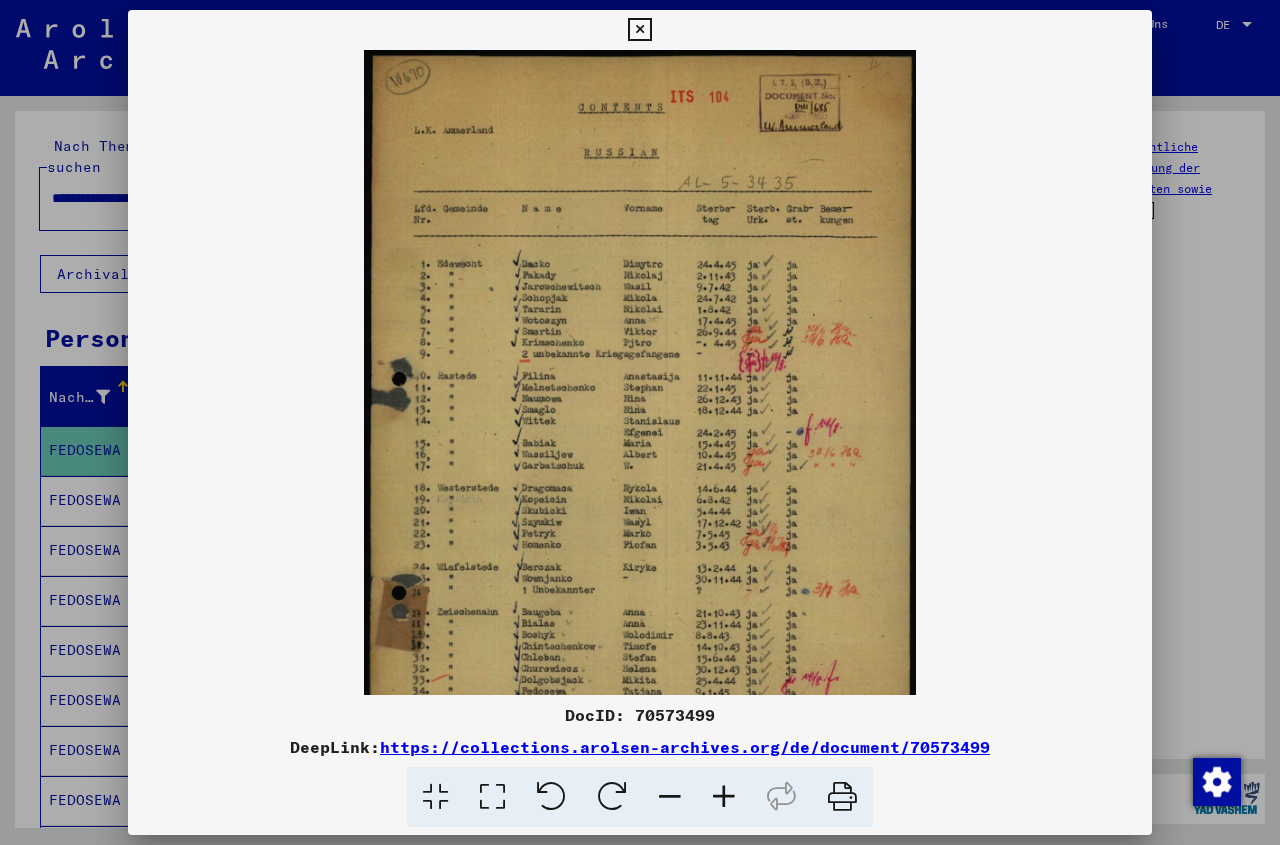 click at bounding box center (724, 797) 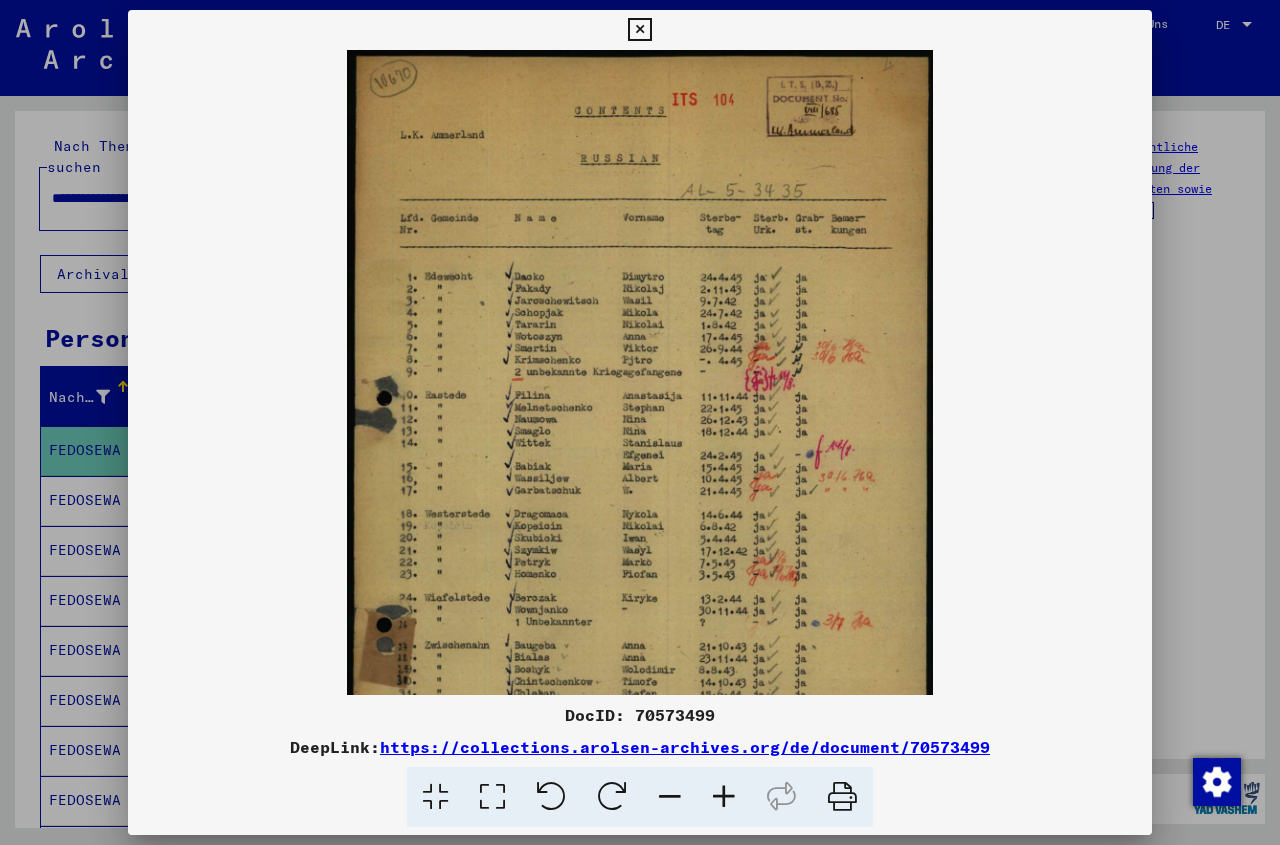 click at bounding box center (724, 797) 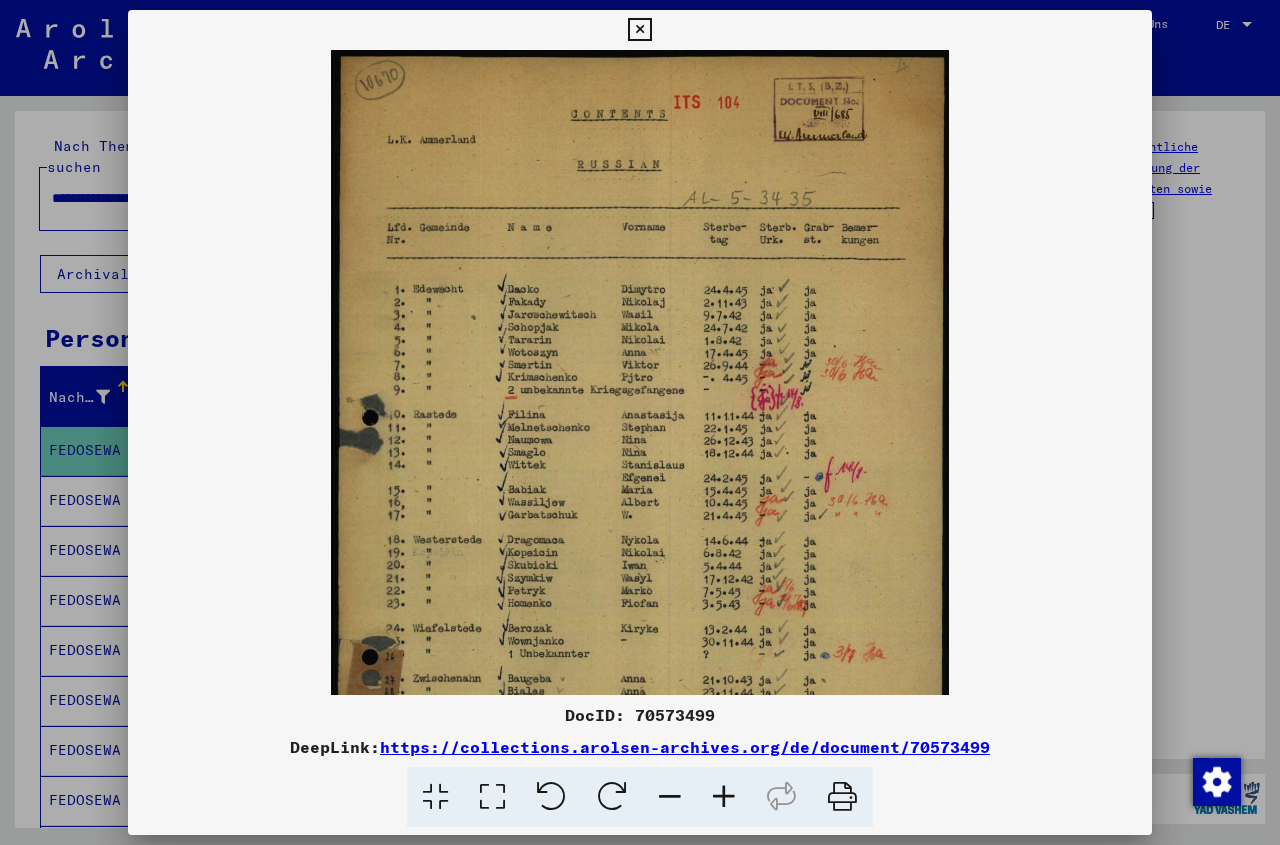 click at bounding box center (724, 797) 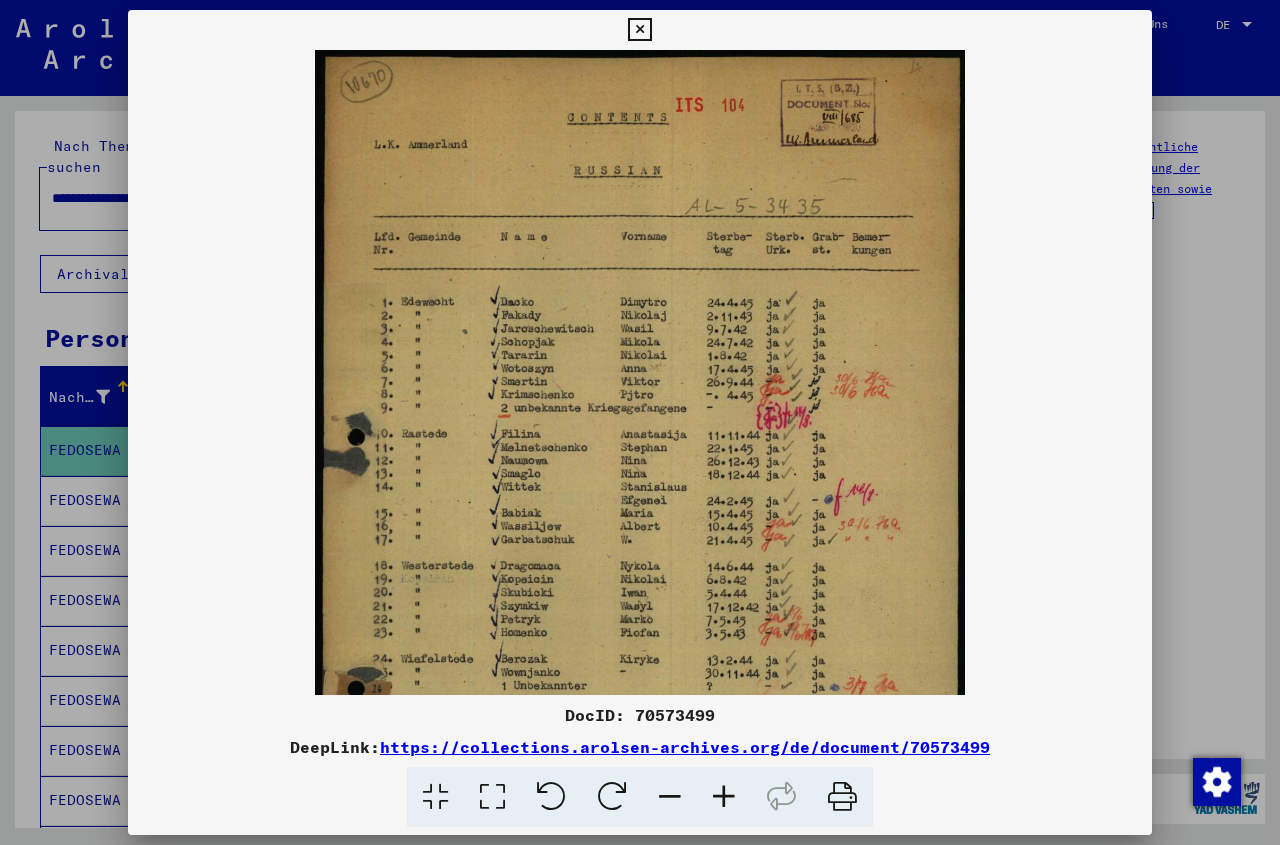 click at bounding box center (724, 797) 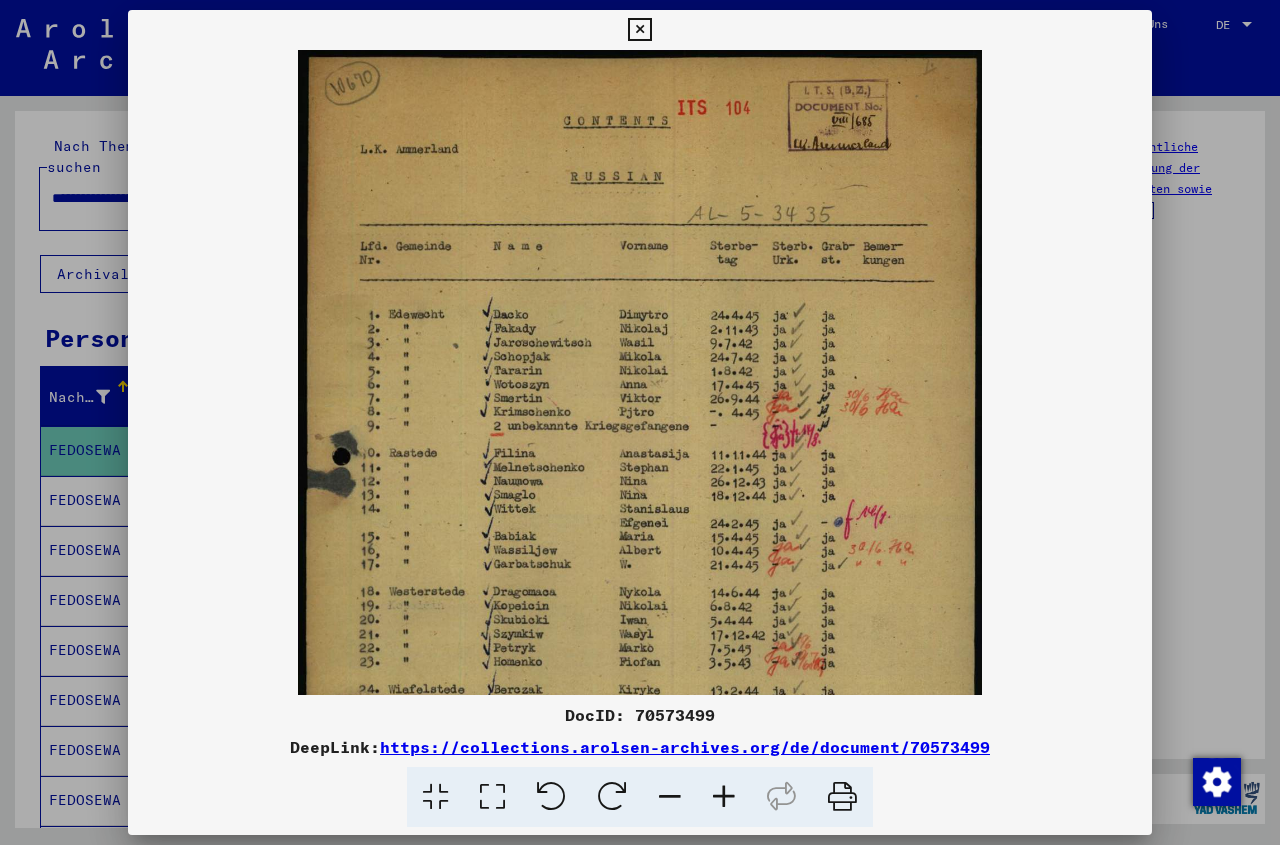 click at bounding box center (724, 797) 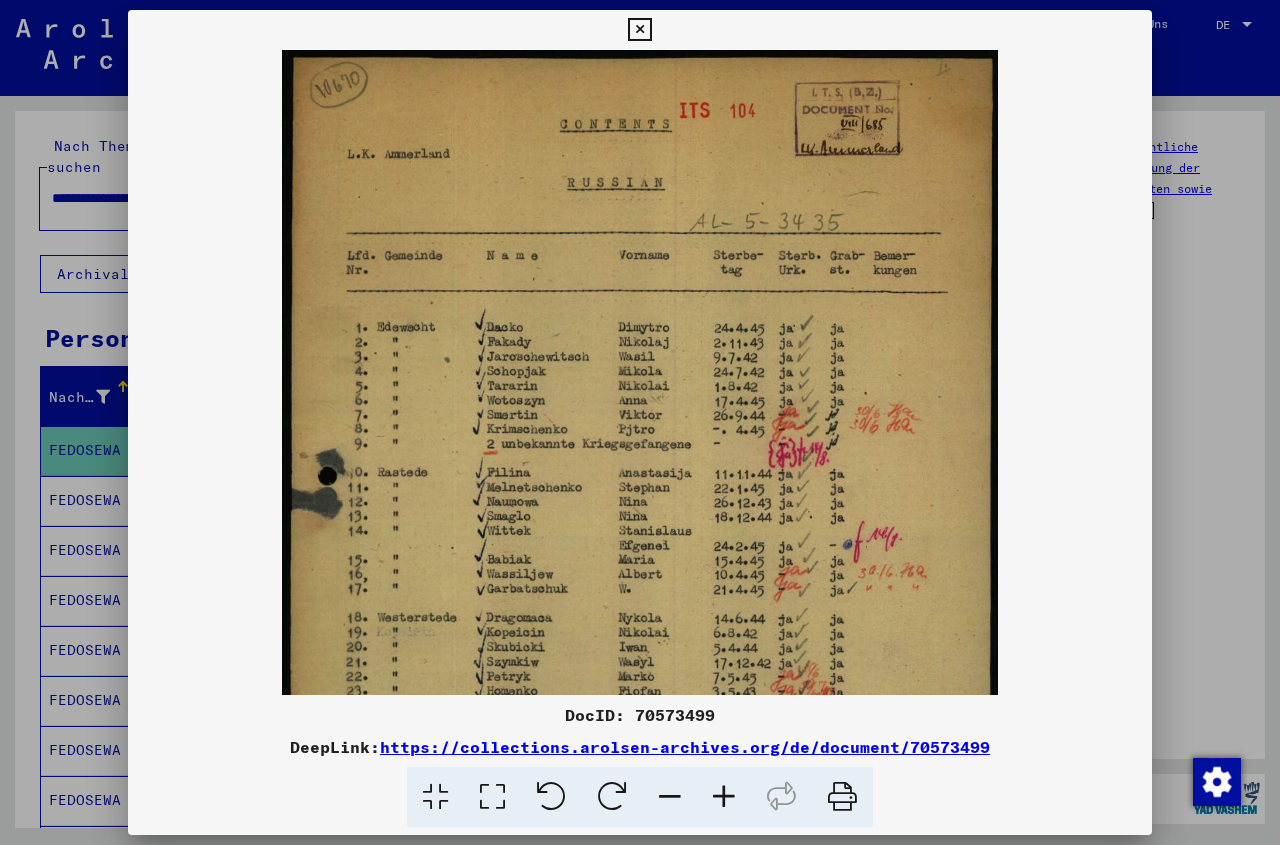 click at bounding box center [724, 797] 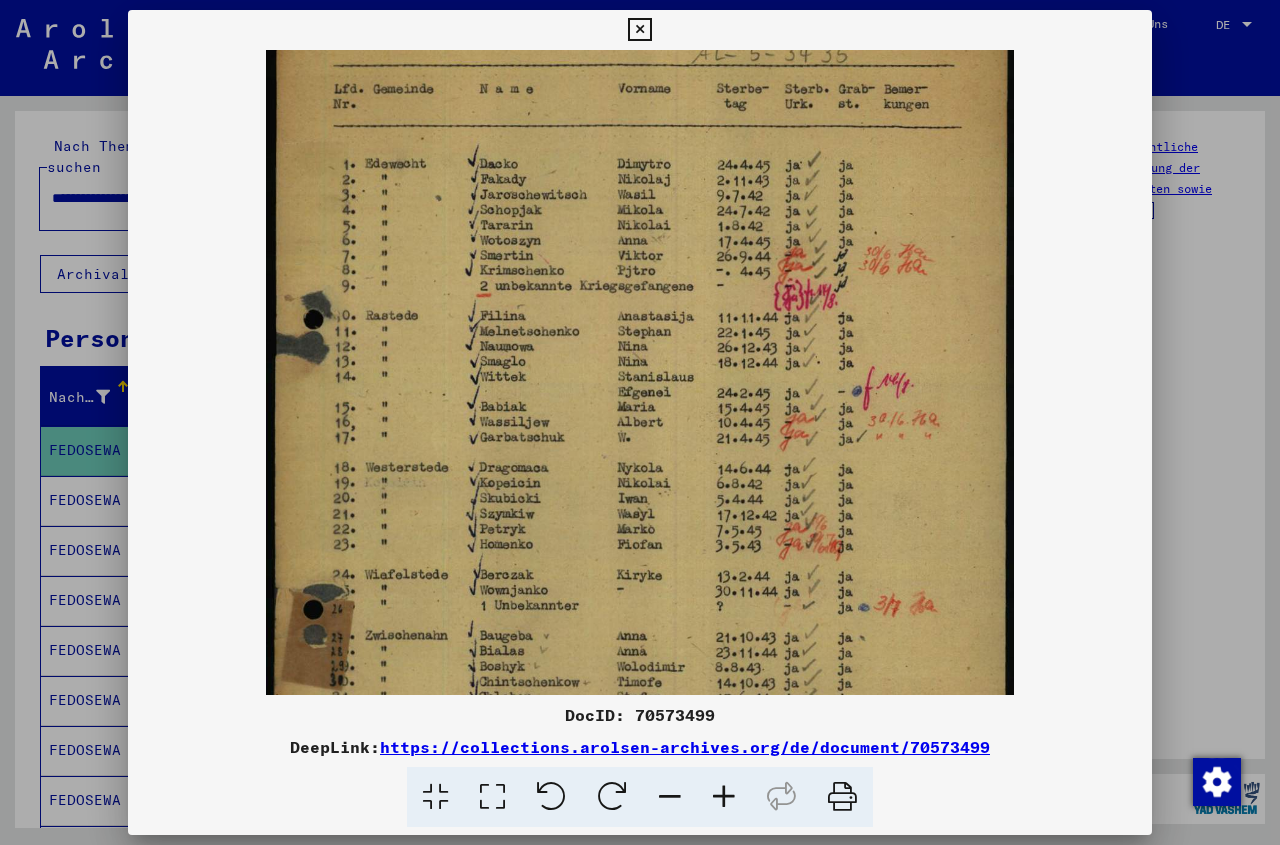 drag, startPoint x: 583, startPoint y: 576, endPoint x: 623, endPoint y: 400, distance: 180.48822 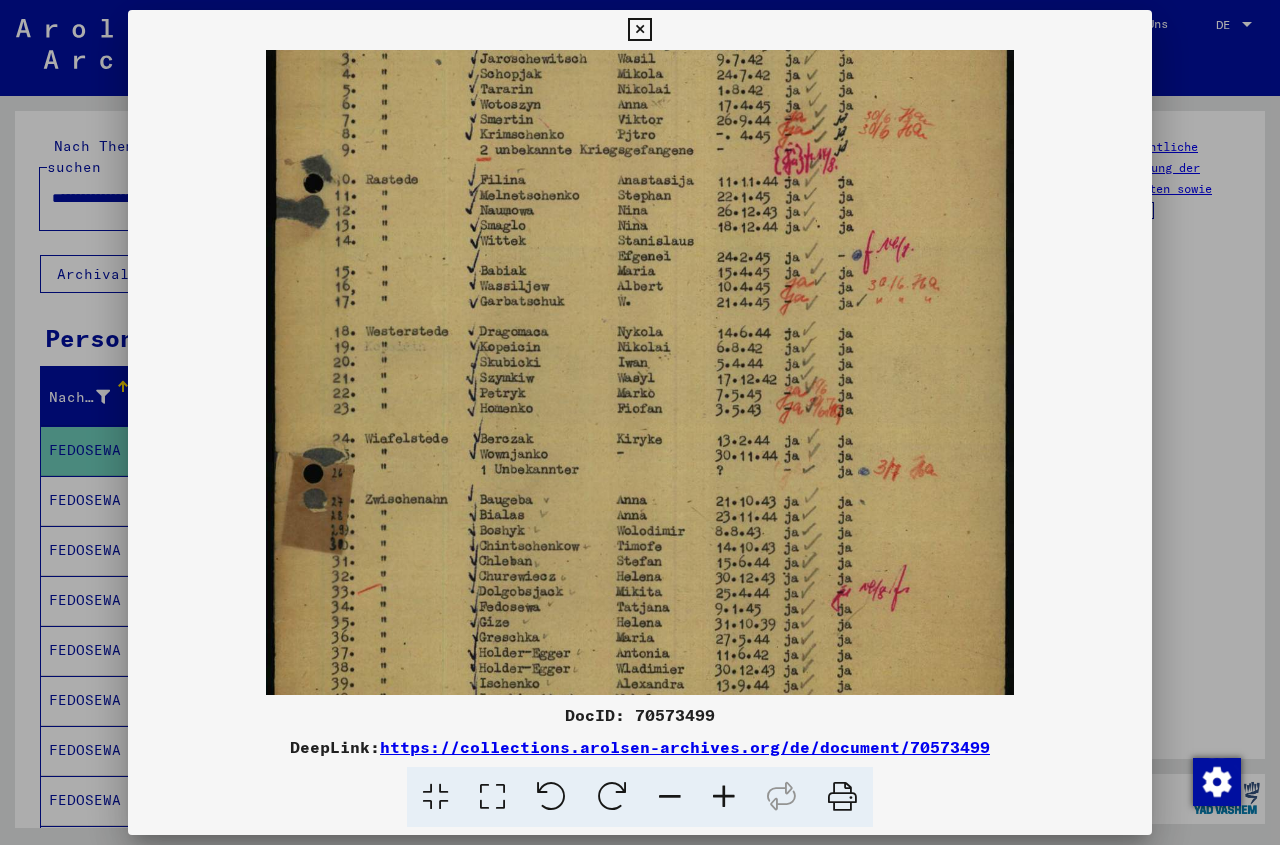 drag, startPoint x: 622, startPoint y: 566, endPoint x: 666, endPoint y: 430, distance: 142.94055 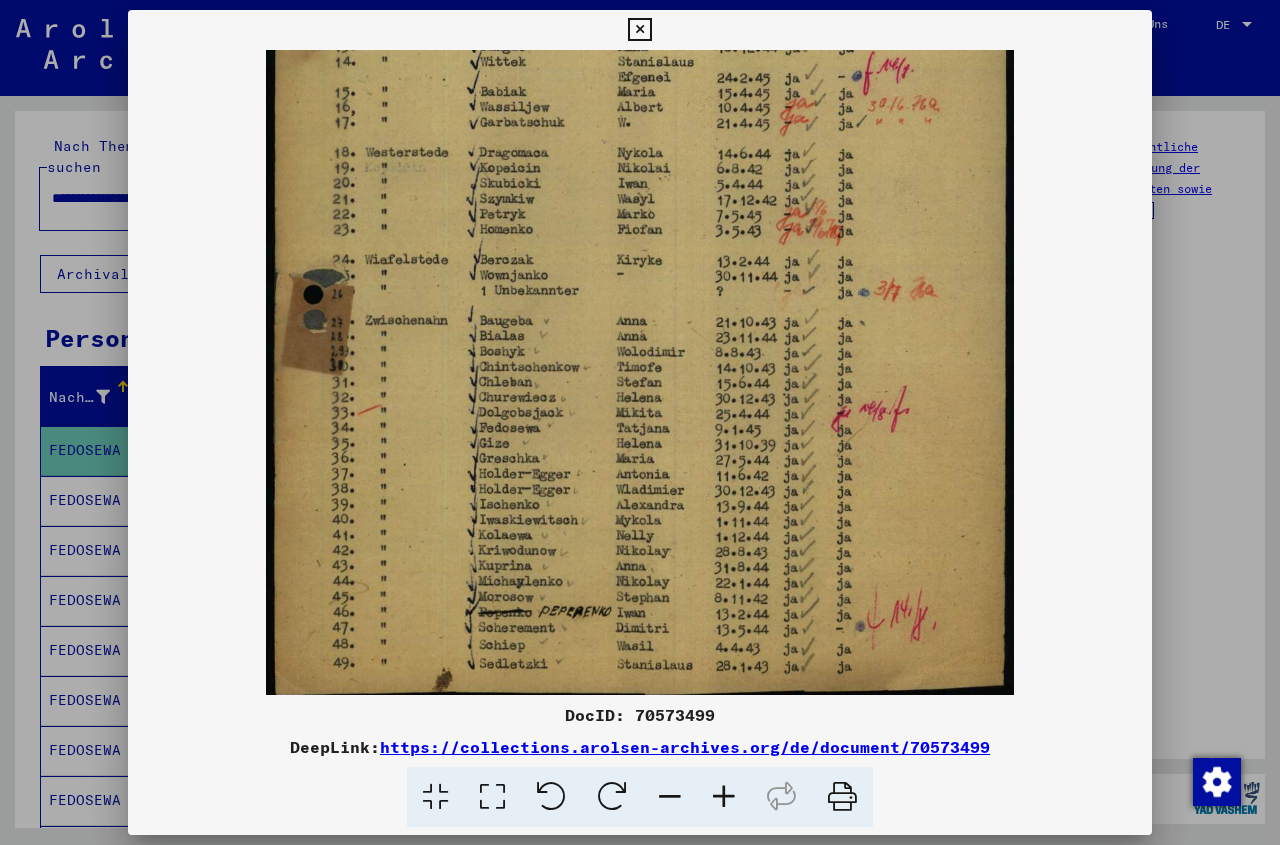 scroll, scrollTop: 500, scrollLeft: 0, axis: vertical 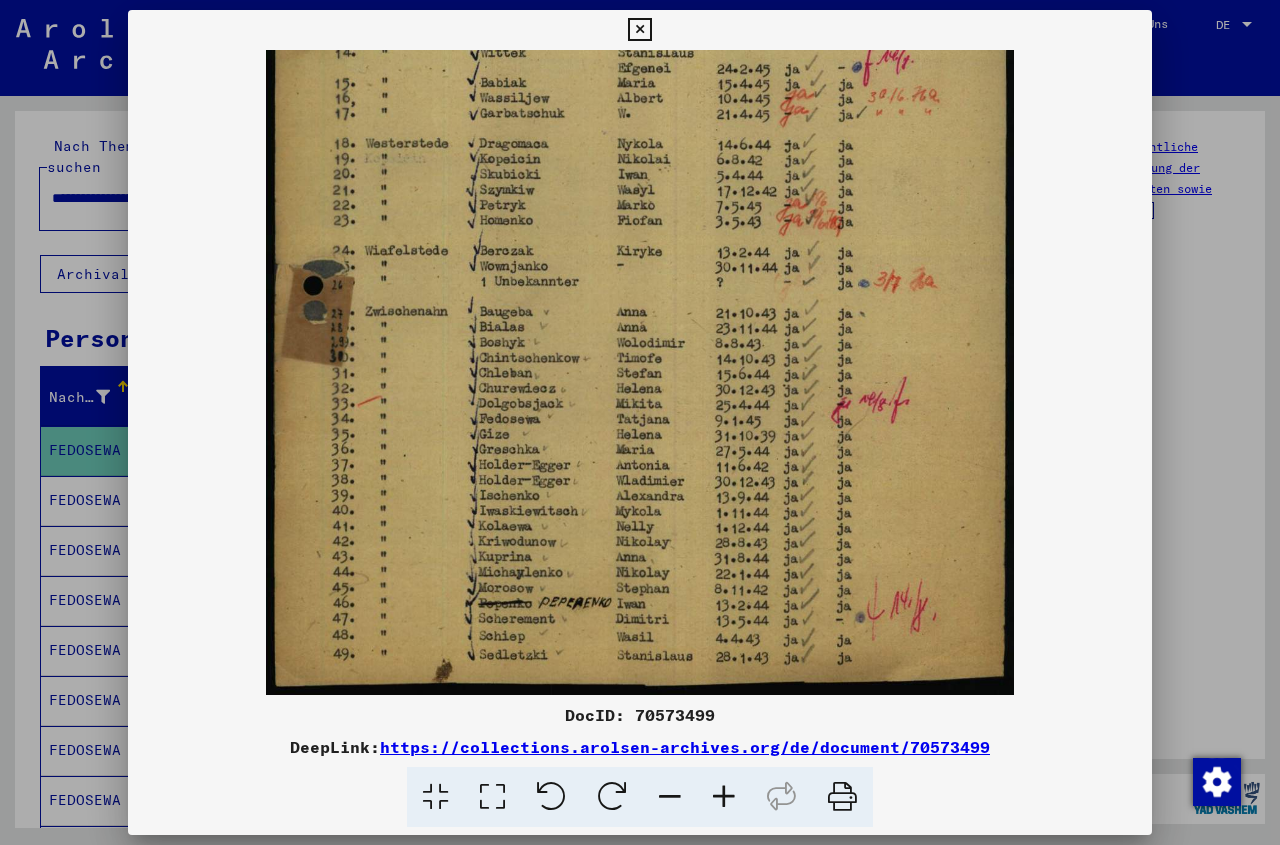 drag, startPoint x: 638, startPoint y: 599, endPoint x: 703, endPoint y: 397, distance: 212.20038 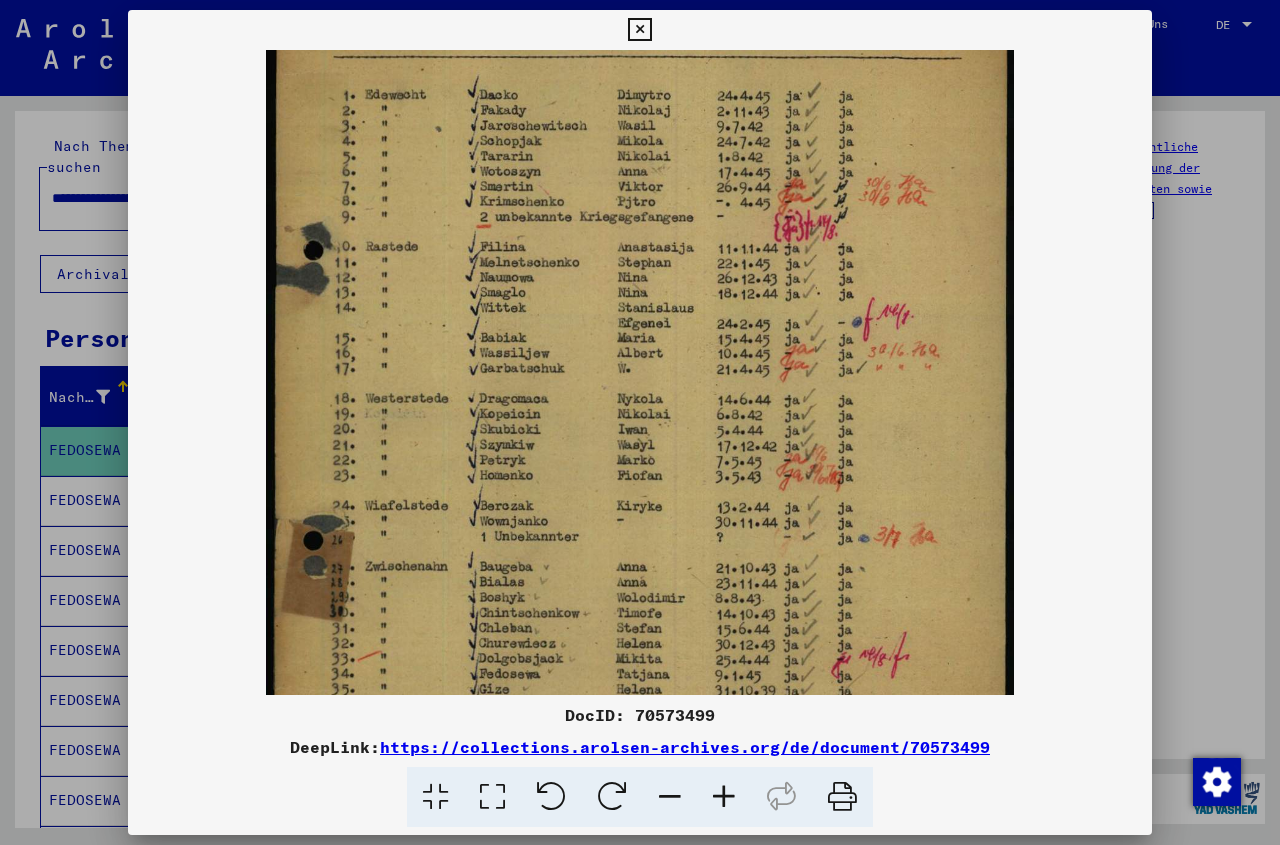 drag, startPoint x: 728, startPoint y: 236, endPoint x: 675, endPoint y: 494, distance: 263.38754 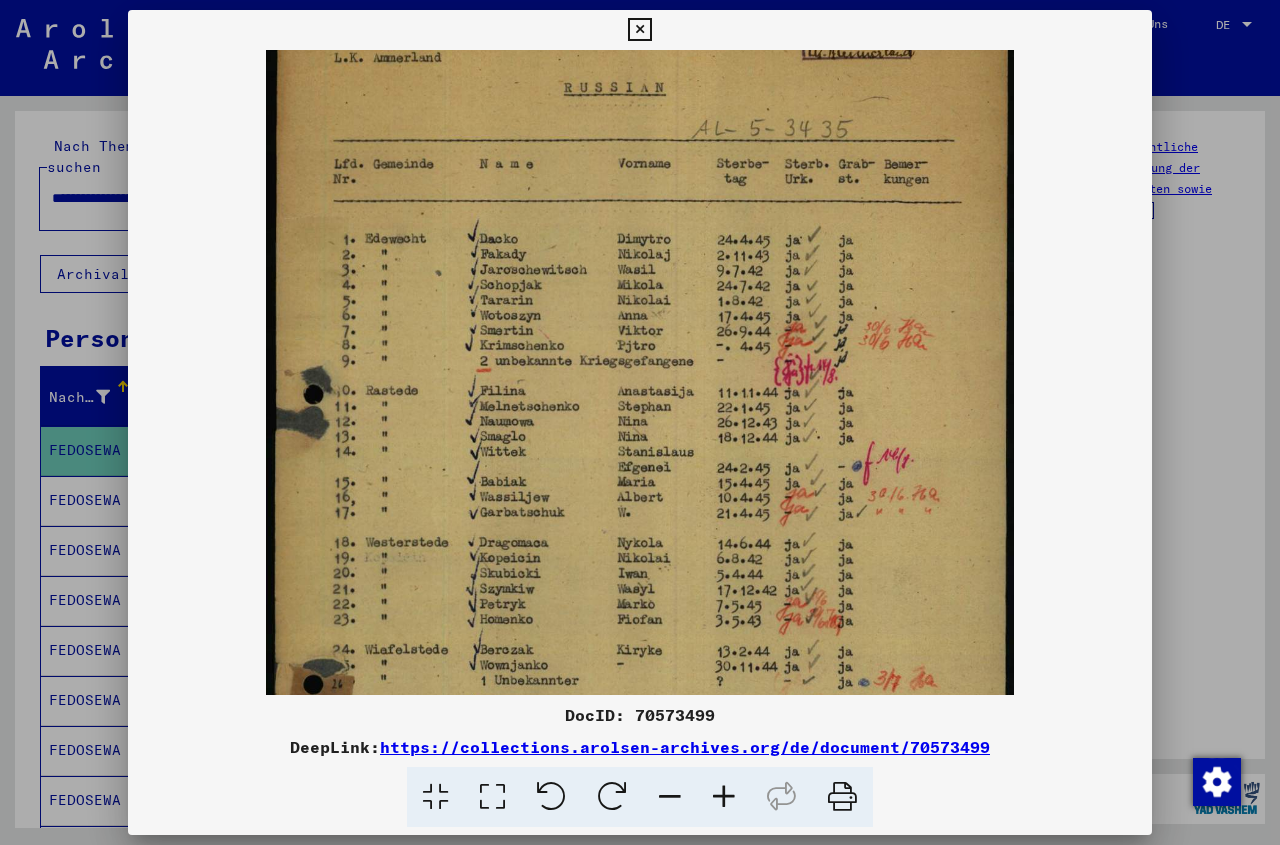 scroll, scrollTop: 95, scrollLeft: 0, axis: vertical 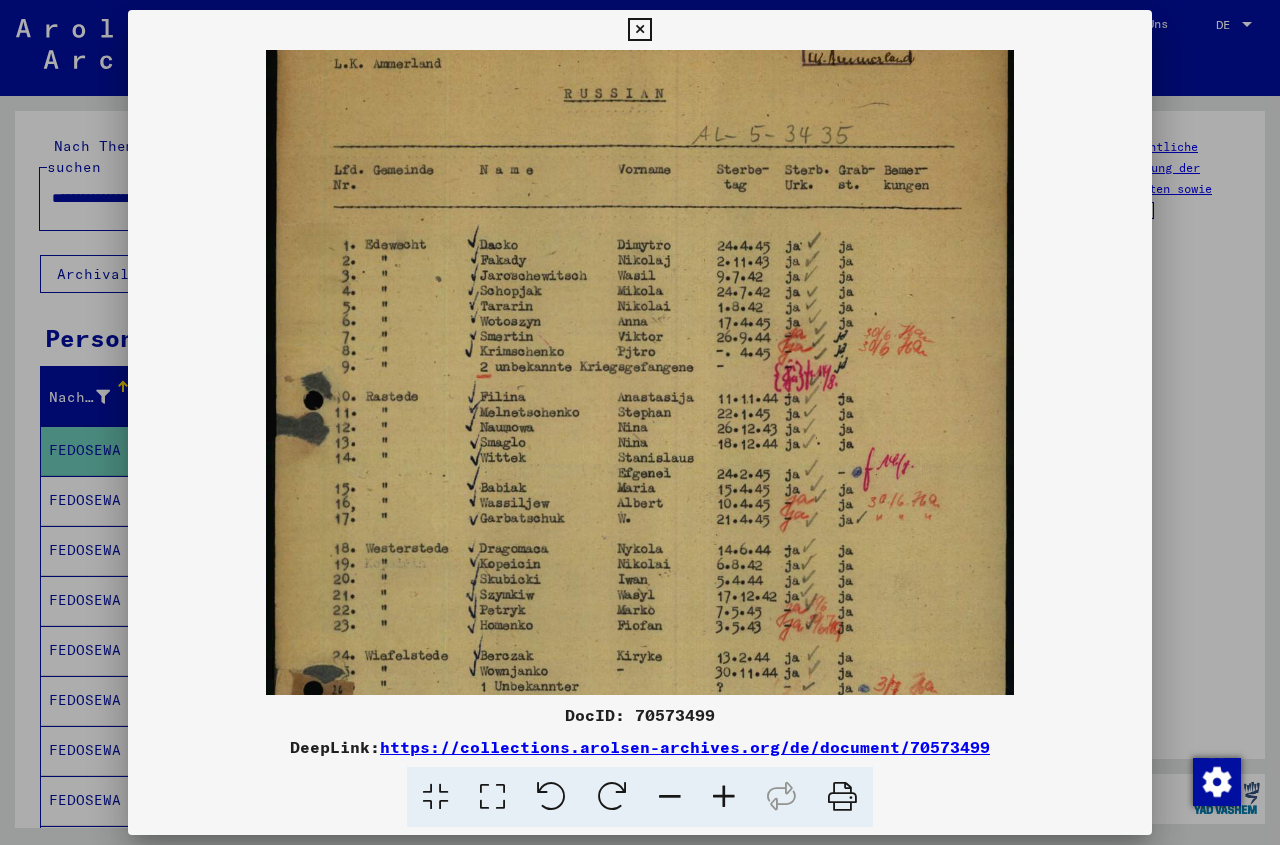 drag, startPoint x: 646, startPoint y: 244, endPoint x: 635, endPoint y: 355, distance: 111.54372 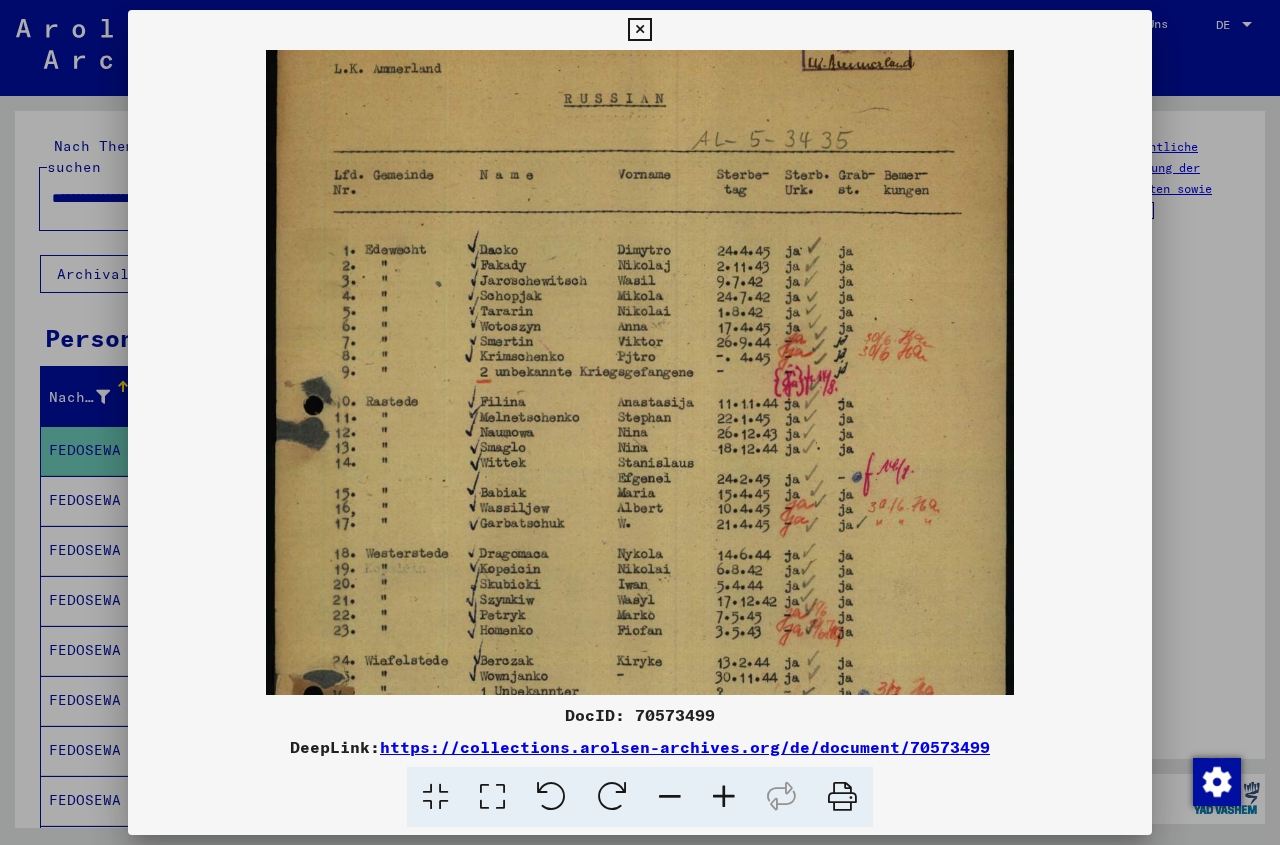 click at bounding box center (640, 532) 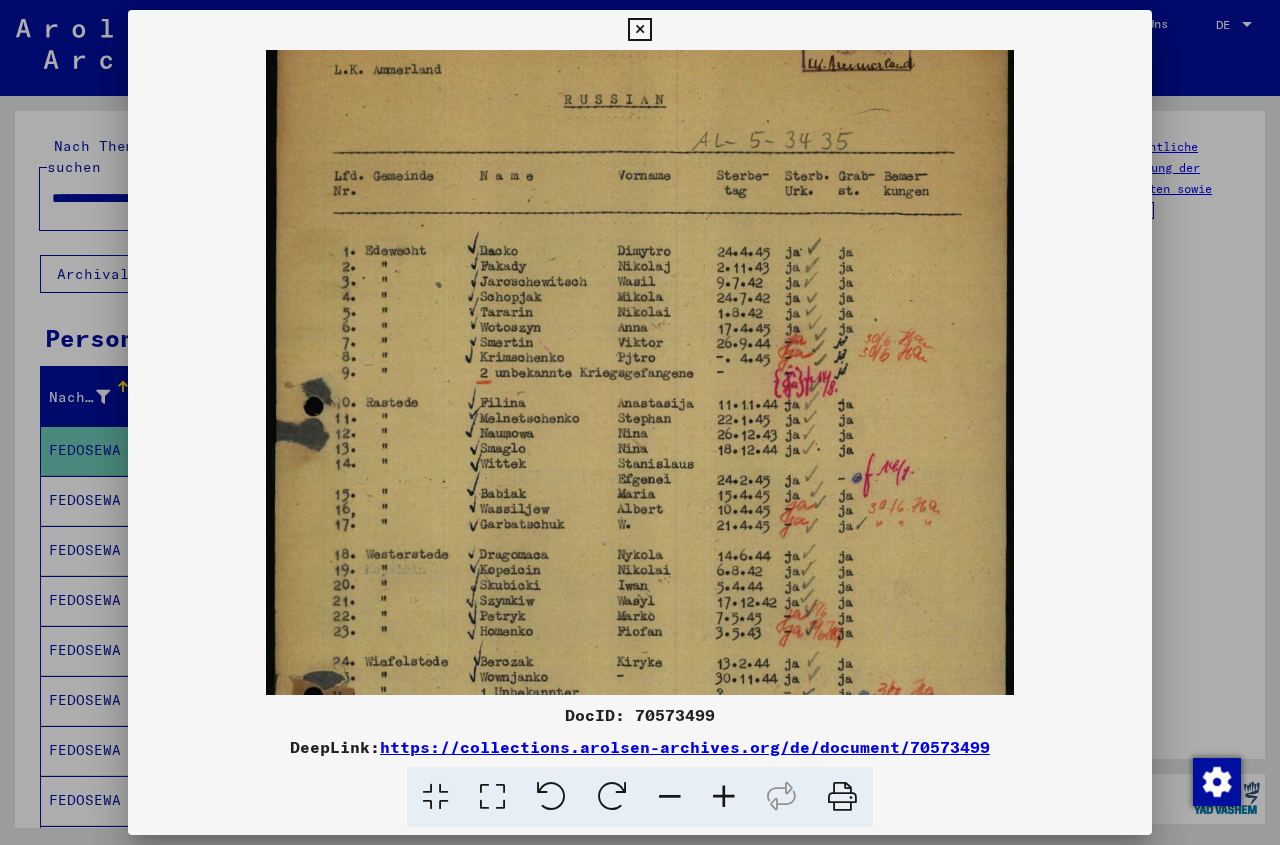 click at bounding box center (639, 30) 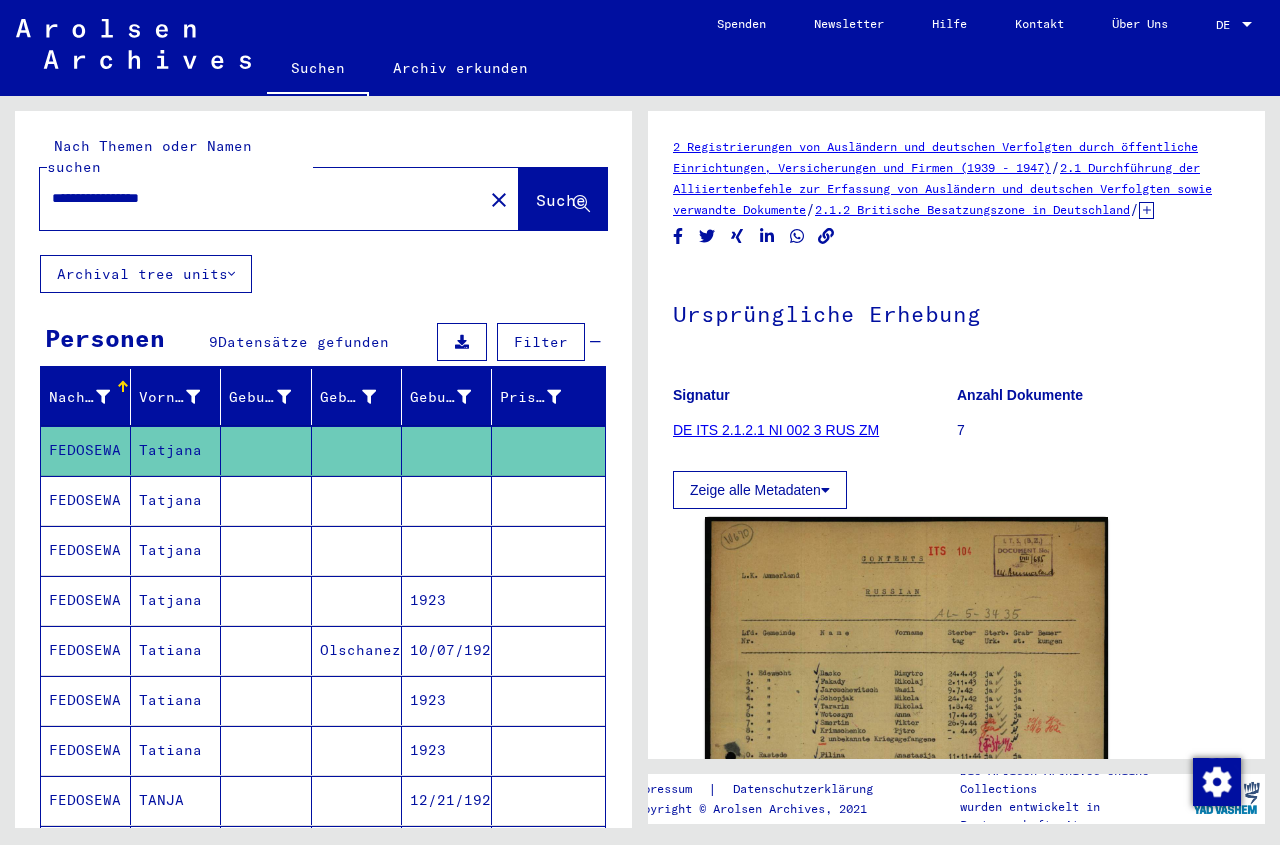 click at bounding box center (447, 550) 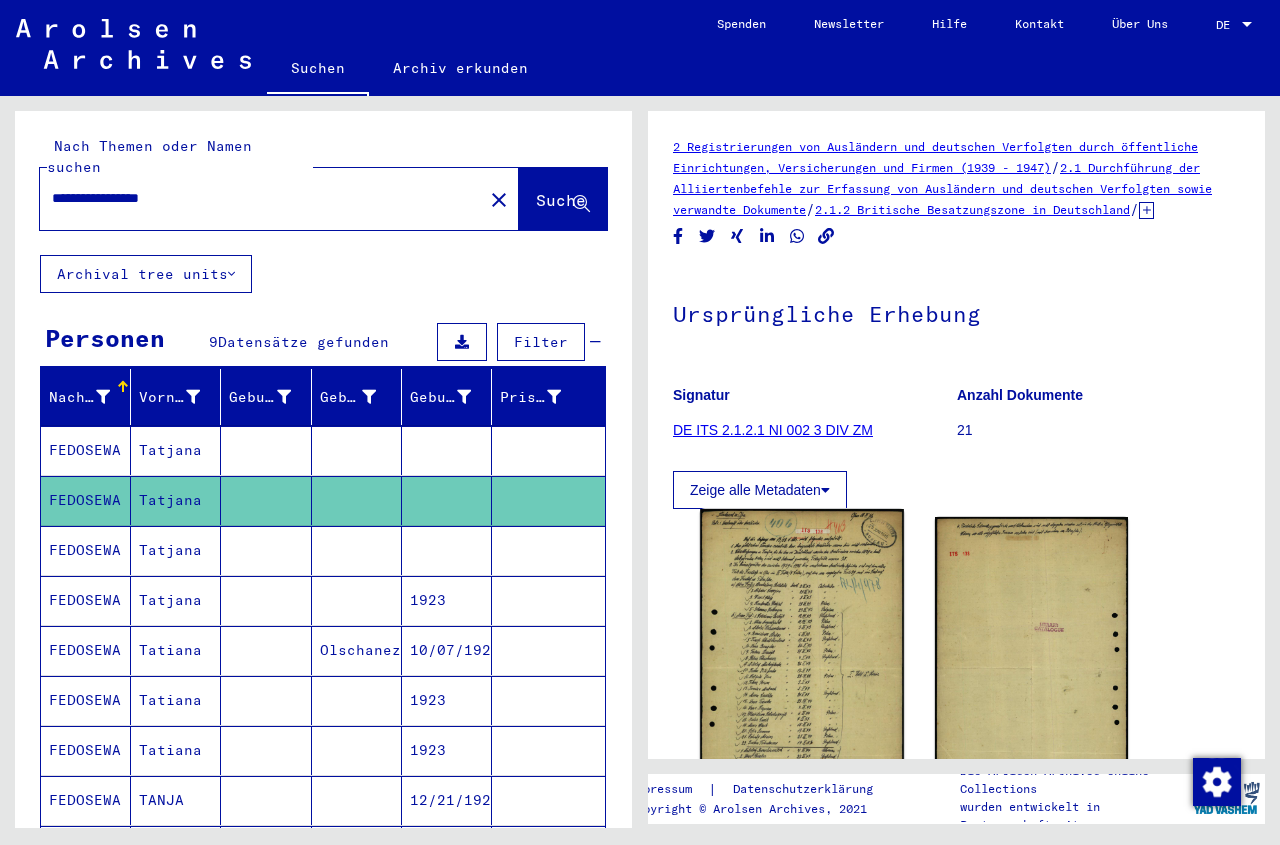 click 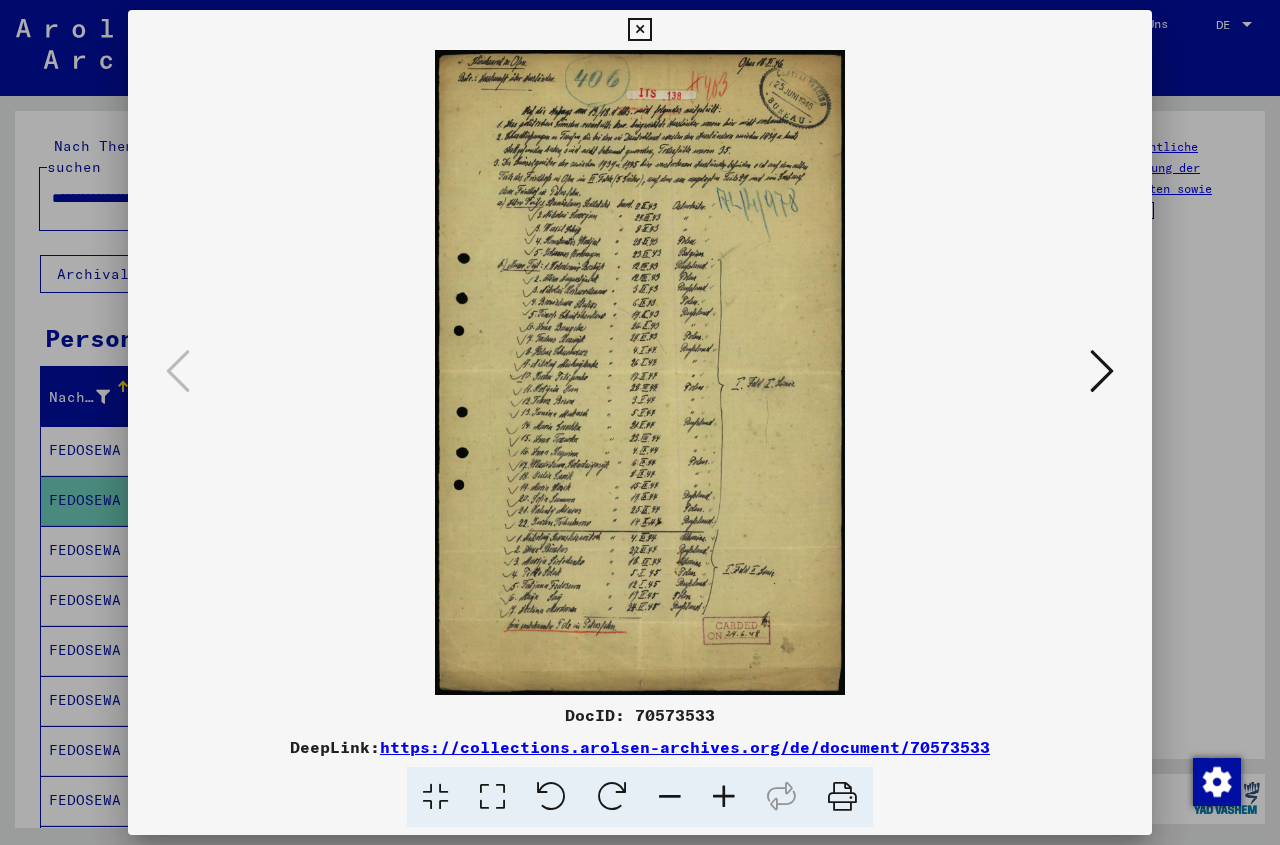 click at bounding box center (724, 797) 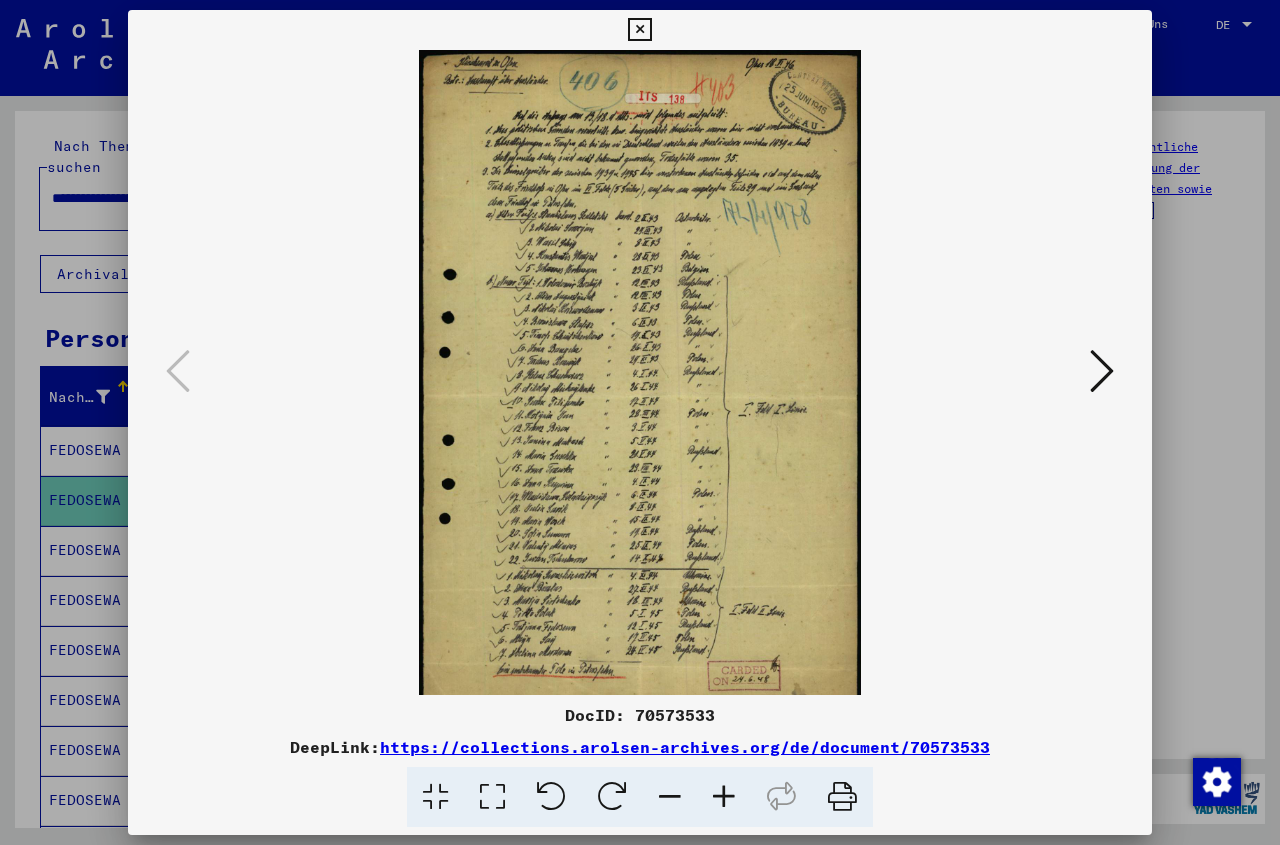 click at bounding box center (724, 797) 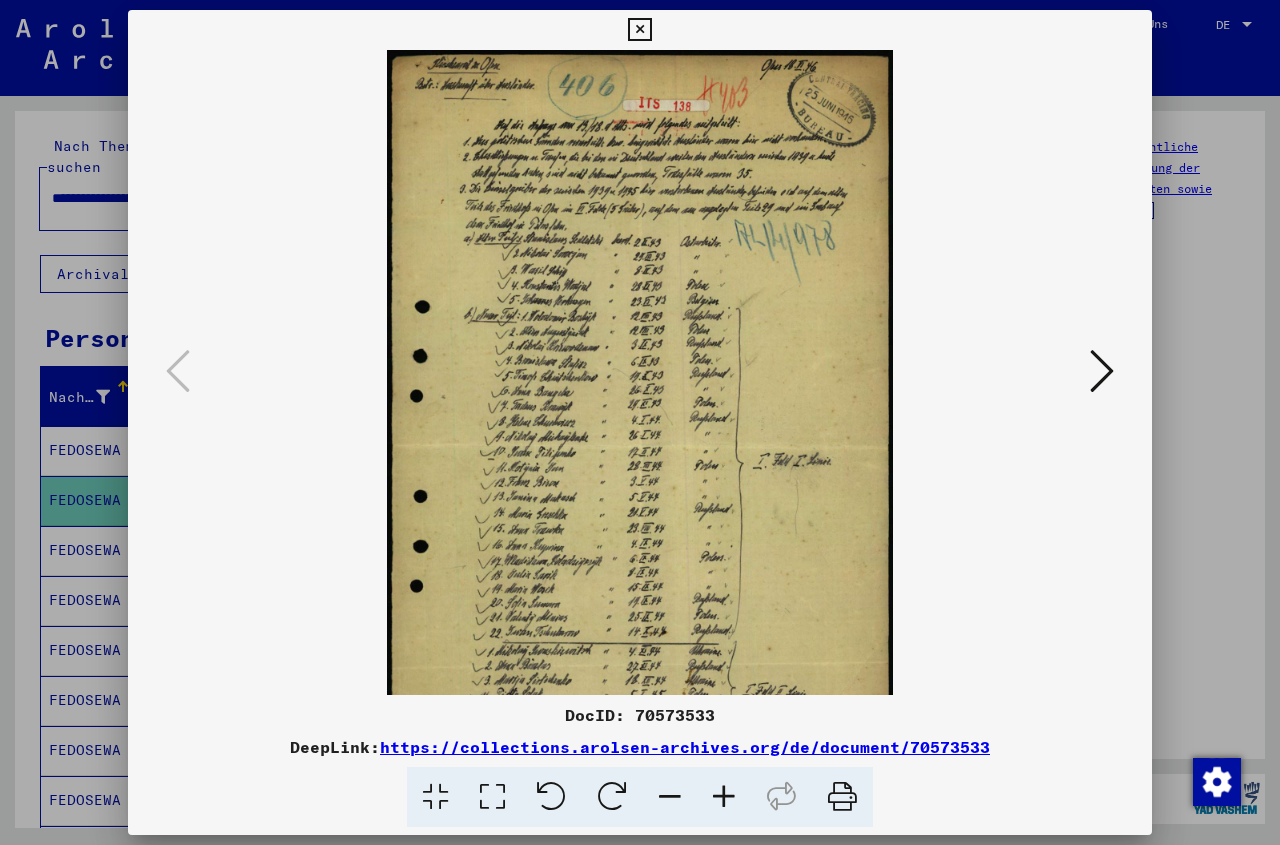 click at bounding box center (724, 797) 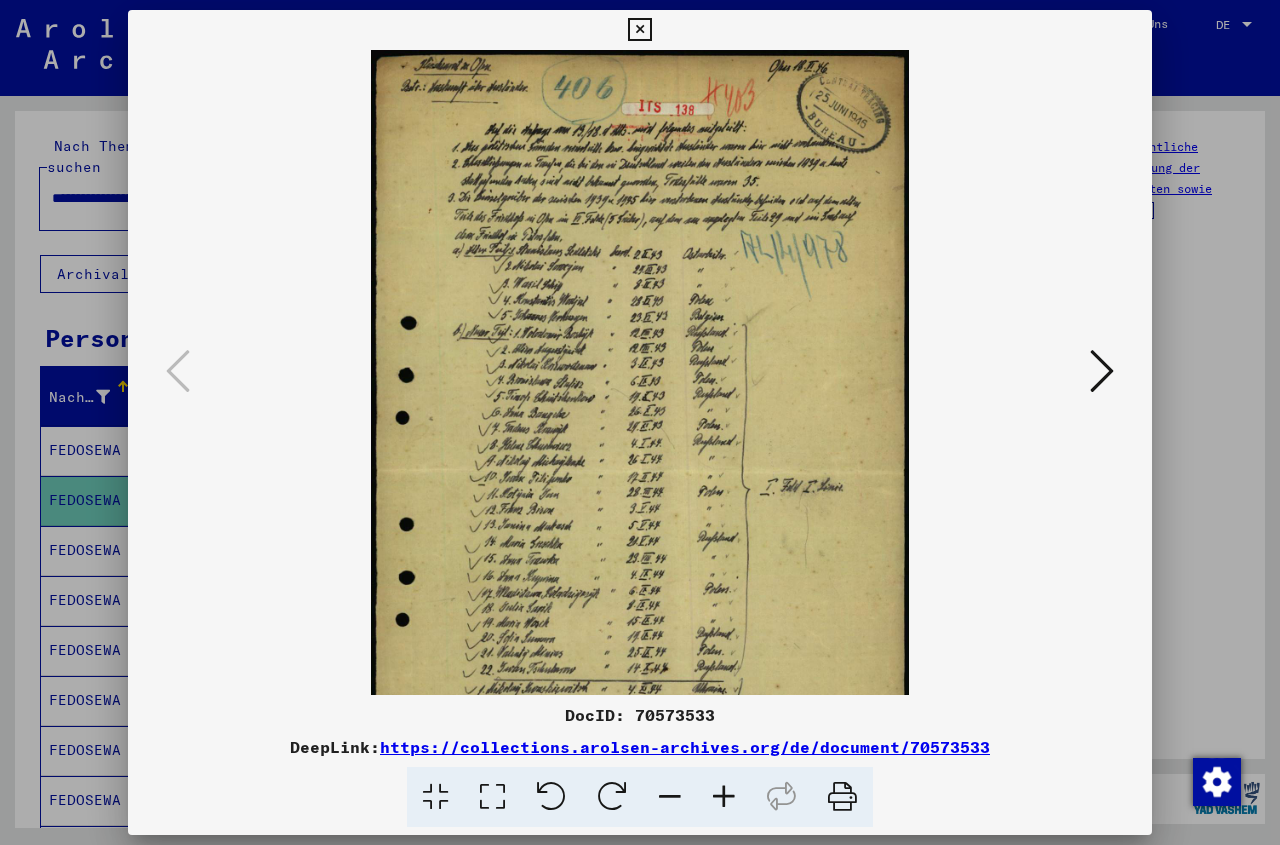 click at bounding box center [724, 797] 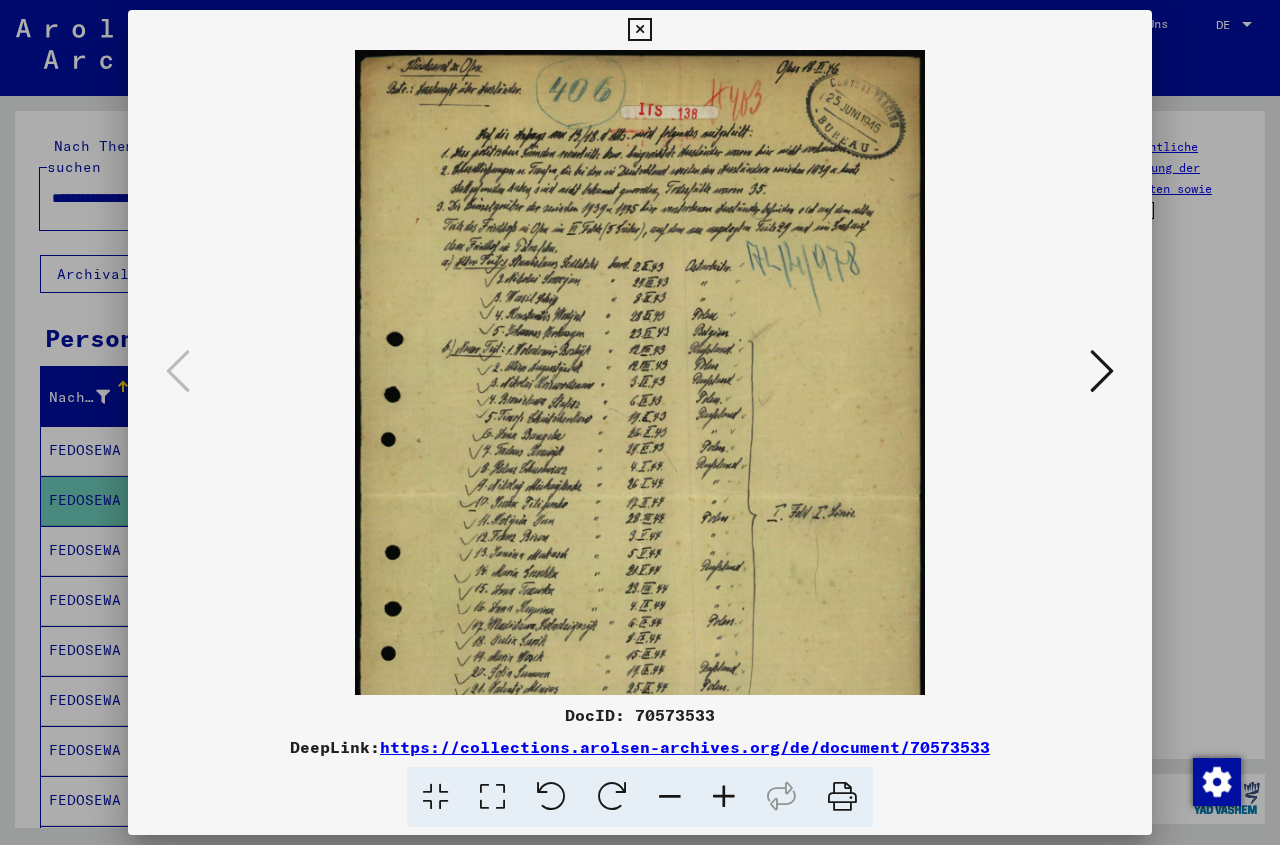 click at bounding box center (724, 797) 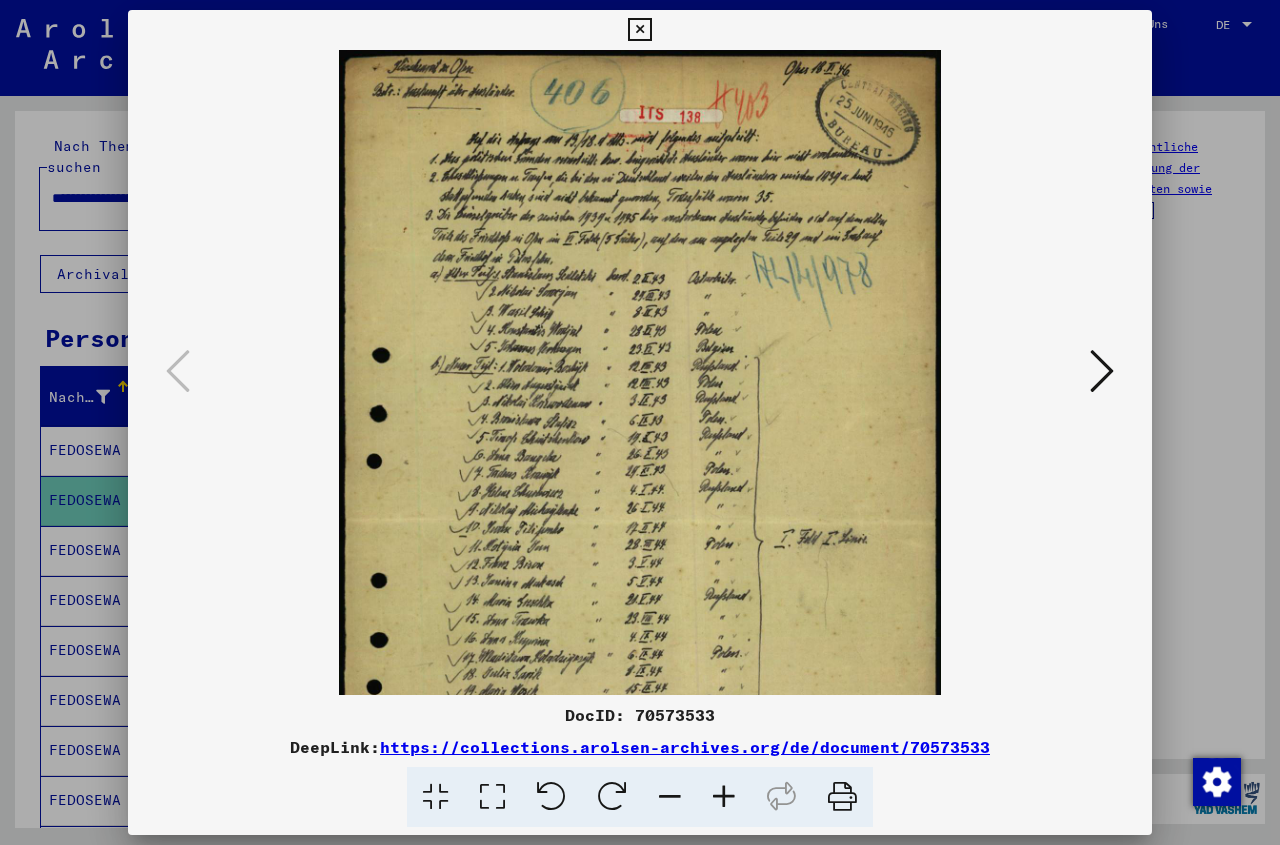 click at bounding box center [724, 797] 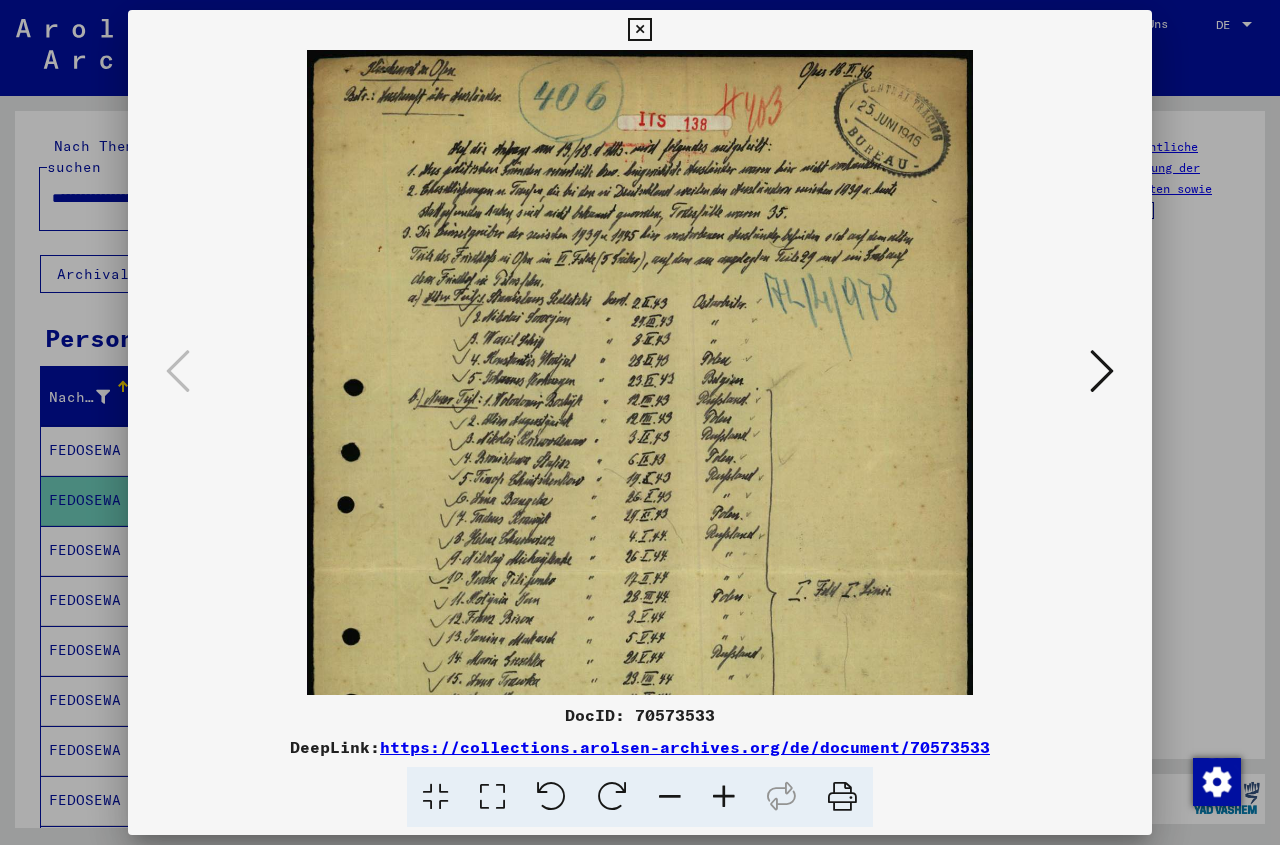 click at bounding box center [724, 797] 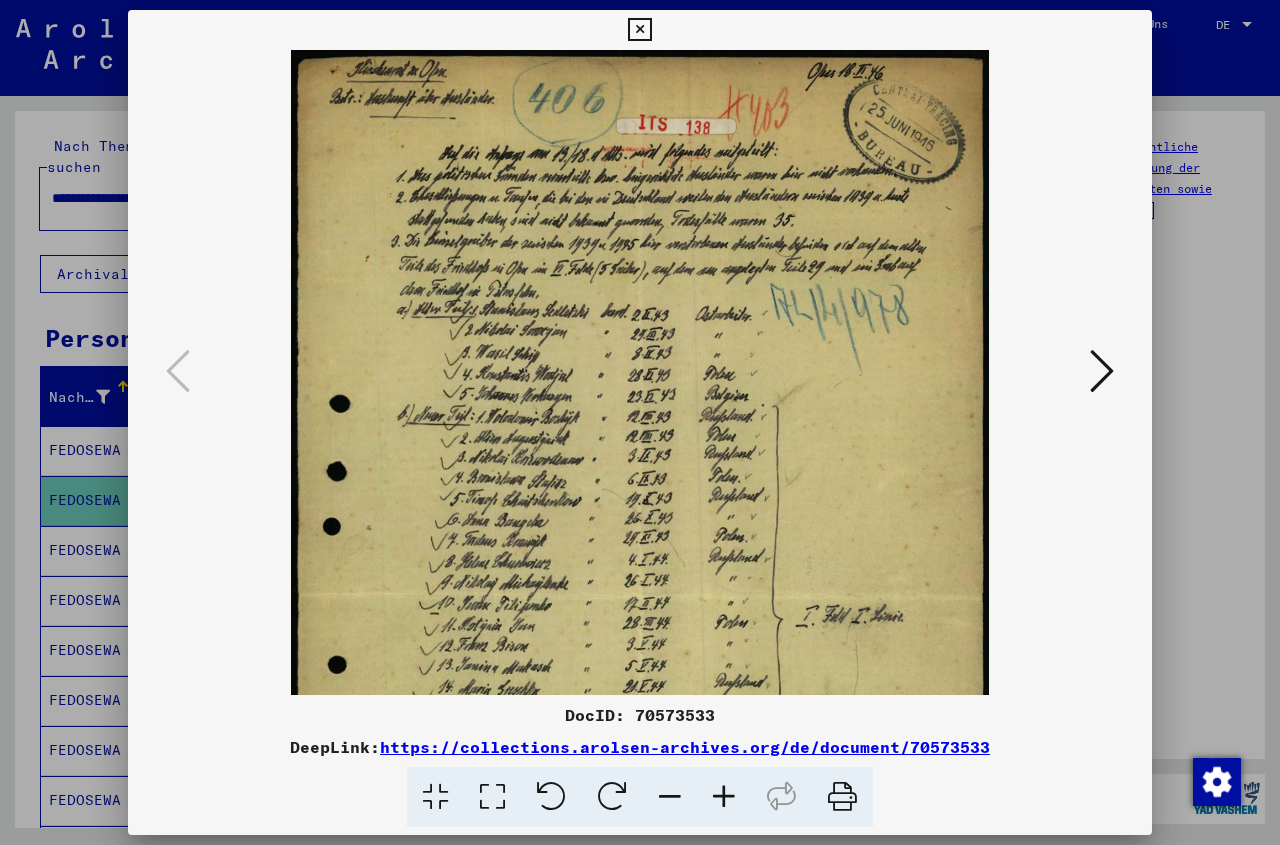 click at bounding box center [724, 797] 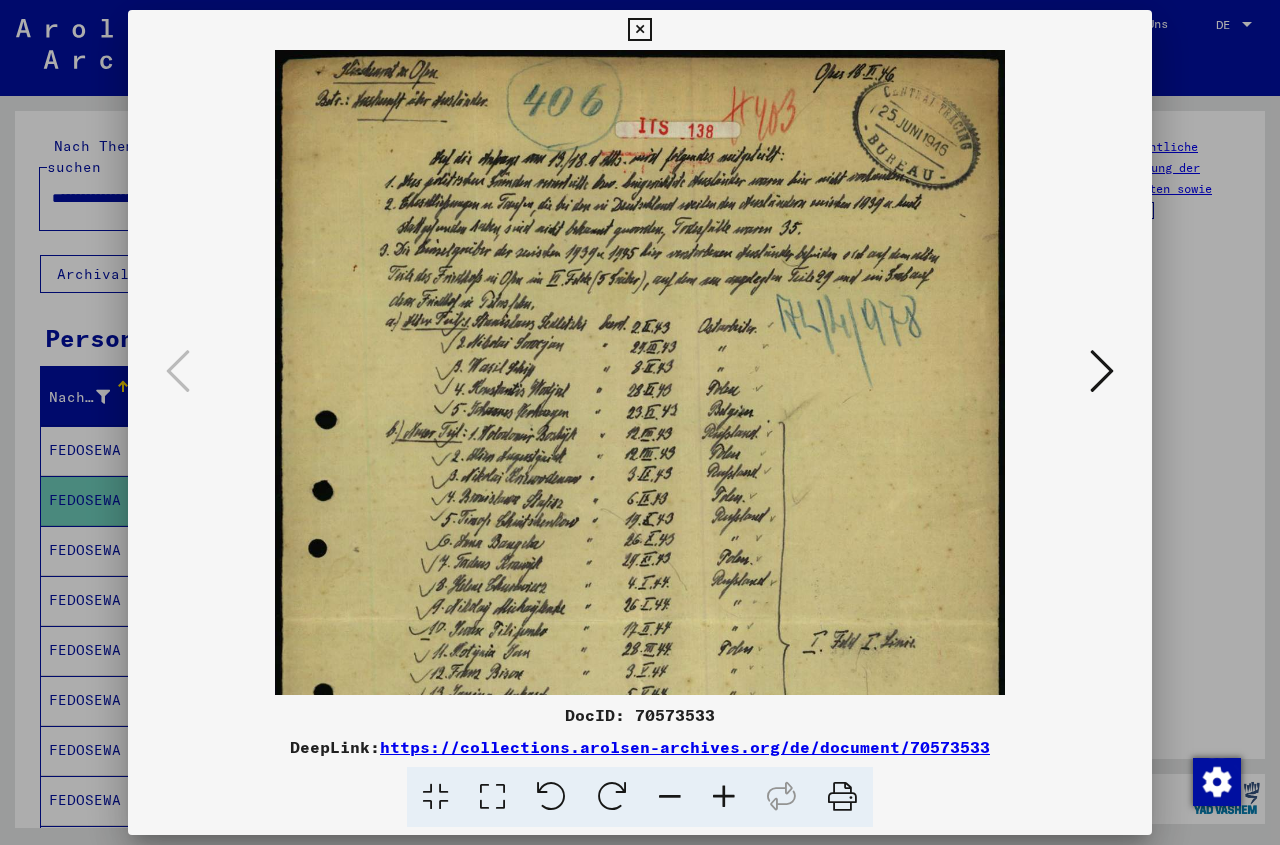 click at bounding box center [724, 797] 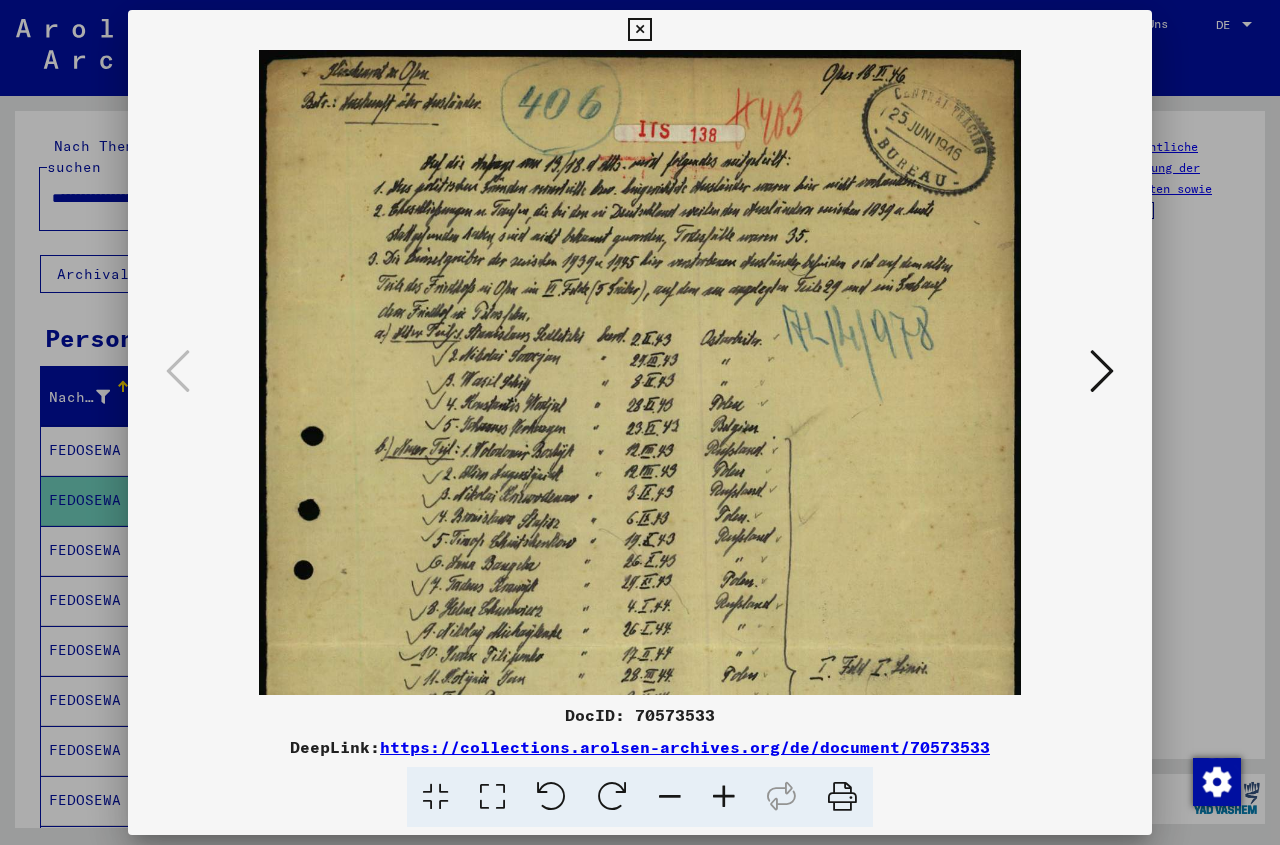 click at bounding box center (724, 797) 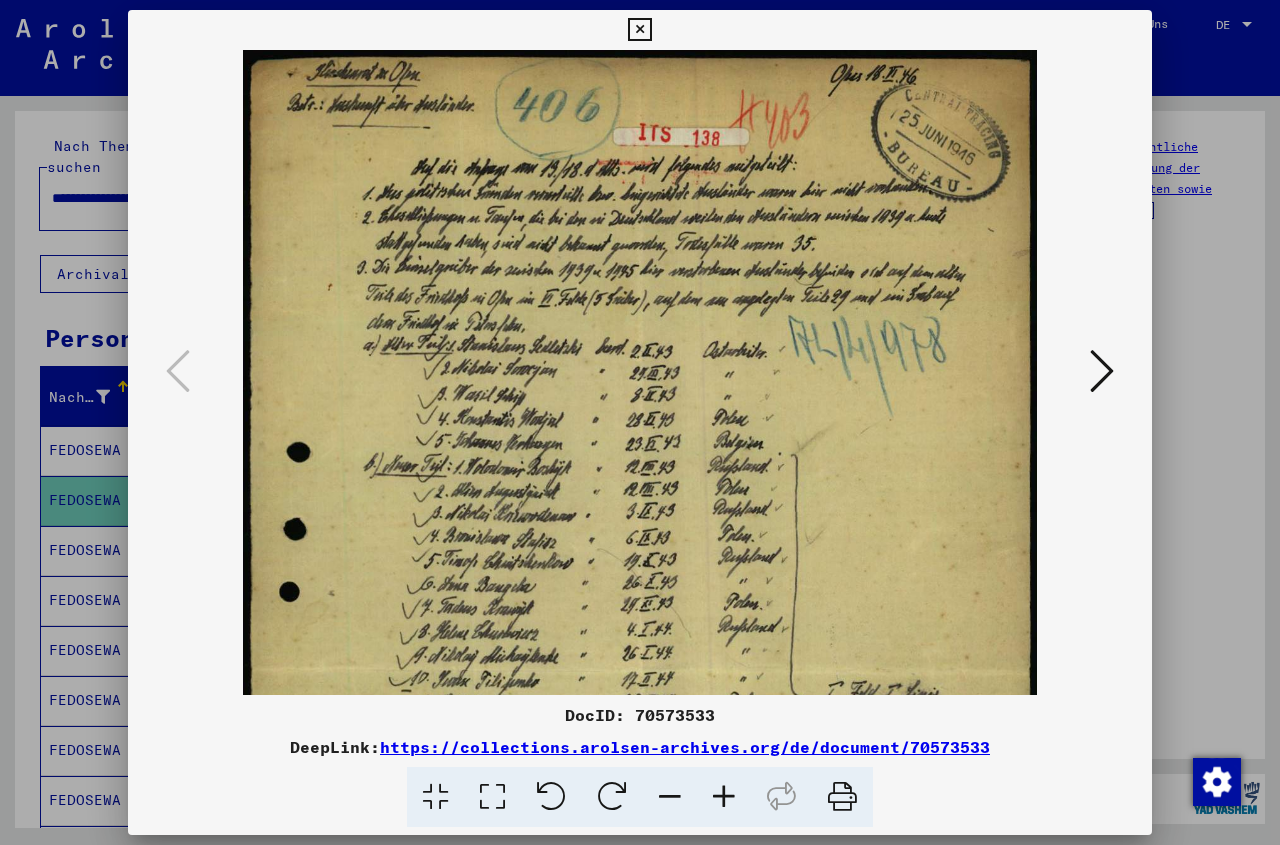 click at bounding box center [724, 797] 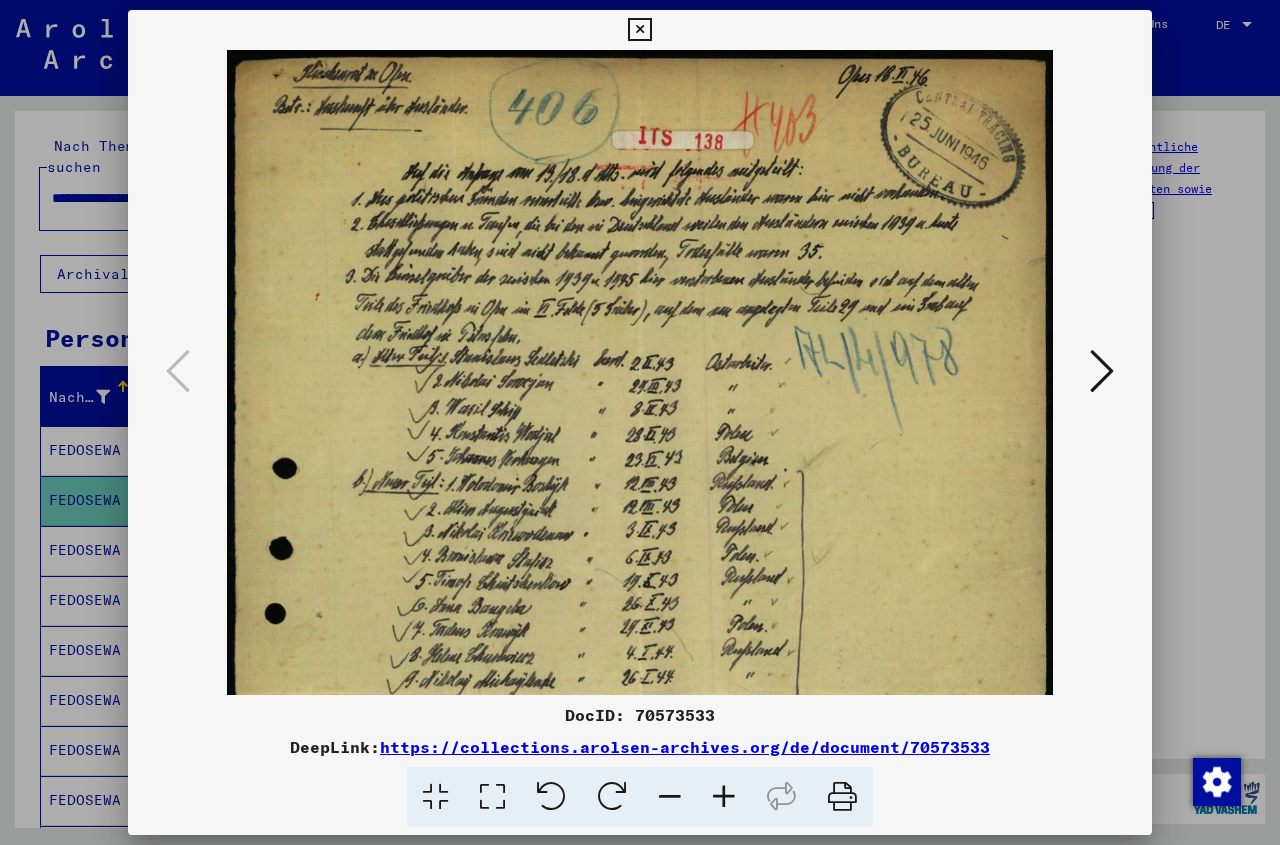 click at bounding box center [724, 797] 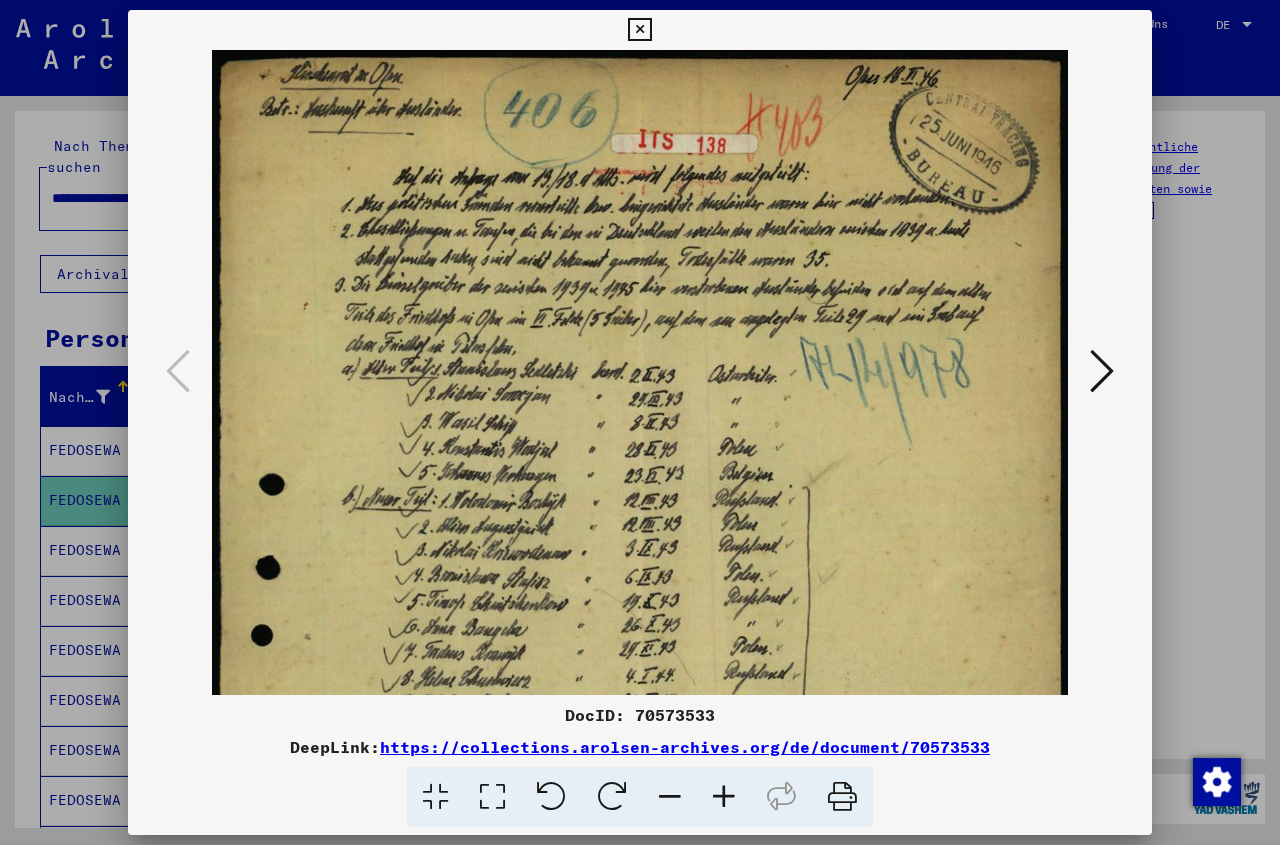 click at bounding box center [724, 797] 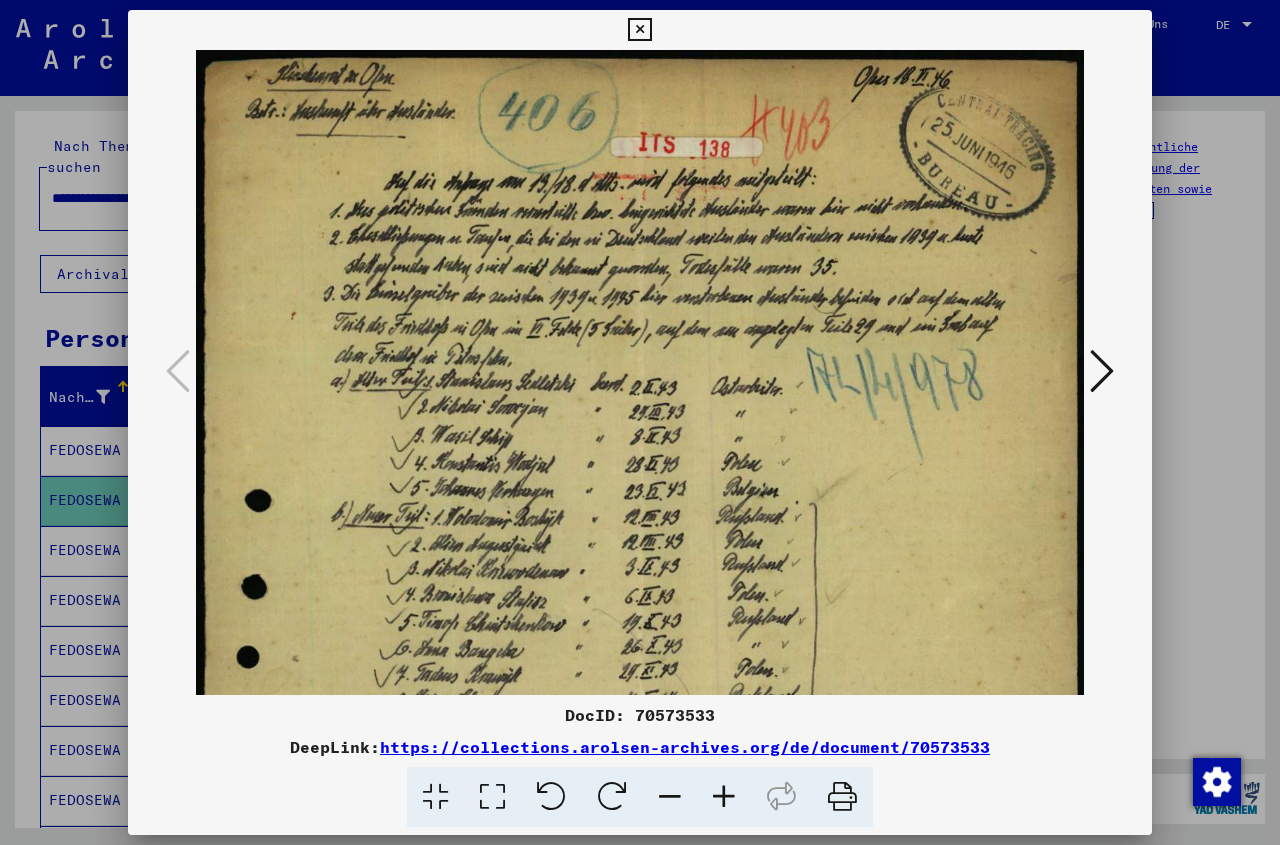 click at bounding box center [724, 797] 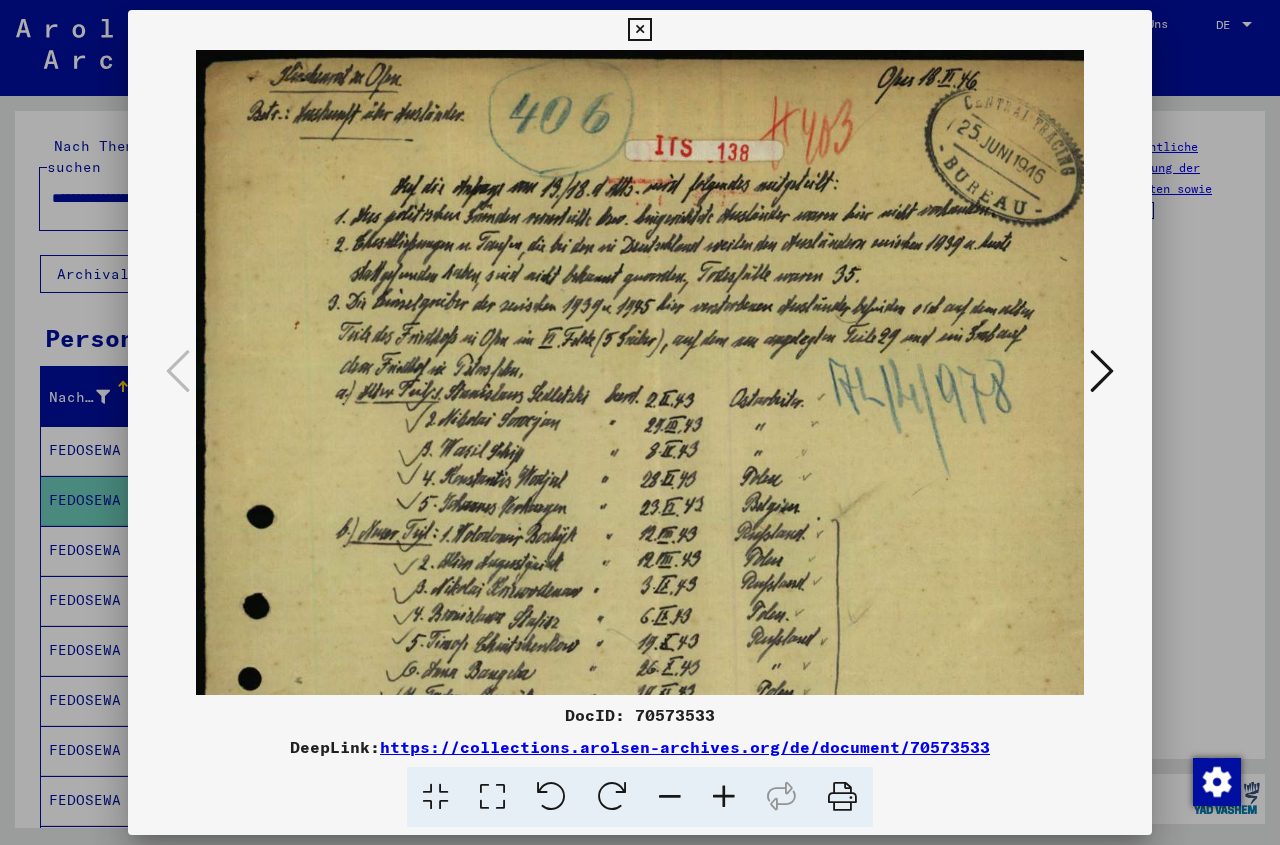 click at bounding box center [724, 797] 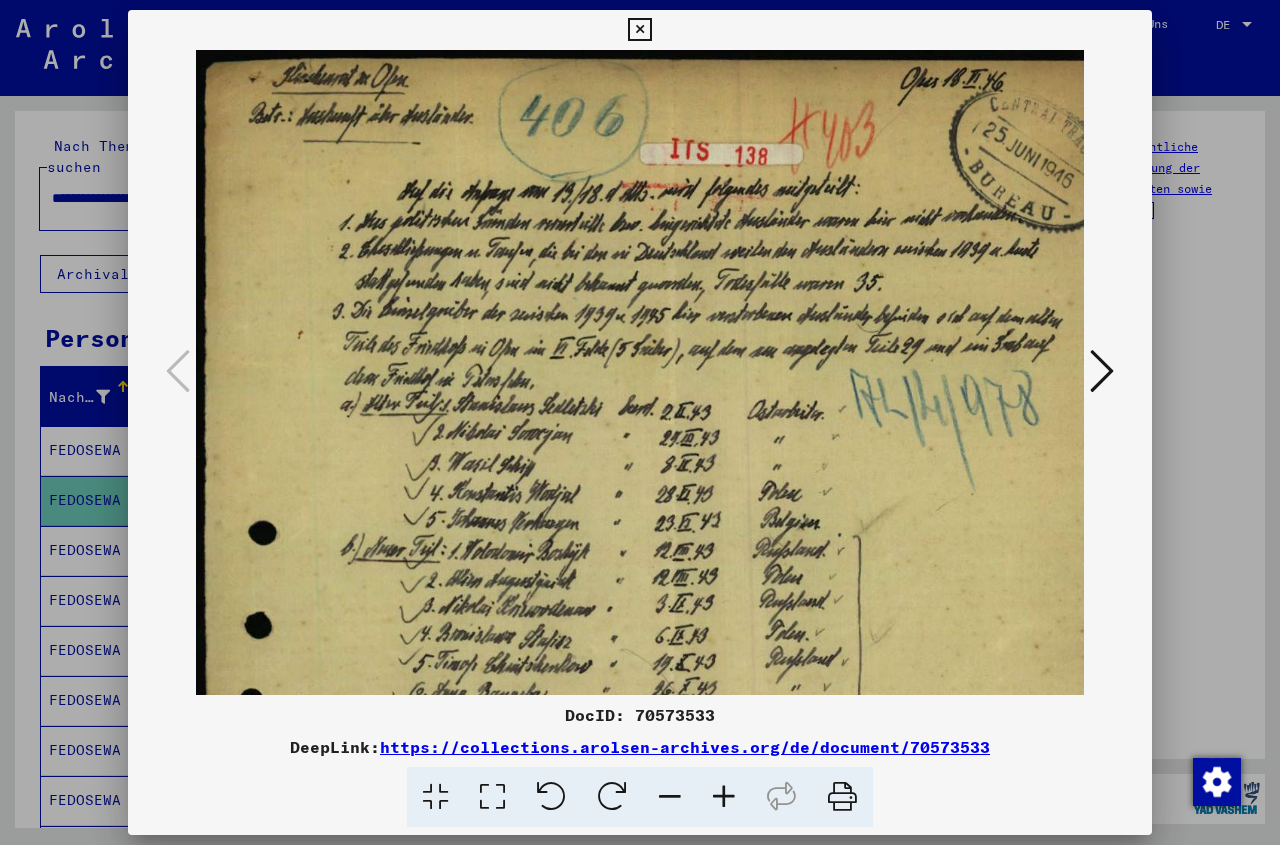 click at bounding box center (724, 797) 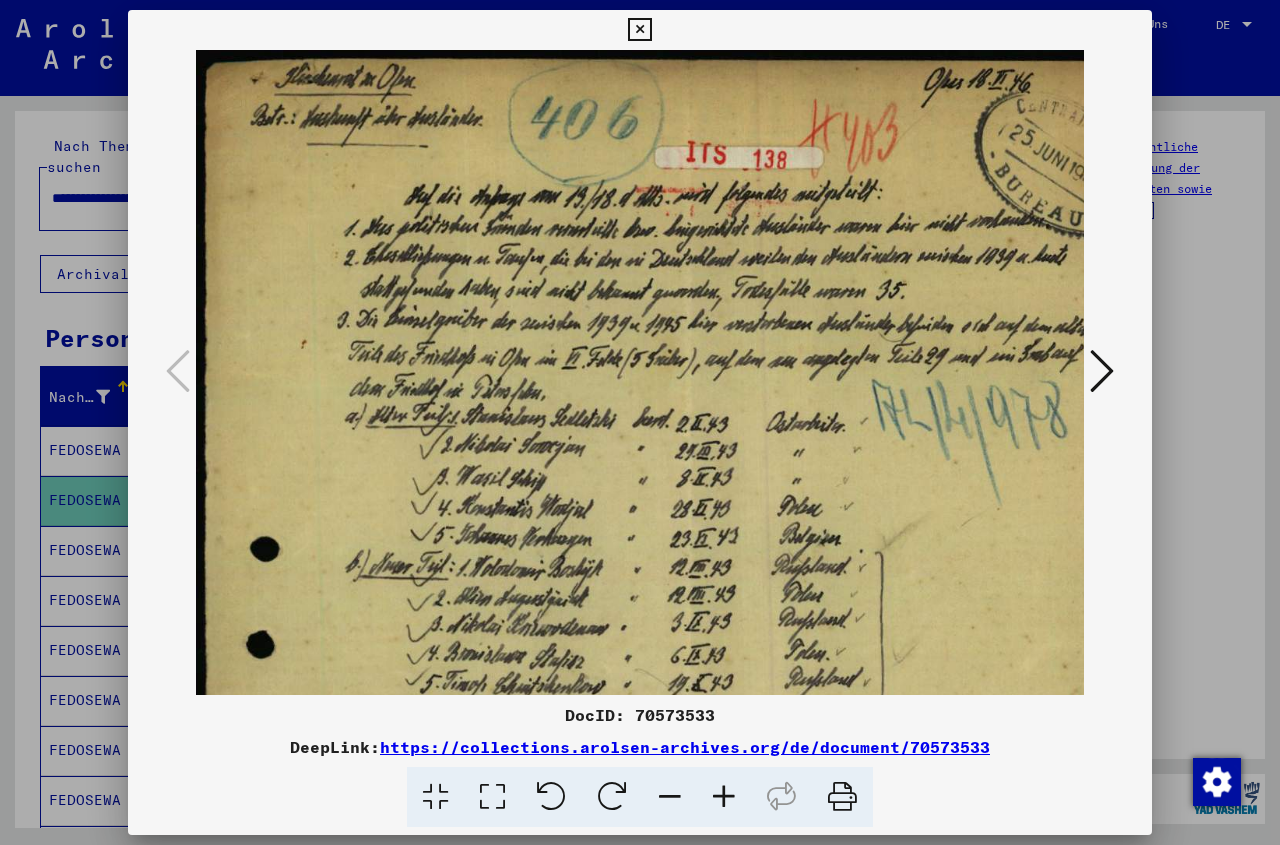 click at bounding box center [724, 797] 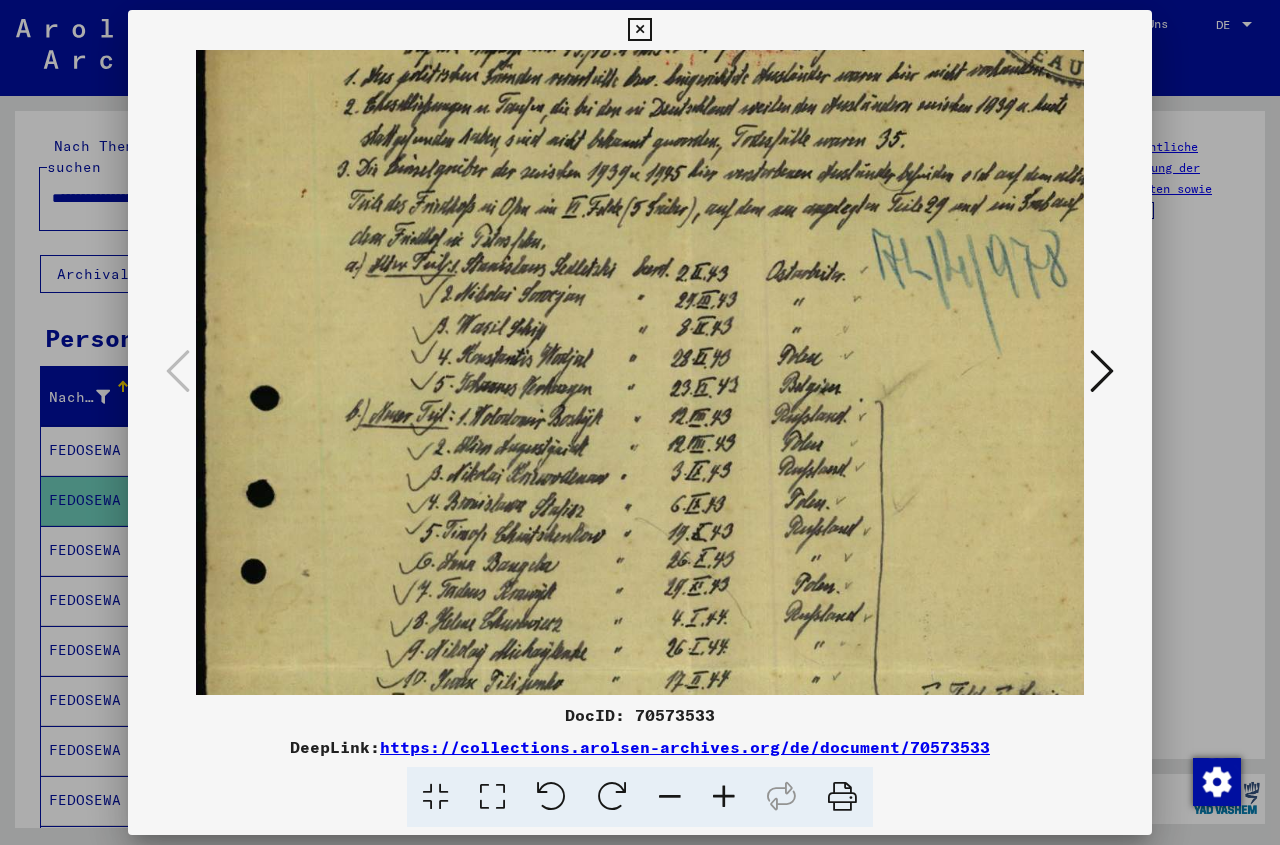 drag, startPoint x: 578, startPoint y: 532, endPoint x: 625, endPoint y: 379, distance: 160.05624 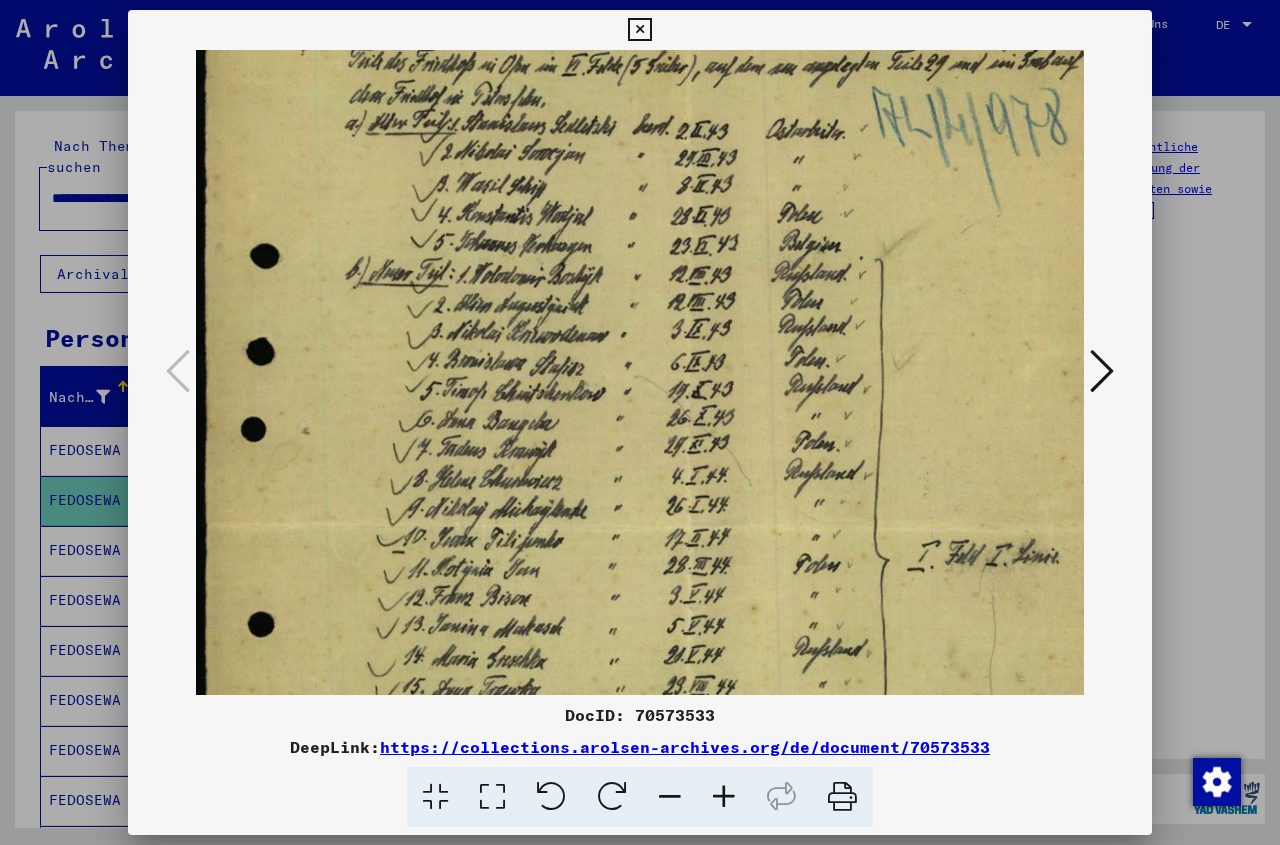 scroll, scrollTop: 295, scrollLeft: 0, axis: vertical 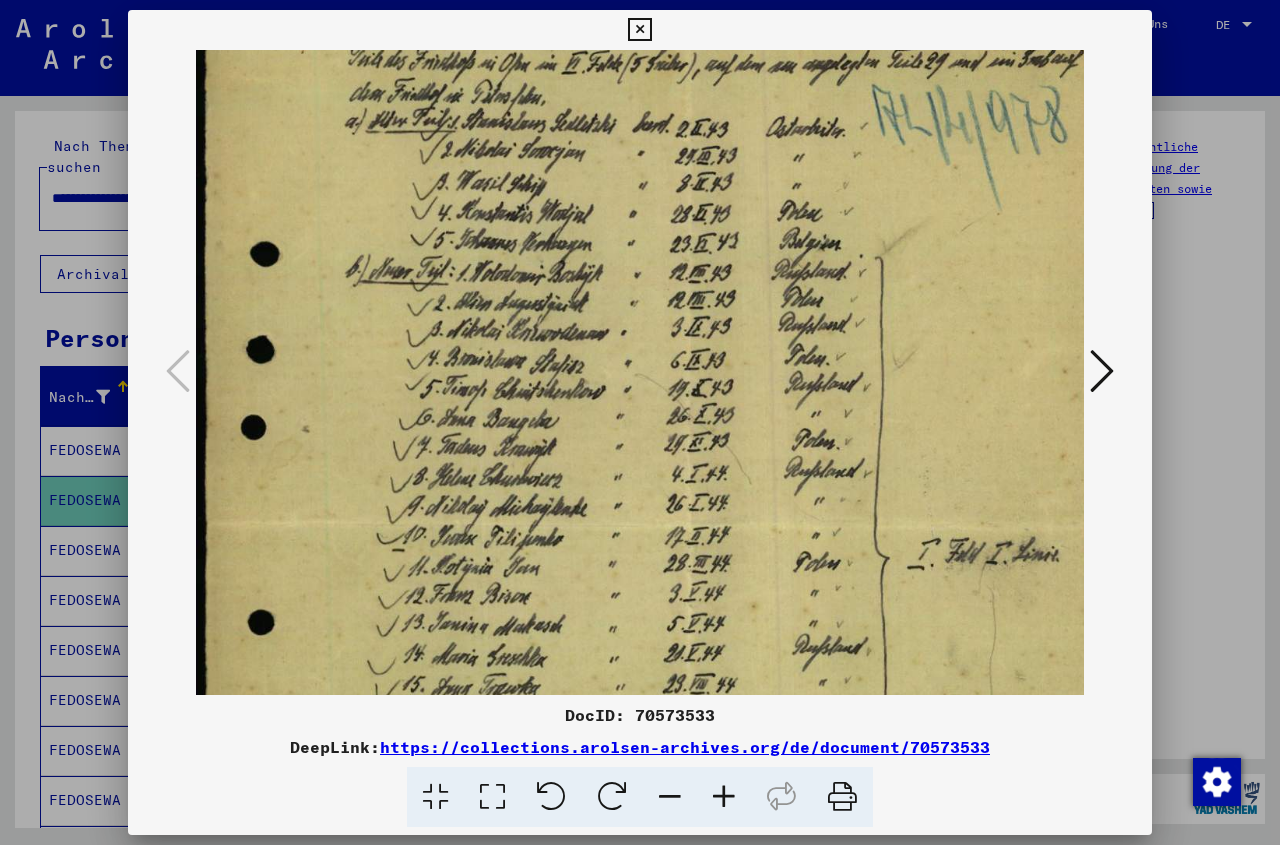 drag, startPoint x: 594, startPoint y: 515, endPoint x: 637, endPoint y: 373, distance: 148.36778 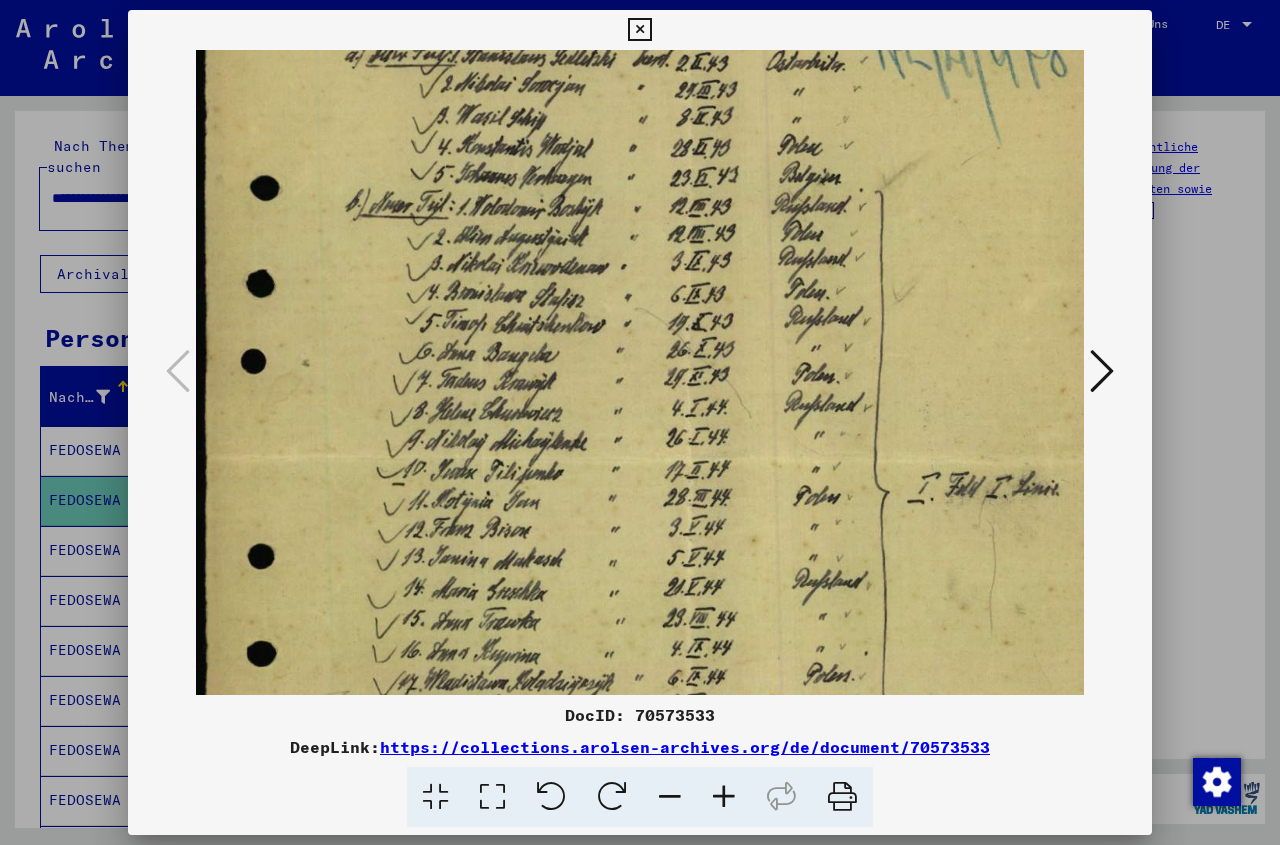 scroll, scrollTop: 385, scrollLeft: 0, axis: vertical 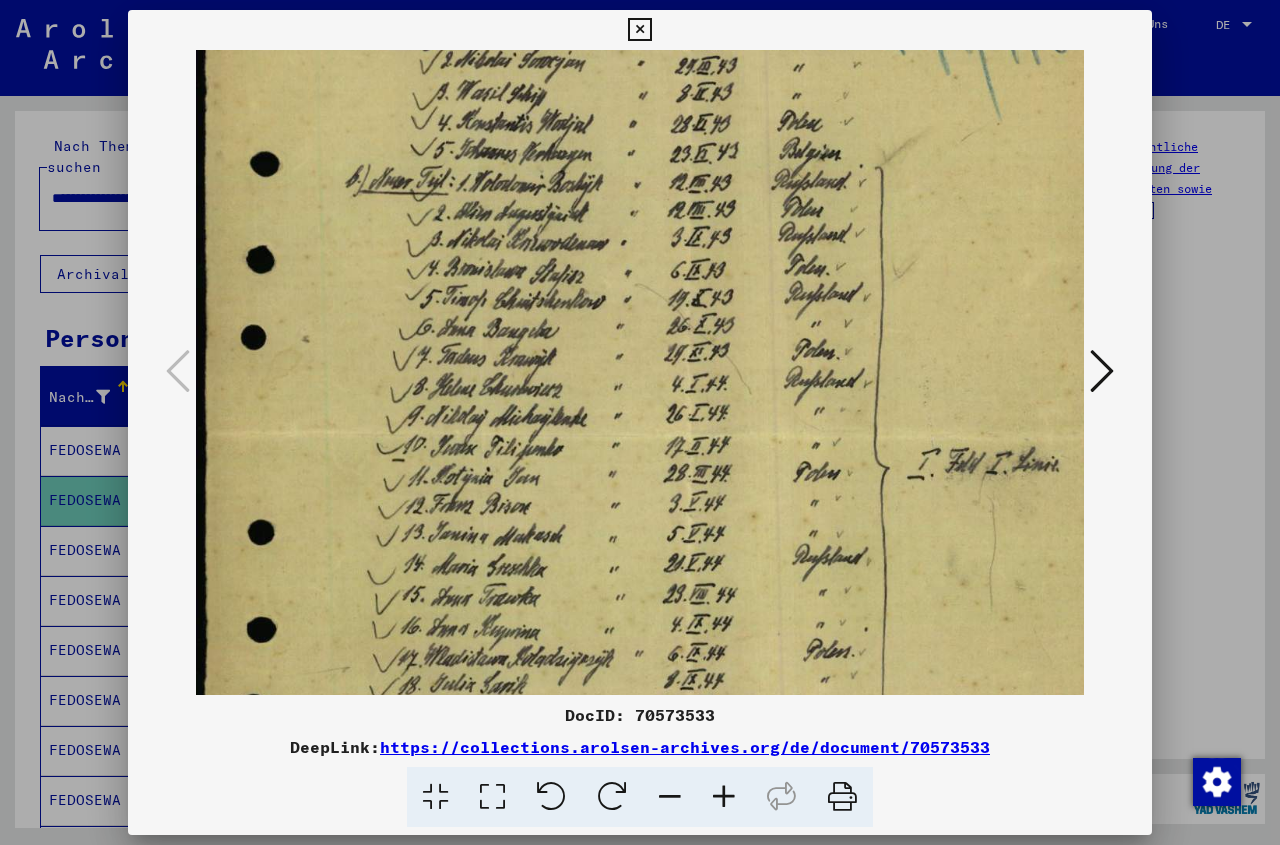 drag, startPoint x: 607, startPoint y: 506, endPoint x: 637, endPoint y: 416, distance: 94.86833 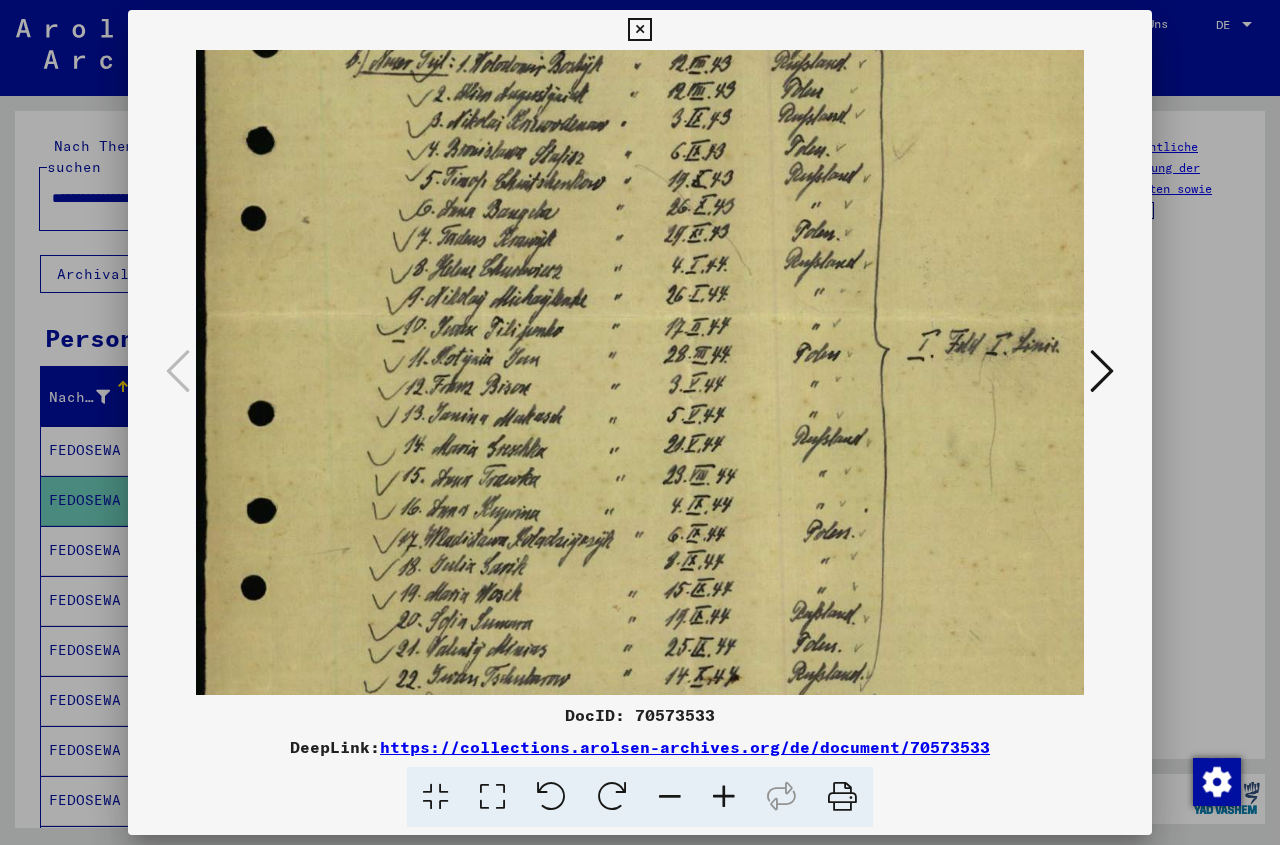 scroll, scrollTop: 521, scrollLeft: 0, axis: vertical 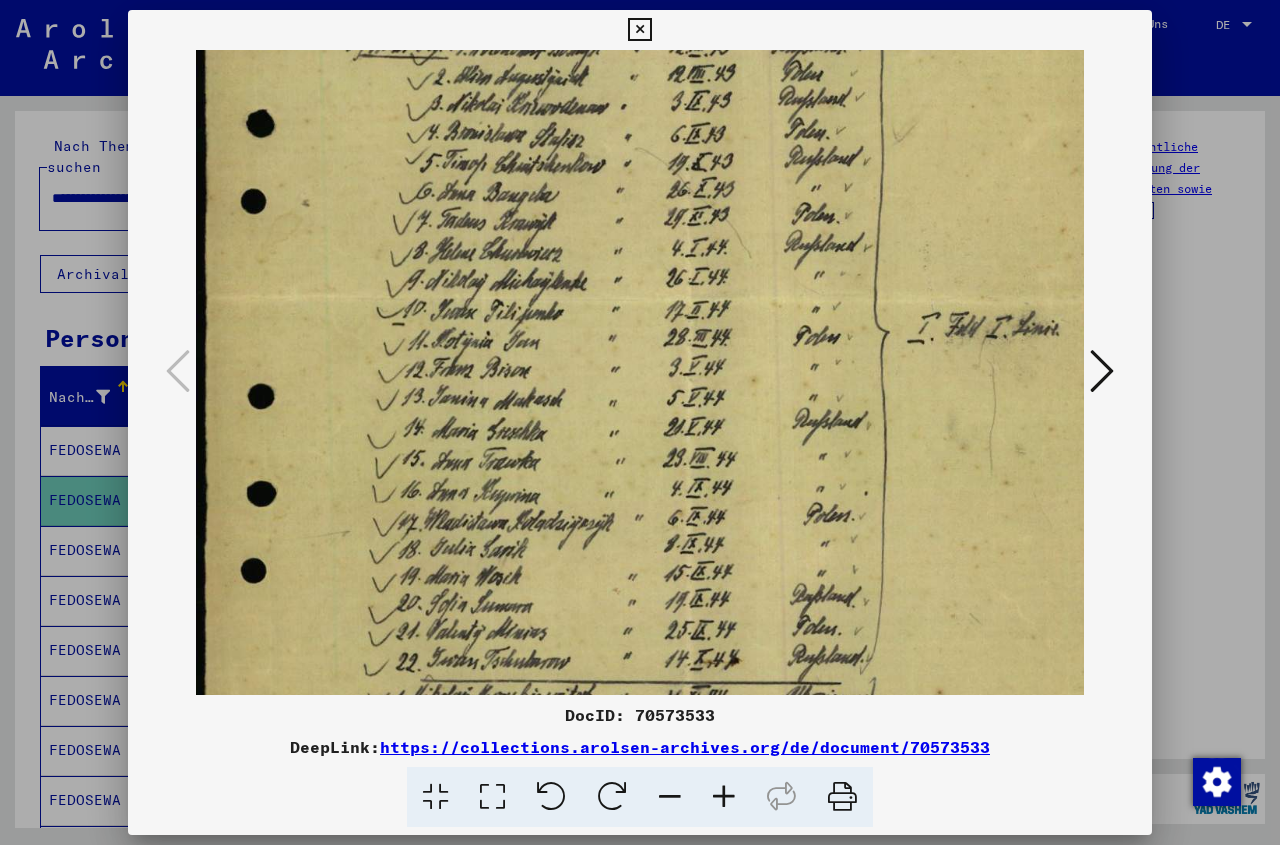 drag, startPoint x: 594, startPoint y: 537, endPoint x: 632, endPoint y: 401, distance: 141.20906 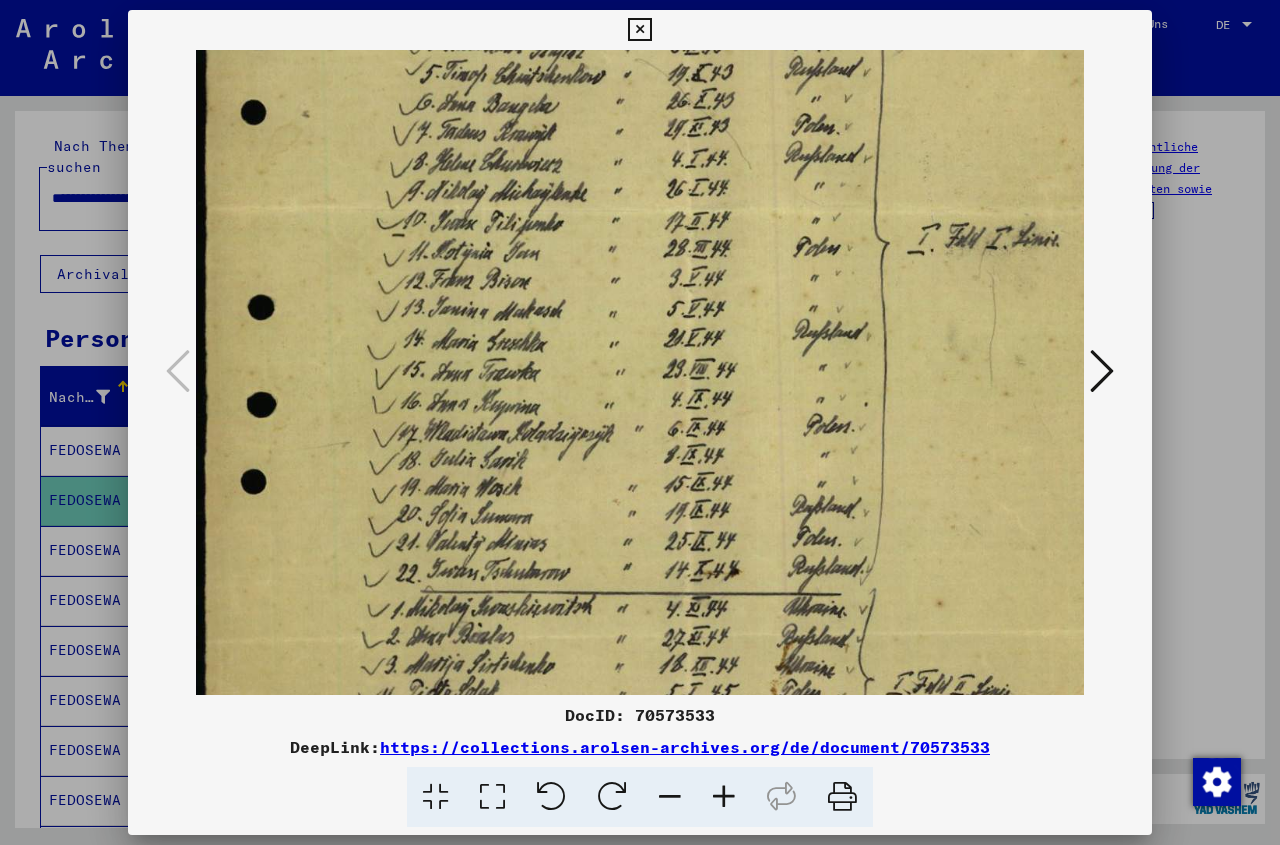 drag, startPoint x: 614, startPoint y: 580, endPoint x: 632, endPoint y: 485, distance: 96.69022 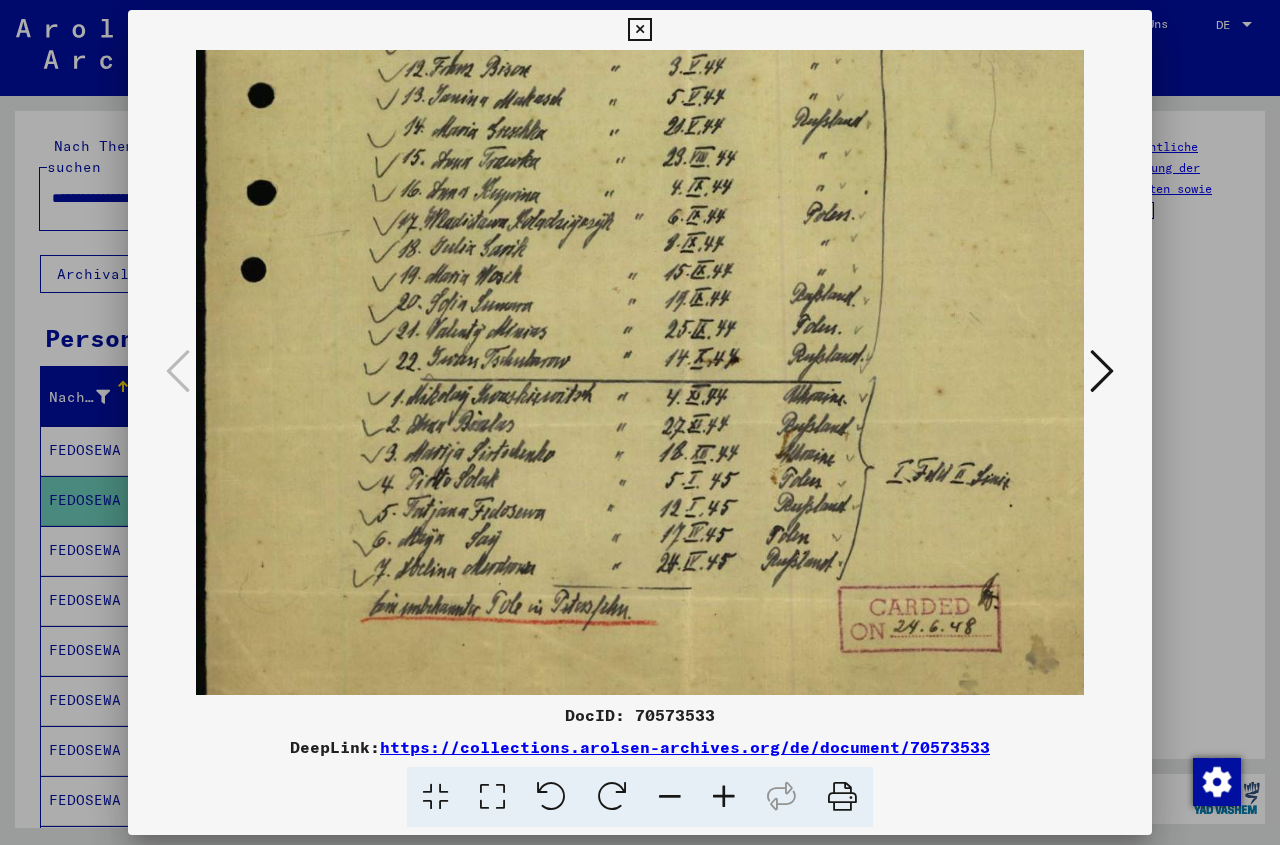 scroll, scrollTop: 834, scrollLeft: 0, axis: vertical 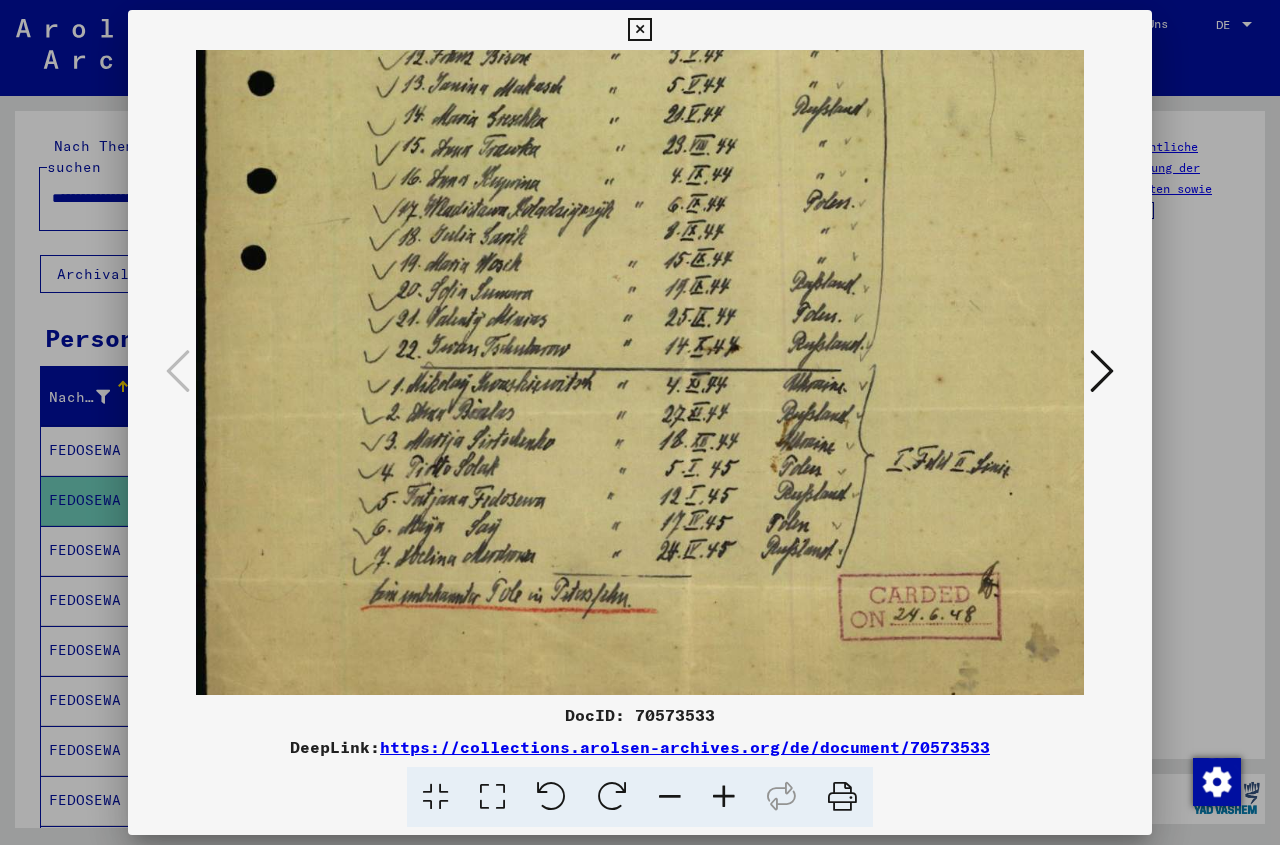 drag, startPoint x: 599, startPoint y: 638, endPoint x: 651, endPoint y: 420, distance: 224.11604 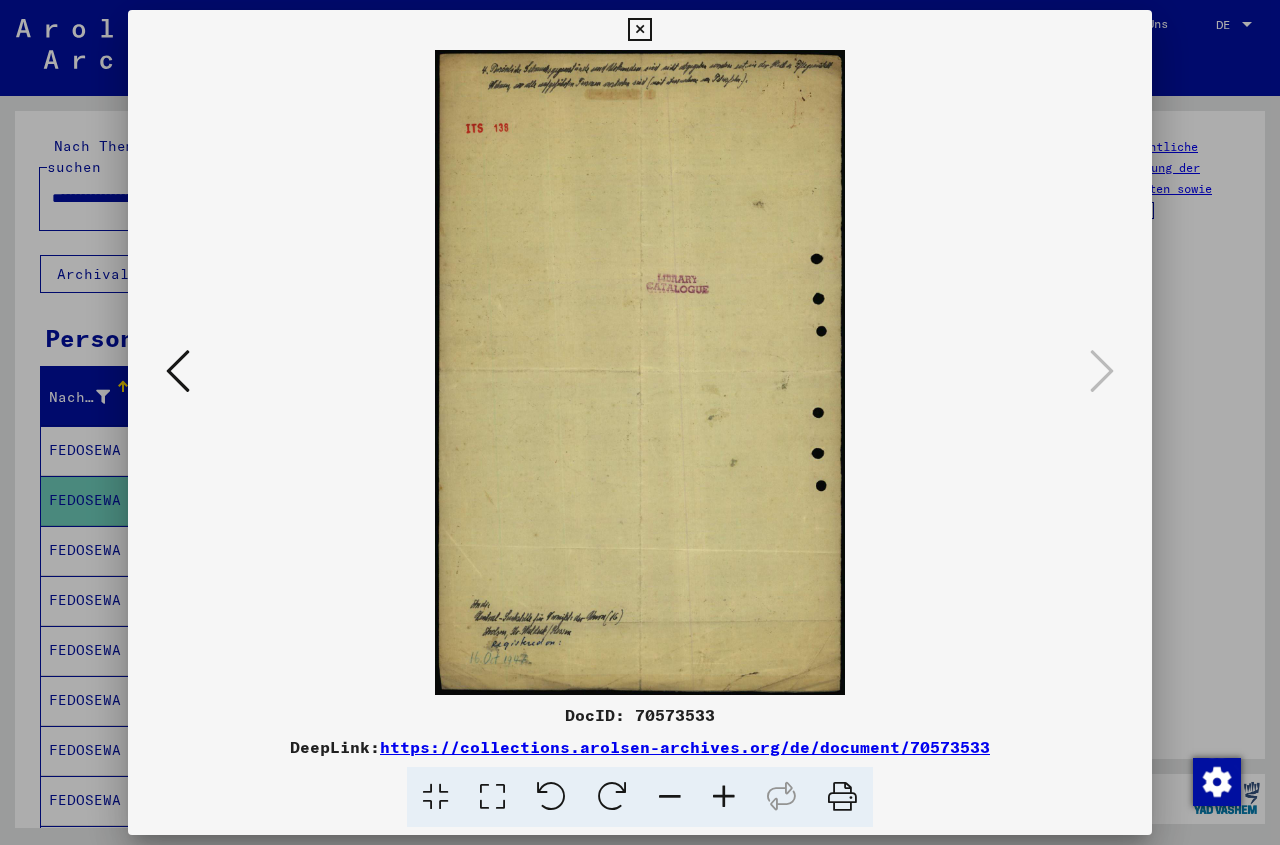 click at bounding box center (724, 797) 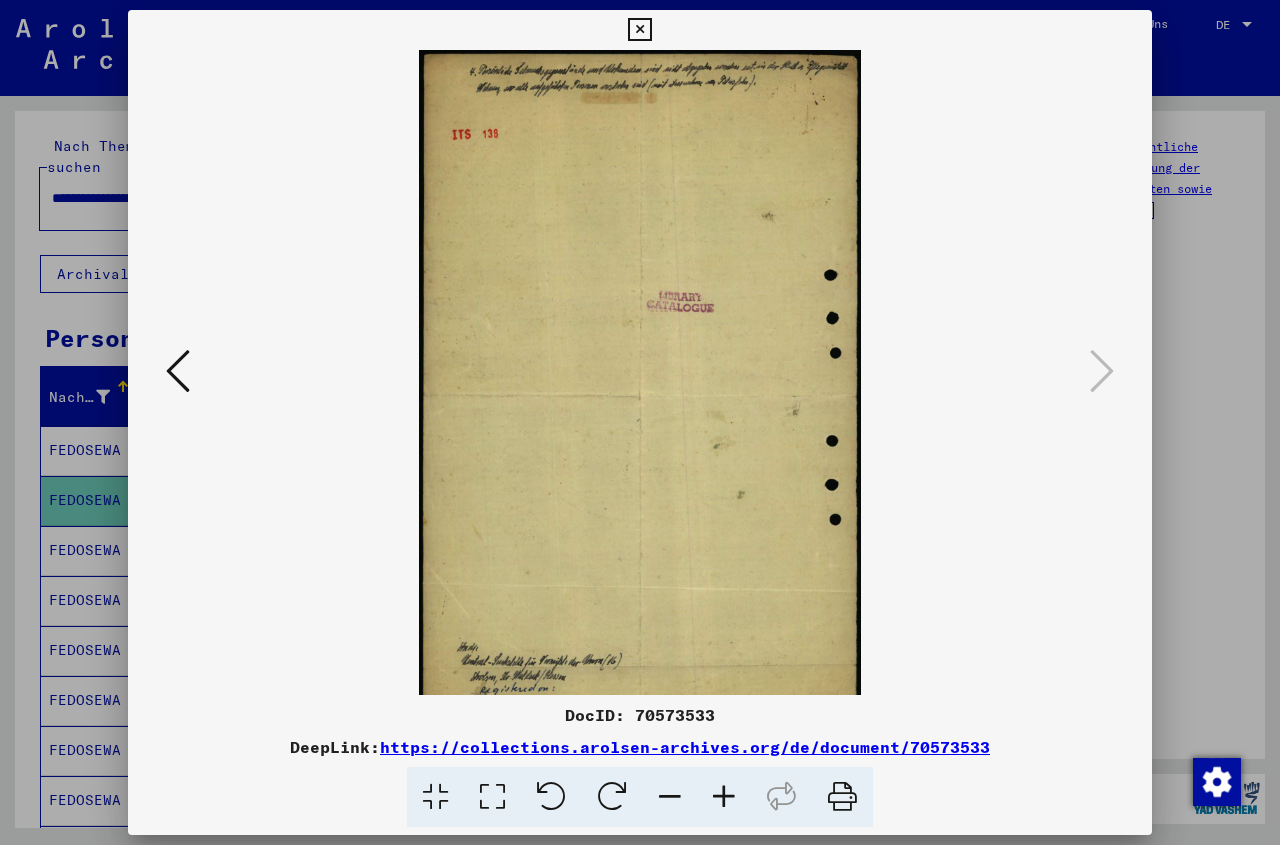 click at bounding box center (724, 797) 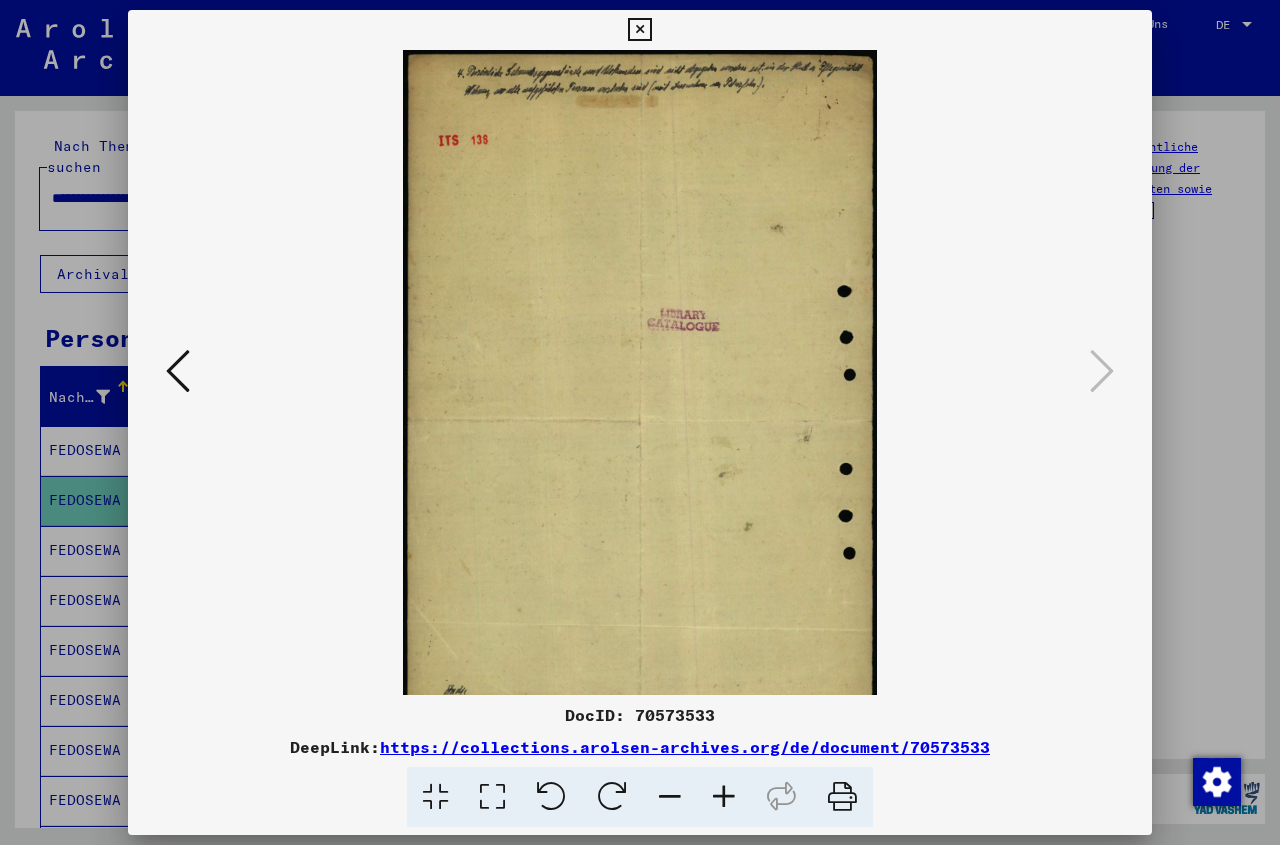 click at bounding box center [724, 797] 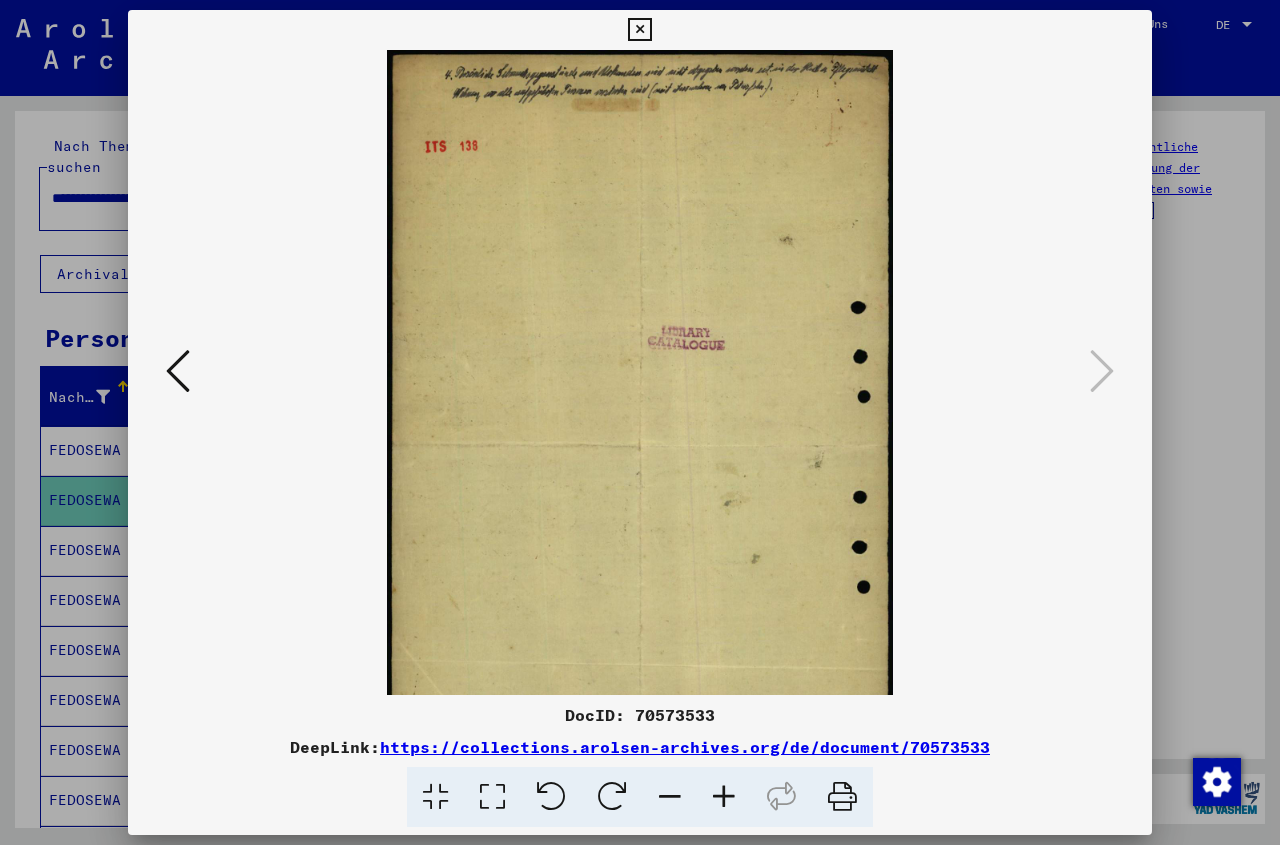 click at bounding box center [724, 797] 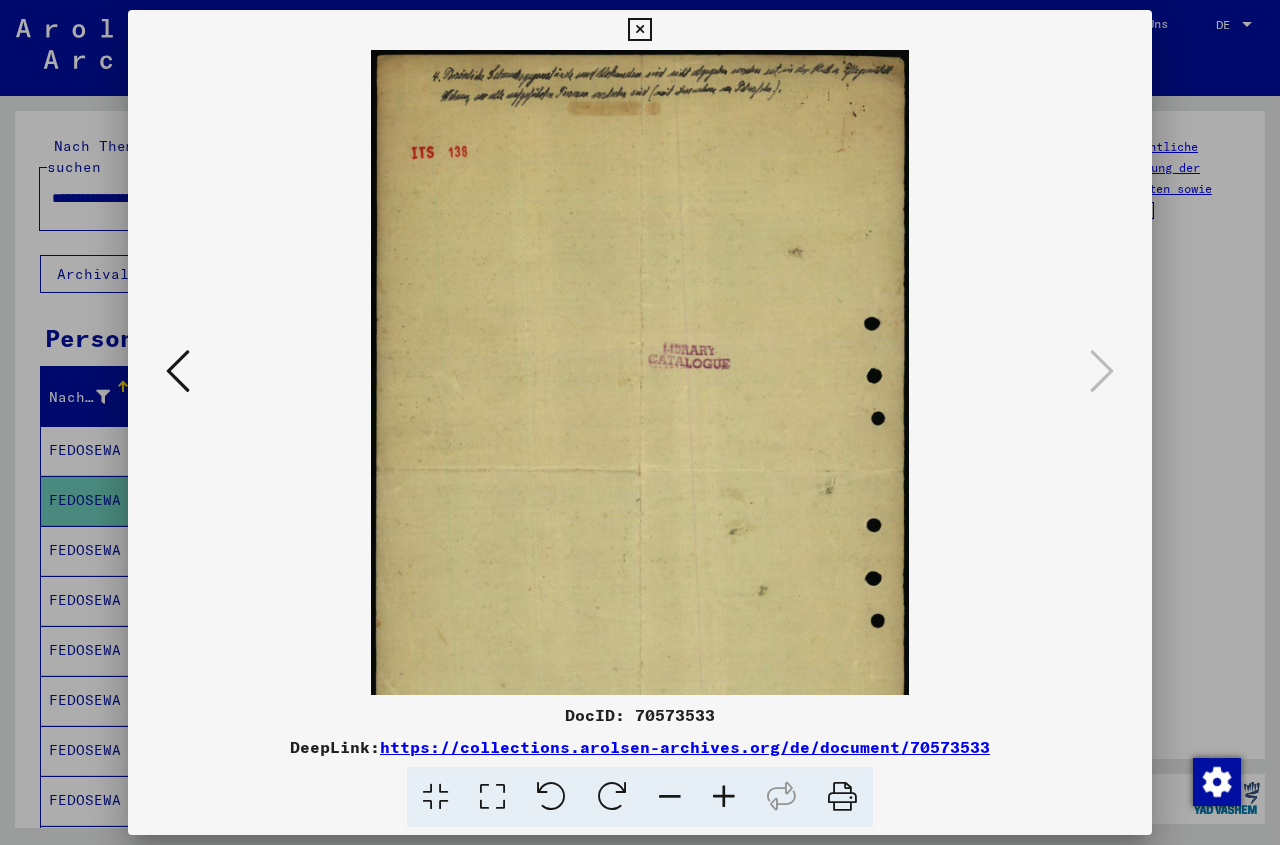 click at bounding box center [724, 797] 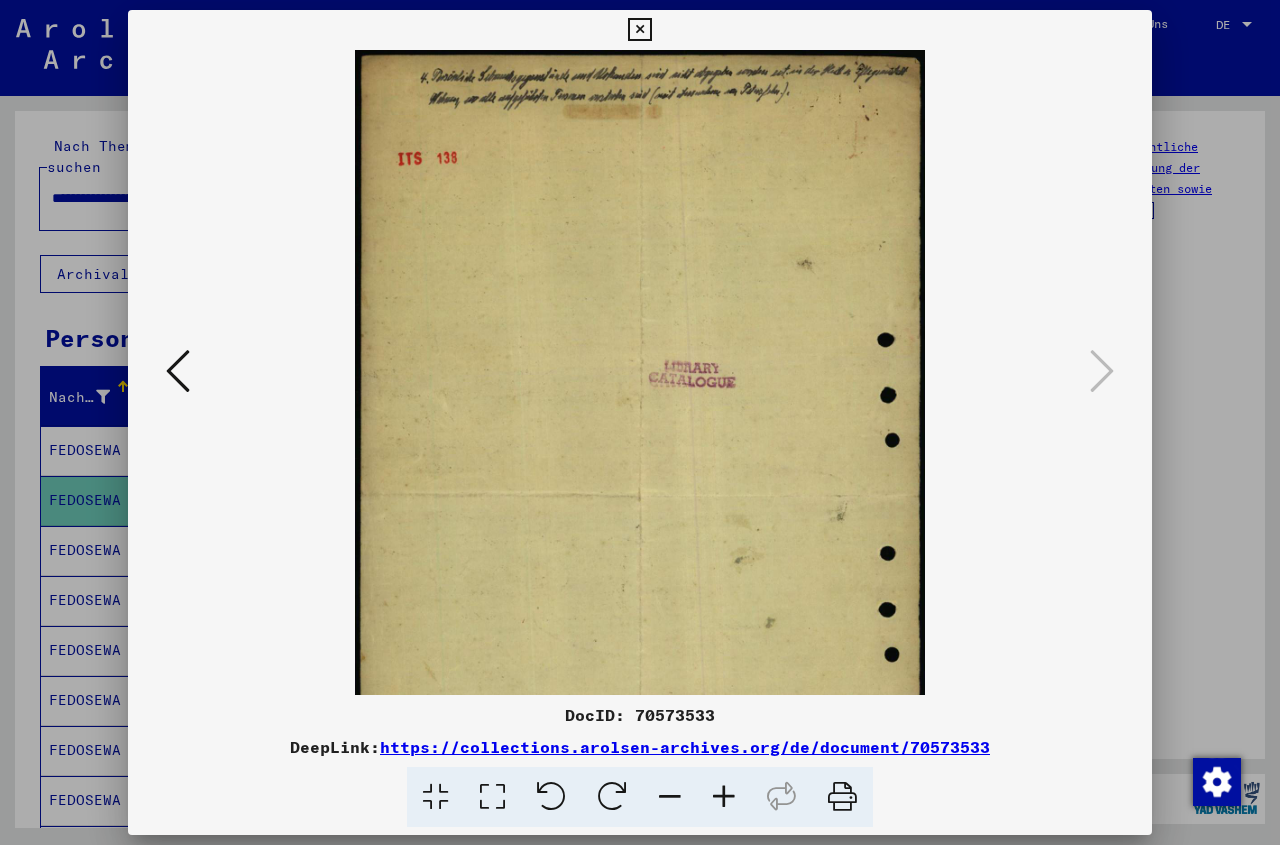click at bounding box center (724, 797) 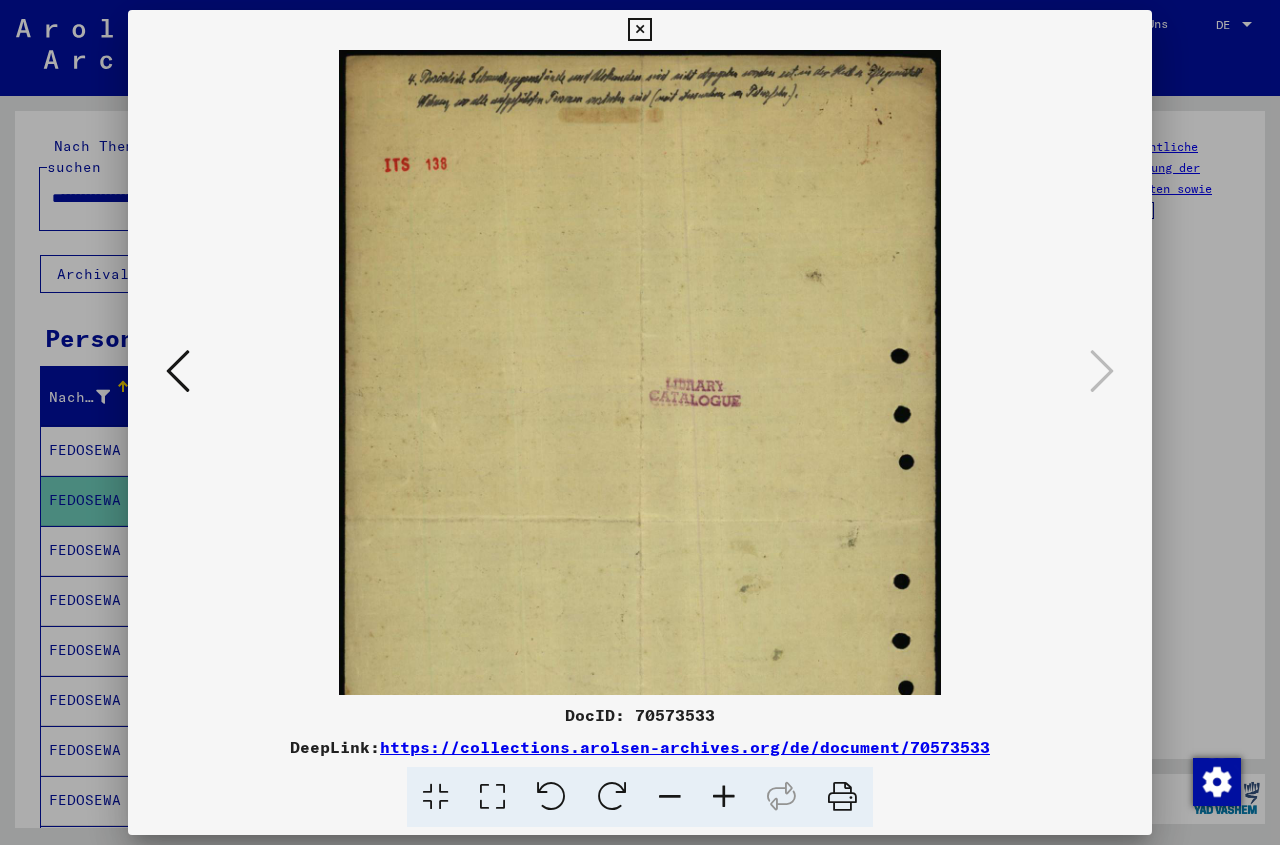 click at bounding box center (724, 797) 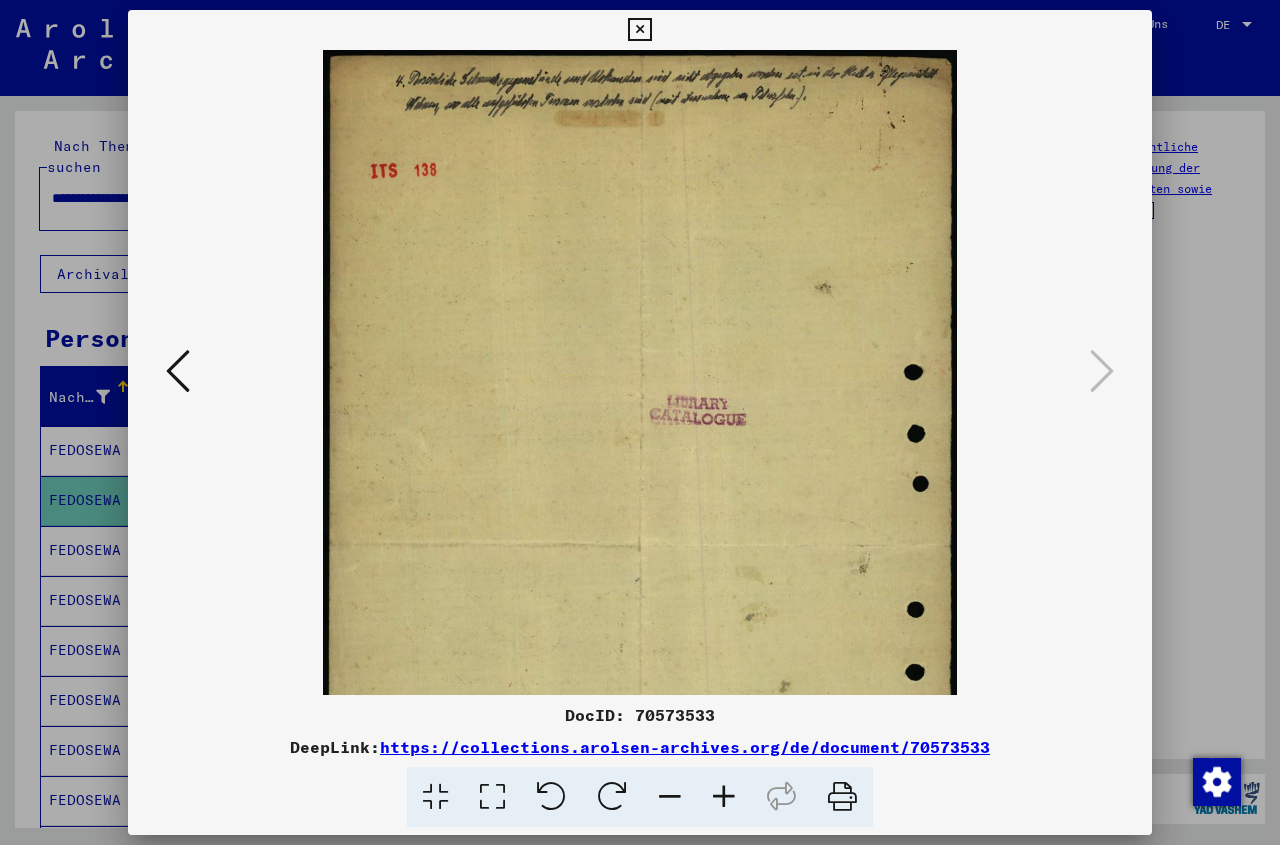 click at bounding box center [724, 797] 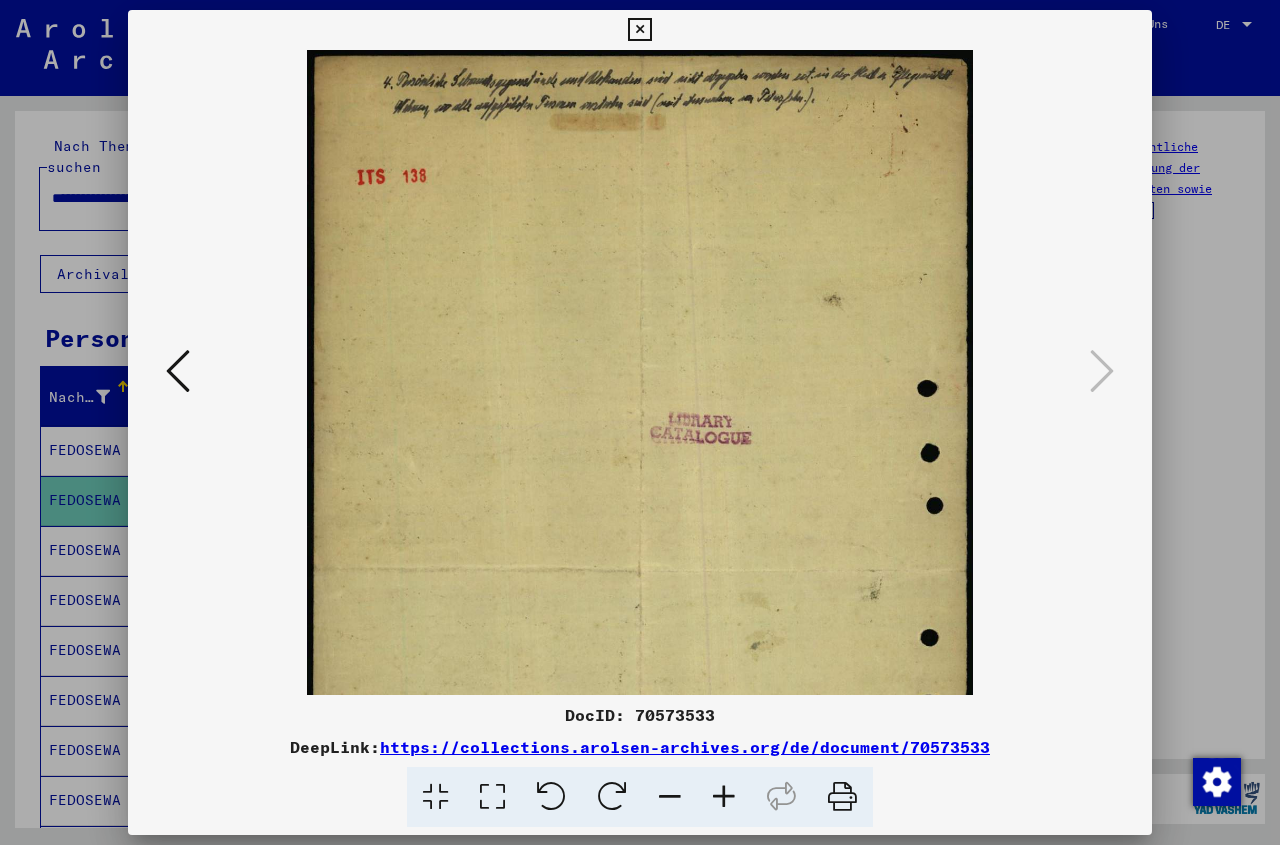 click at bounding box center [724, 797] 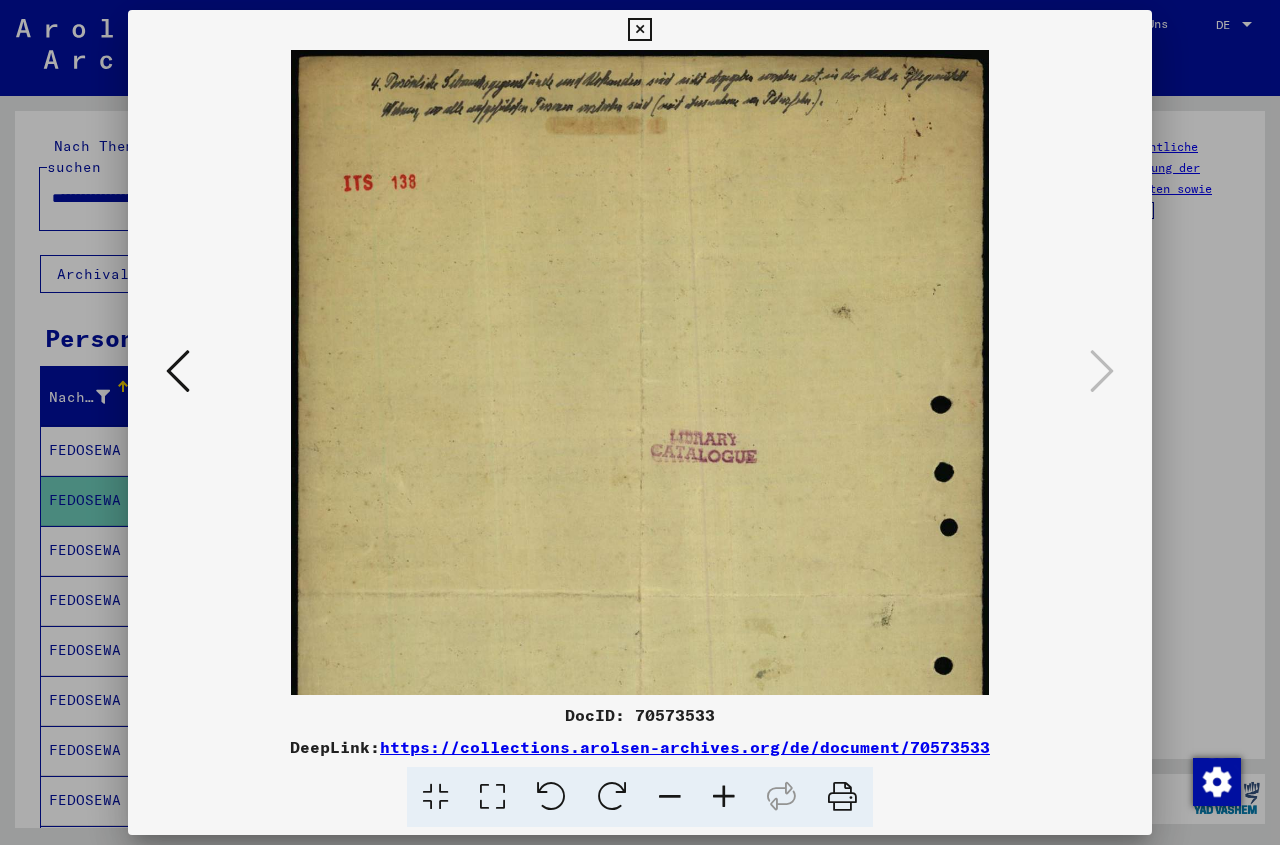 click at bounding box center (724, 797) 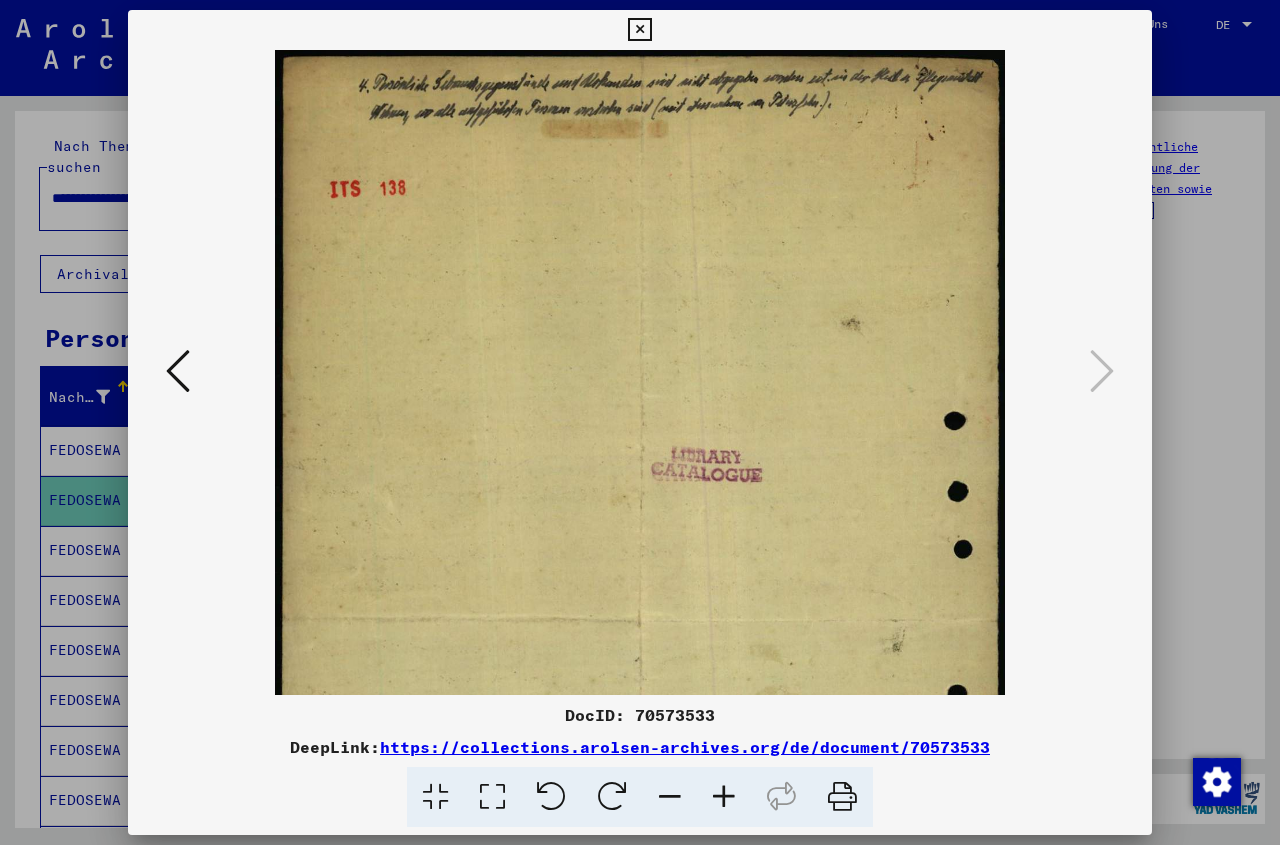 click at bounding box center [724, 797] 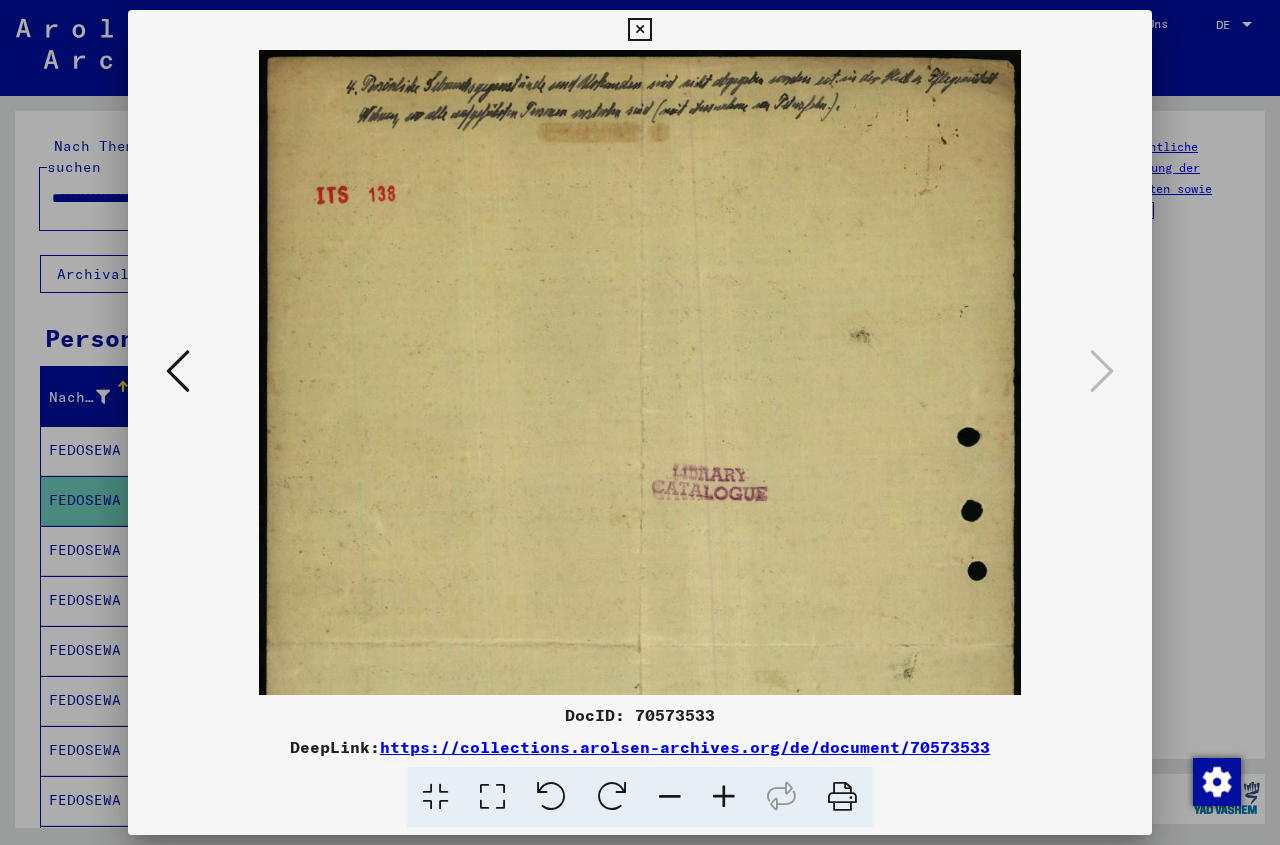 click at bounding box center [724, 797] 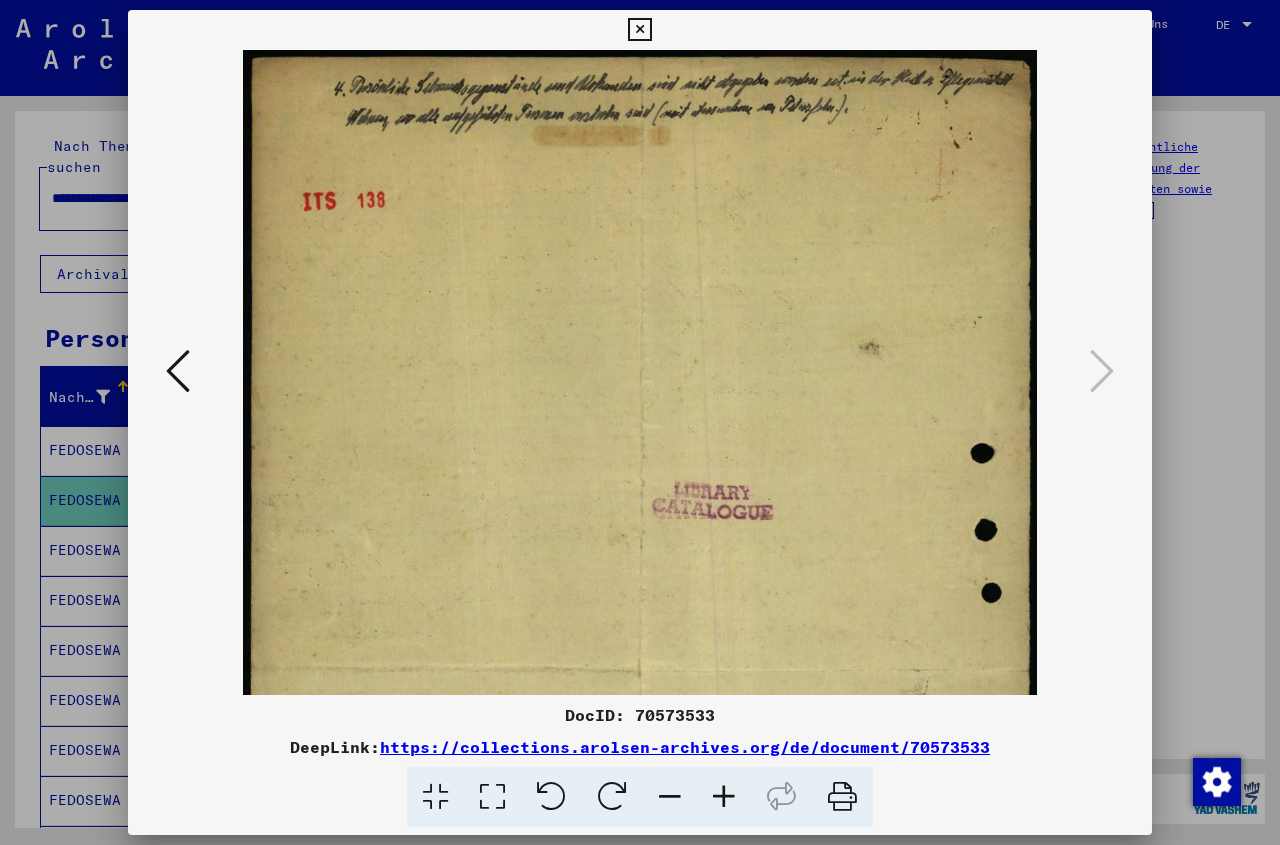 click at bounding box center [724, 797] 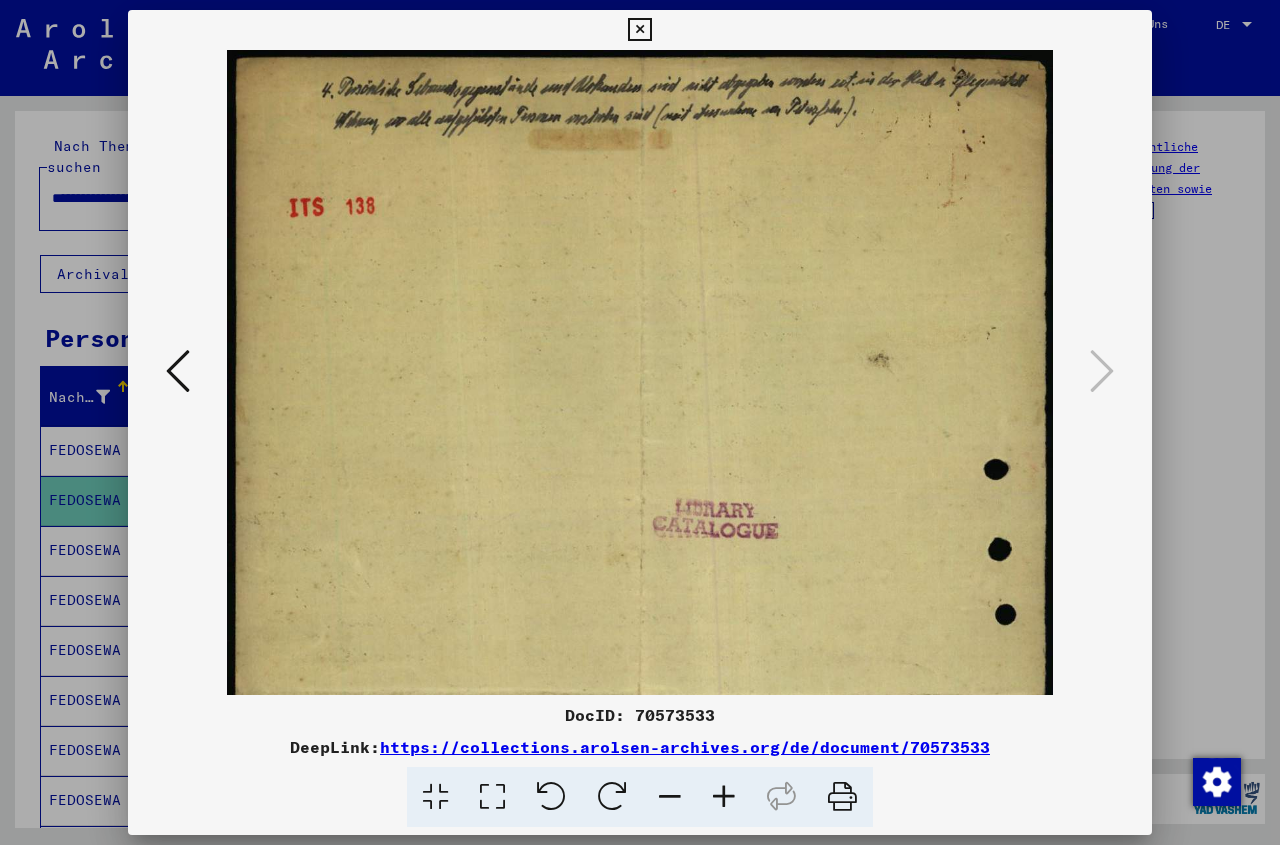 click at bounding box center (724, 797) 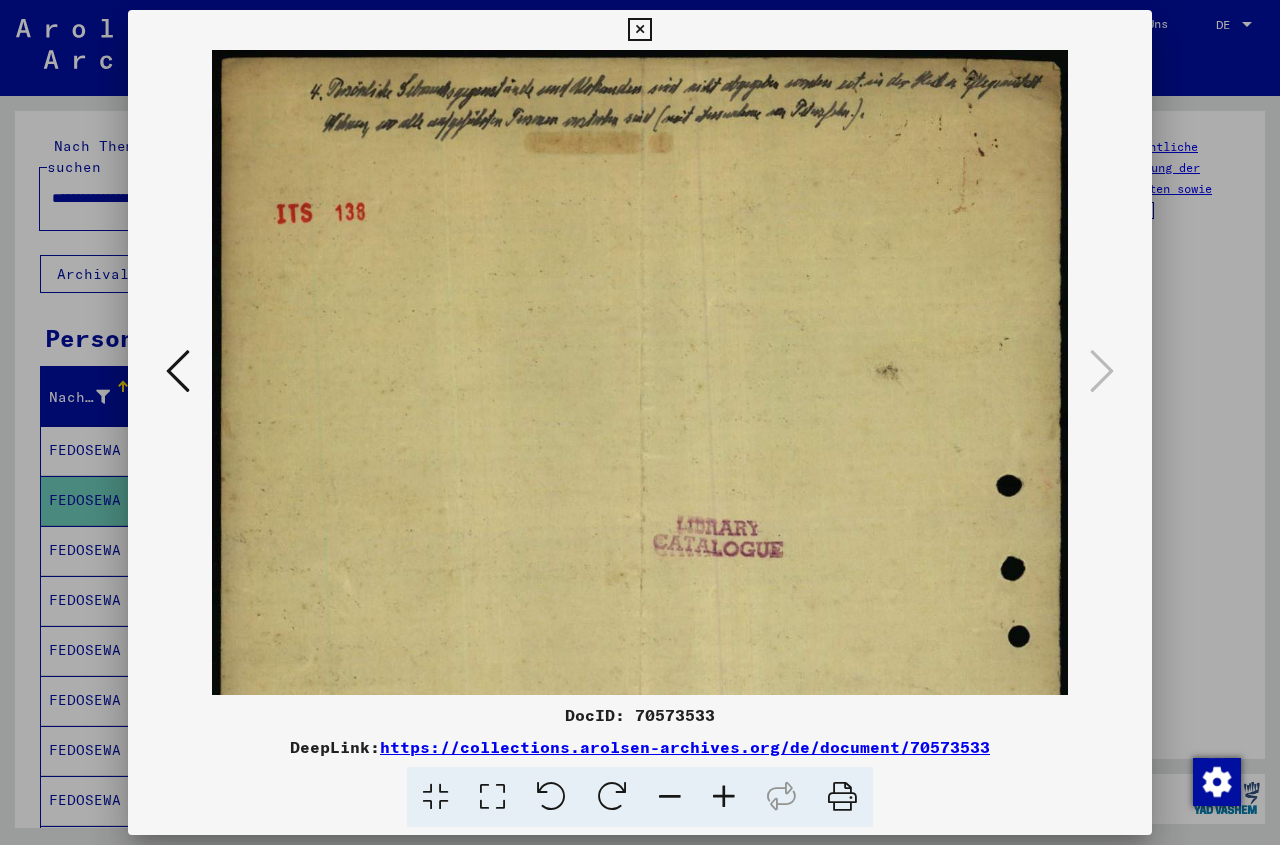 click at bounding box center (724, 797) 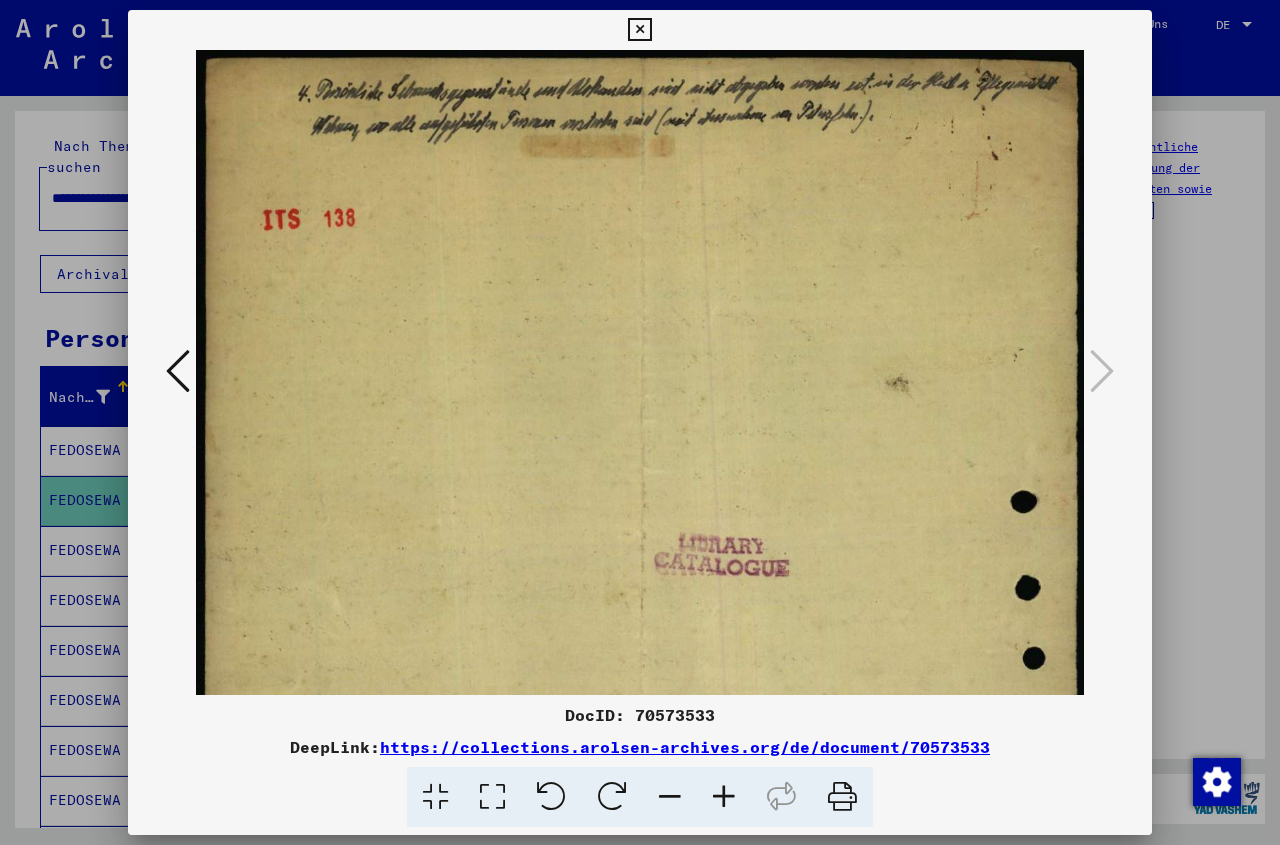 click at bounding box center (724, 797) 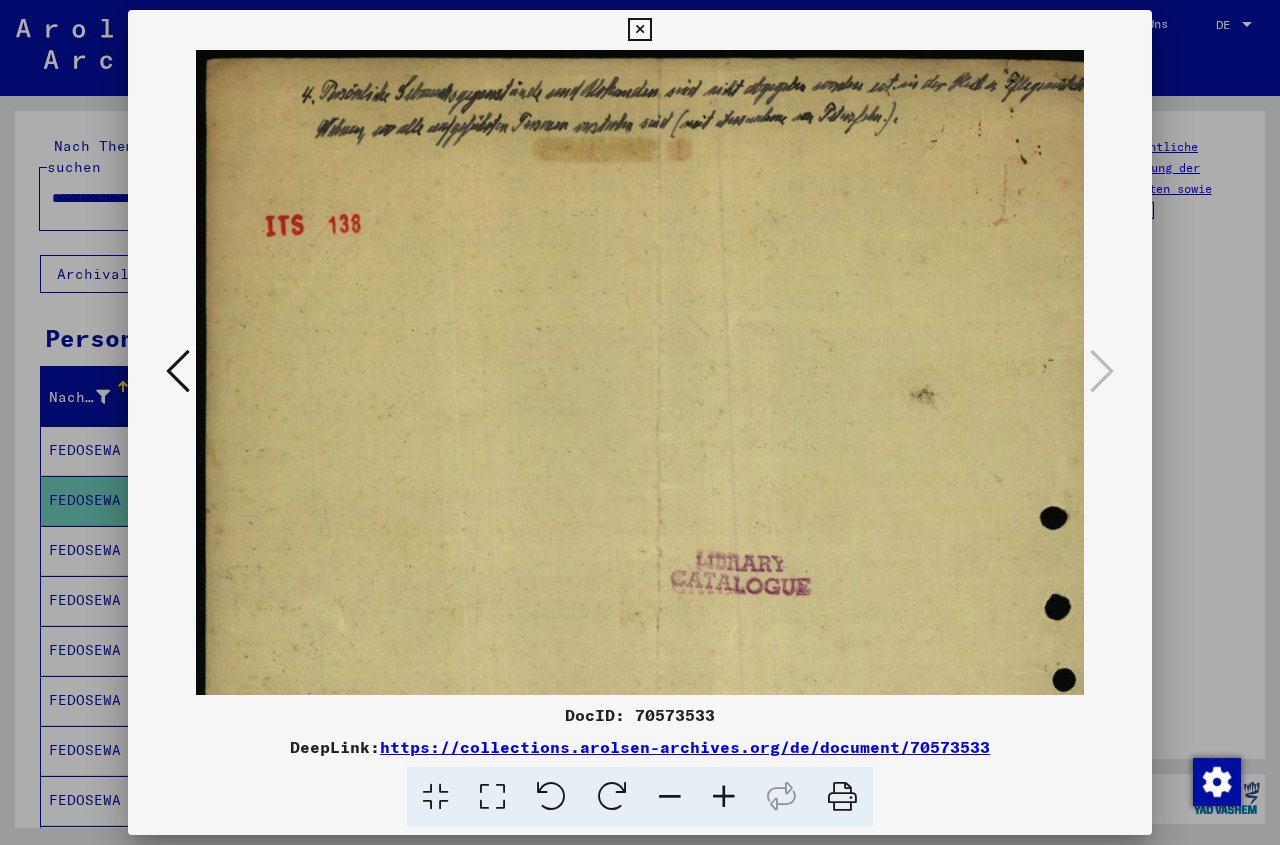 click at bounding box center [724, 797] 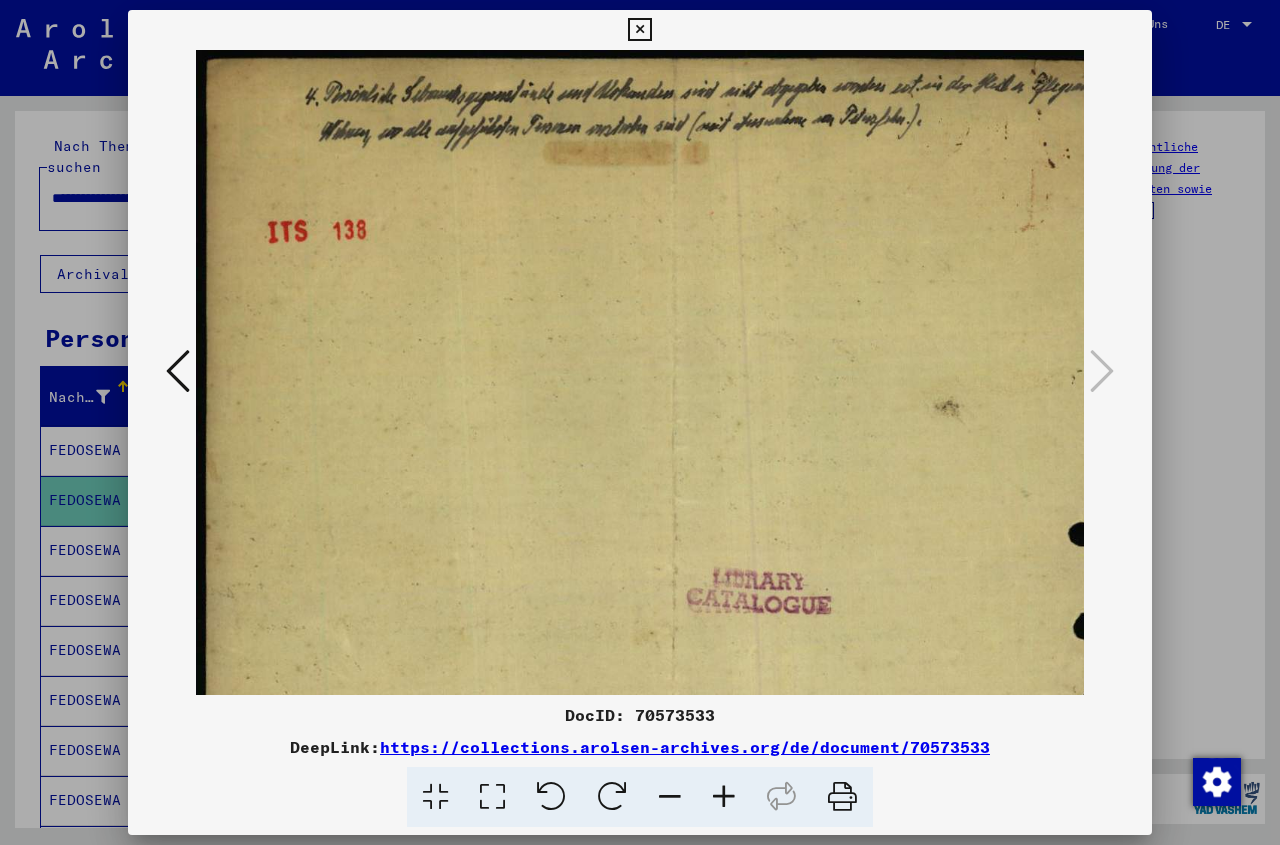 click at bounding box center (724, 797) 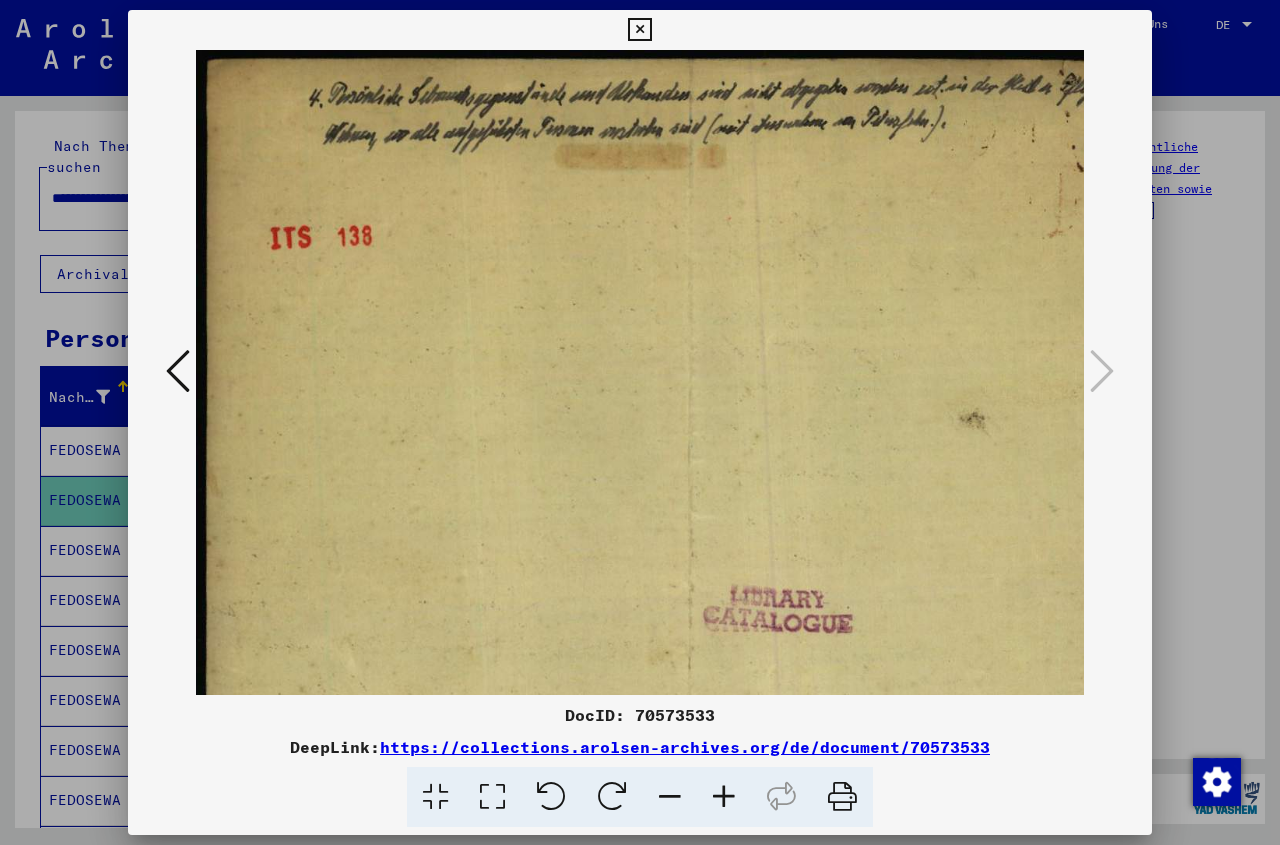 click at bounding box center [724, 797] 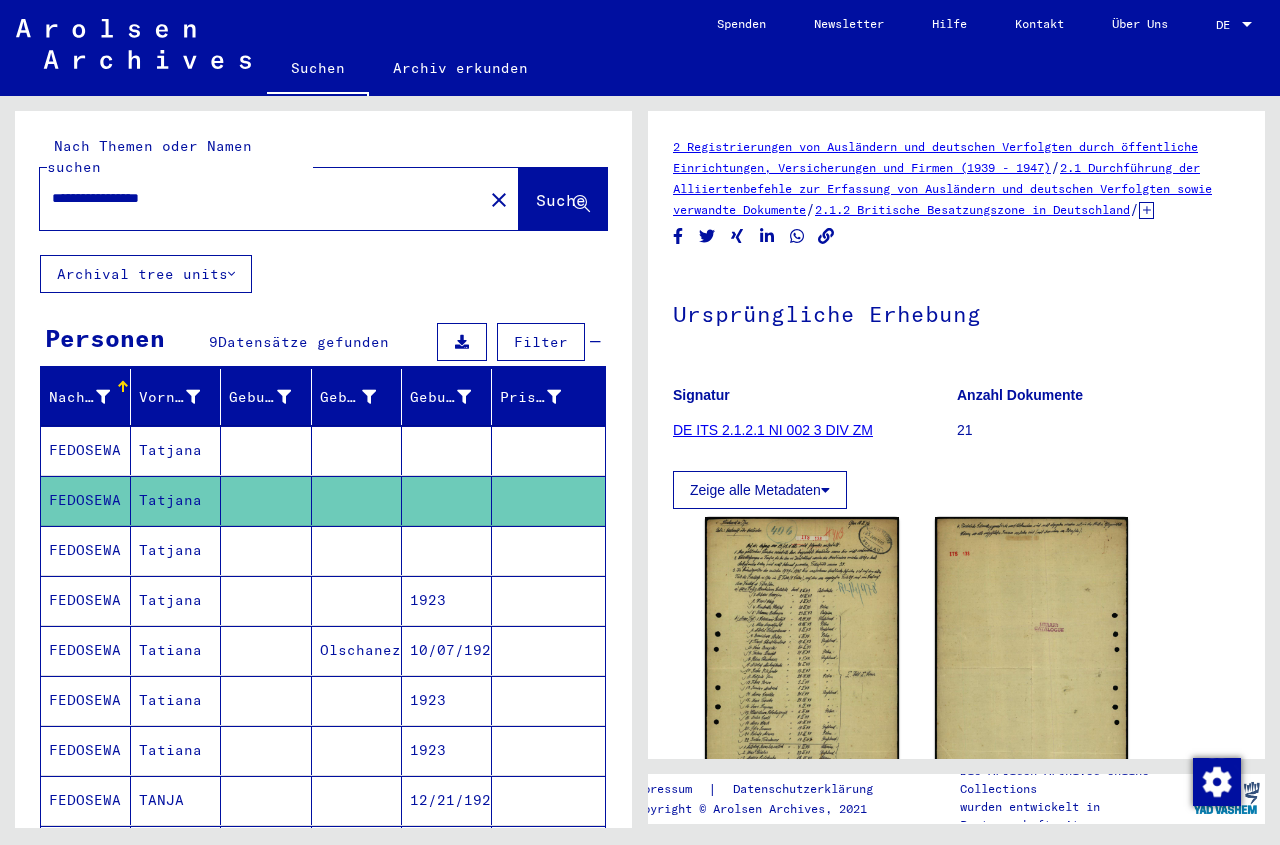 click at bounding box center (266, 600) 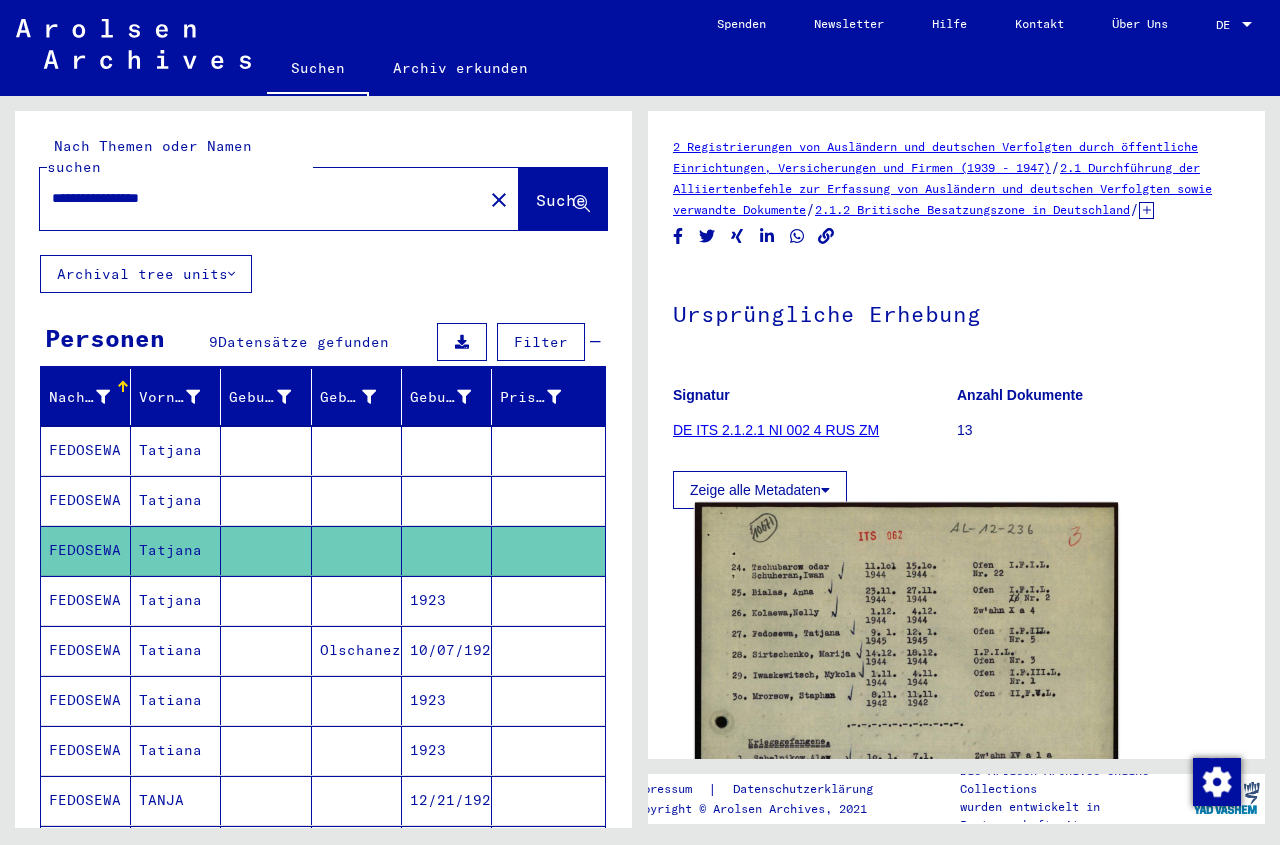 click 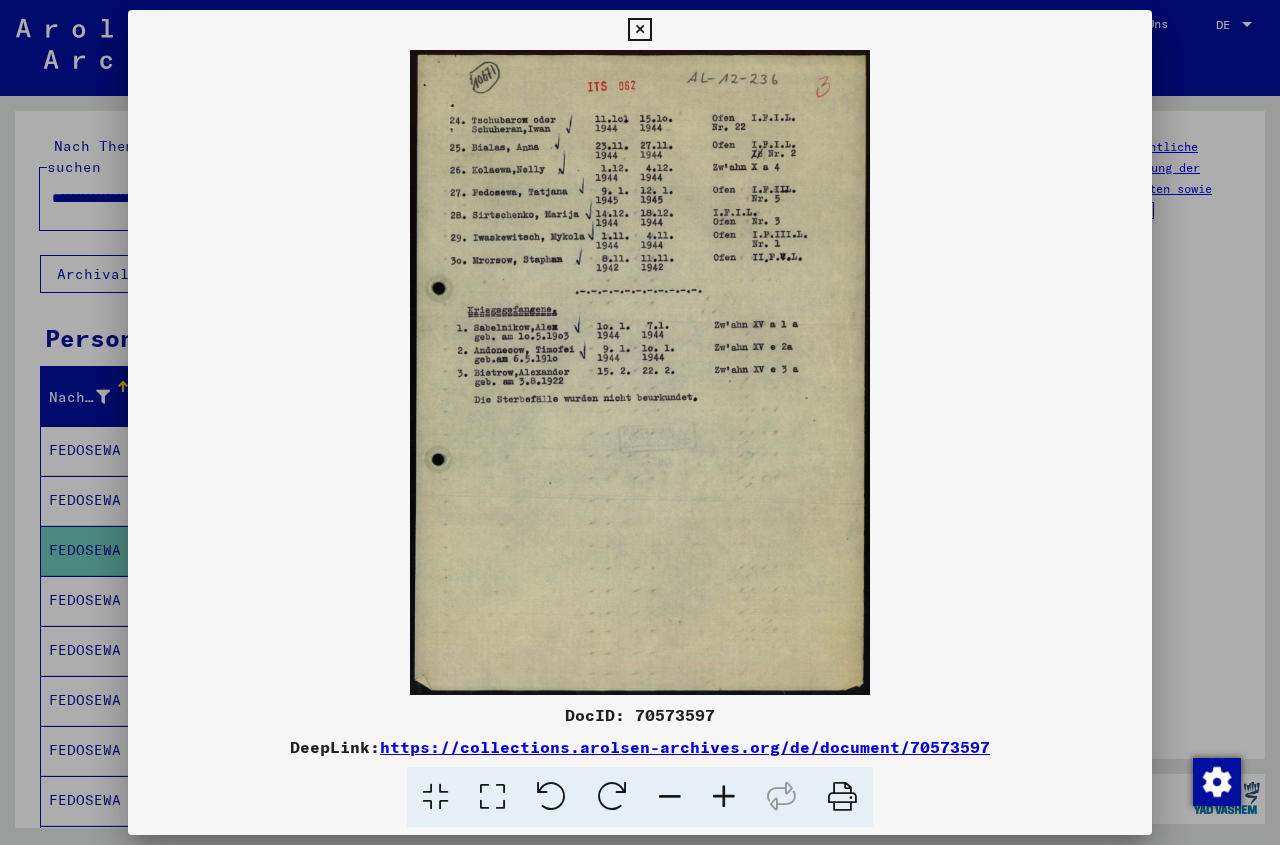 click at bounding box center [724, 797] 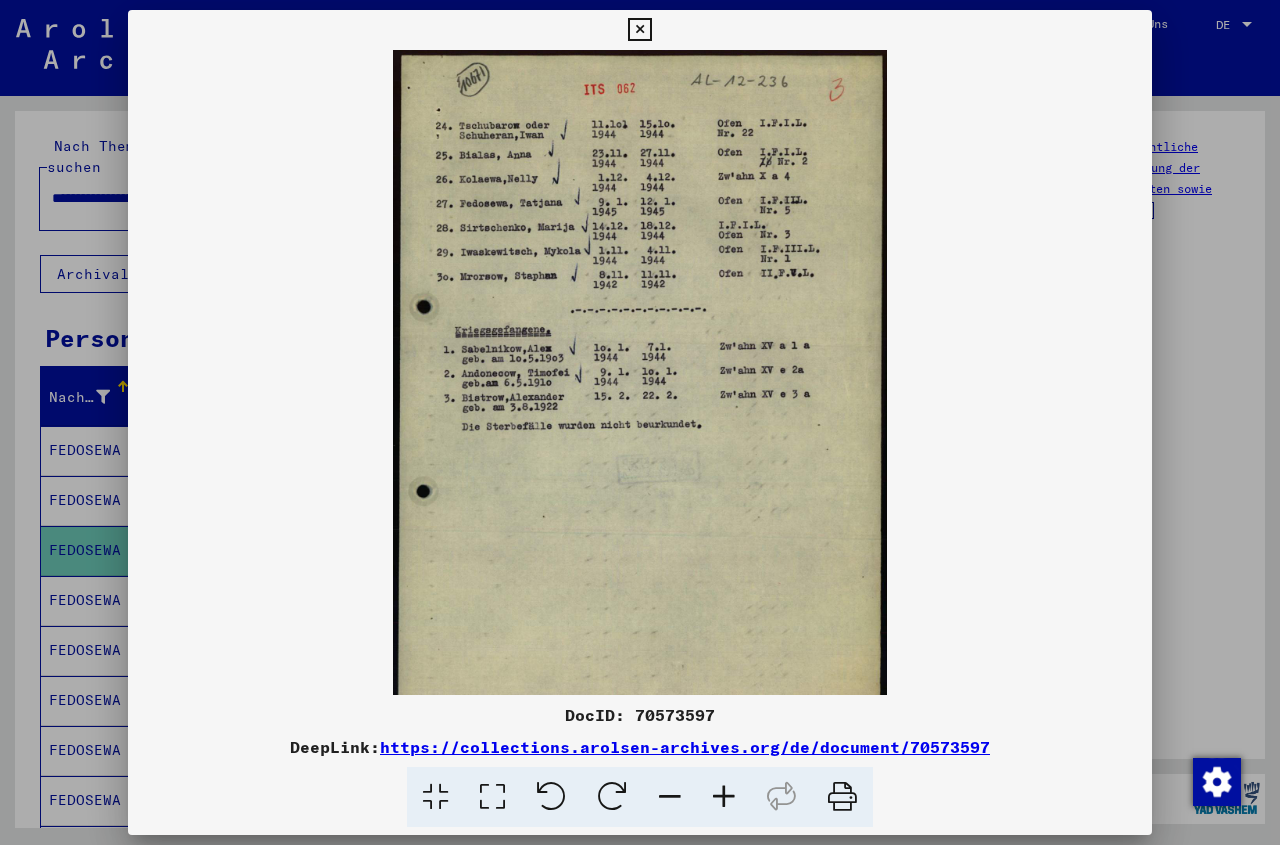 click at bounding box center (724, 797) 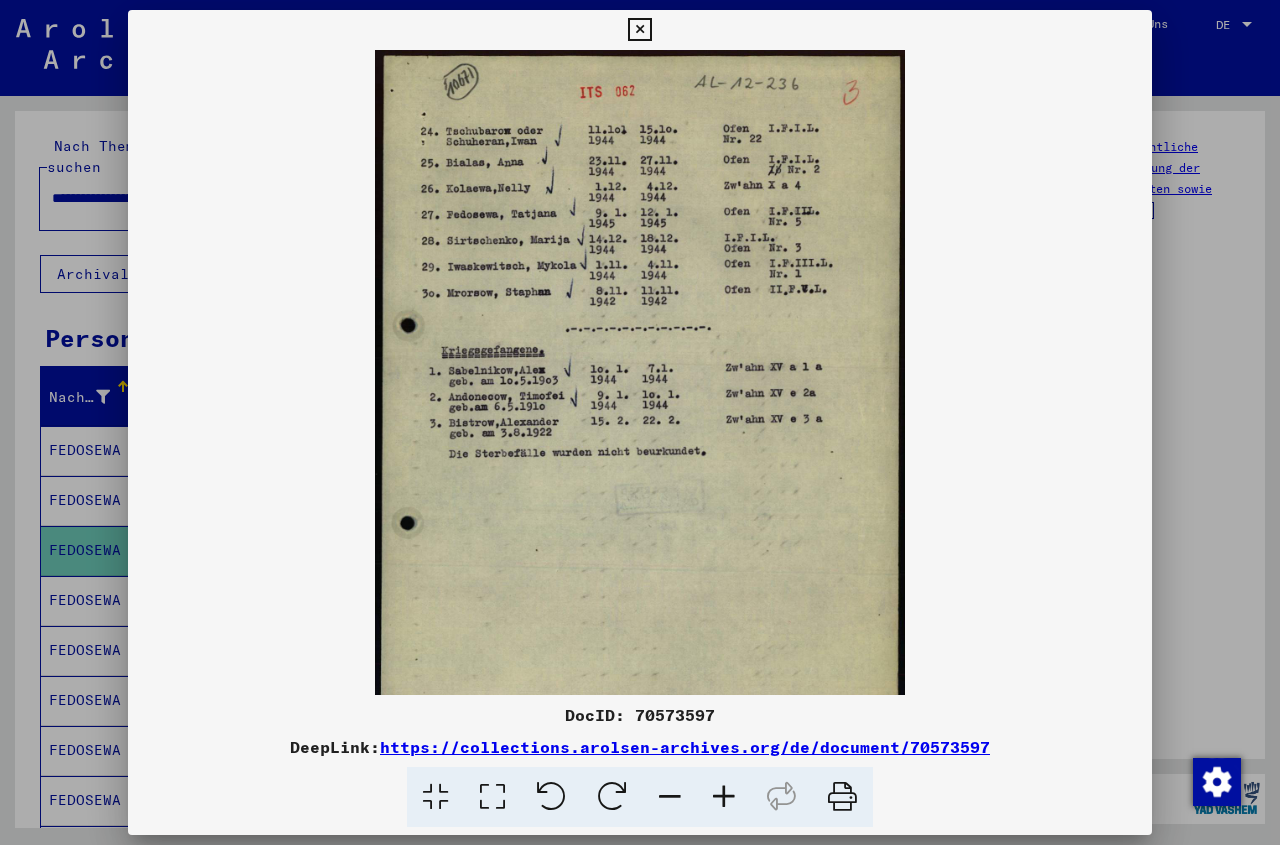 click at bounding box center [724, 797] 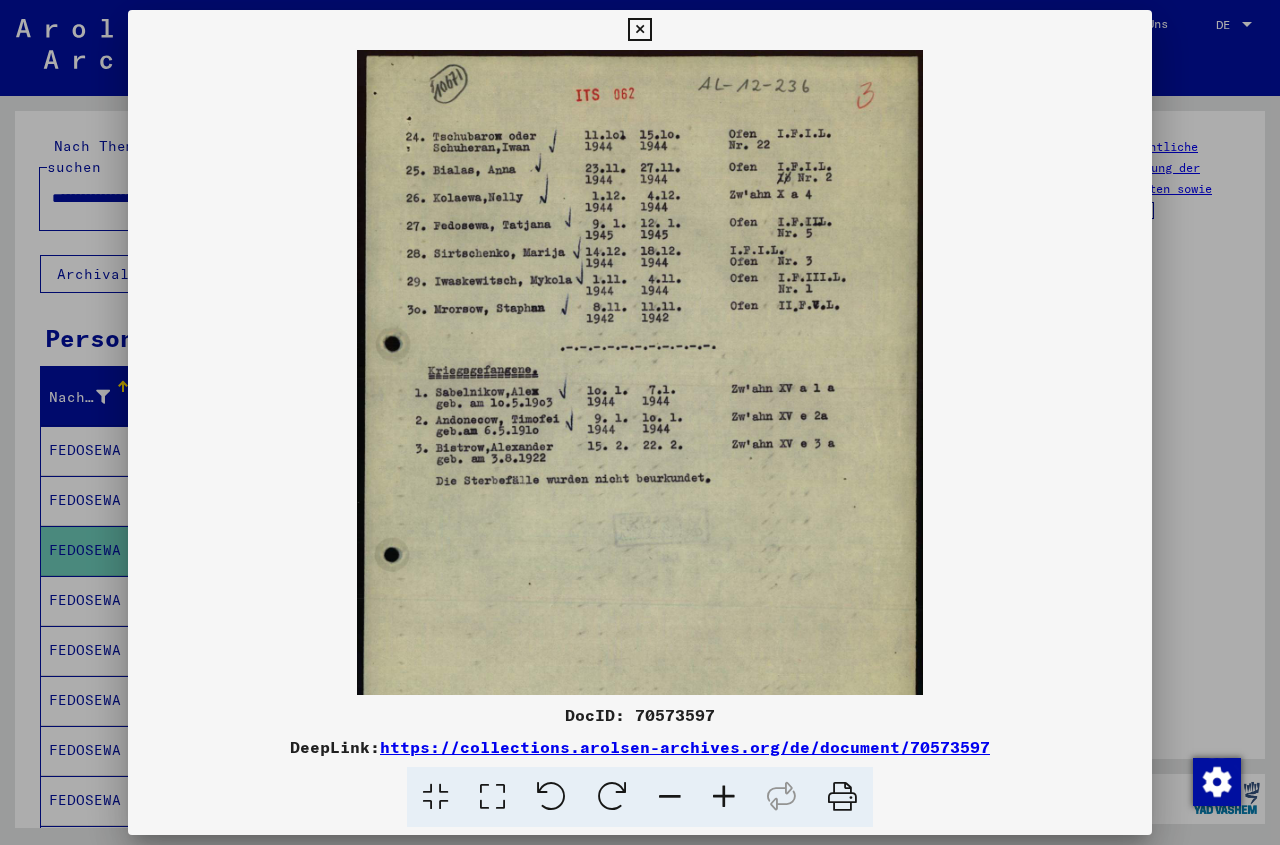 click at bounding box center [724, 797] 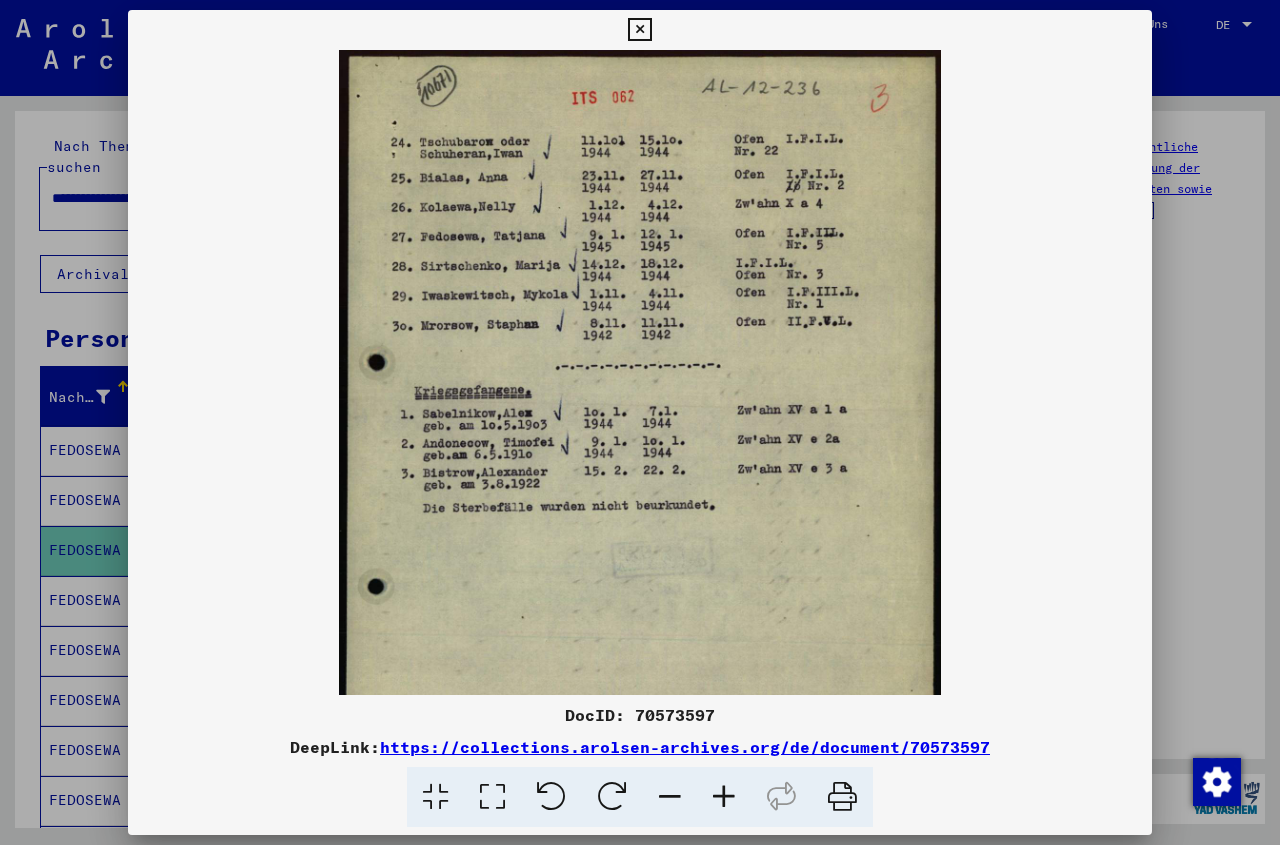 click at bounding box center (724, 797) 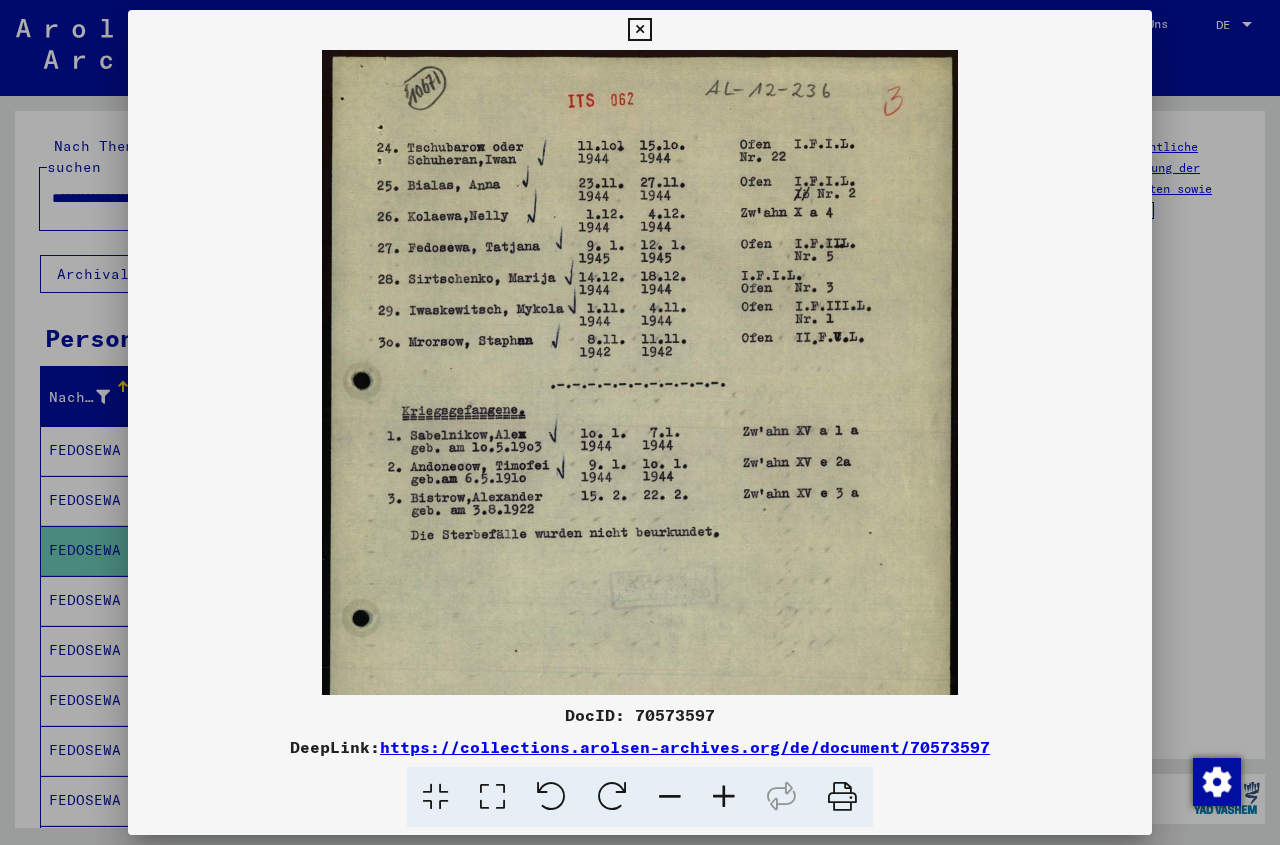 click at bounding box center [724, 797] 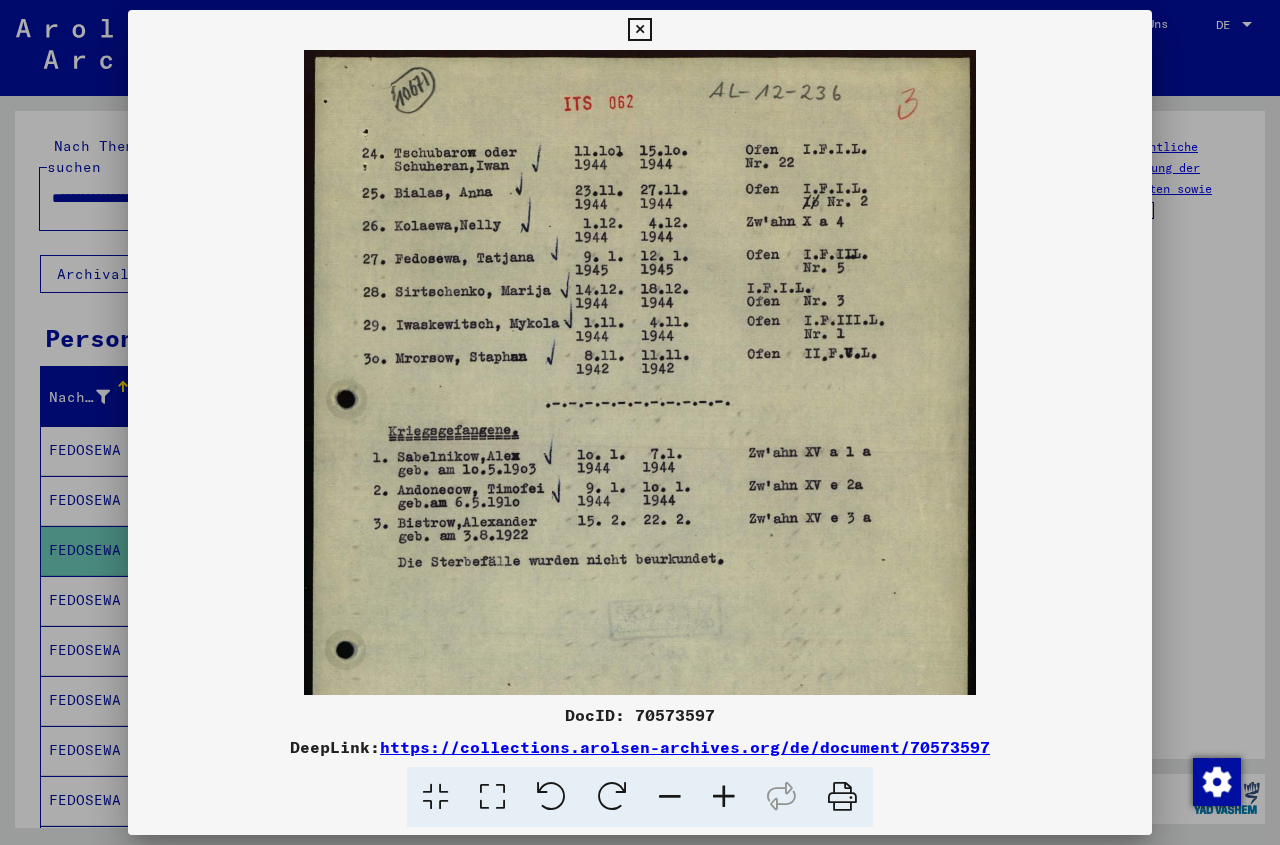 click at bounding box center [724, 797] 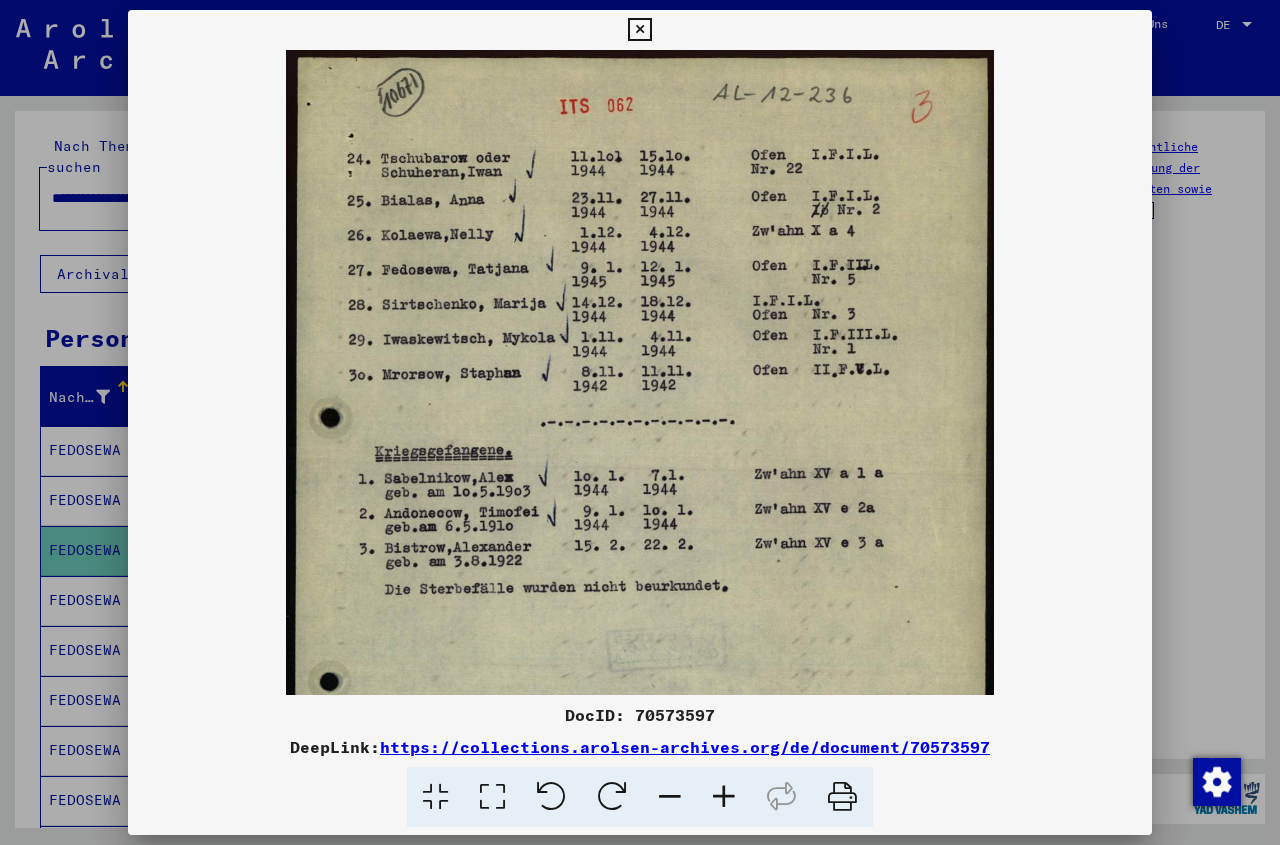 click at bounding box center (724, 797) 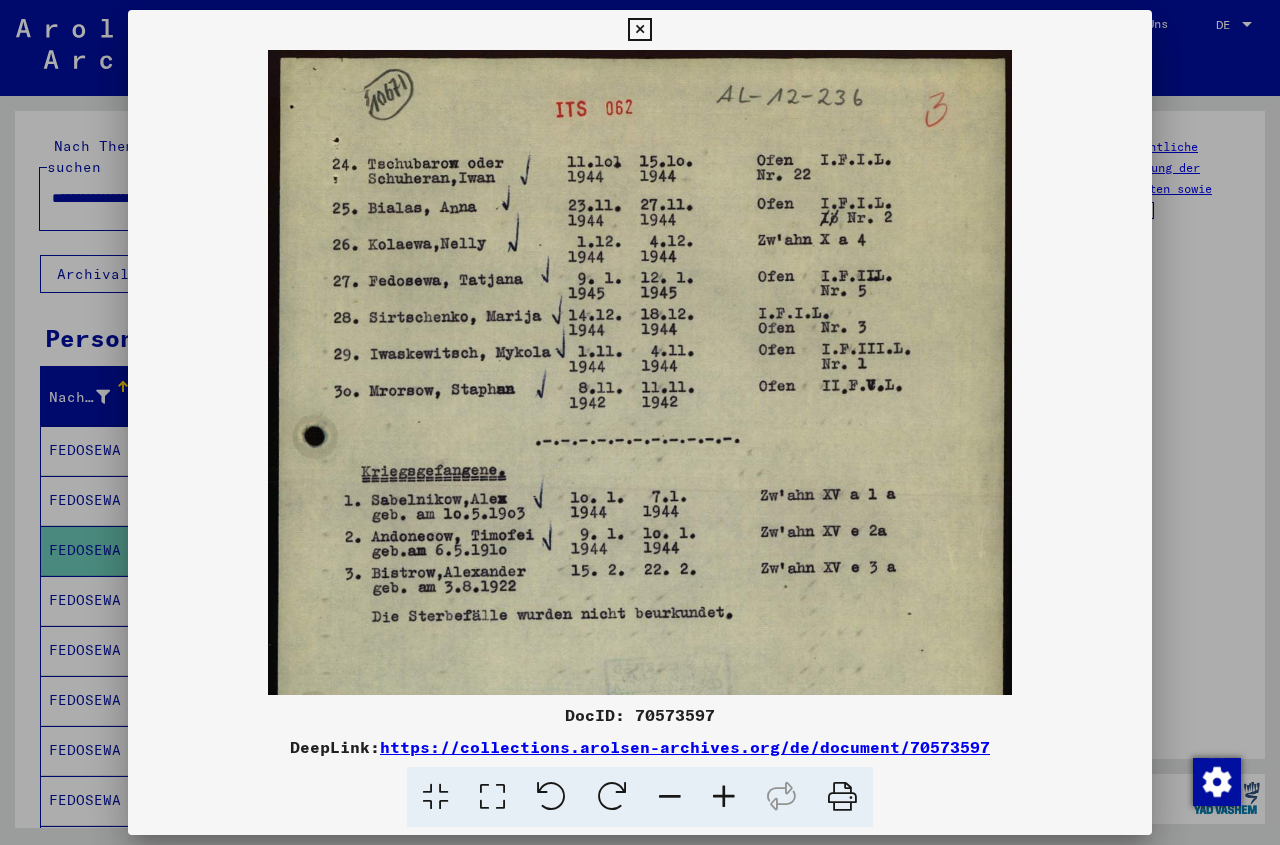 click at bounding box center [724, 797] 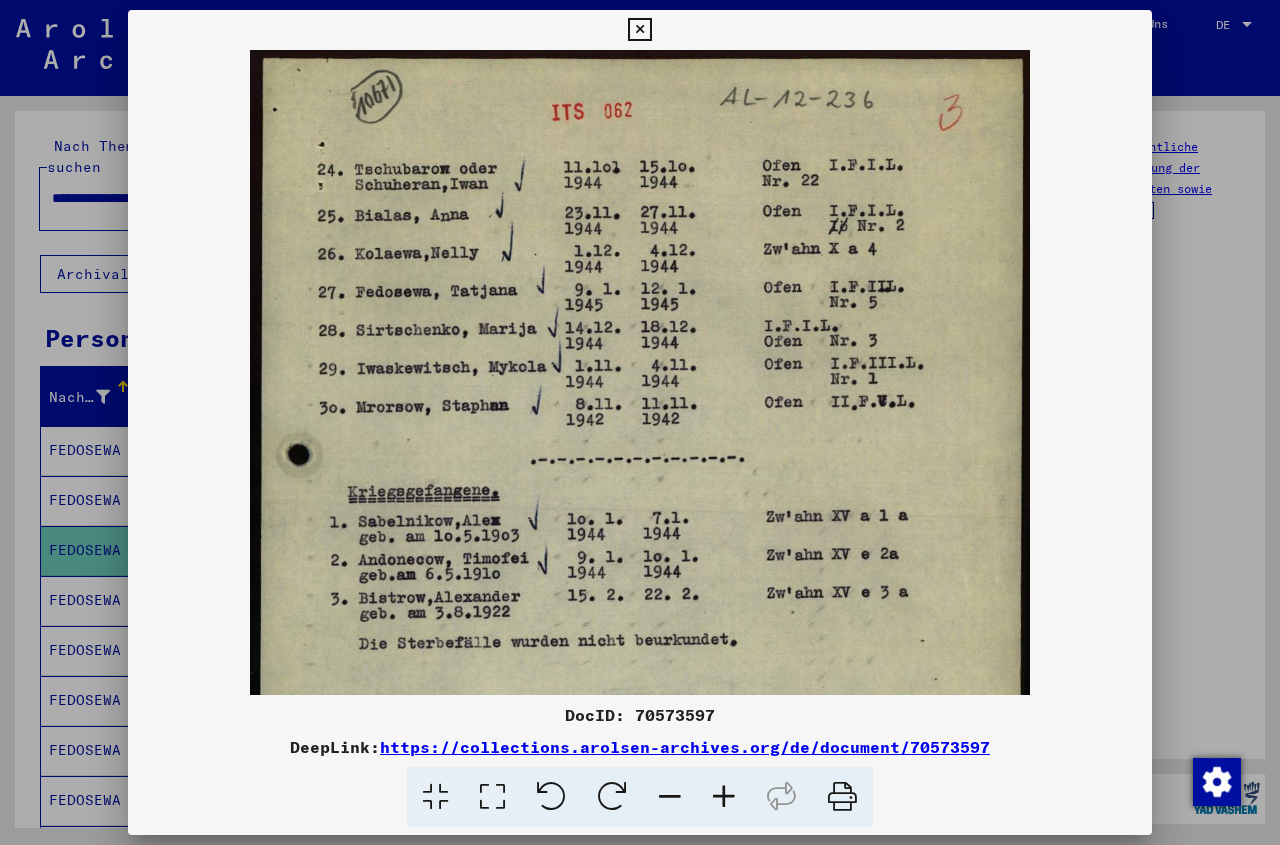 click at bounding box center (724, 797) 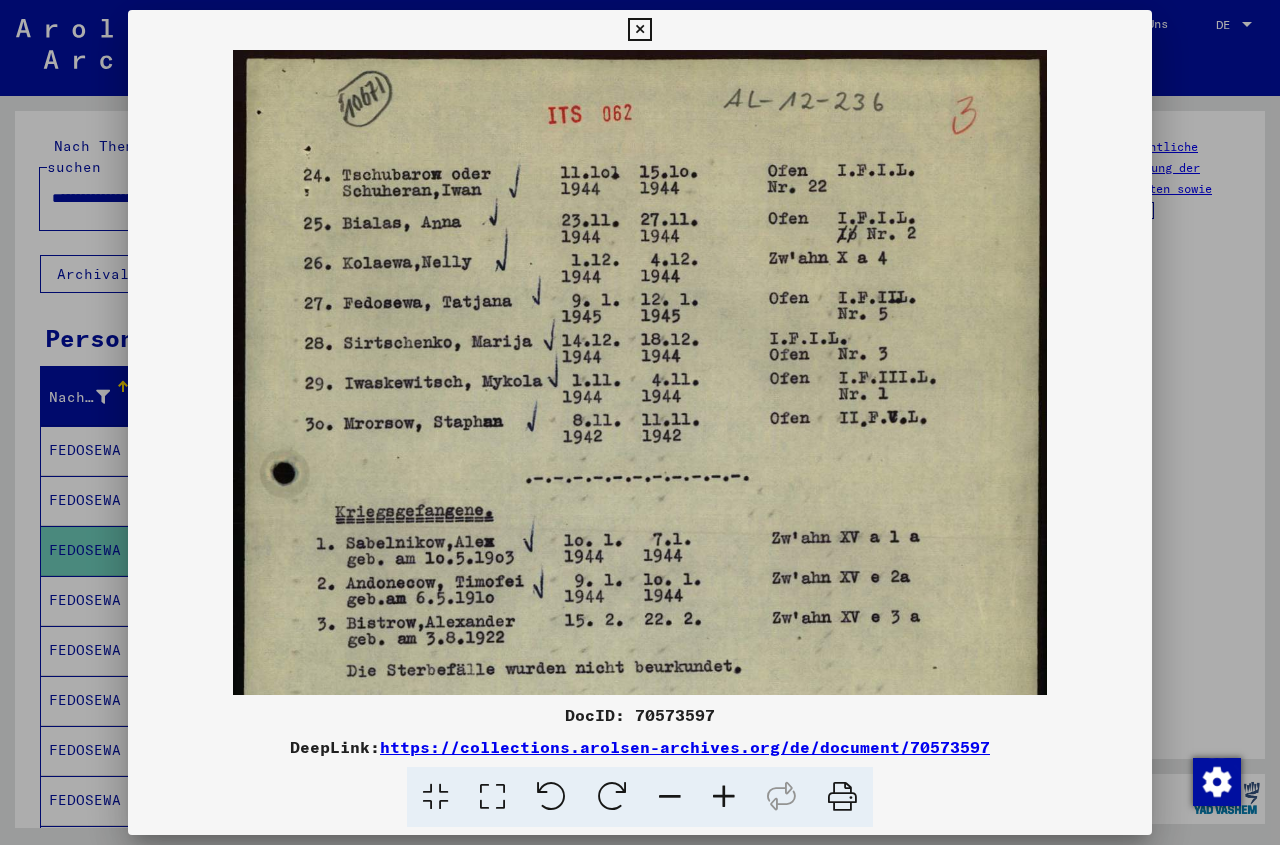click at bounding box center [724, 797] 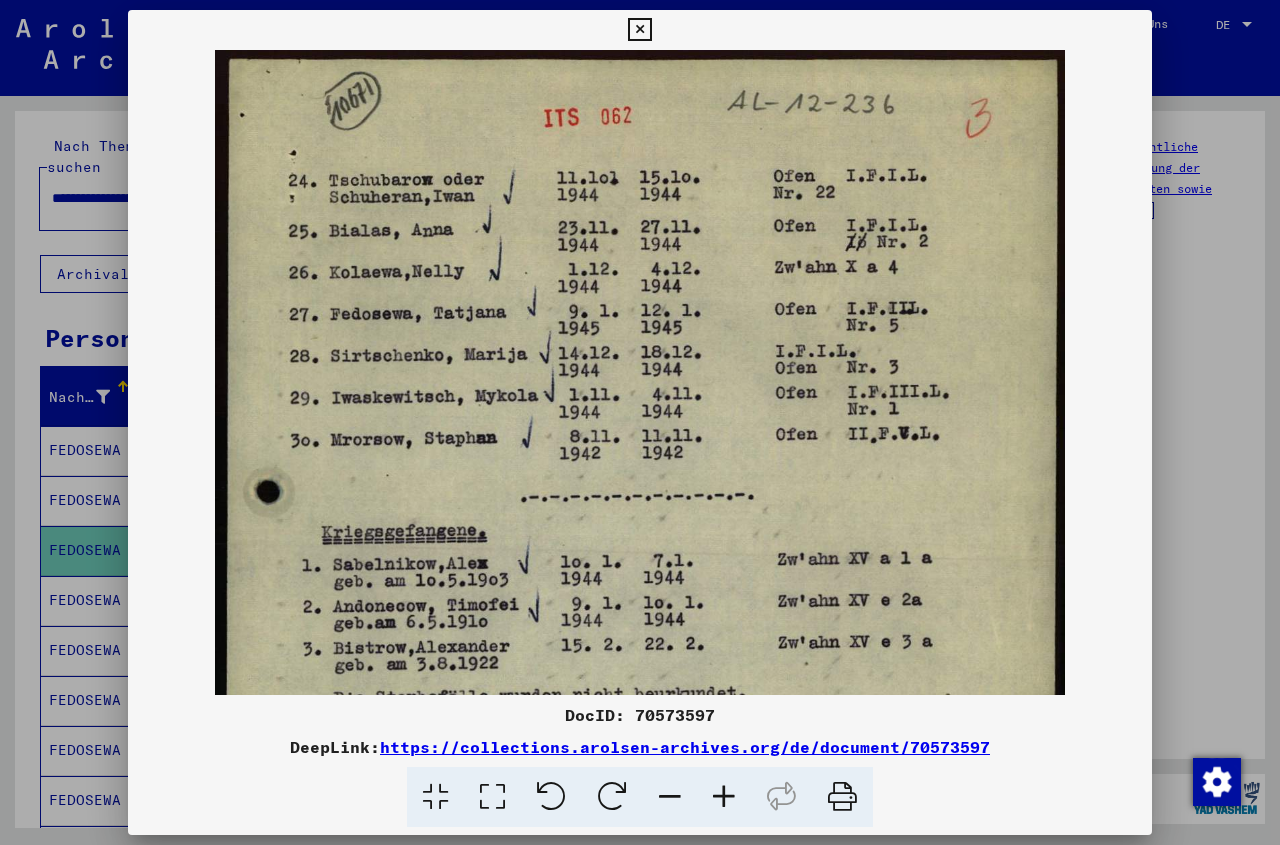 click at bounding box center (724, 797) 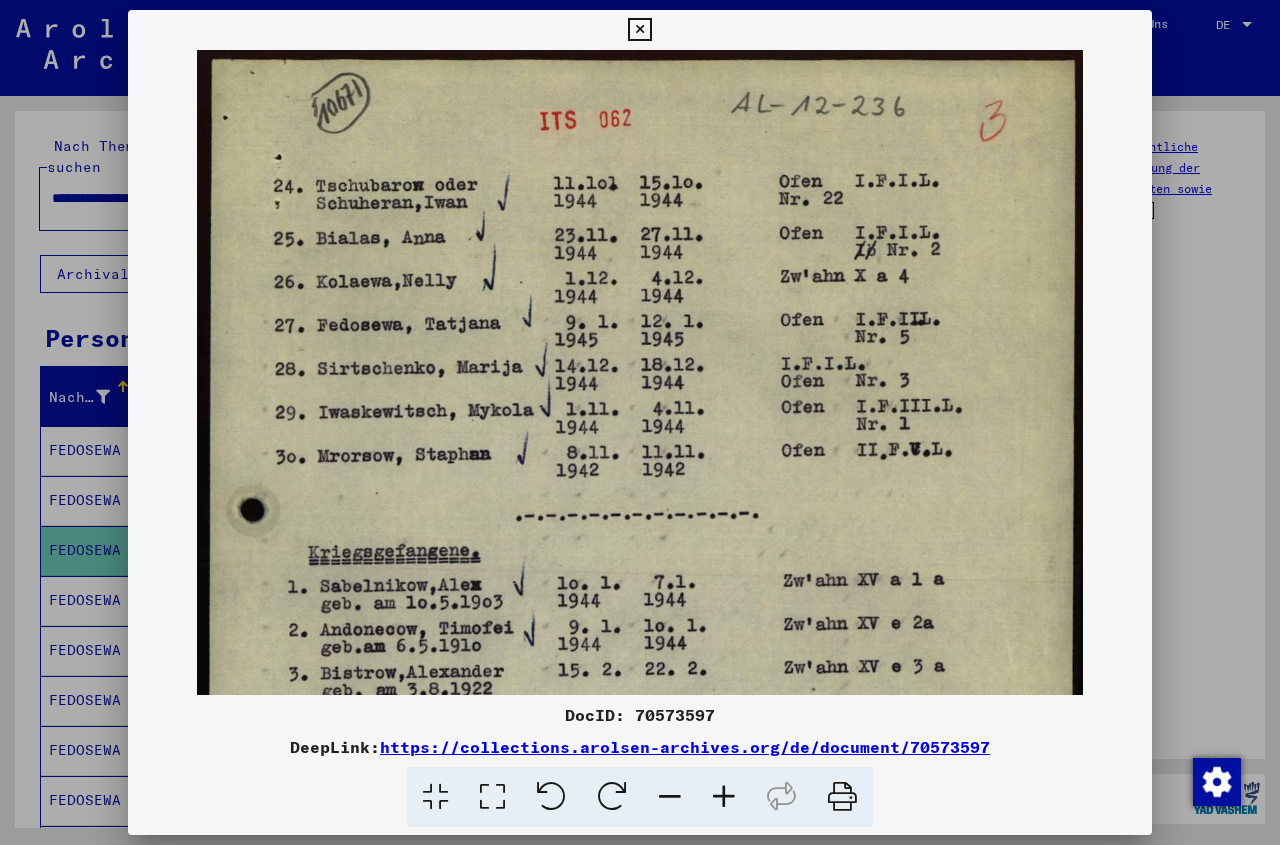 click at bounding box center (724, 797) 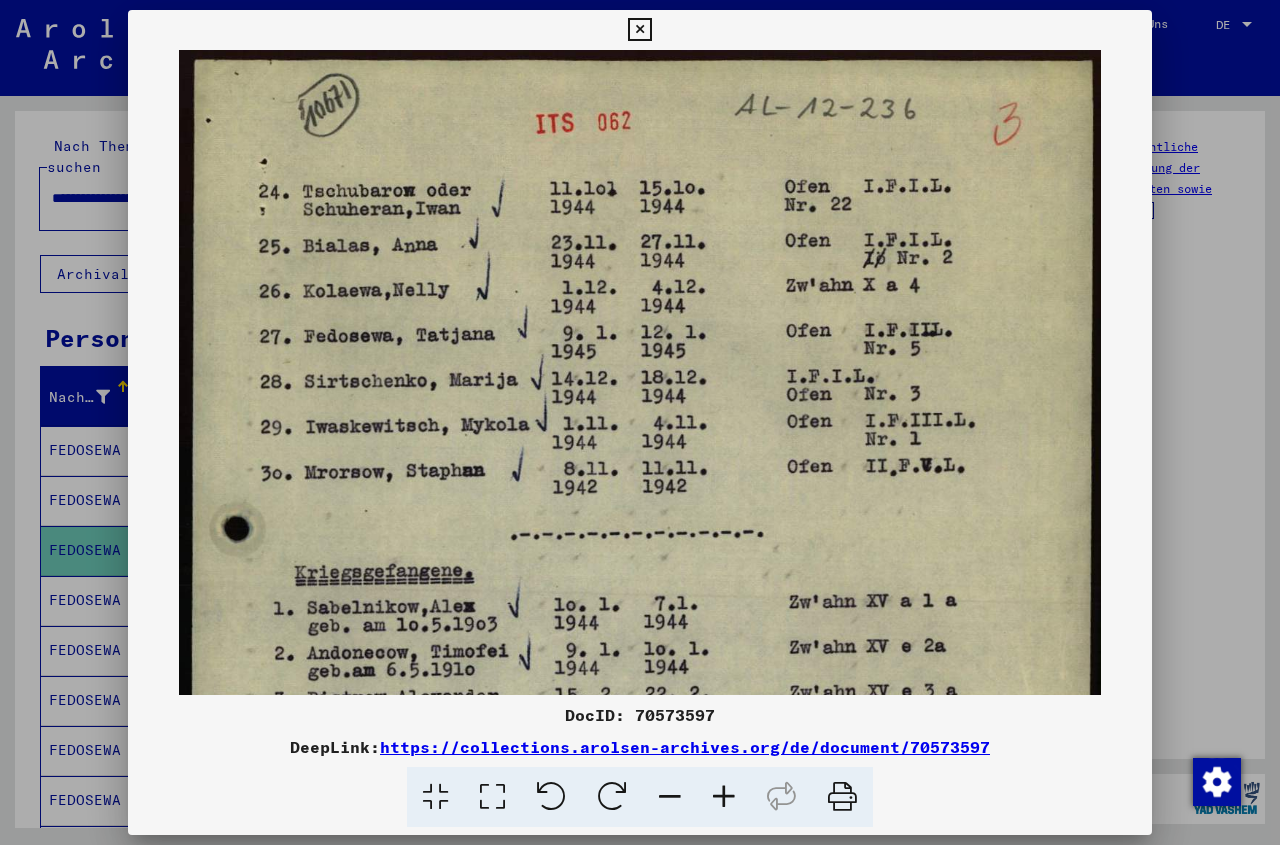 click at bounding box center (639, 30) 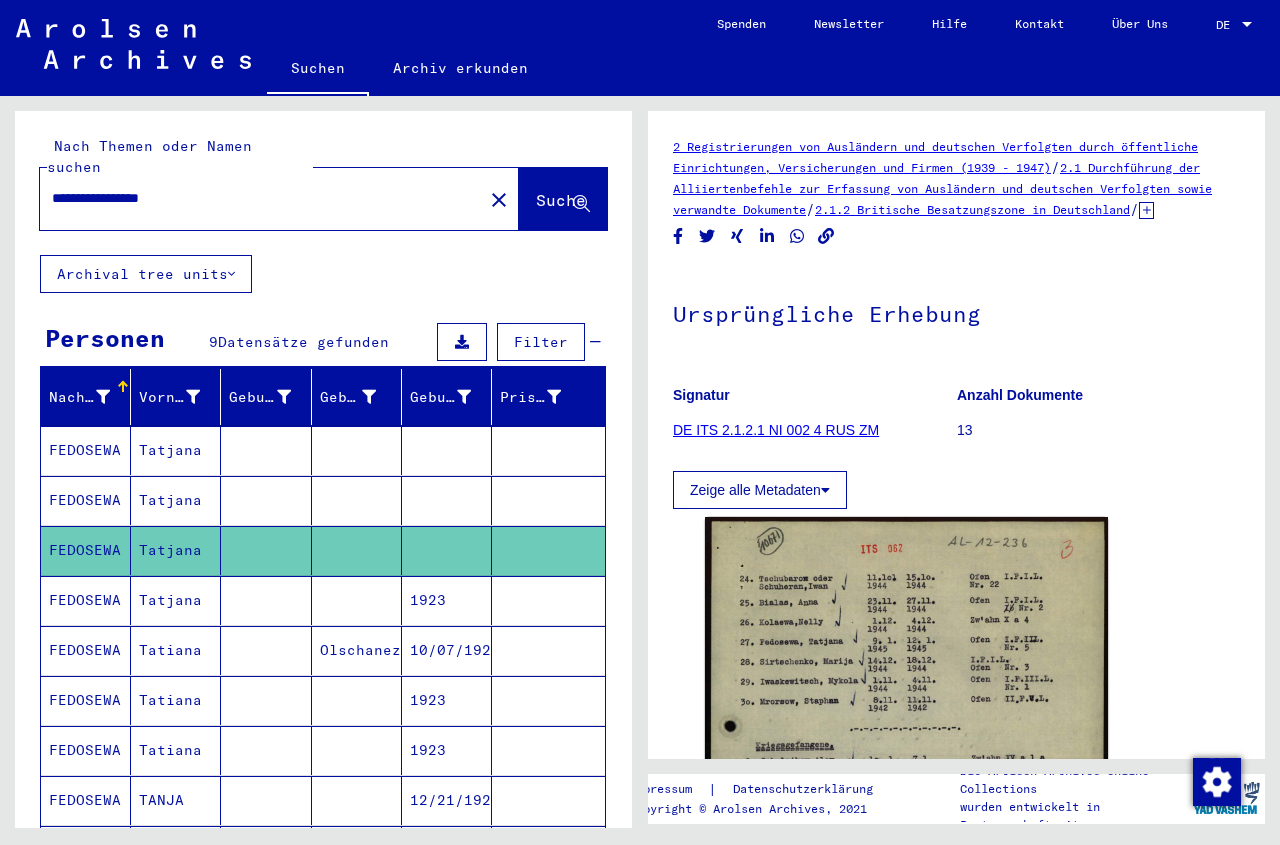 click at bounding box center (357, 650) 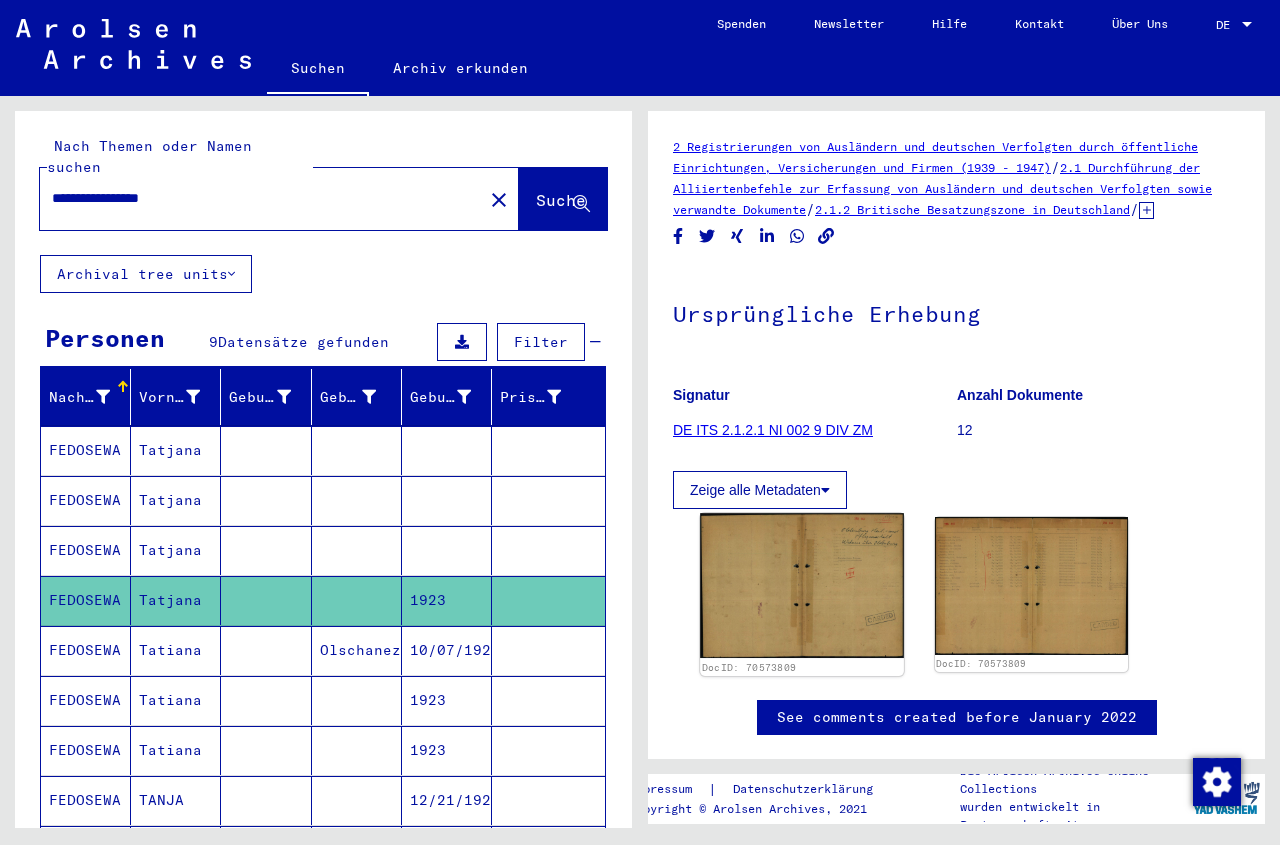 click 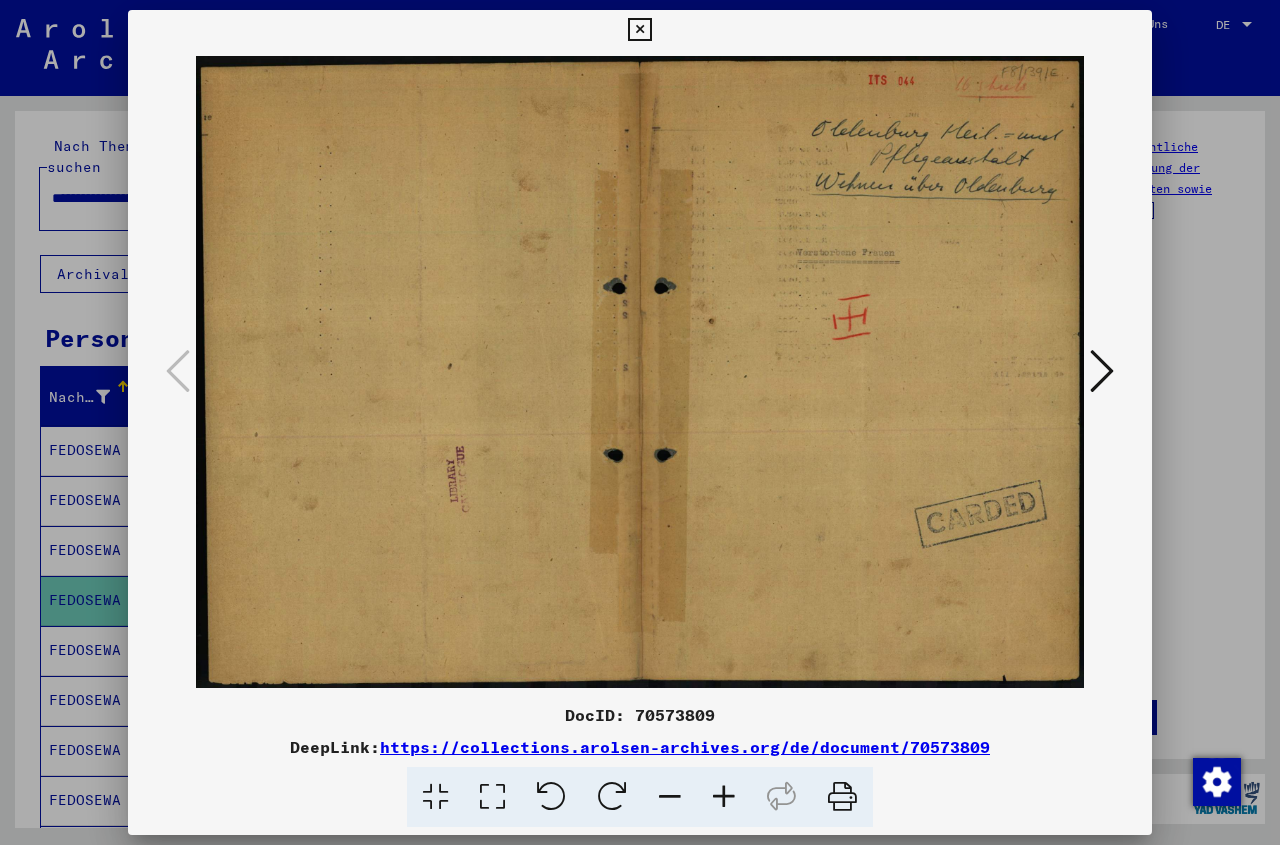 drag, startPoint x: 1141, startPoint y: 30, endPoint x: 1125, endPoint y: 33, distance: 16.27882 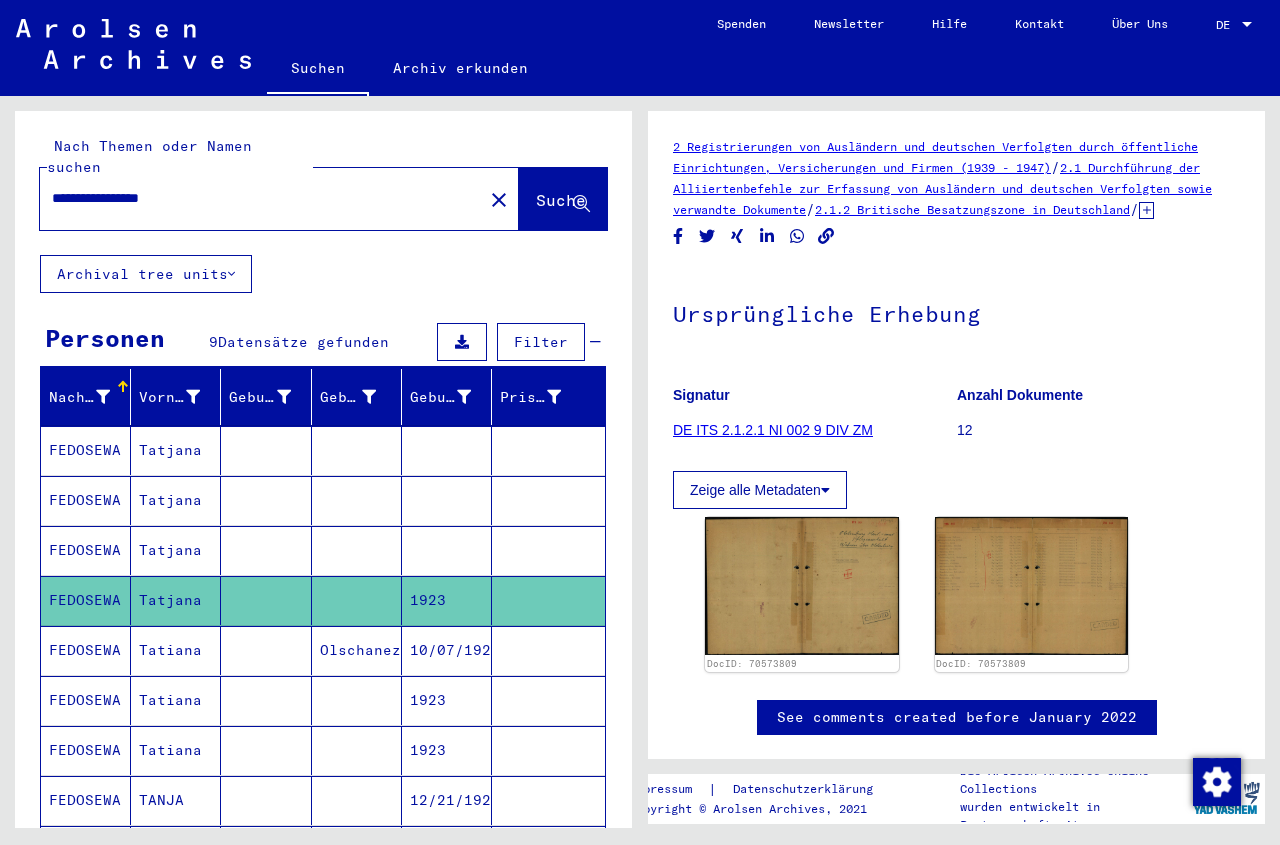 click on "Olschanez" at bounding box center [357, 700] 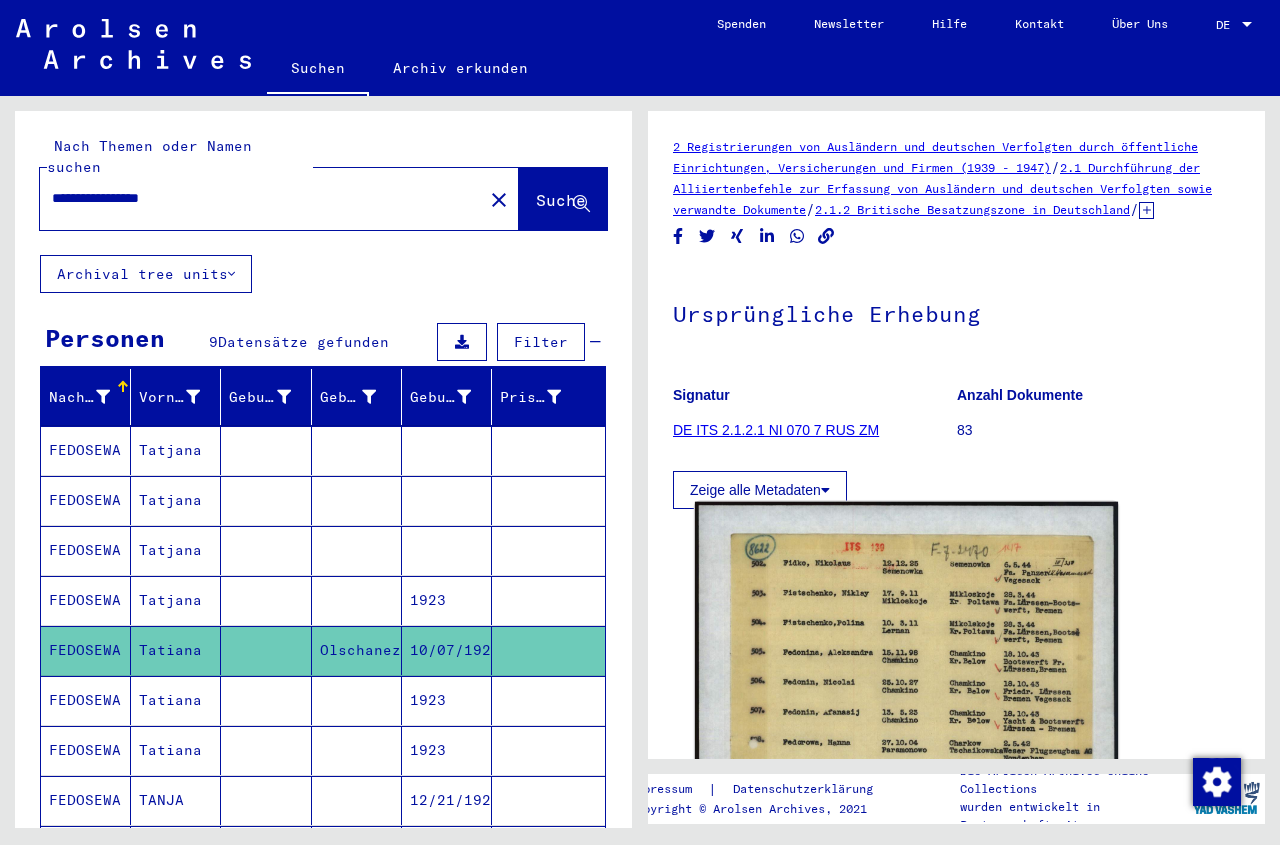 click 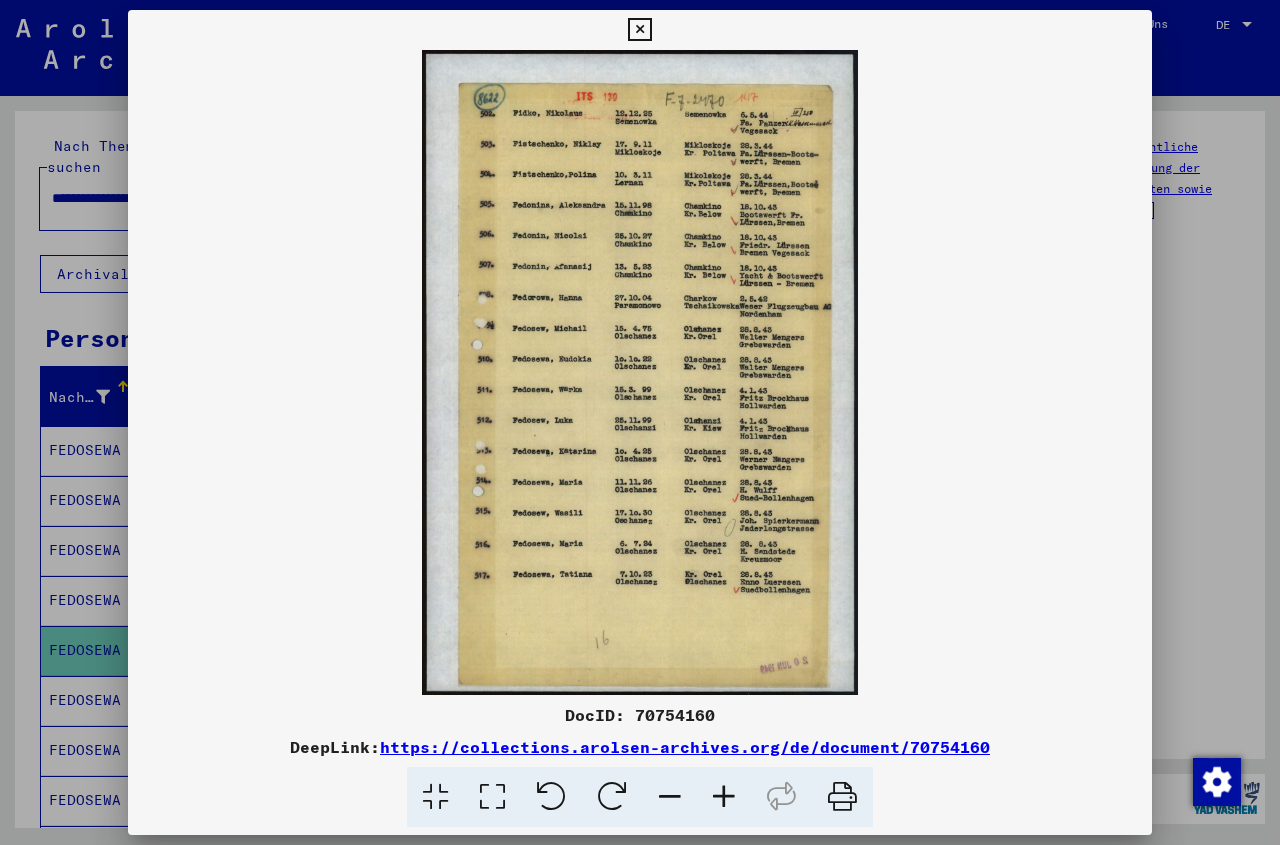 click at bounding box center [724, 797] 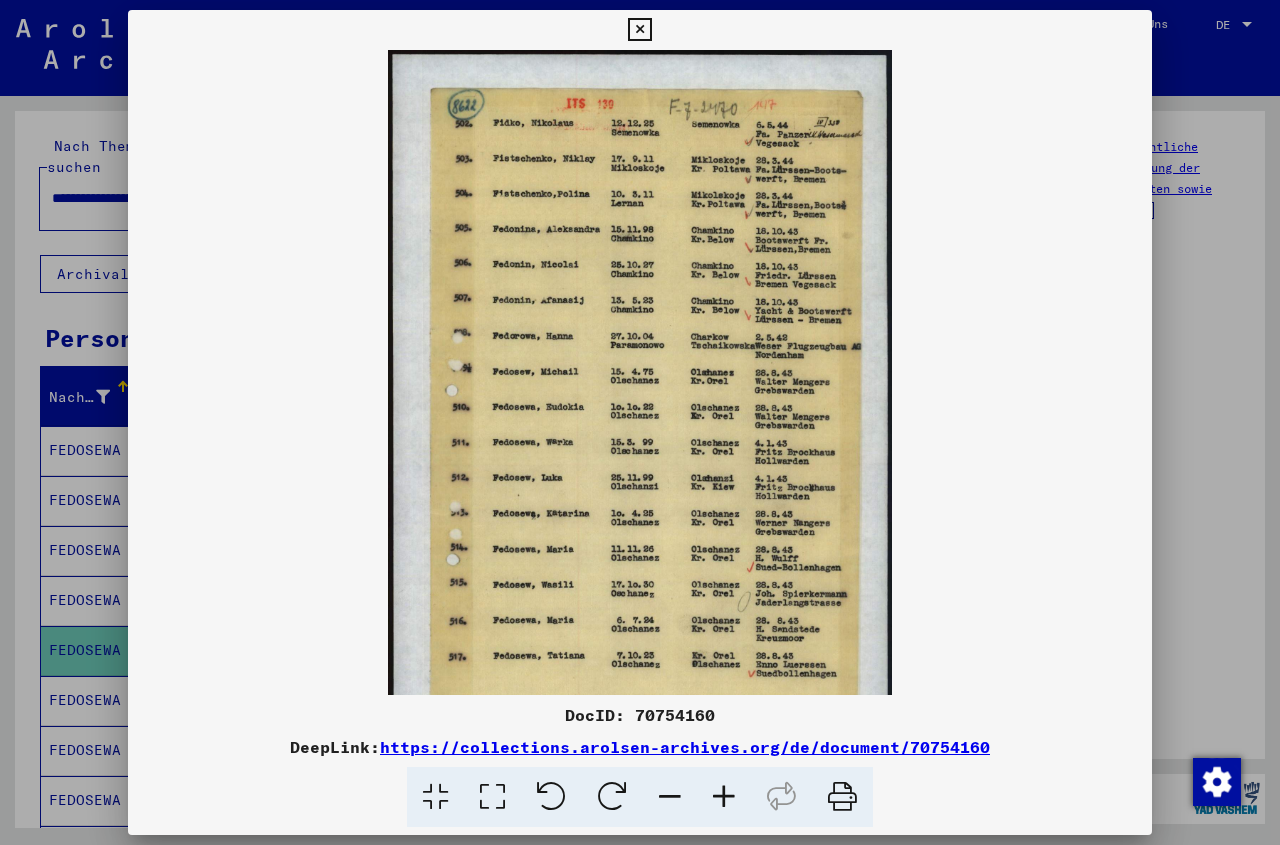 click at bounding box center (724, 797) 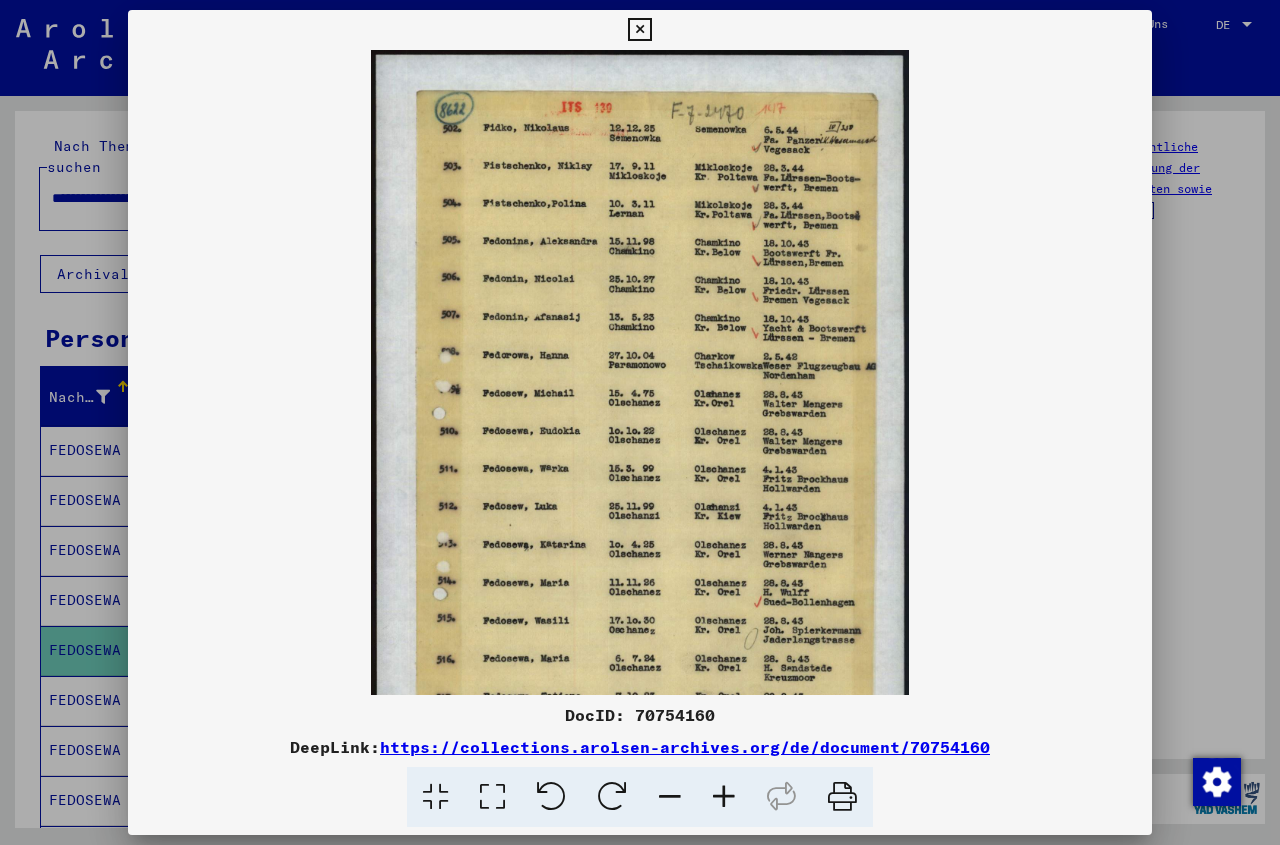 click at bounding box center (724, 797) 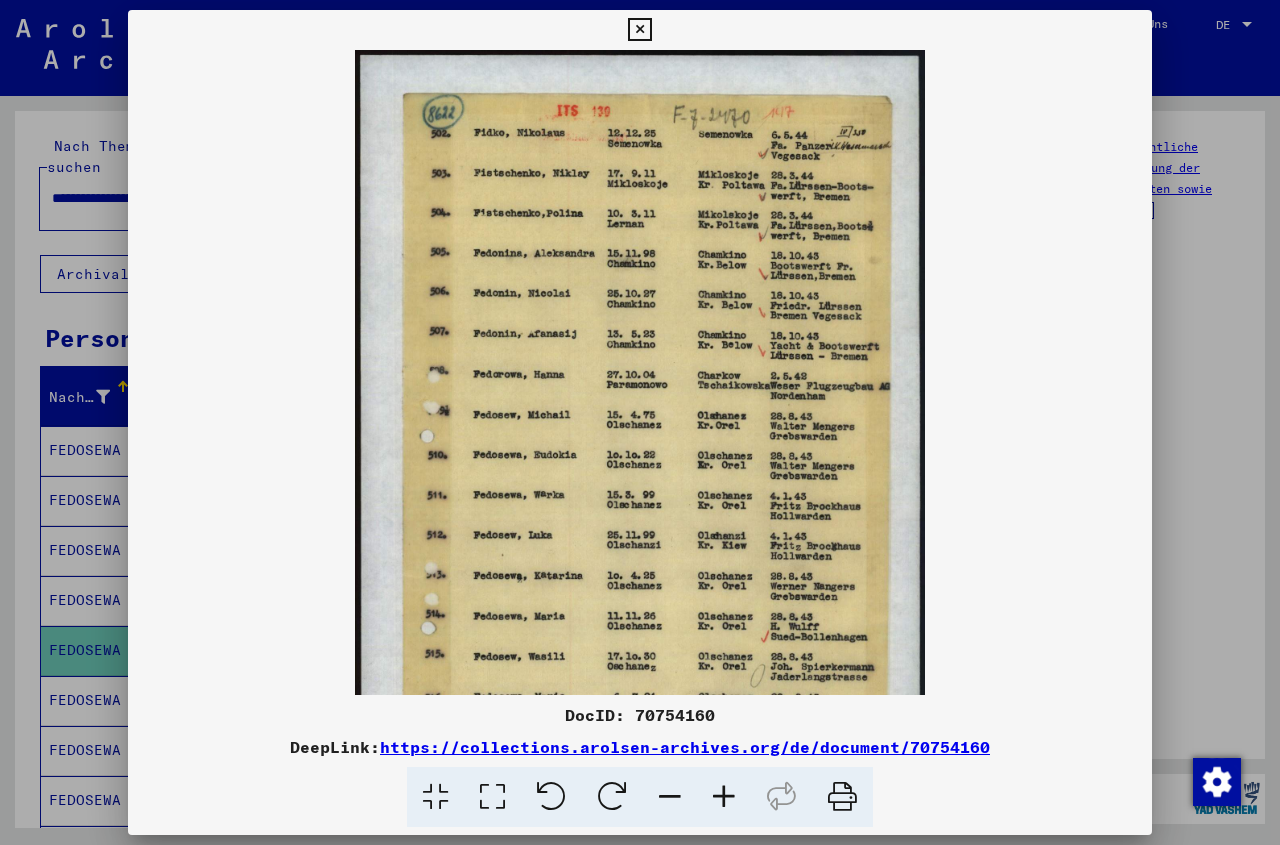click at bounding box center (724, 797) 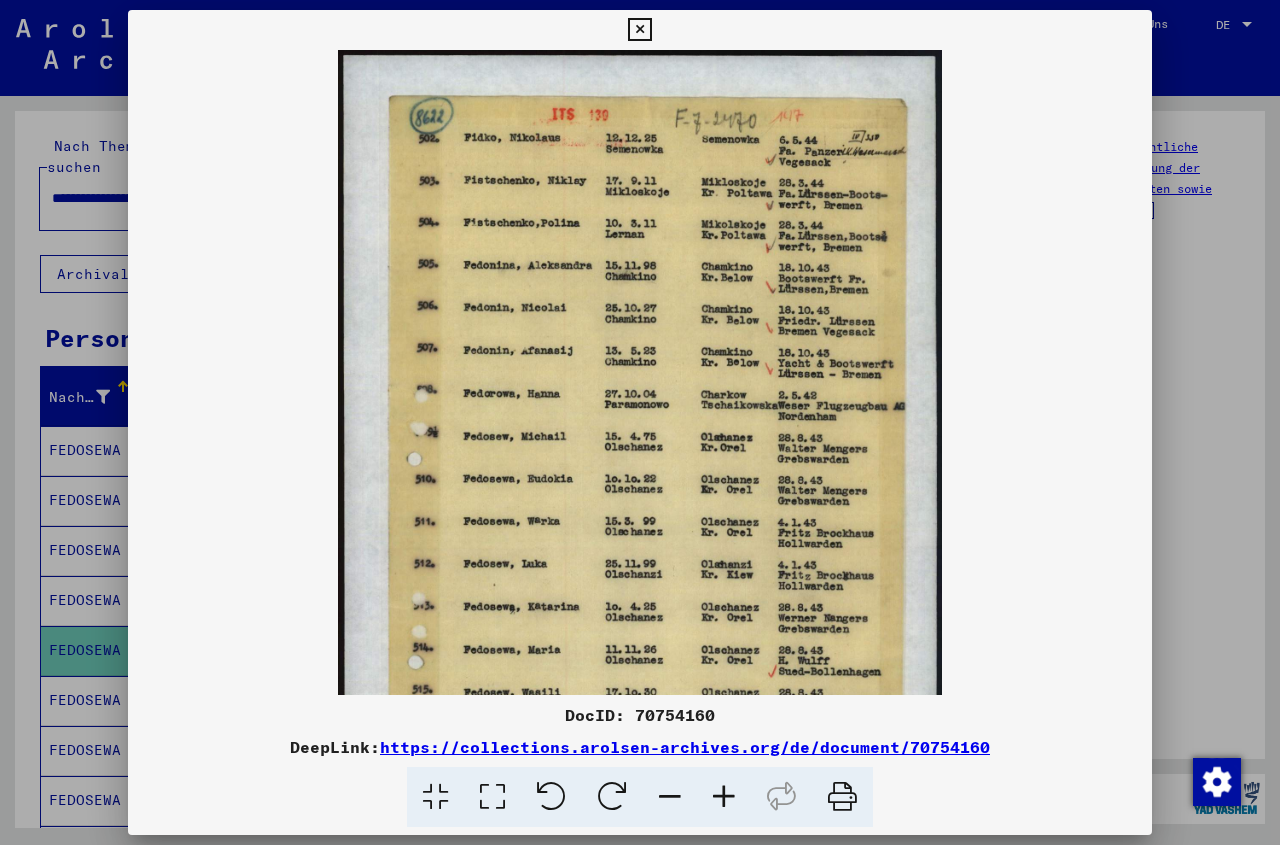 click at bounding box center (724, 797) 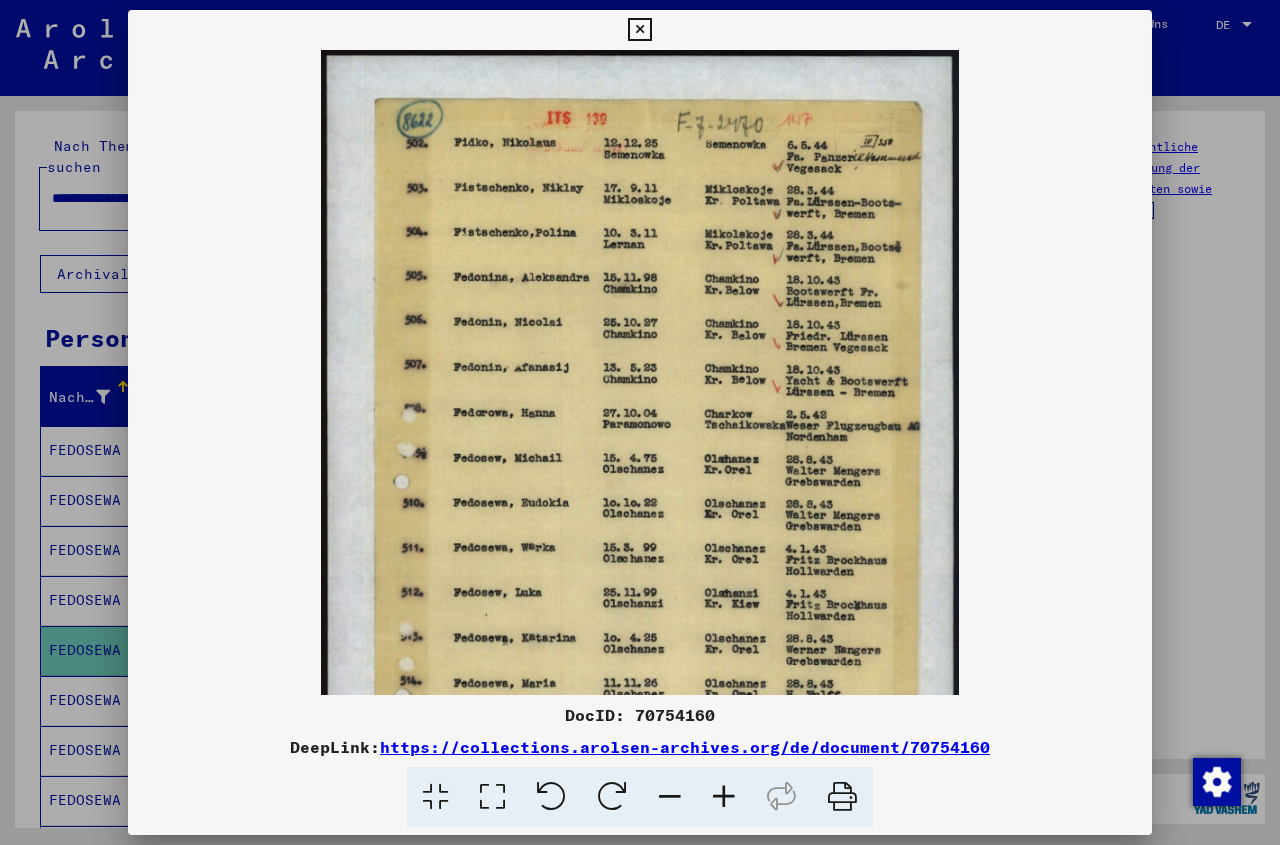 click at bounding box center [724, 797] 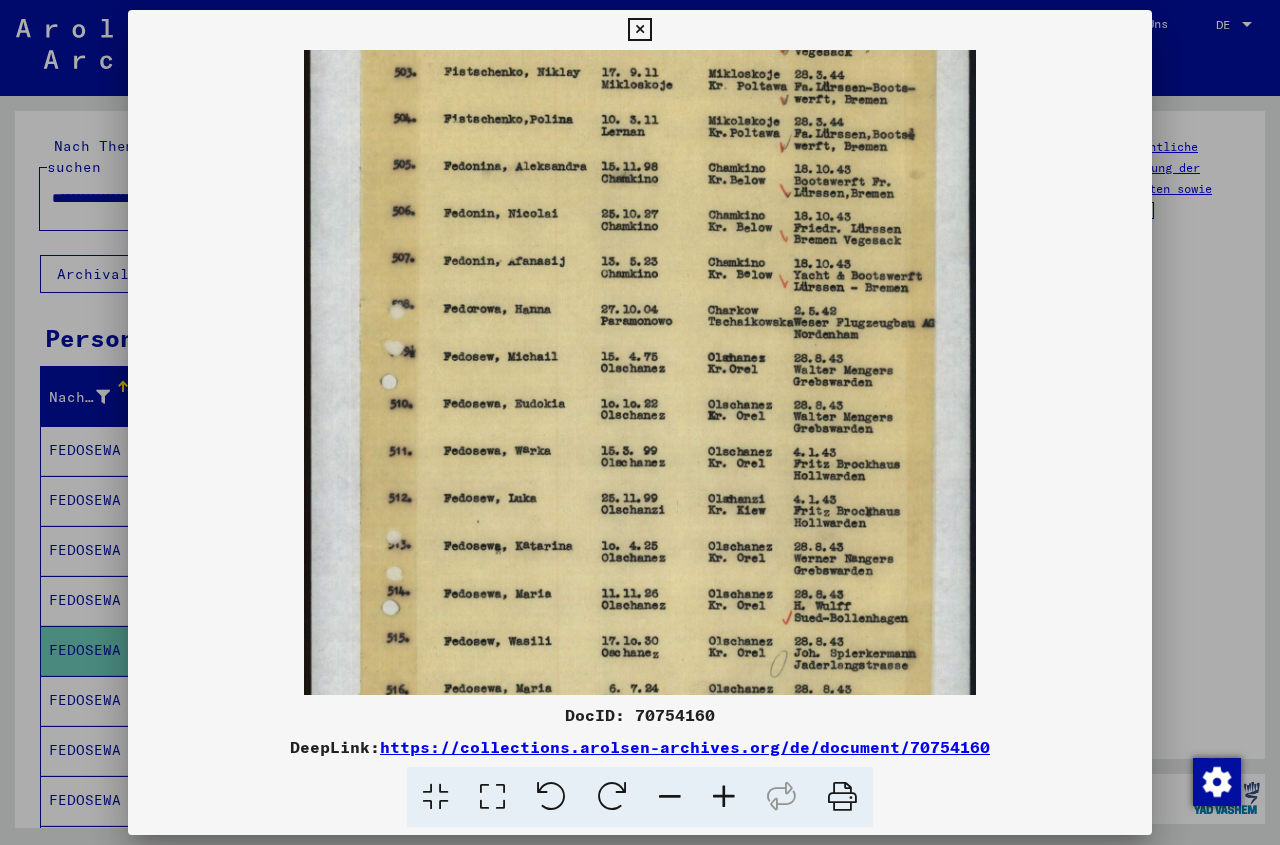 scroll, scrollTop: 133, scrollLeft: 0, axis: vertical 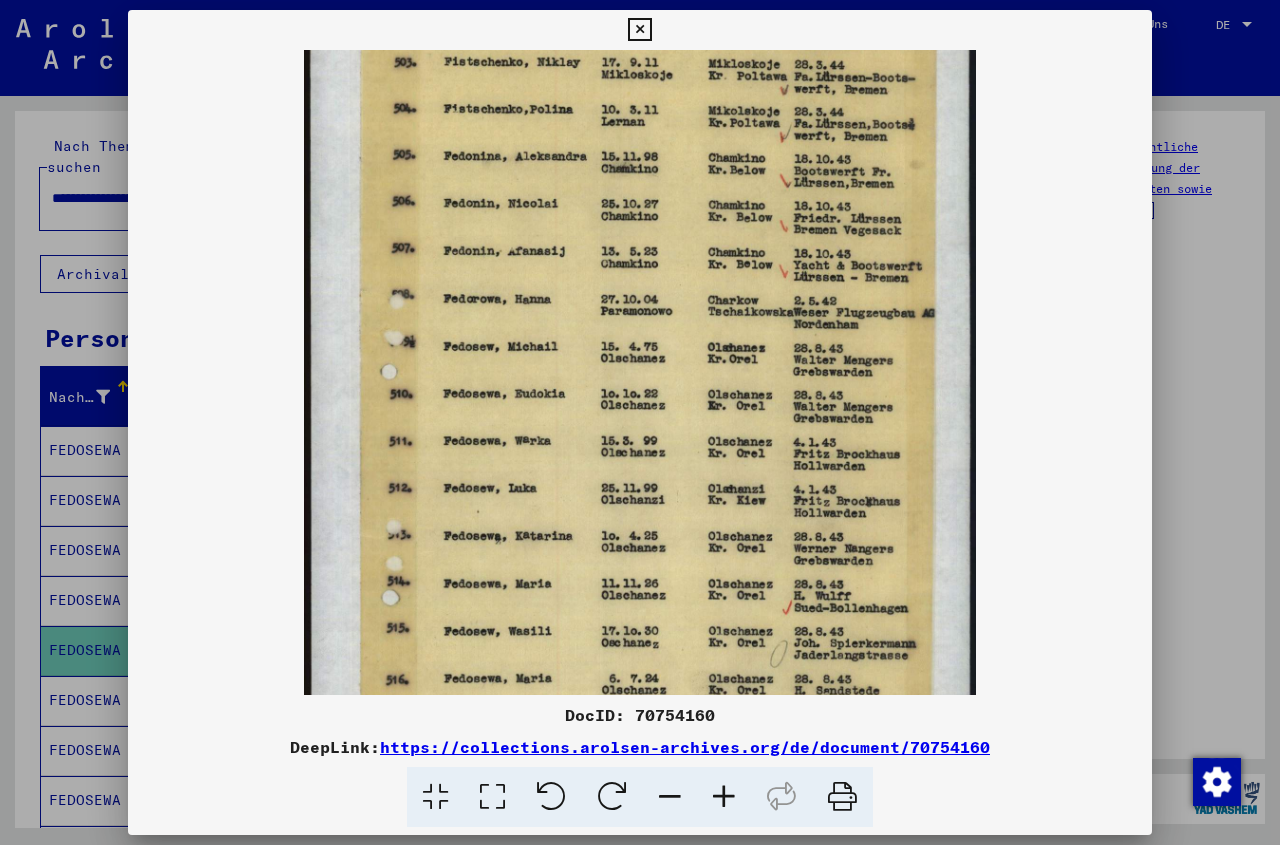 drag, startPoint x: 821, startPoint y: 639, endPoint x: 808, endPoint y: 506, distance: 133.63383 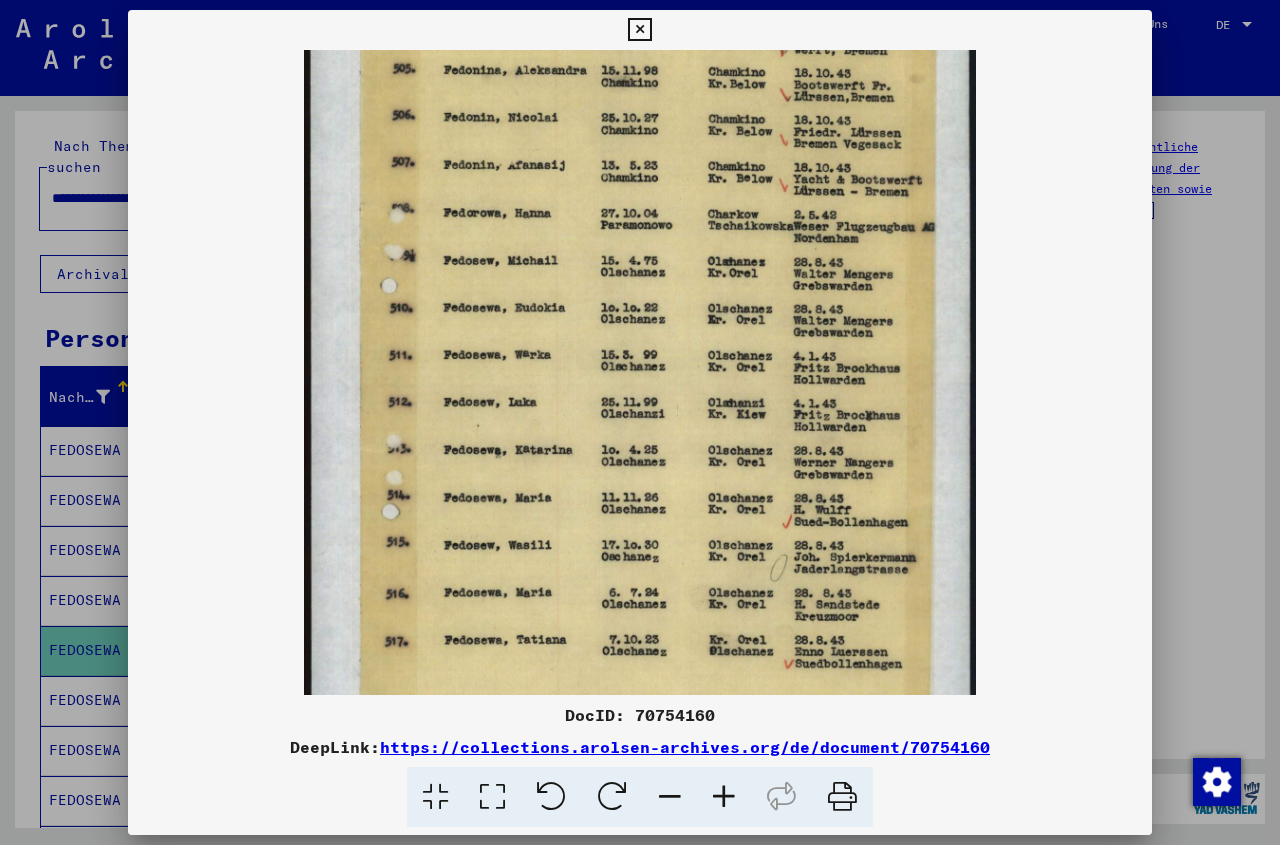 scroll, scrollTop: 257, scrollLeft: 0, axis: vertical 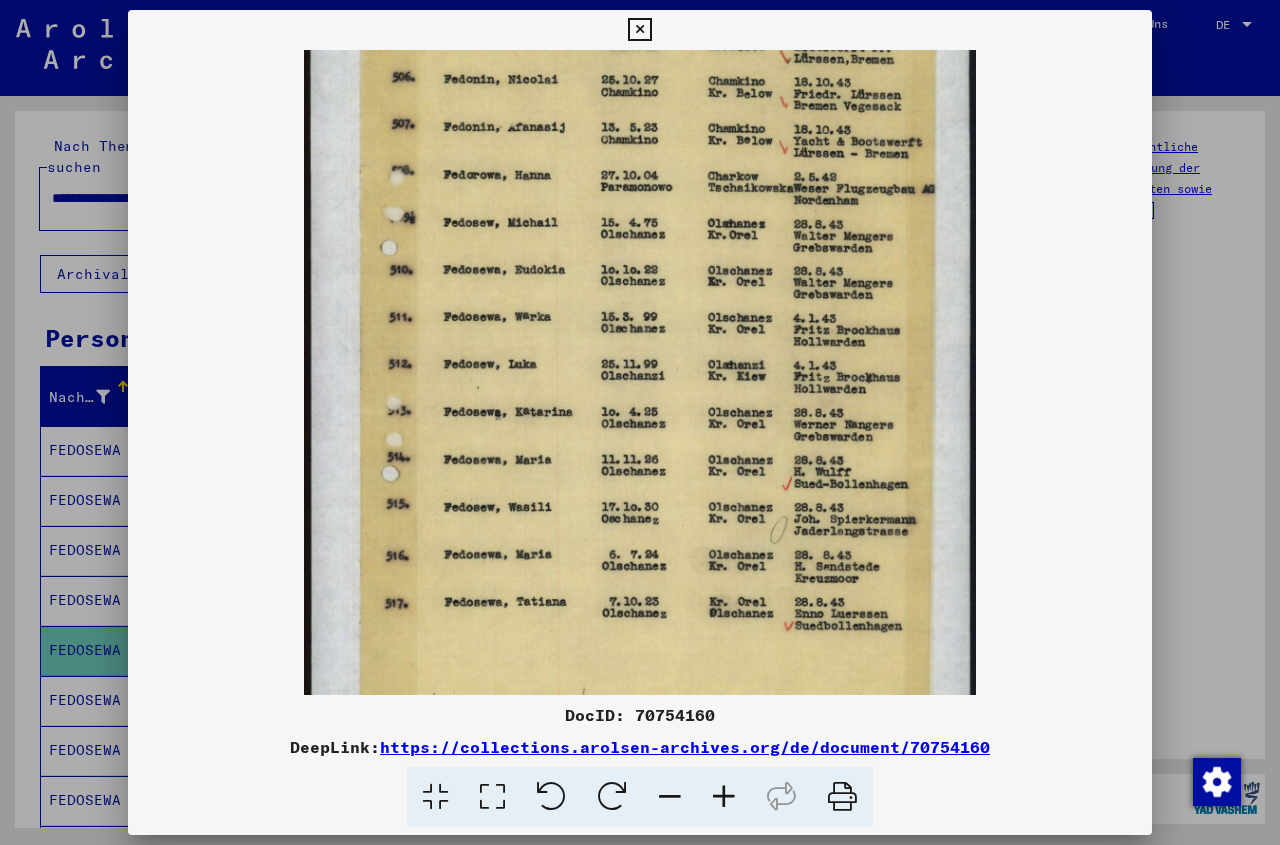 drag, startPoint x: 750, startPoint y: 640, endPoint x: 750, endPoint y: 516, distance: 124 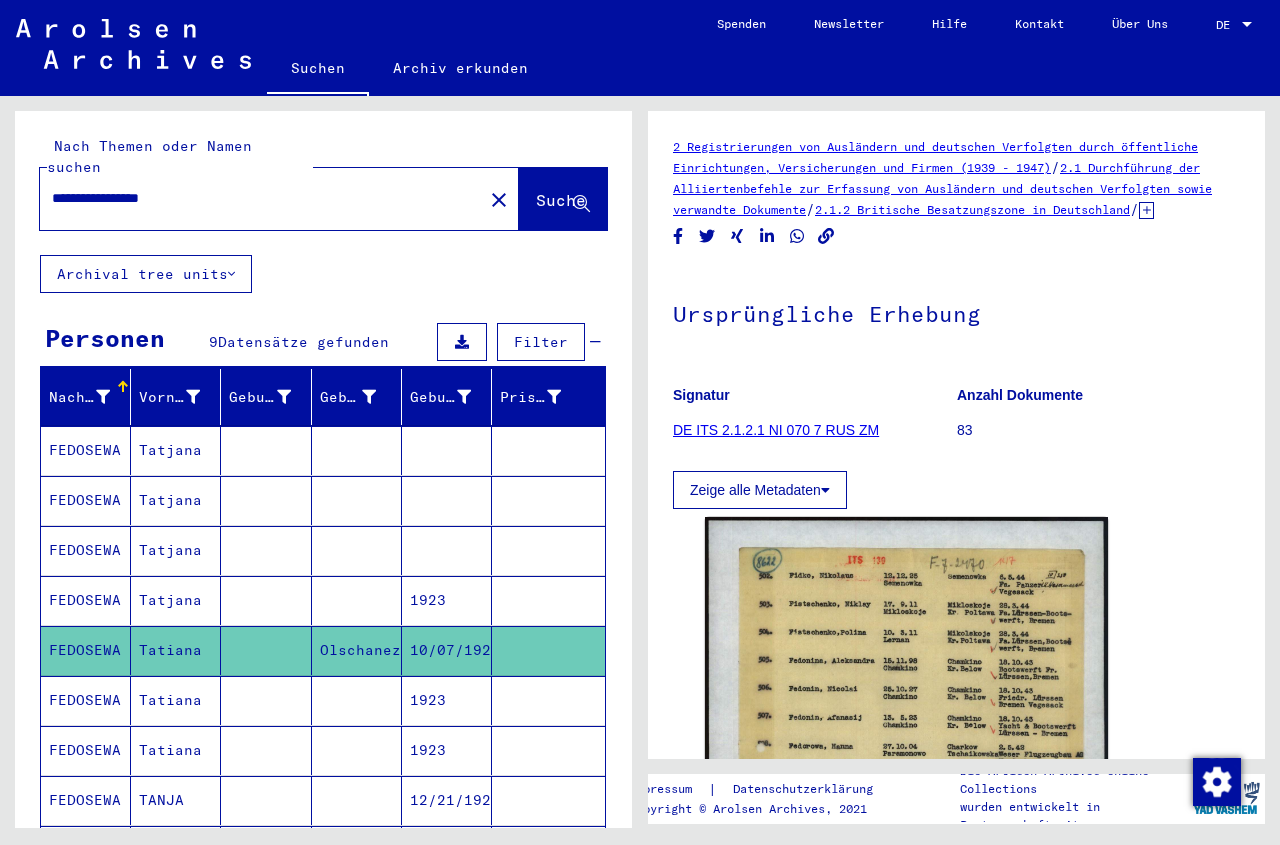 click on "1923" at bounding box center (447, 750) 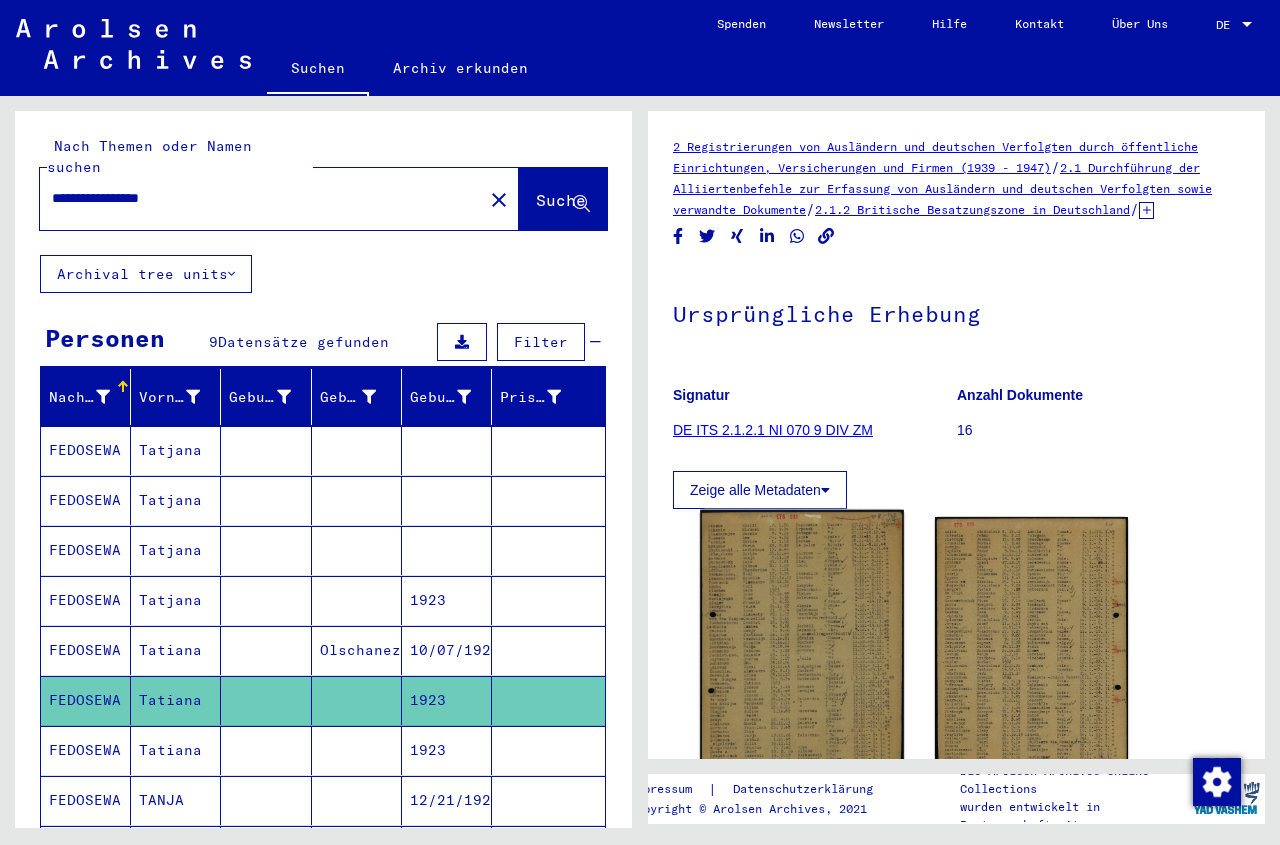 click 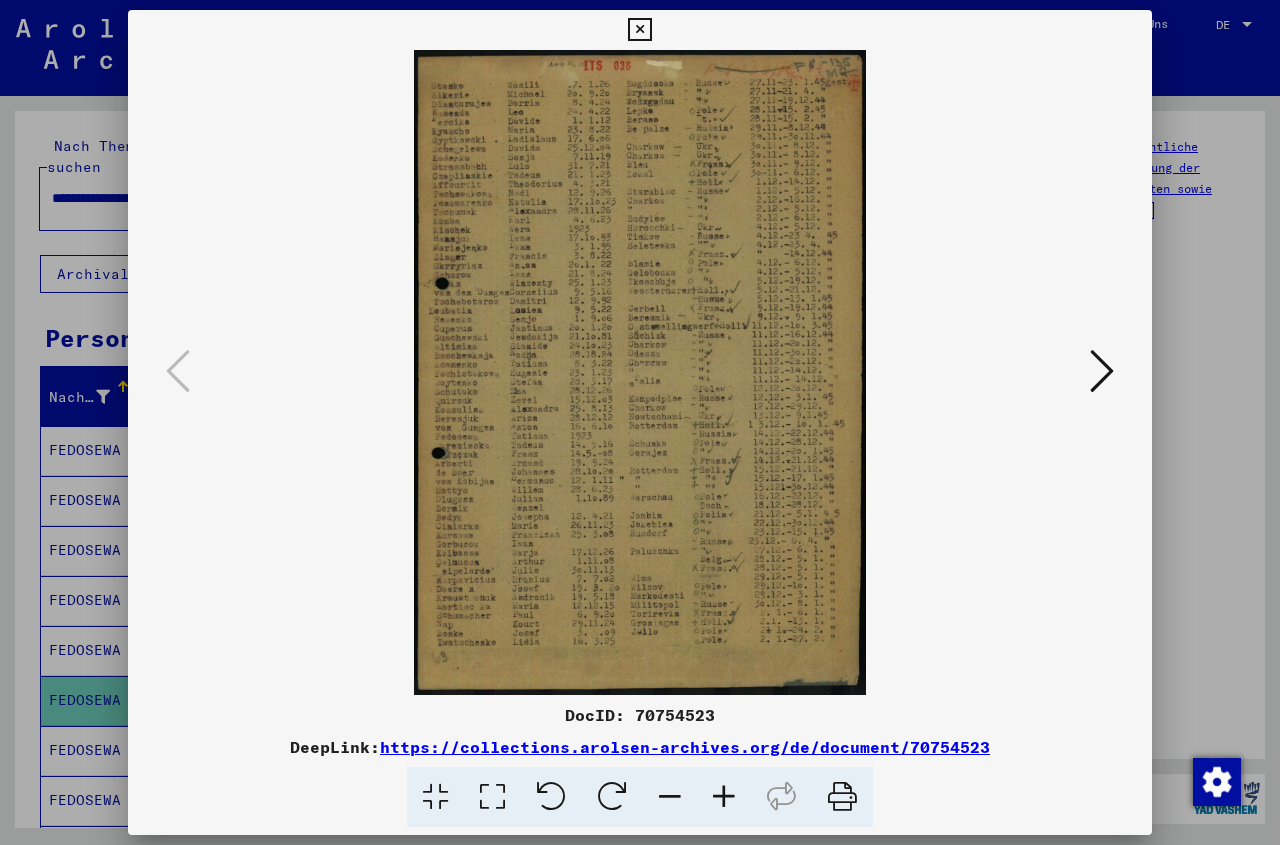 click at bounding box center [724, 797] 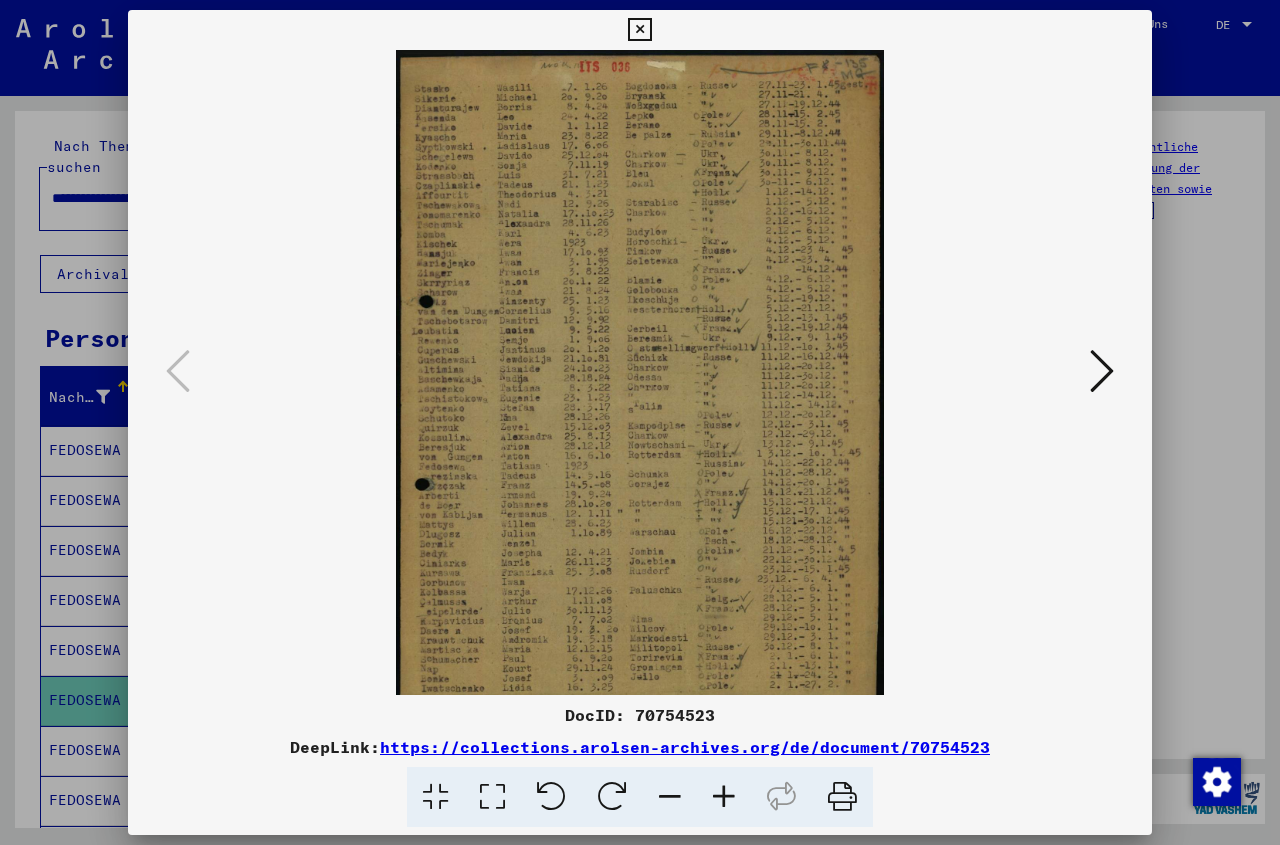 click at bounding box center (724, 797) 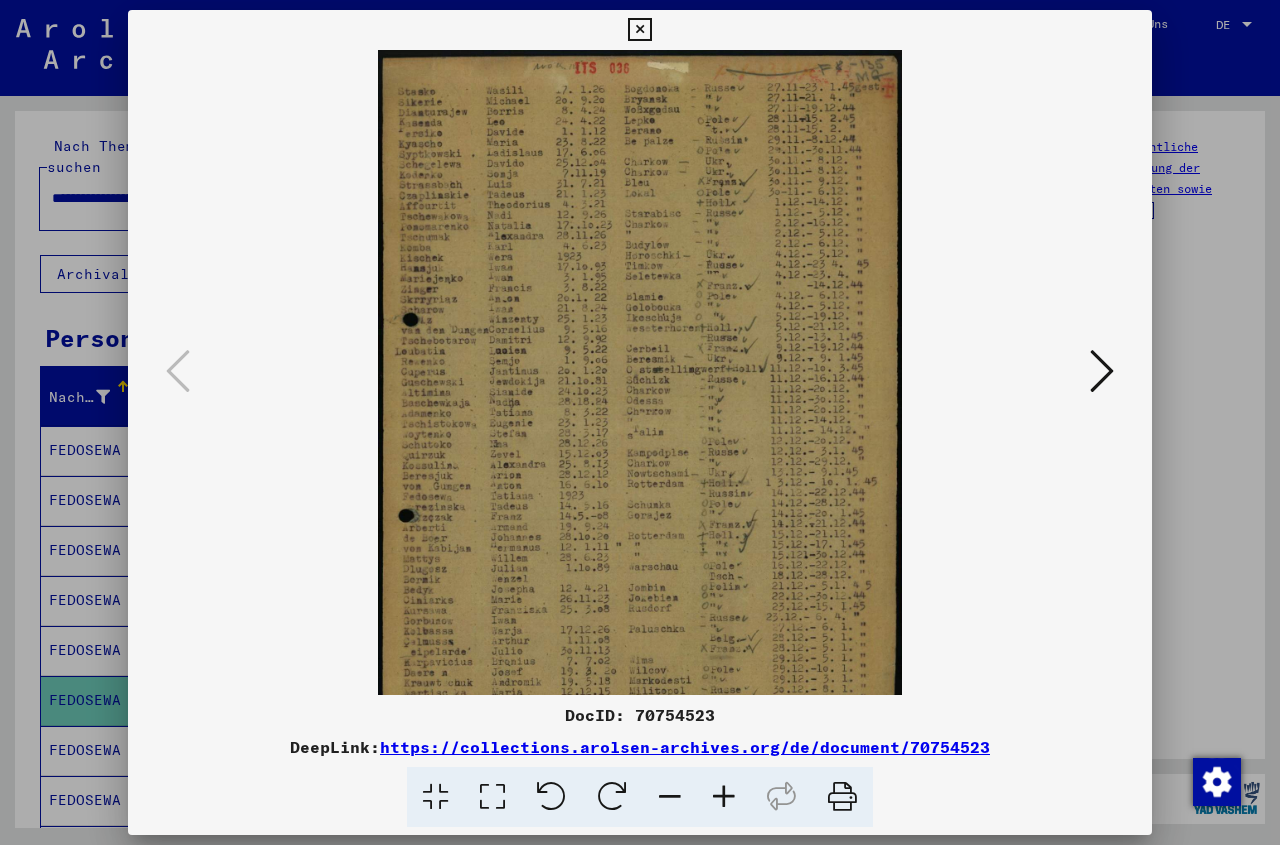 click at bounding box center [724, 797] 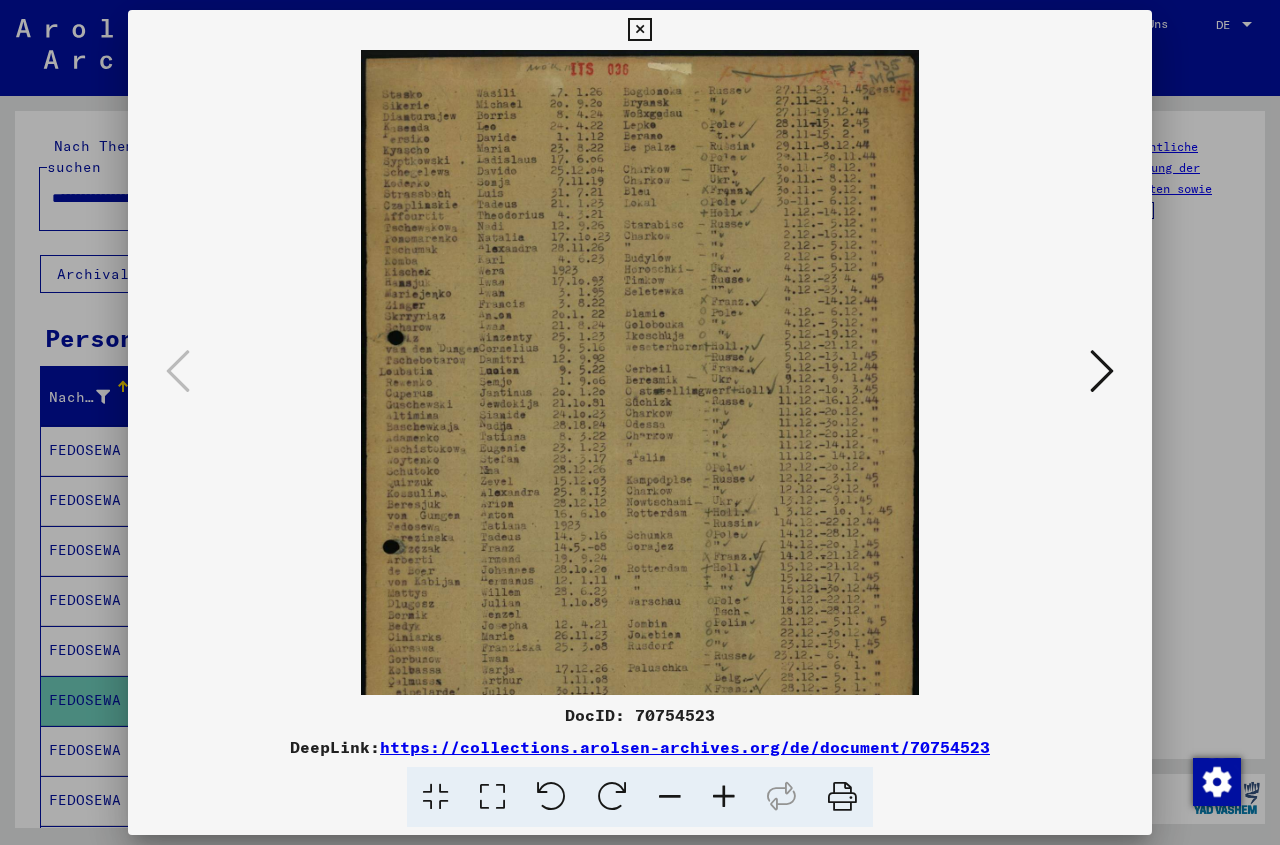 click at bounding box center [724, 797] 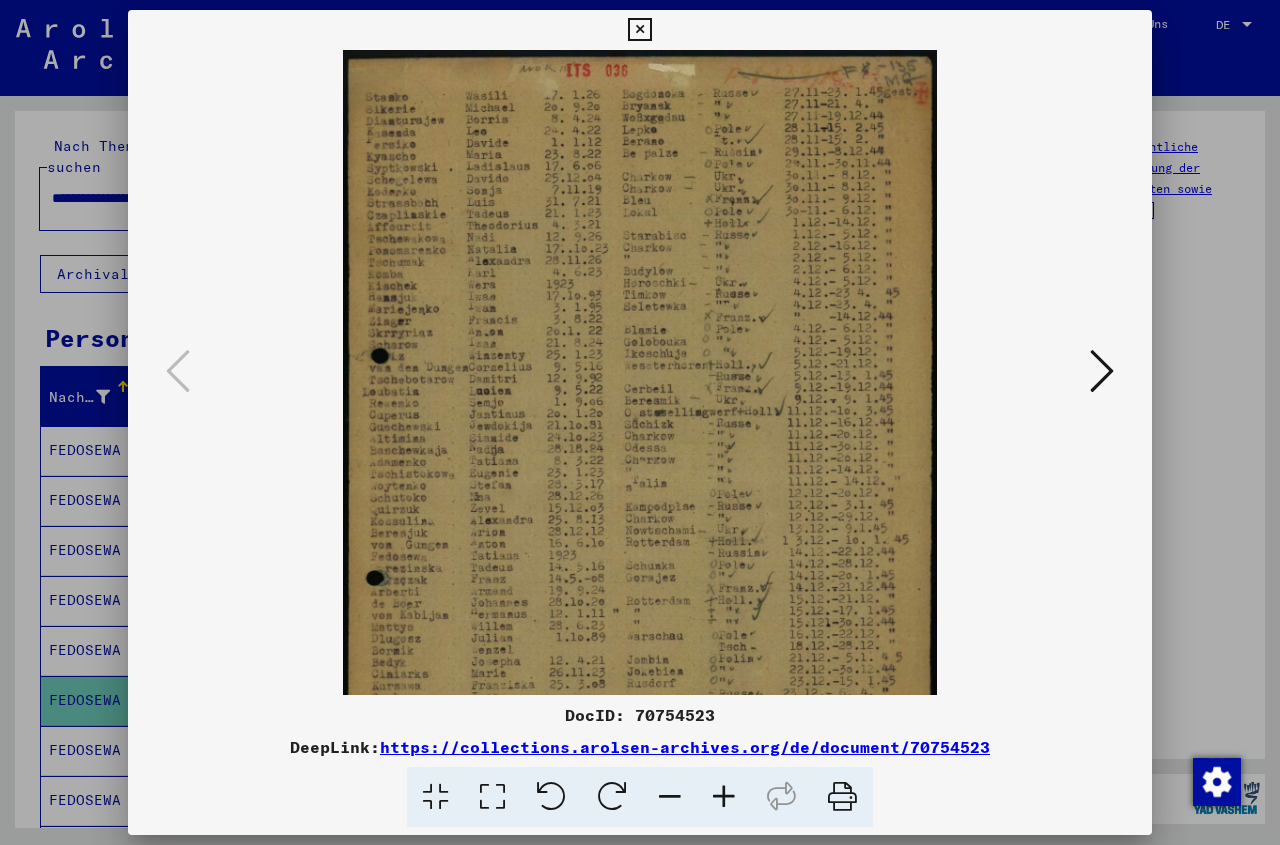 click at bounding box center (724, 797) 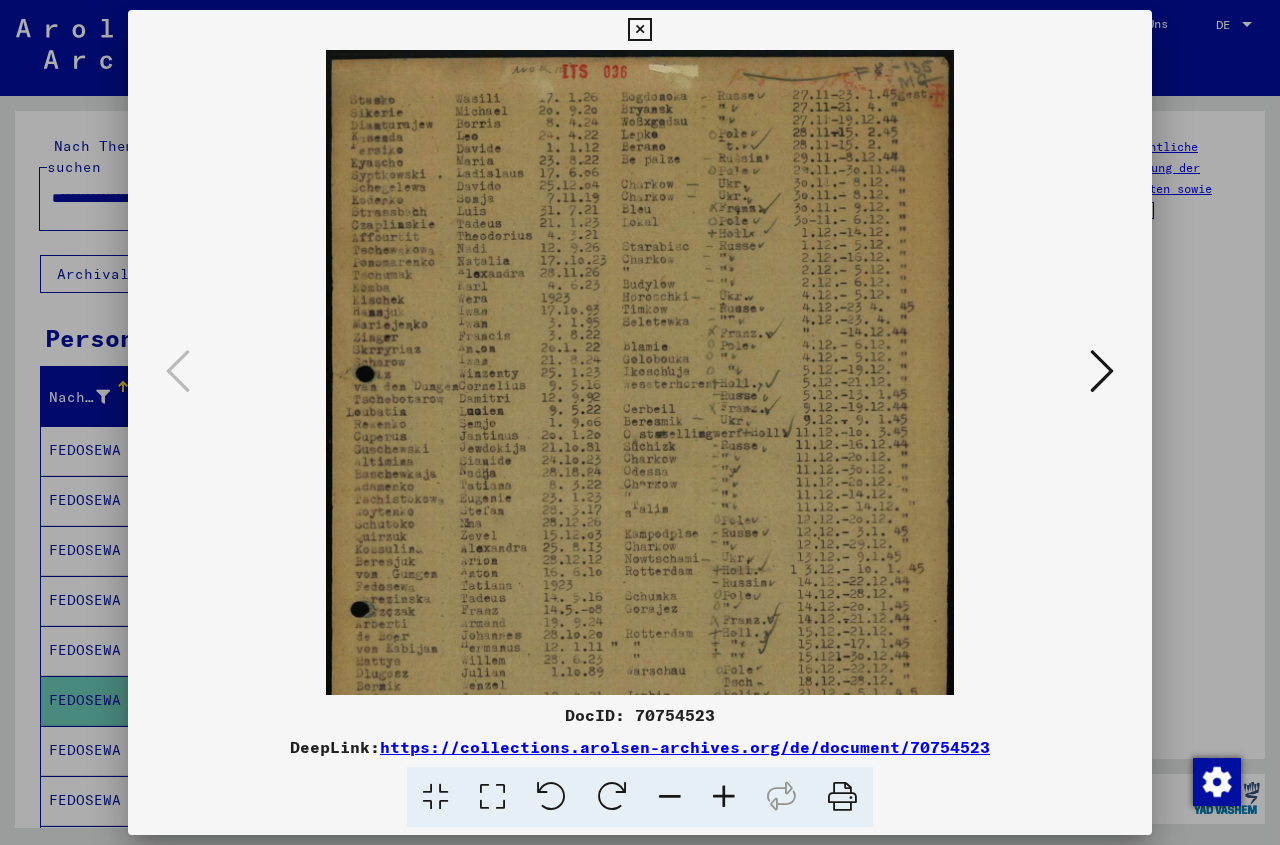 click at bounding box center (724, 797) 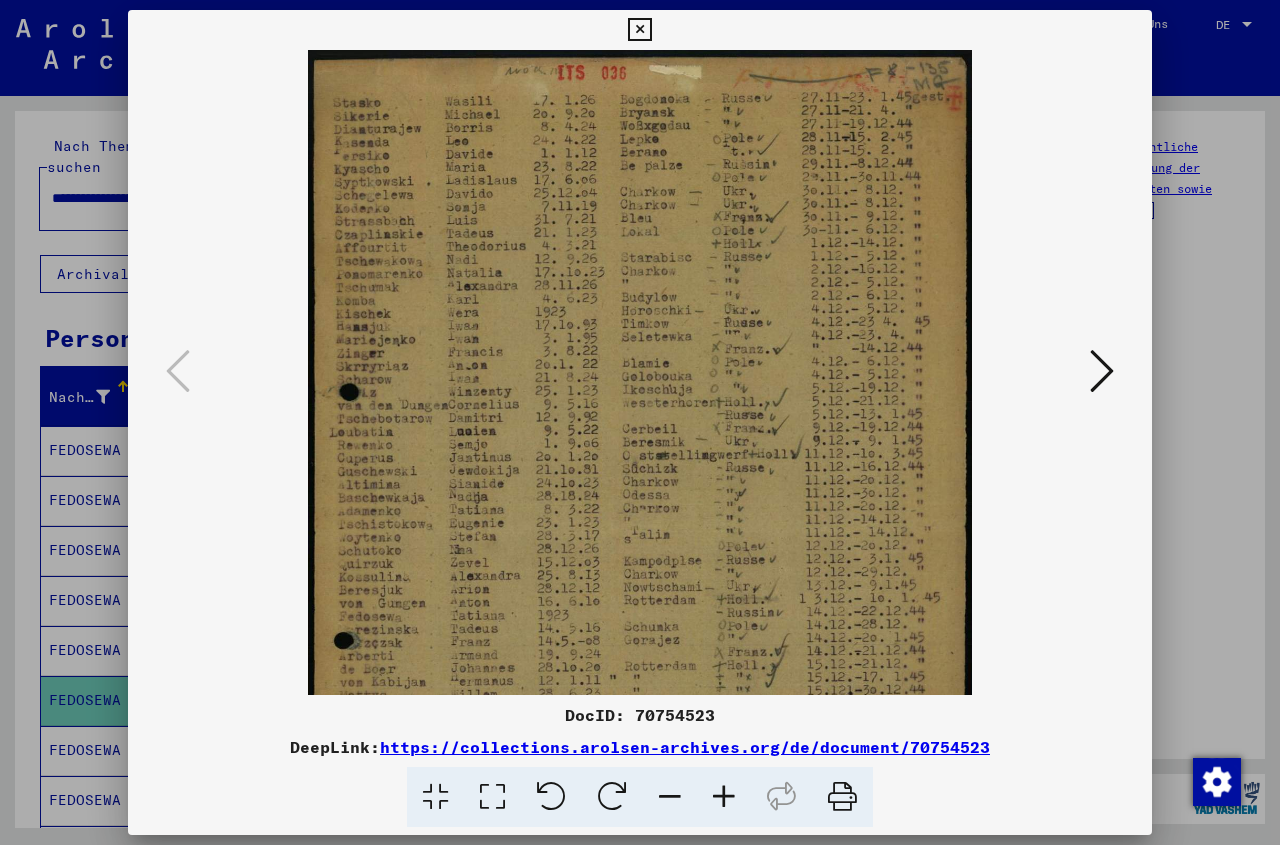 click at bounding box center (724, 797) 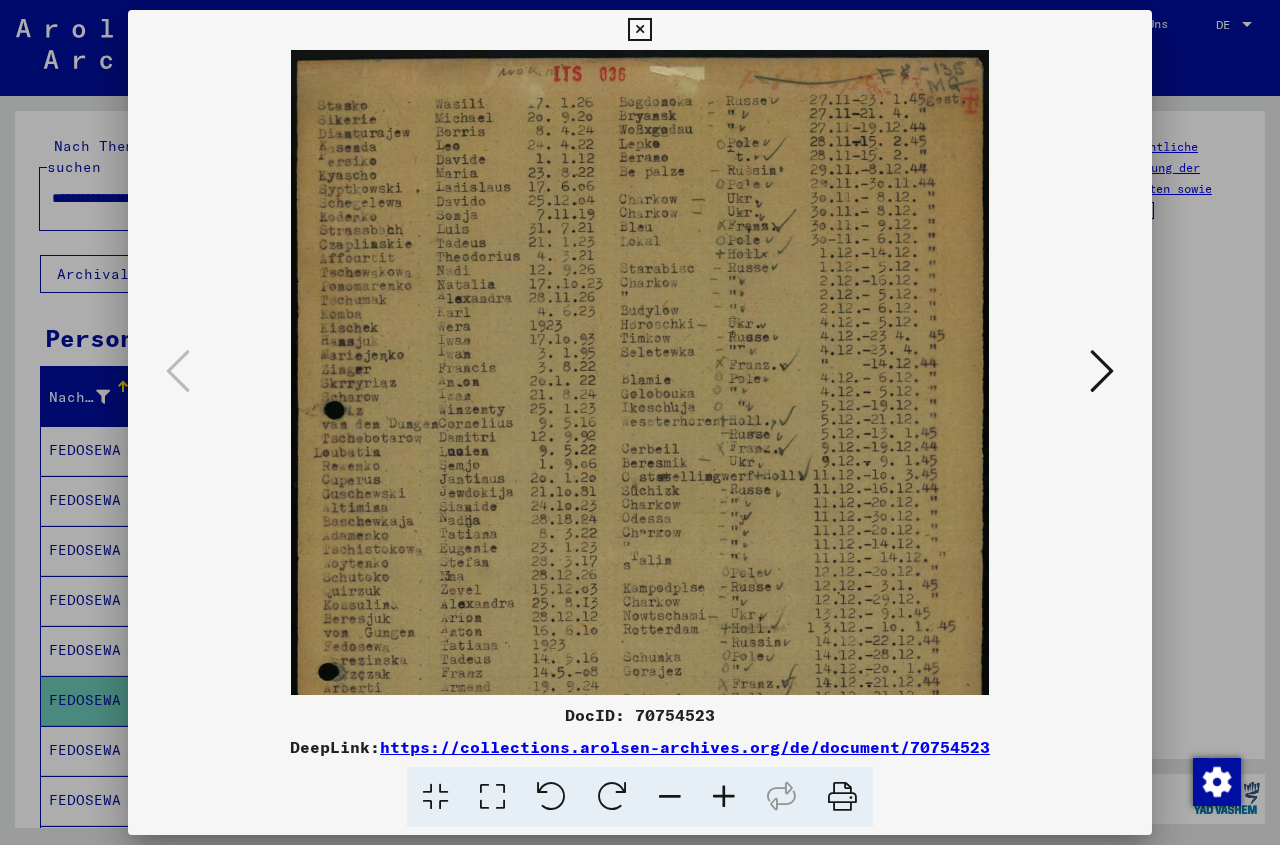 click at bounding box center [724, 797] 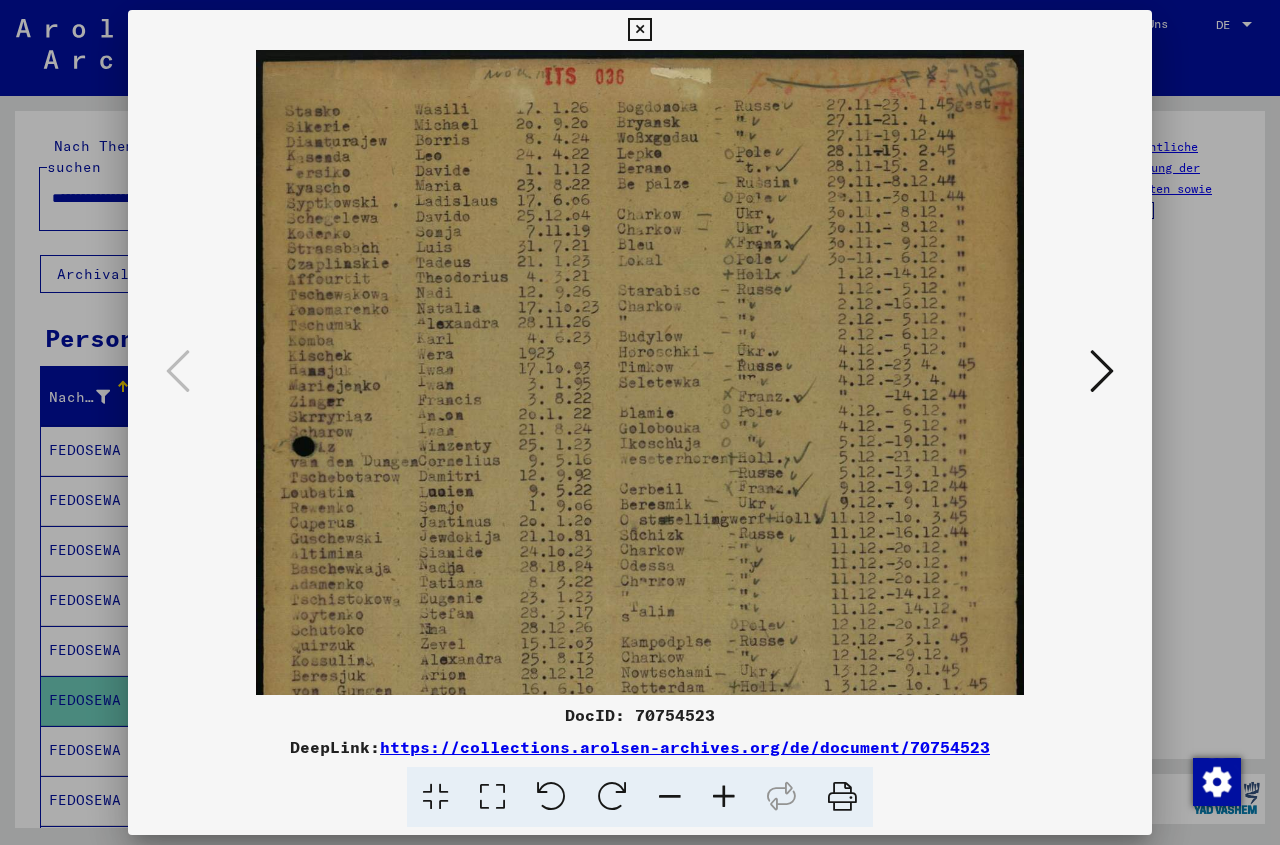 click at bounding box center [724, 797] 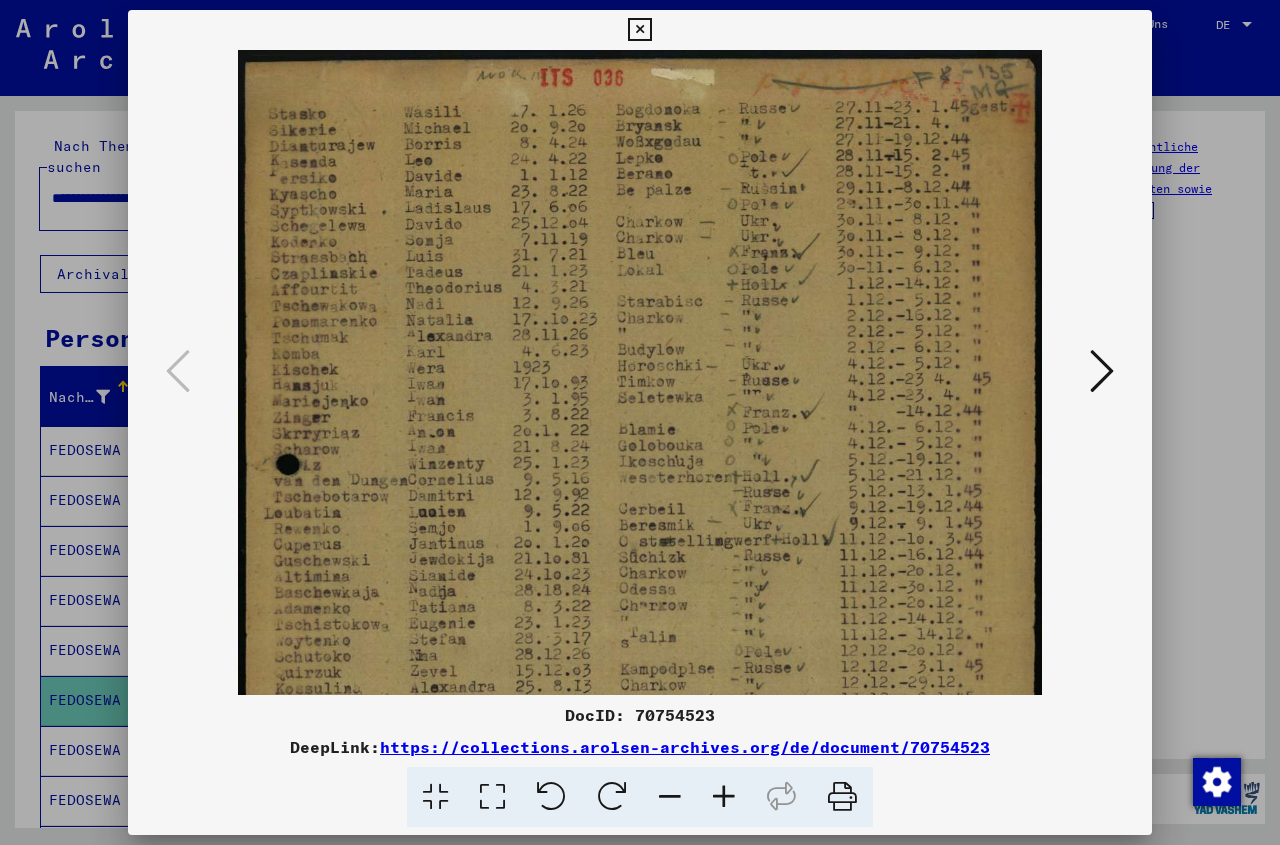 click at bounding box center [724, 797] 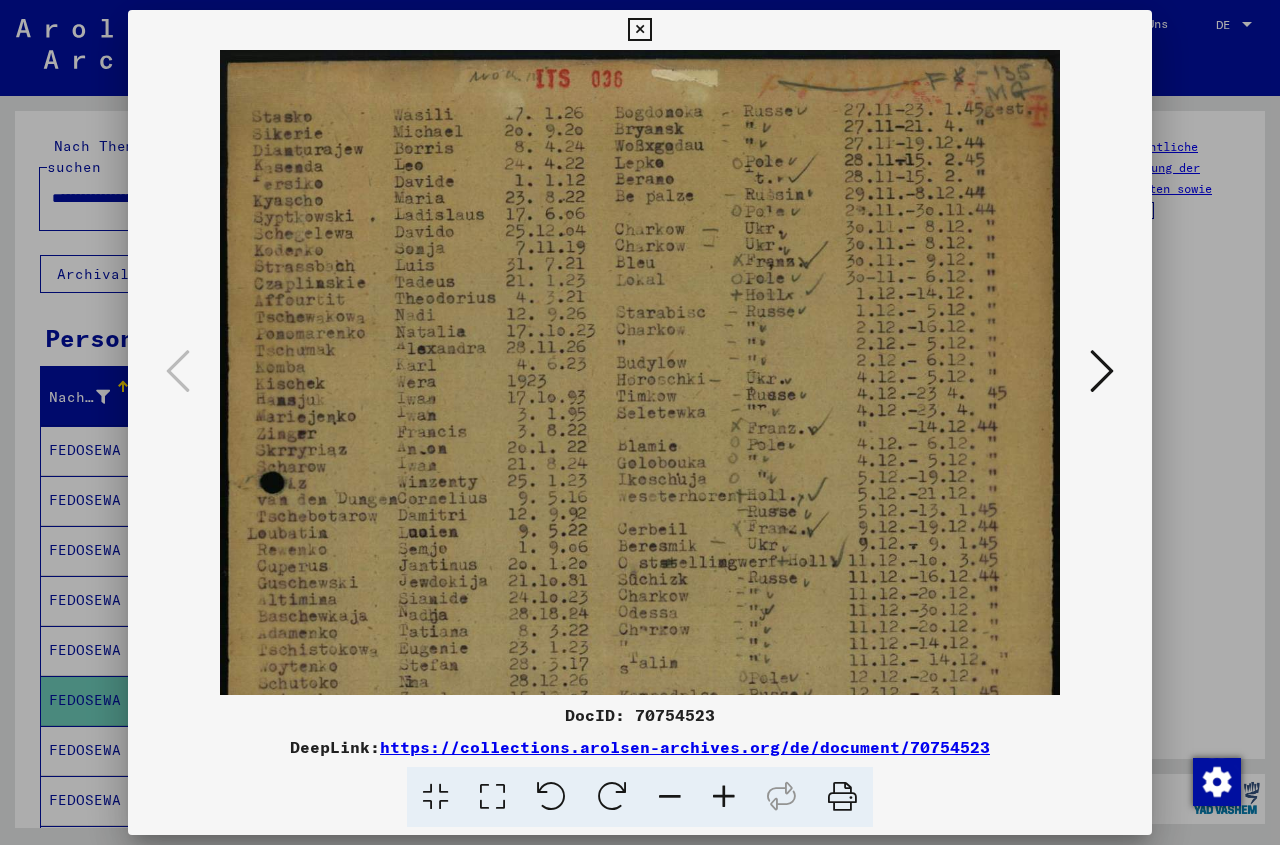 click at bounding box center (724, 797) 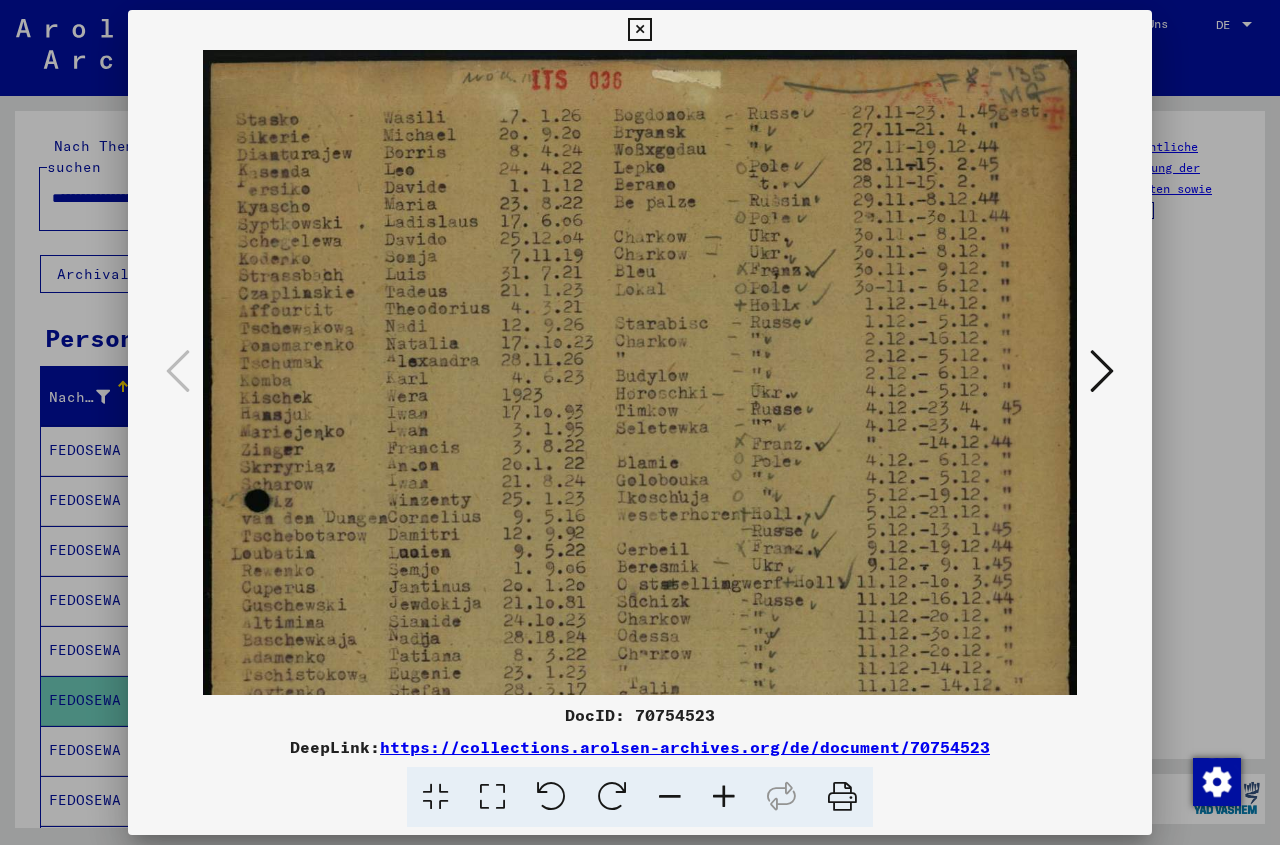 click at bounding box center [724, 797] 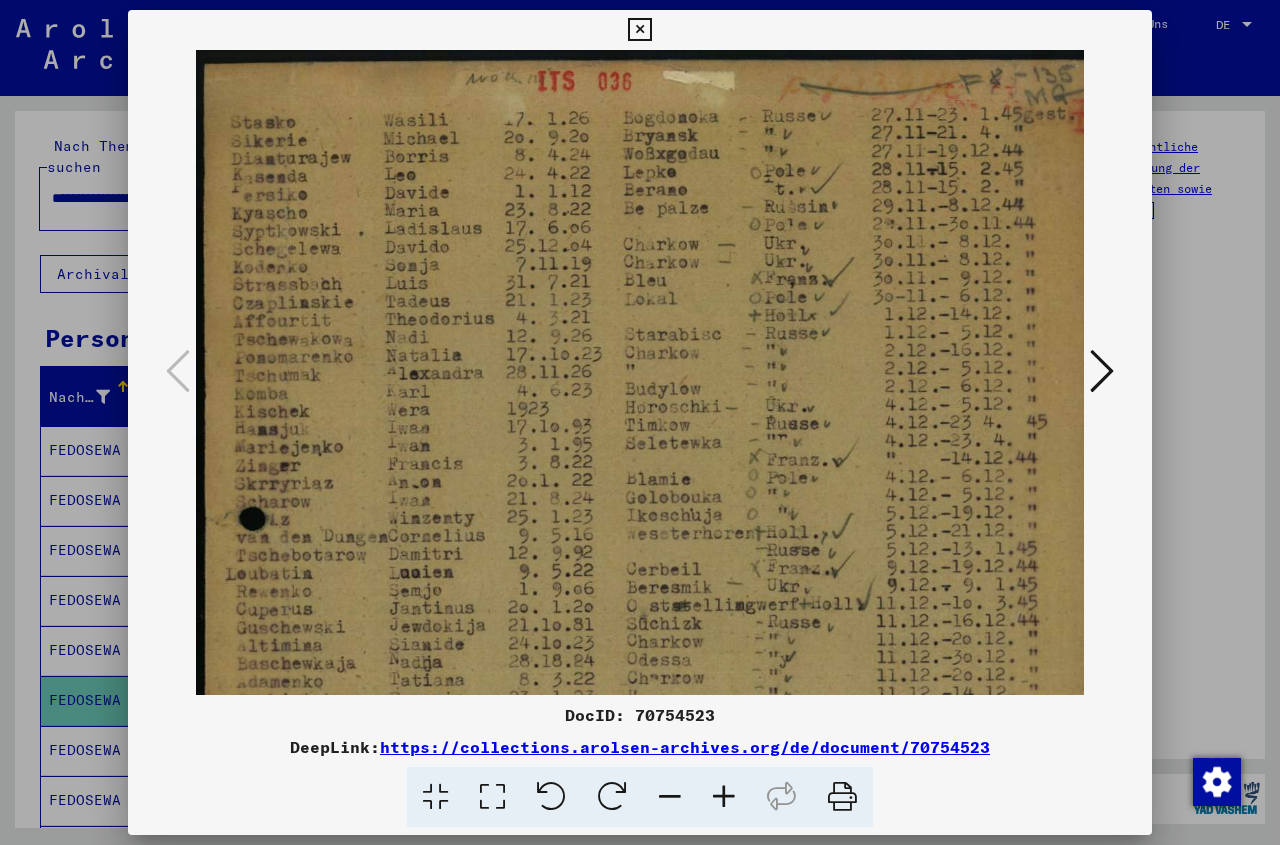click at bounding box center (724, 797) 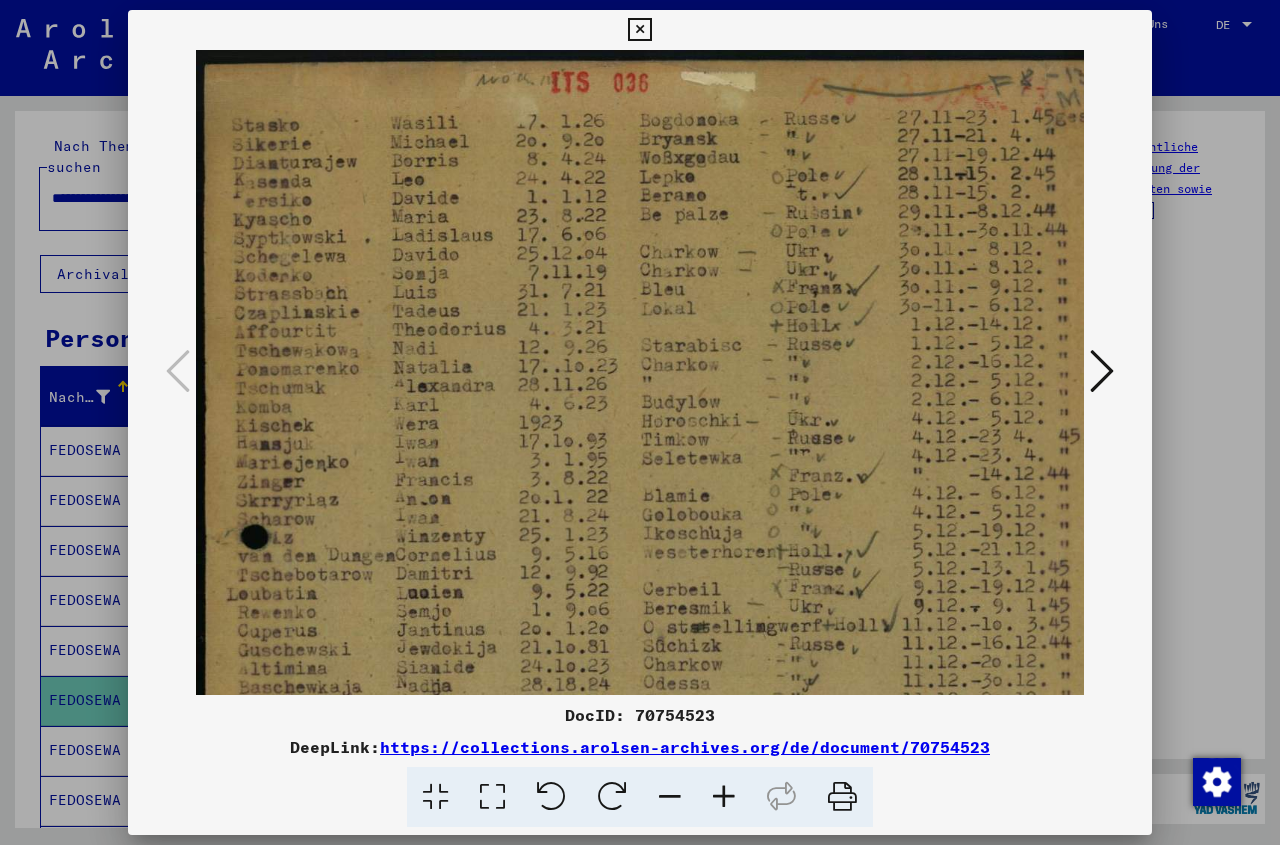 click at bounding box center [724, 797] 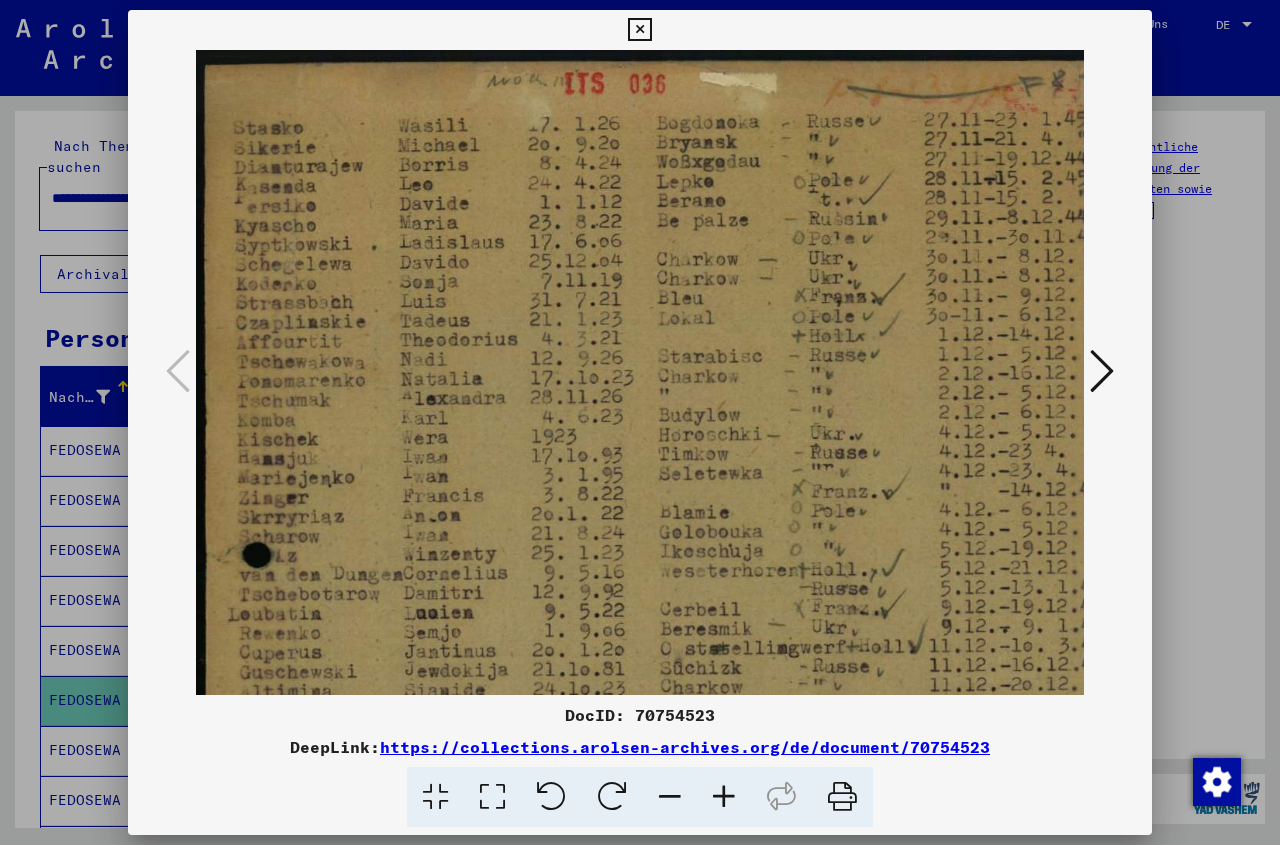 click at bounding box center [724, 797] 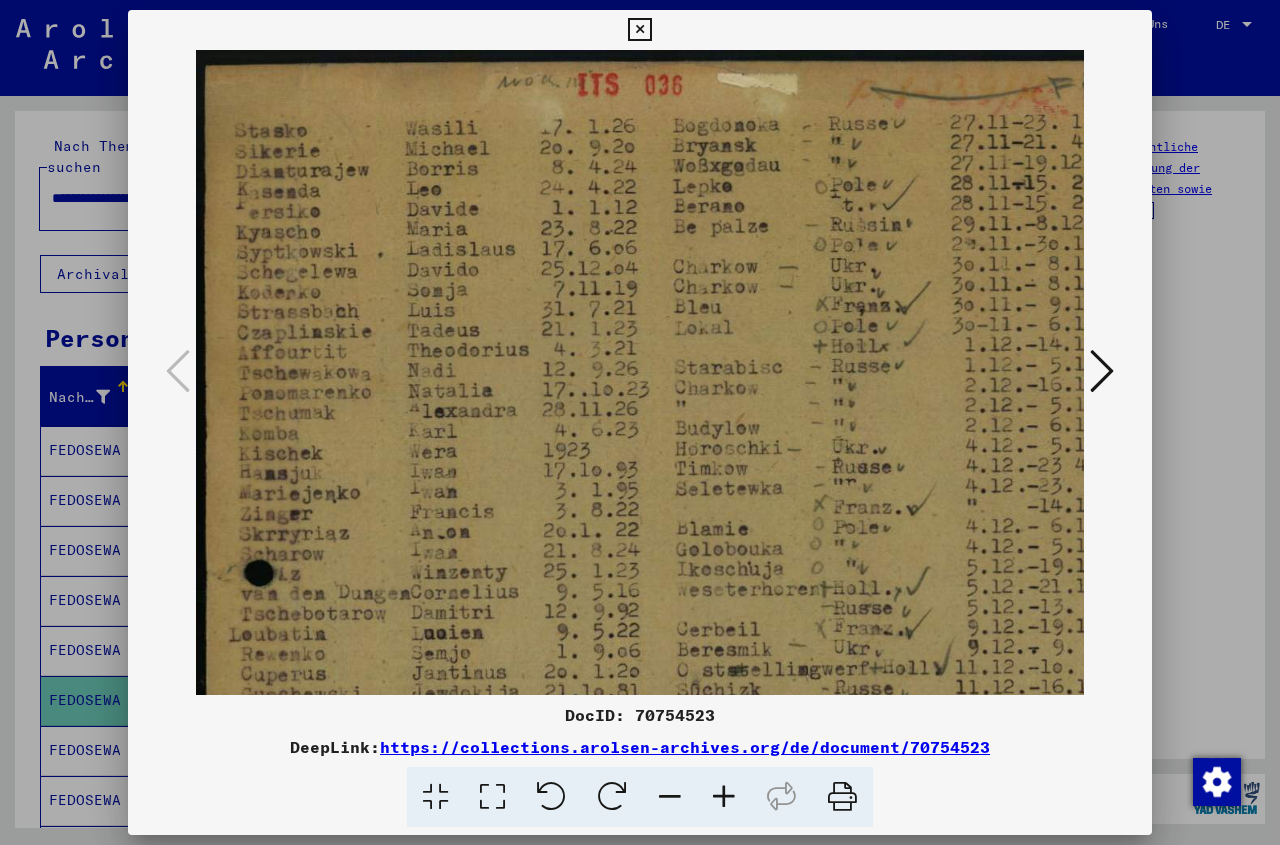 click at bounding box center [724, 797] 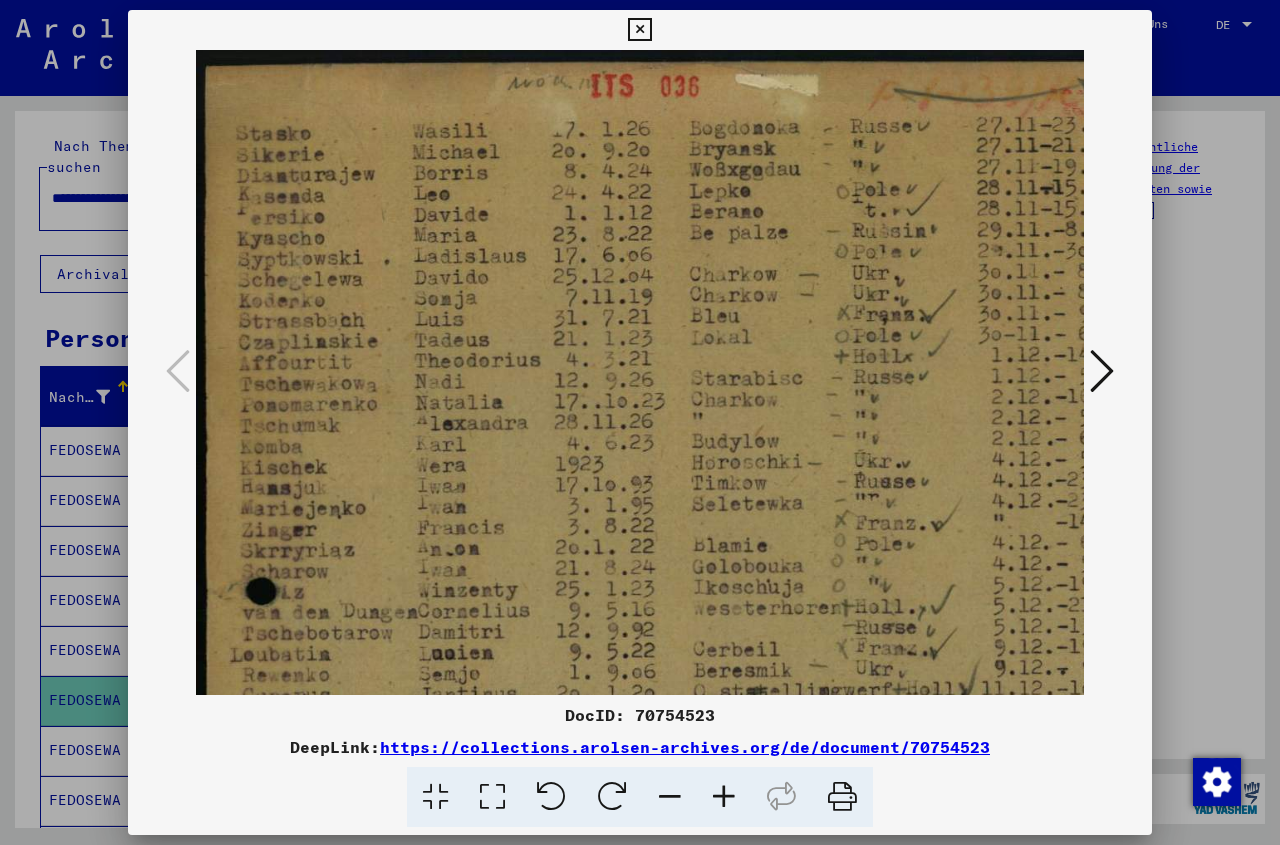 click at bounding box center (724, 797) 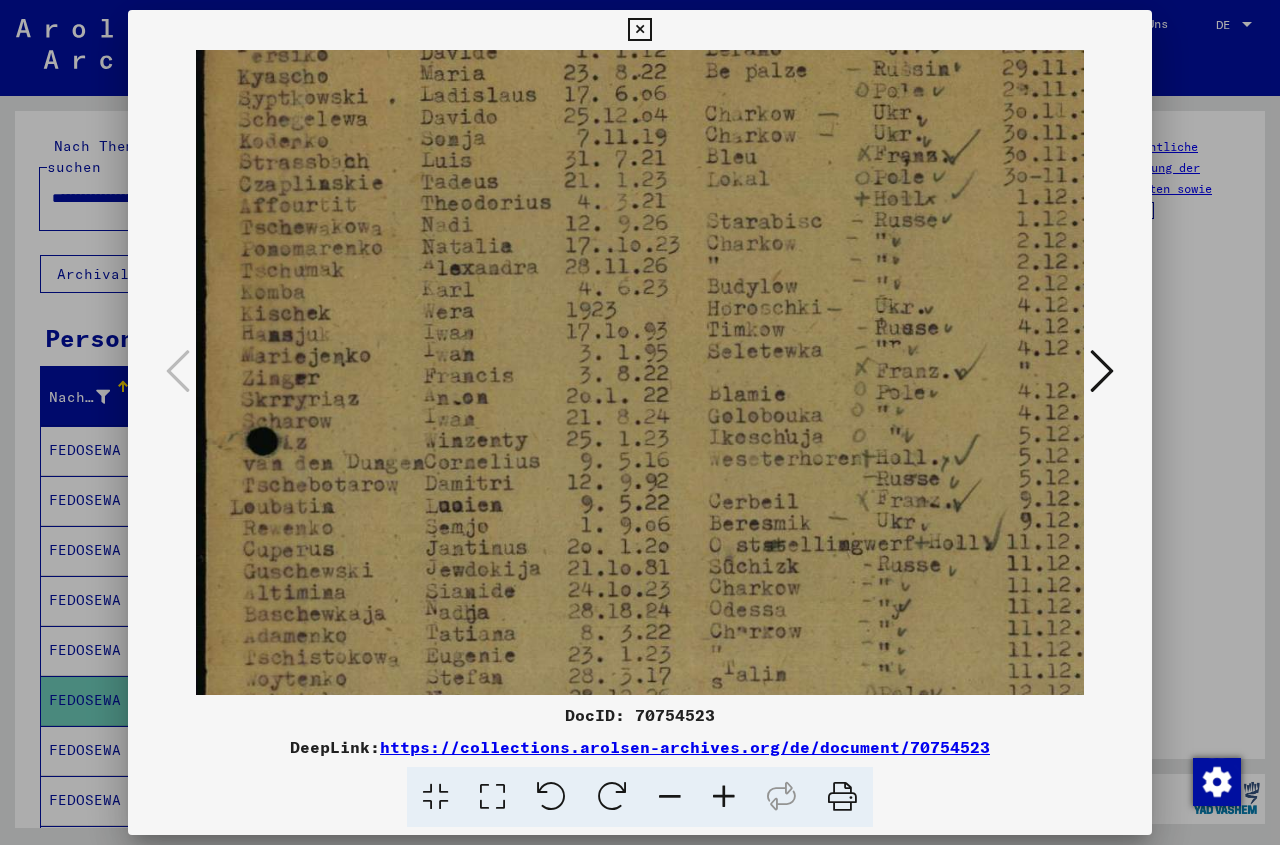 scroll, scrollTop: 264, scrollLeft: 2, axis: both 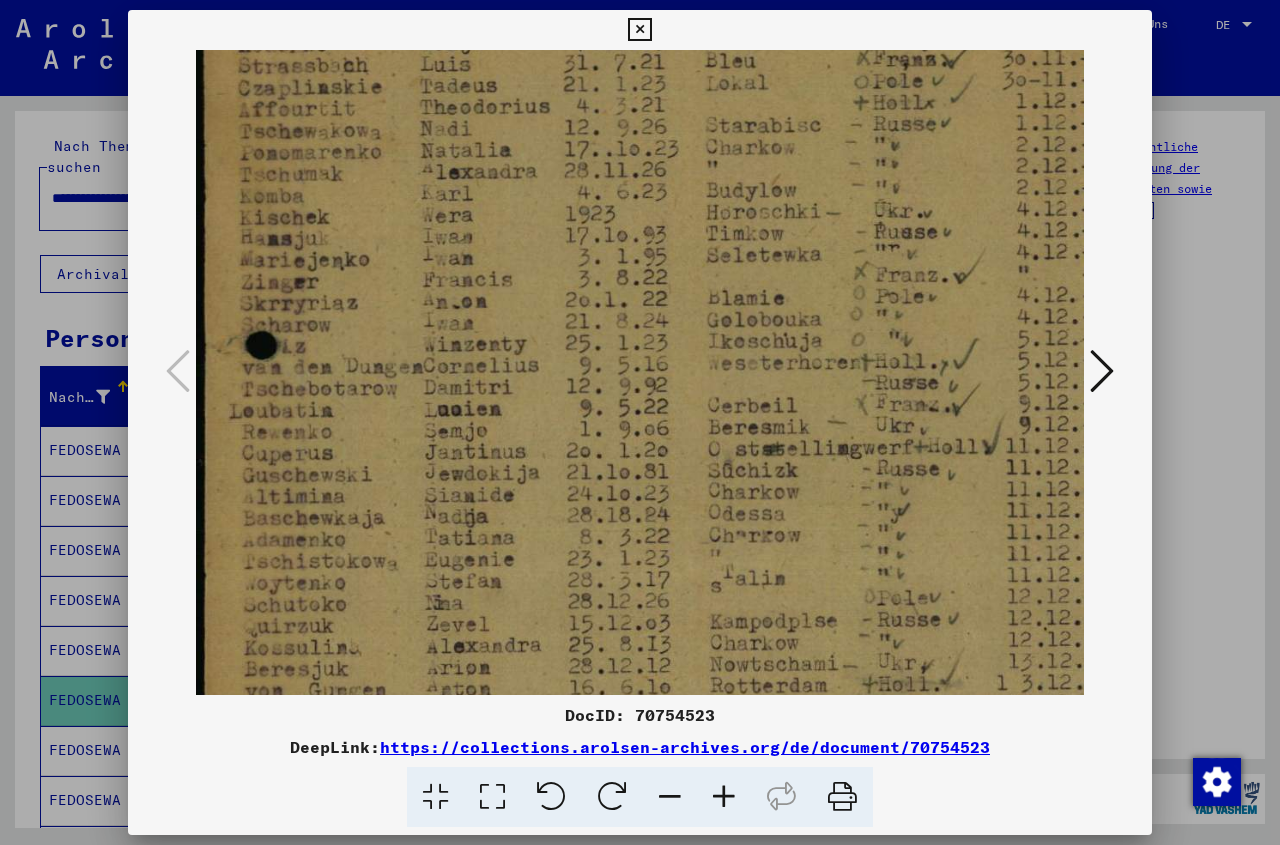 drag, startPoint x: 555, startPoint y: 600, endPoint x: 553, endPoint y: 336, distance: 264.00757 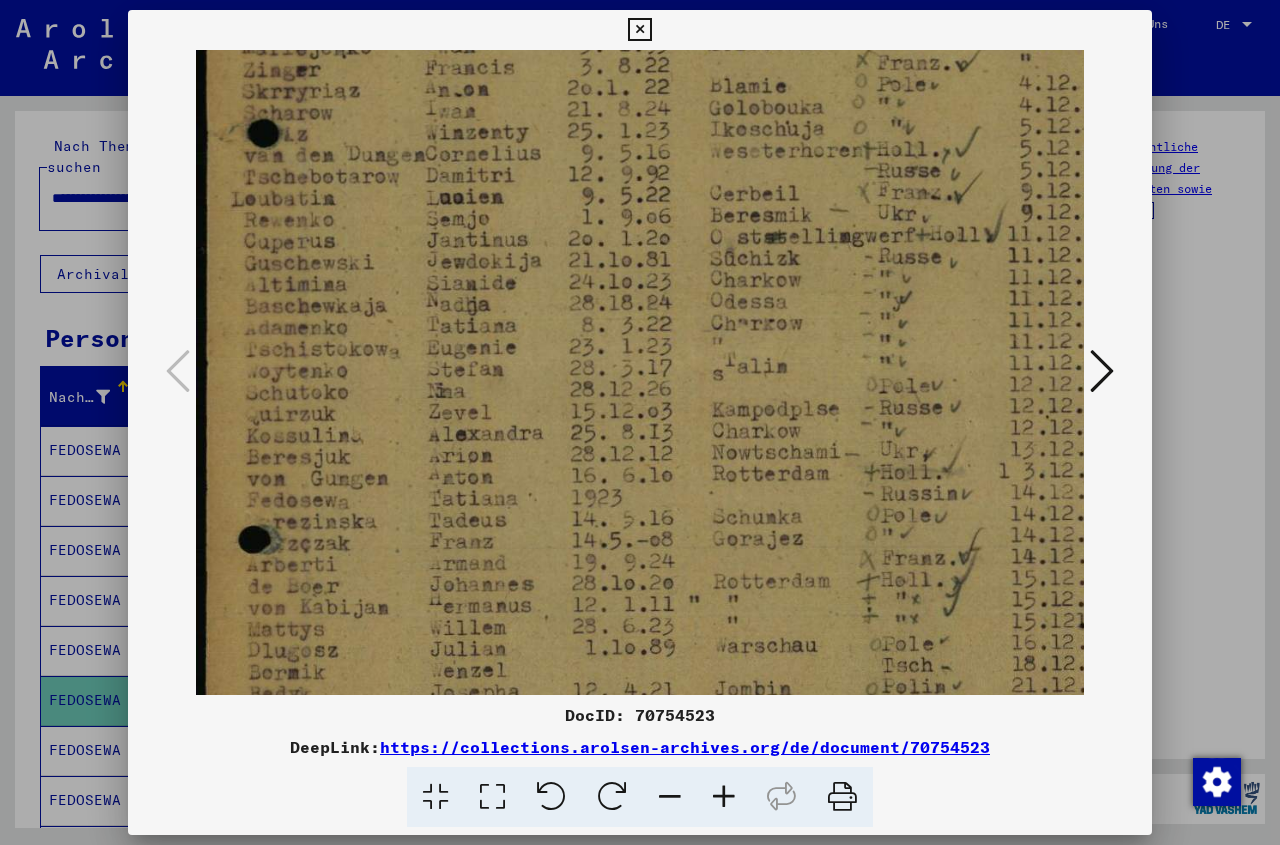 drag, startPoint x: 480, startPoint y: 558, endPoint x: 514, endPoint y: 345, distance: 215.69655 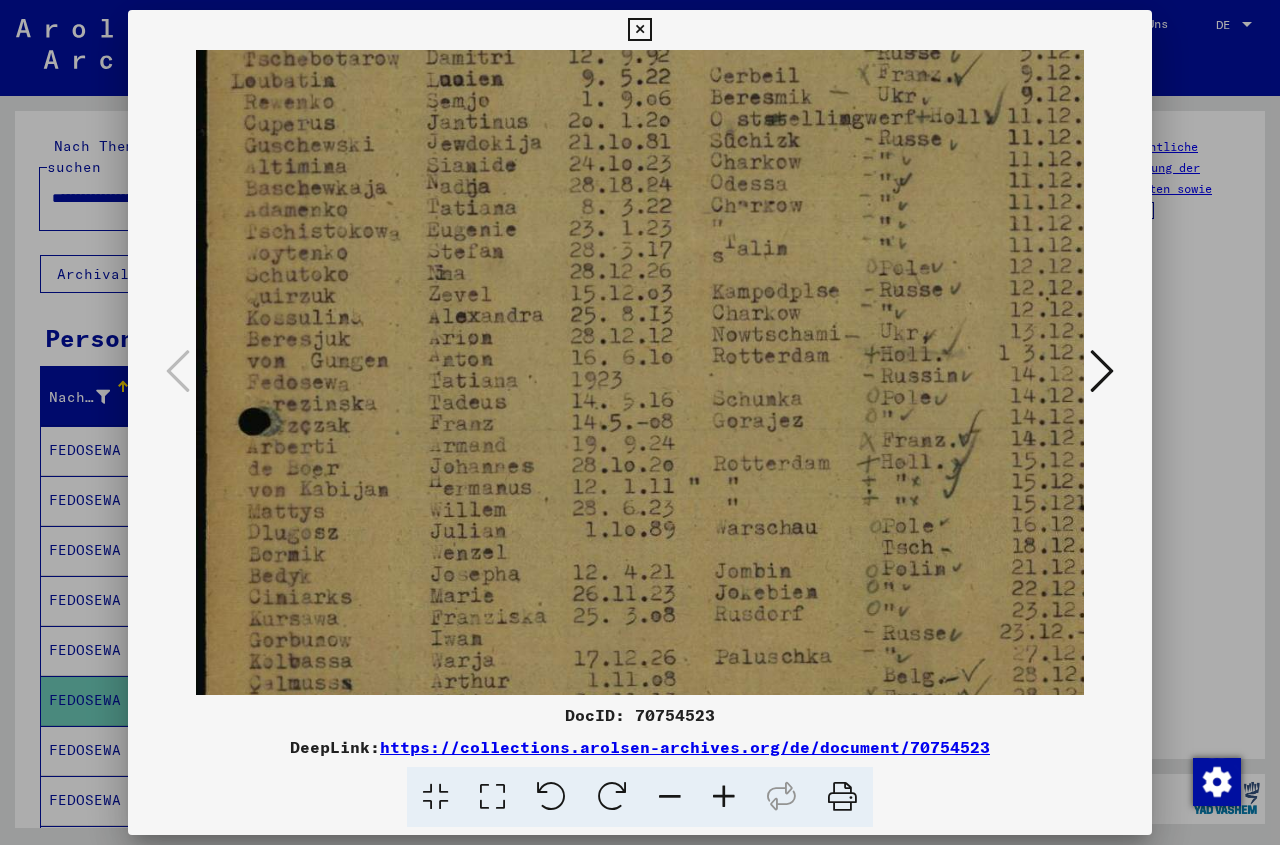 scroll, scrollTop: 619, scrollLeft: 0, axis: vertical 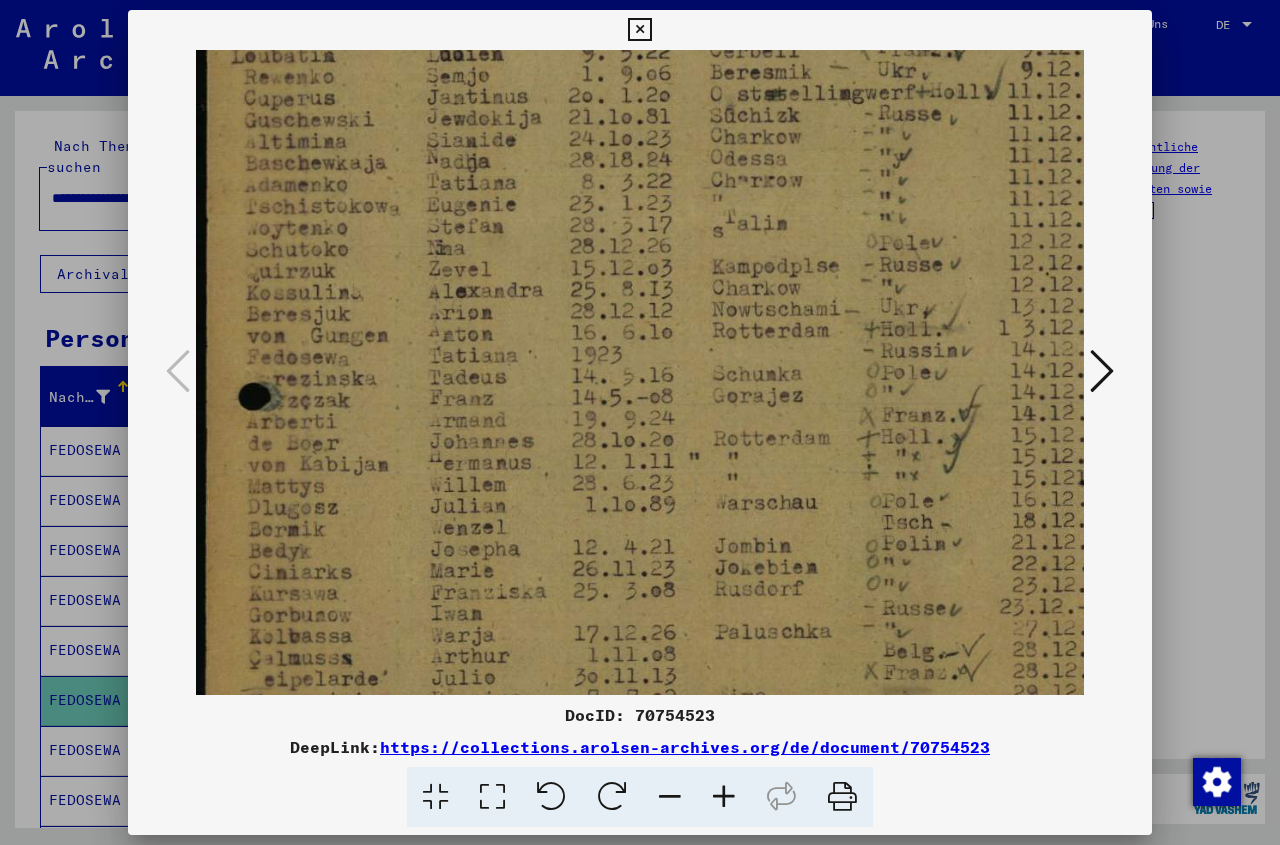 drag, startPoint x: 428, startPoint y: 571, endPoint x: 463, endPoint y: 429, distance: 146.24979 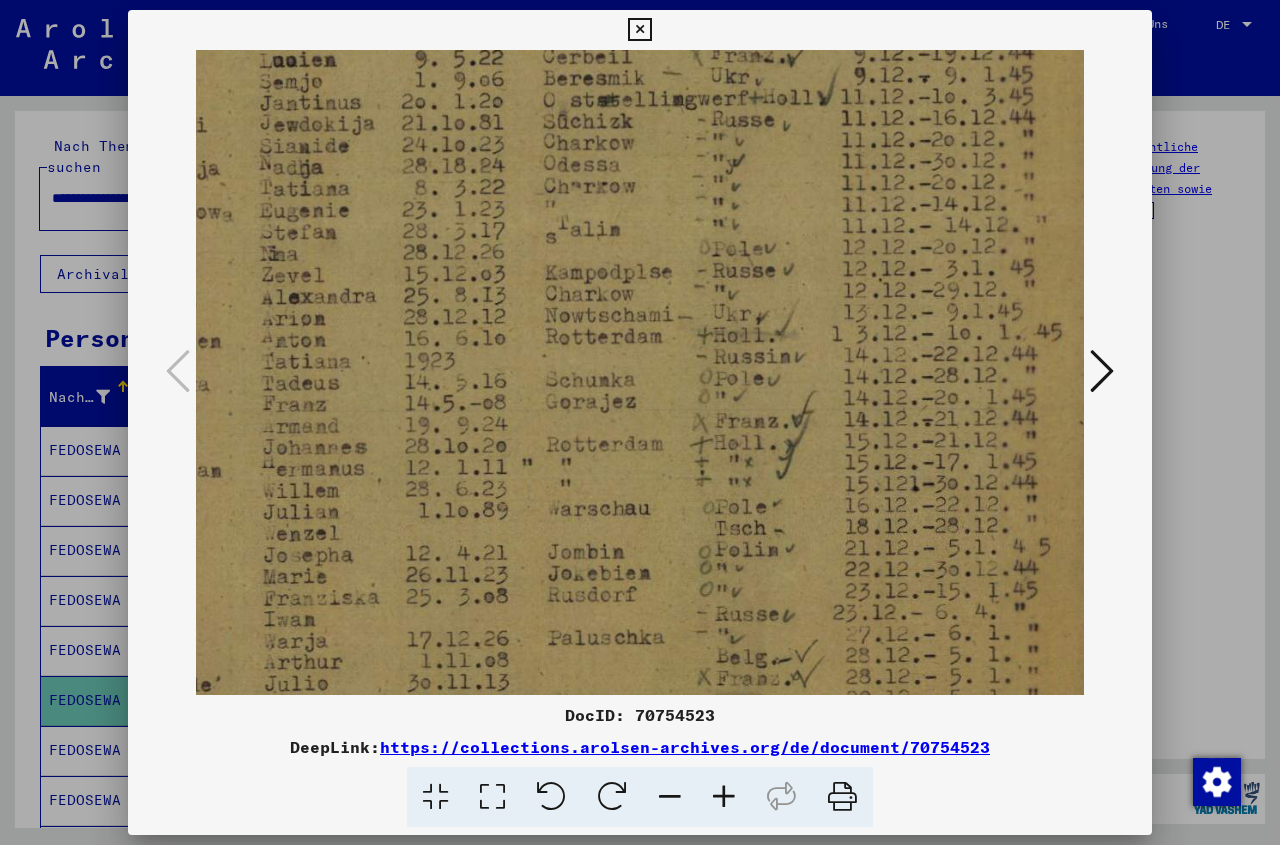 scroll, scrollTop: 619, scrollLeft: 189, axis: both 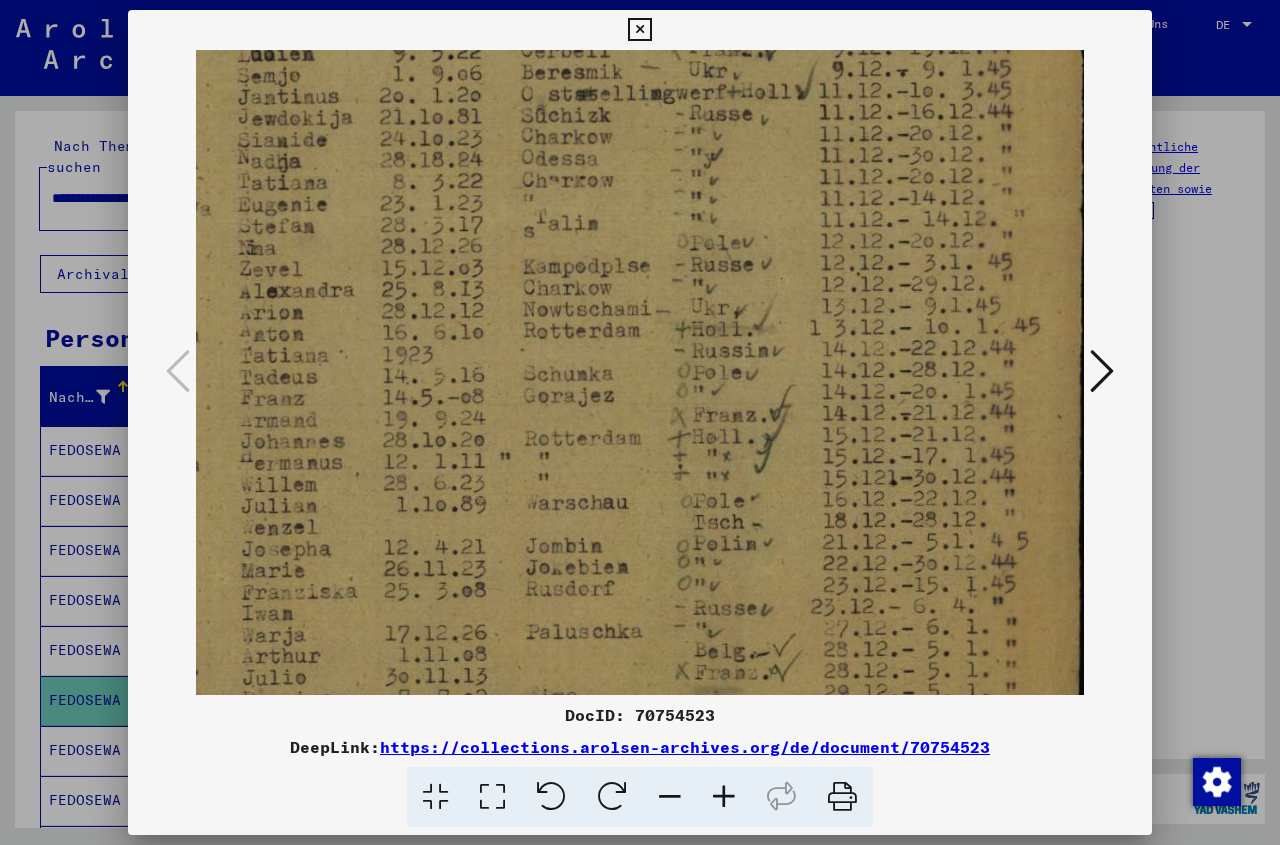 drag, startPoint x: 887, startPoint y: 376, endPoint x: 641, endPoint y: 376, distance: 246 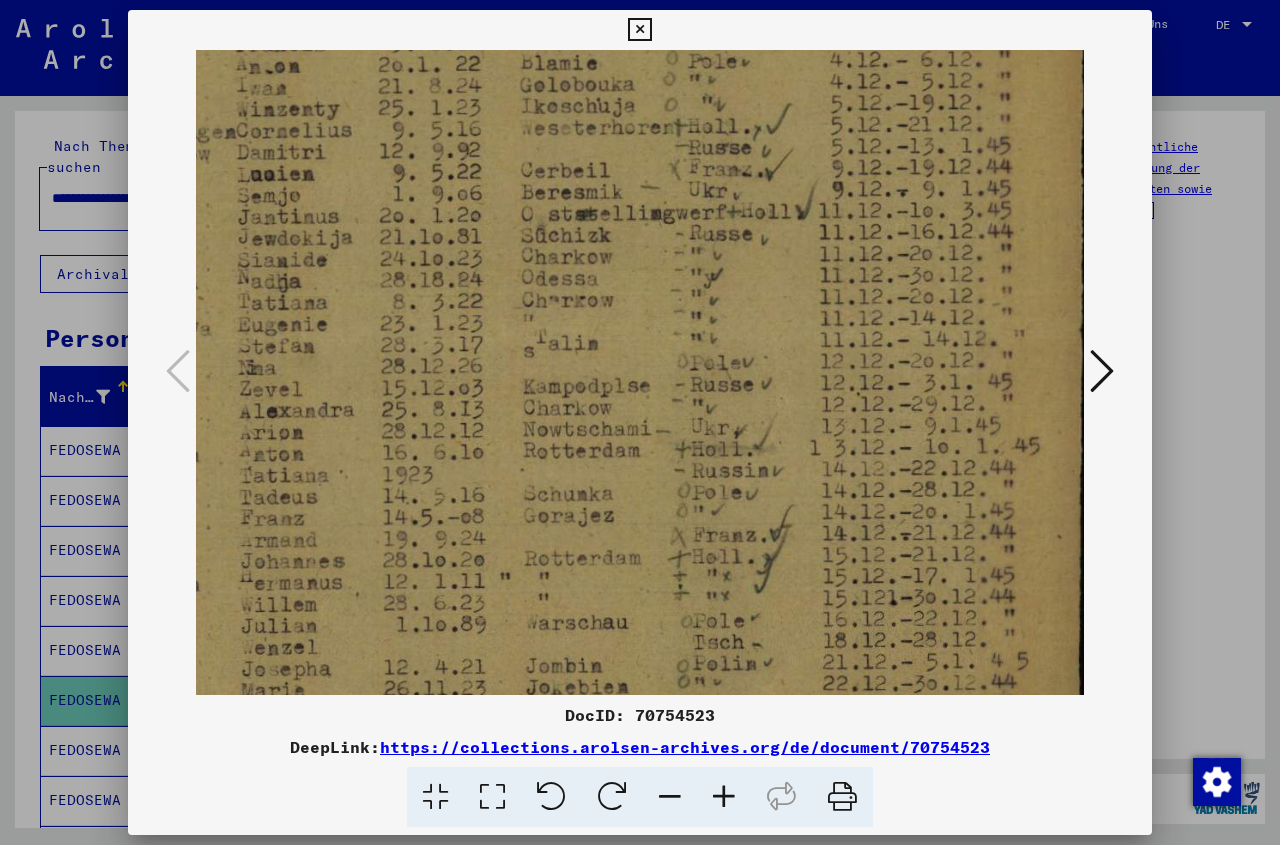 scroll, scrollTop: 496, scrollLeft: 189, axis: both 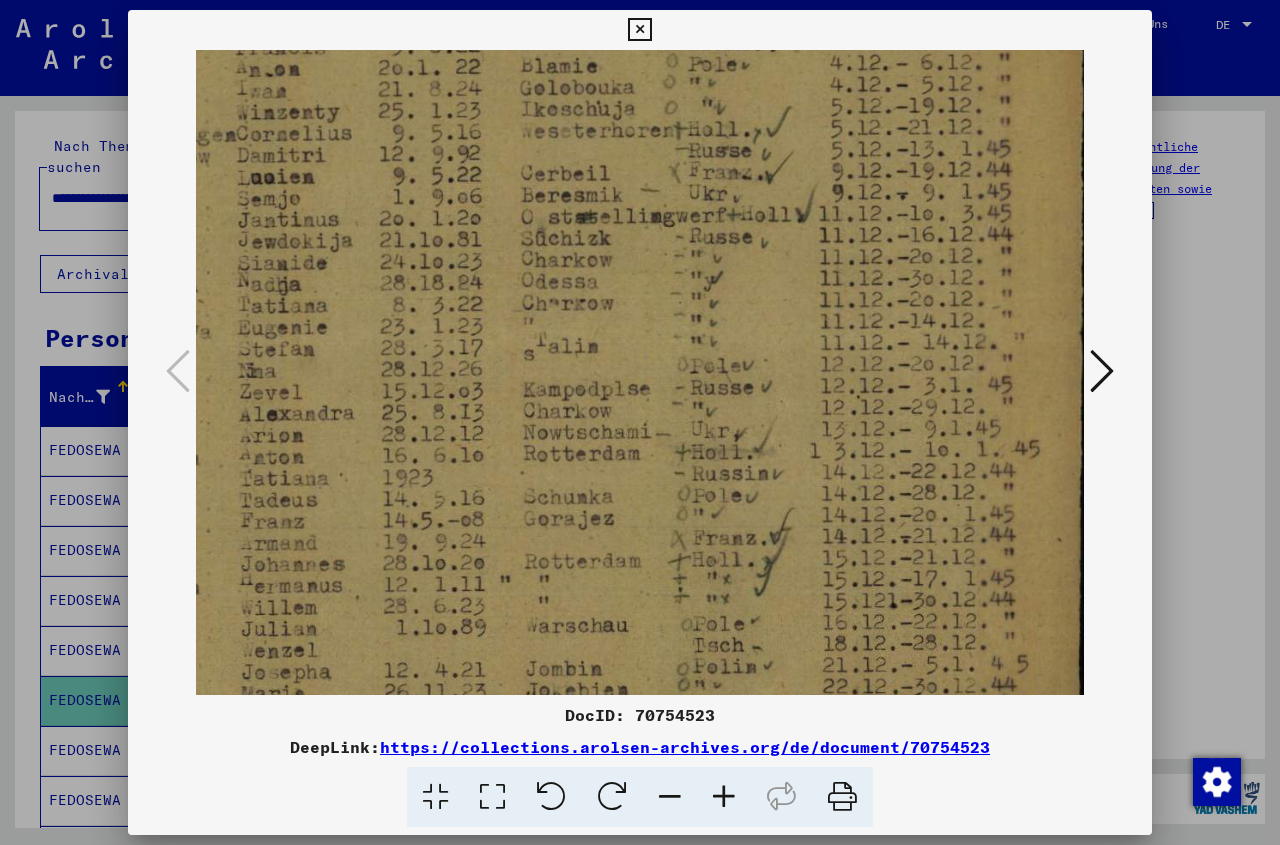 drag, startPoint x: 481, startPoint y: 228, endPoint x: 463, endPoint y: 315, distance: 88.84256 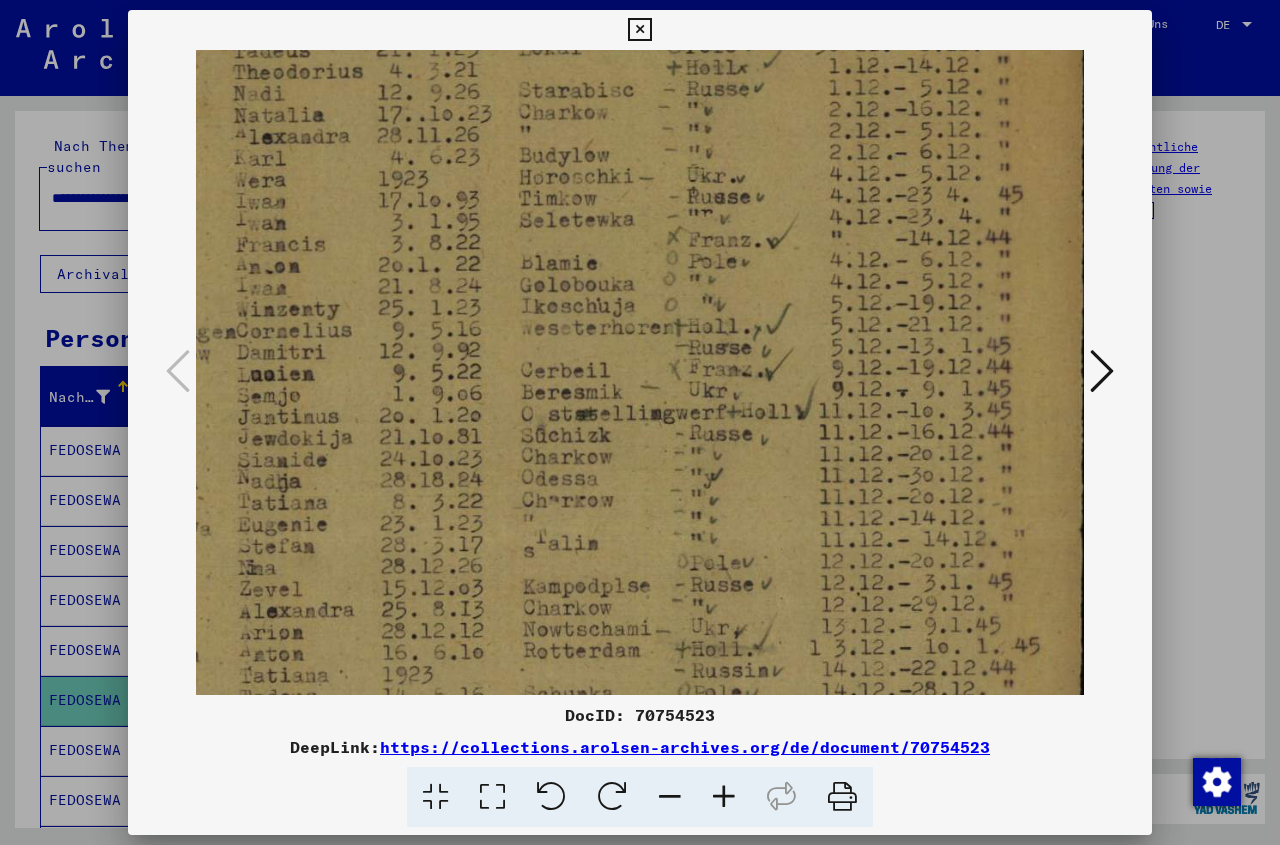 scroll, scrollTop: 296, scrollLeft: 189, axis: both 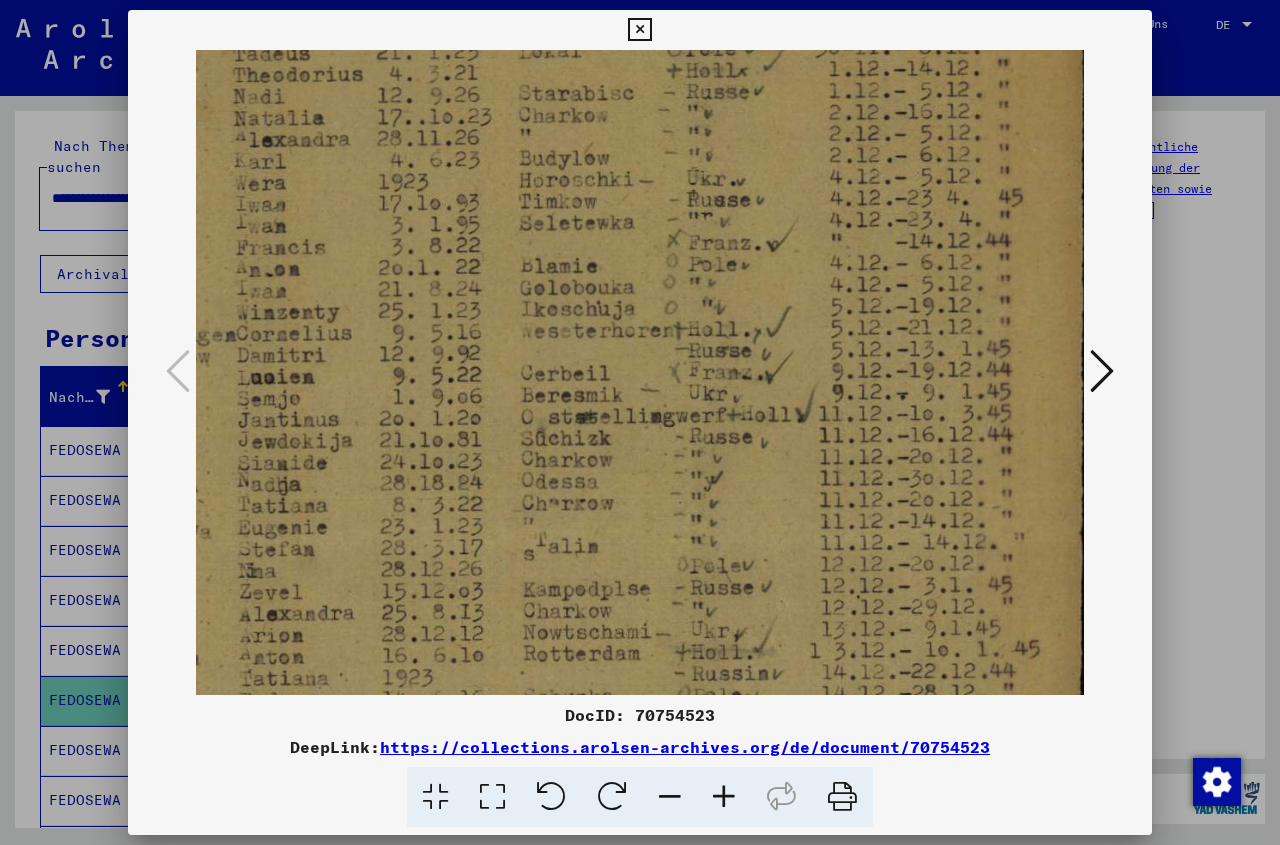 drag, startPoint x: 513, startPoint y: 193, endPoint x: 446, endPoint y: 393, distance: 210.92416 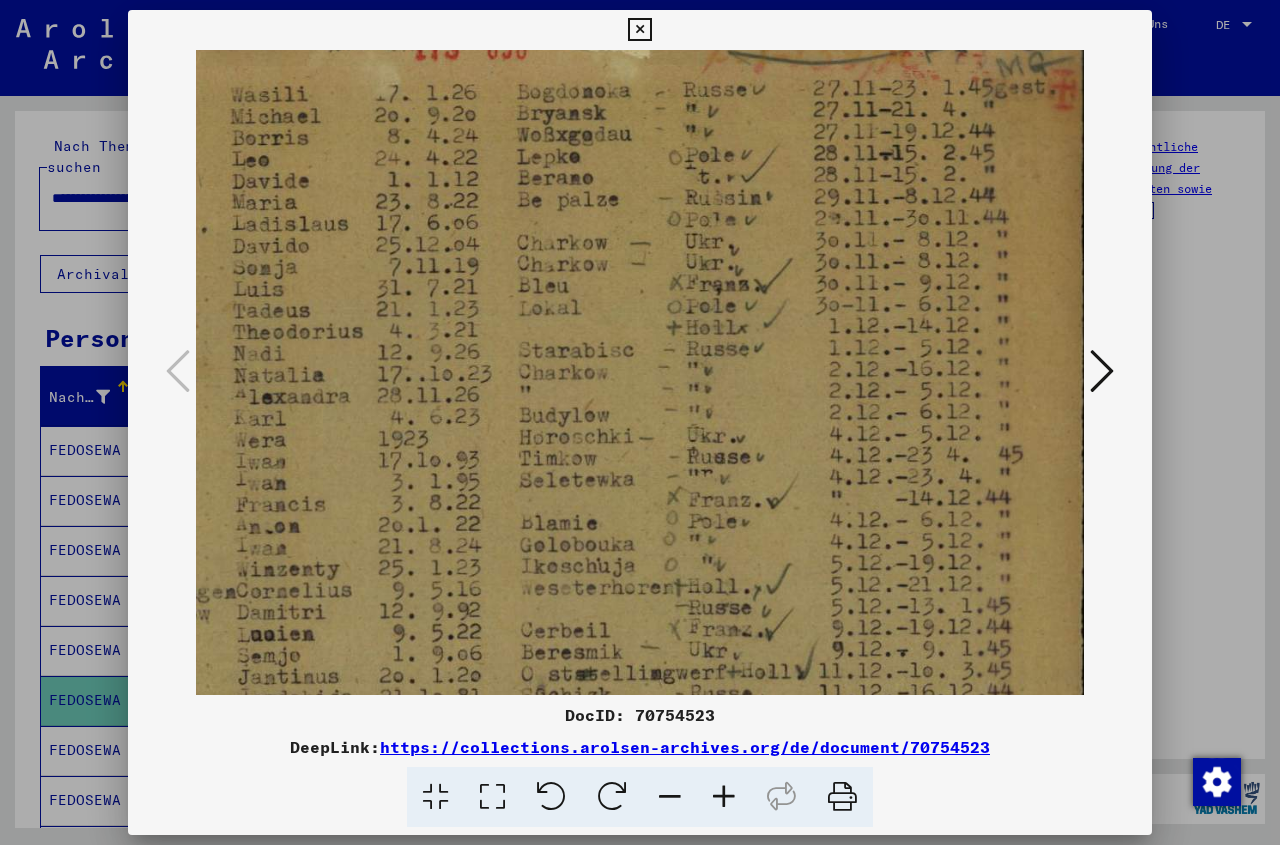 scroll, scrollTop: 23, scrollLeft: 189, axis: both 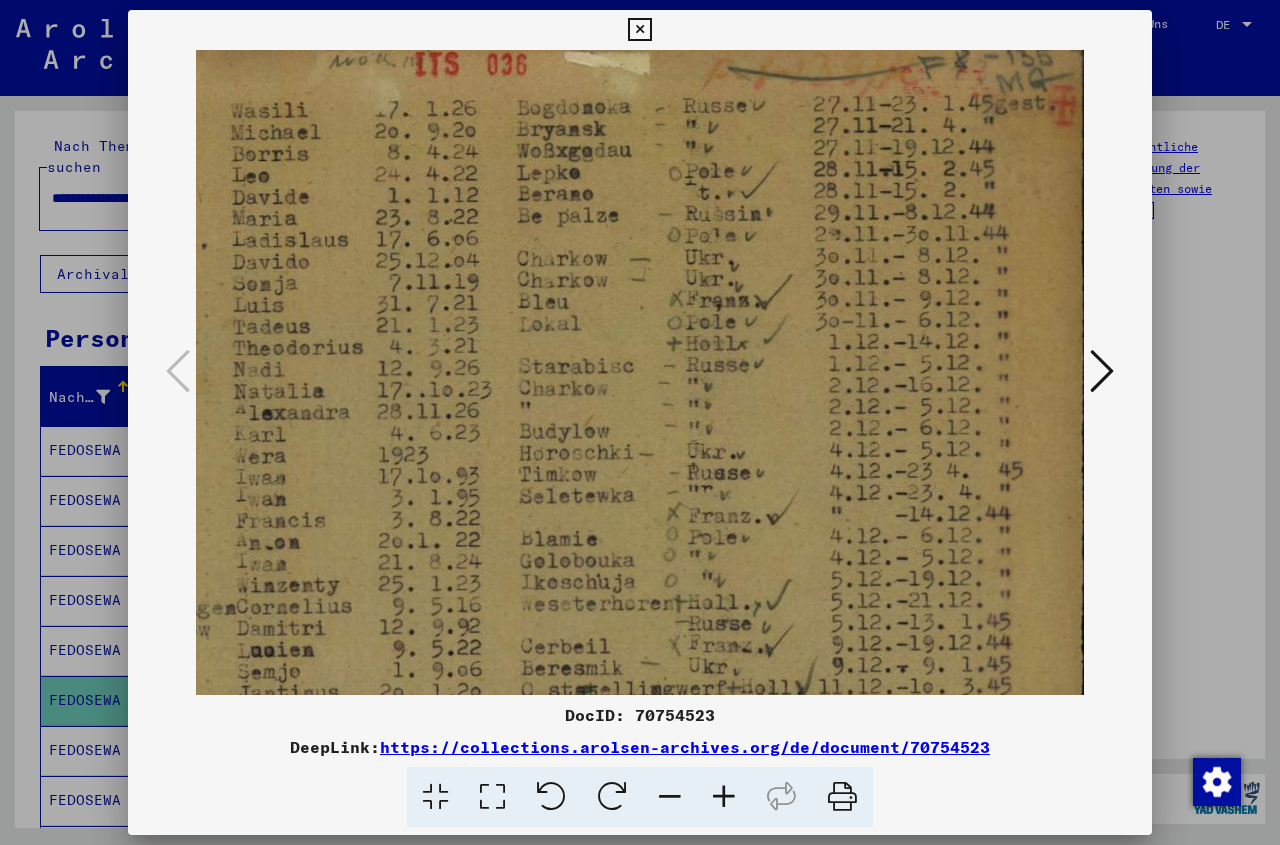drag, startPoint x: 401, startPoint y: 181, endPoint x: 324, endPoint y: 408, distance: 239.70398 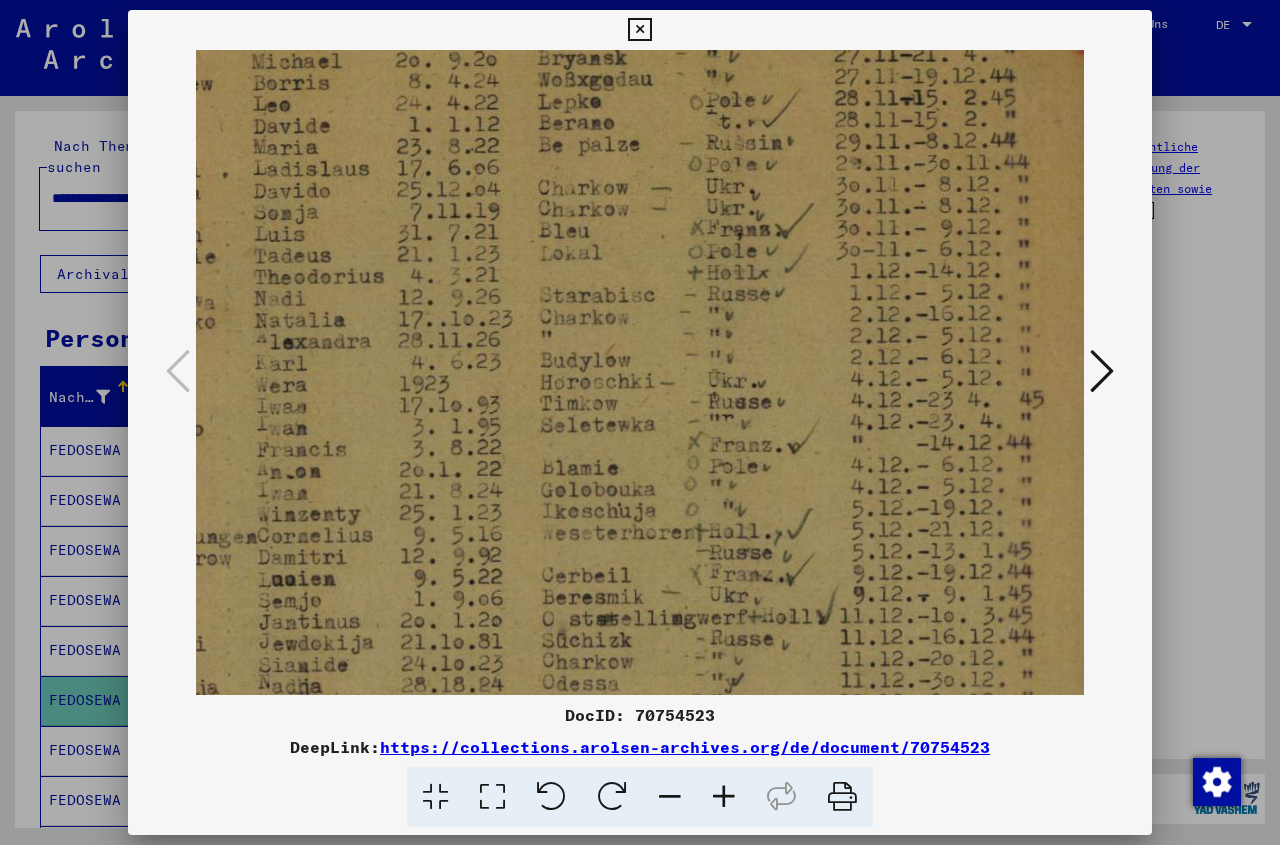 scroll, scrollTop: 182, scrollLeft: 140, axis: both 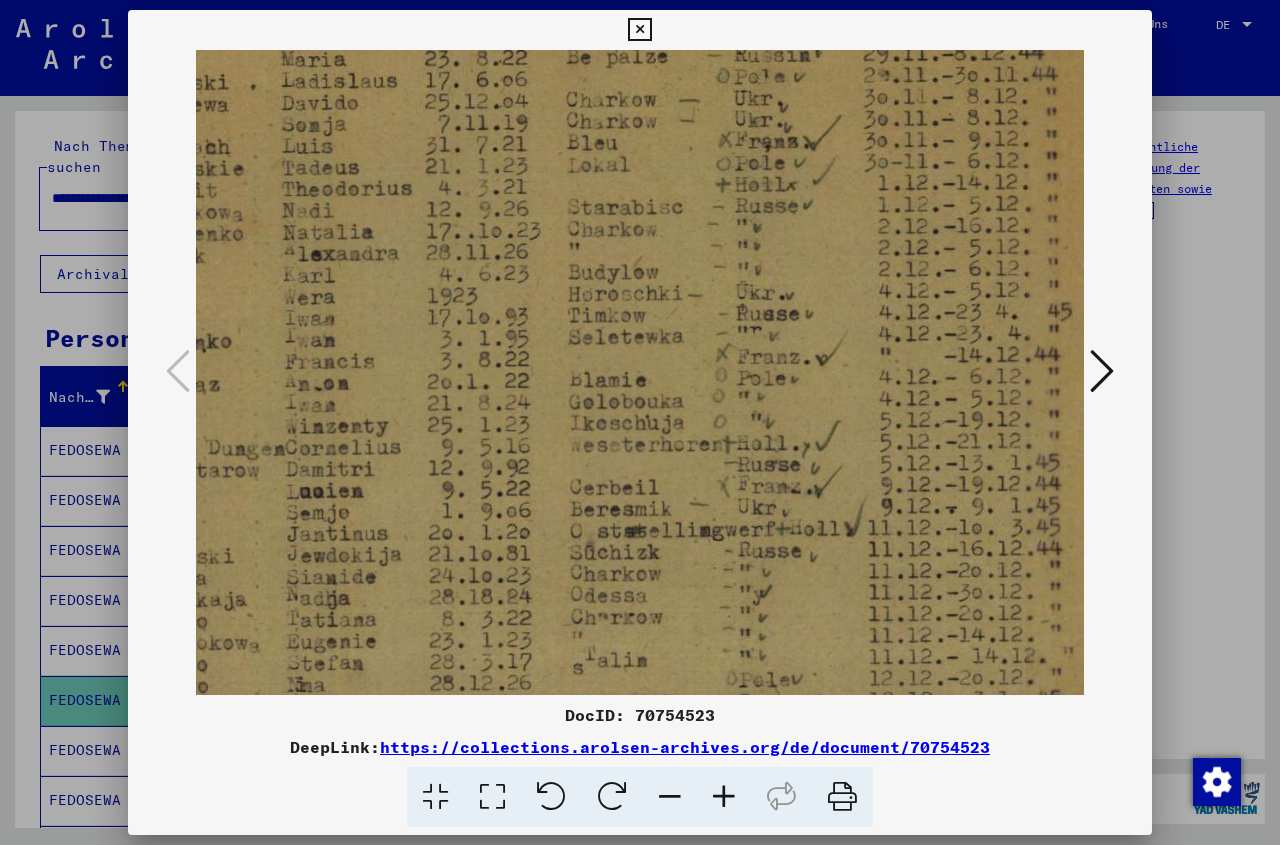 drag, startPoint x: 461, startPoint y: 379, endPoint x: 510, endPoint y: 220, distance: 166.37909 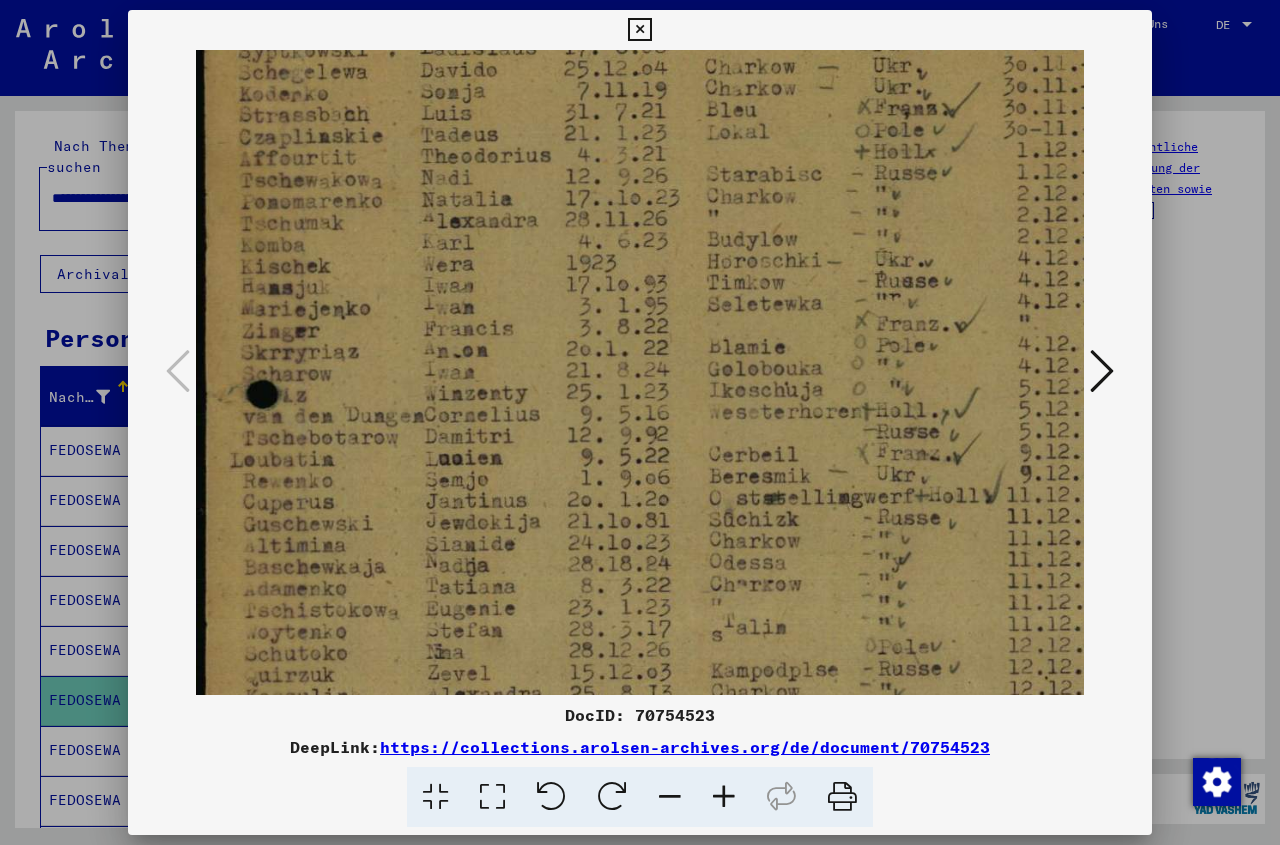 scroll, scrollTop: 215, scrollLeft: 0, axis: vertical 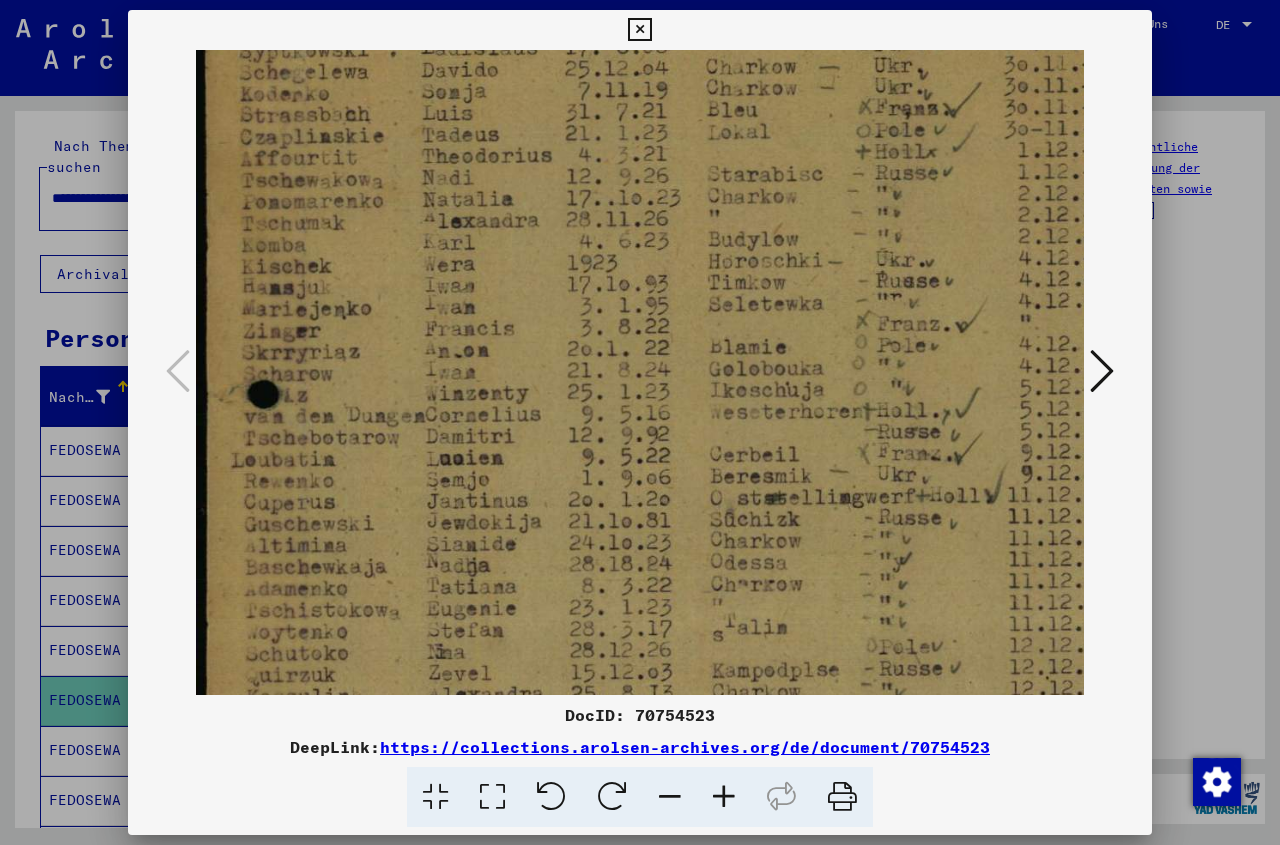 drag, startPoint x: 496, startPoint y: 452, endPoint x: 653, endPoint y: 419, distance: 160.43066 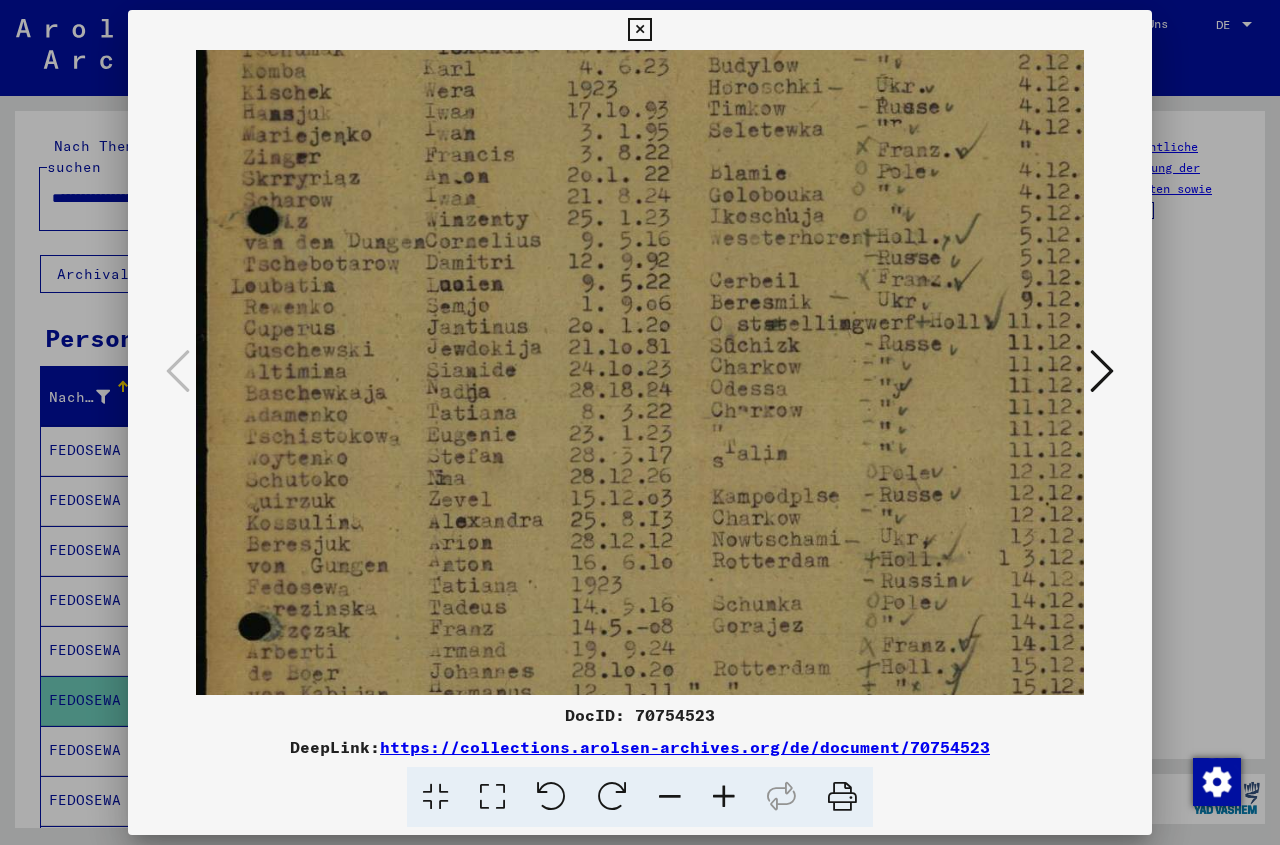 drag, startPoint x: 429, startPoint y: 440, endPoint x: 519, endPoint y: 265, distance: 196.78668 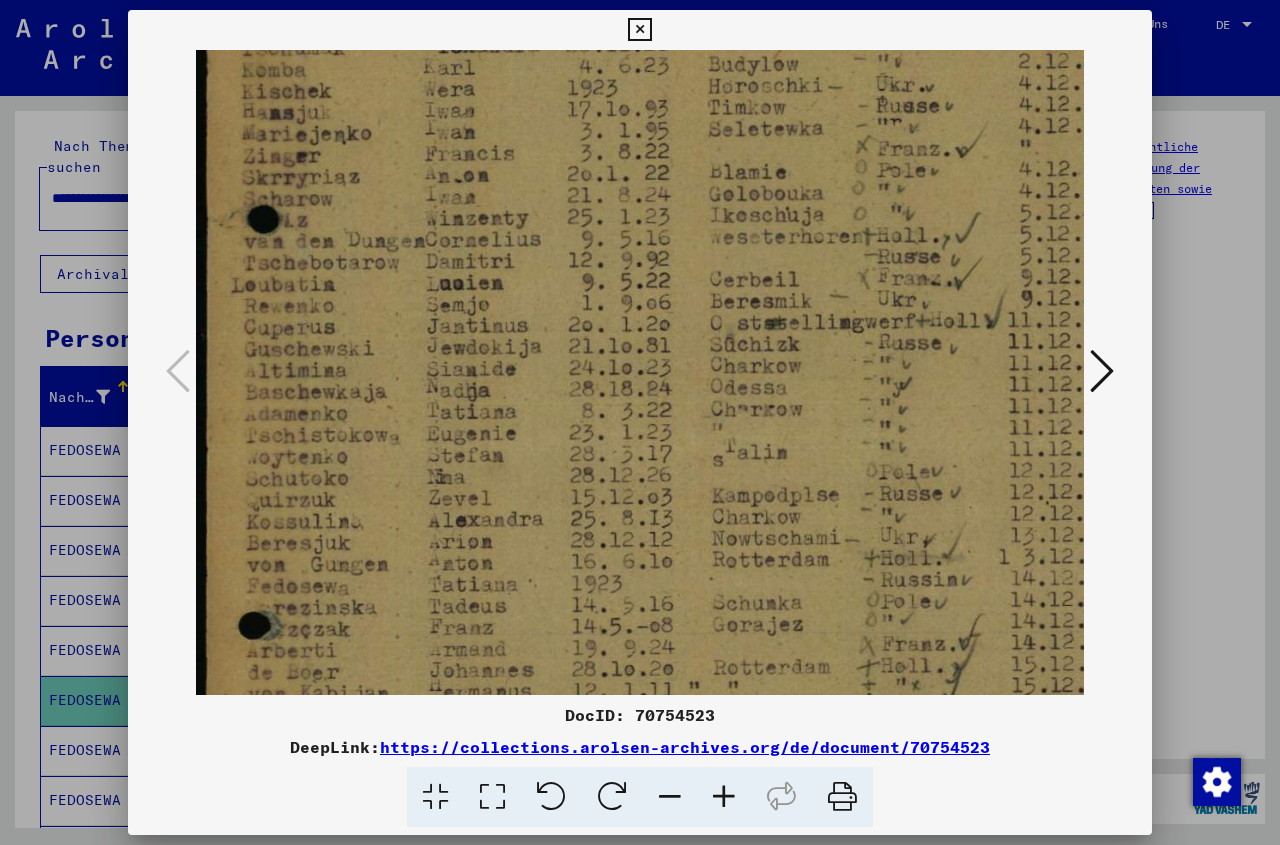 scroll, scrollTop: 431, scrollLeft: 2, axis: both 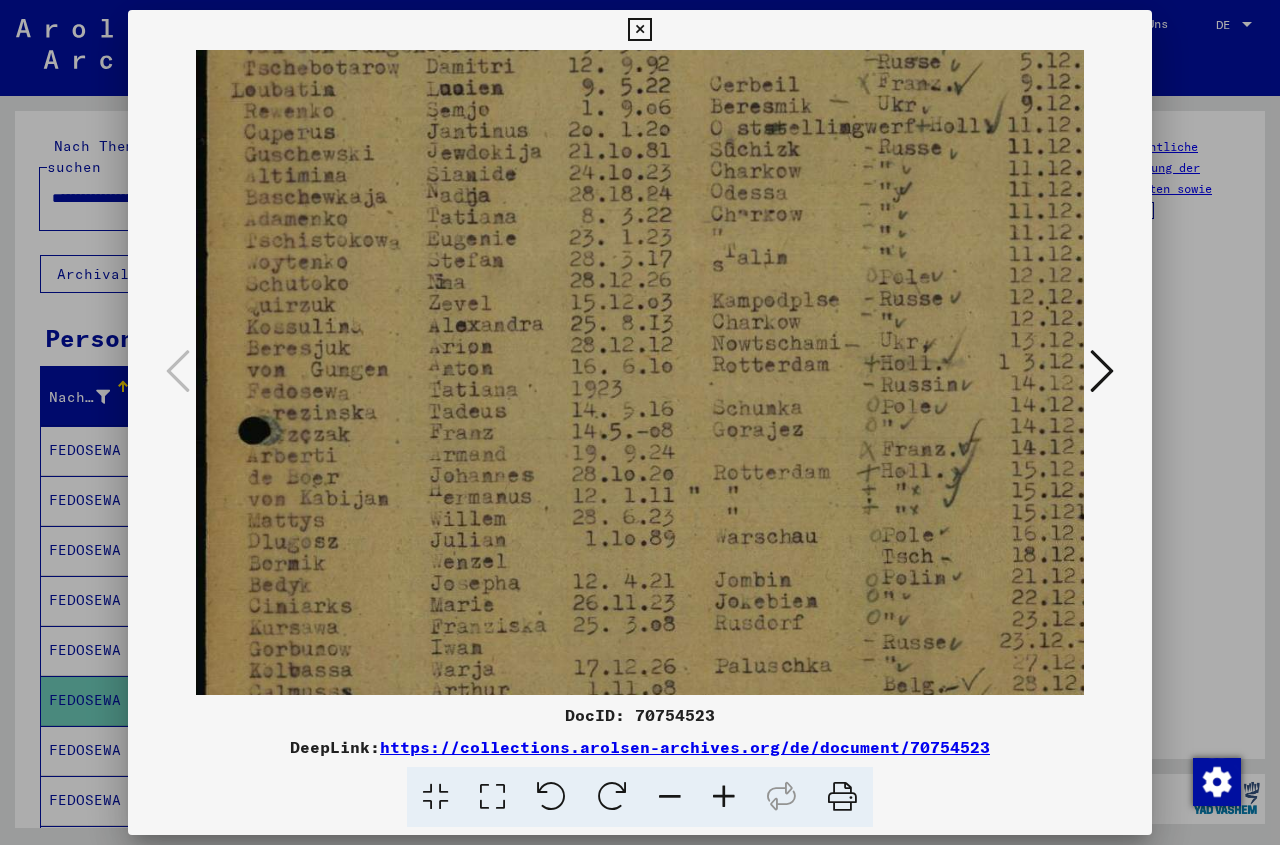 drag, startPoint x: 444, startPoint y: 491, endPoint x: 504, endPoint y: 293, distance: 206.89128 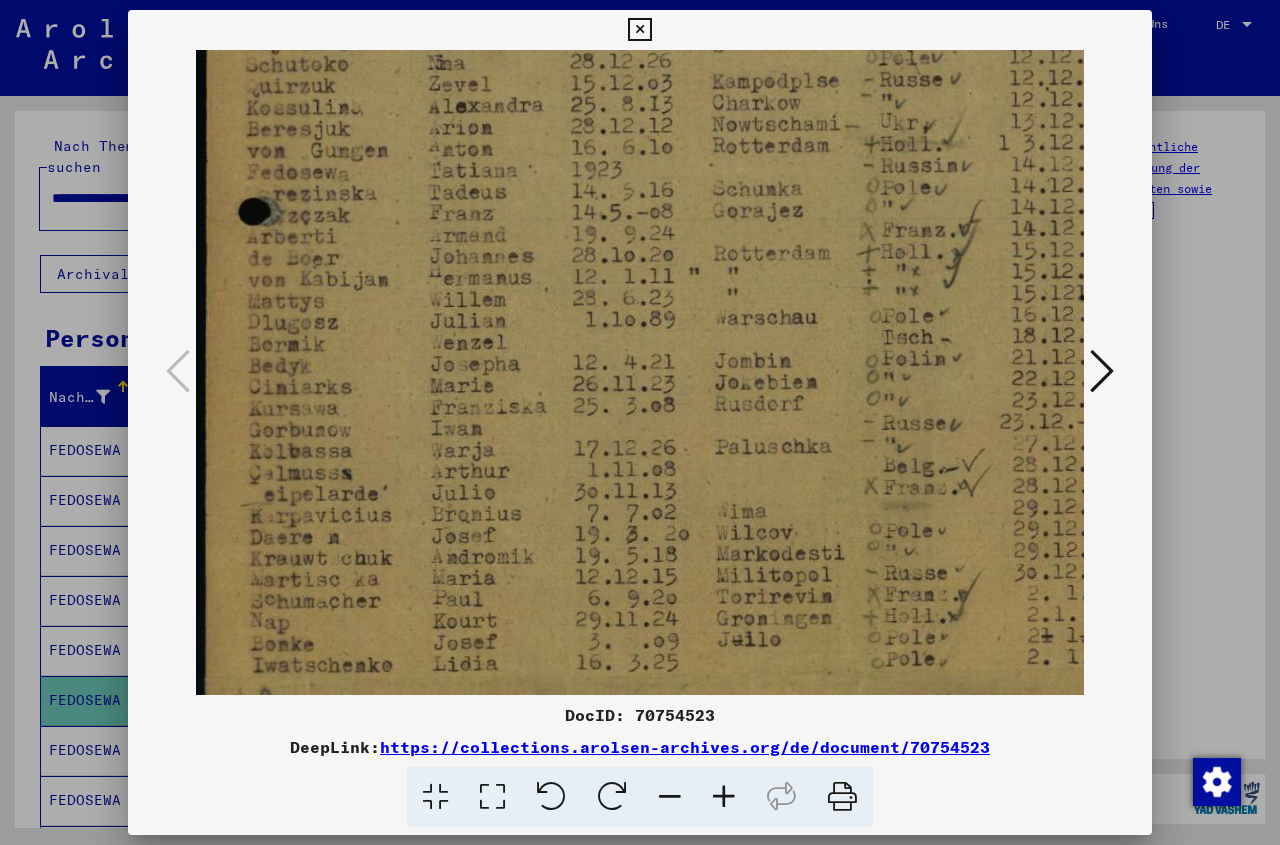 drag, startPoint x: 429, startPoint y: 542, endPoint x: 474, endPoint y: 332, distance: 214.76732 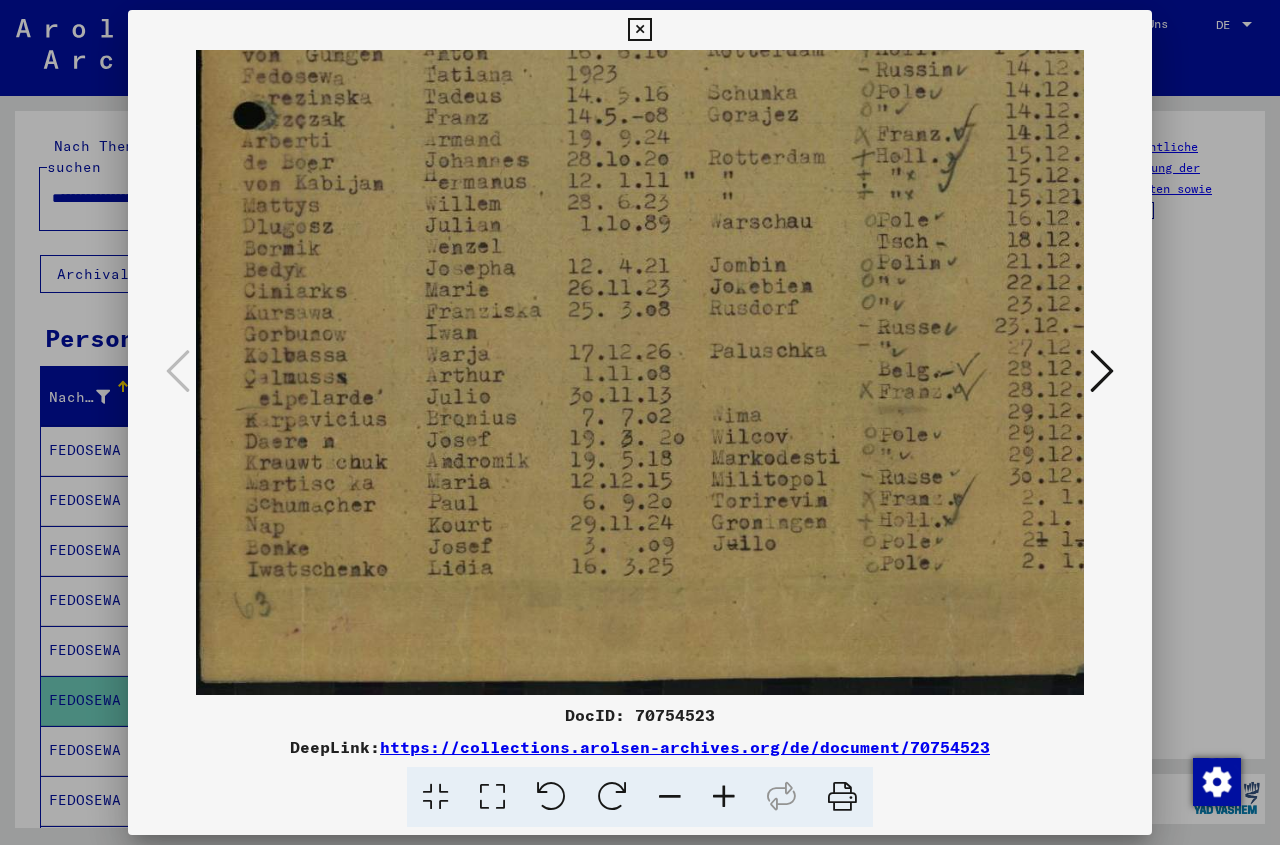 scroll, scrollTop: 900, scrollLeft: 0, axis: vertical 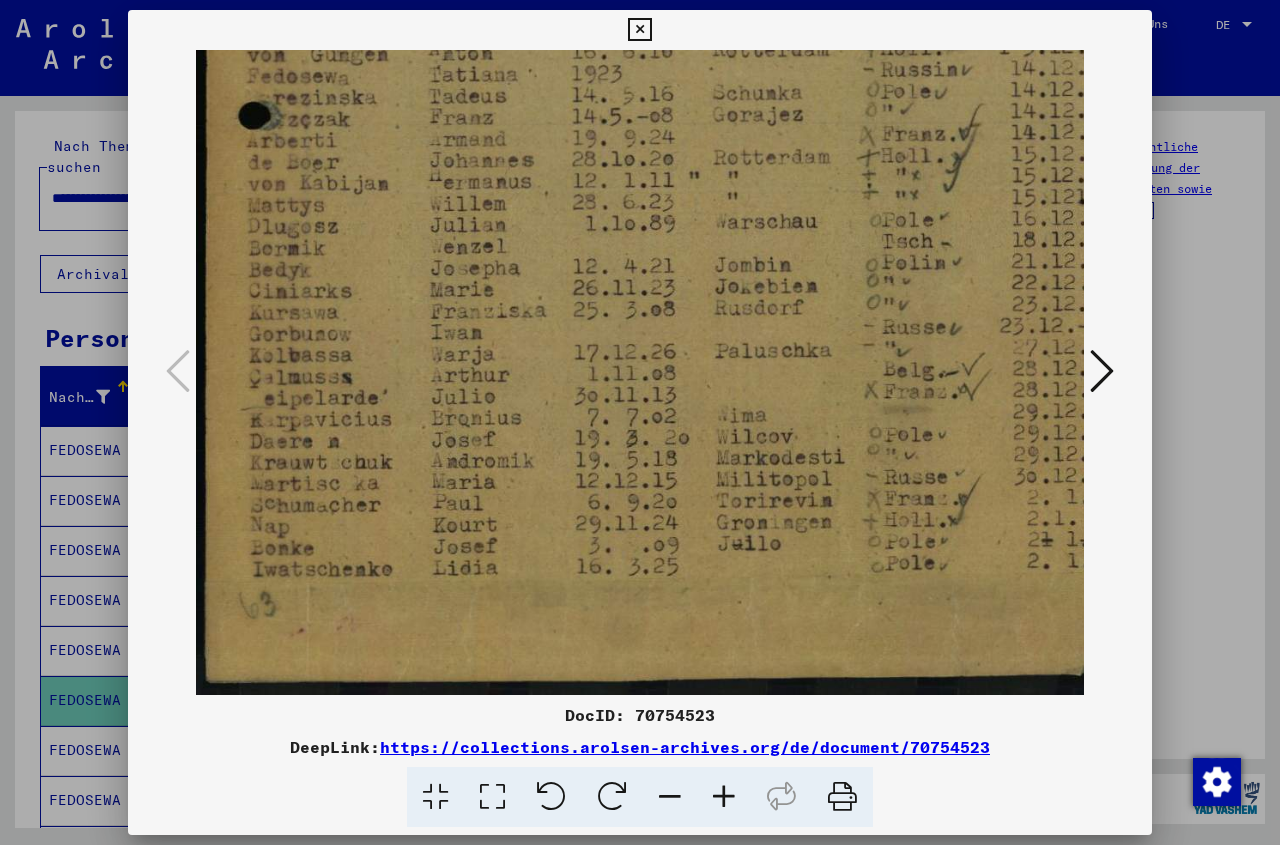 drag, startPoint x: 425, startPoint y: 574, endPoint x: 454, endPoint y: 355, distance: 220.91174 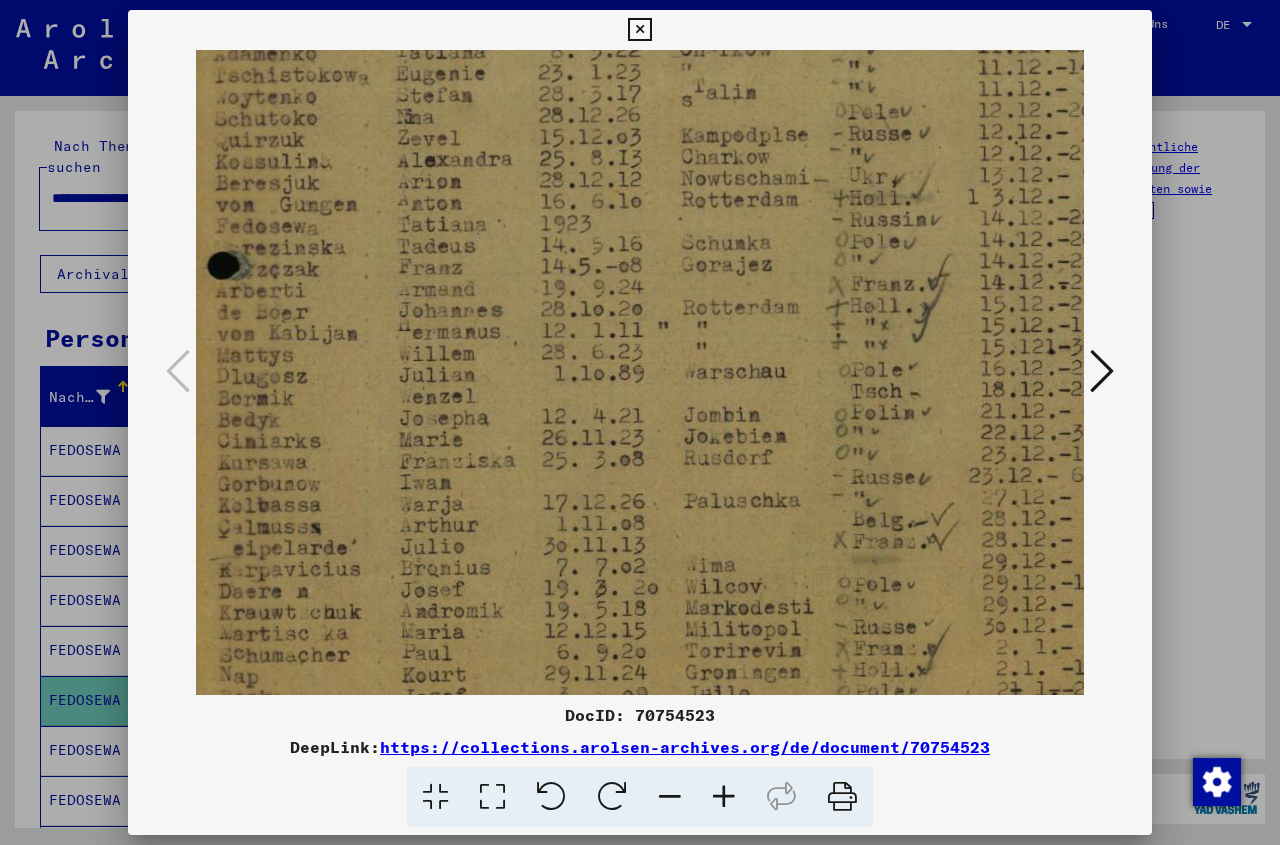 scroll, scrollTop: 750, scrollLeft: 6, axis: both 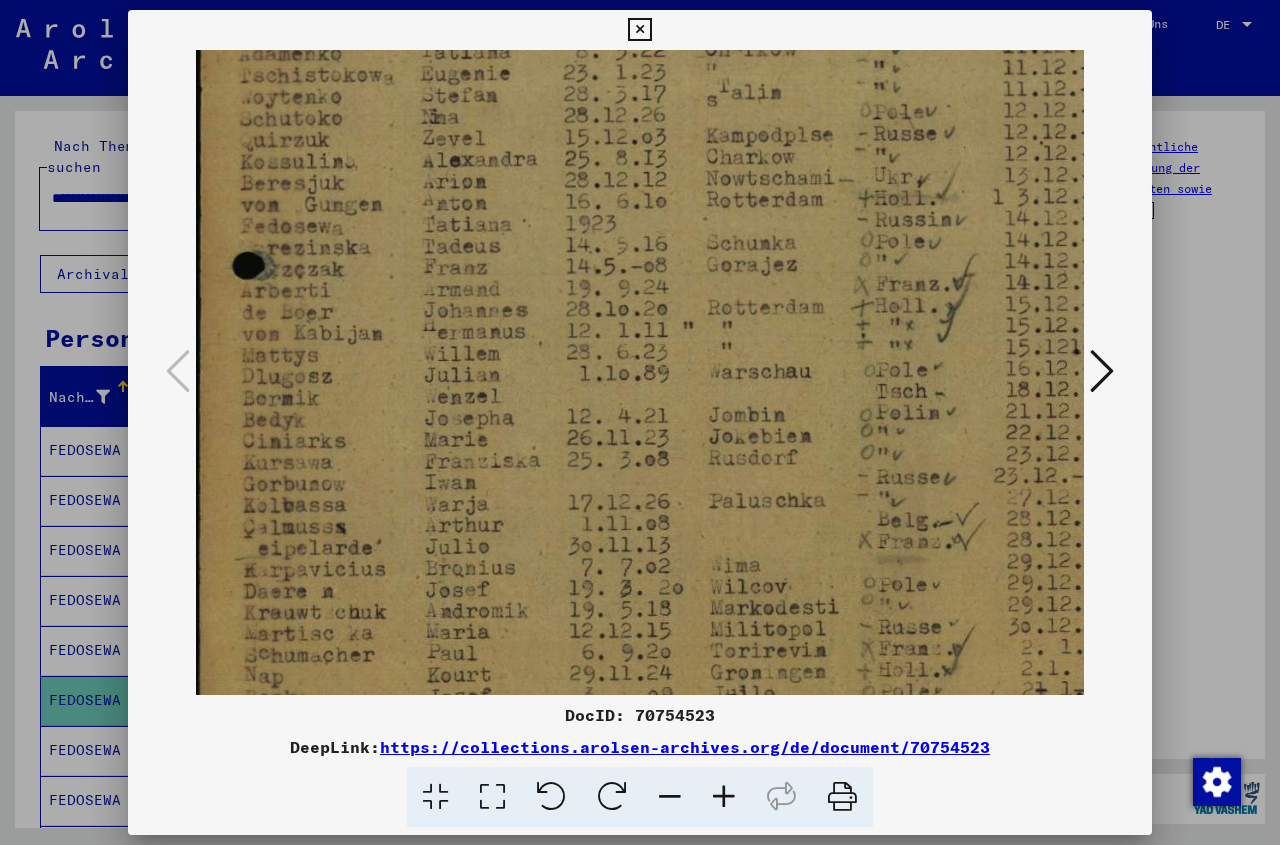 drag, startPoint x: 644, startPoint y: 382, endPoint x: 643, endPoint y: 515, distance: 133.00375 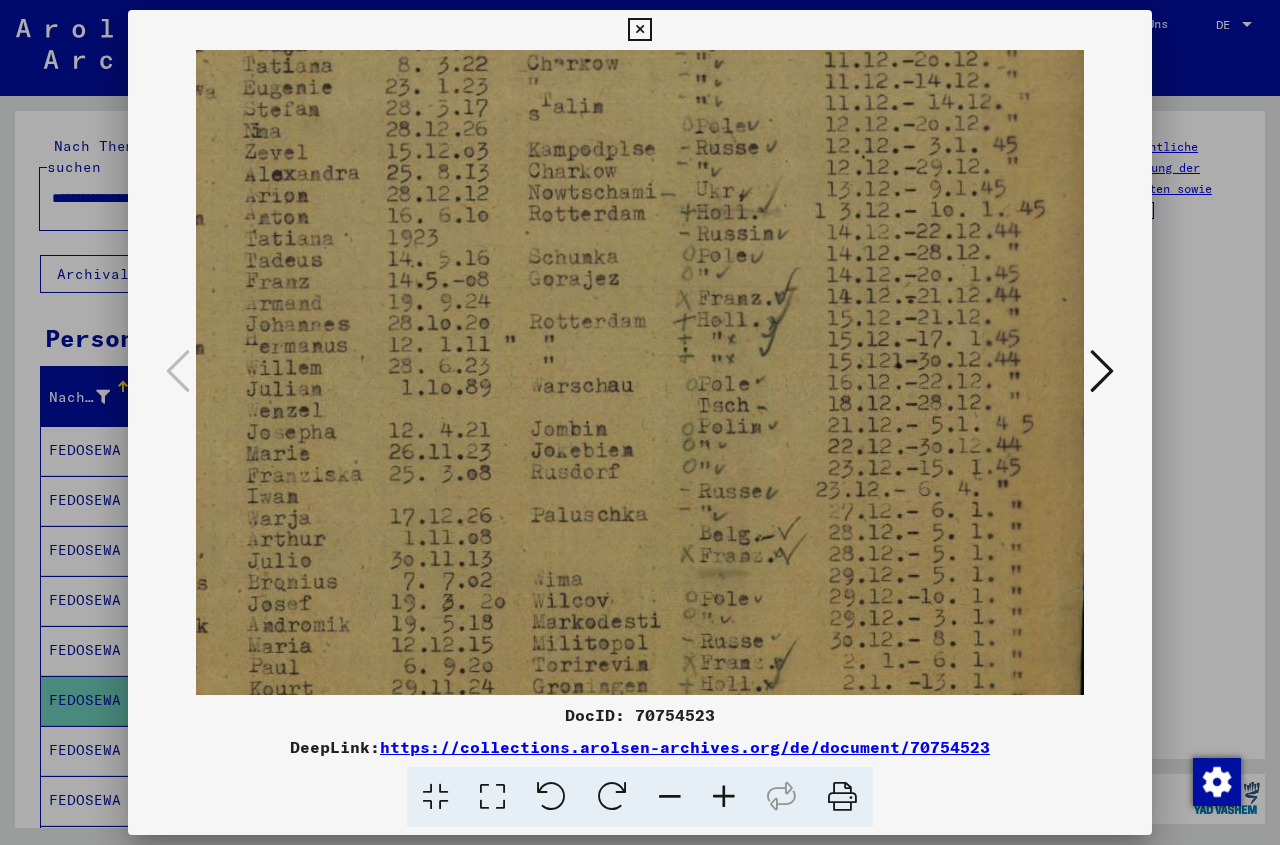 scroll, scrollTop: 736, scrollLeft: 186, axis: both 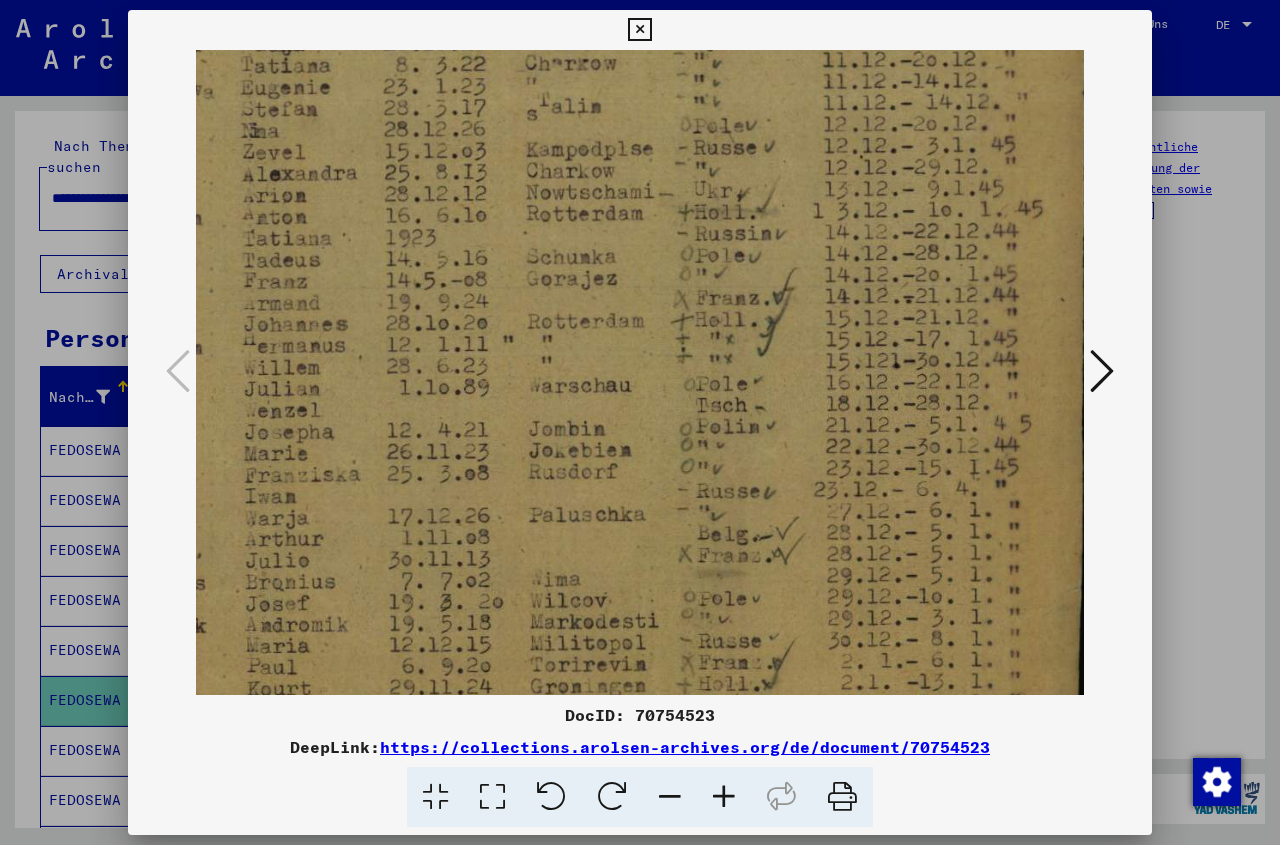 drag, startPoint x: 1016, startPoint y: 234, endPoint x: 836, endPoint y: 248, distance: 180.54362 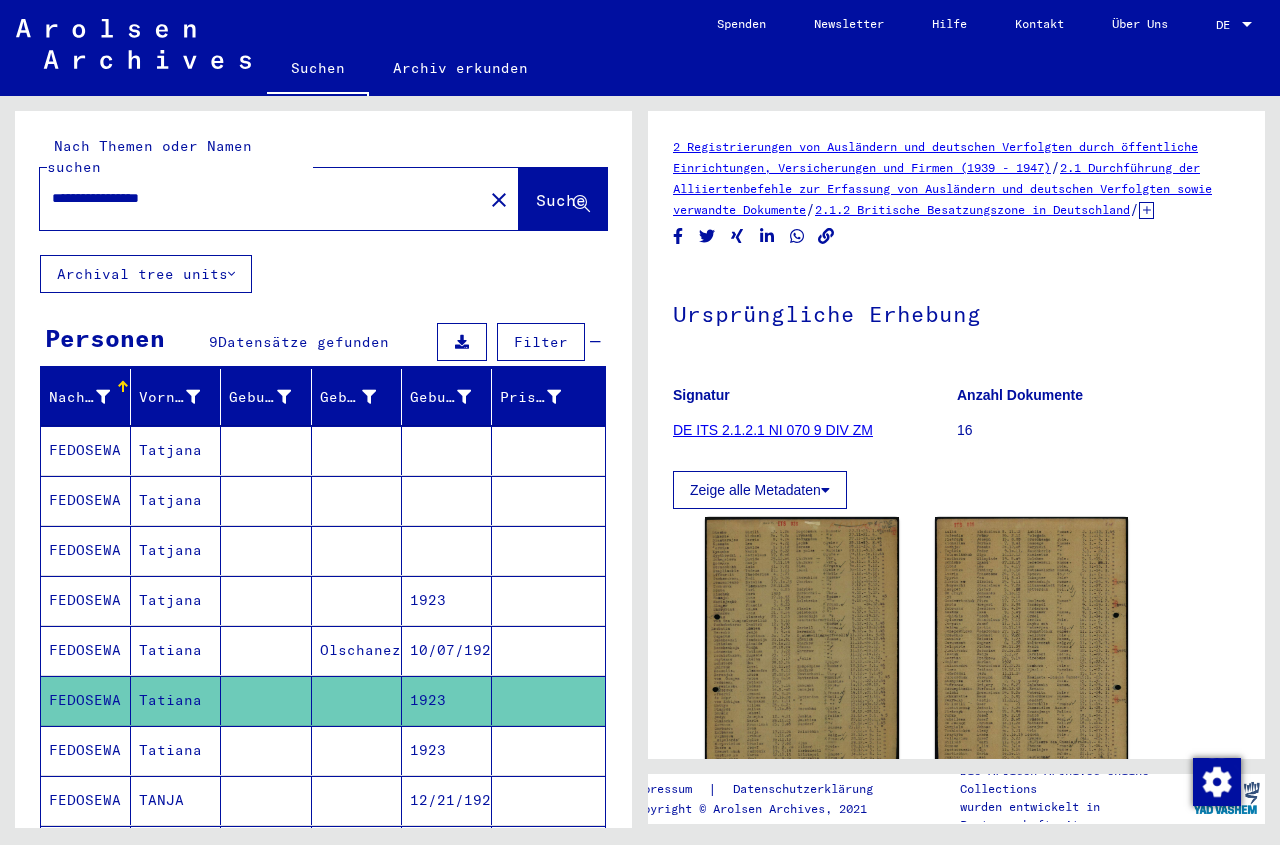click on "1923" at bounding box center [447, 800] 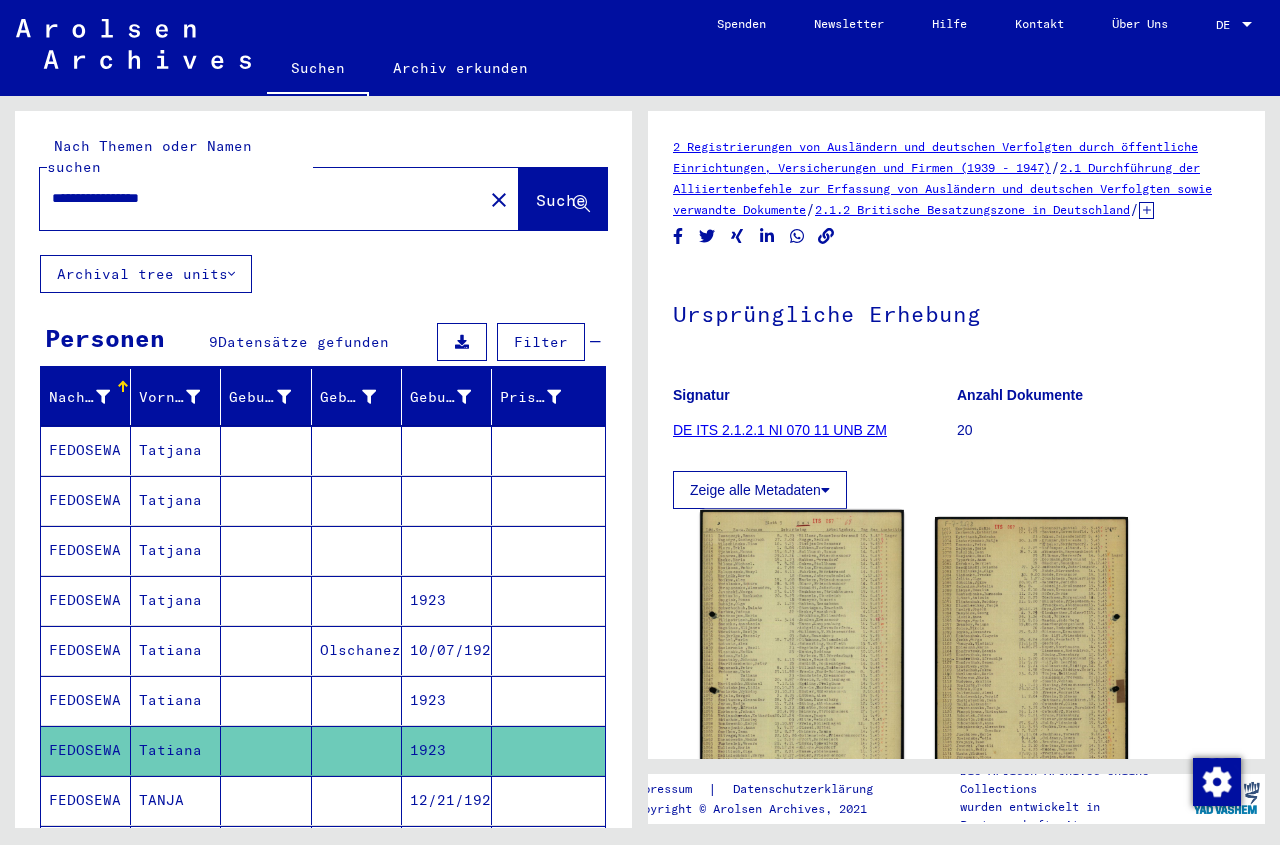 click 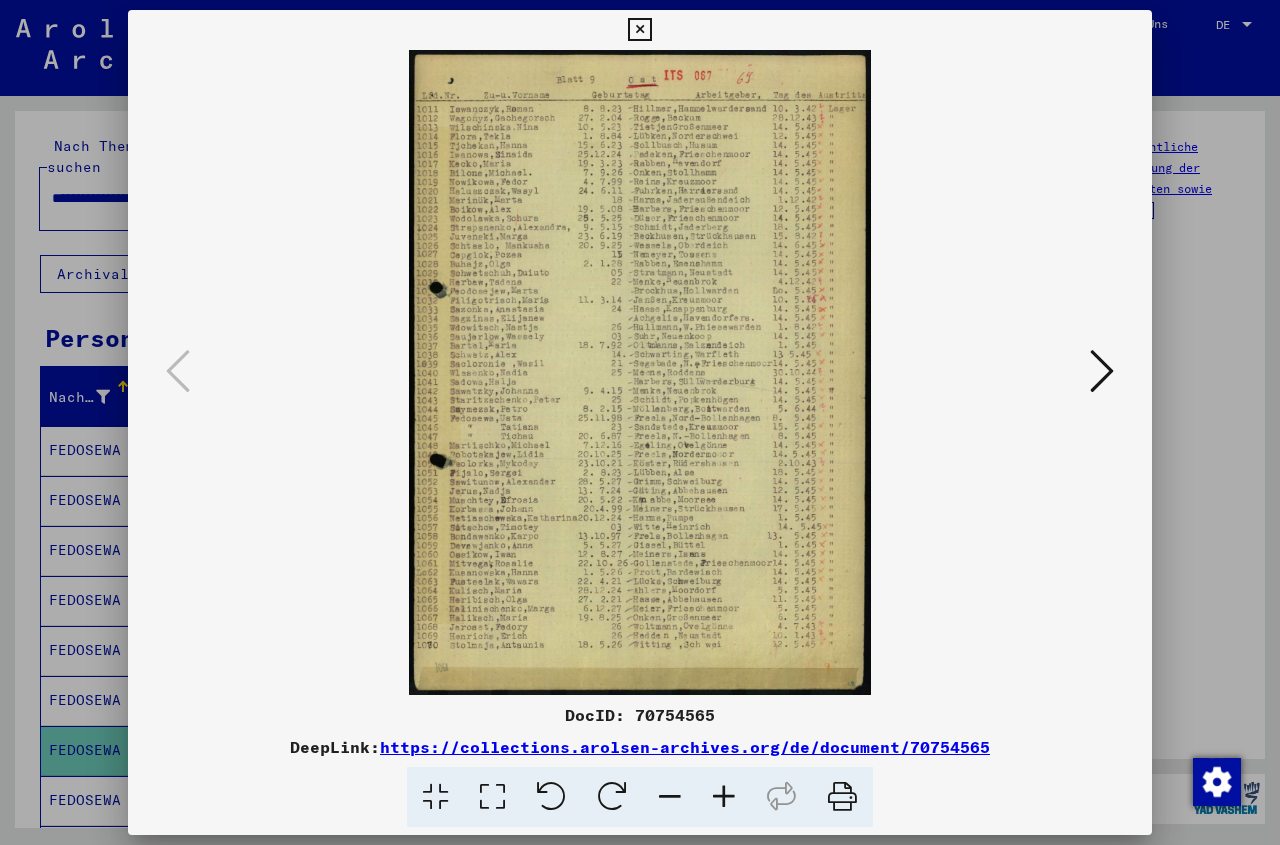 click at bounding box center (724, 797) 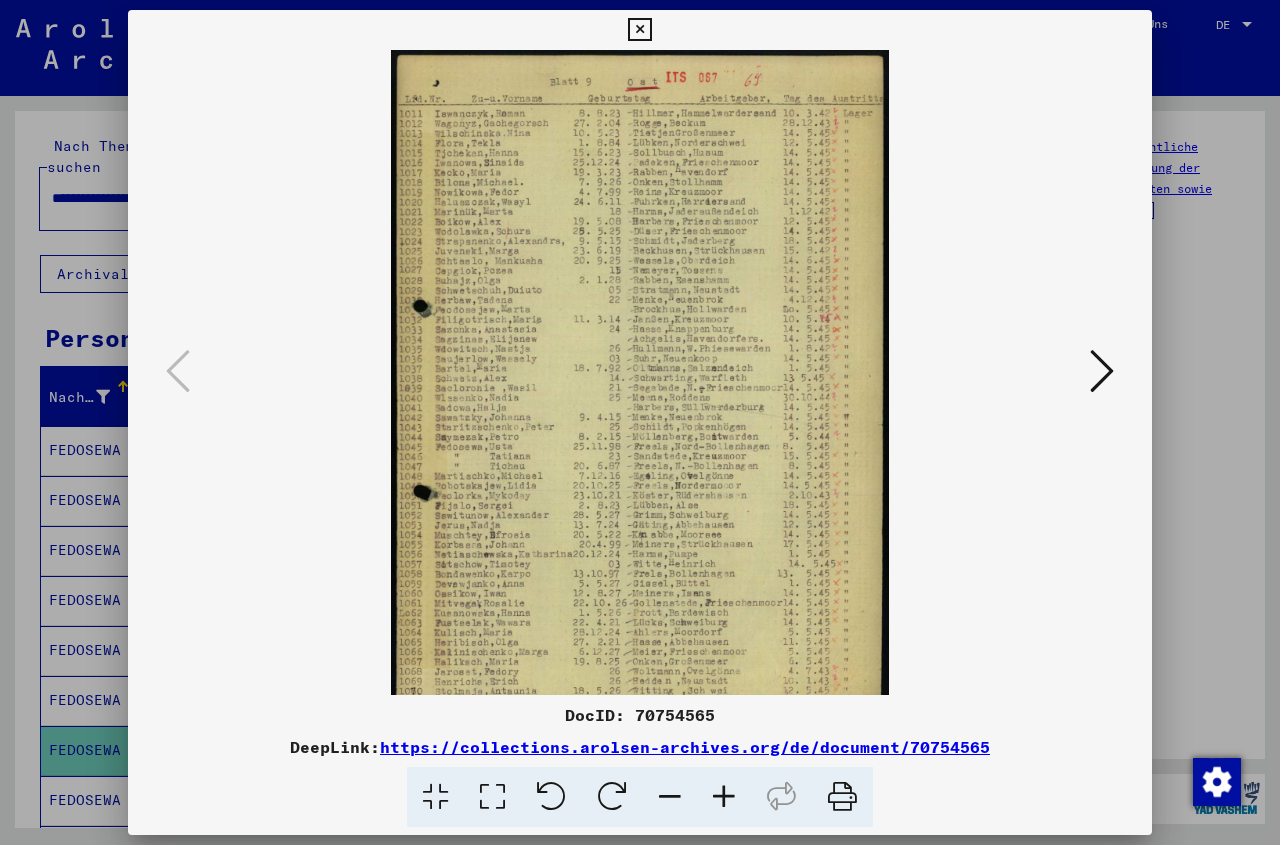 click at bounding box center (724, 797) 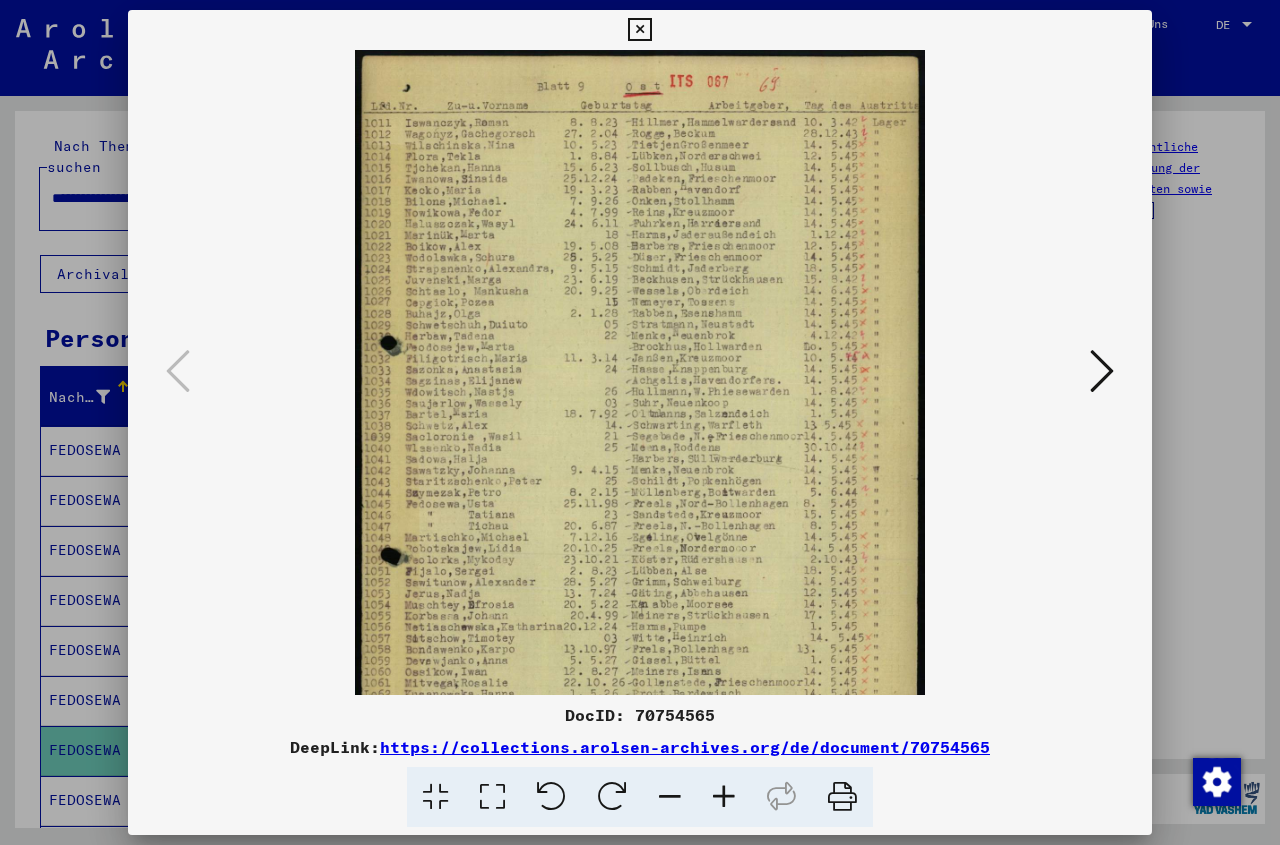 click at bounding box center [724, 797] 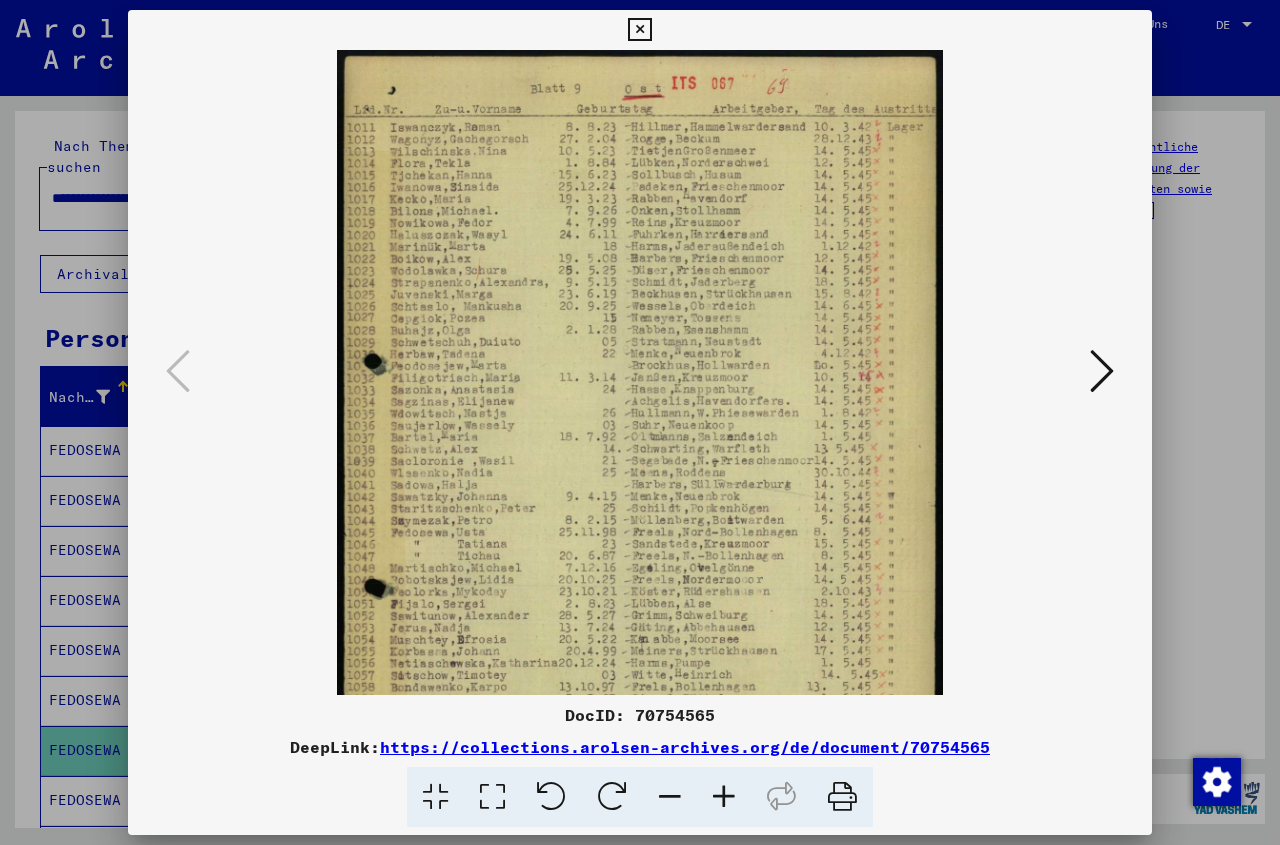 click at bounding box center (724, 797) 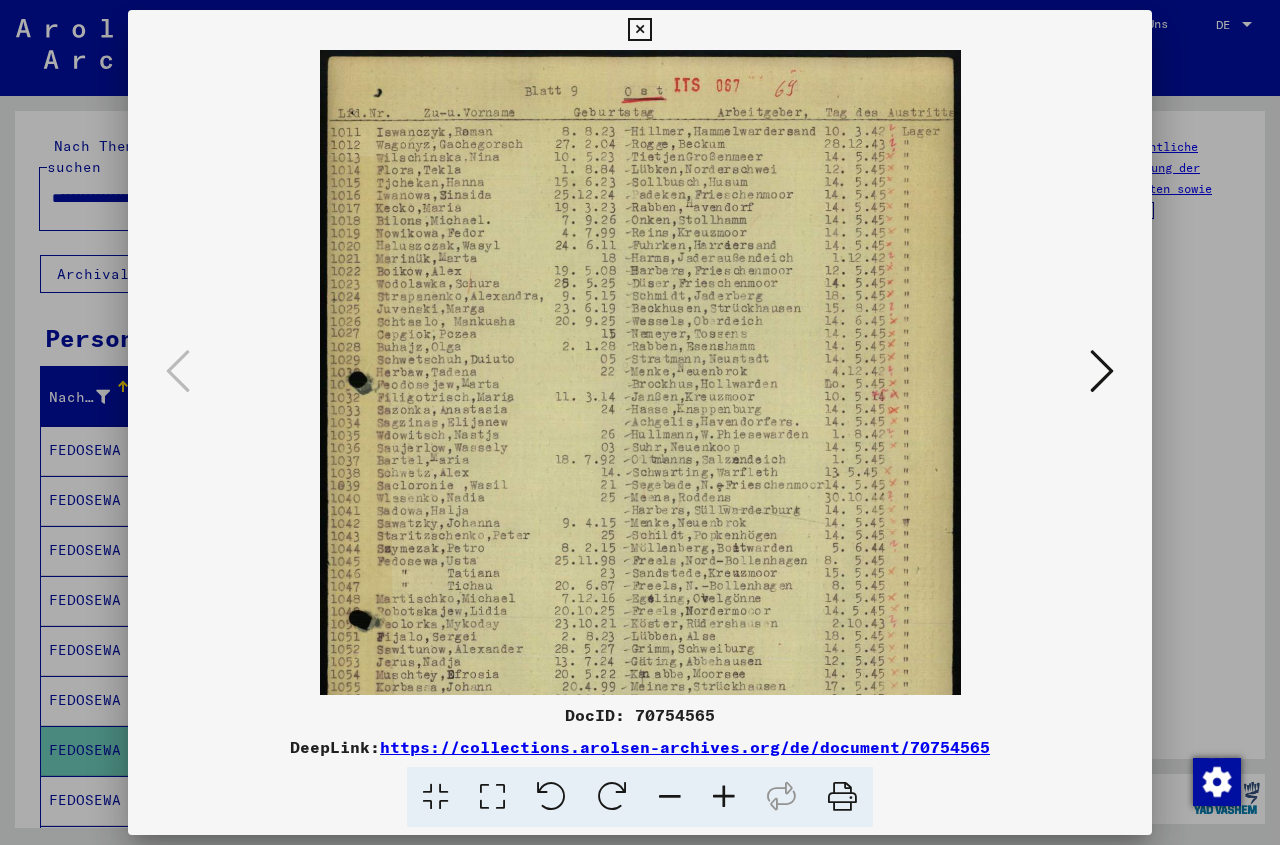 click at bounding box center [724, 797] 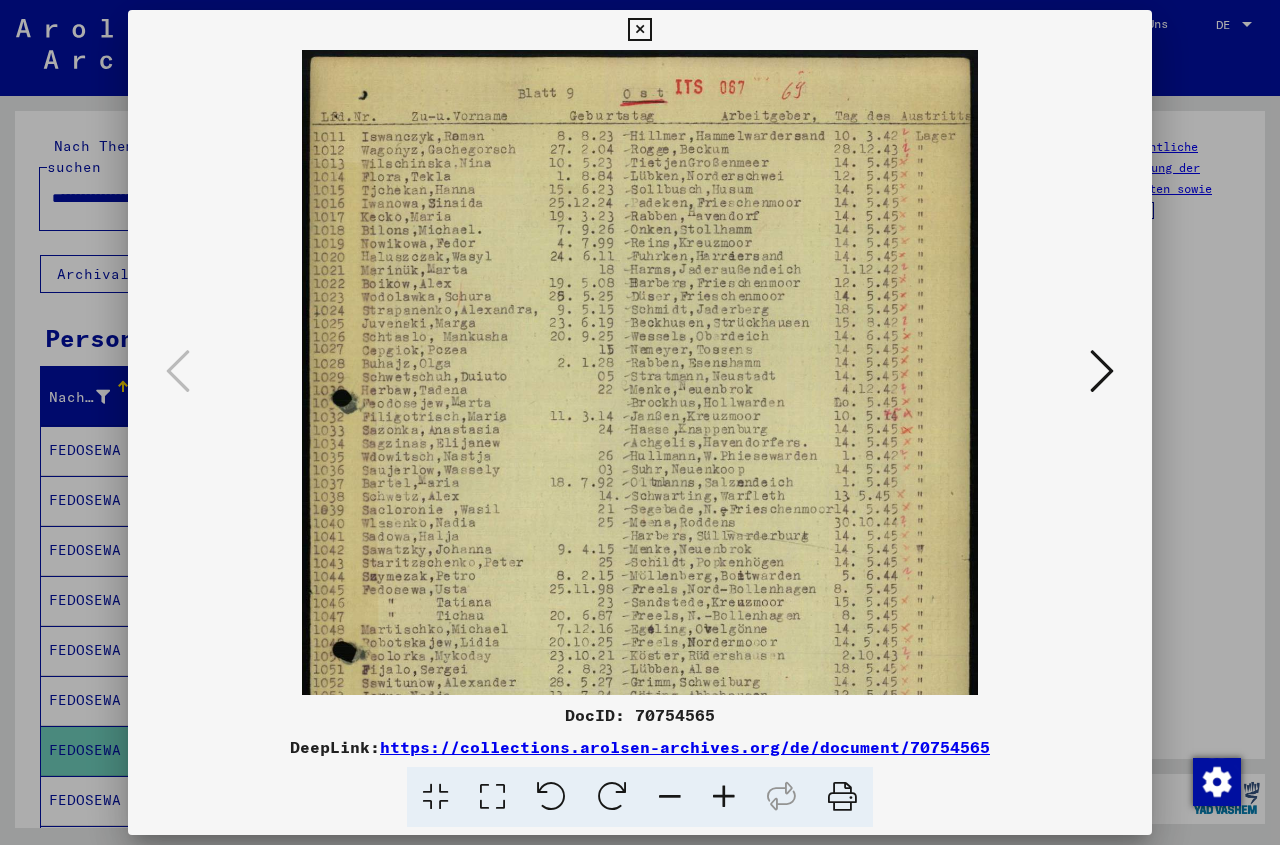 click at bounding box center (724, 797) 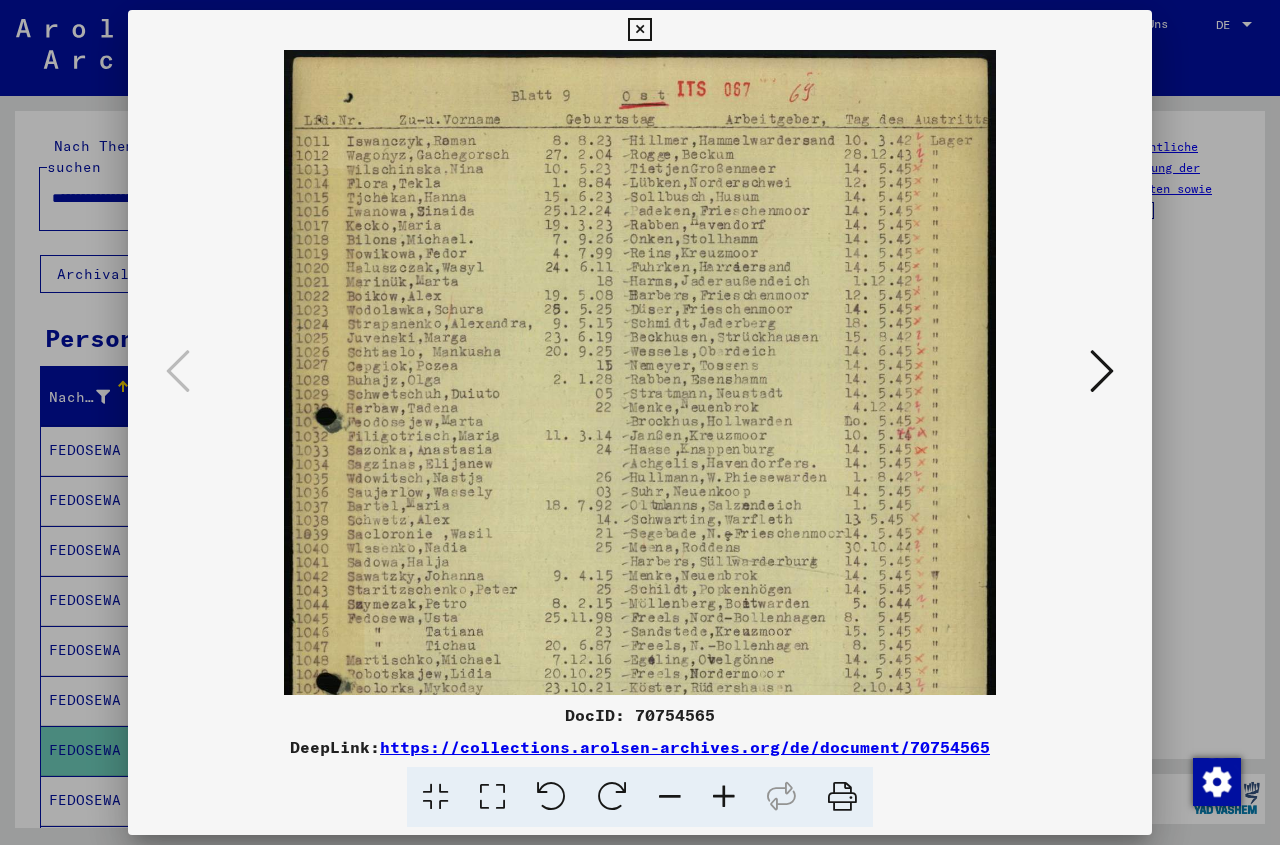 click at bounding box center [724, 797] 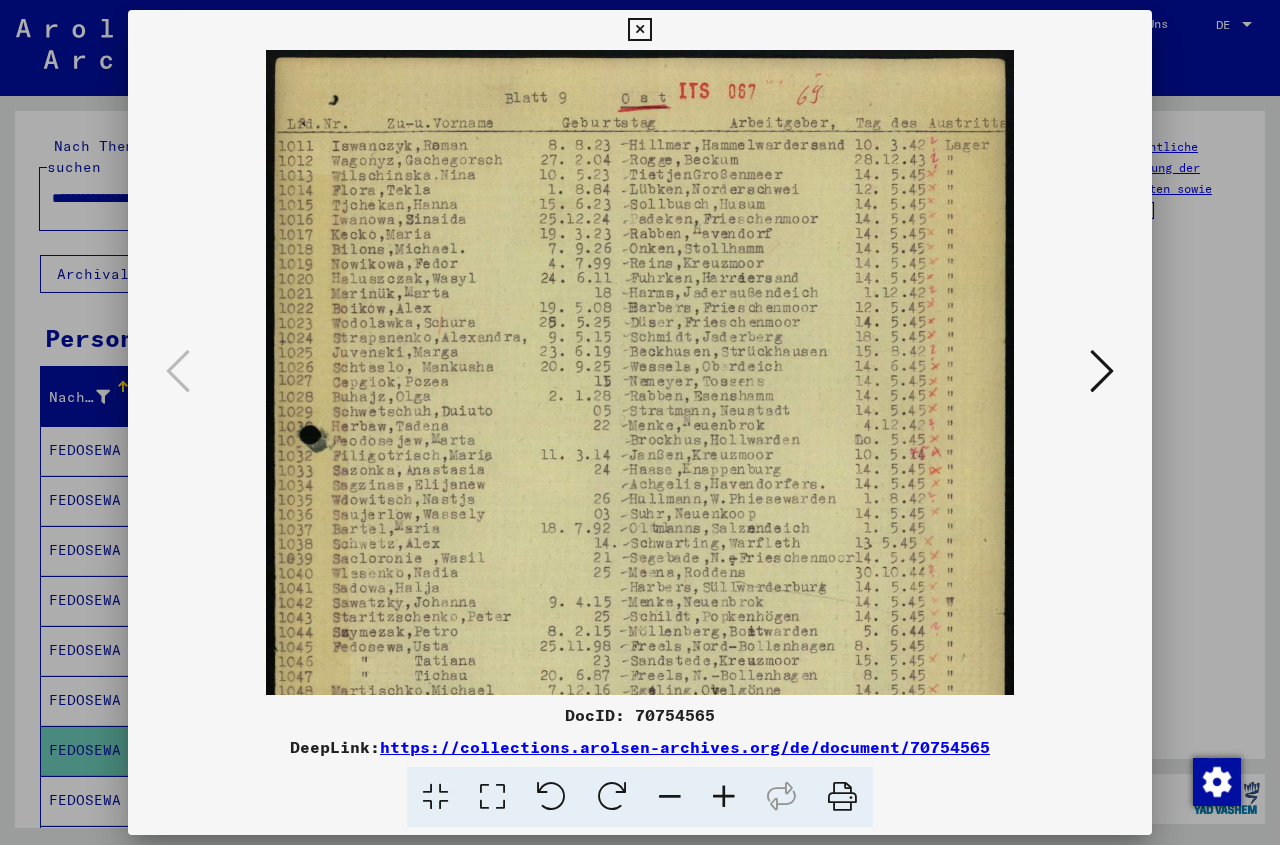 click at bounding box center (724, 797) 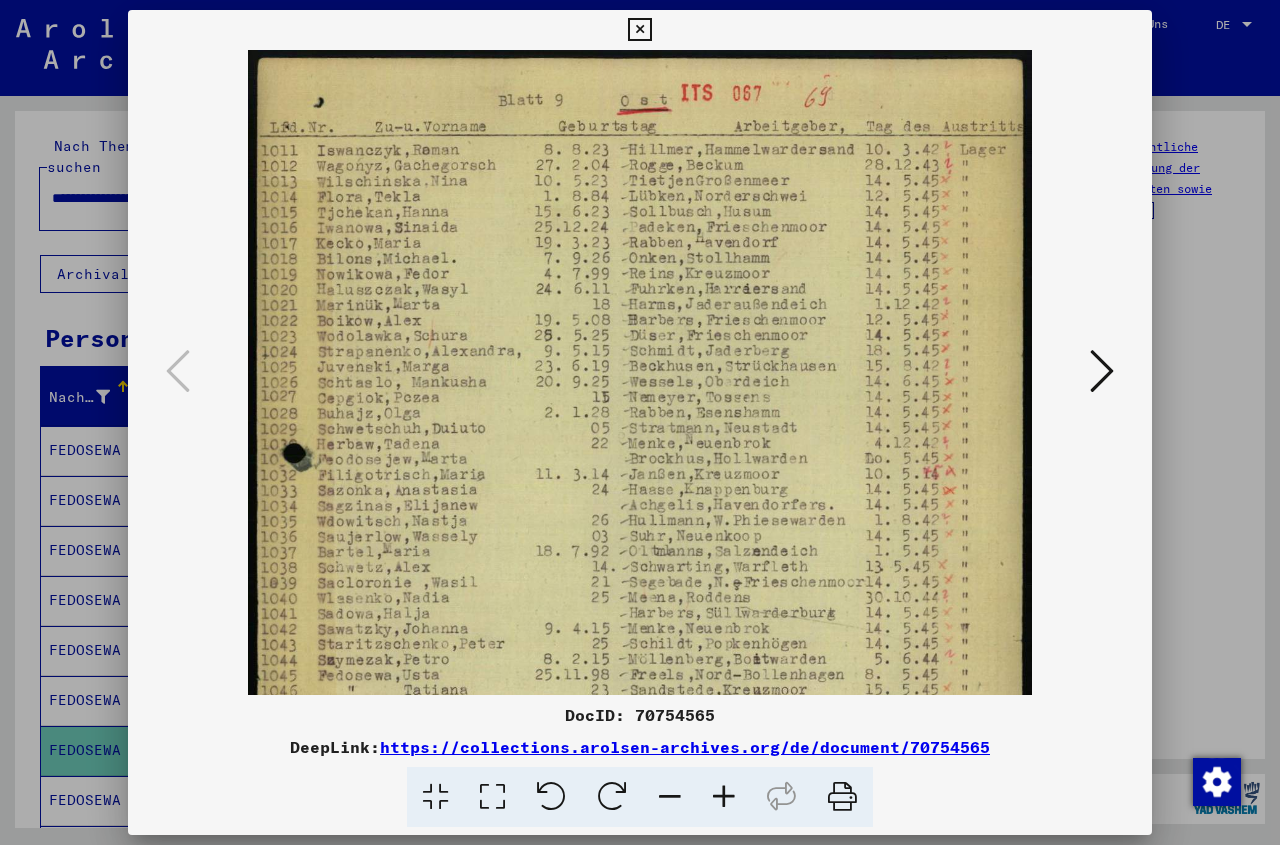 click at bounding box center [724, 797] 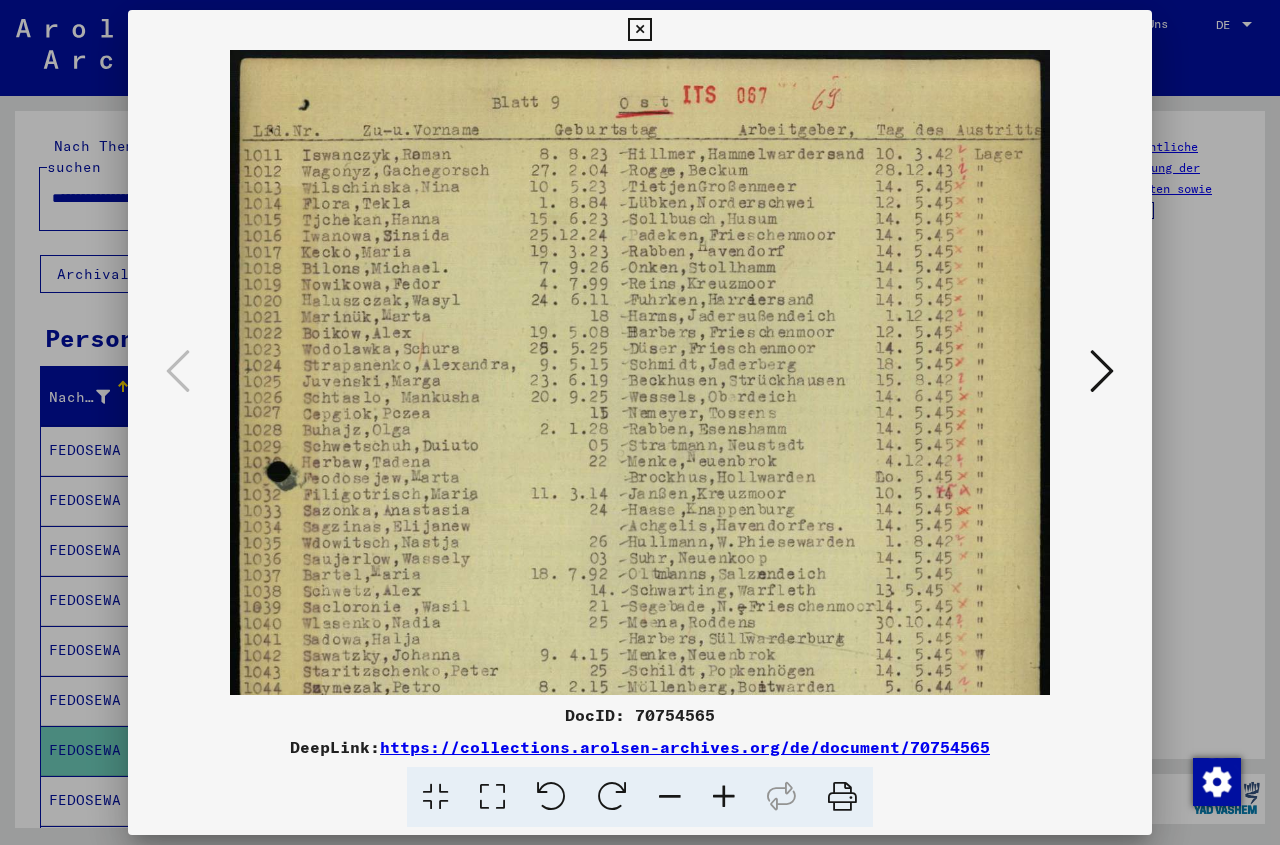 click at bounding box center [724, 797] 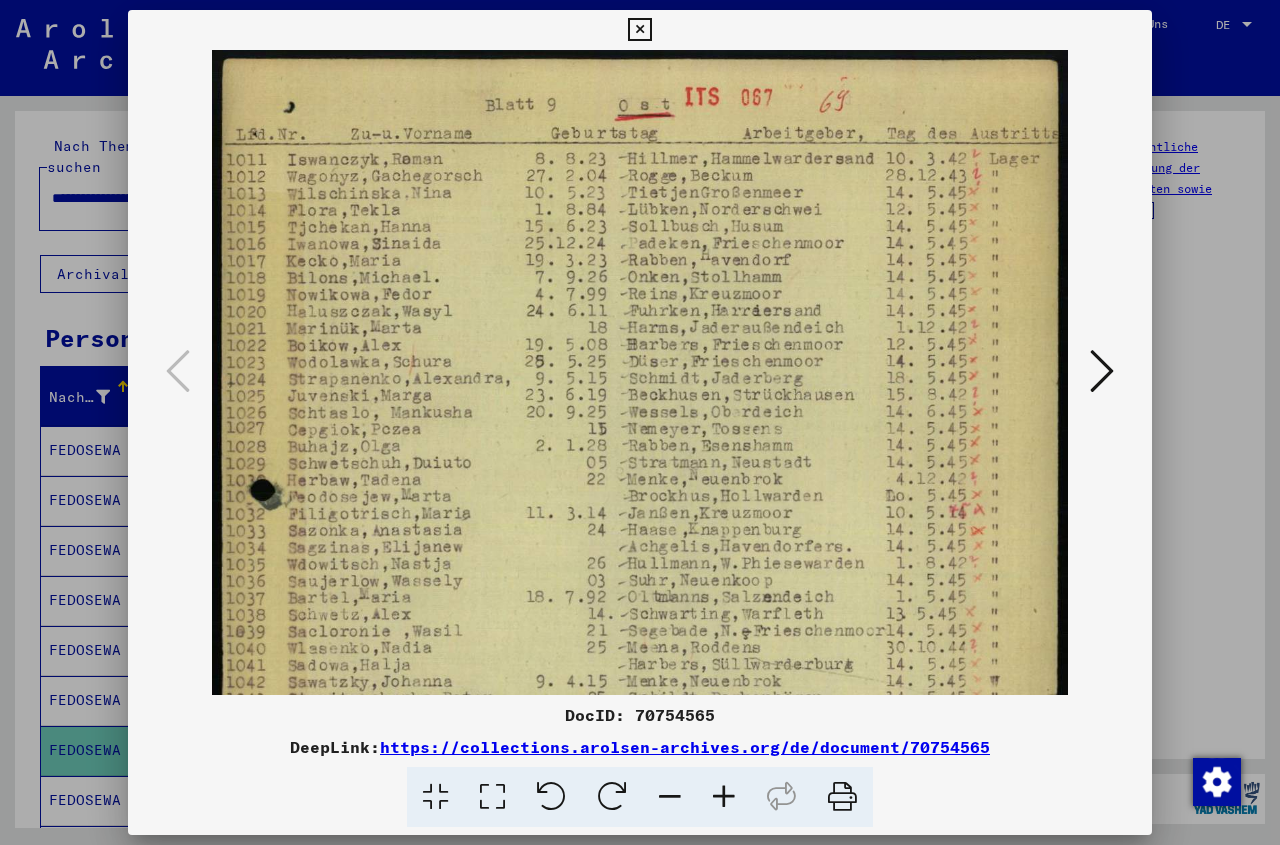 click at bounding box center [724, 797] 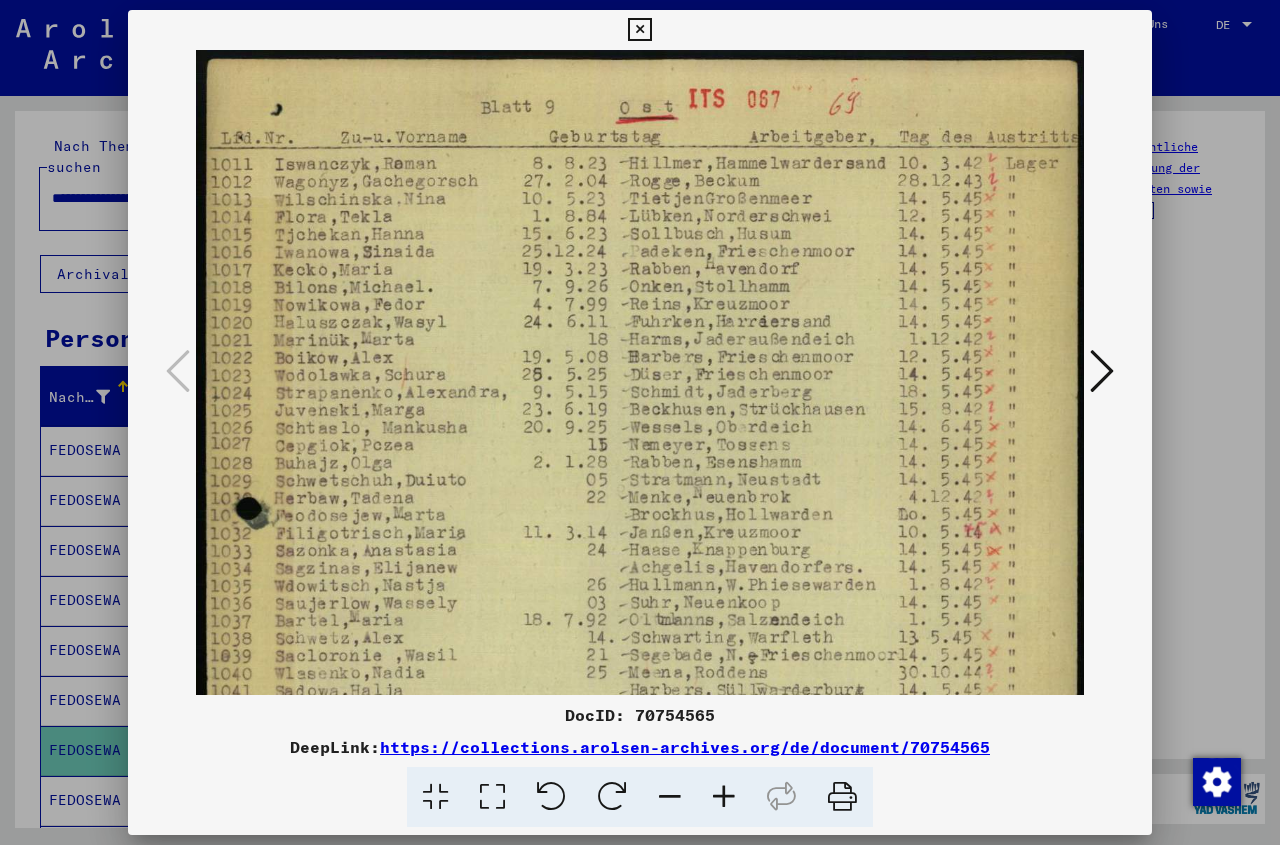 click at bounding box center [724, 797] 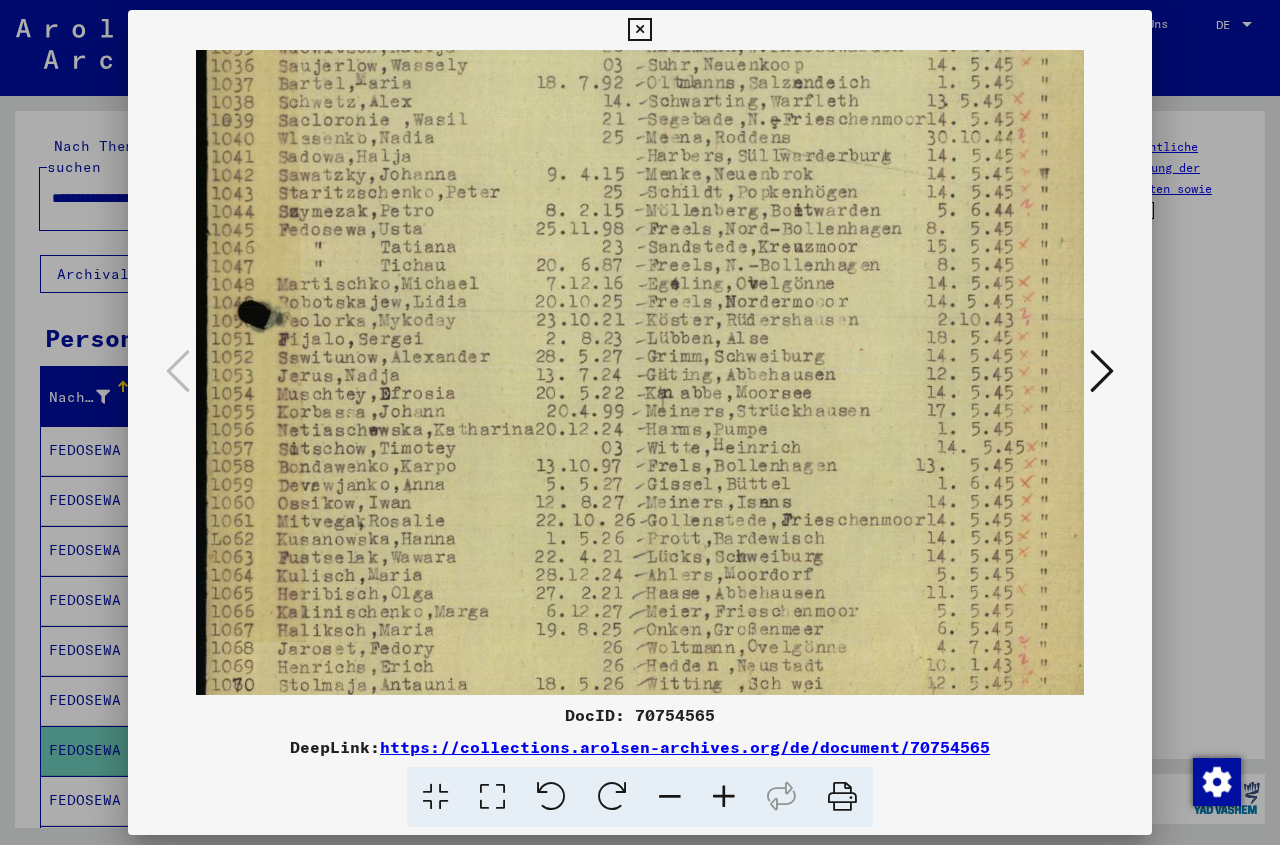 scroll, scrollTop: 562, scrollLeft: 0, axis: vertical 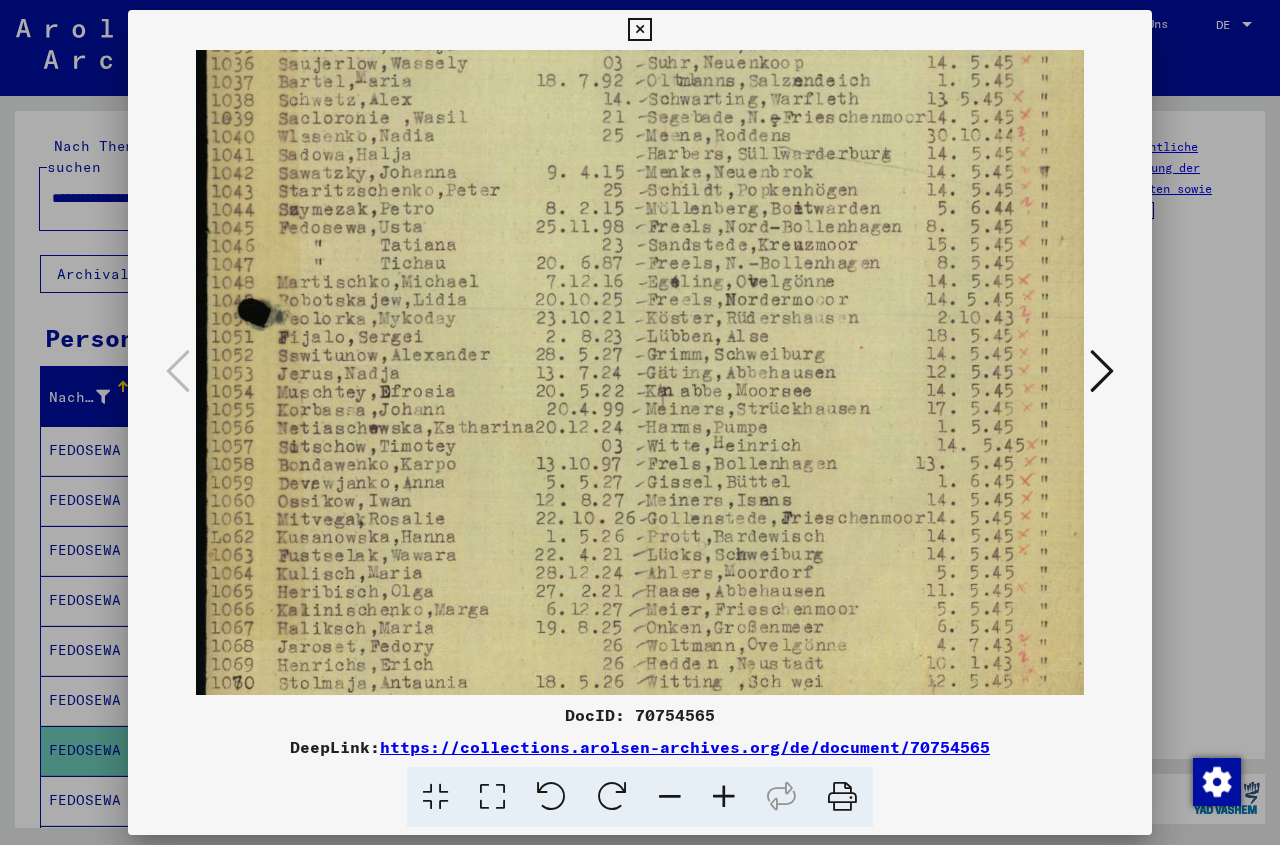 drag, startPoint x: 337, startPoint y: 685, endPoint x: 502, endPoint y: 123, distance: 585.72095 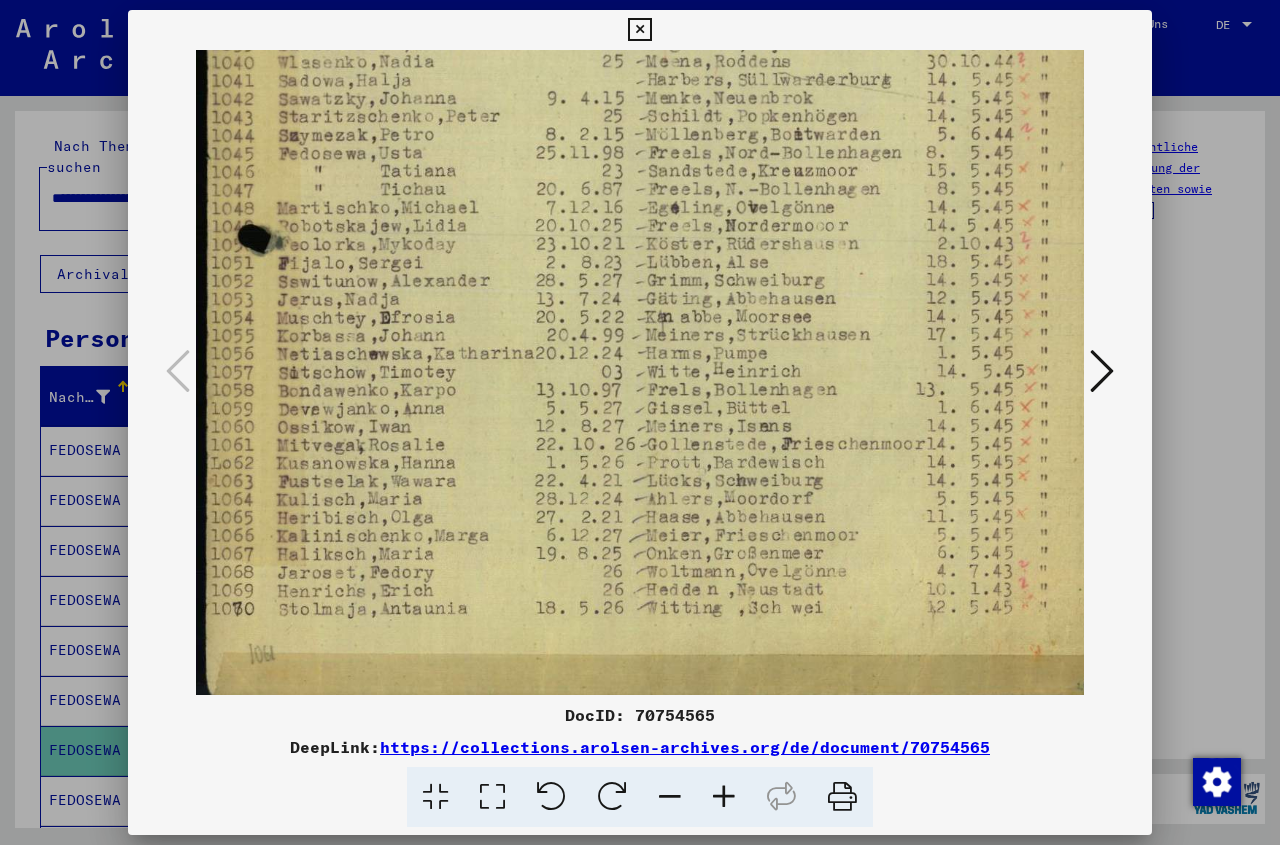 scroll, scrollTop: 650, scrollLeft: 0, axis: vertical 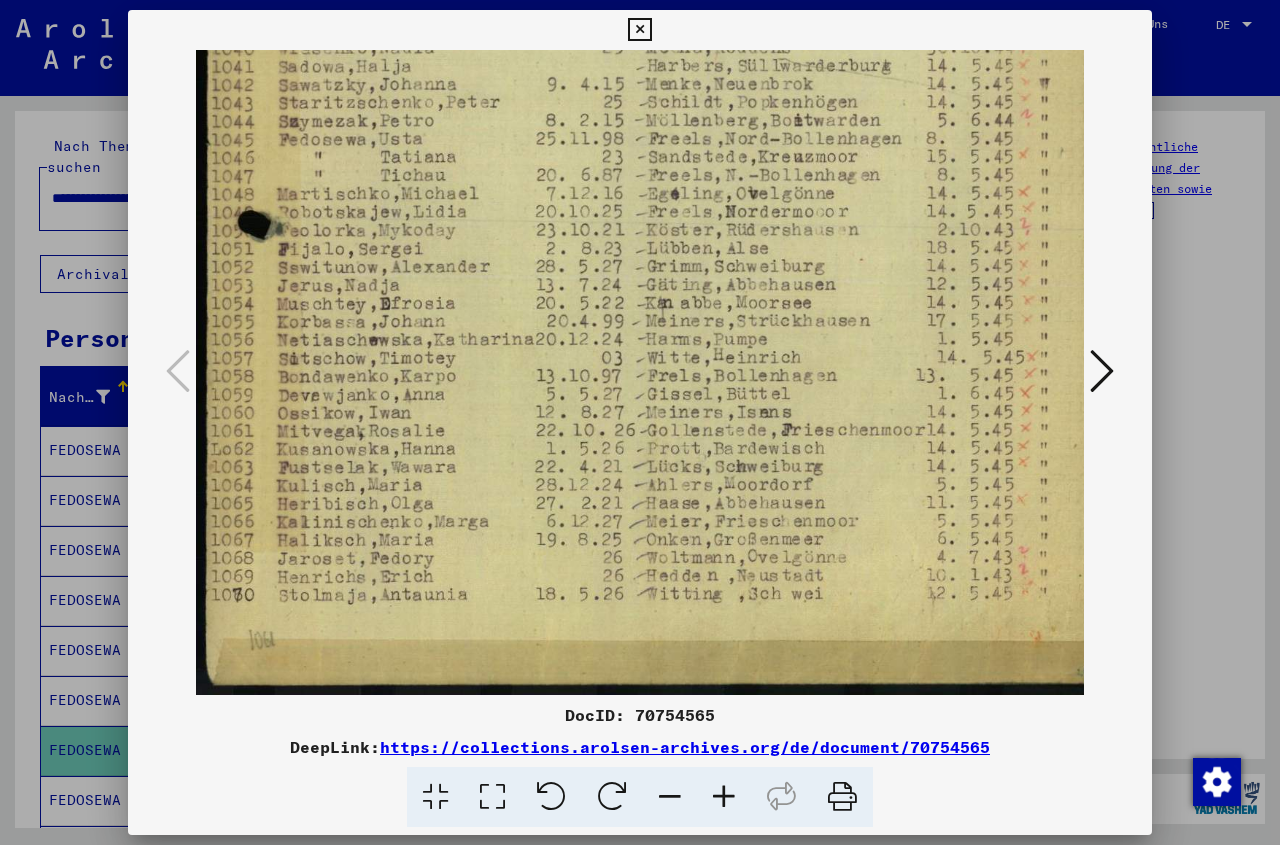 drag, startPoint x: 327, startPoint y: 660, endPoint x: 399, endPoint y: 453, distance: 219.16432 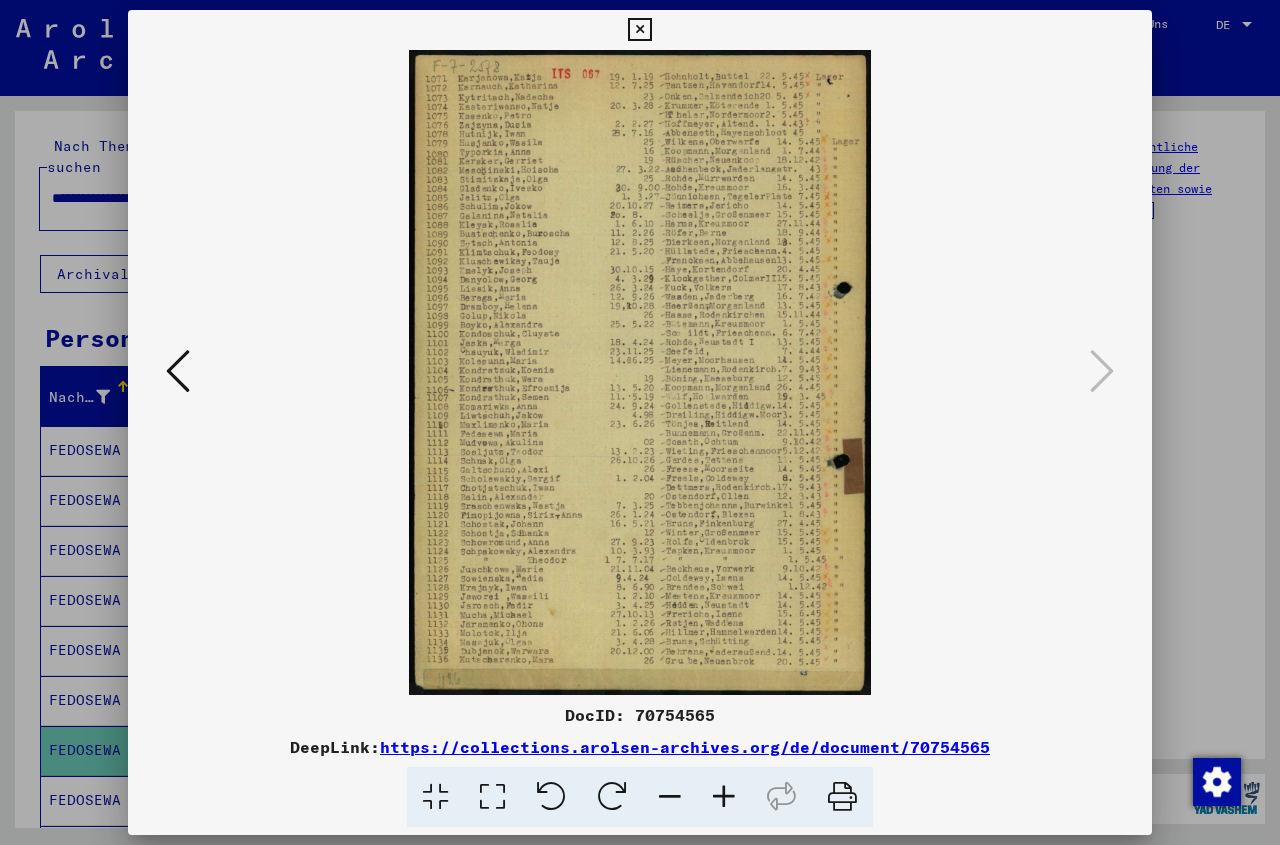 click at bounding box center [724, 797] 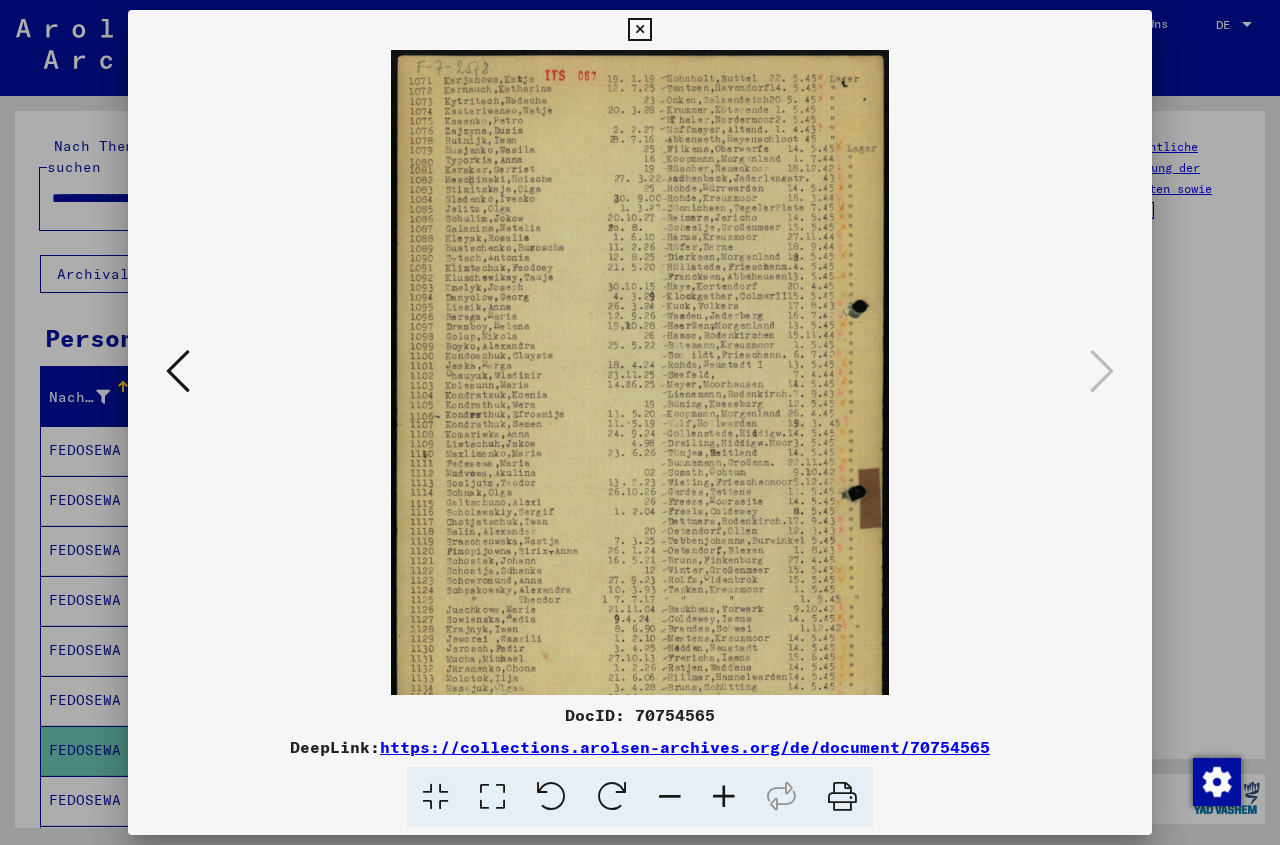click at bounding box center [724, 797] 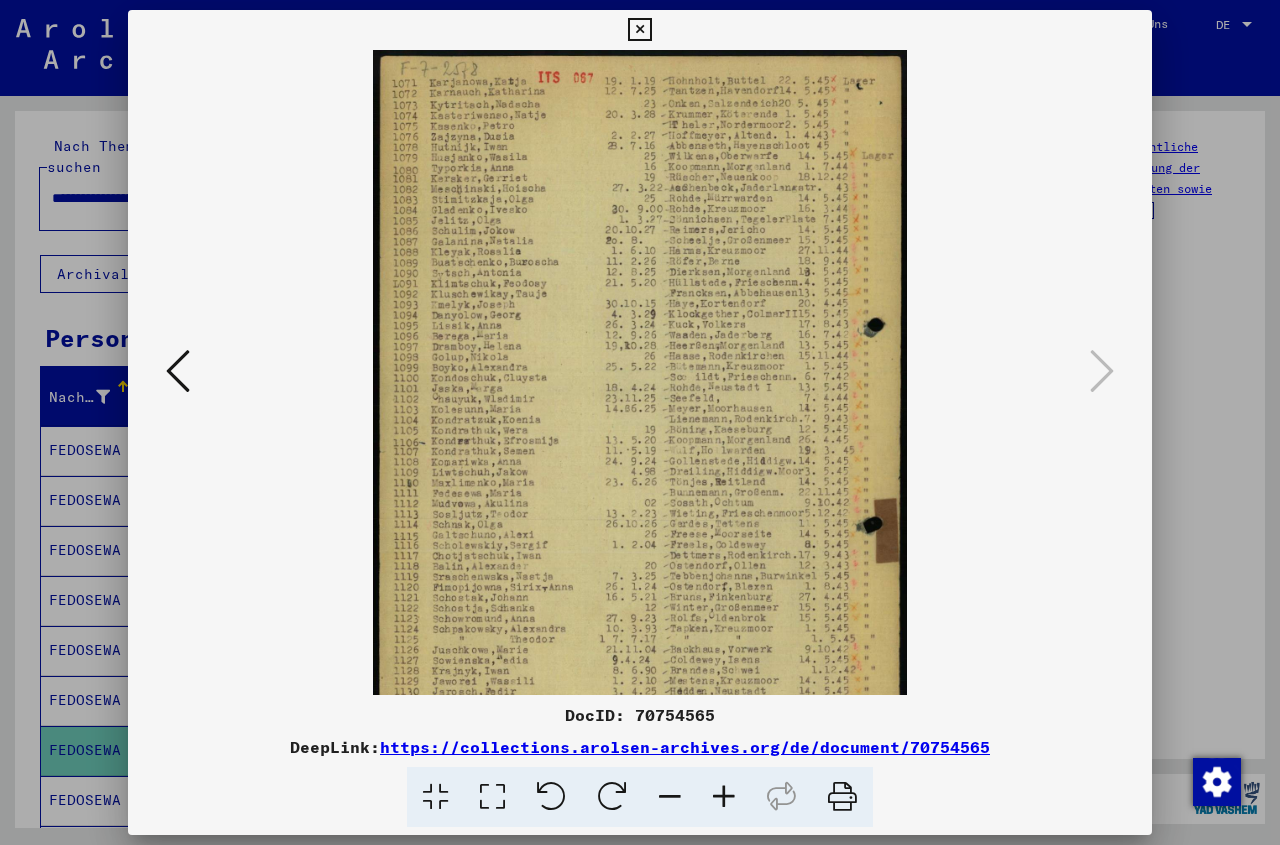 click at bounding box center (724, 797) 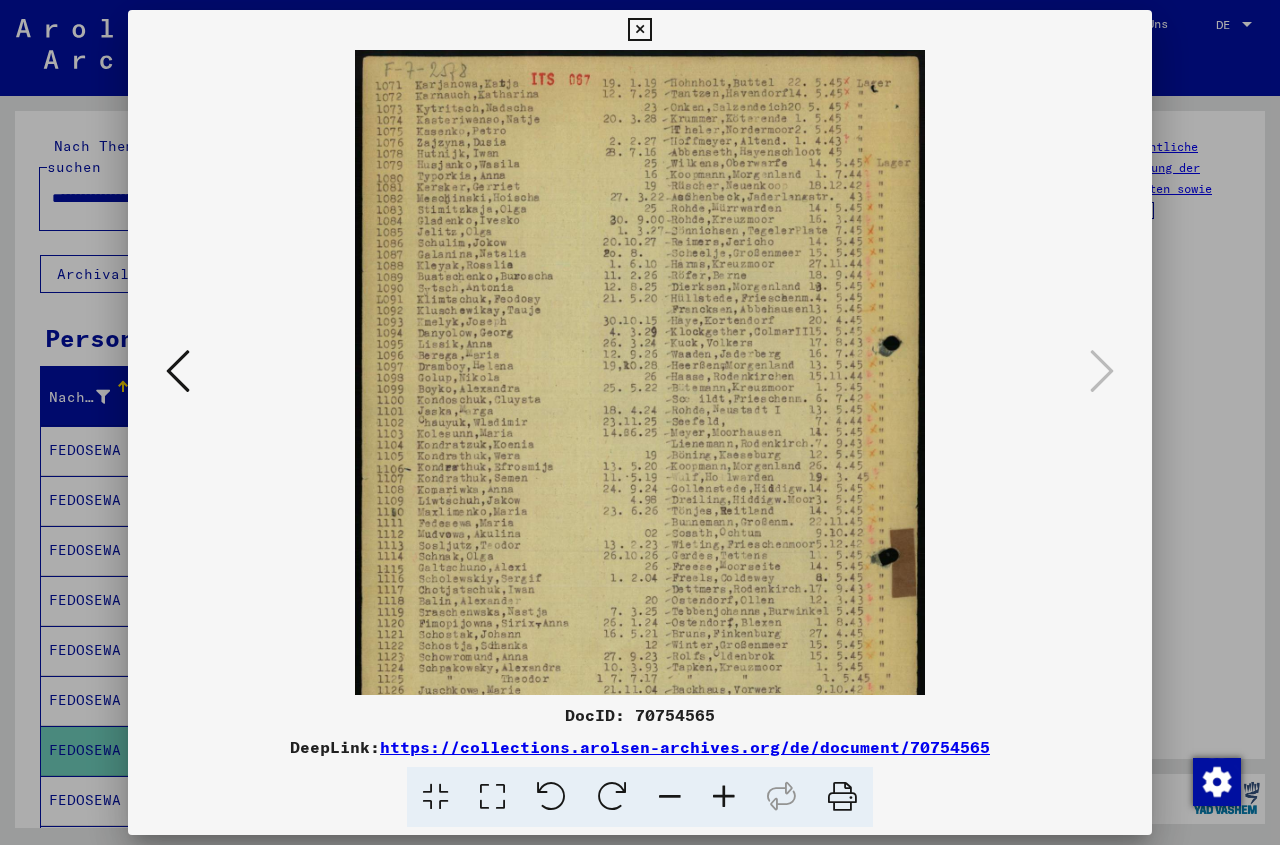click at bounding box center [724, 797] 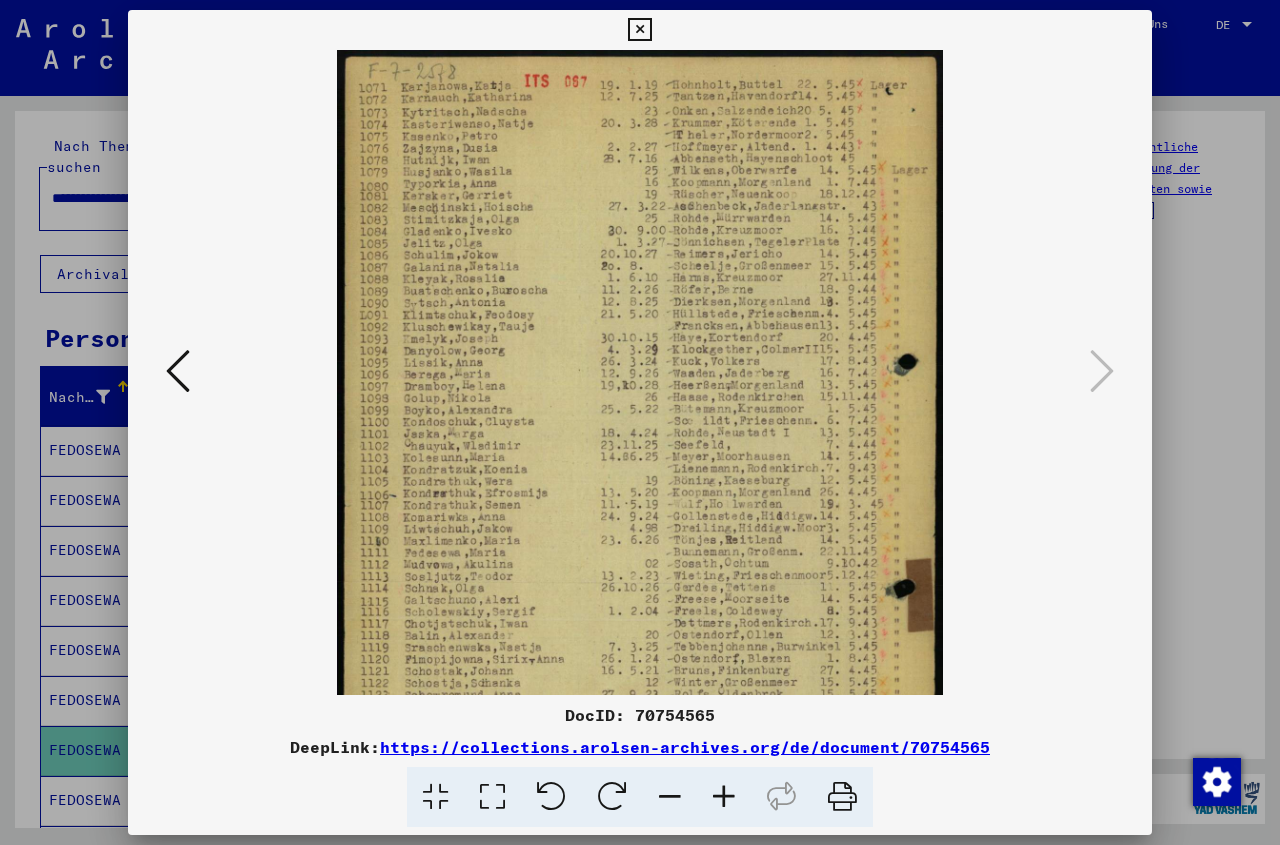 click at bounding box center [724, 797] 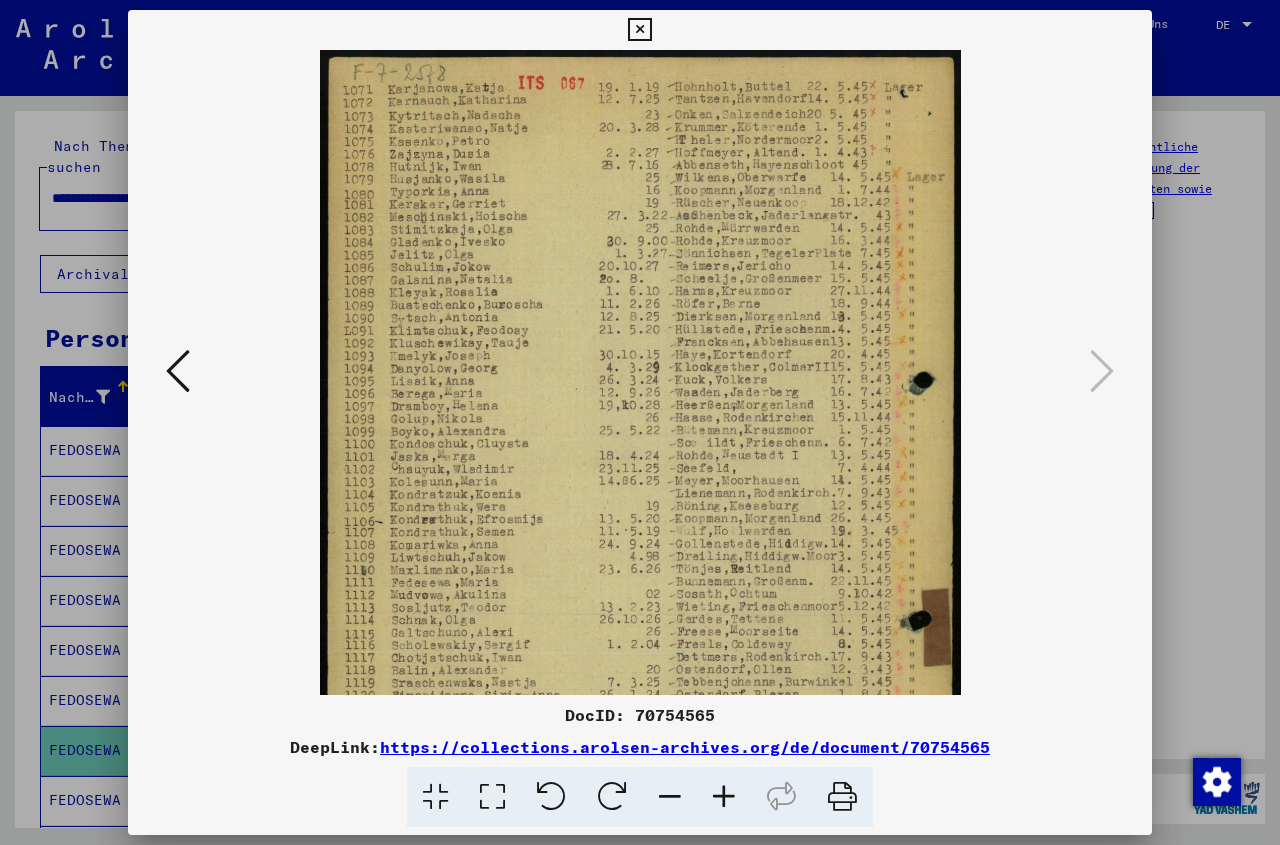 click at bounding box center [724, 797] 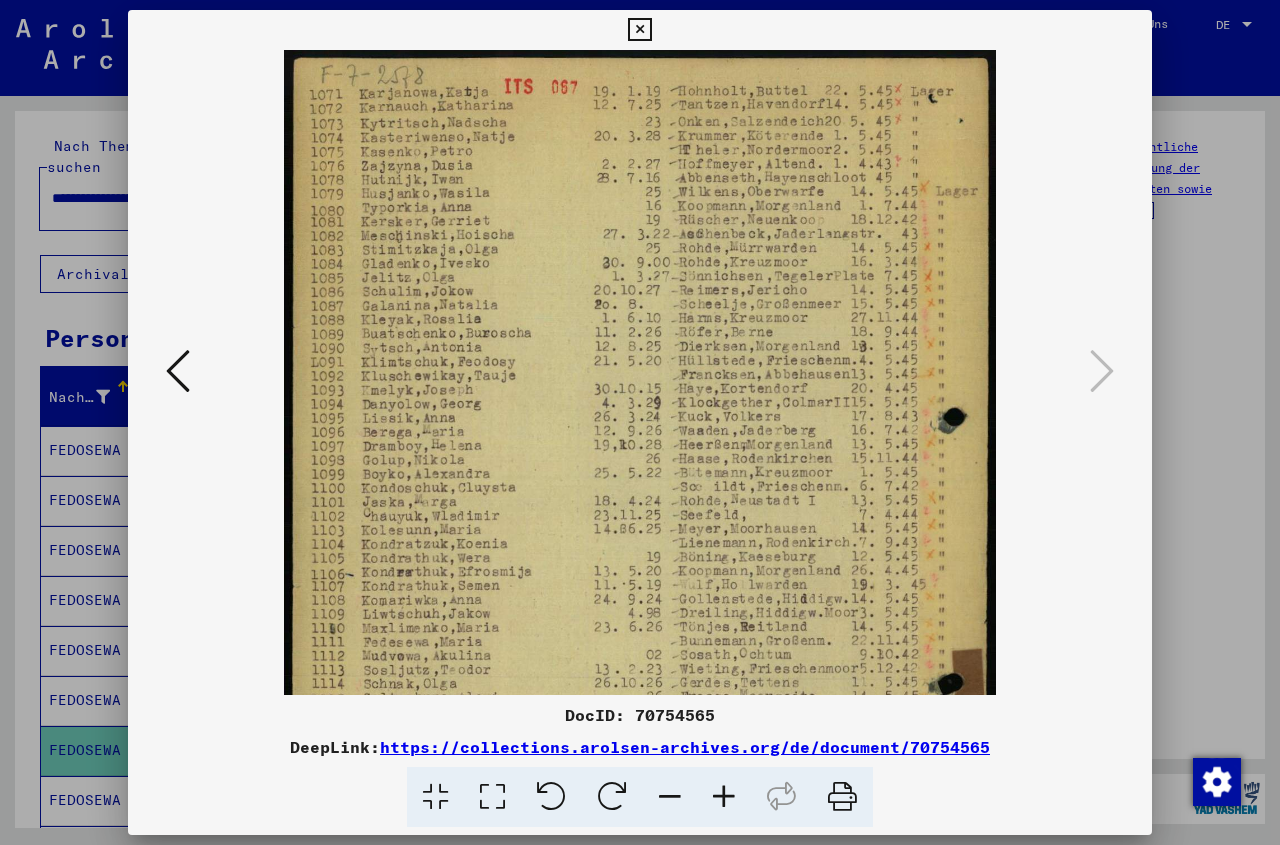click at bounding box center [724, 797] 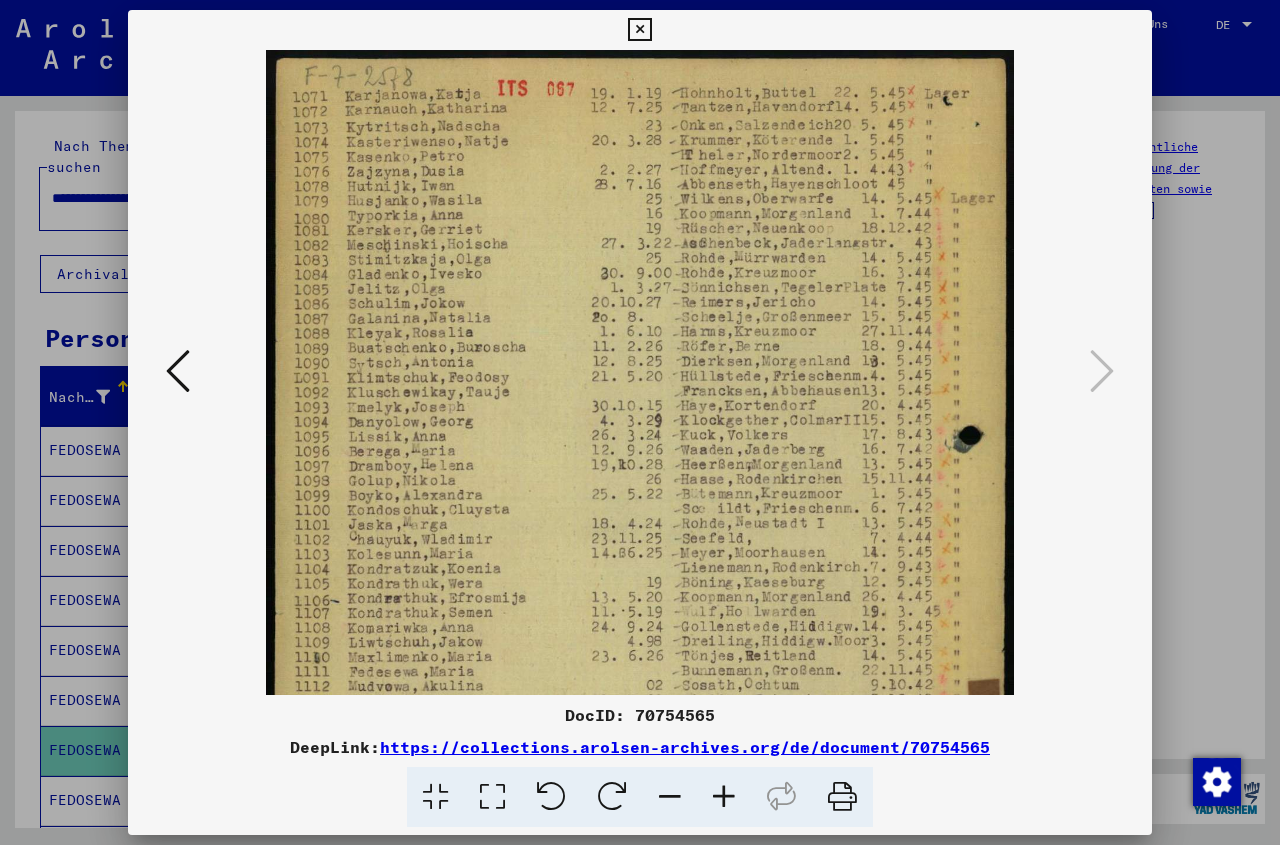 click at bounding box center (724, 797) 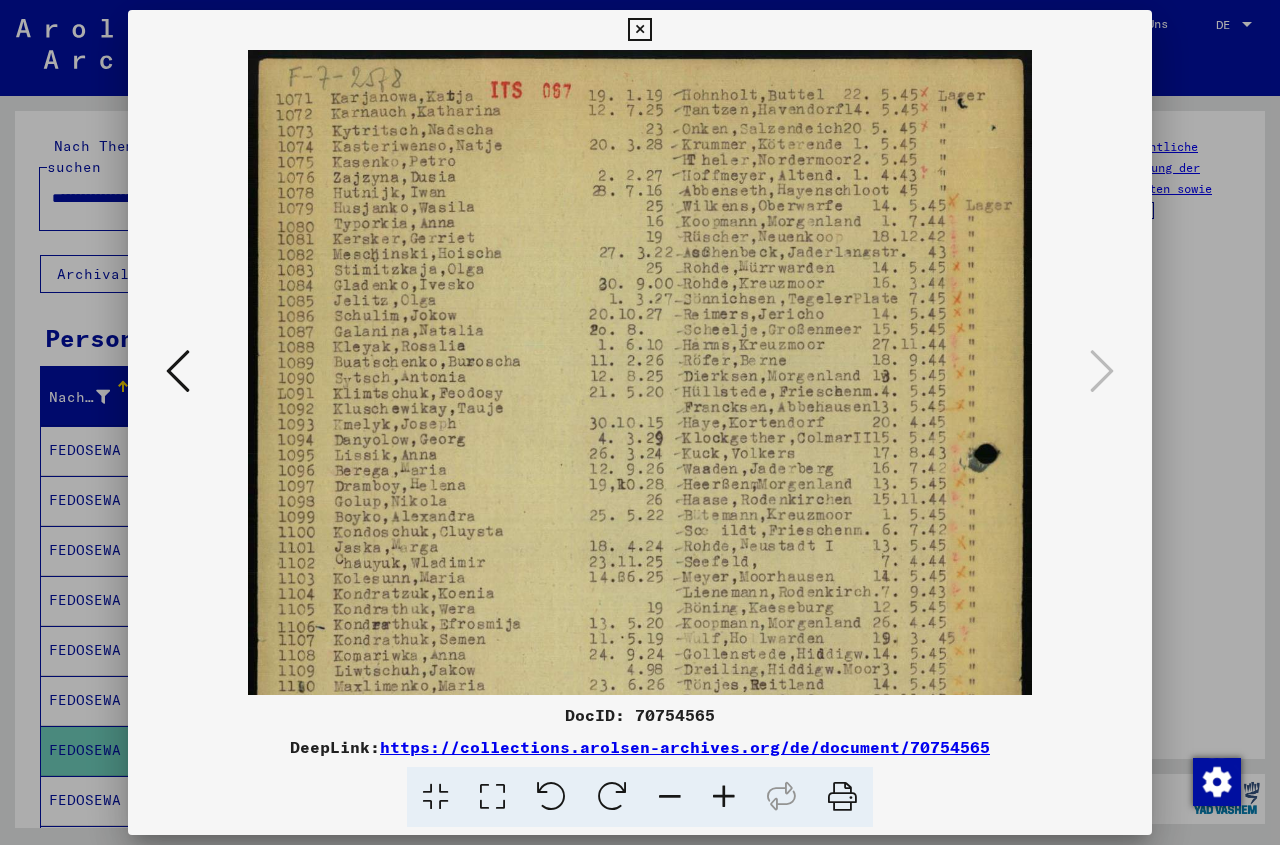 click at bounding box center [724, 797] 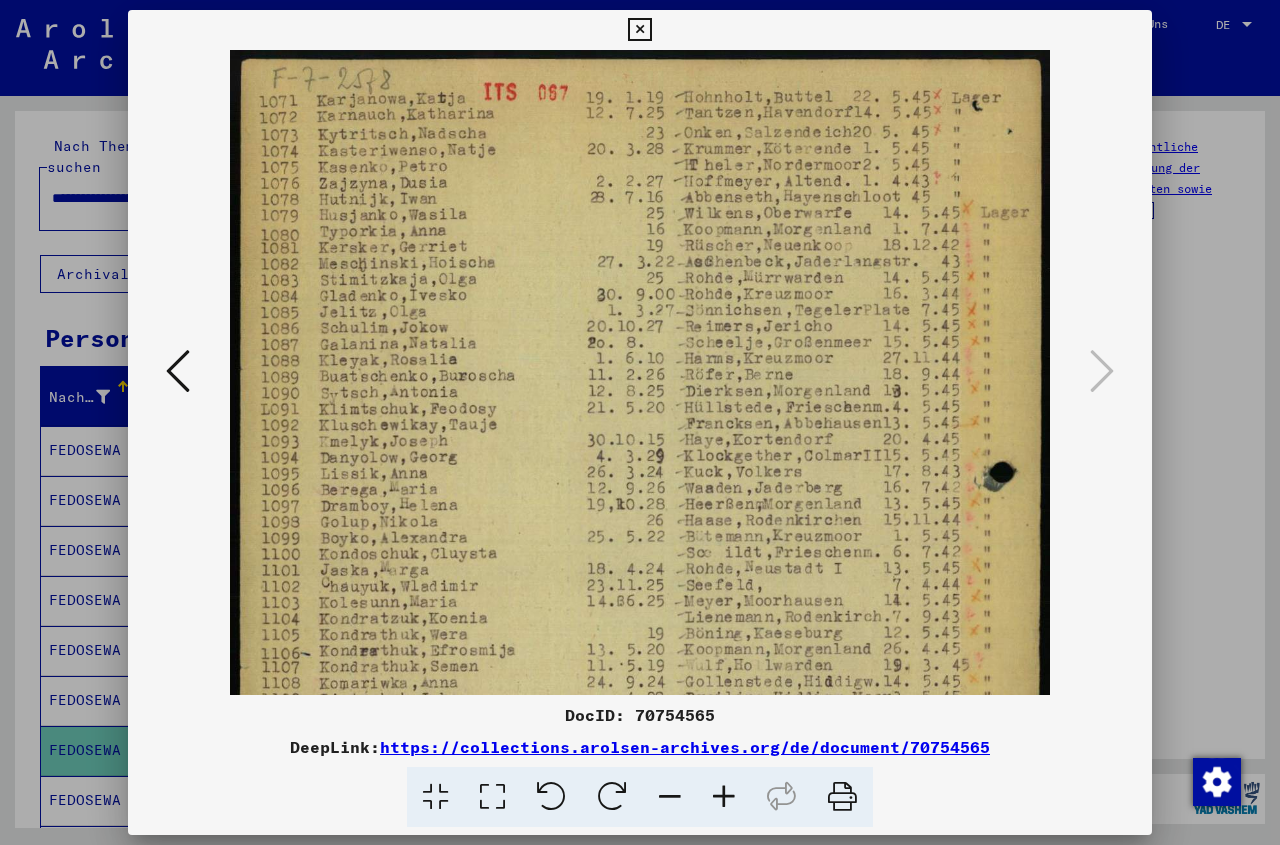 click at bounding box center (724, 797) 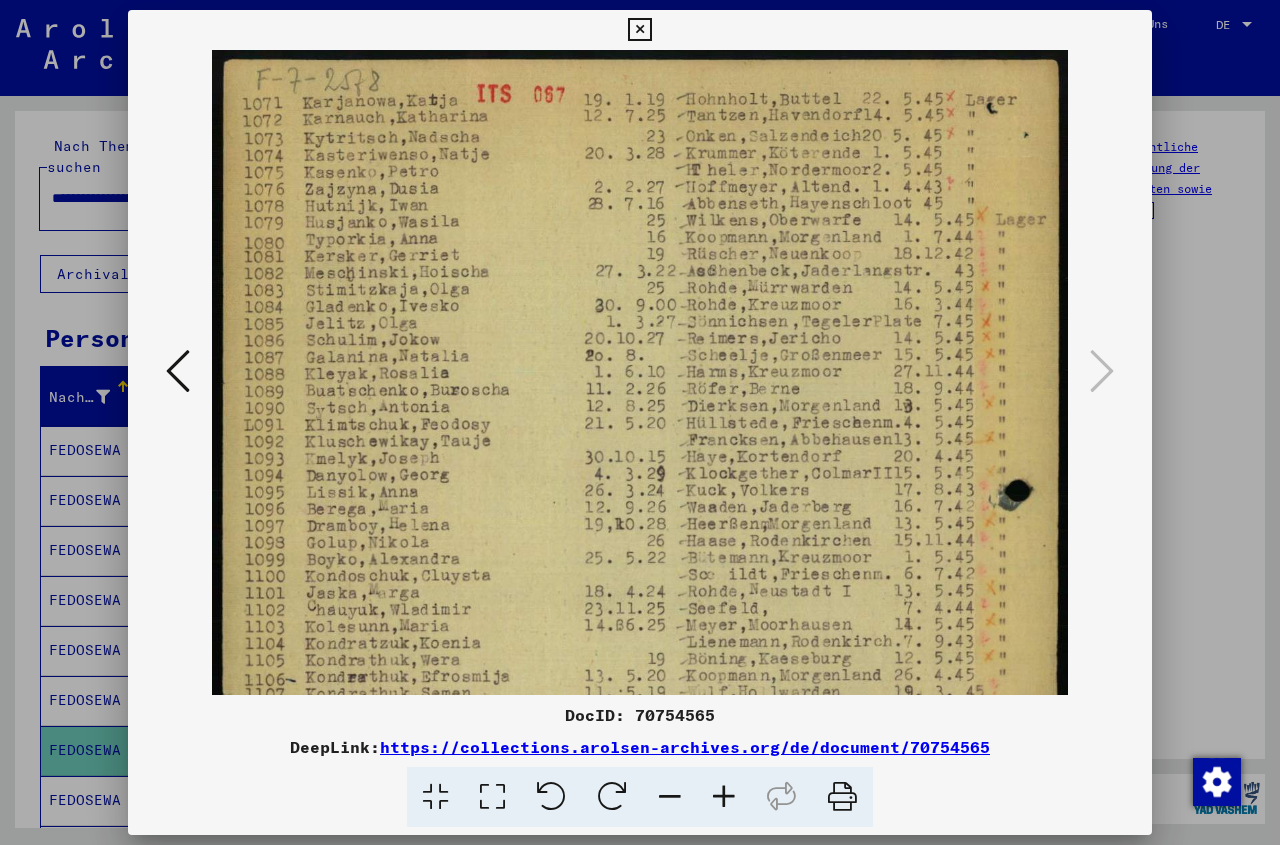click at bounding box center [724, 797] 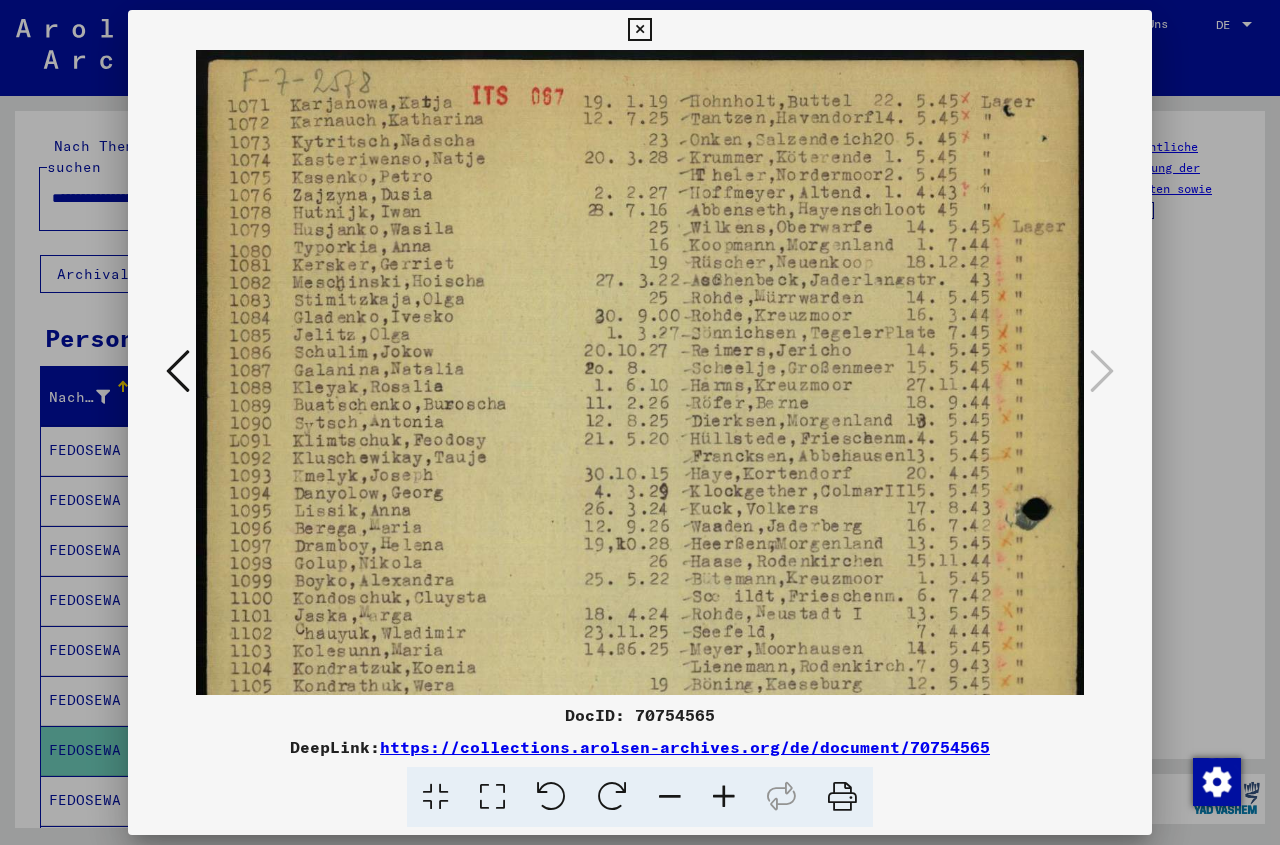 click at bounding box center (724, 797) 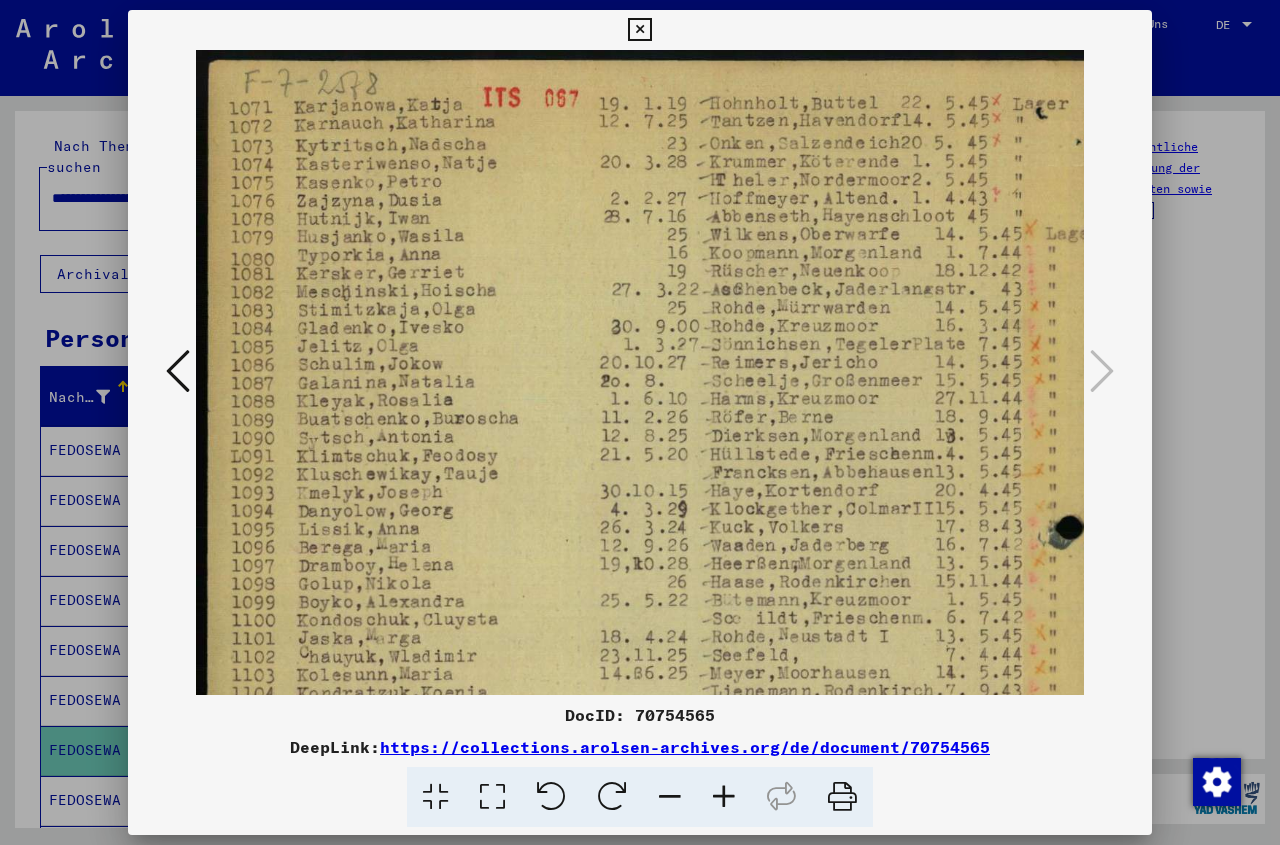 click at bounding box center (724, 797) 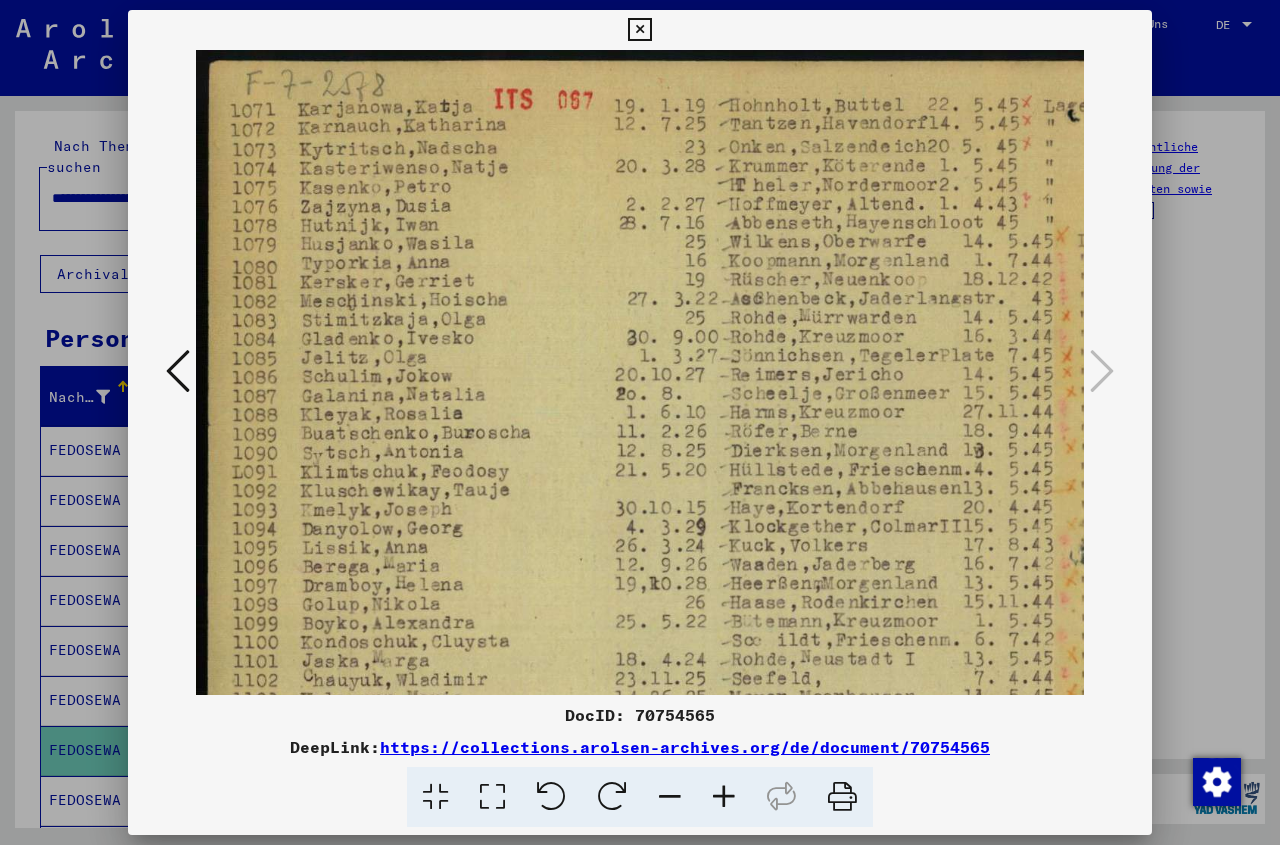 click at bounding box center (724, 797) 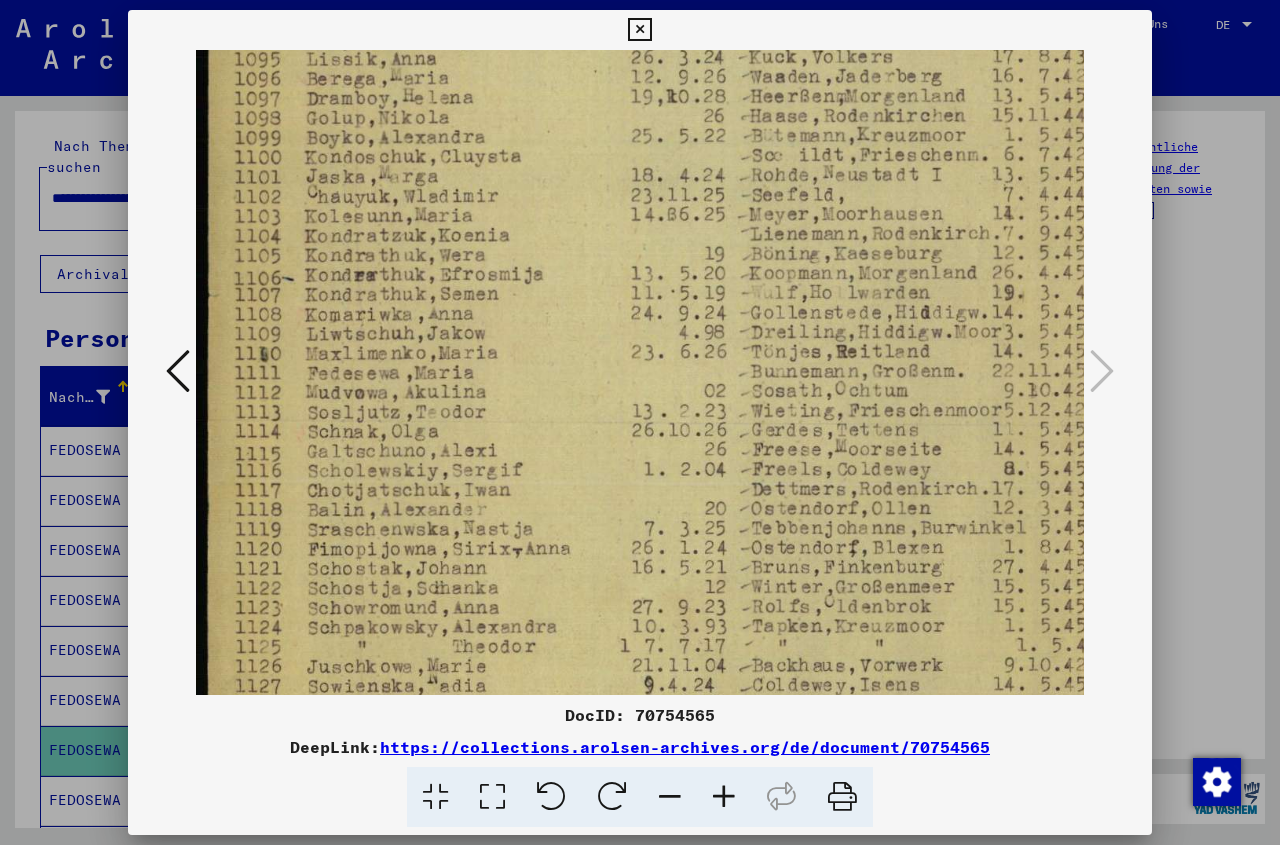 scroll, scrollTop: 508, scrollLeft: 0, axis: vertical 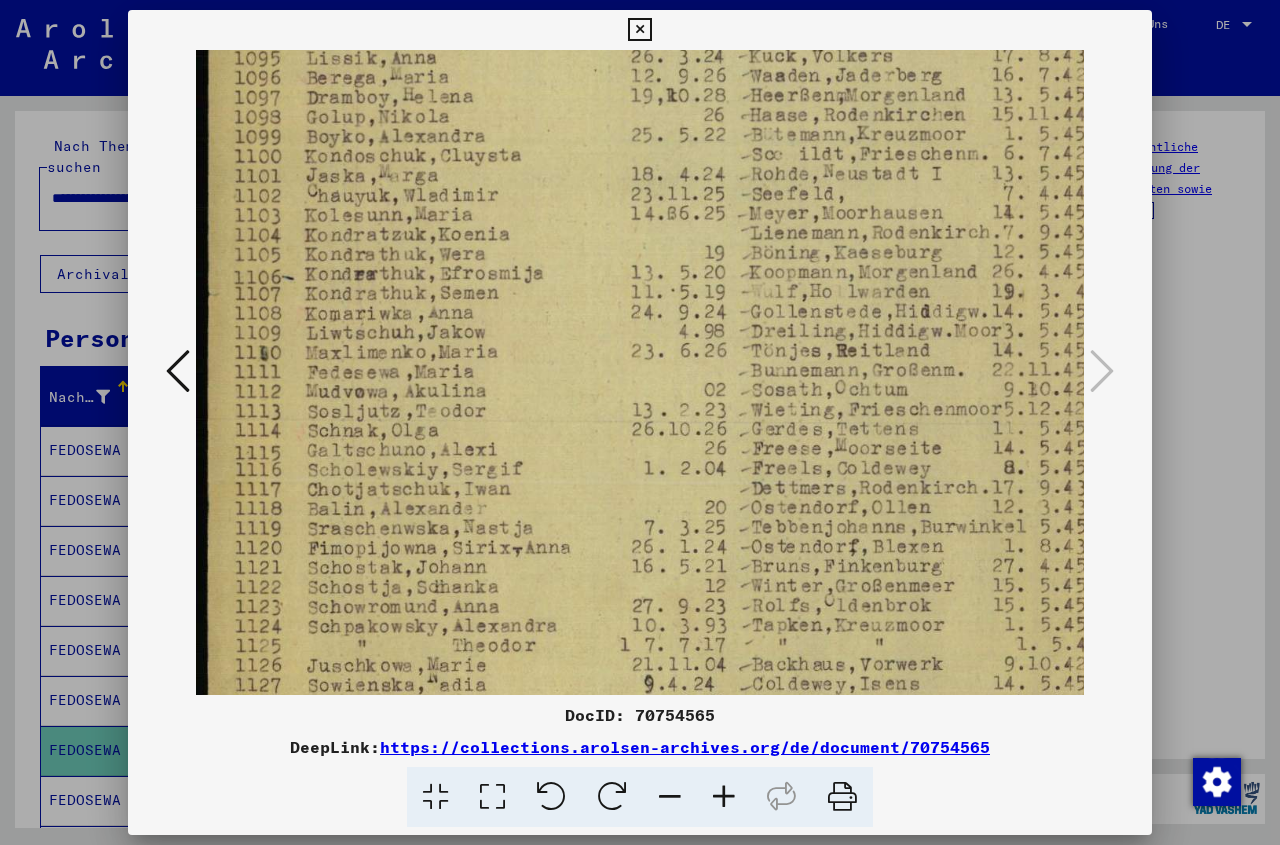 drag, startPoint x: 353, startPoint y: 651, endPoint x: 458, endPoint y: 143, distance: 518.7379 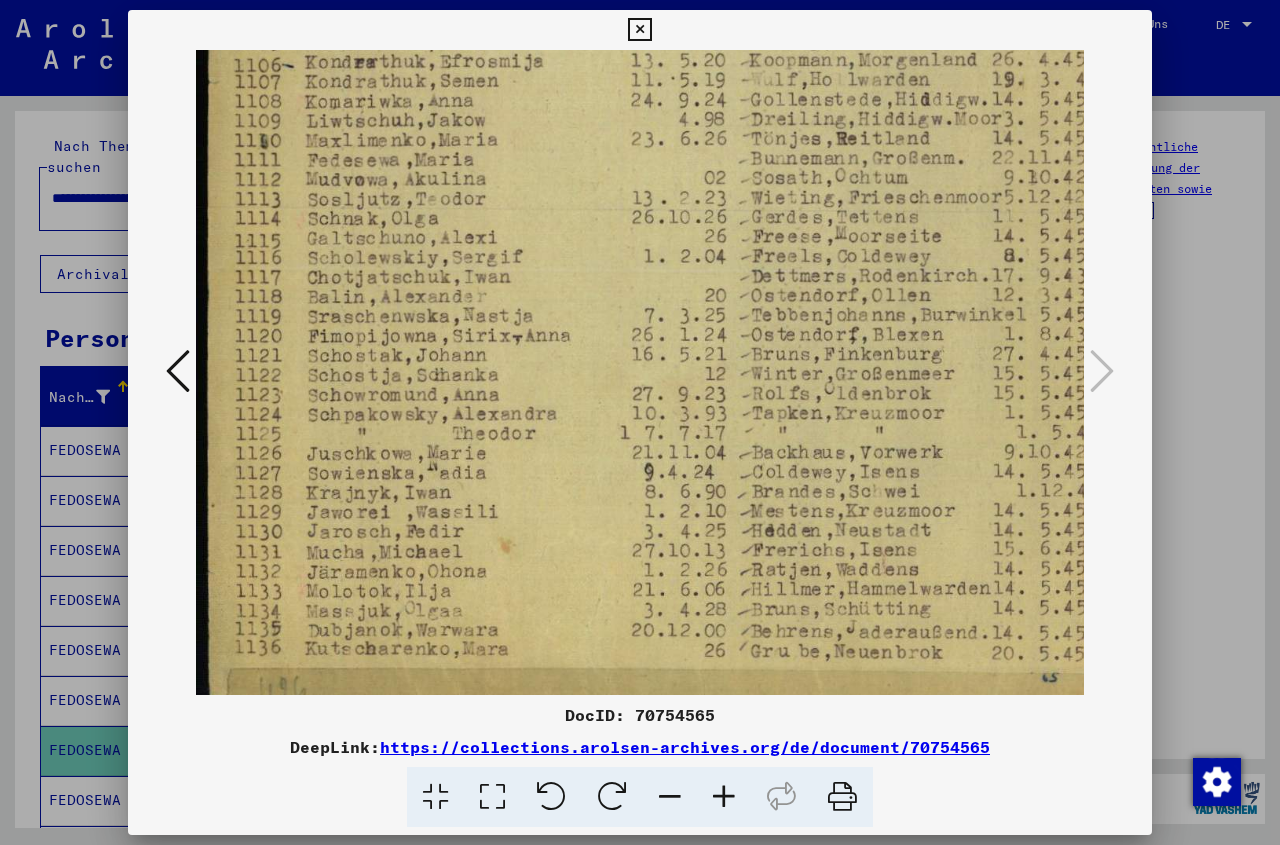 scroll, scrollTop: 750, scrollLeft: 0, axis: vertical 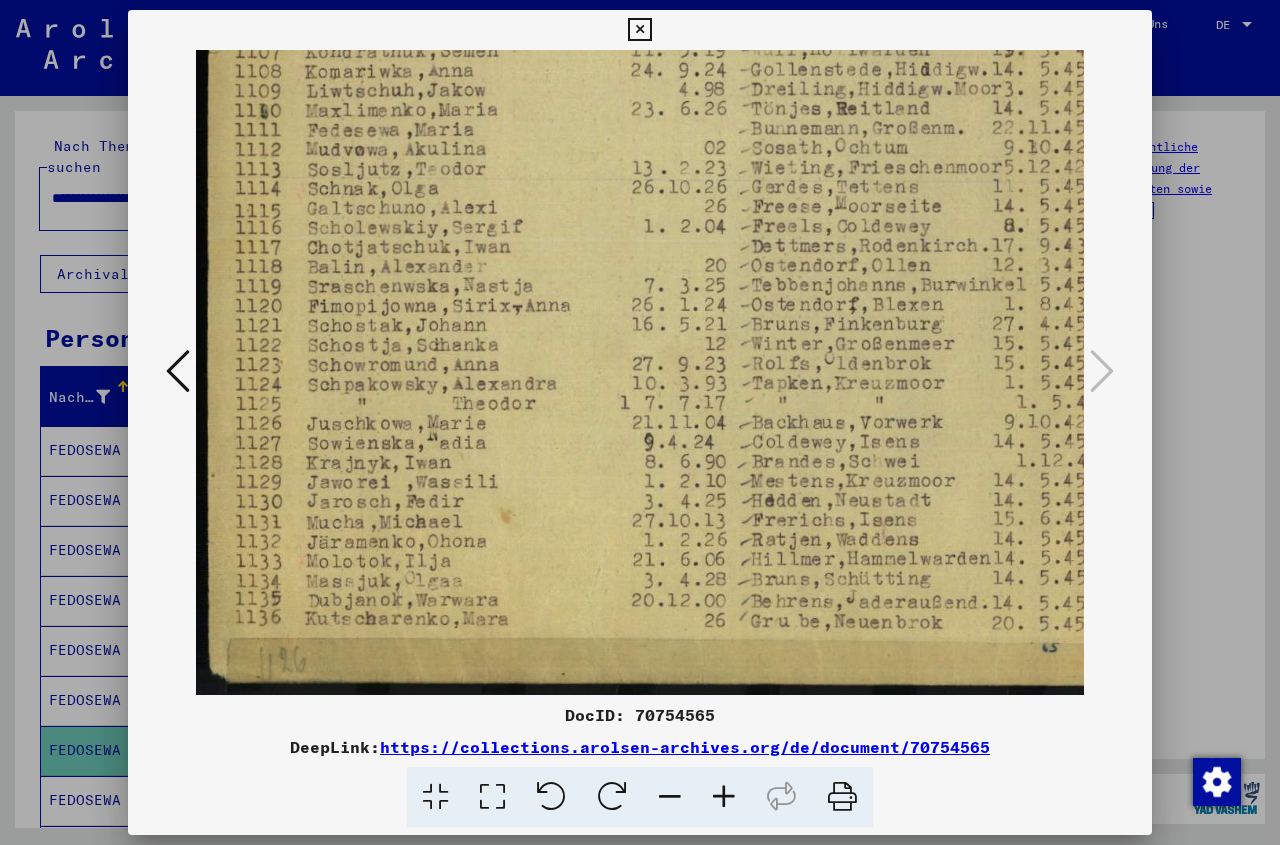 drag, startPoint x: 339, startPoint y: 656, endPoint x: 402, endPoint y: 286, distance: 375.3252 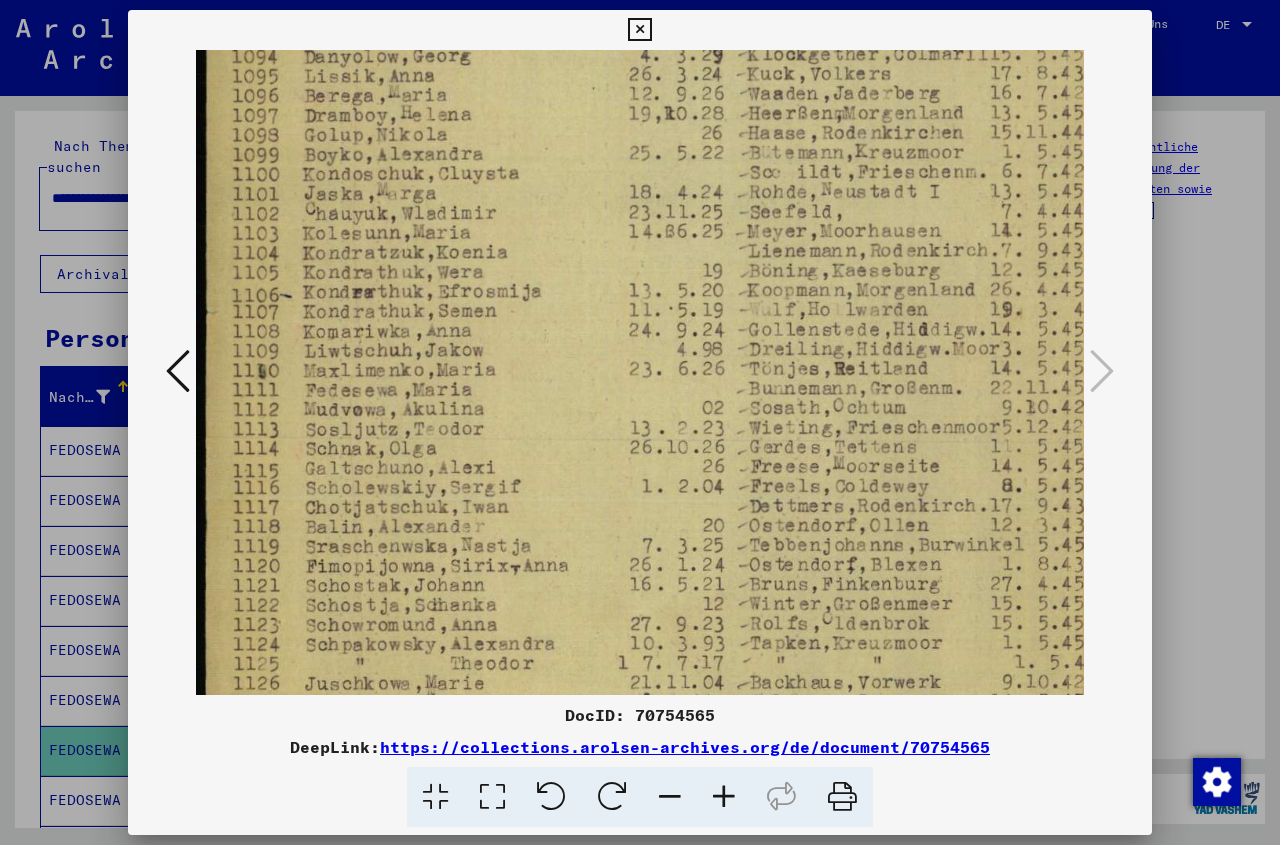 scroll, scrollTop: 486, scrollLeft: 2, axis: both 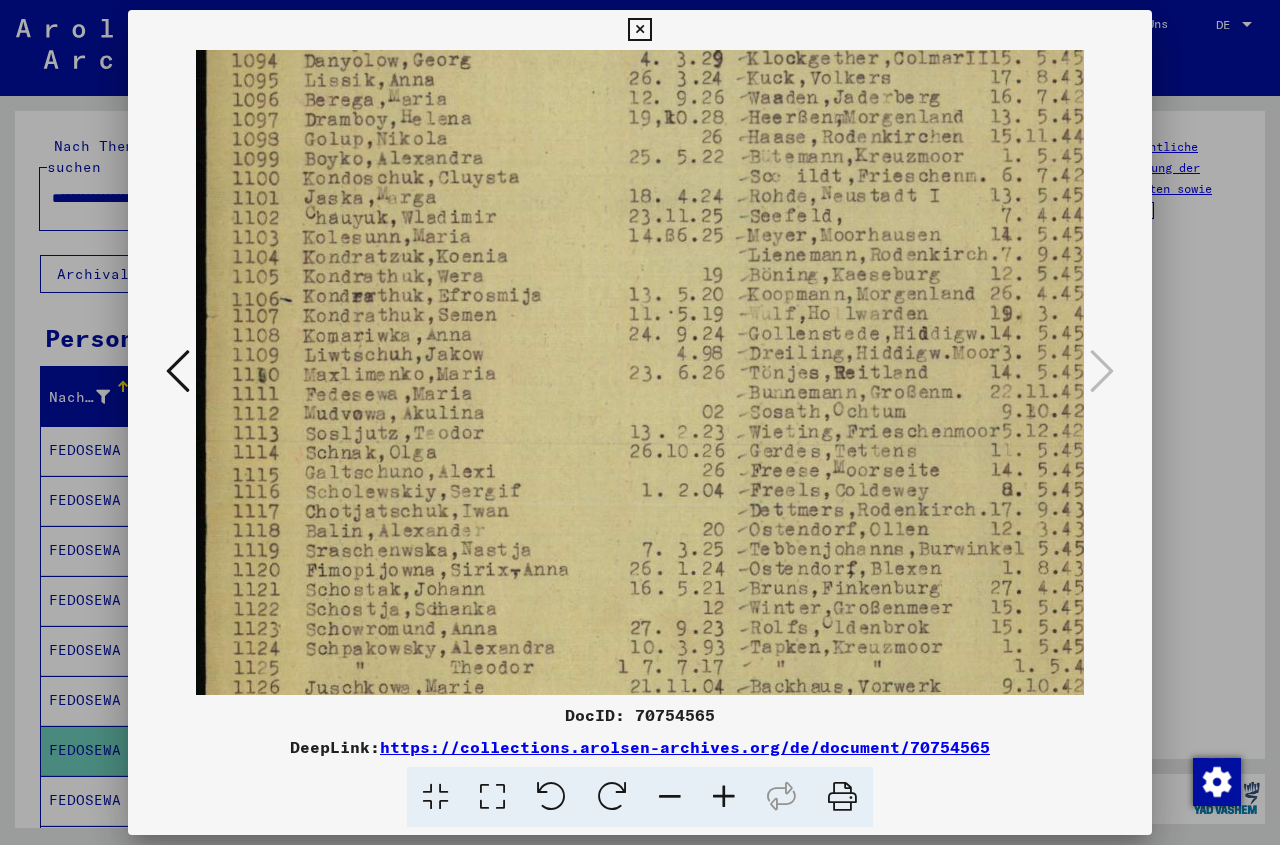 drag, startPoint x: 371, startPoint y: 122, endPoint x: 369, endPoint y: 386, distance: 264.00757 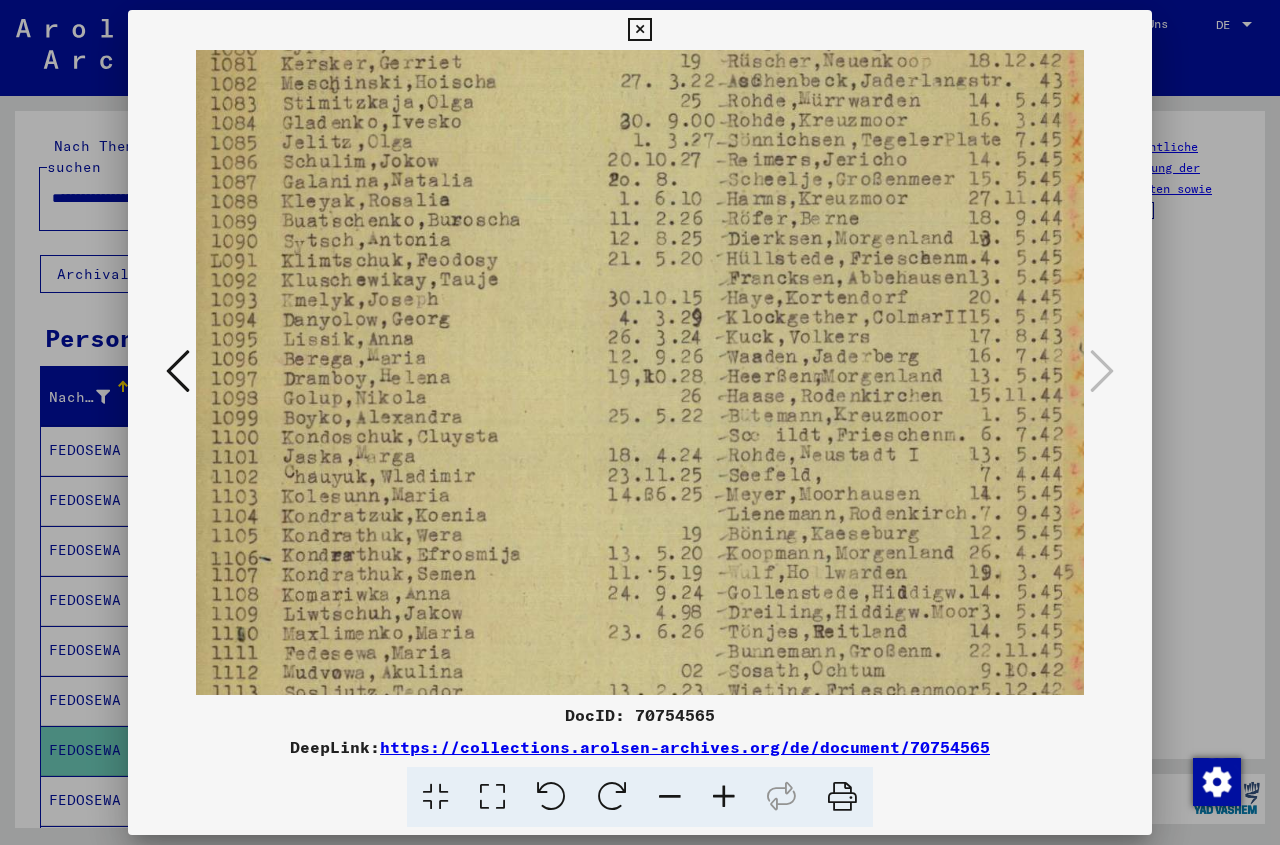 scroll, scrollTop: 224, scrollLeft: 23, axis: both 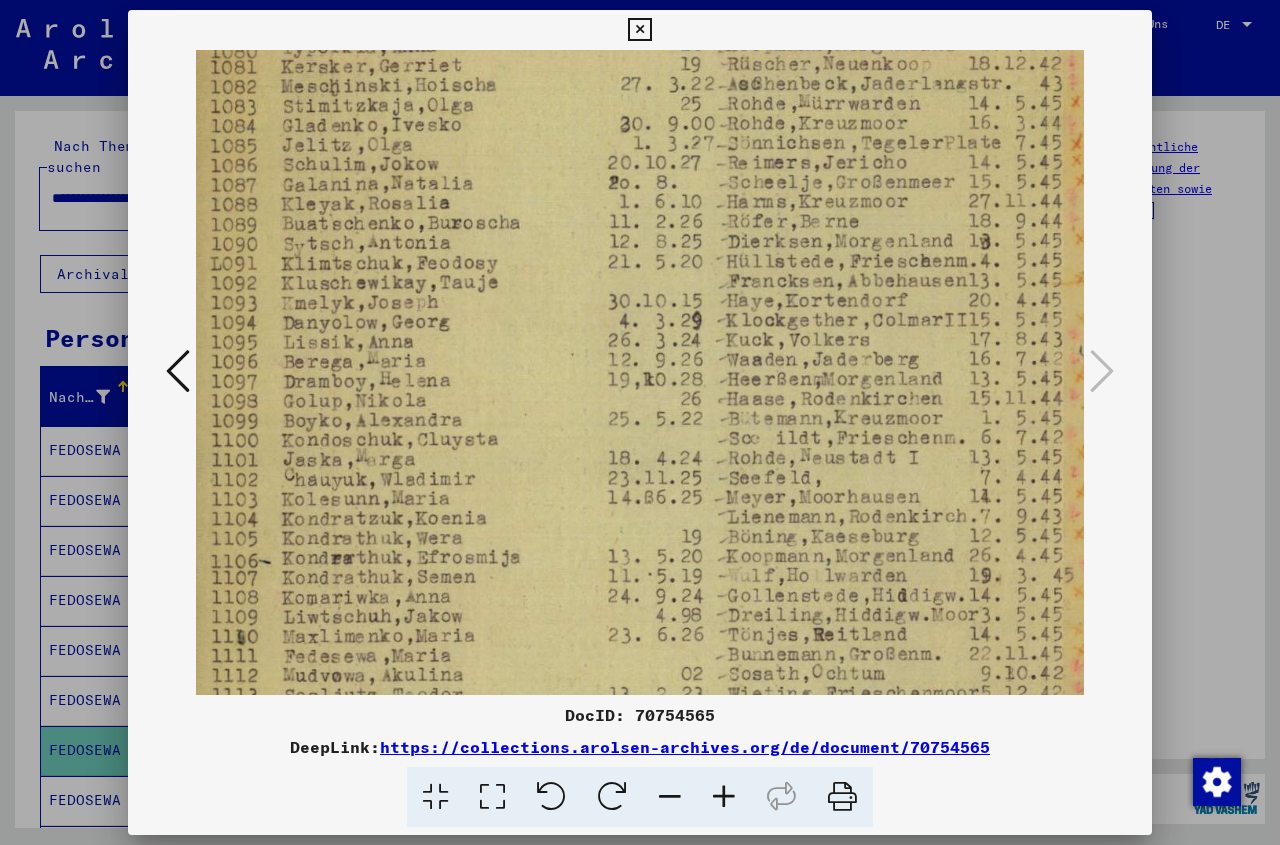 drag, startPoint x: 369, startPoint y: 147, endPoint x: 348, endPoint y: 409, distance: 262.84024 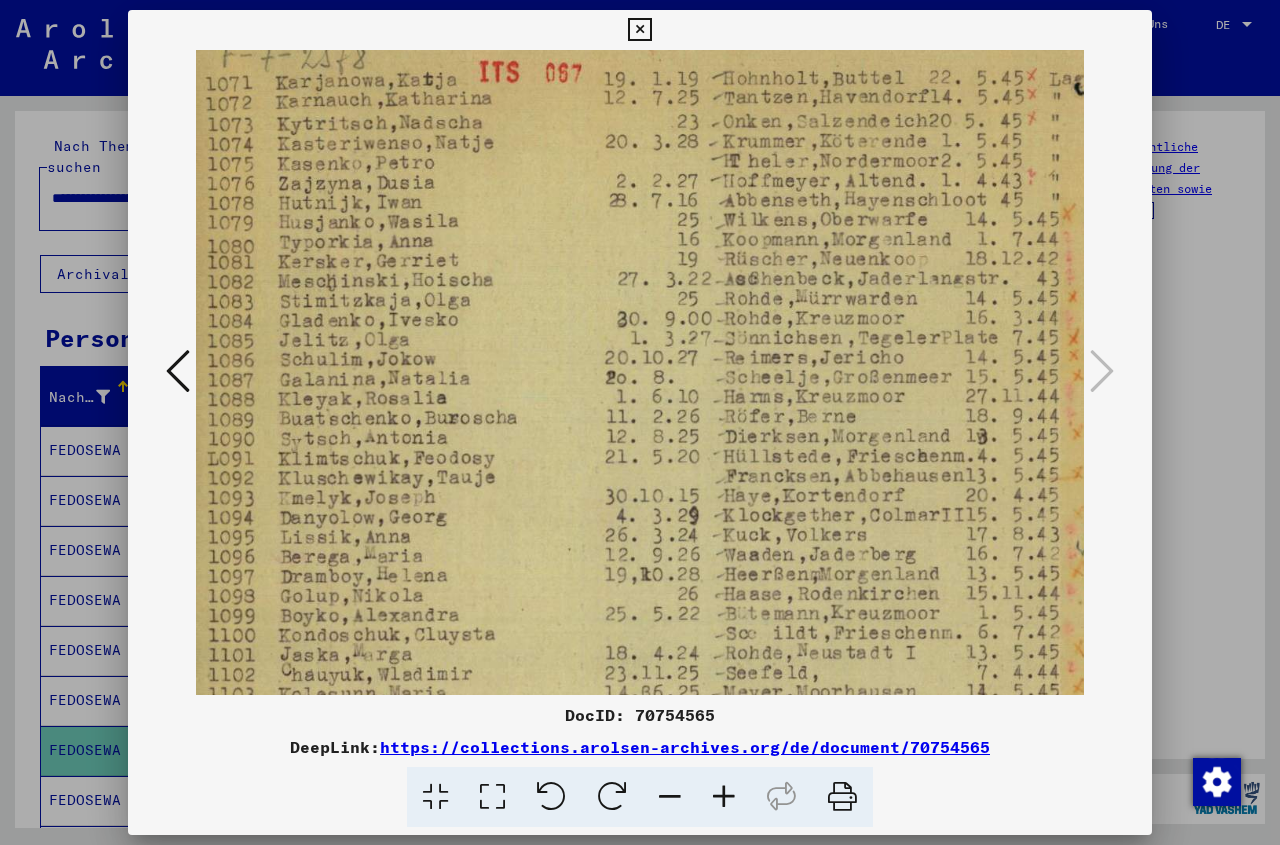 scroll, scrollTop: 13, scrollLeft: 26, axis: both 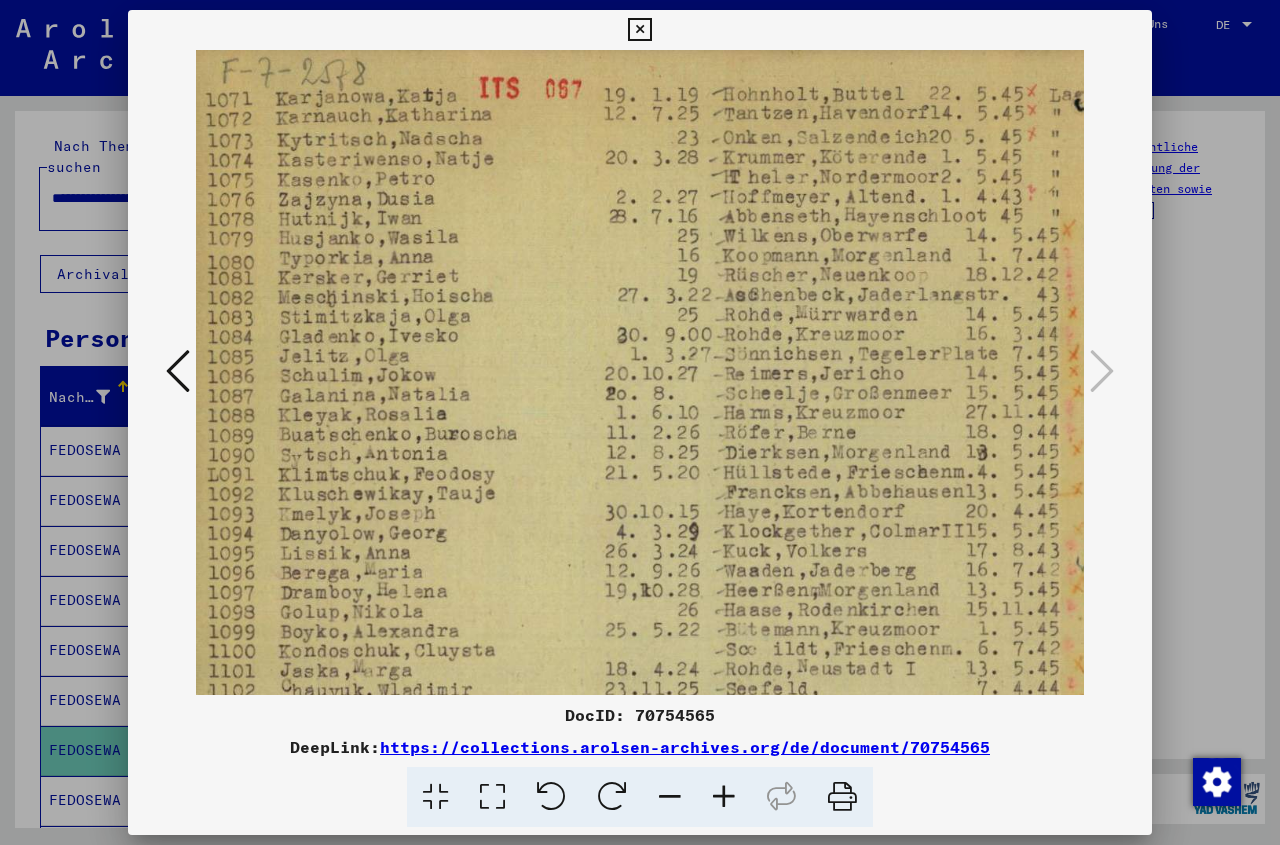 drag, startPoint x: 348, startPoint y: 193, endPoint x: 345, endPoint y: 404, distance: 211.02133 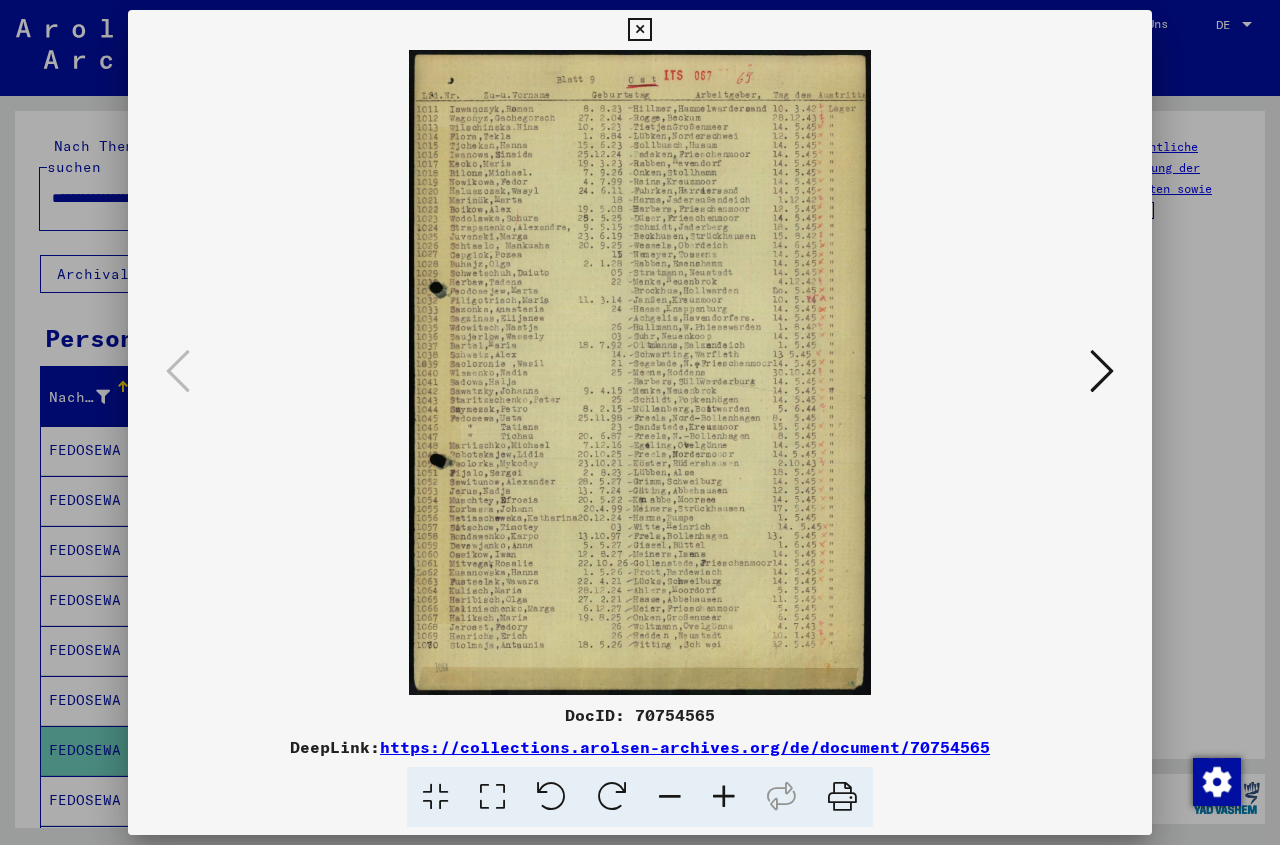 click at bounding box center (724, 797) 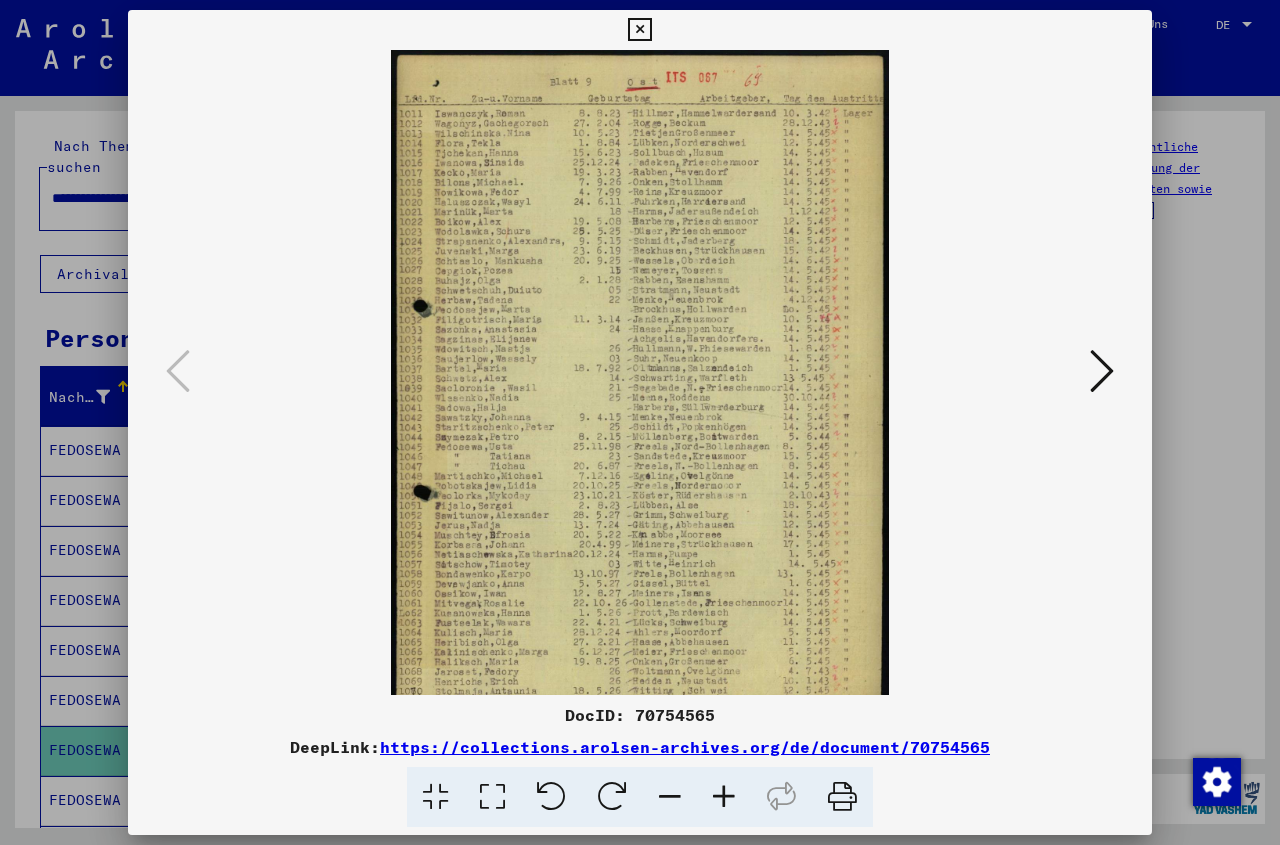 click at bounding box center (724, 797) 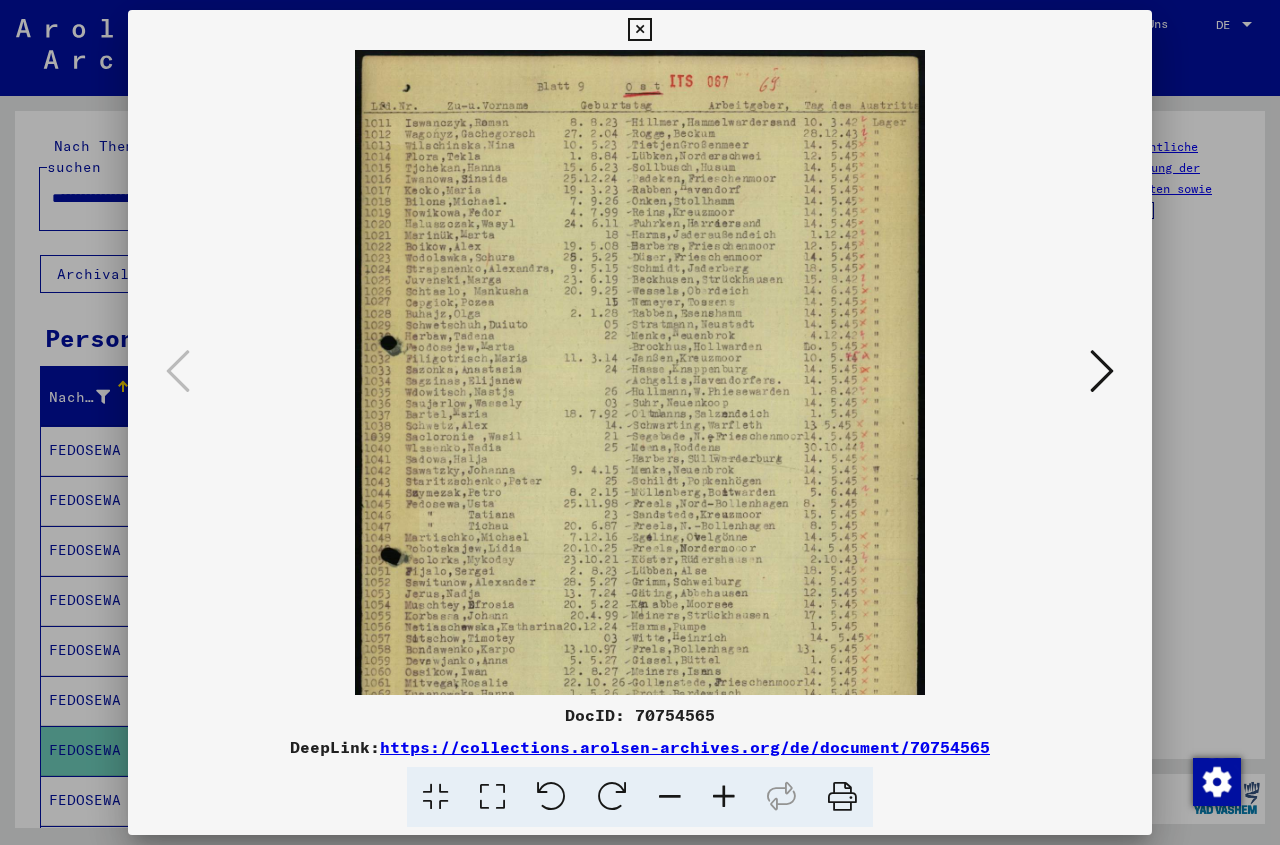 click at bounding box center (724, 797) 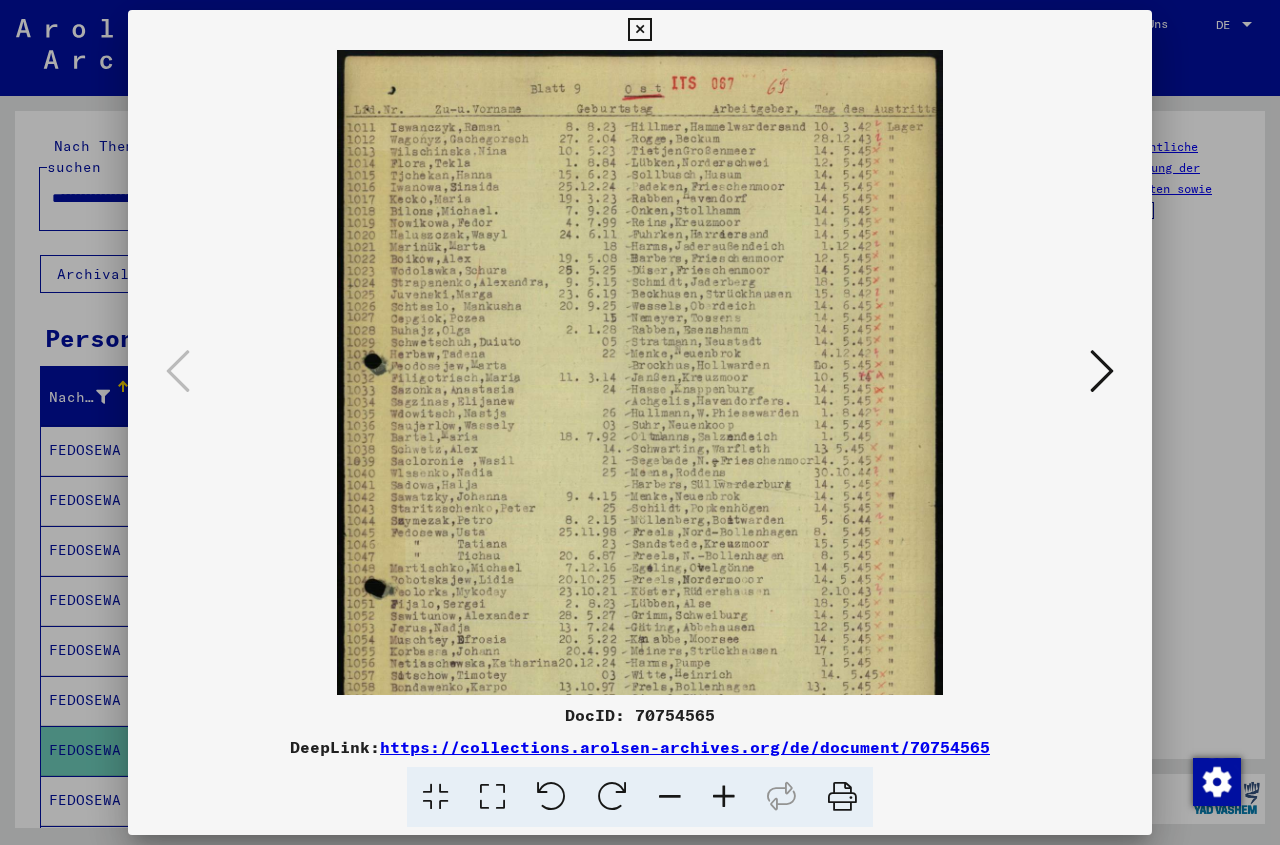 click at bounding box center (724, 797) 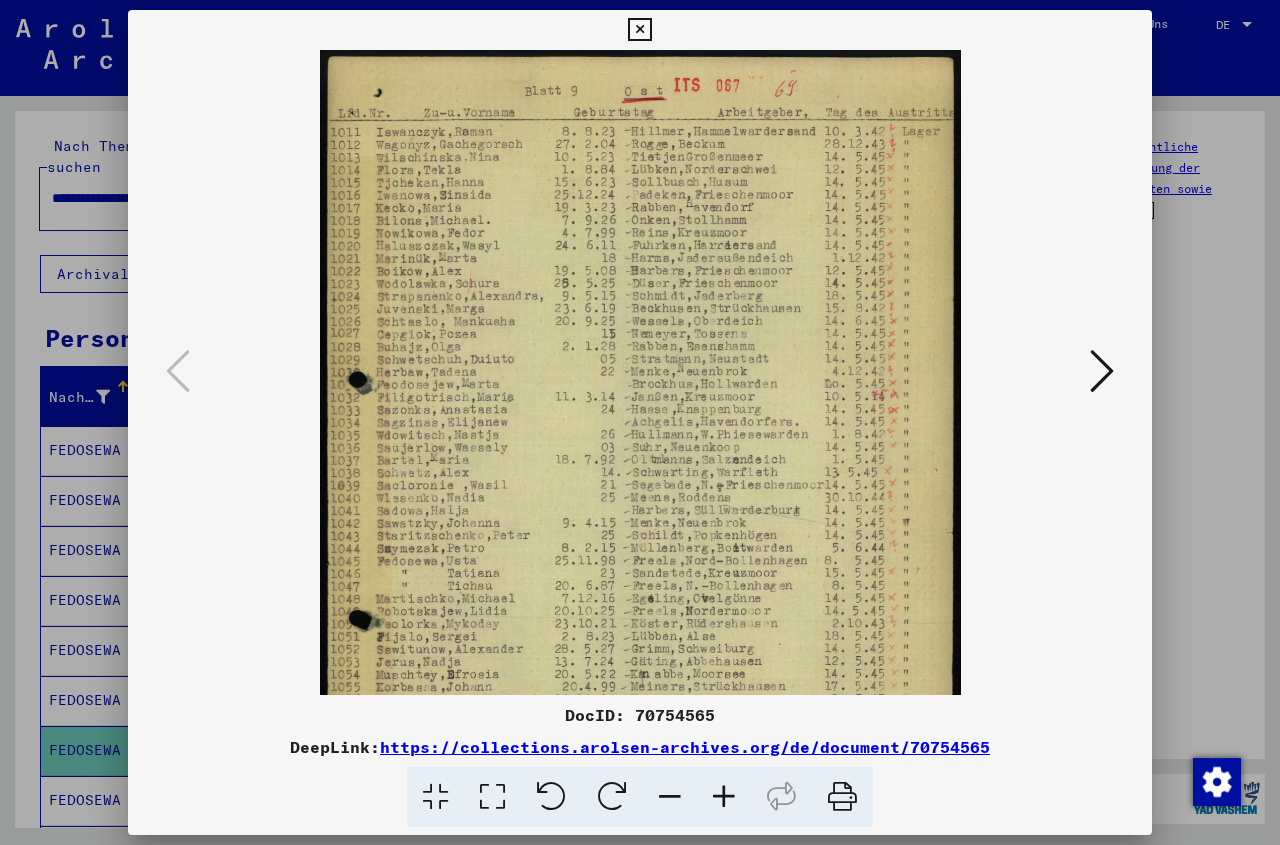 click at bounding box center [724, 797] 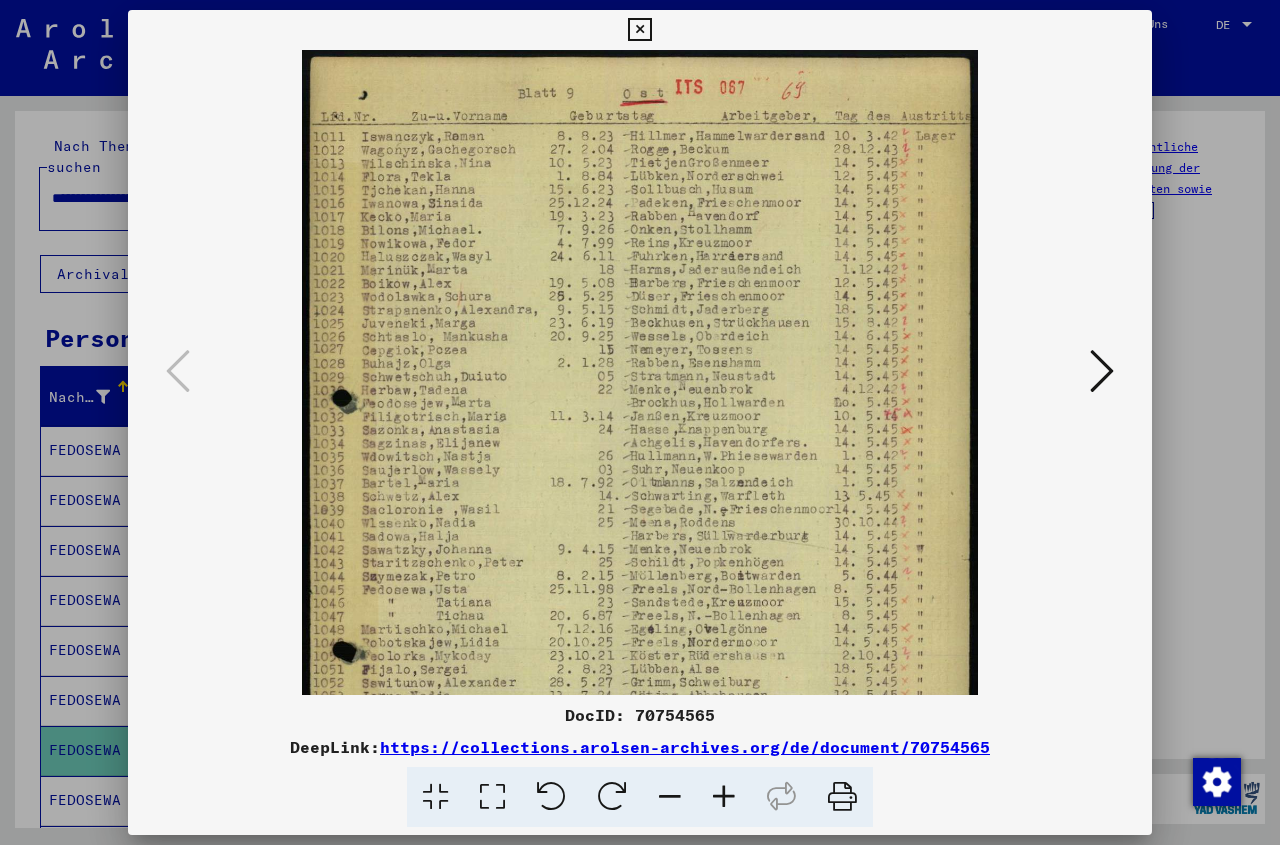 click at bounding box center (724, 797) 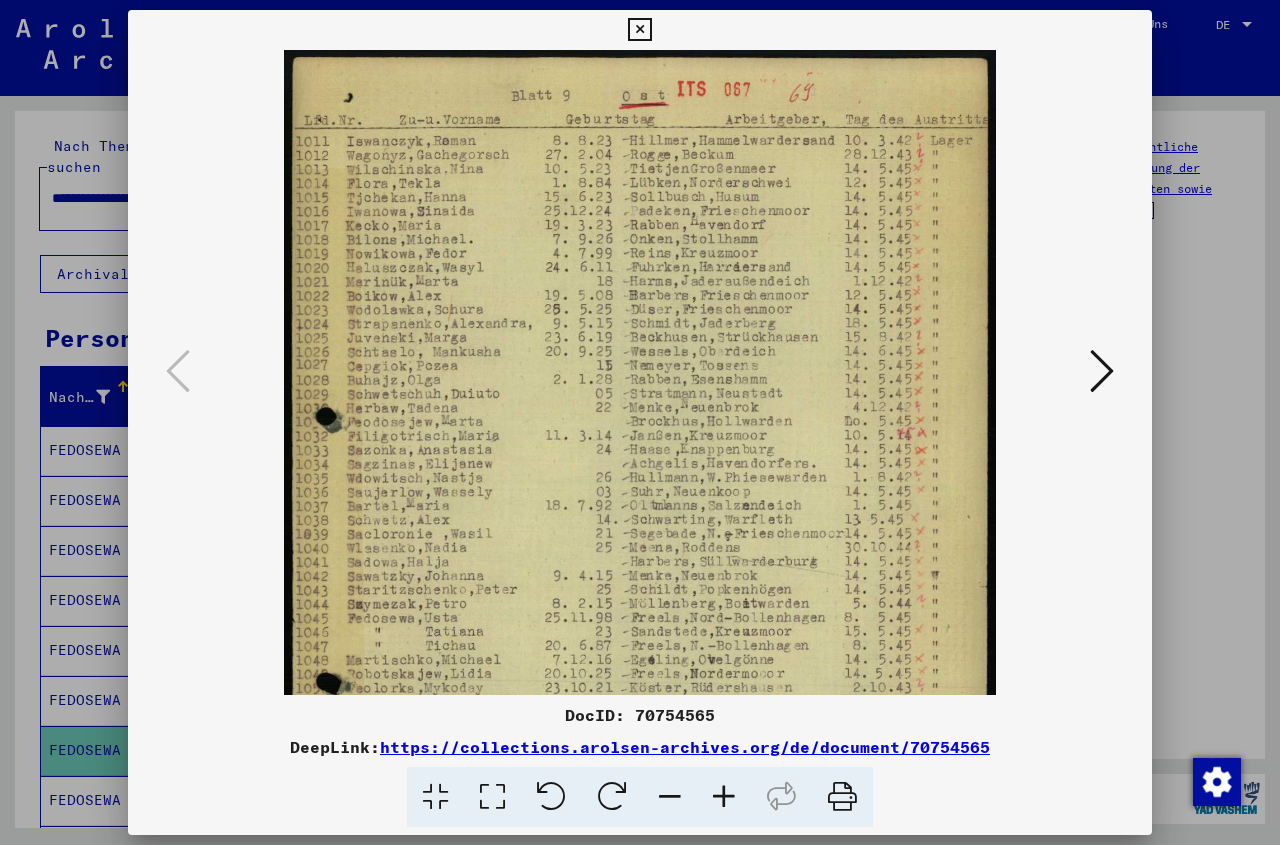 click at bounding box center [724, 797] 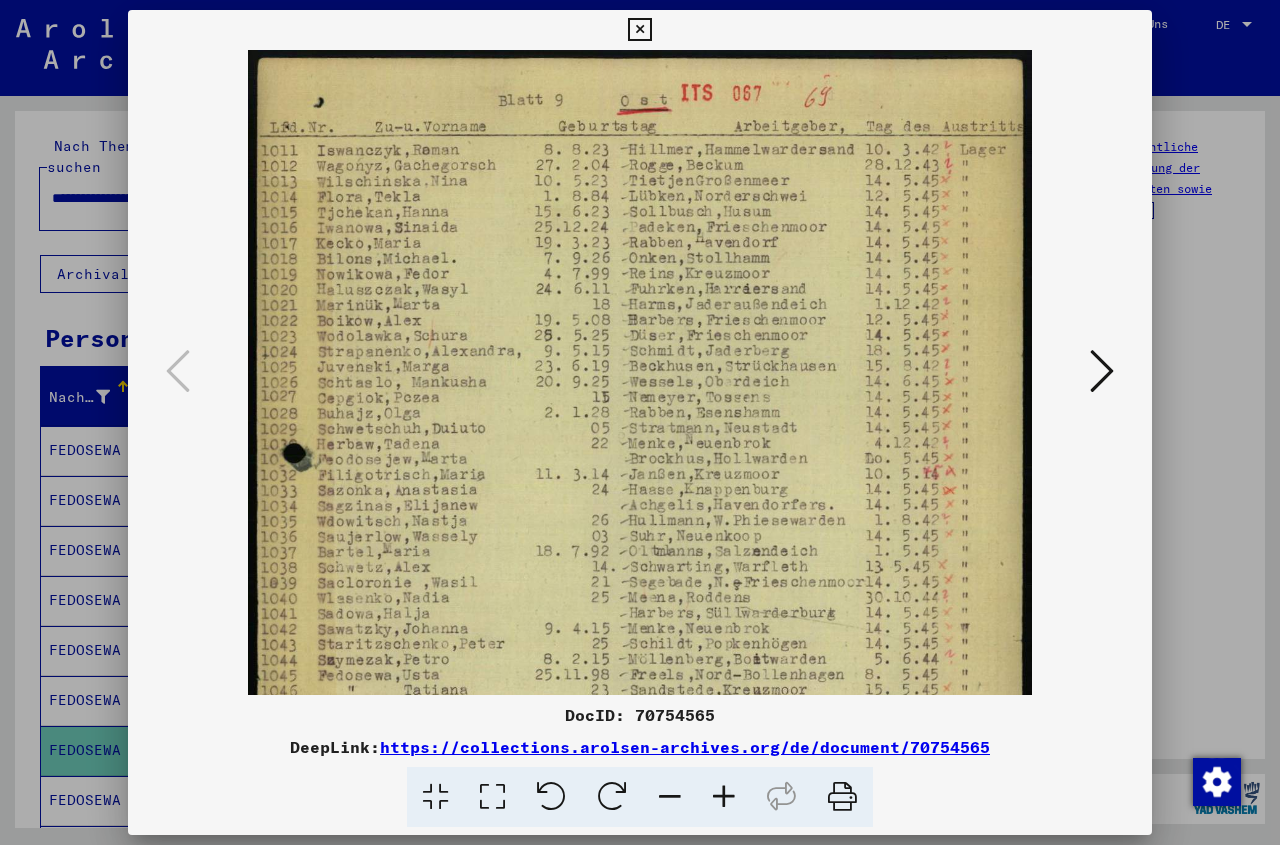 click at bounding box center [724, 797] 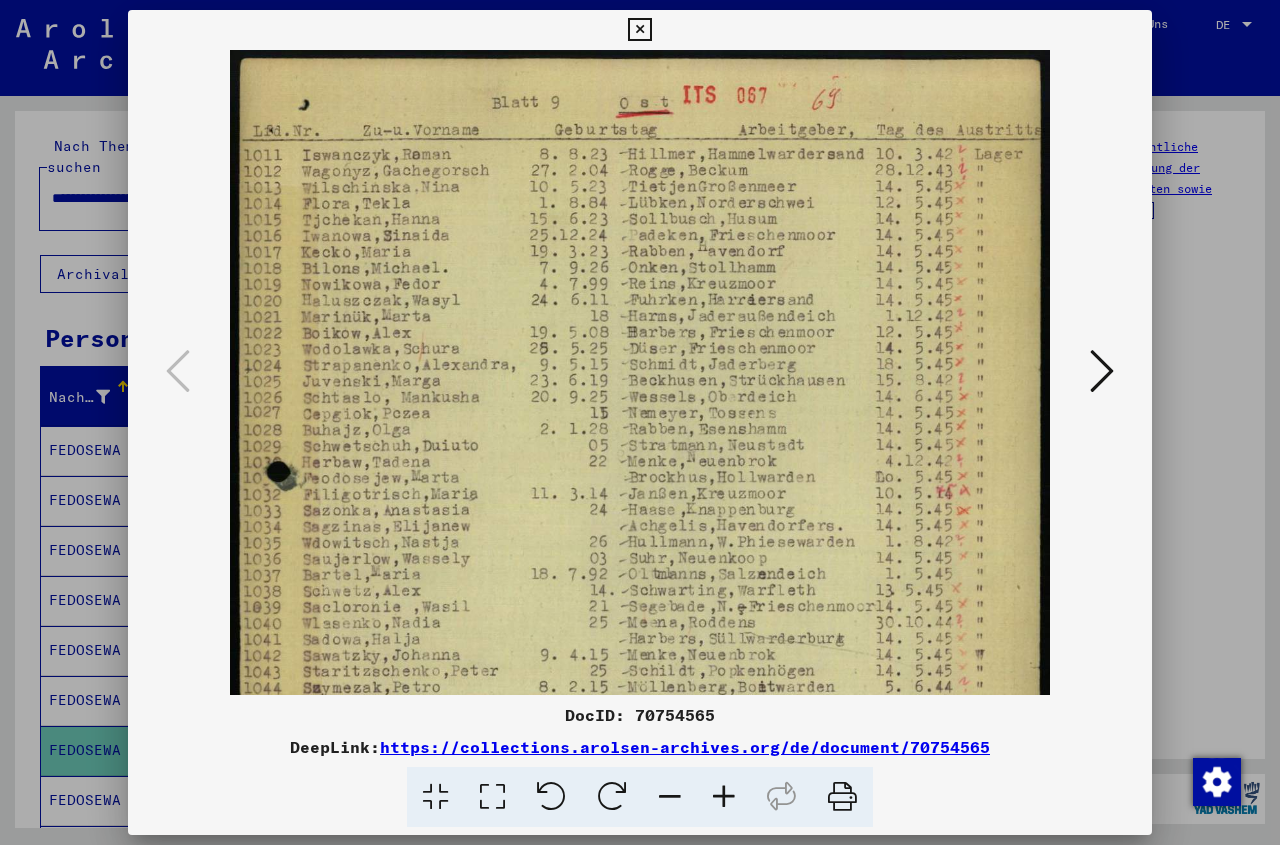 click at bounding box center (724, 797) 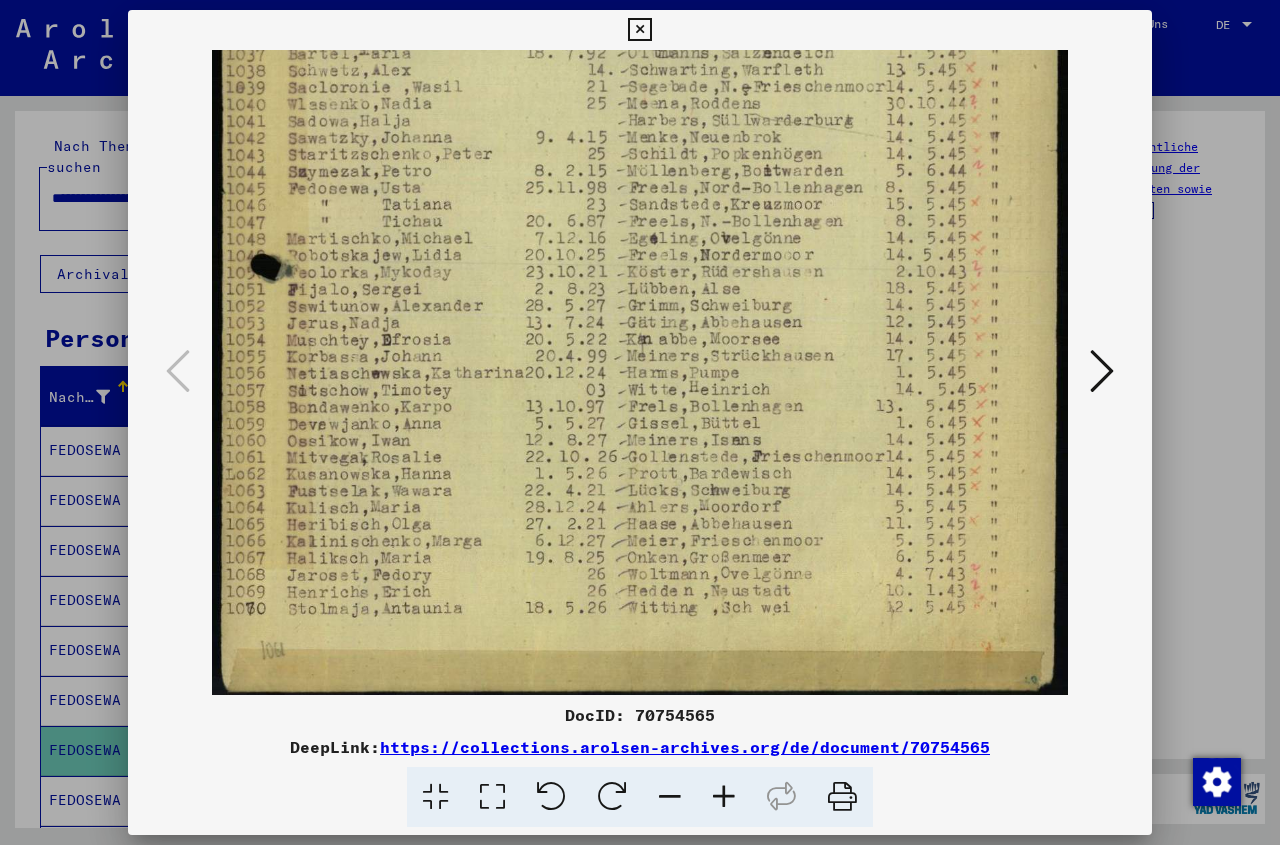 scroll, scrollTop: 550, scrollLeft: 0, axis: vertical 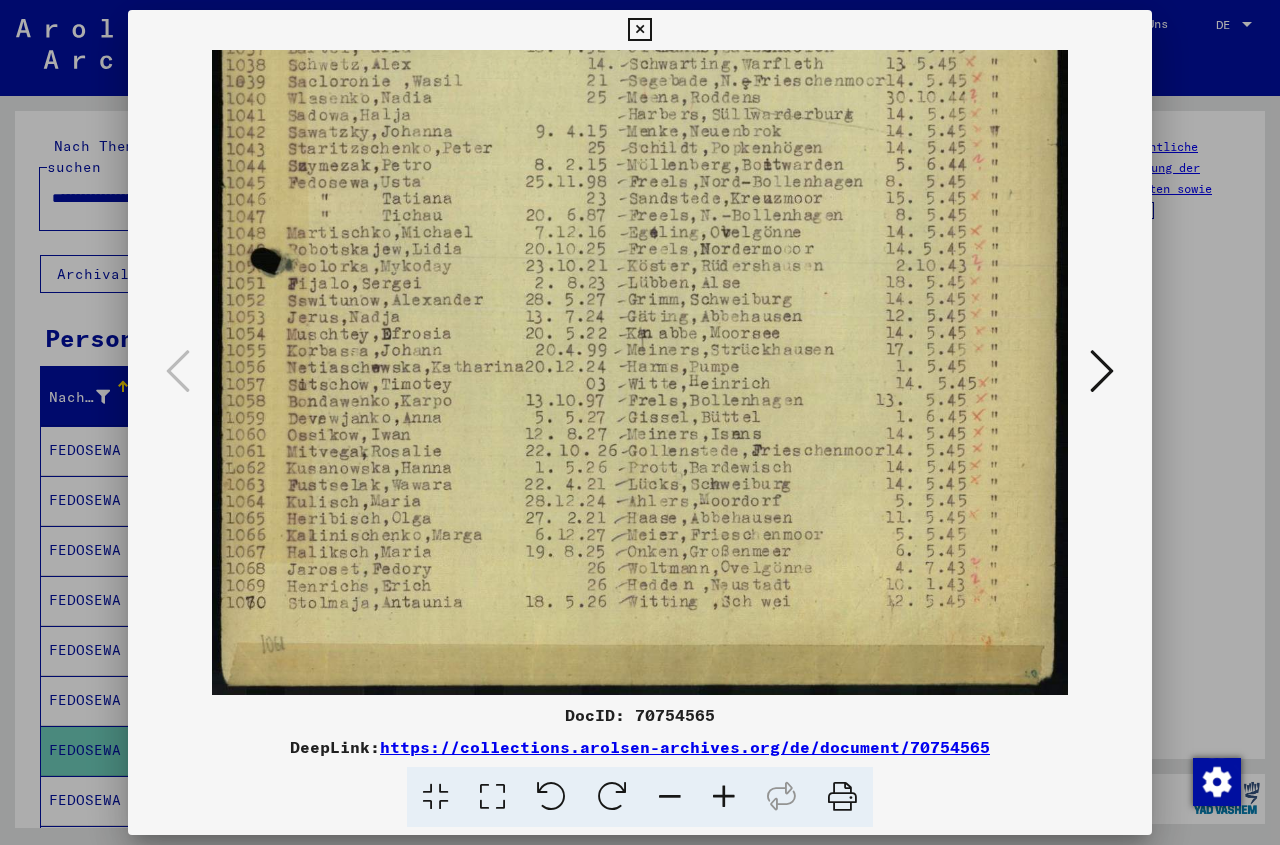 drag, startPoint x: 322, startPoint y: 682, endPoint x: 494, endPoint y: 98, distance: 608.8021 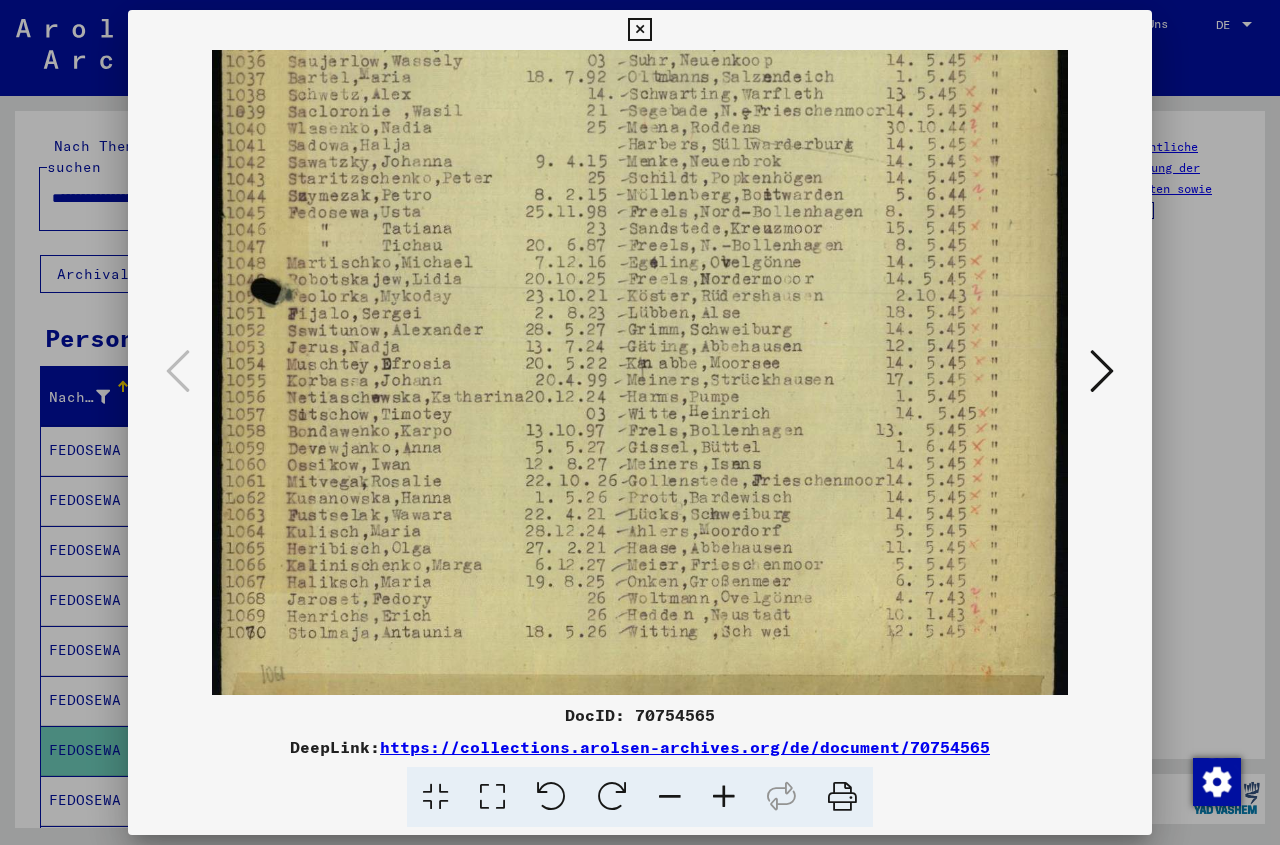 drag, startPoint x: 322, startPoint y: 471, endPoint x: 319, endPoint y: 495, distance: 24.186773 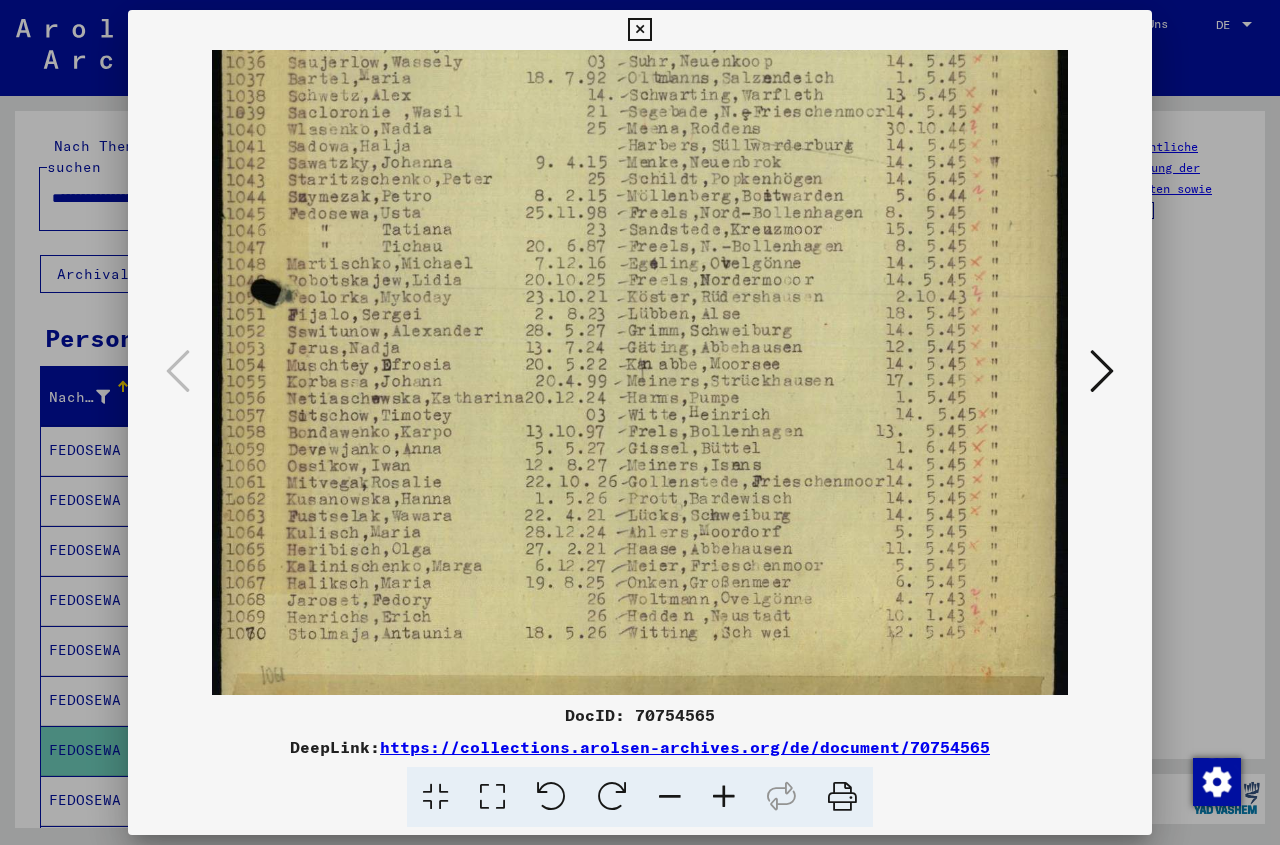click at bounding box center (639, 30) 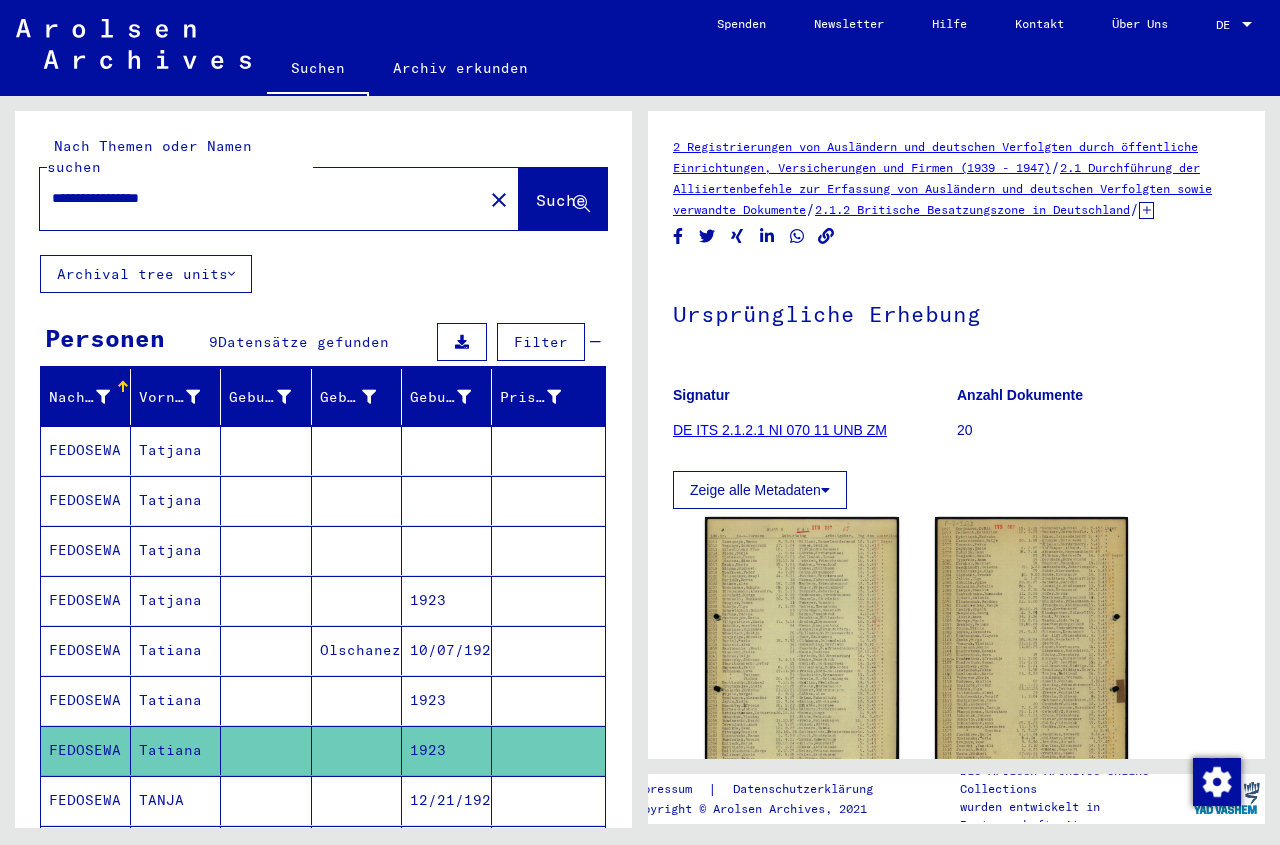 click 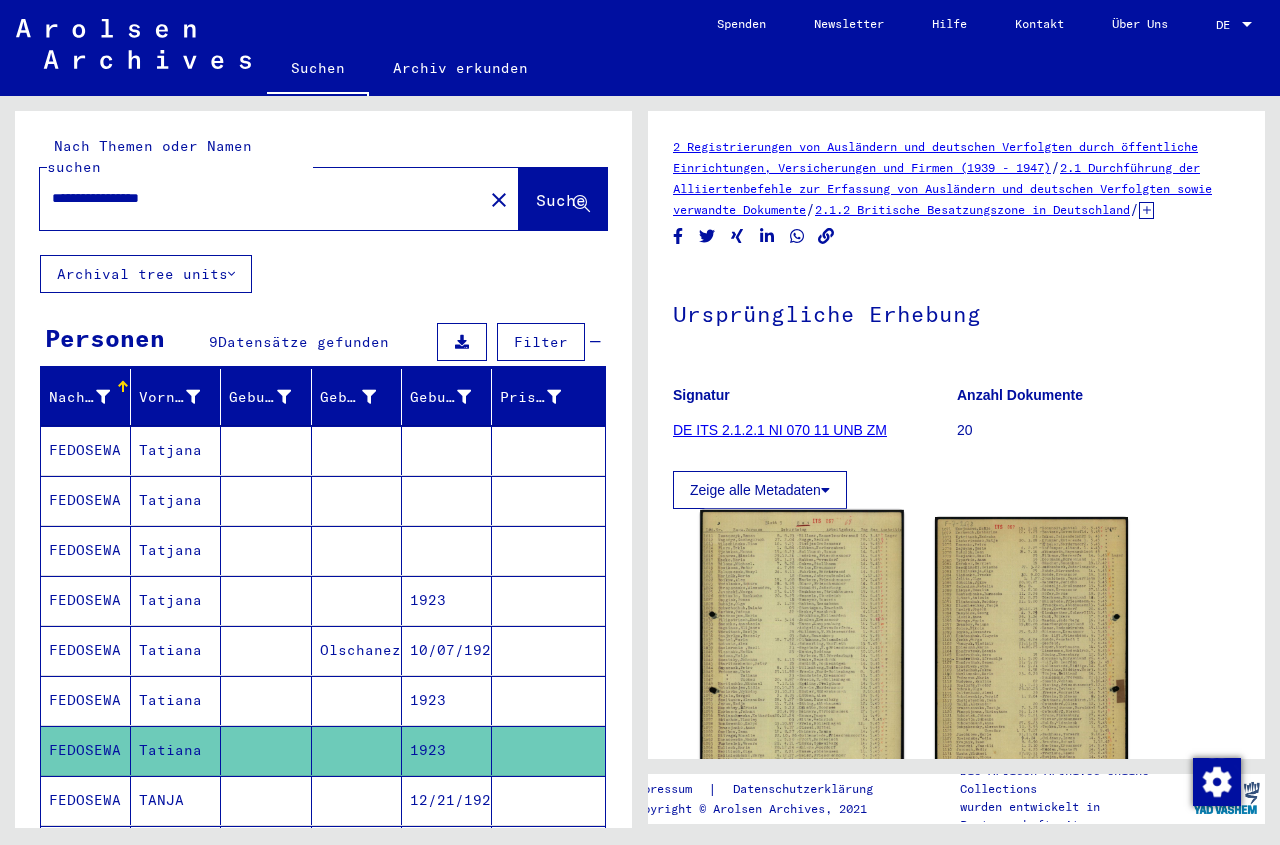 click 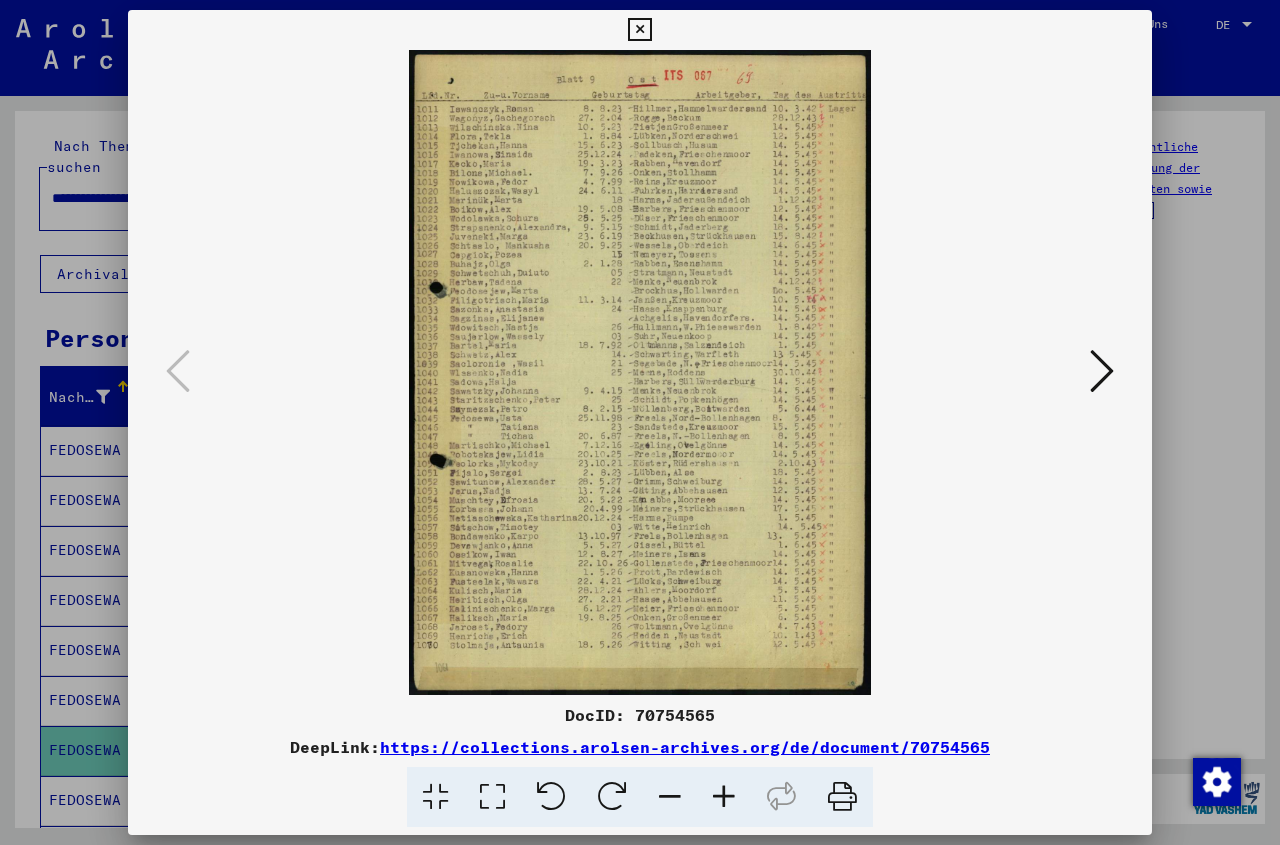 click at bounding box center (724, 797) 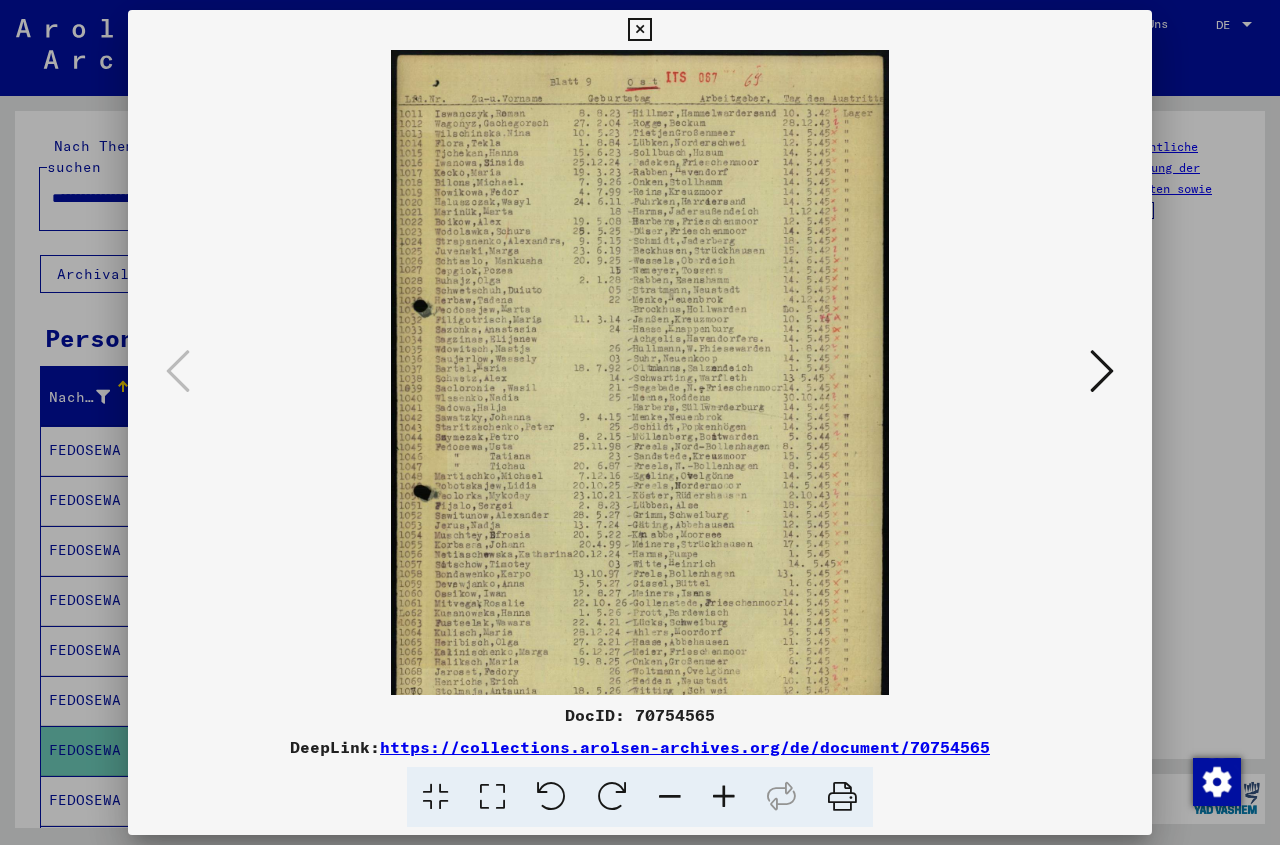 click at bounding box center (724, 797) 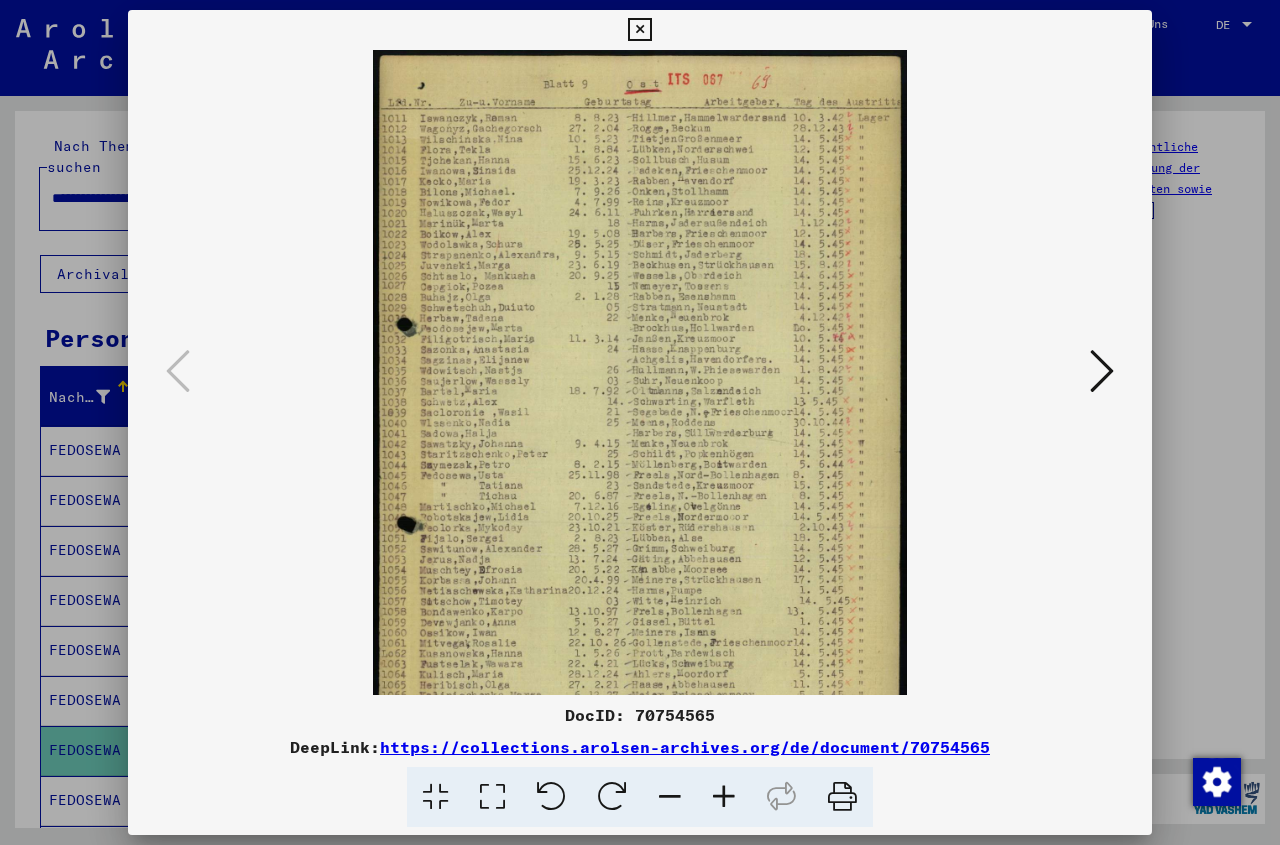 click at bounding box center (724, 797) 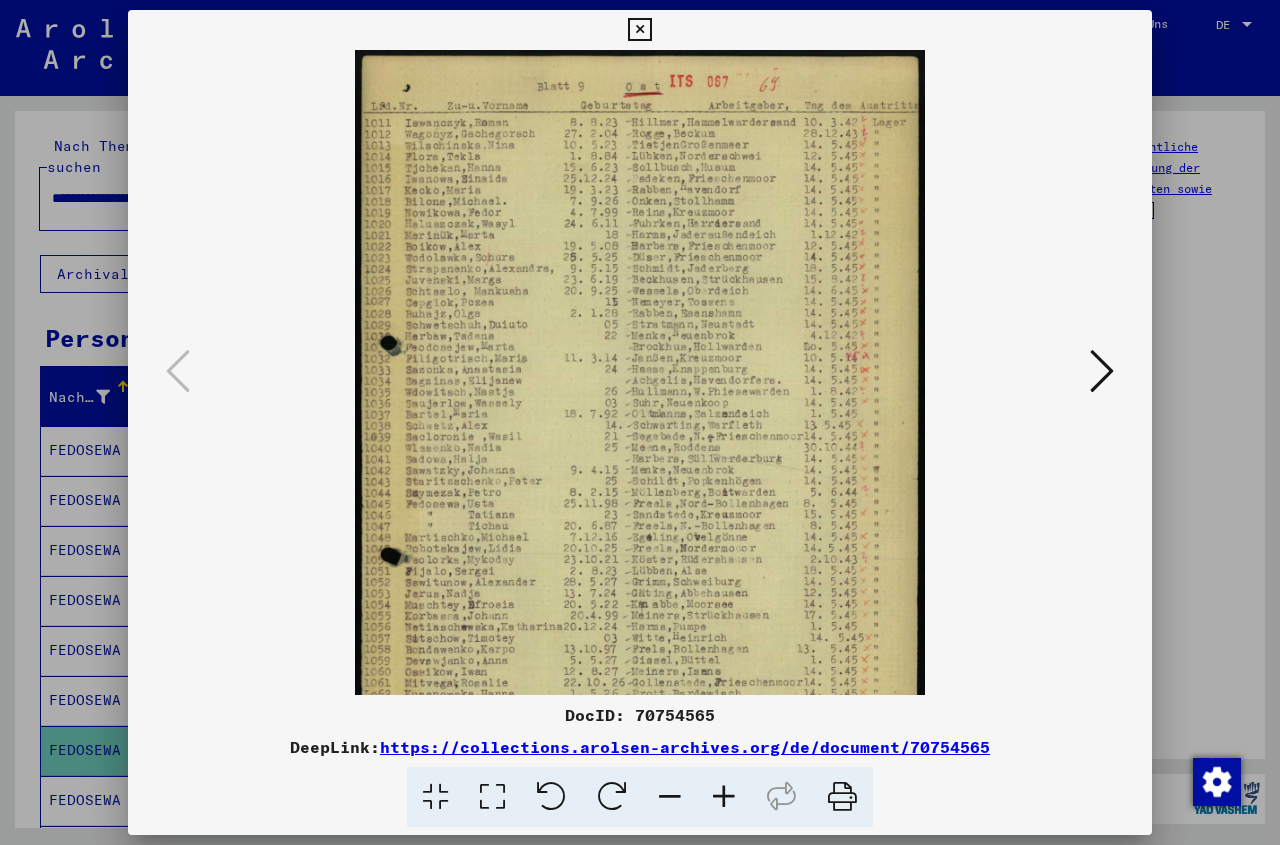 click at bounding box center [724, 797] 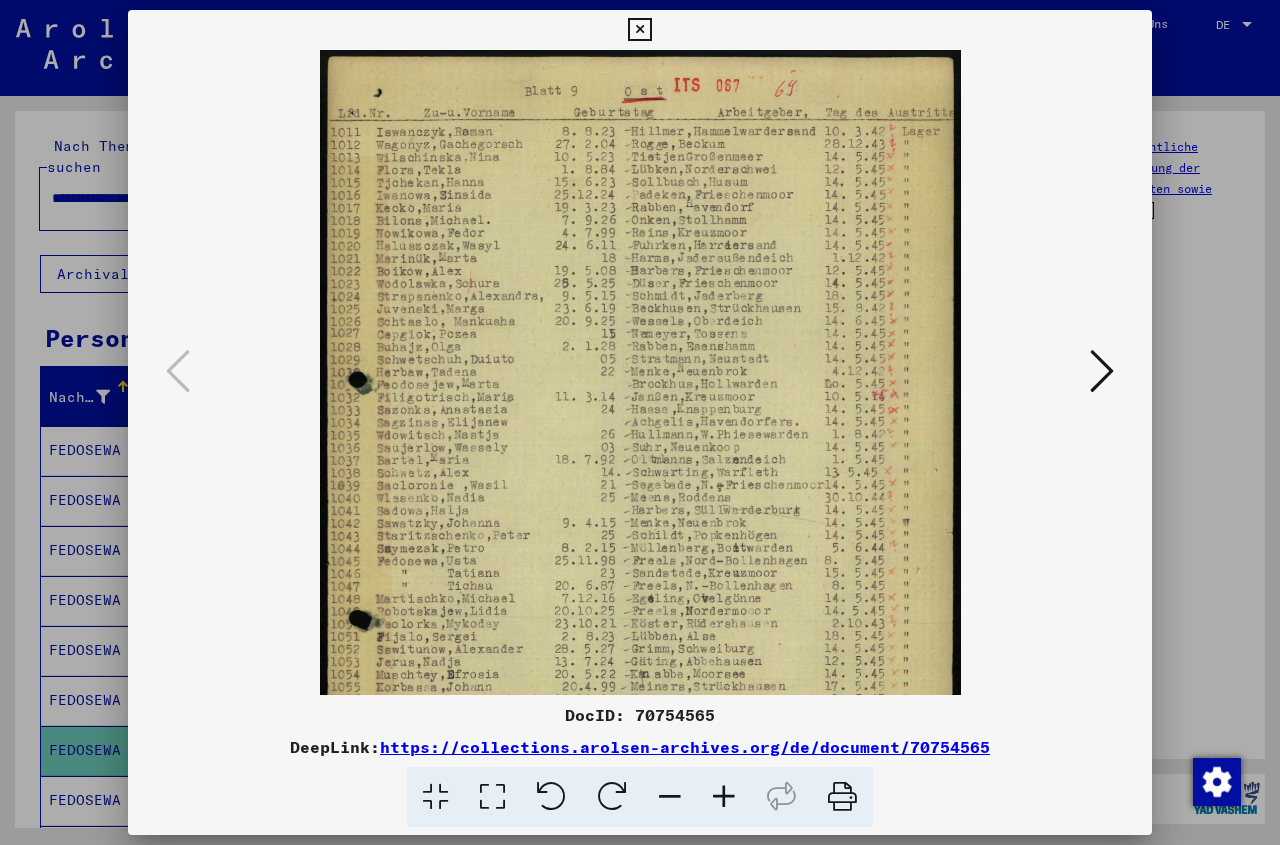 click at bounding box center [724, 797] 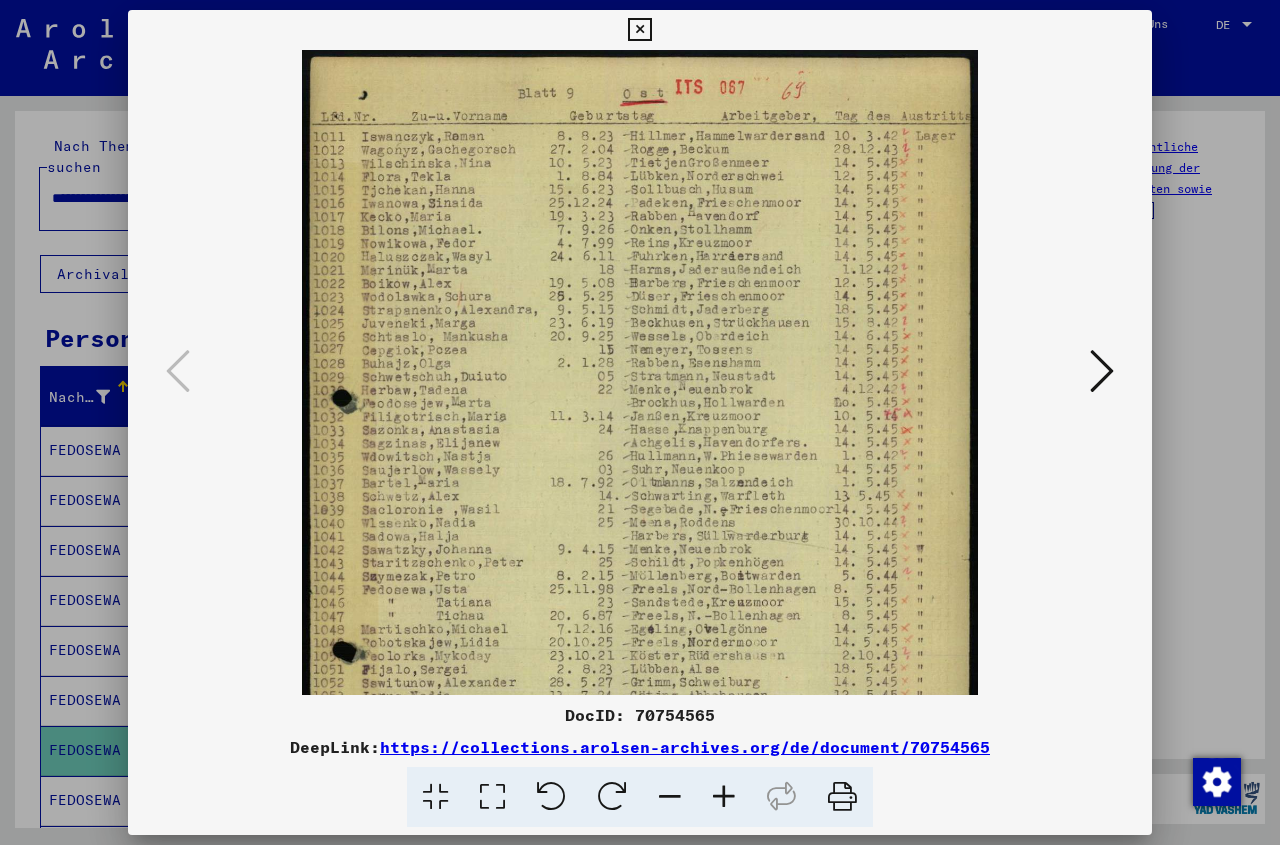 click at bounding box center [724, 797] 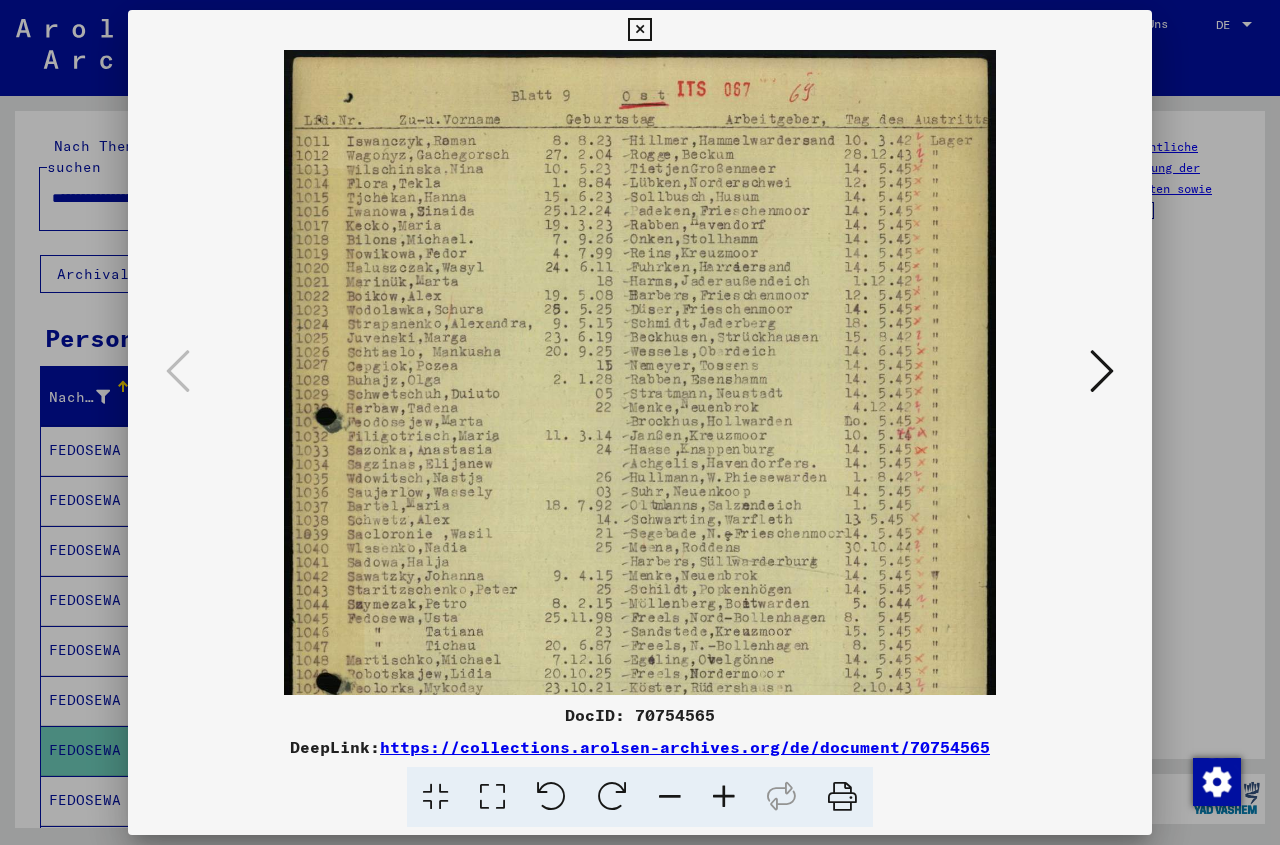 click at bounding box center (724, 797) 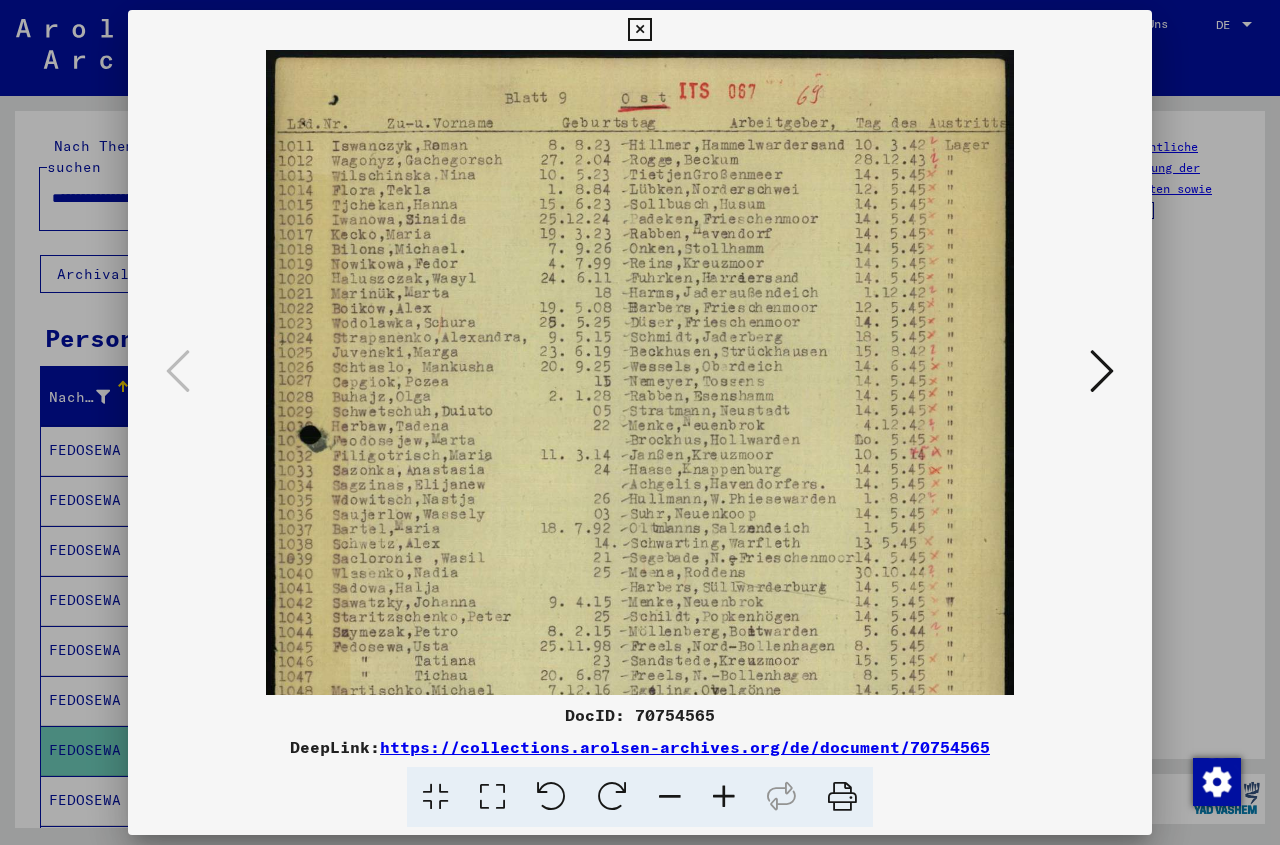 click at bounding box center (724, 797) 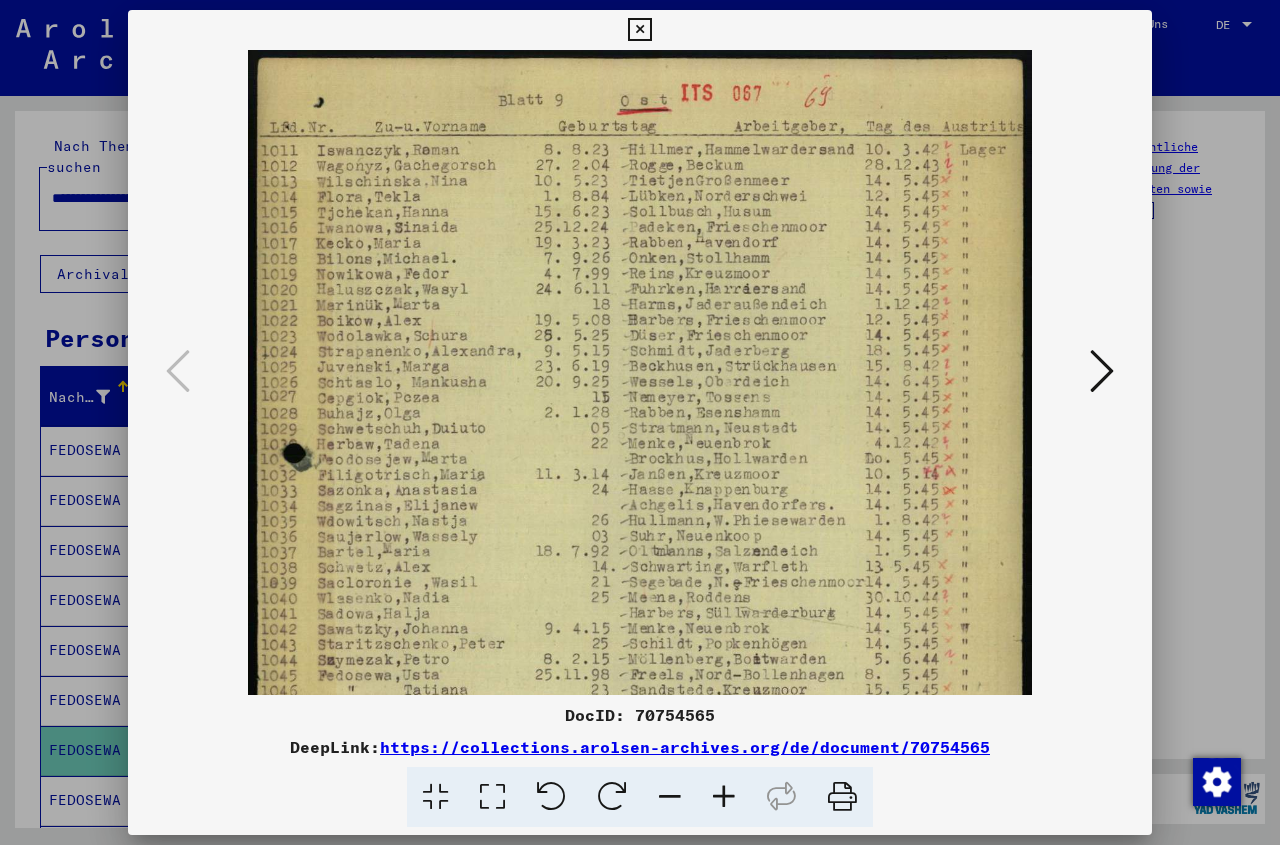 click at bounding box center [724, 797] 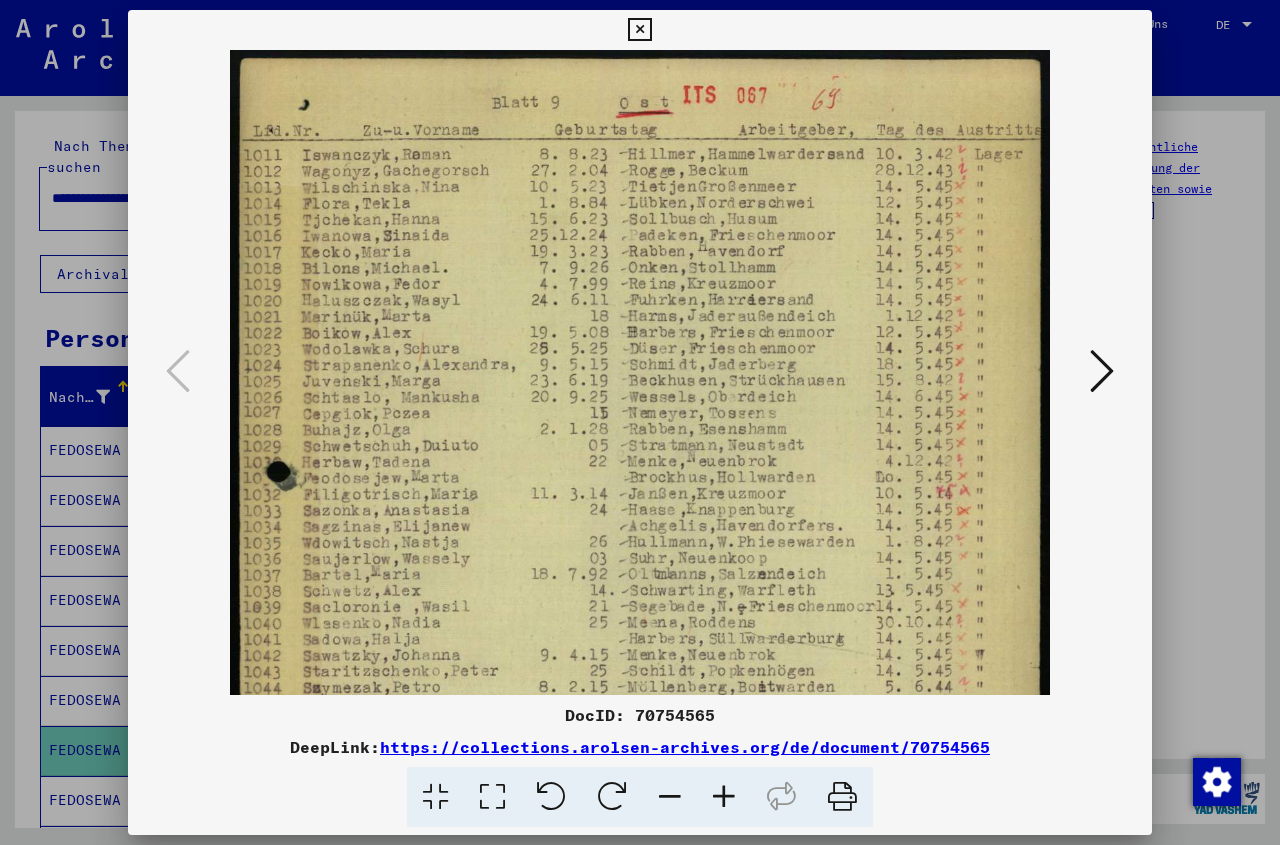 click at bounding box center (724, 797) 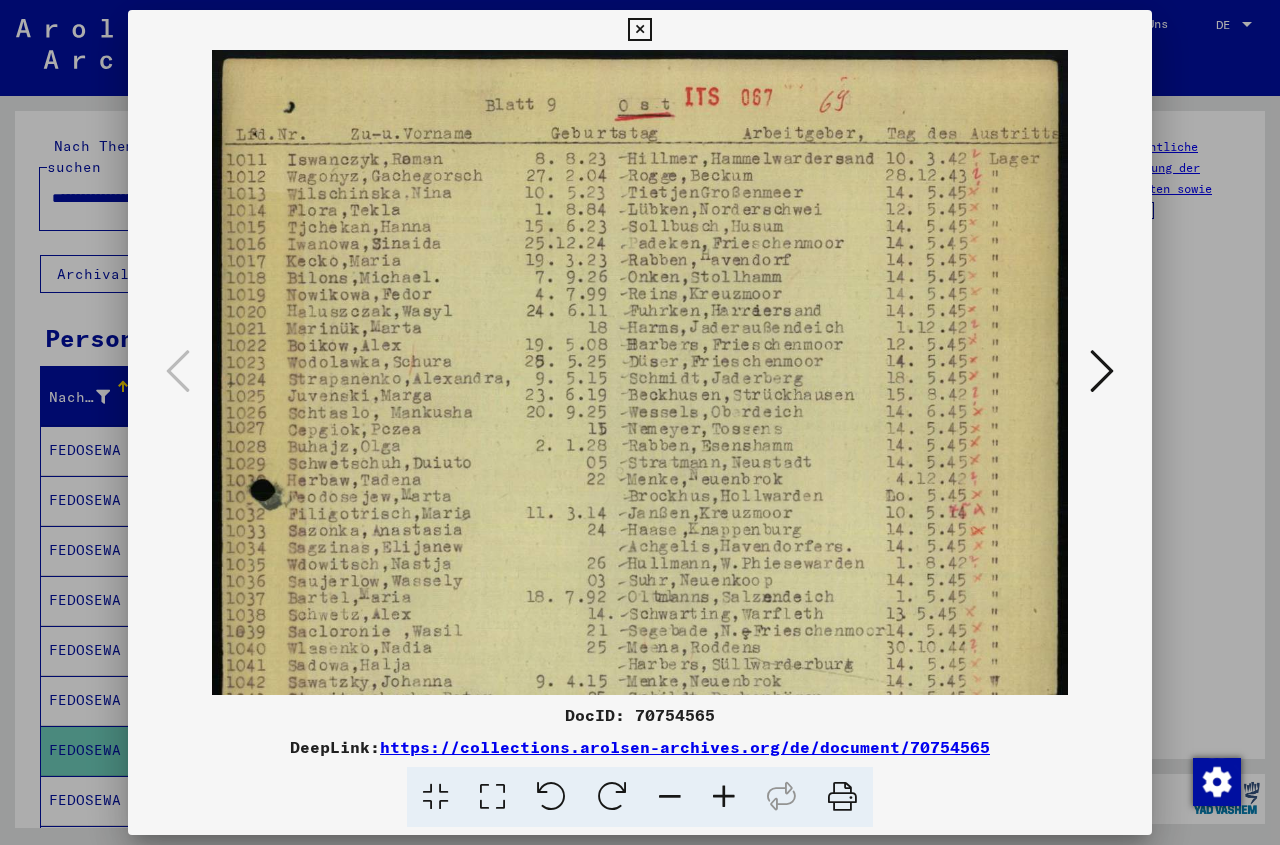 click at bounding box center [724, 797] 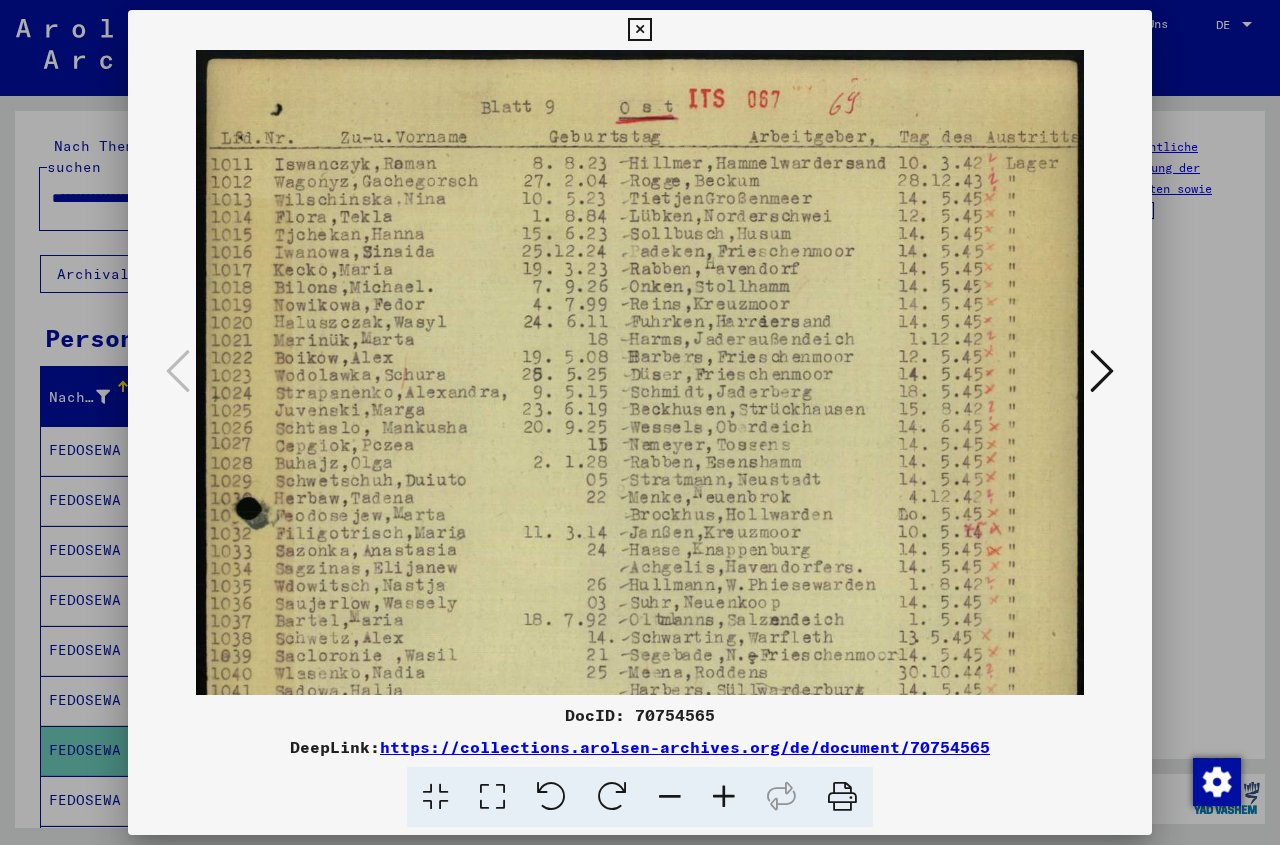 click at bounding box center (724, 797) 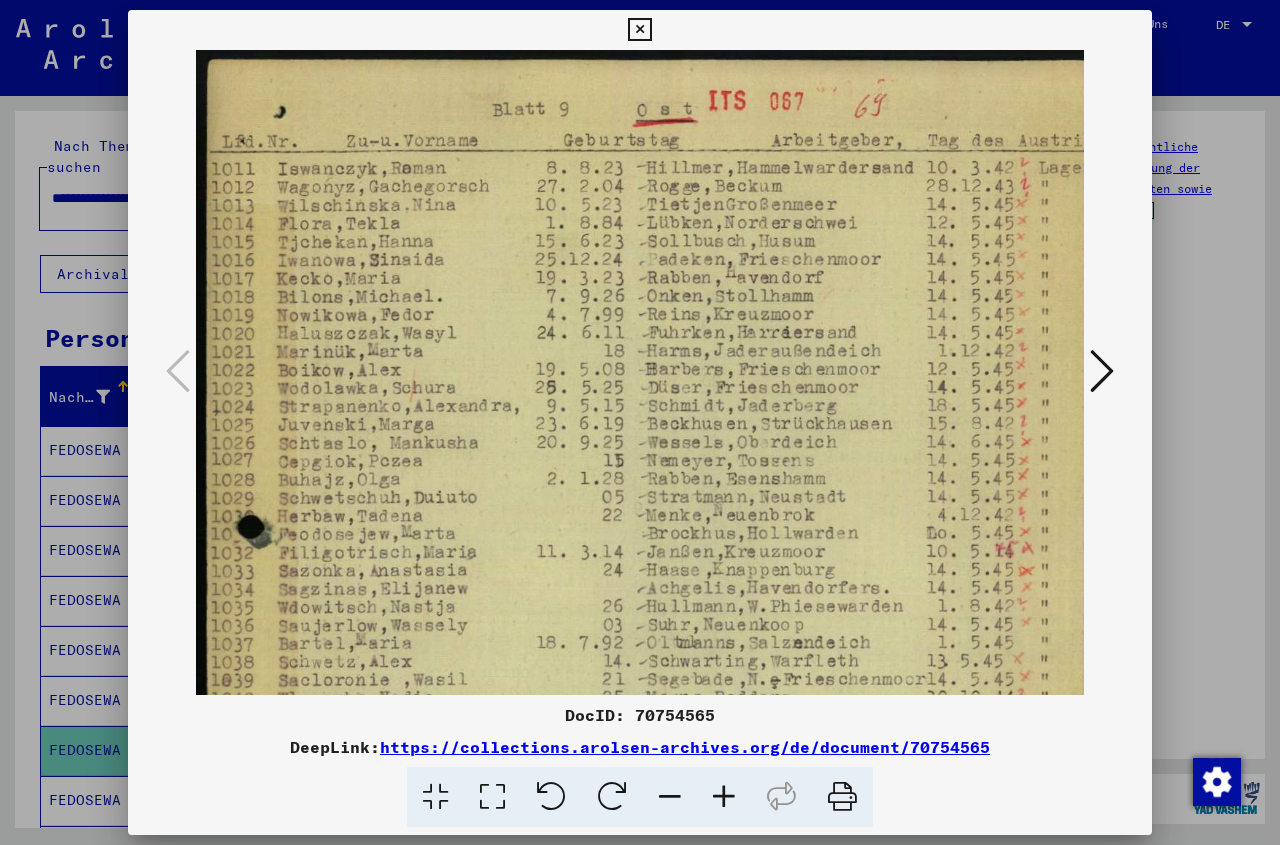 click at bounding box center (724, 797) 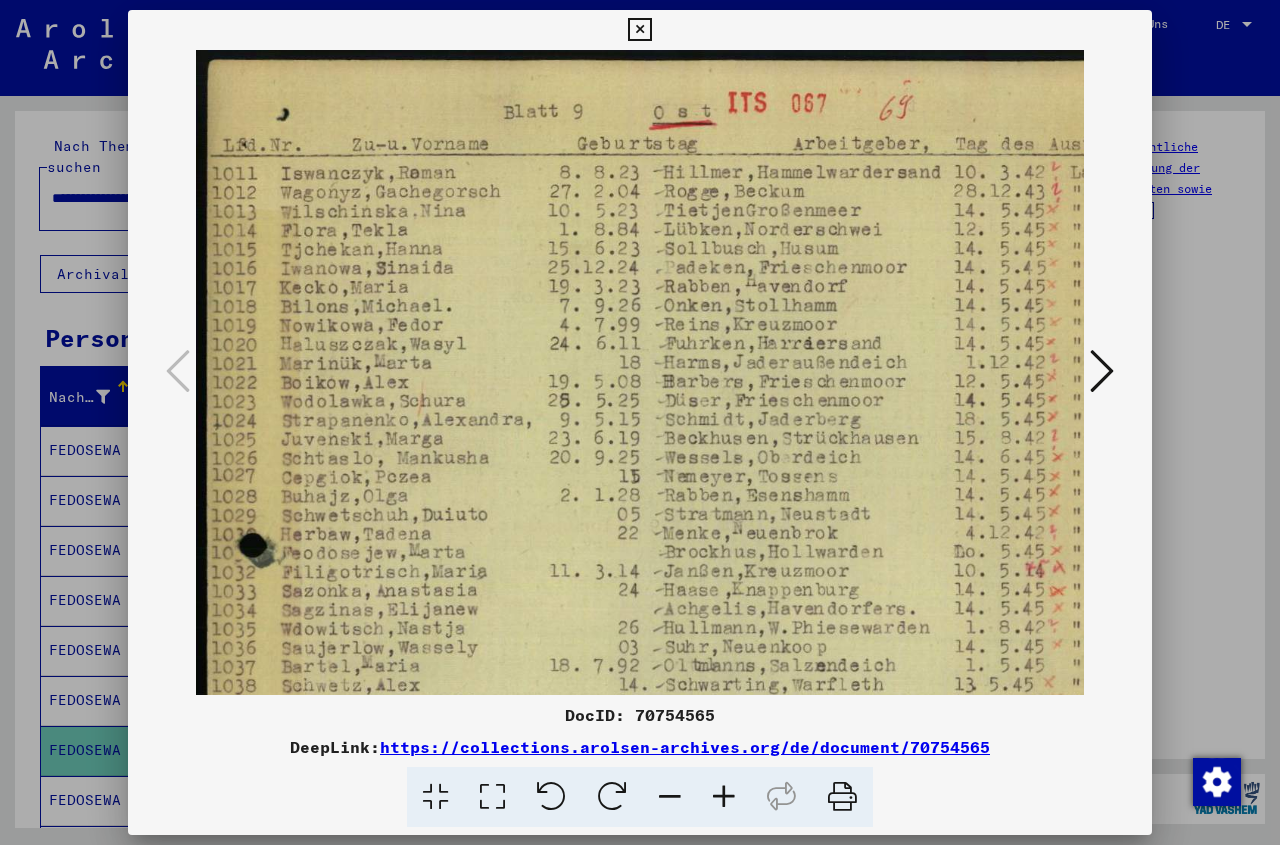 click at bounding box center (724, 797) 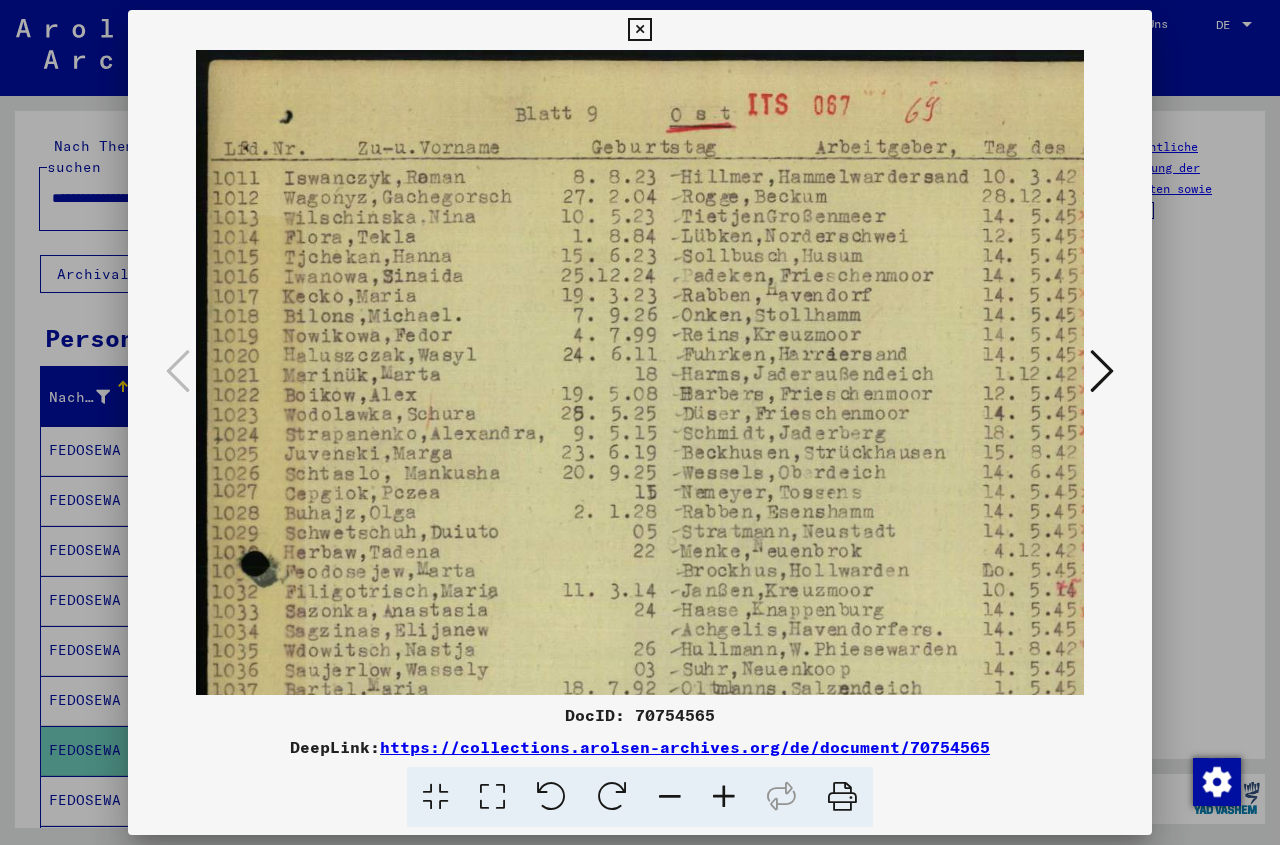 click at bounding box center [724, 797] 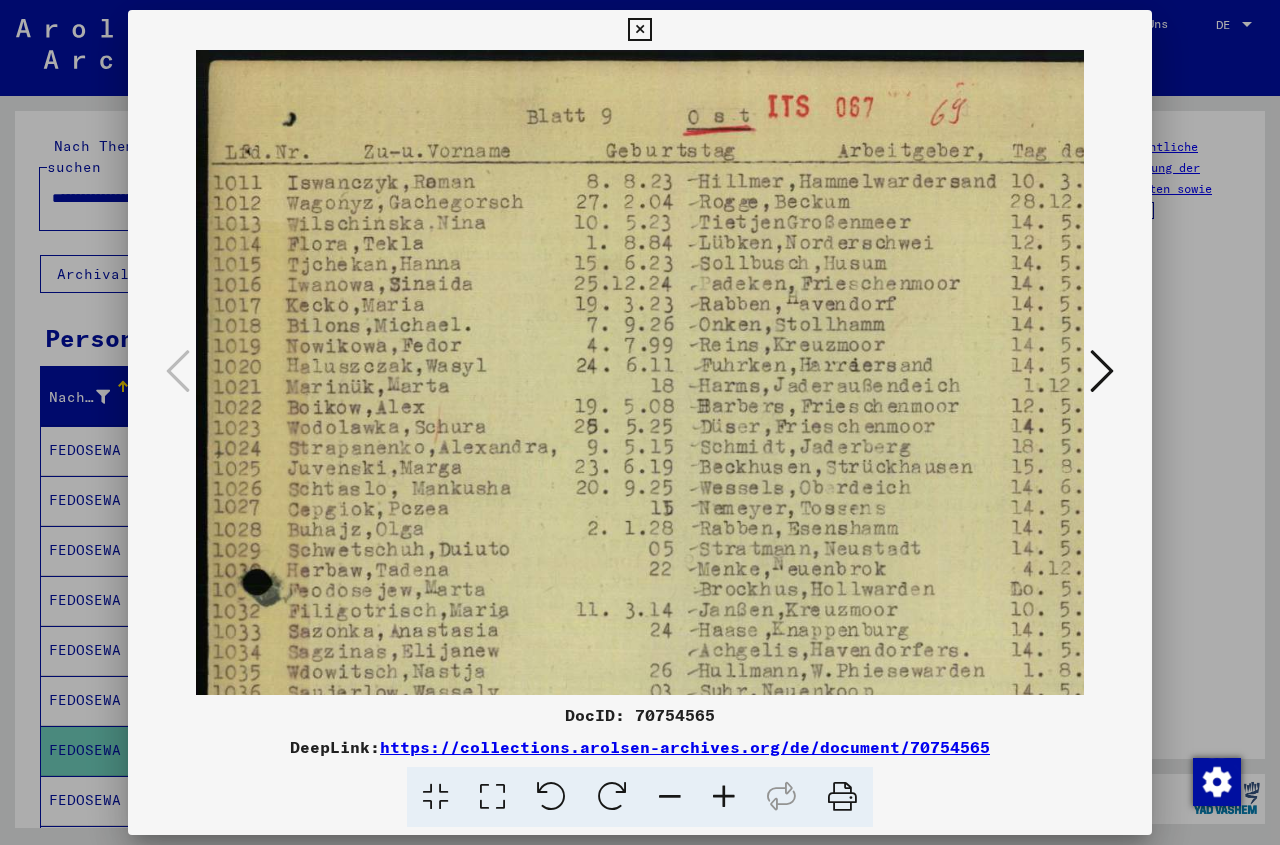 click at bounding box center [724, 797] 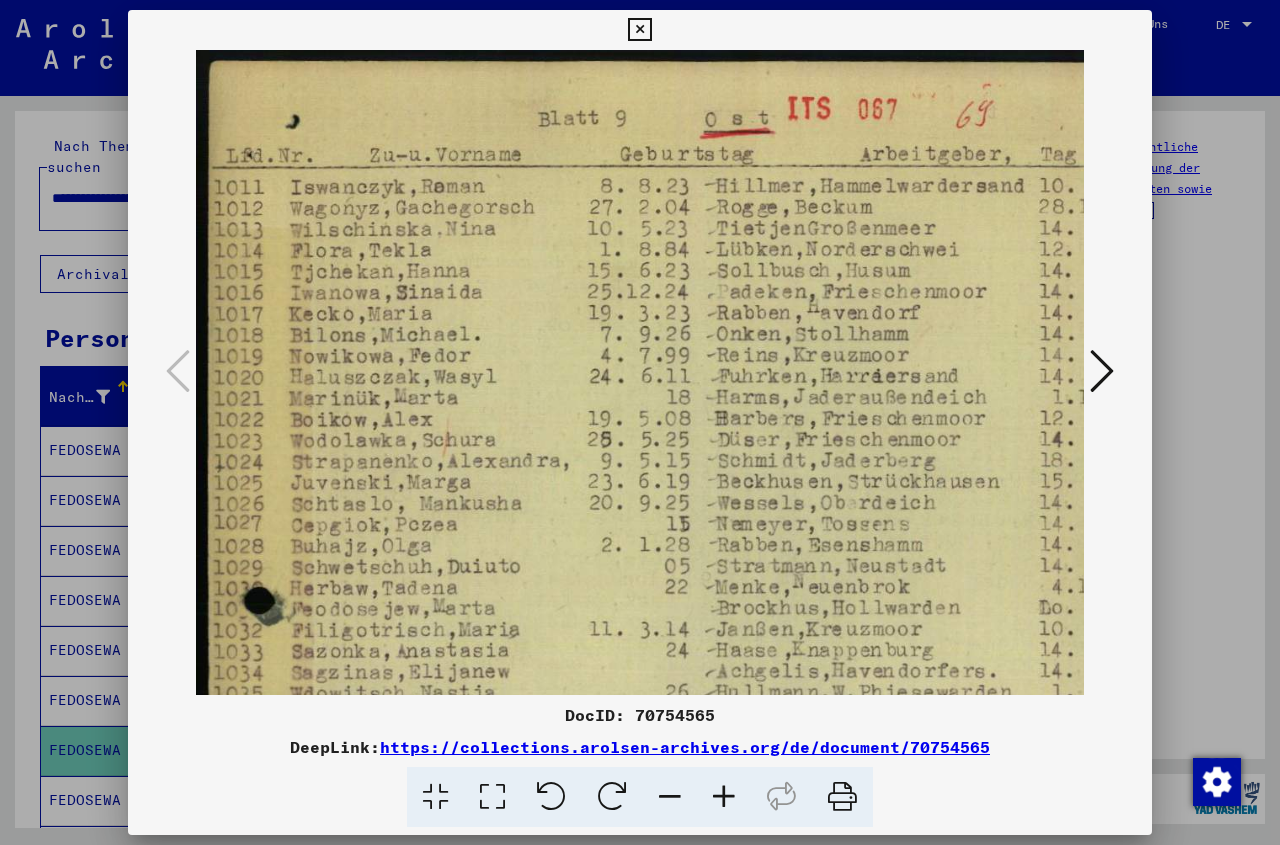 click at bounding box center (724, 797) 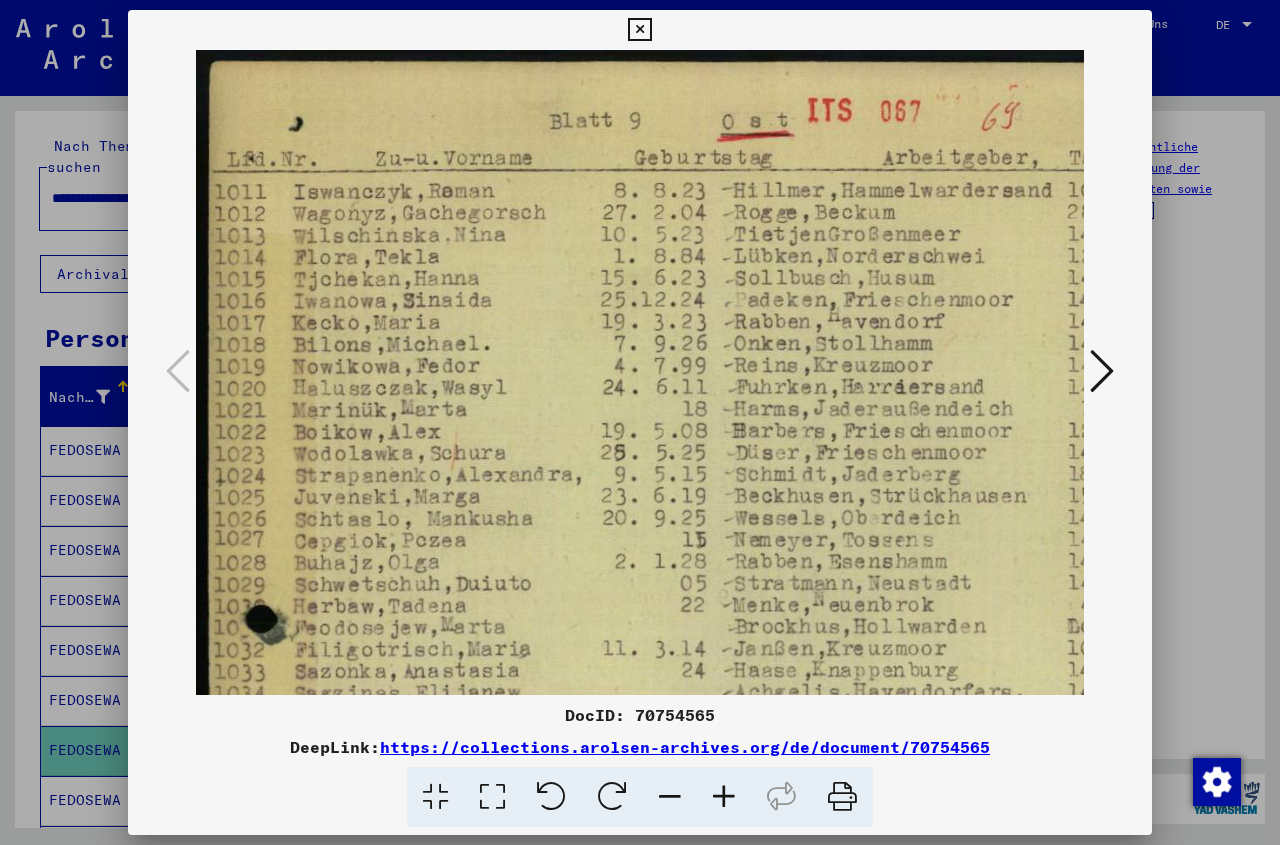 click at bounding box center [724, 797] 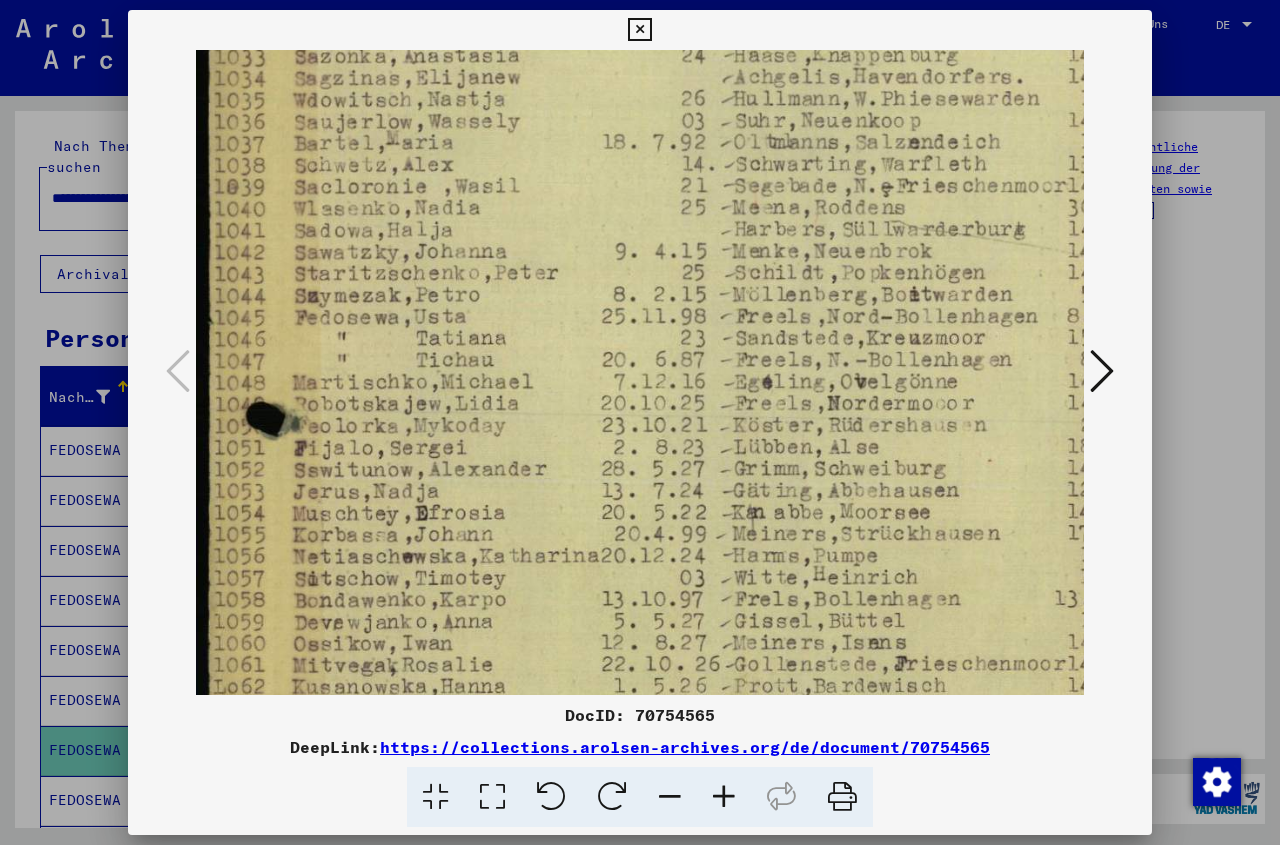 scroll, scrollTop: 620, scrollLeft: 0, axis: vertical 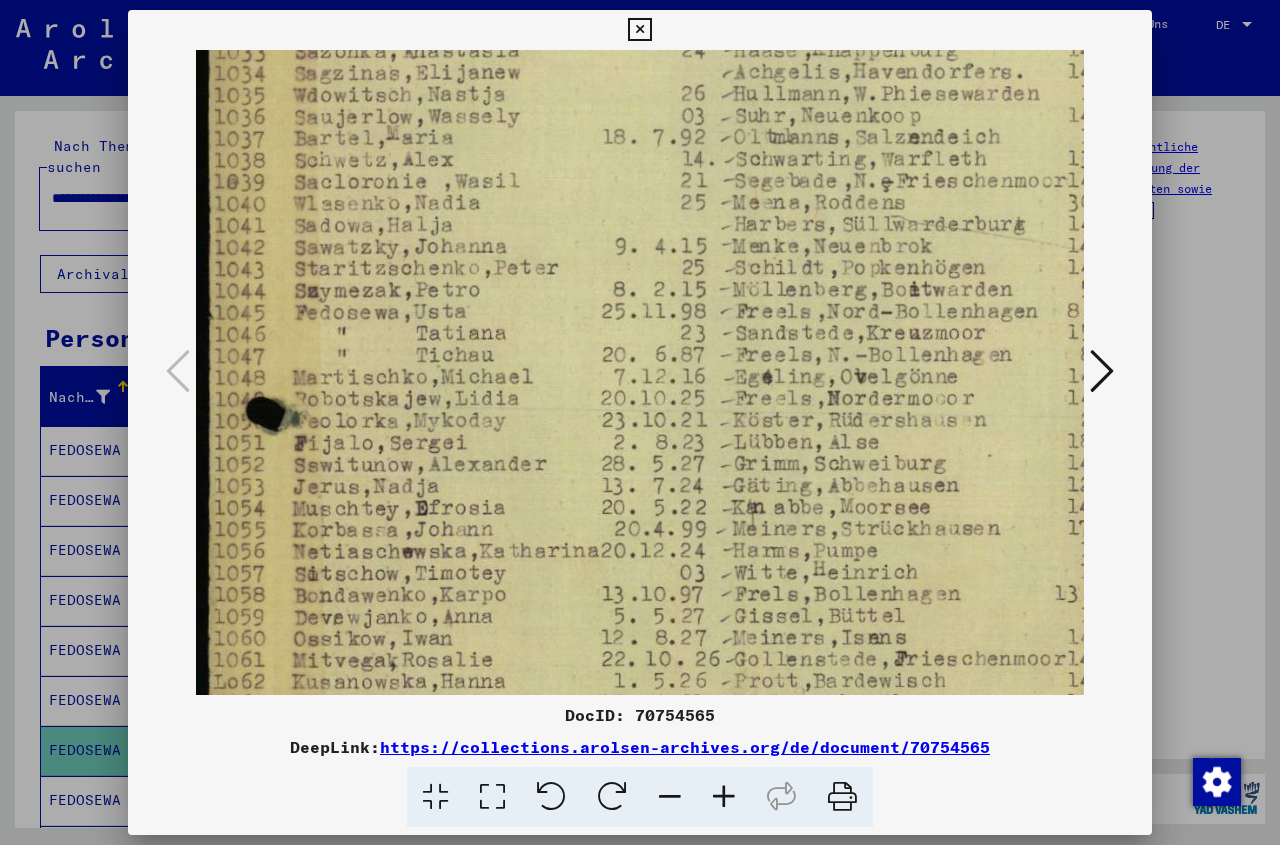 drag, startPoint x: 313, startPoint y: 678, endPoint x: 387, endPoint y: 58, distance: 624.4005 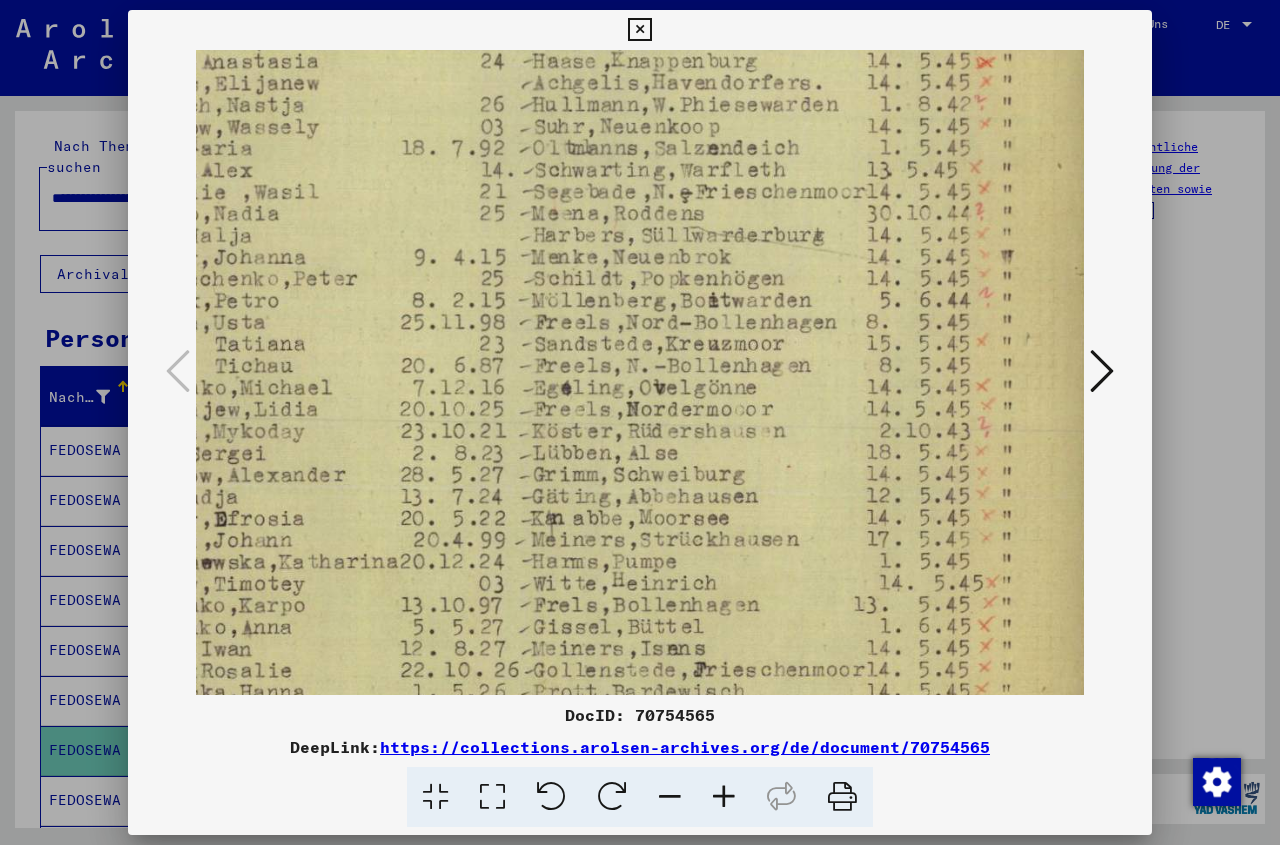 scroll, scrollTop: 609, scrollLeft: 211, axis: both 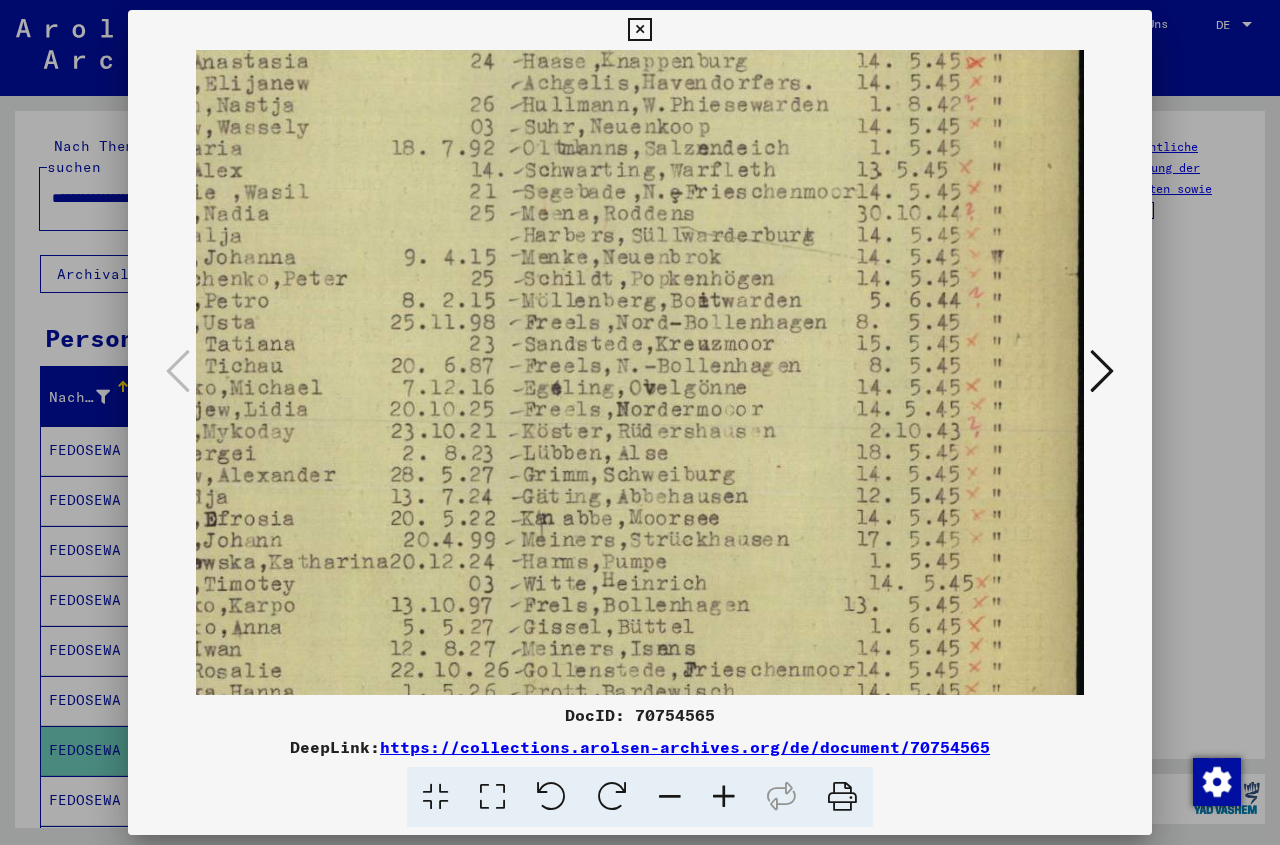 drag, startPoint x: 954, startPoint y: 329, endPoint x: 688, endPoint y: 340, distance: 266.22736 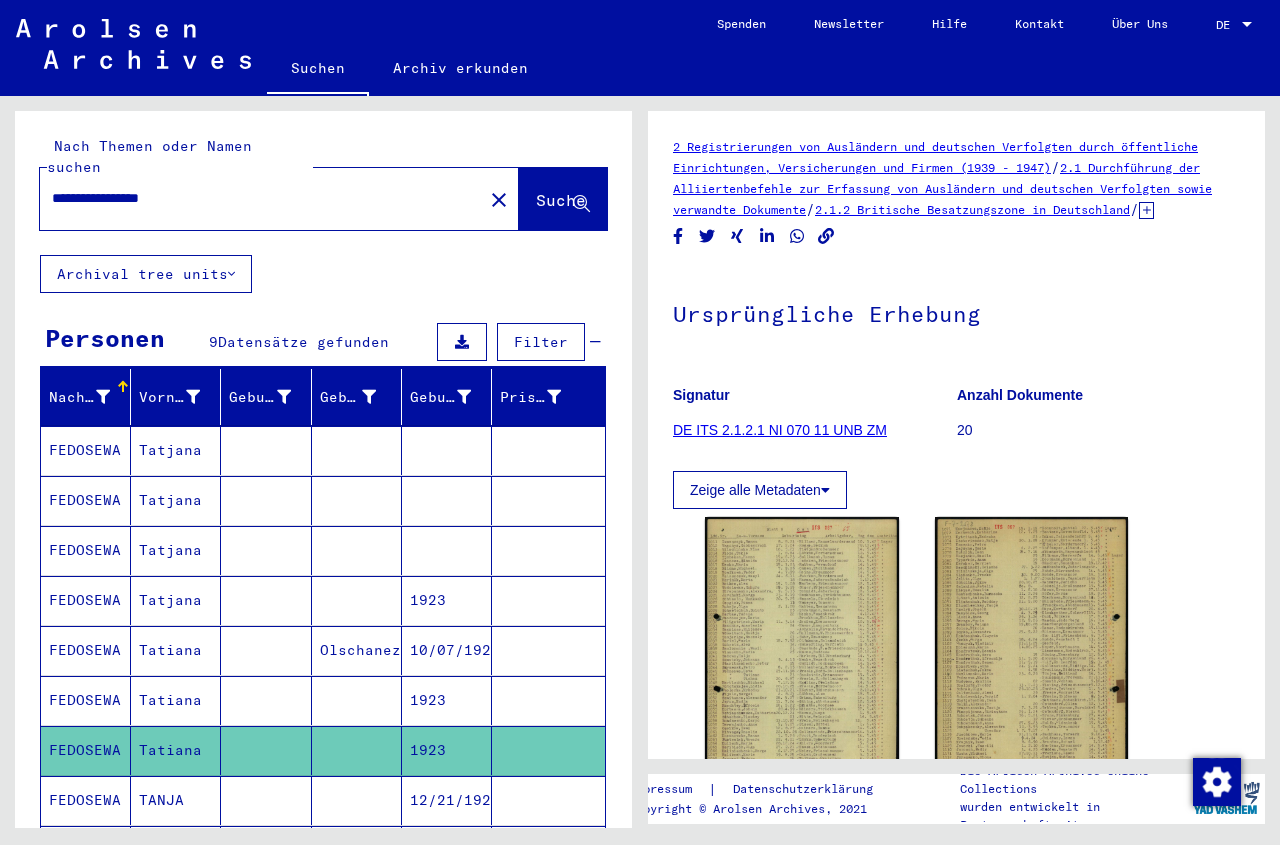 click on "TANJA" at bounding box center [176, 850] 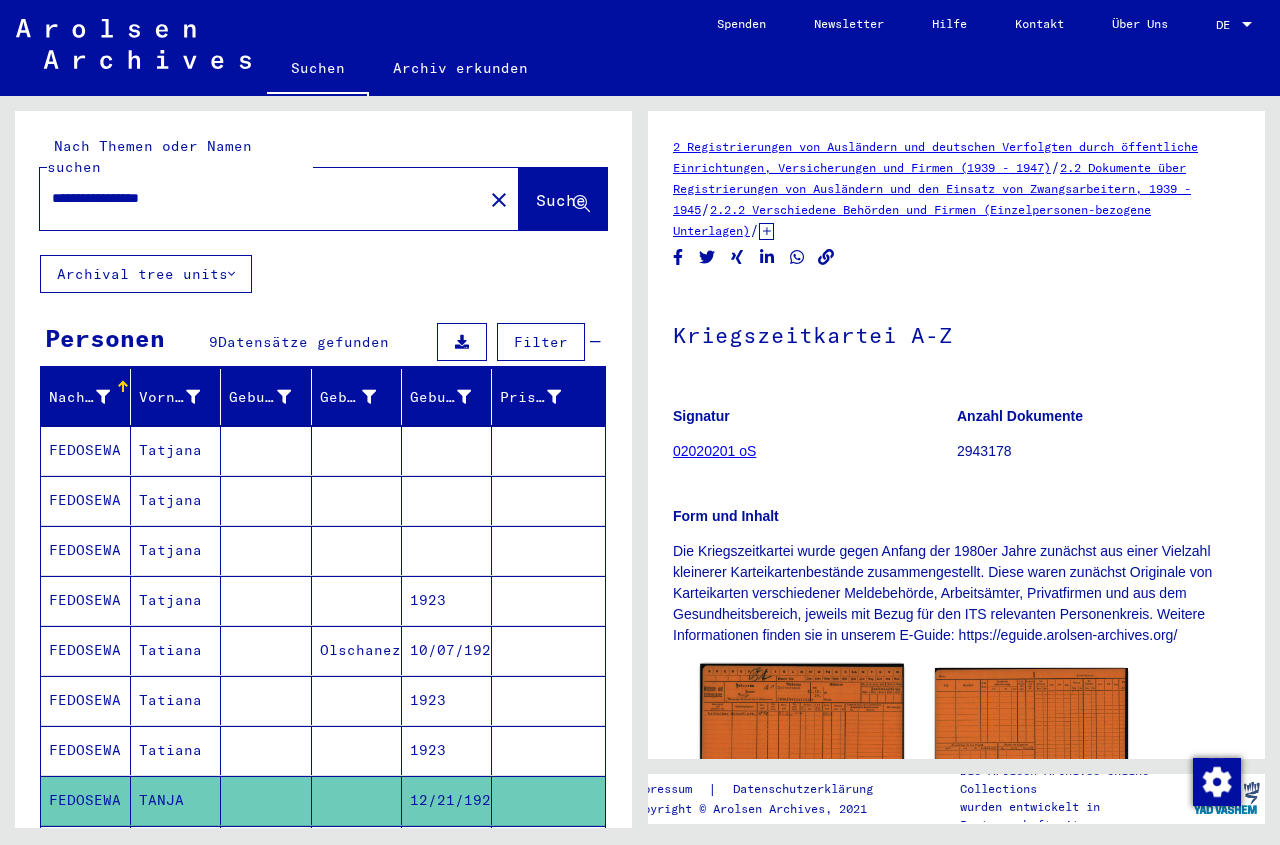 click 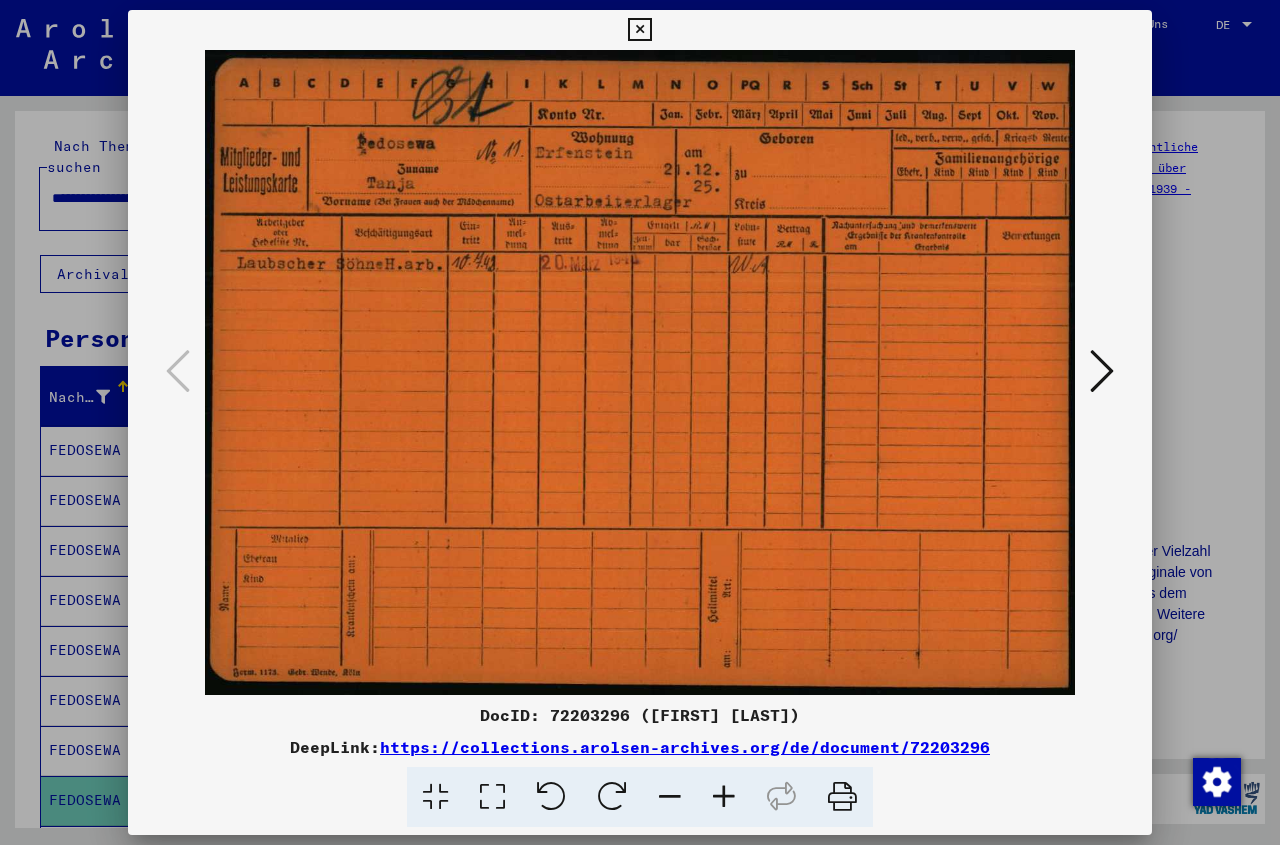 click at bounding box center (639, 30) 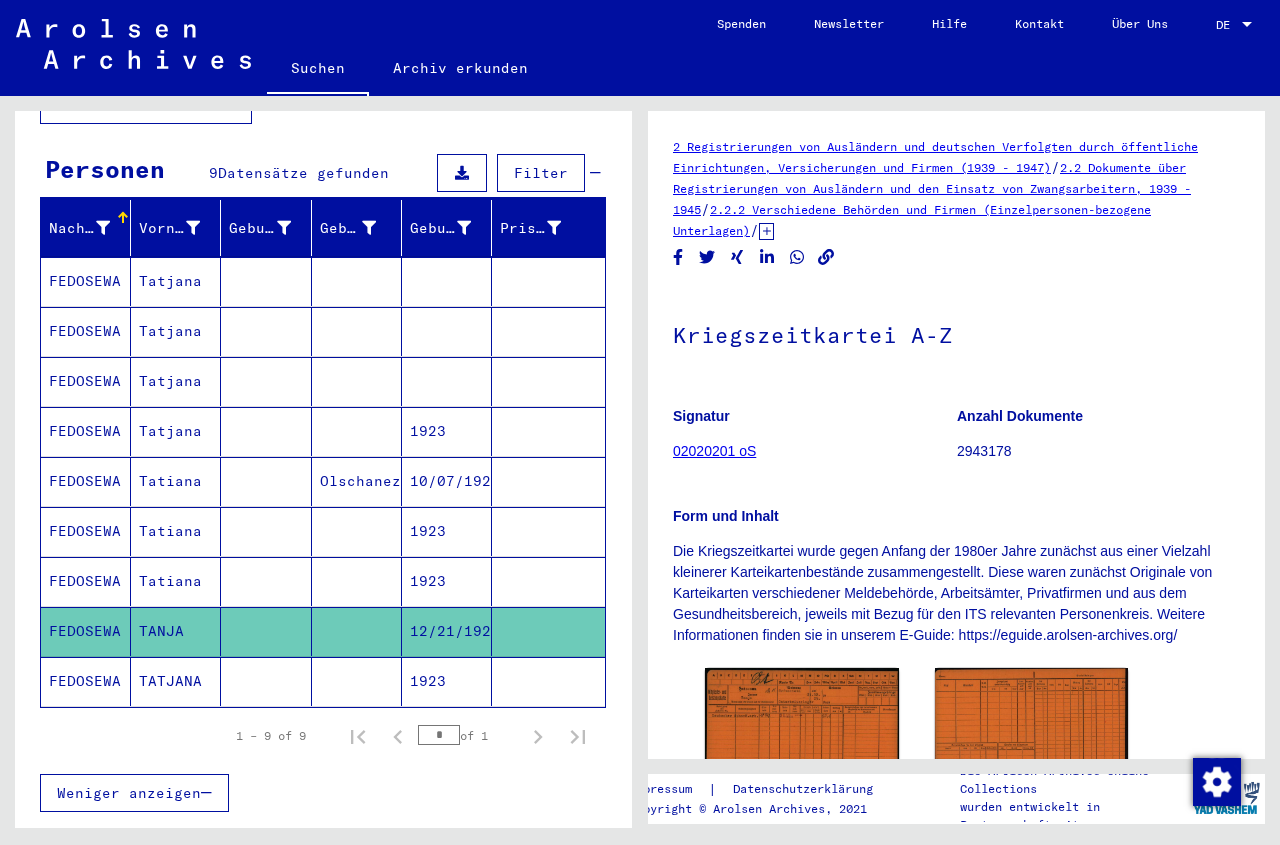 scroll, scrollTop: 170, scrollLeft: 0, axis: vertical 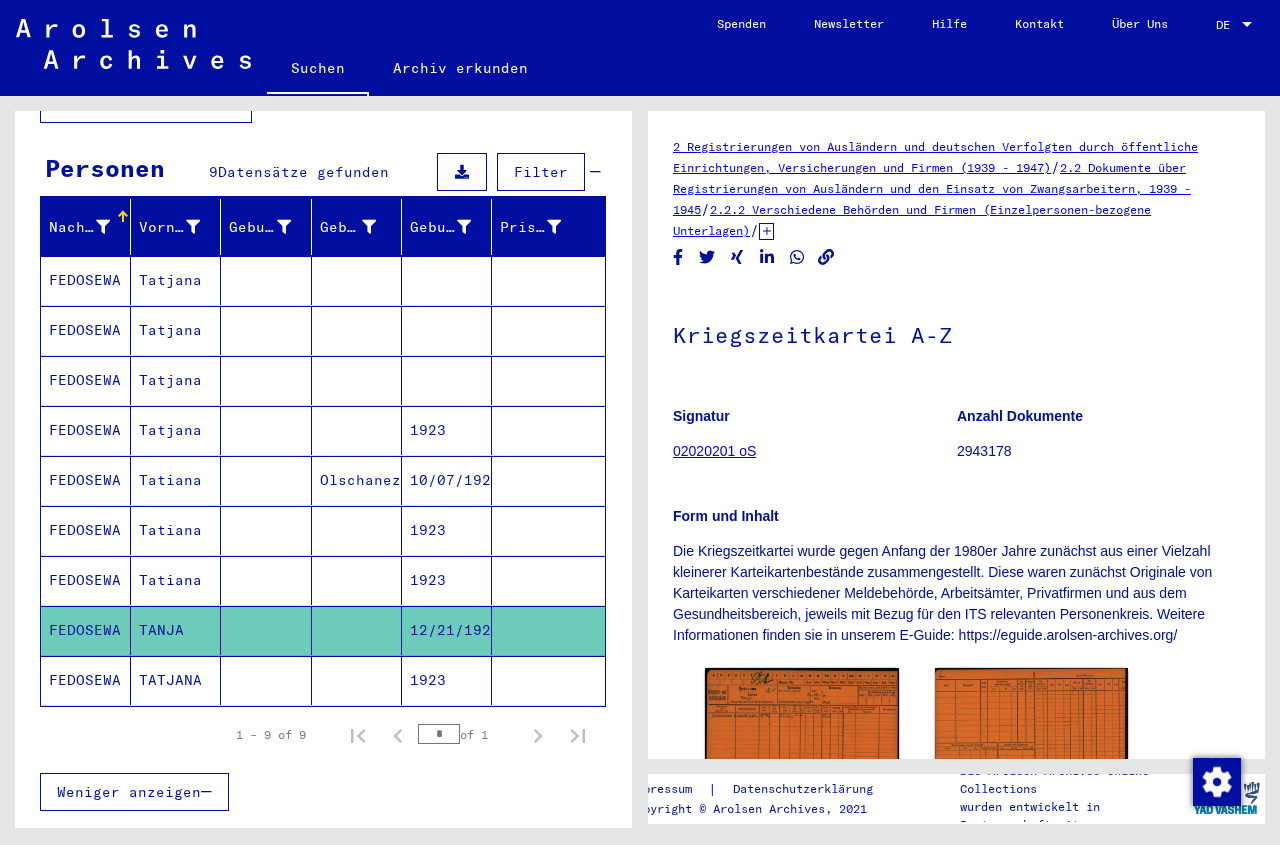 click 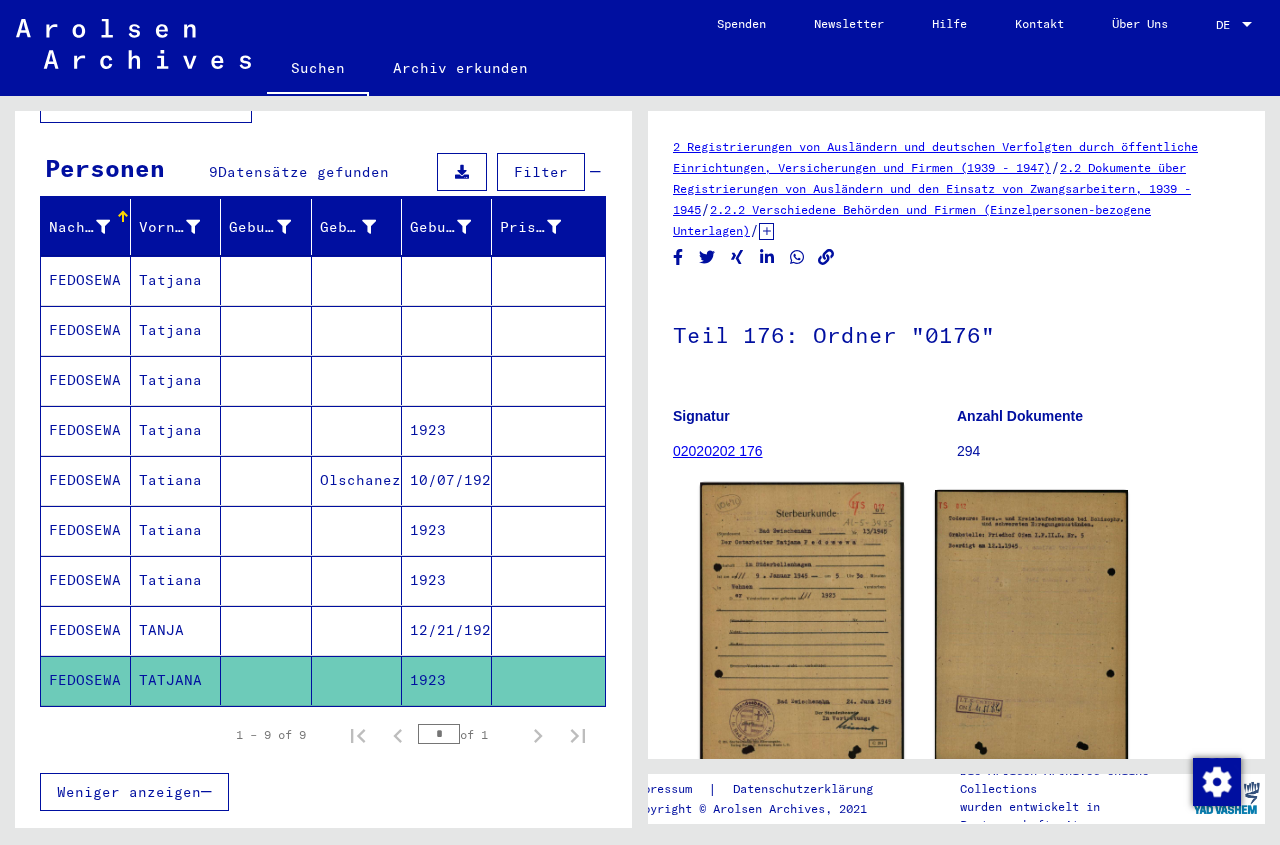 click 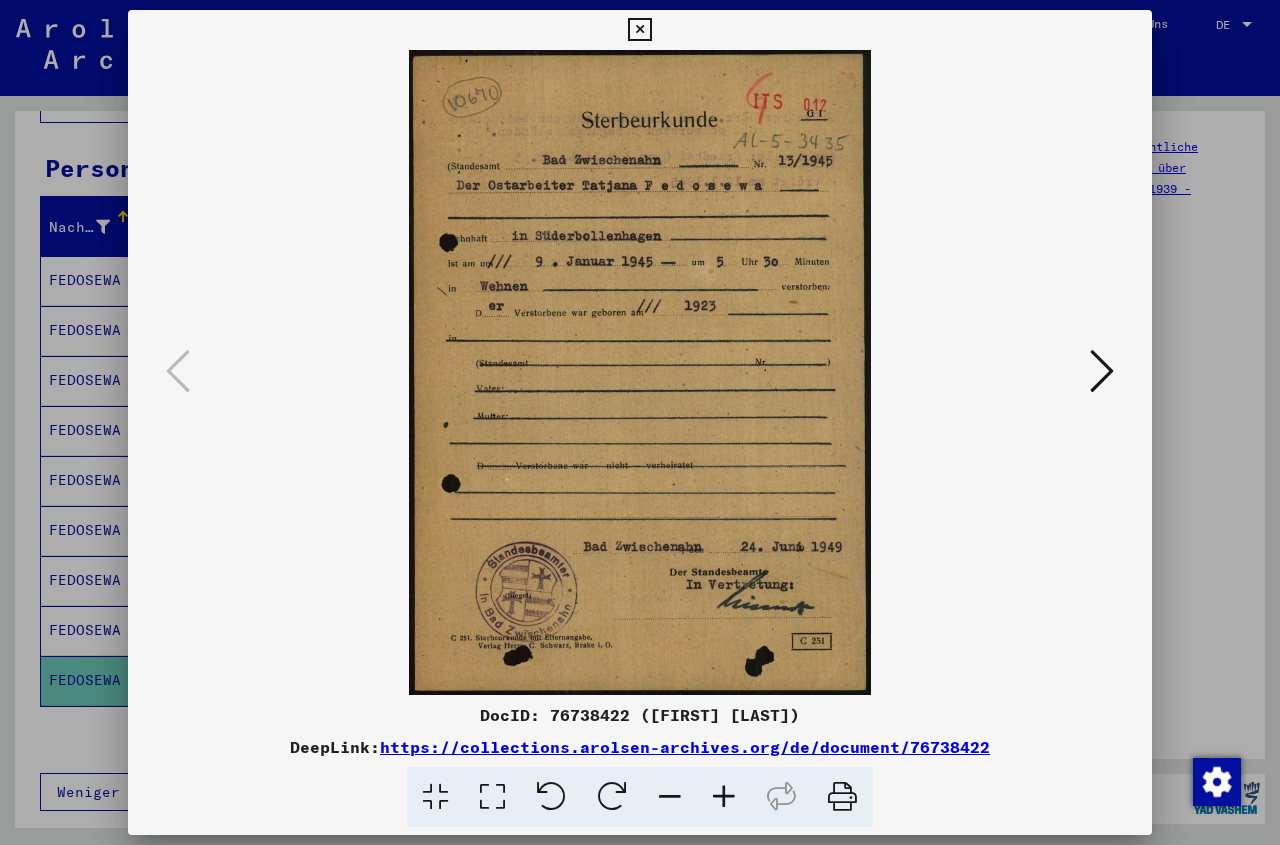 click at bounding box center [639, 30] 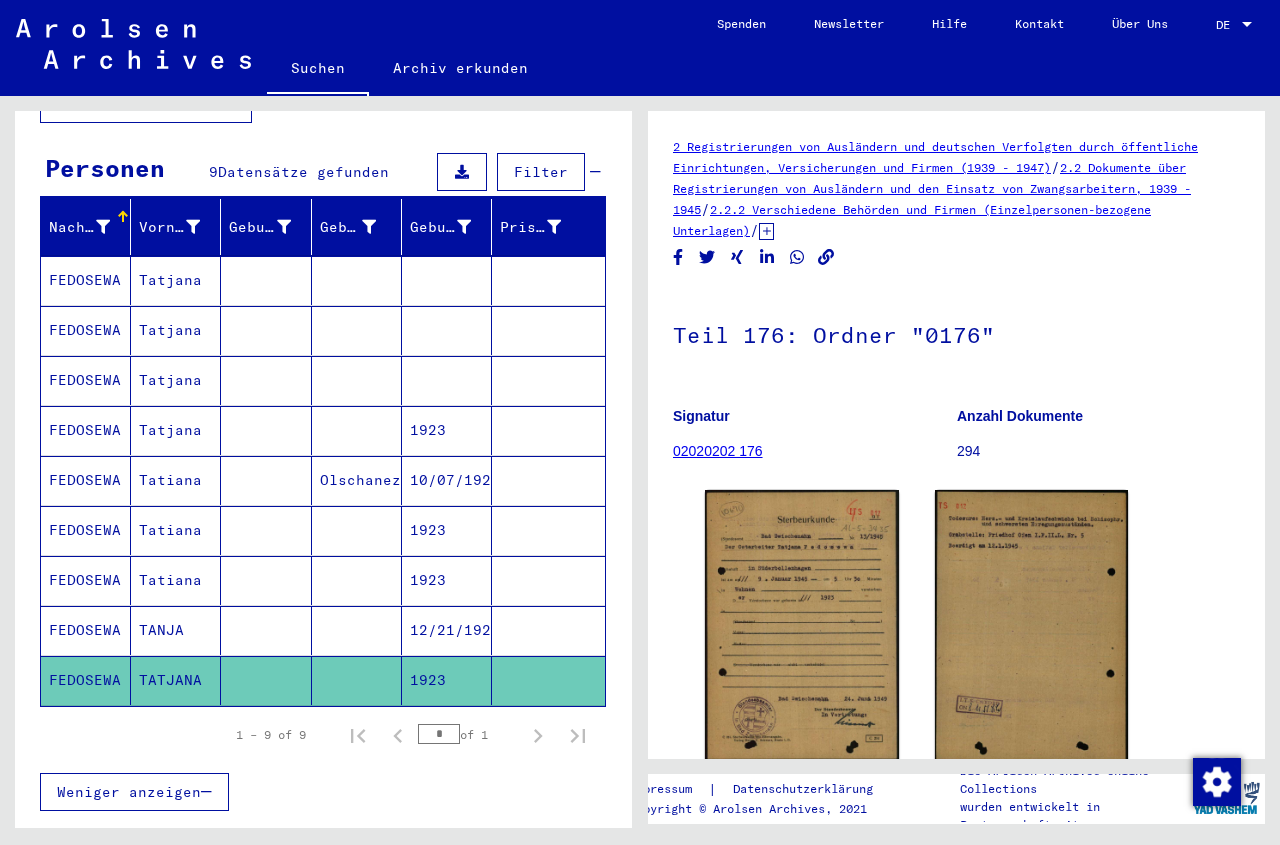 click on "12/21/1925" at bounding box center (447, 680) 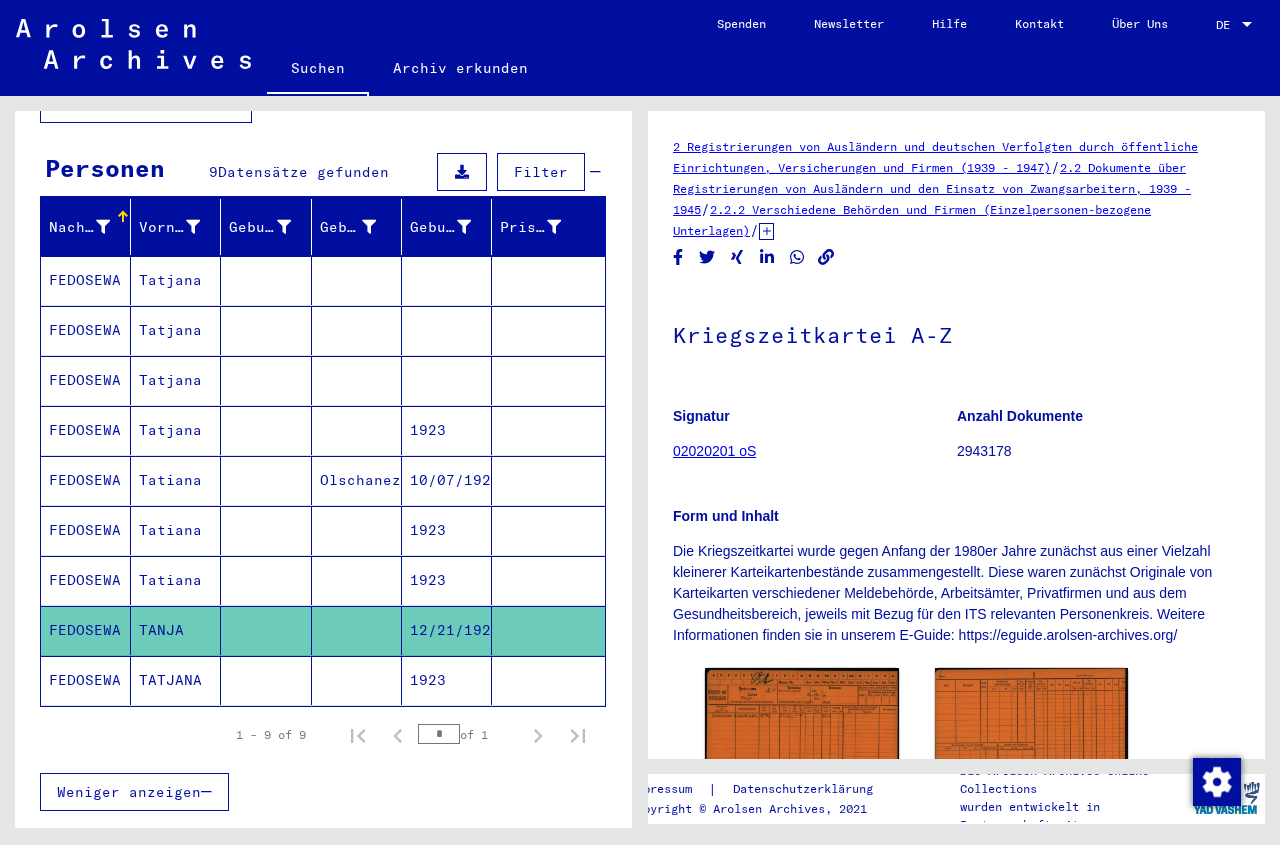 click on "1923" at bounding box center (447, 630) 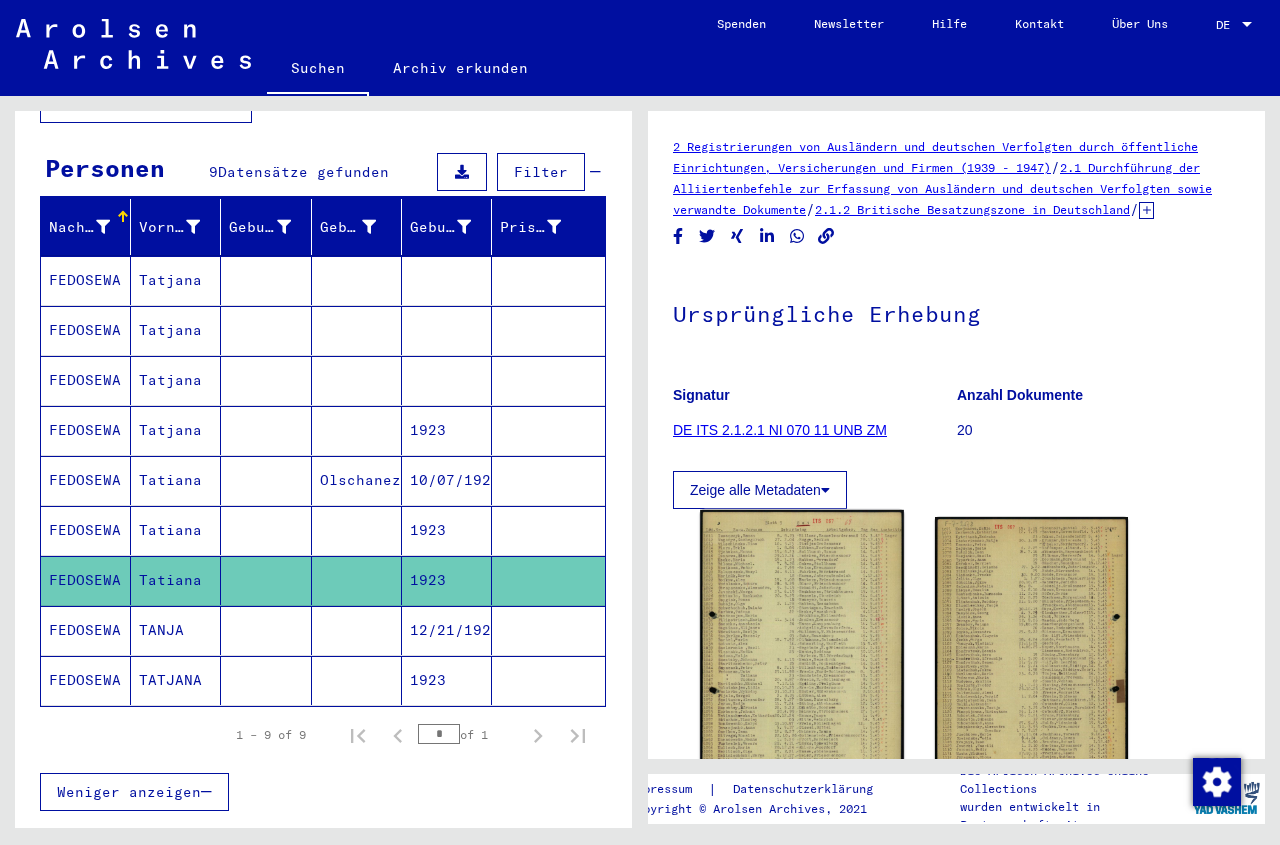 click 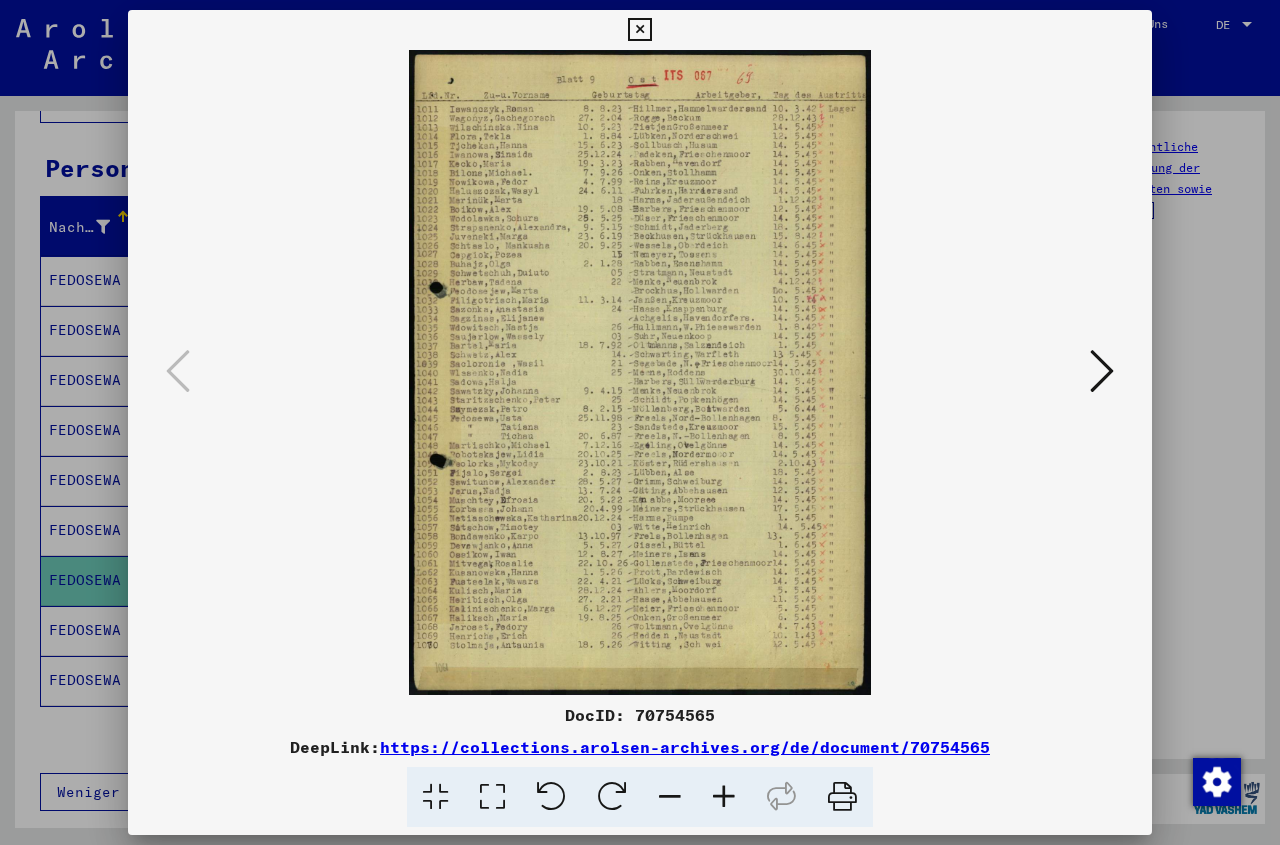 click at bounding box center [724, 797] 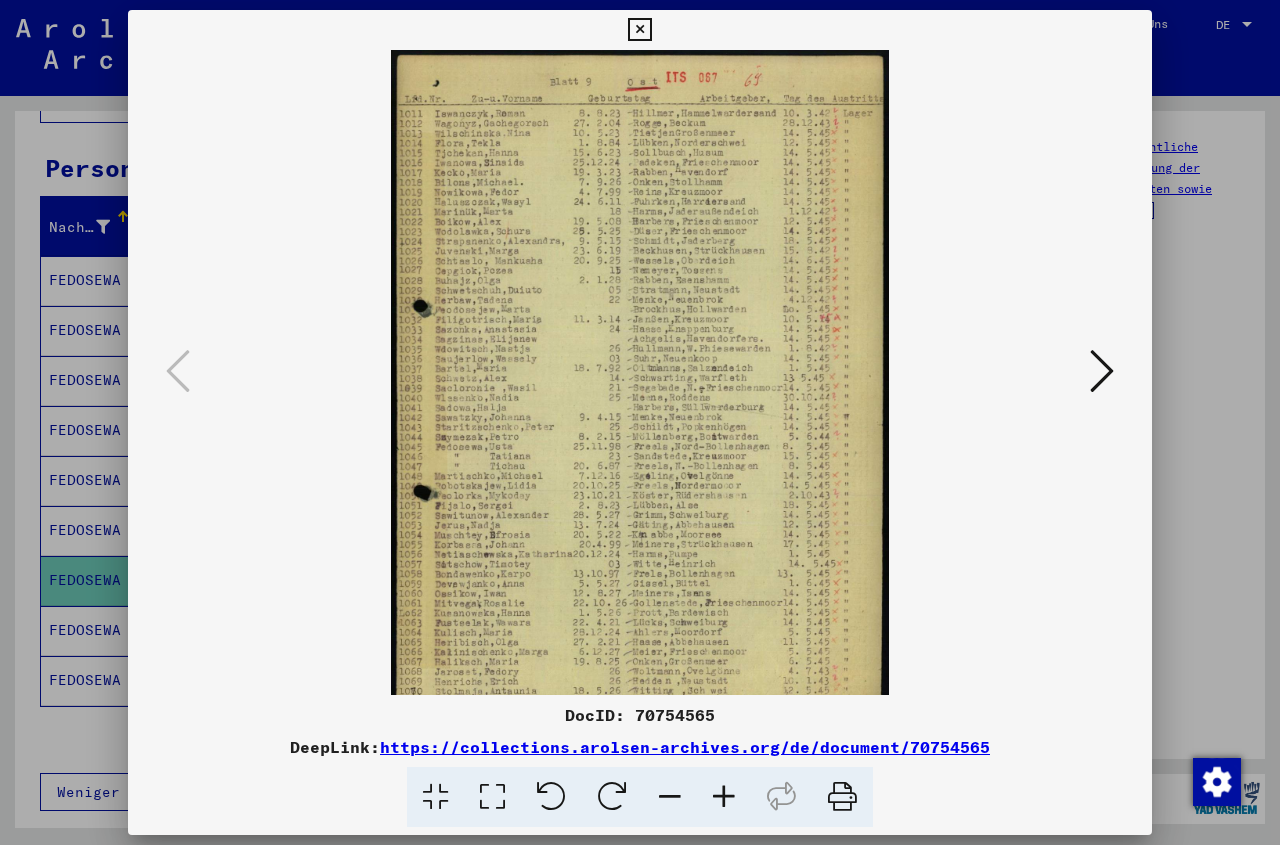 click at bounding box center (724, 797) 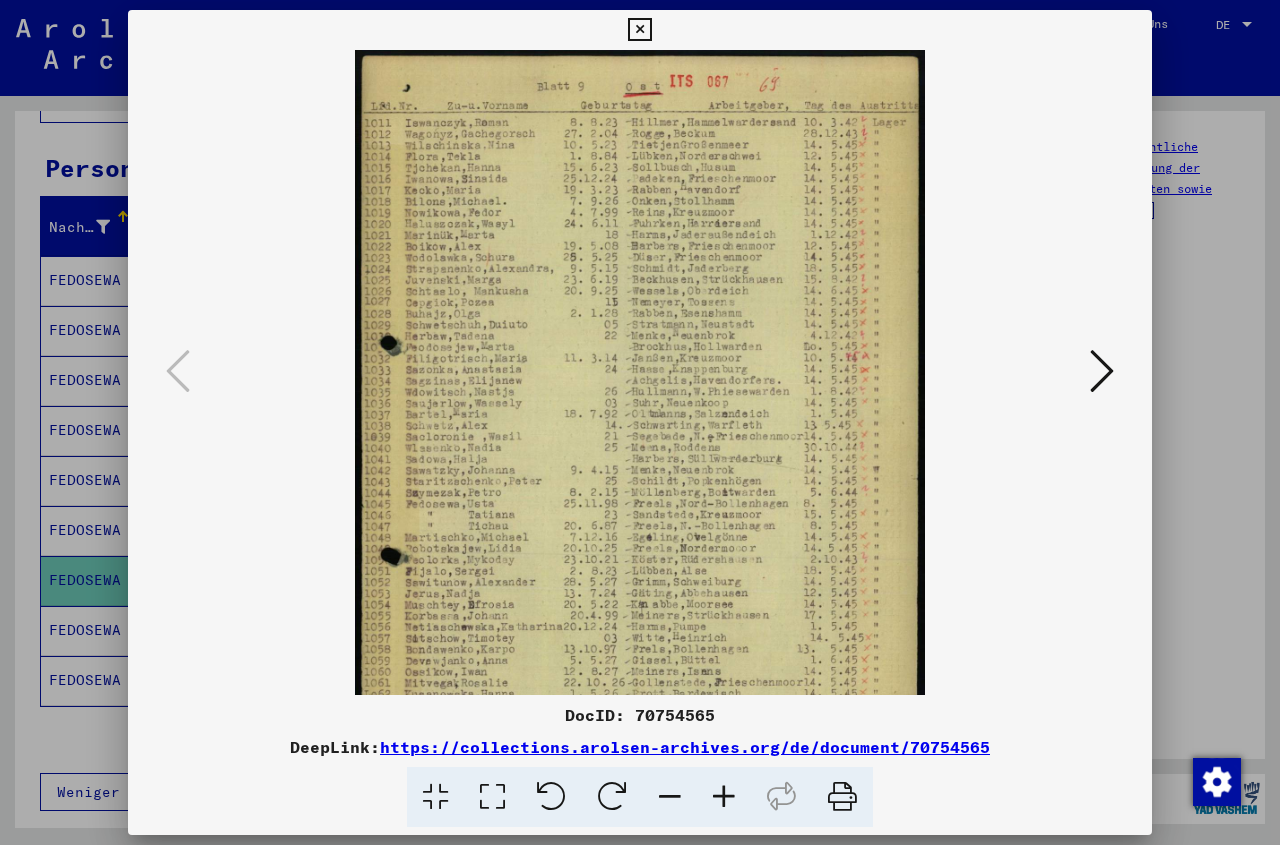 click at bounding box center (724, 797) 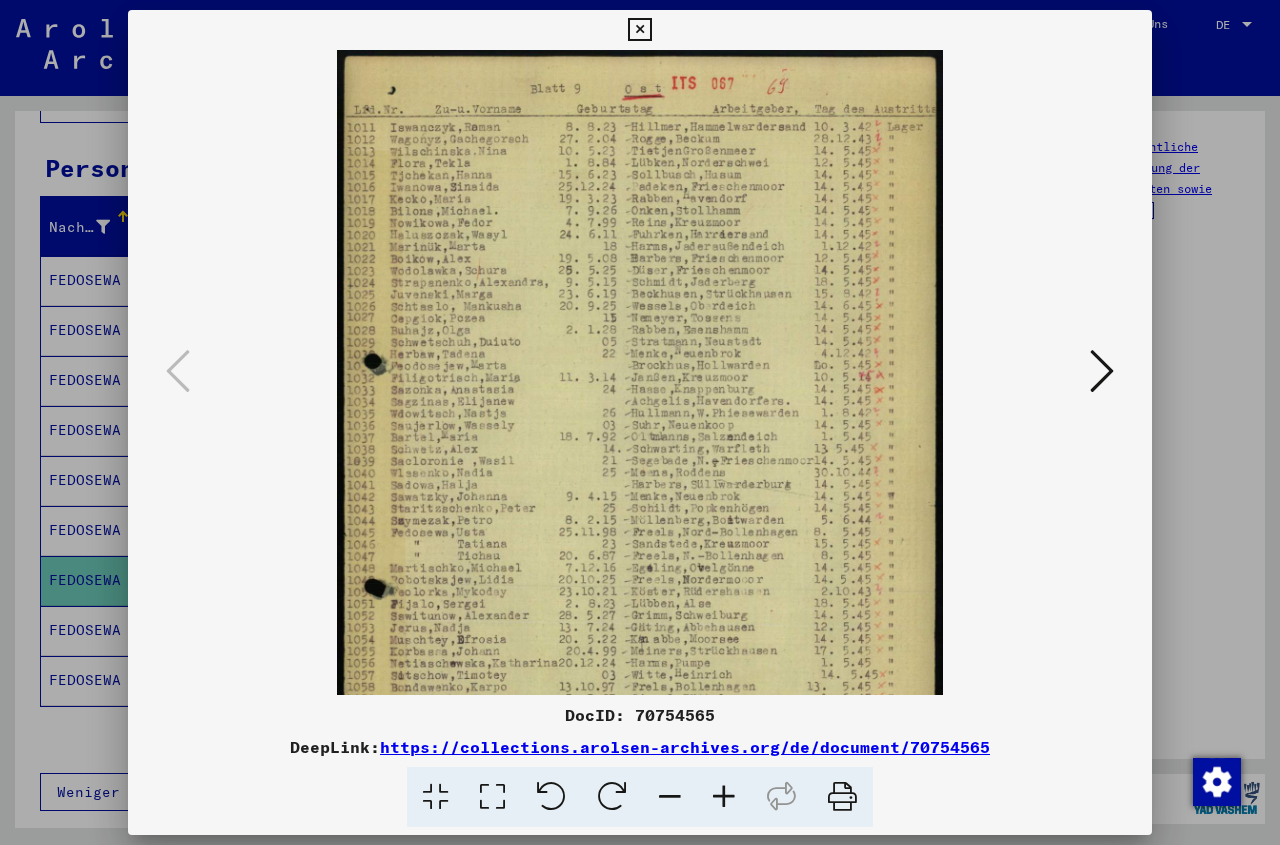 click at bounding box center (724, 797) 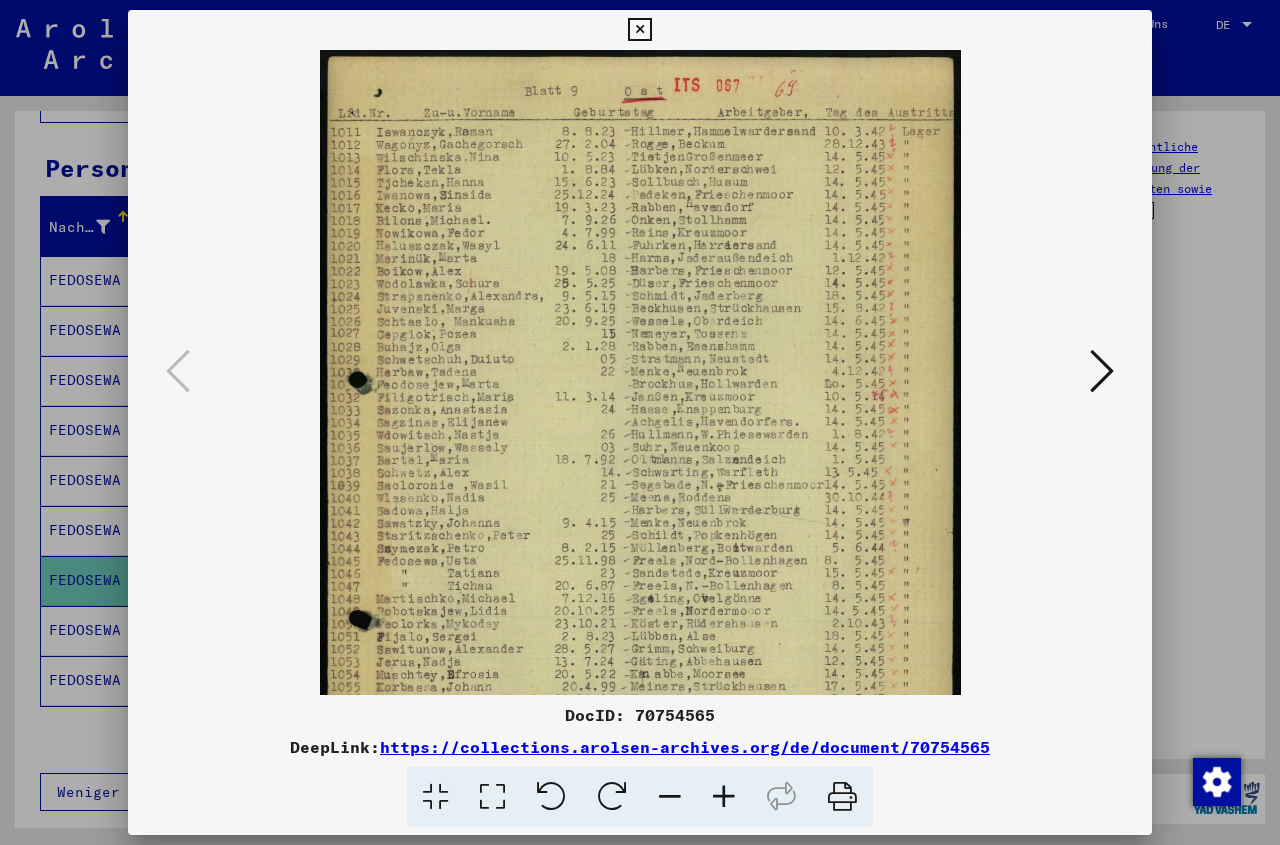 click at bounding box center [724, 797] 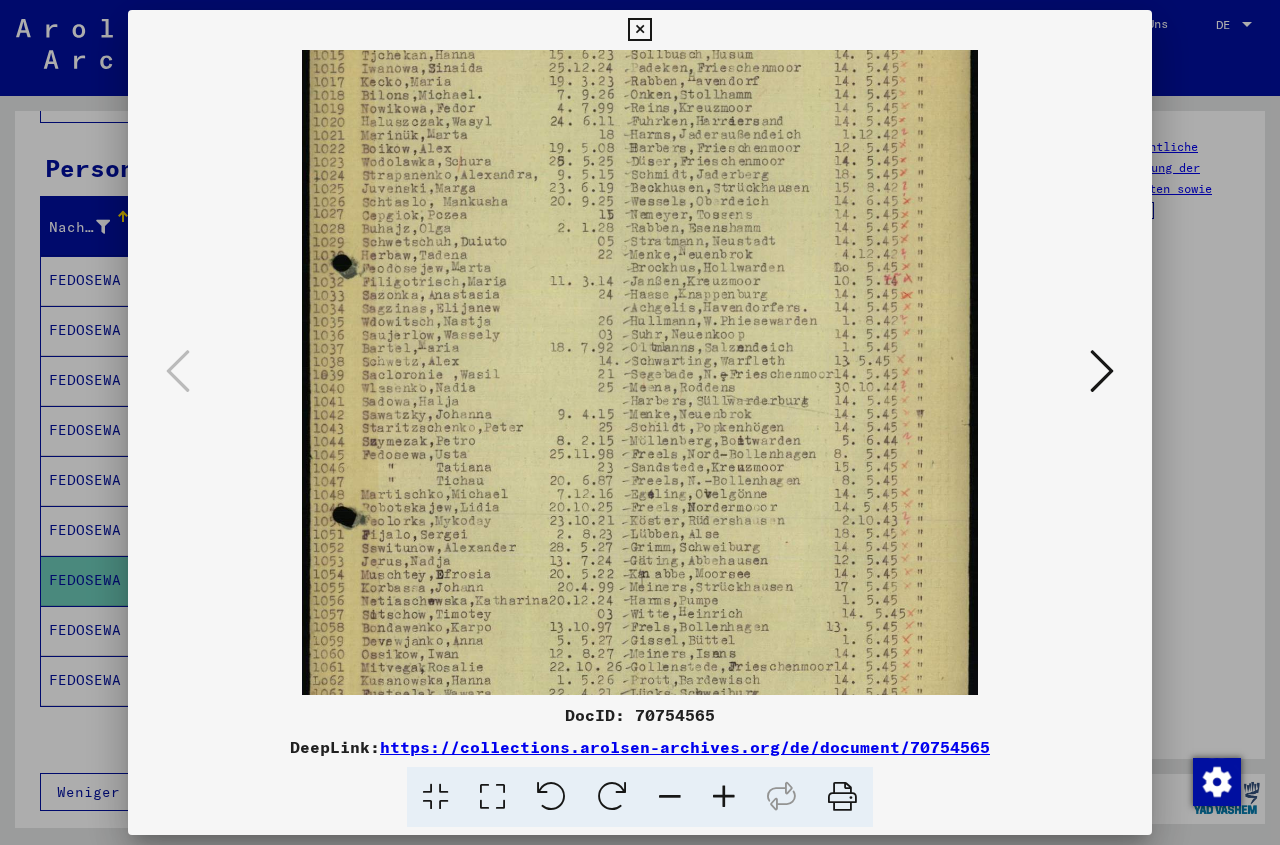 scroll, scrollTop: 136, scrollLeft: 0, axis: vertical 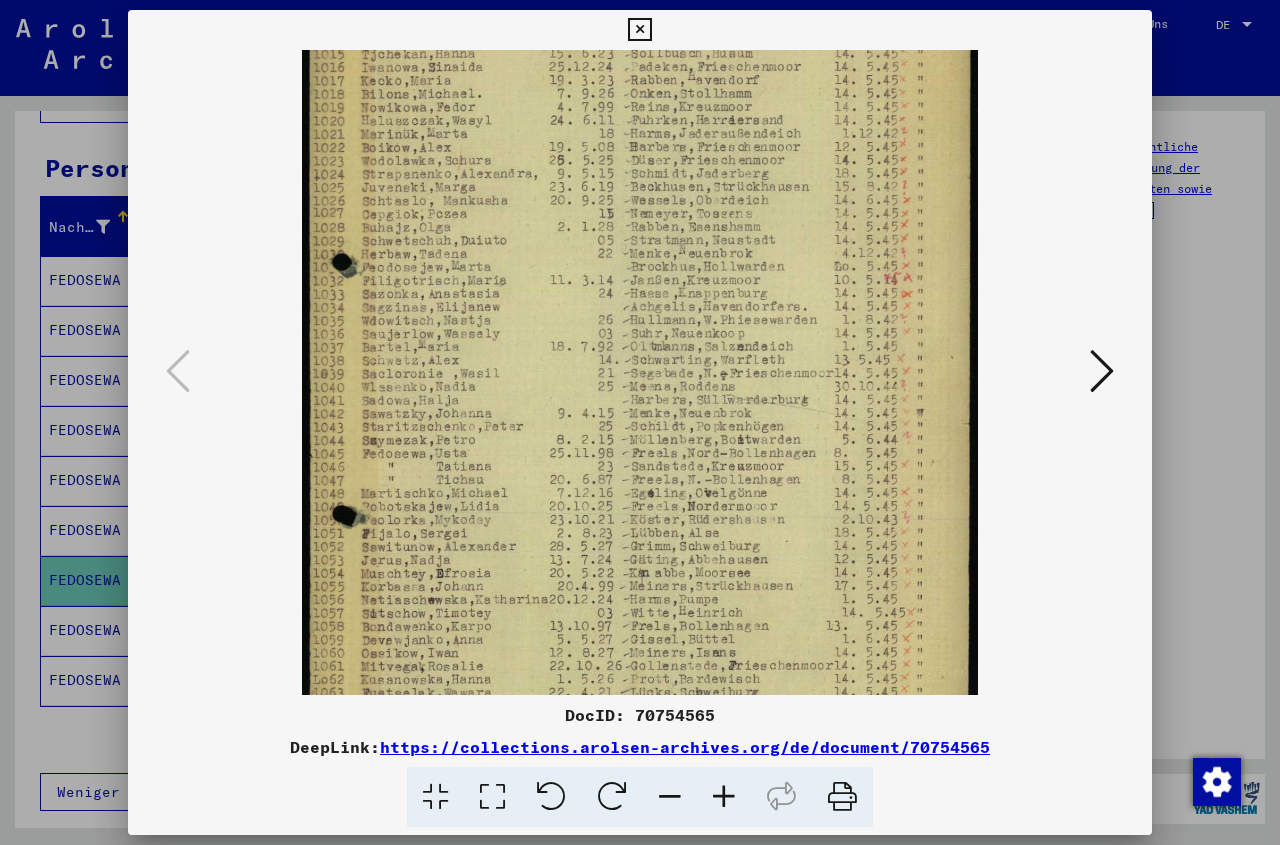 drag, startPoint x: 606, startPoint y: 650, endPoint x: 641, endPoint y: 514, distance: 140.43147 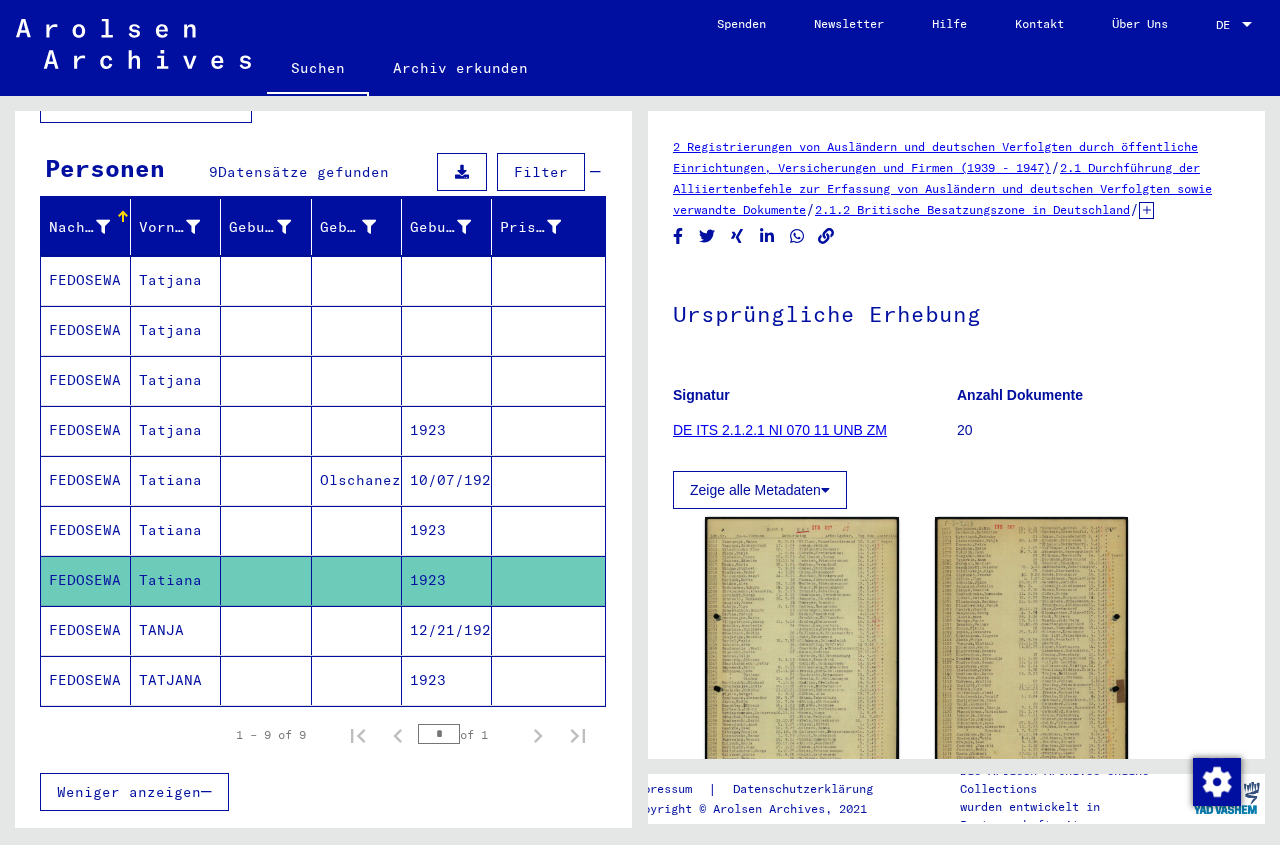 click at bounding box center [357, 680] 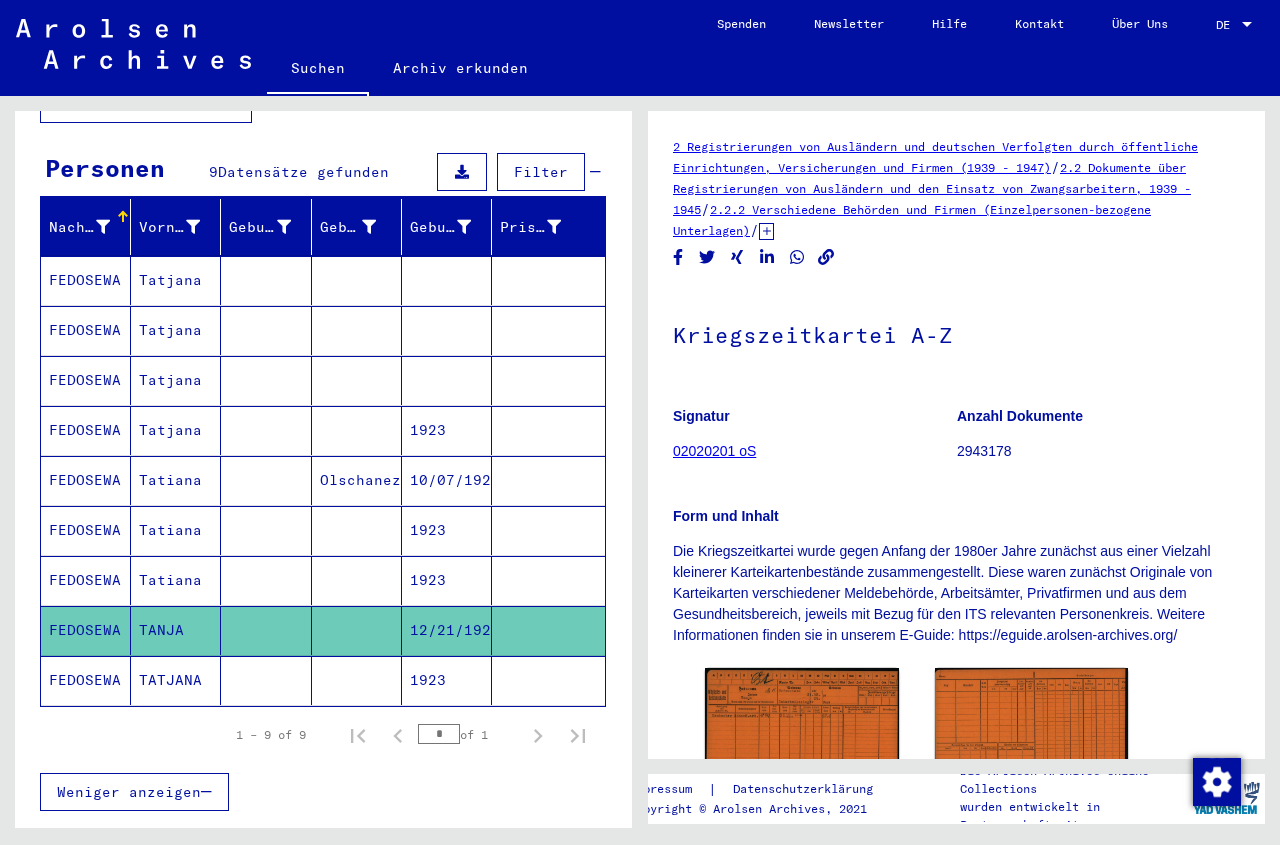 click 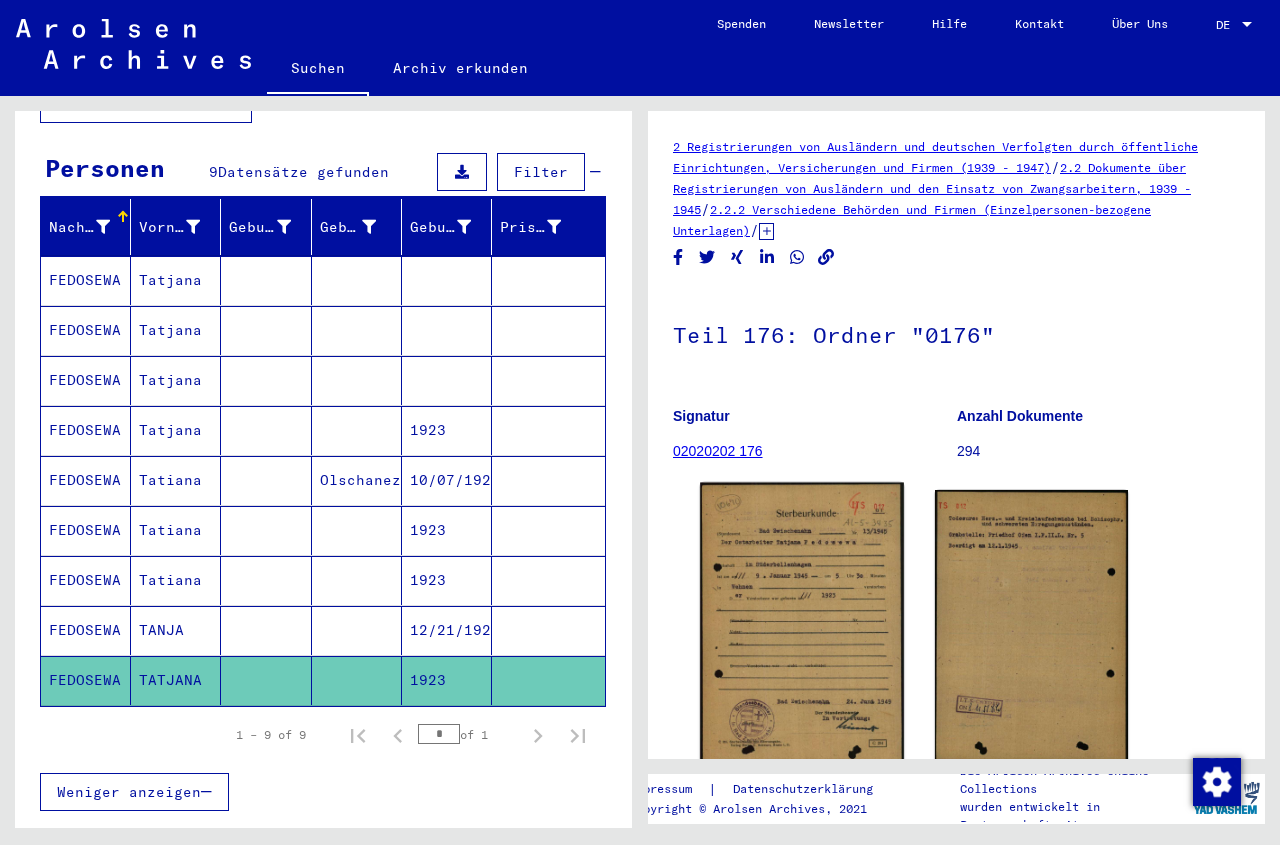 click 